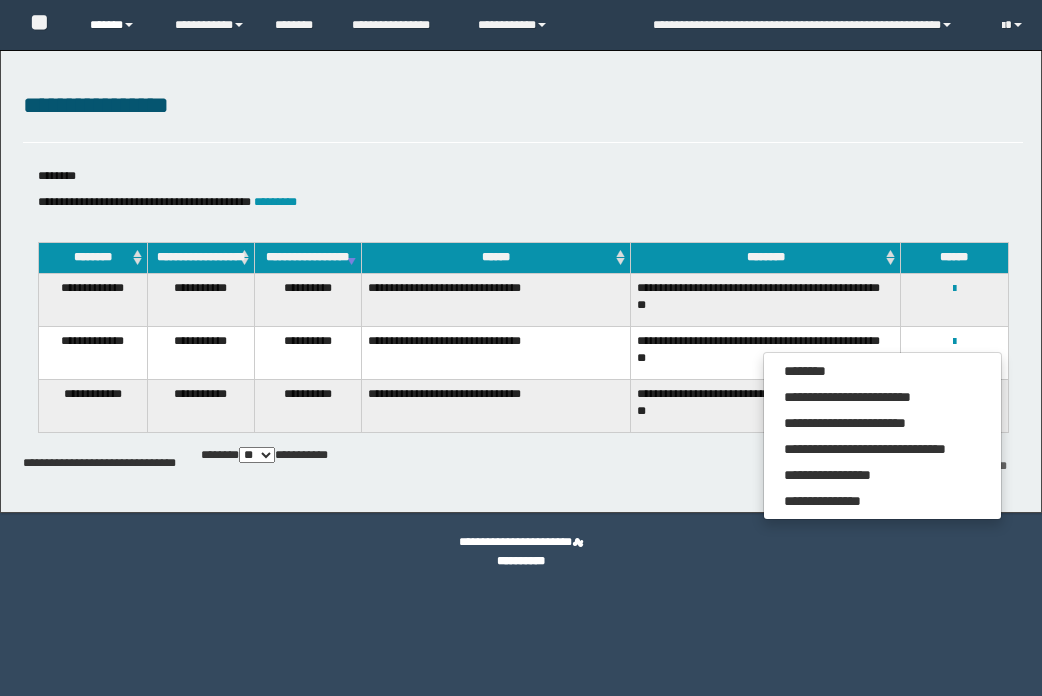 scroll, scrollTop: 0, scrollLeft: 0, axis: both 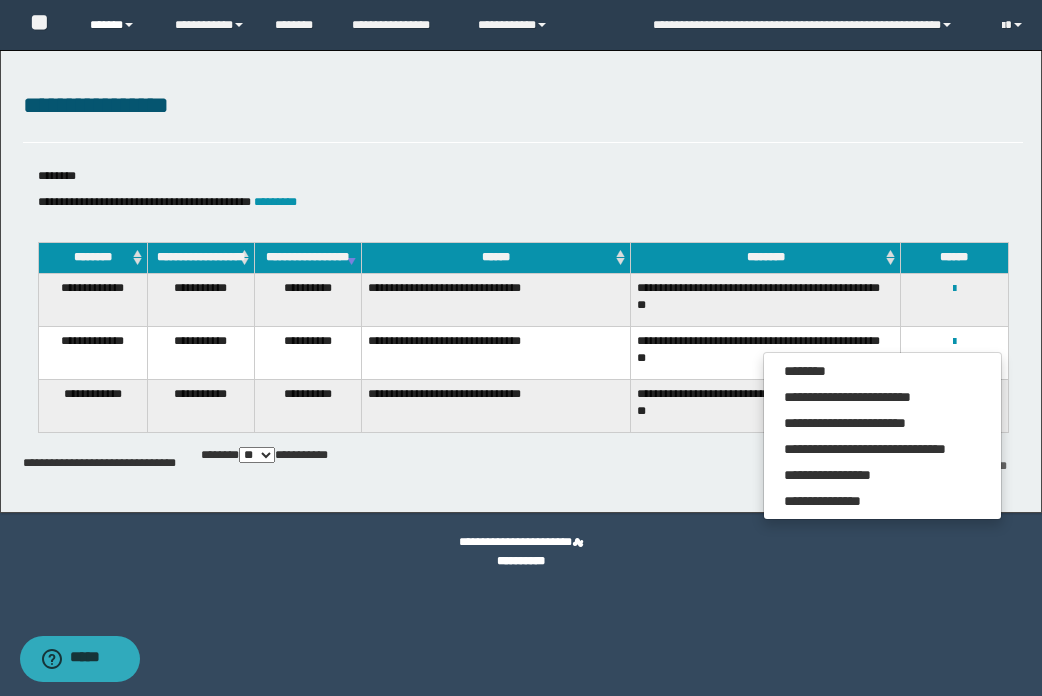 click on "******" at bounding box center (117, 25) 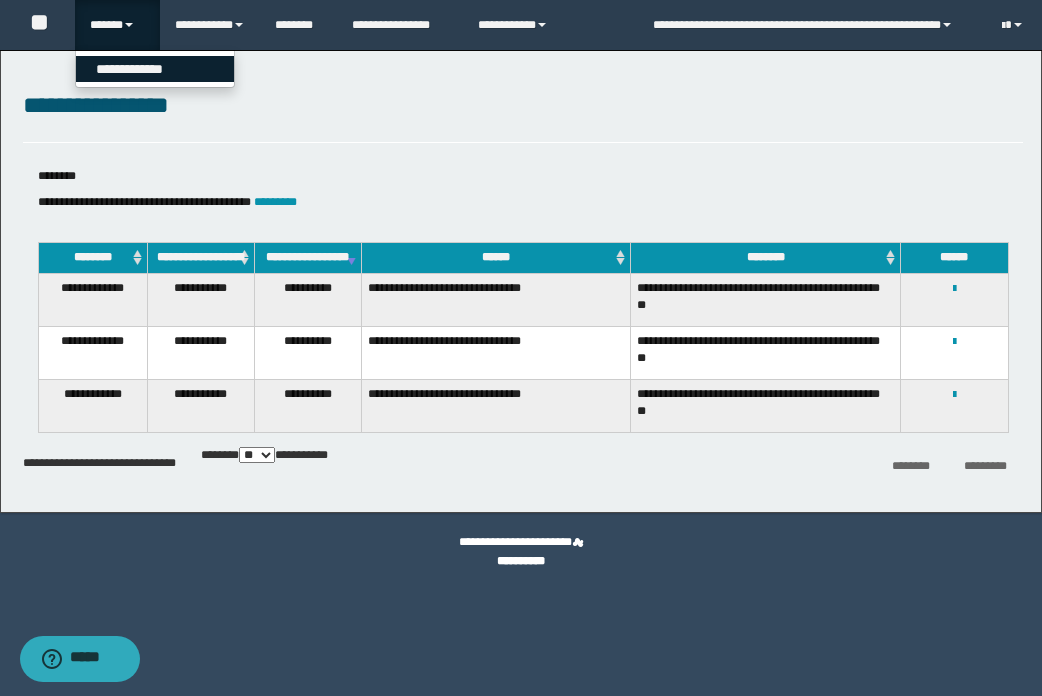click on "**********" at bounding box center (155, 69) 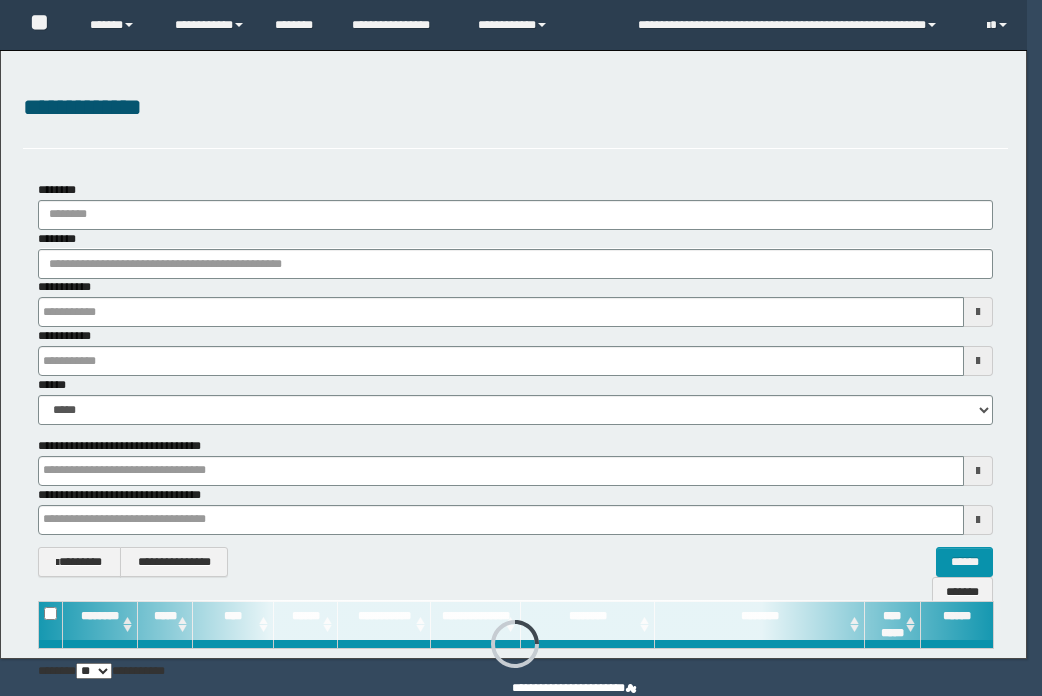 type on "**********" 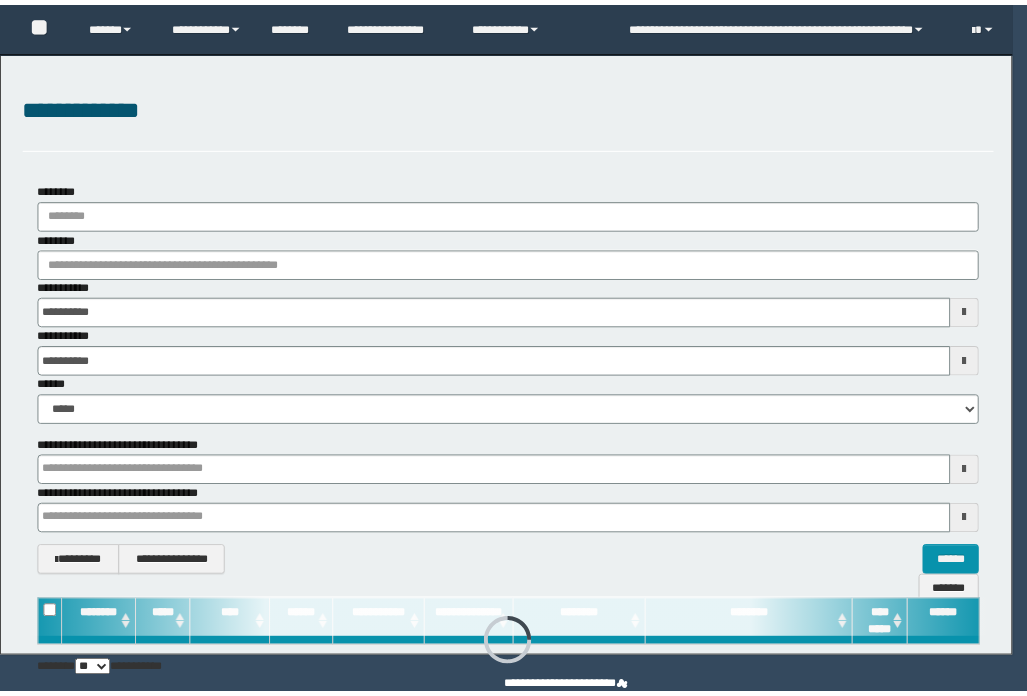 scroll, scrollTop: 0, scrollLeft: 0, axis: both 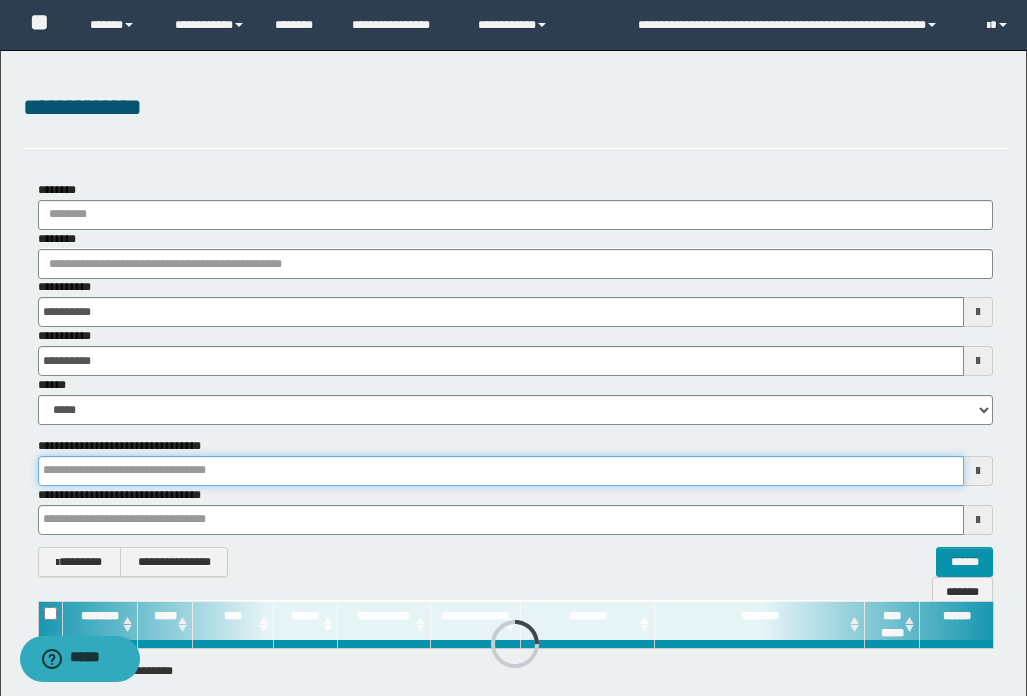 click on "**********" at bounding box center [513, 348] 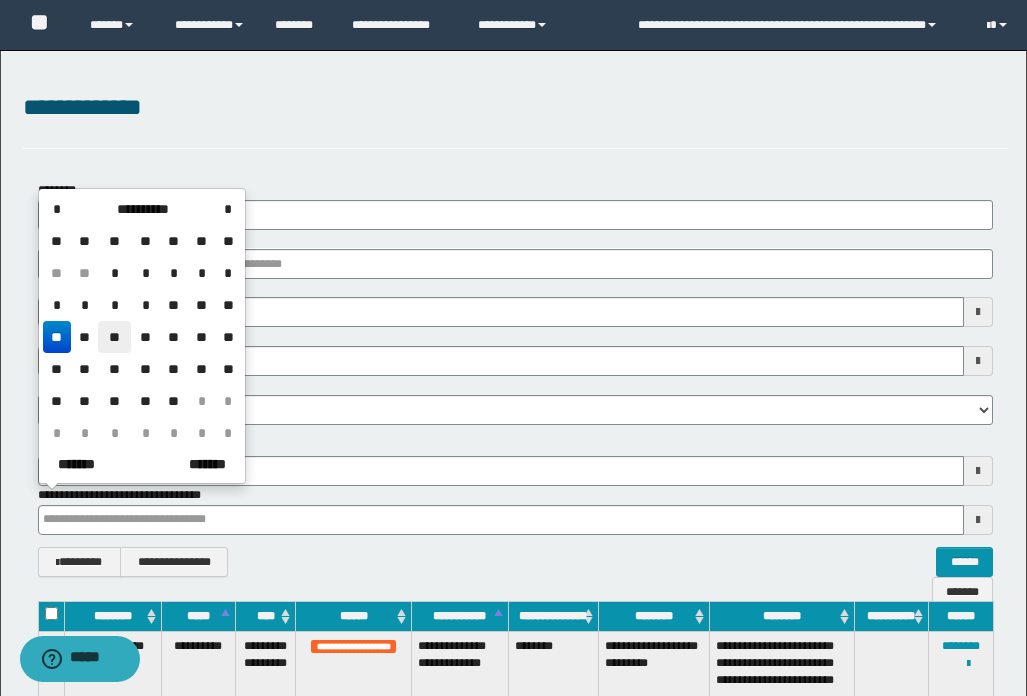 click on "**" at bounding box center (114, 337) 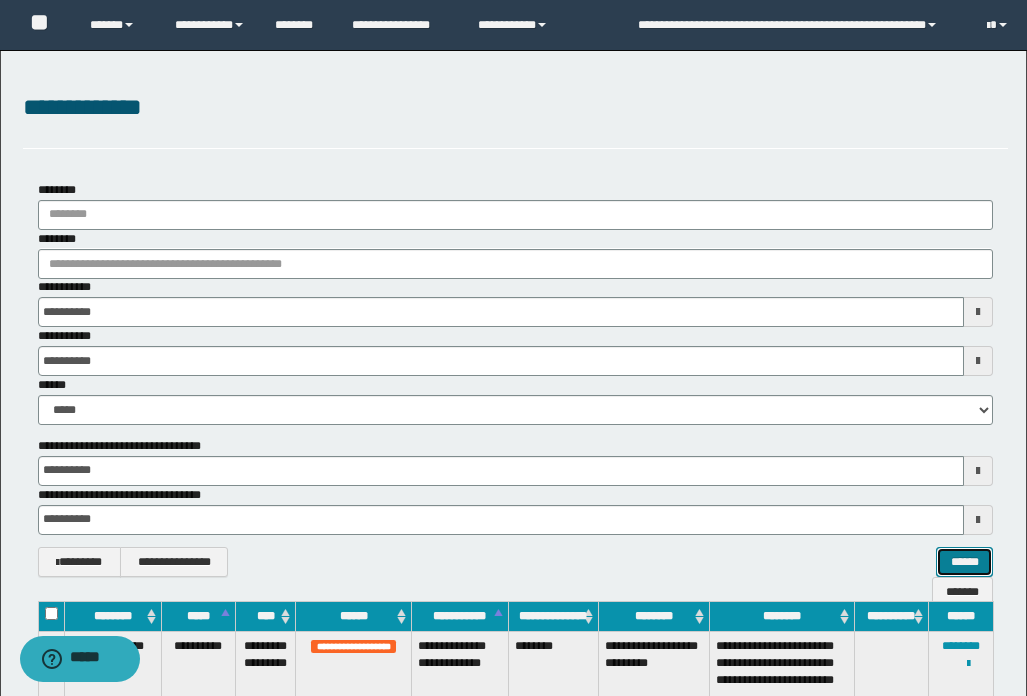 click on "******" at bounding box center (964, 562) 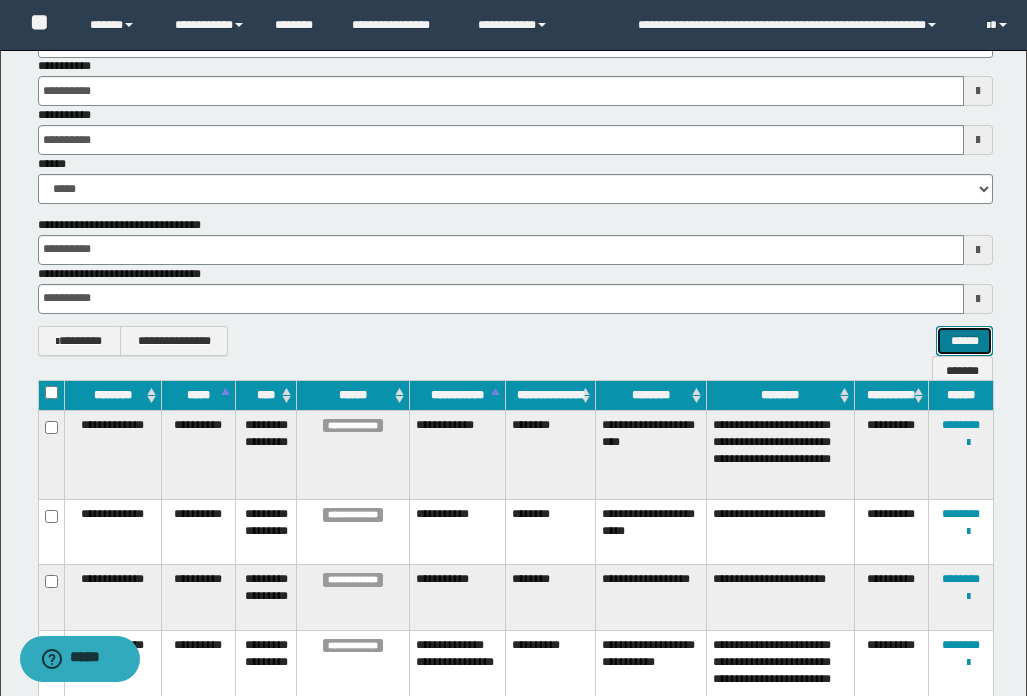 scroll, scrollTop: 300, scrollLeft: 0, axis: vertical 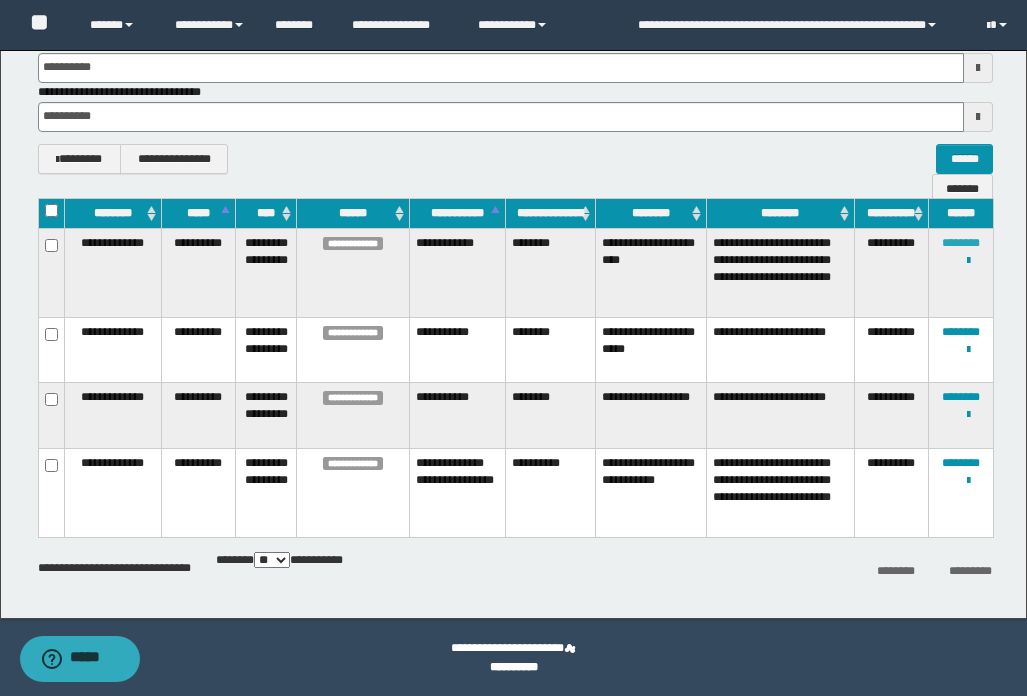click on "********" at bounding box center [961, 243] 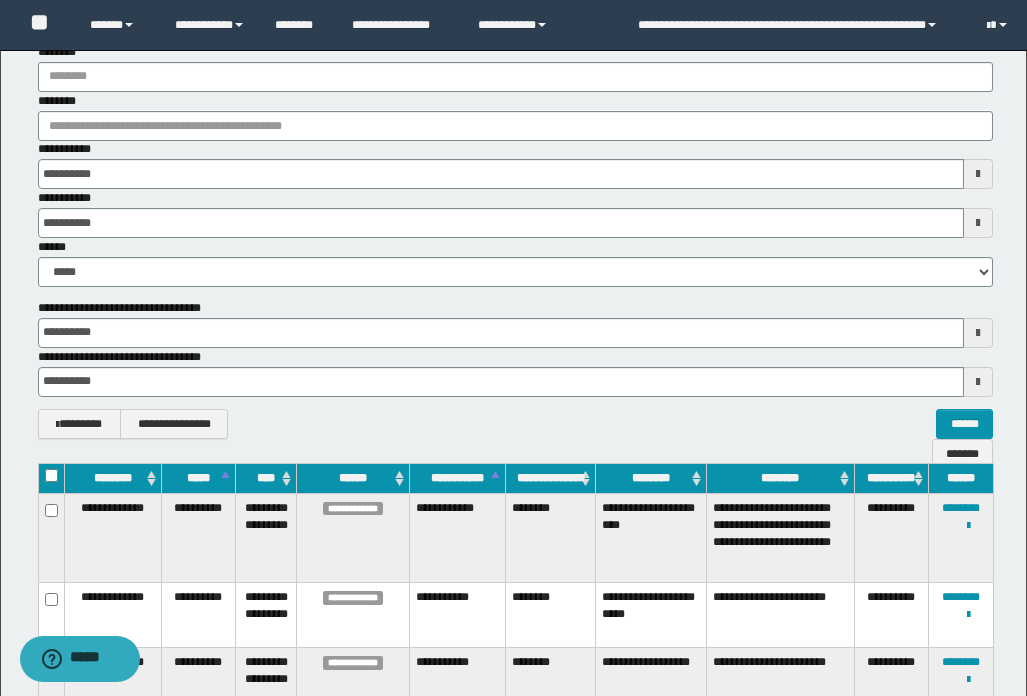 scroll, scrollTop: 103, scrollLeft: 0, axis: vertical 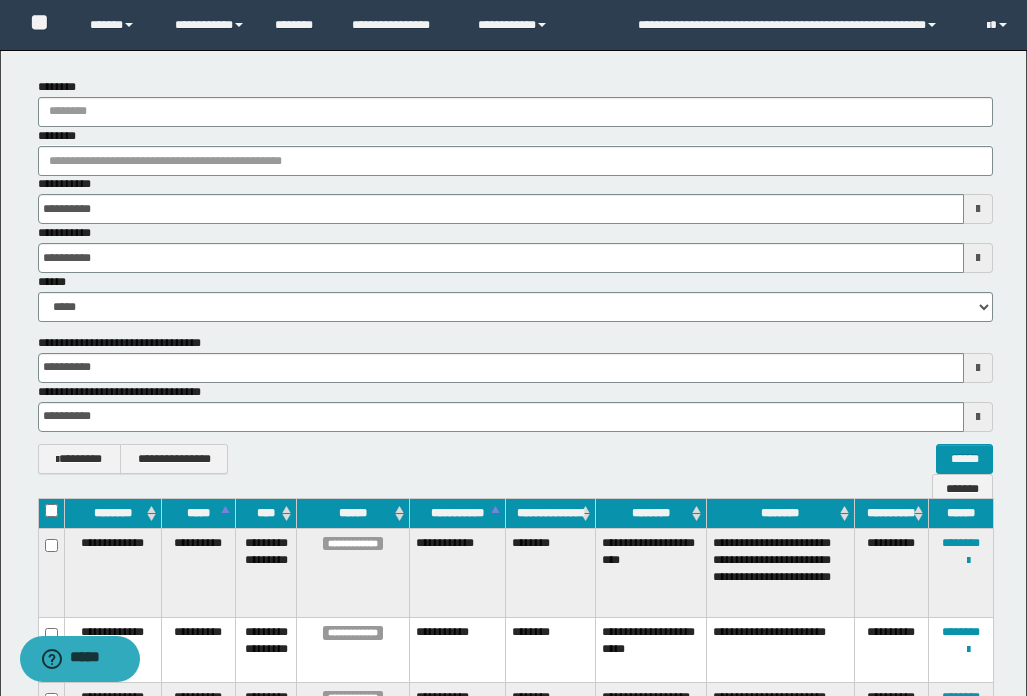 click on "**********" at bounding box center (515, 276) 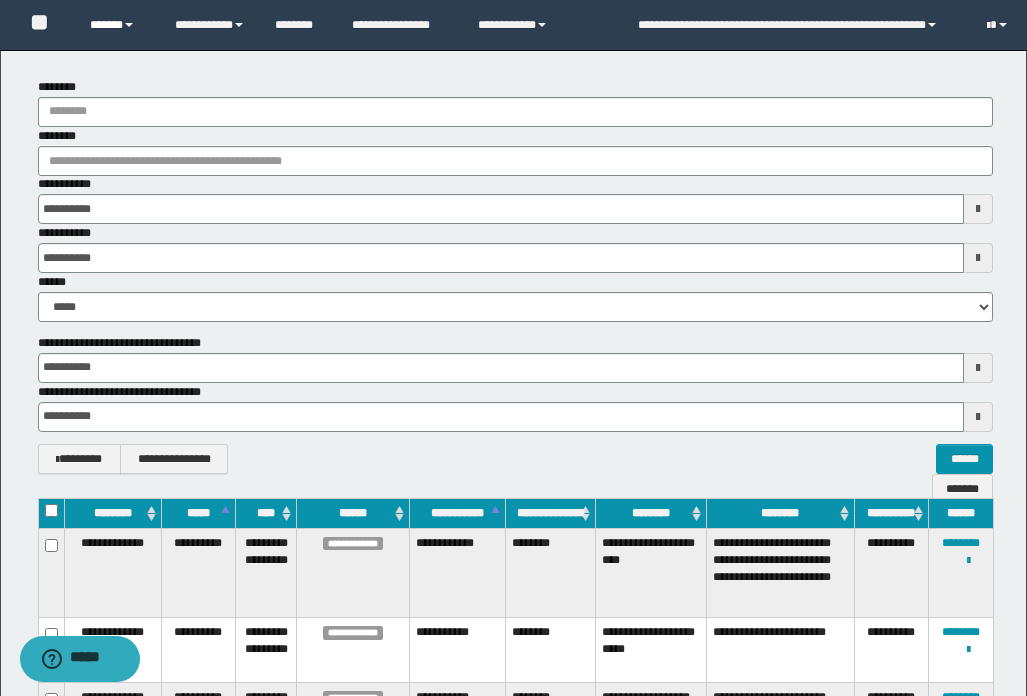click on "******" at bounding box center (117, 25) 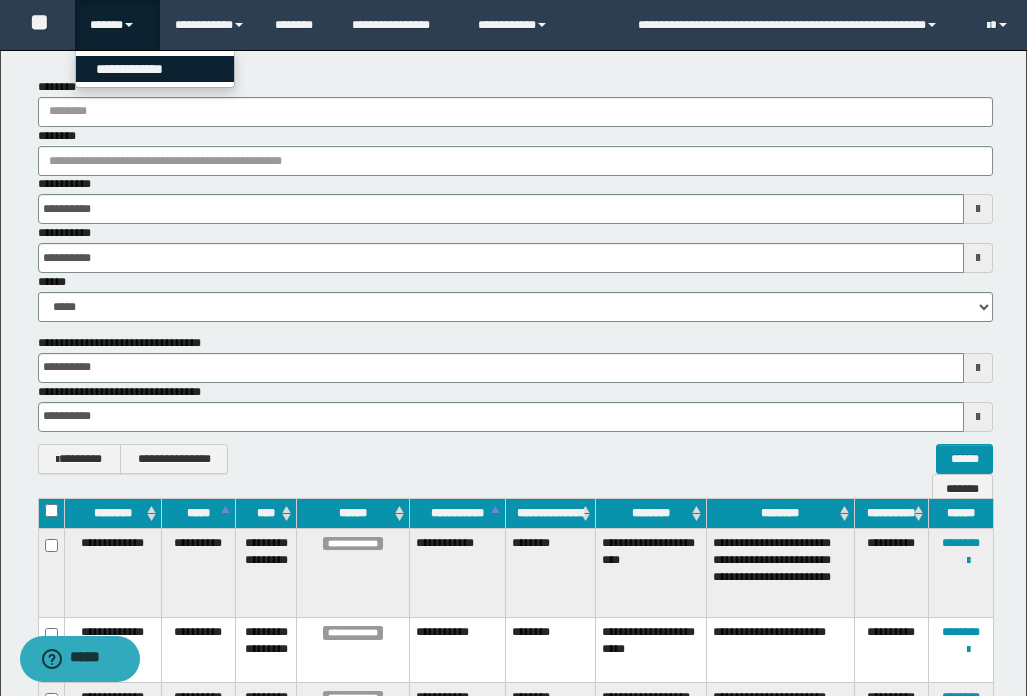 click on "**********" at bounding box center (155, 69) 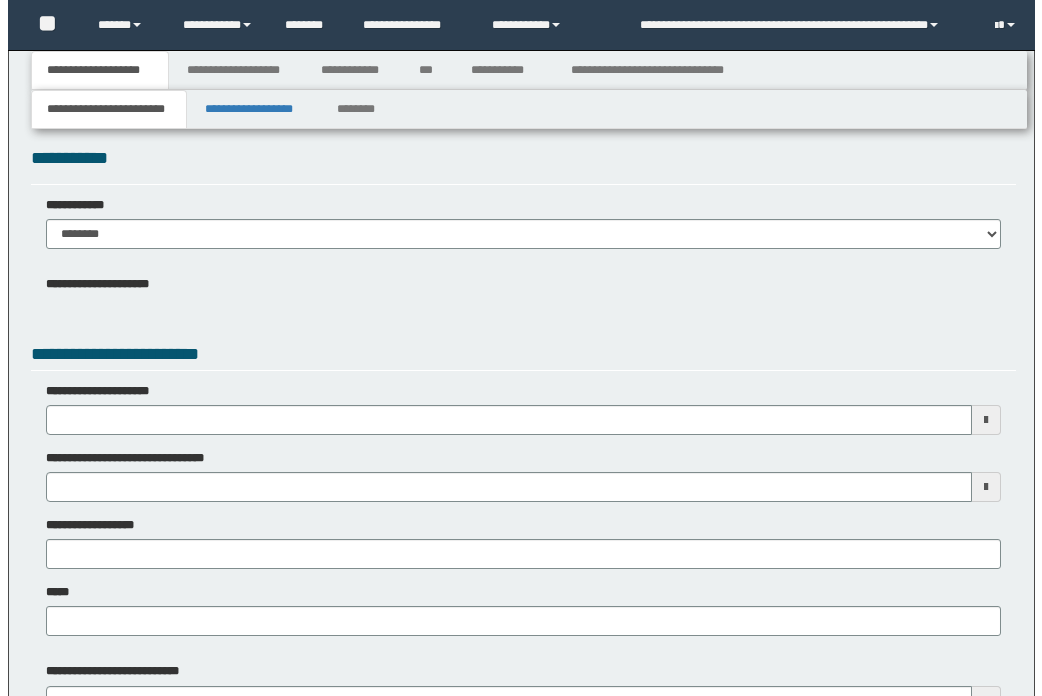scroll, scrollTop: 0, scrollLeft: 0, axis: both 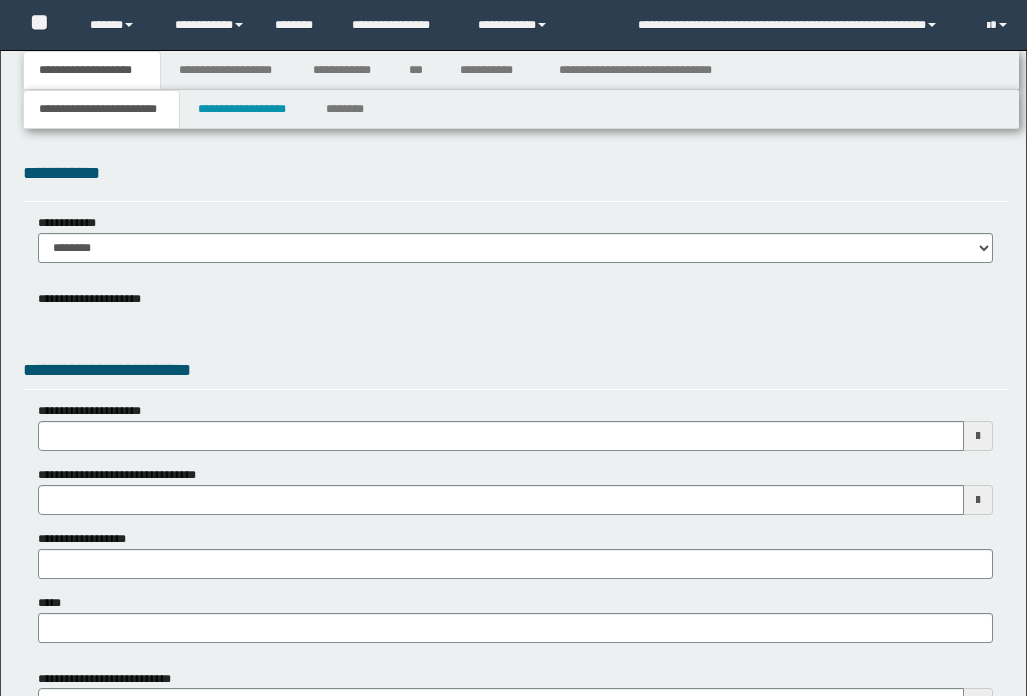 type 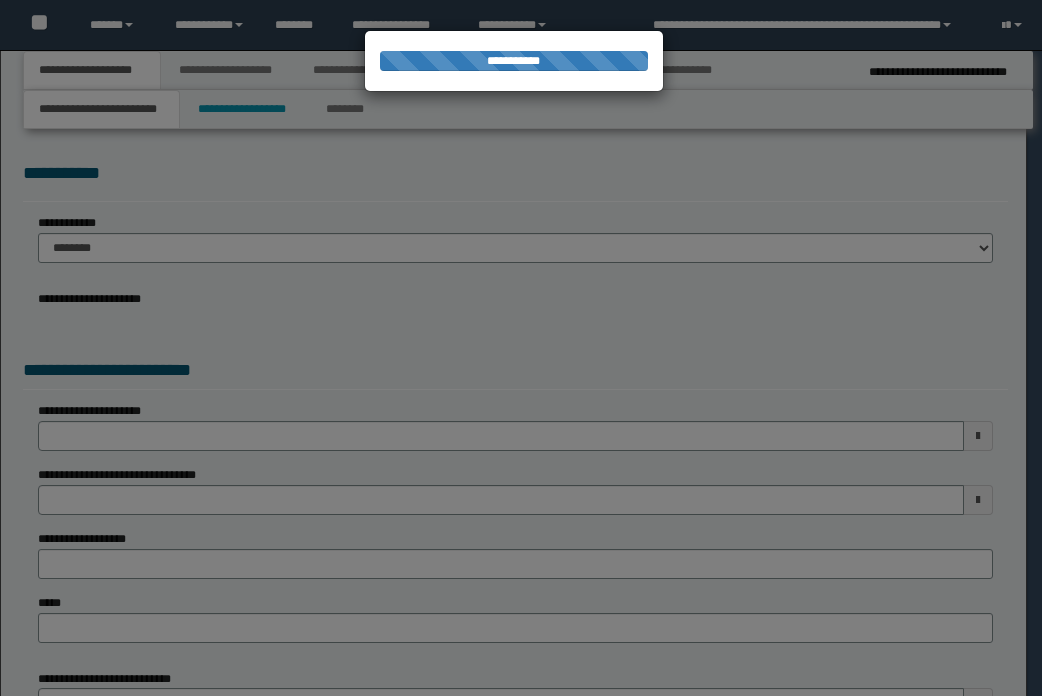 scroll, scrollTop: 0, scrollLeft: 0, axis: both 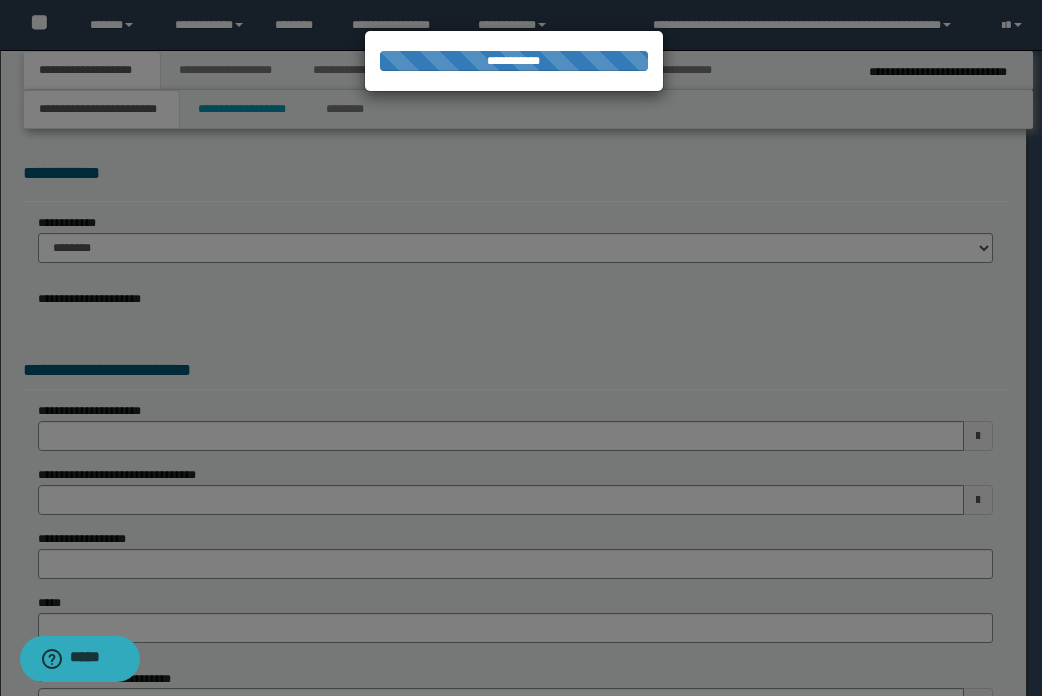type on "**********" 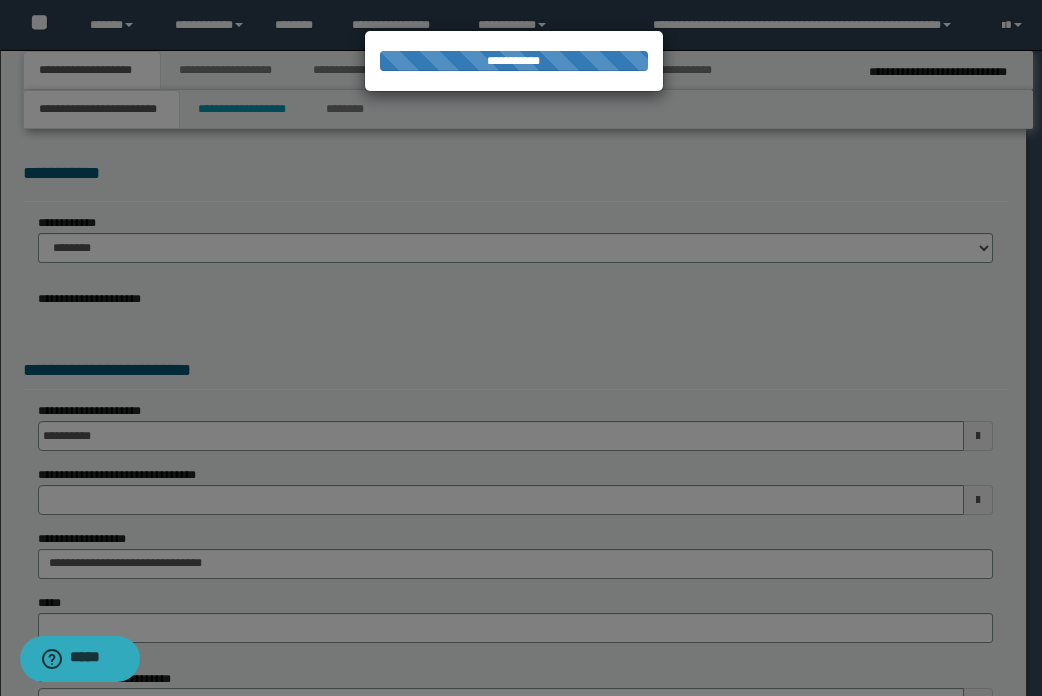 type on "**********" 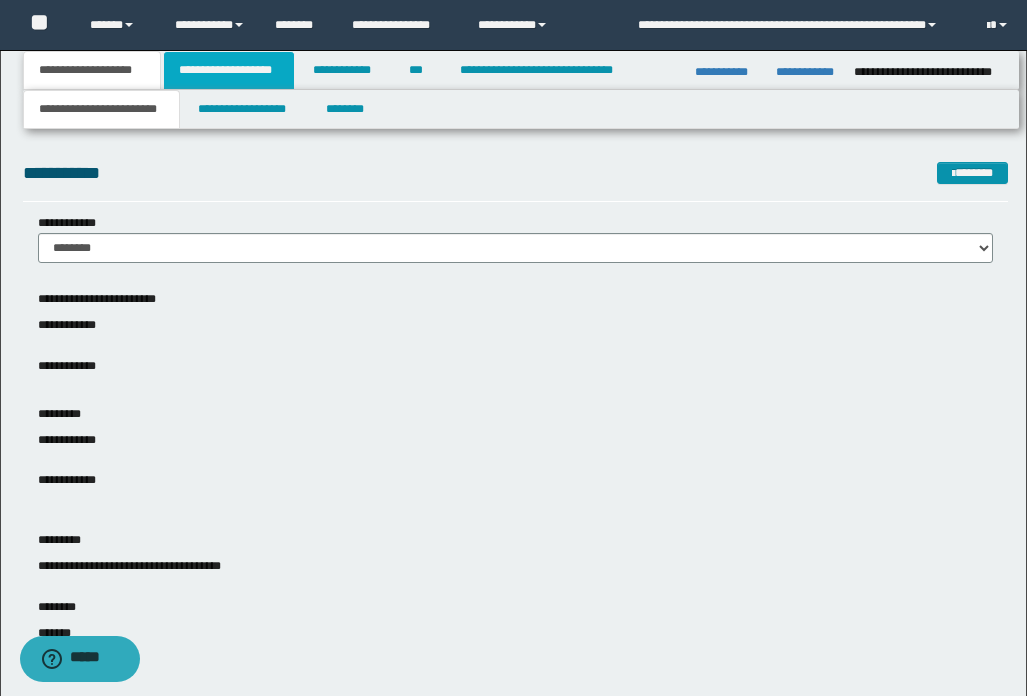 click on "**********" at bounding box center [229, 70] 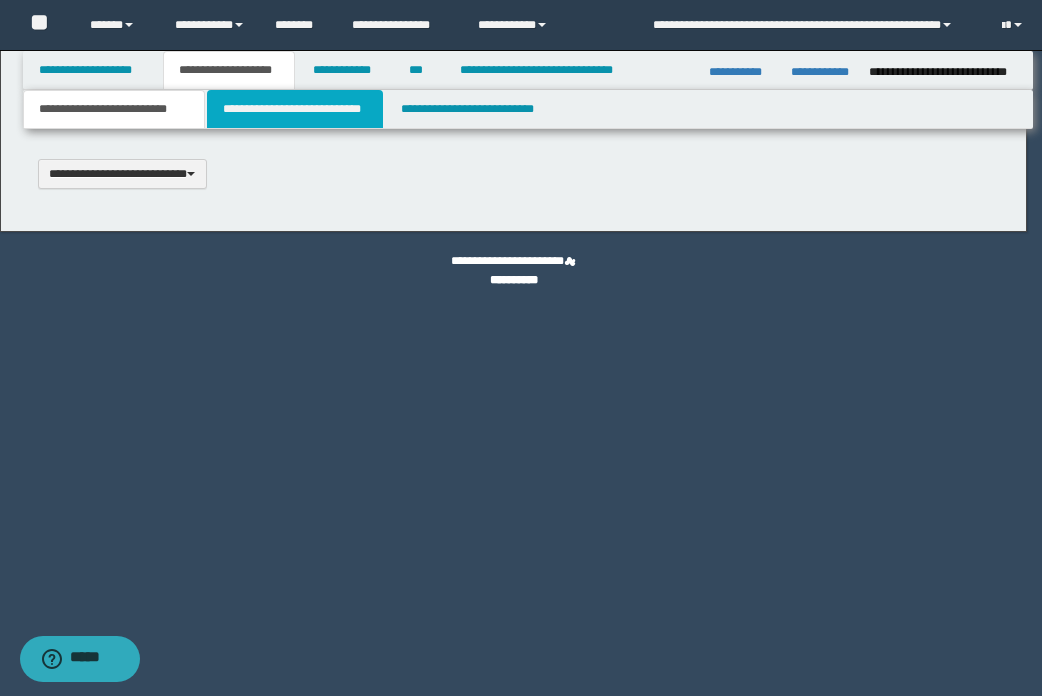 click on "**********" at bounding box center (295, 109) 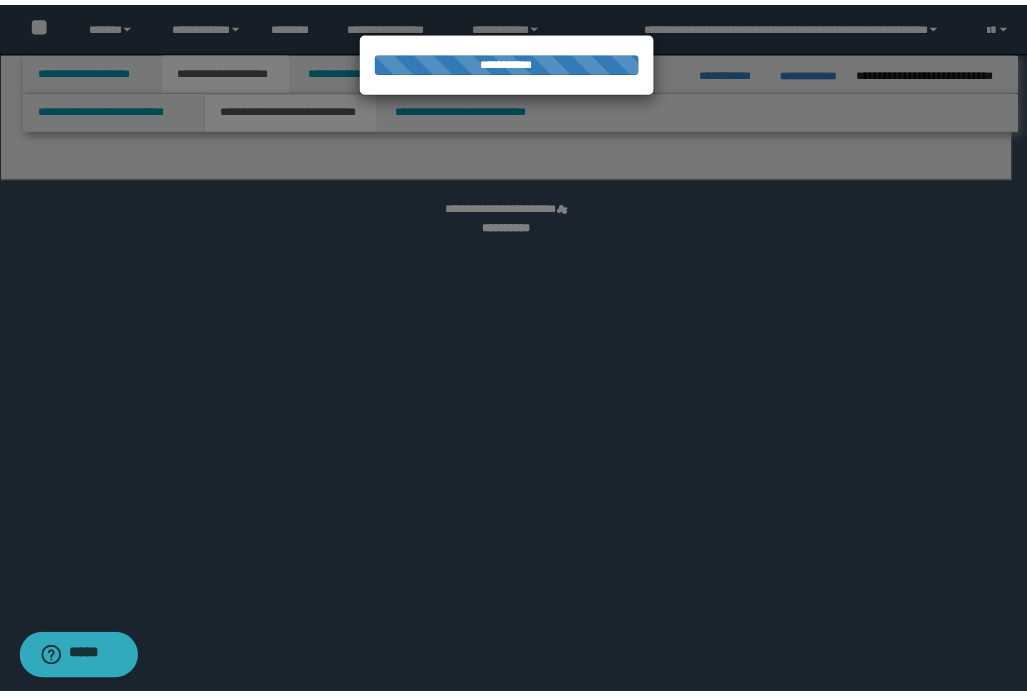 scroll, scrollTop: 0, scrollLeft: 0, axis: both 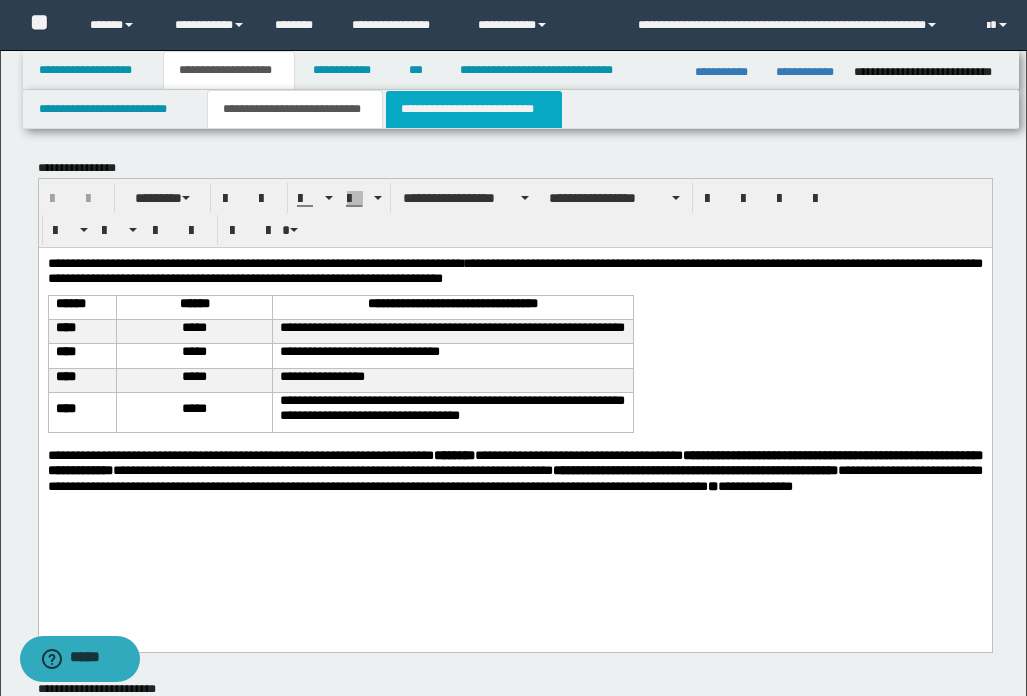 click on "**********" at bounding box center (474, 109) 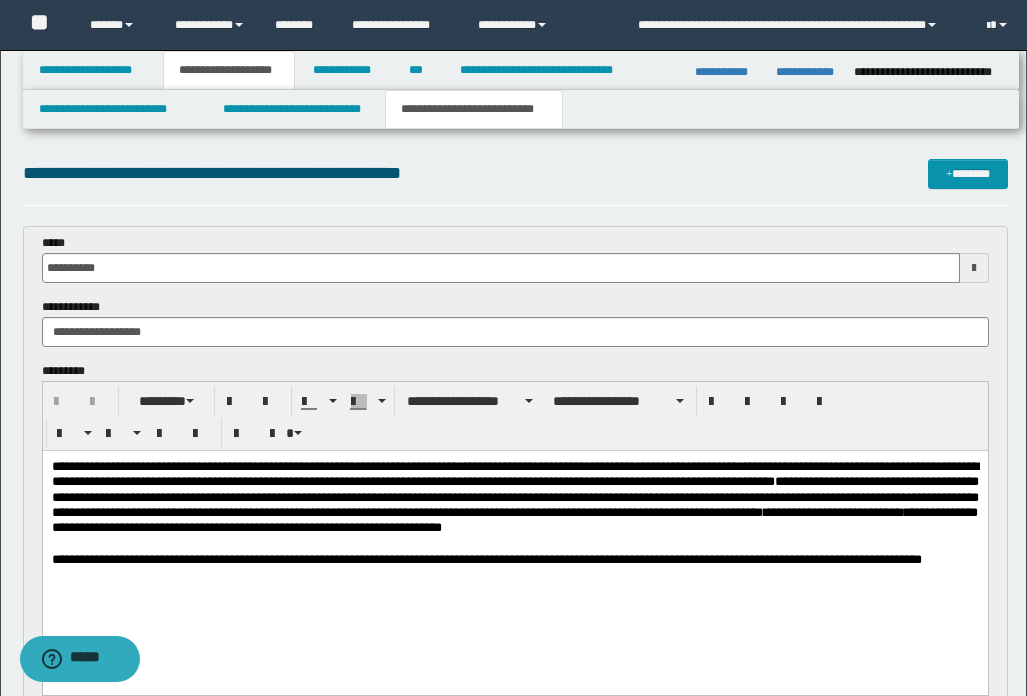 scroll, scrollTop: 0, scrollLeft: 0, axis: both 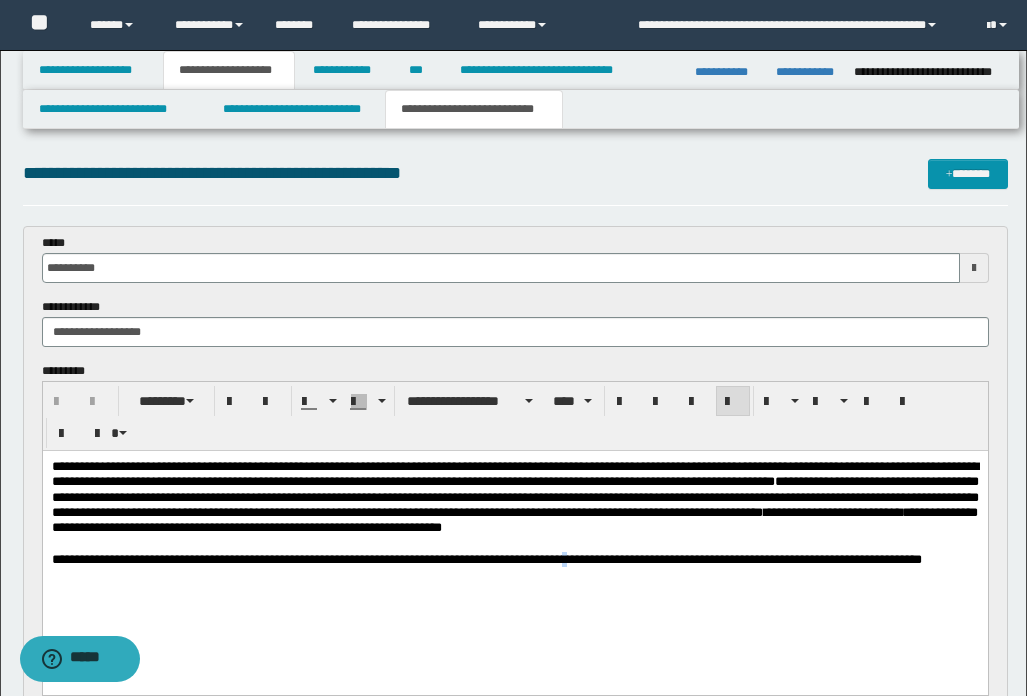 click on "**********" at bounding box center (486, 559) 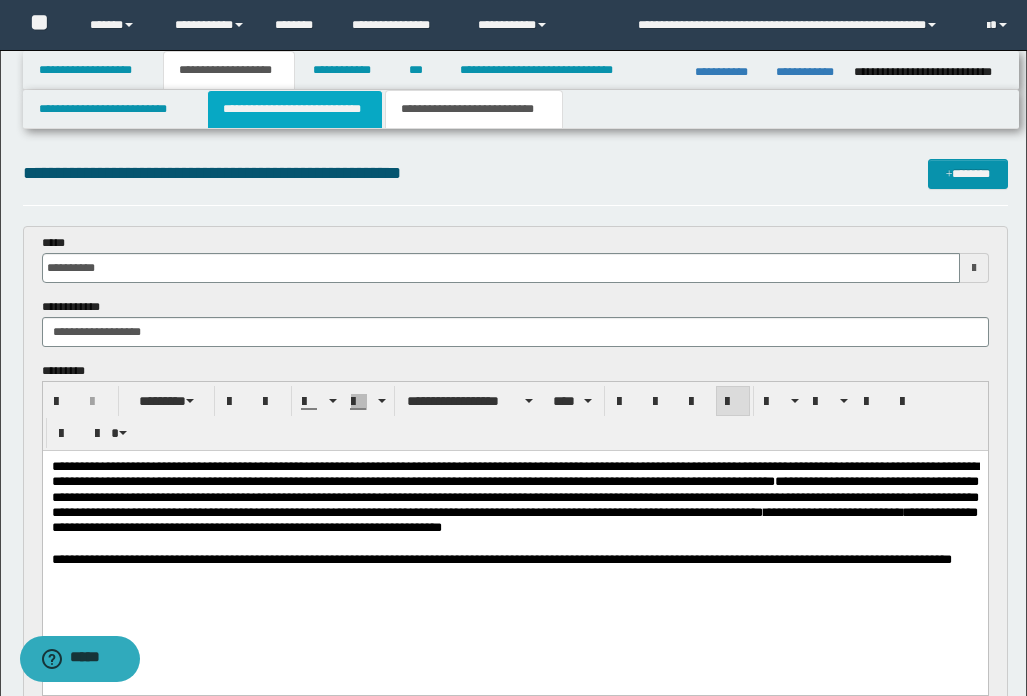 click on "**********" at bounding box center [295, 109] 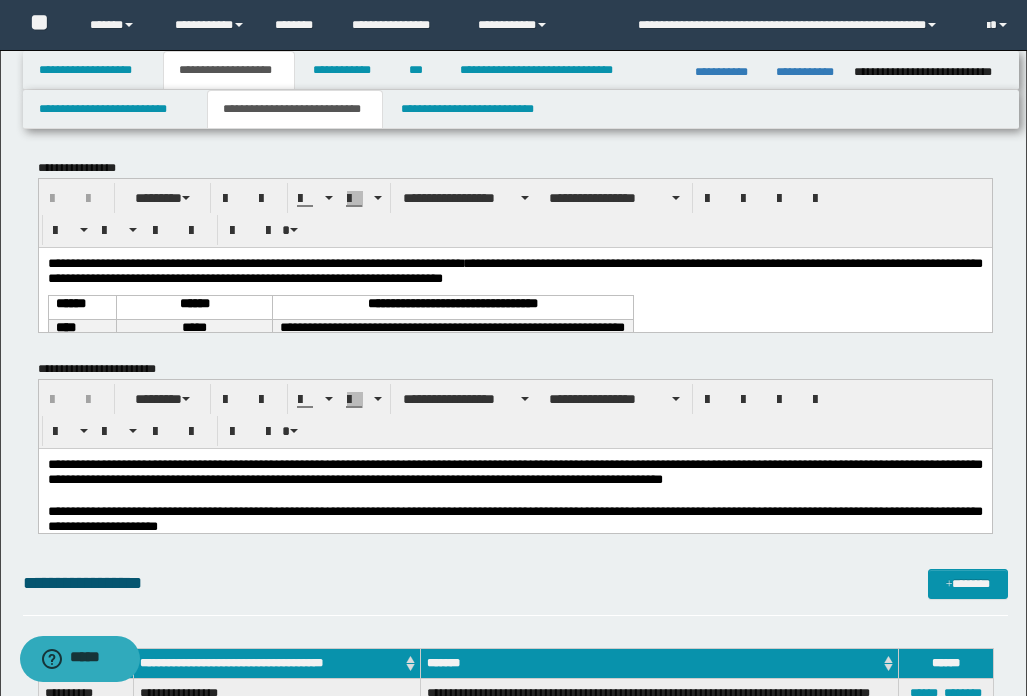 click on "**********" at bounding box center (514, 518) 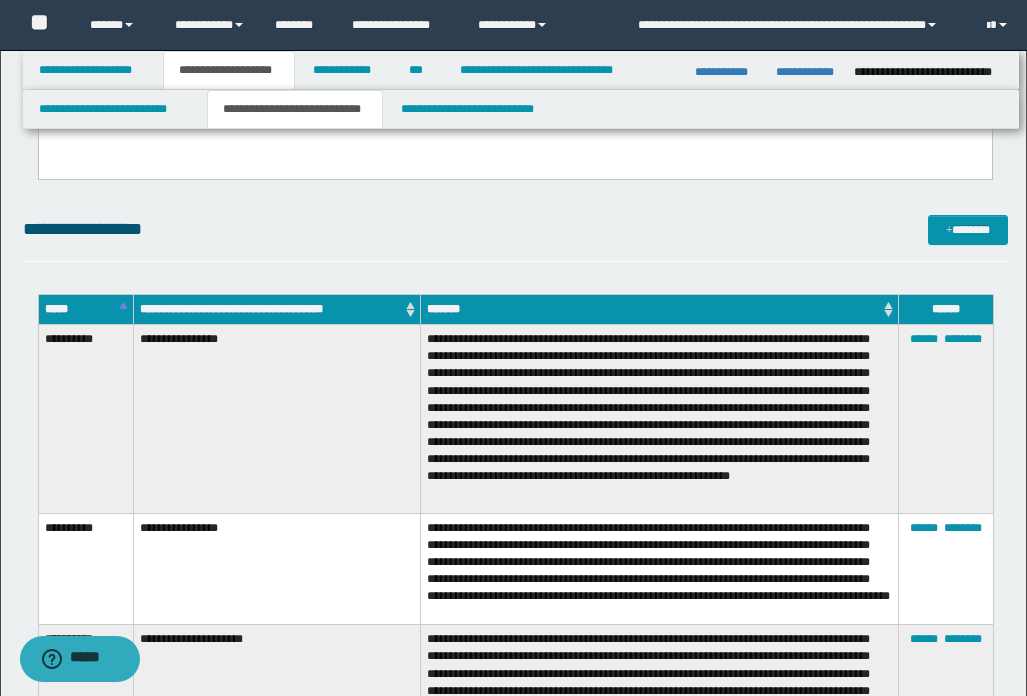 scroll, scrollTop: 900, scrollLeft: 0, axis: vertical 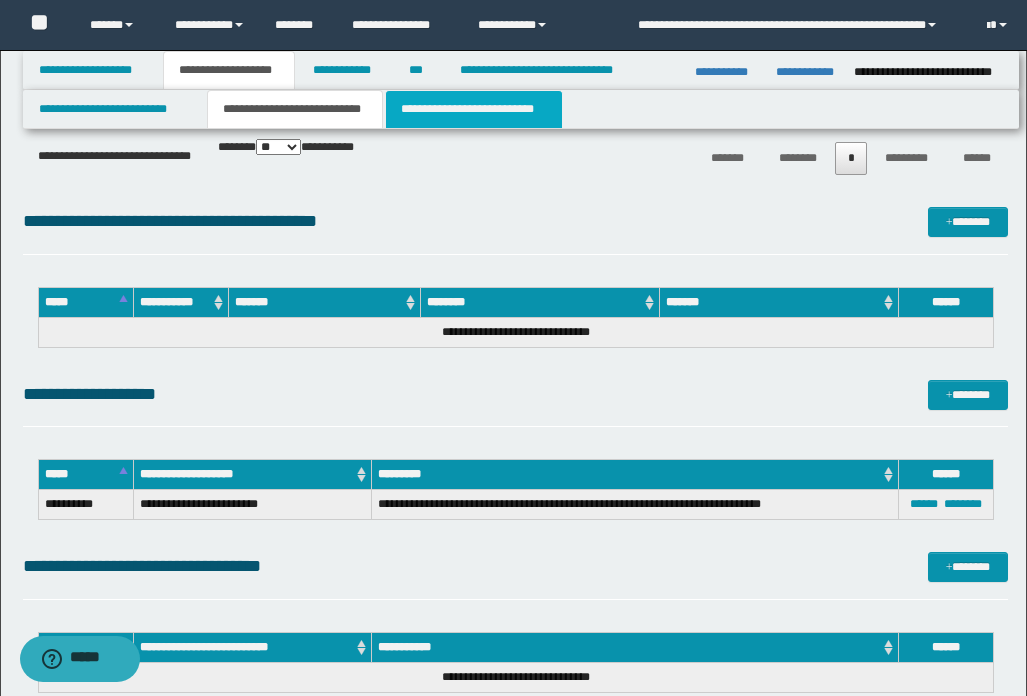 click on "**********" at bounding box center [474, 109] 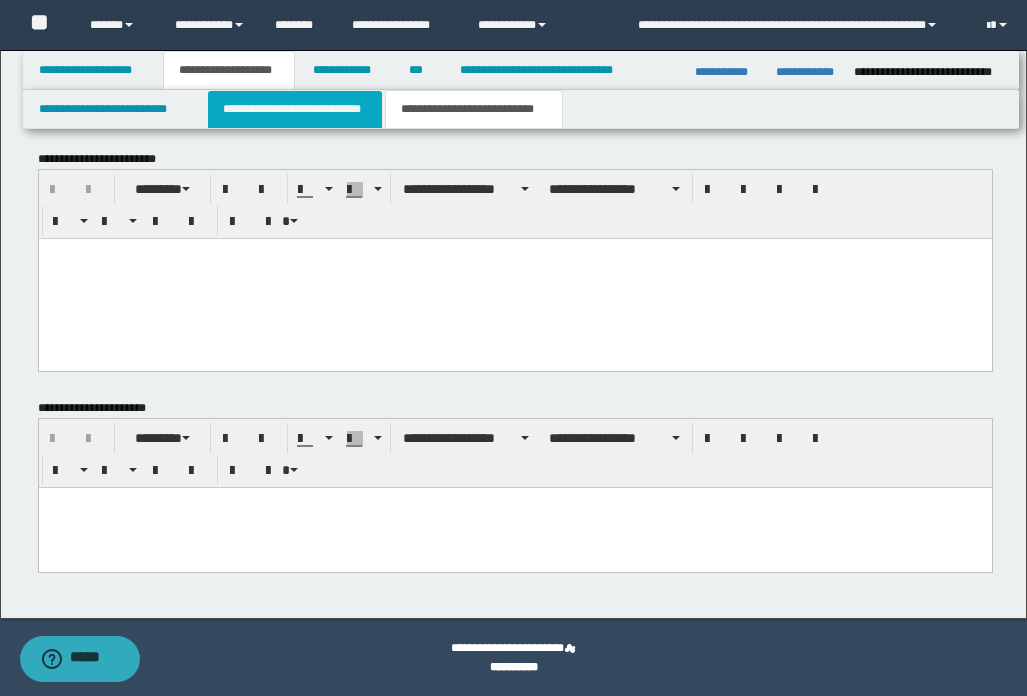 click on "**********" at bounding box center [295, 109] 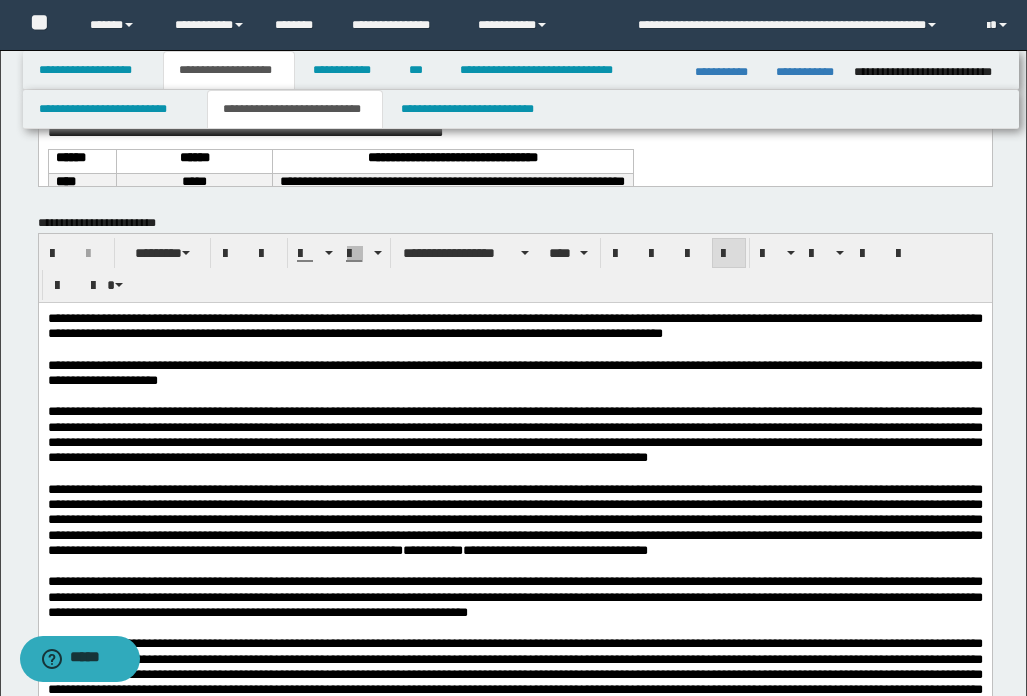 scroll, scrollTop: 0, scrollLeft: 0, axis: both 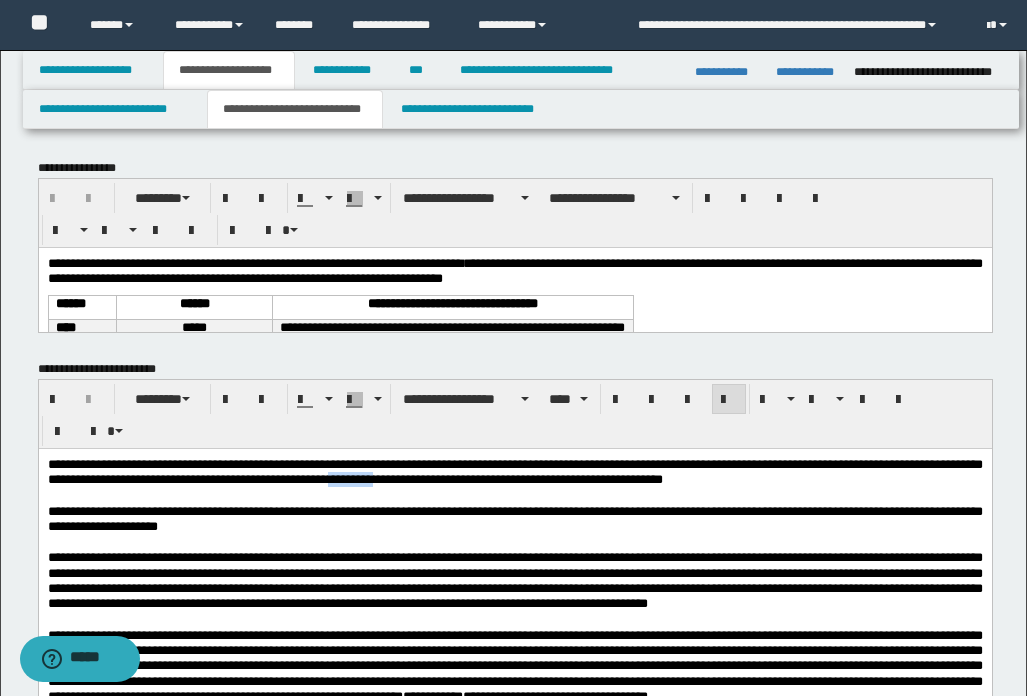 type 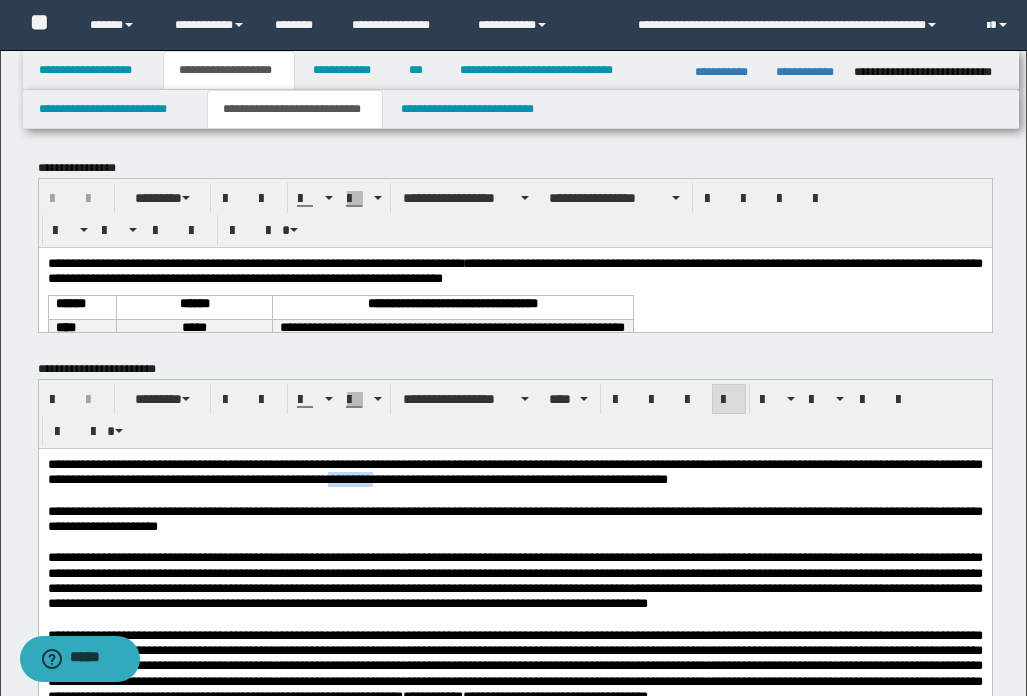 click on "**********" at bounding box center (514, 579) 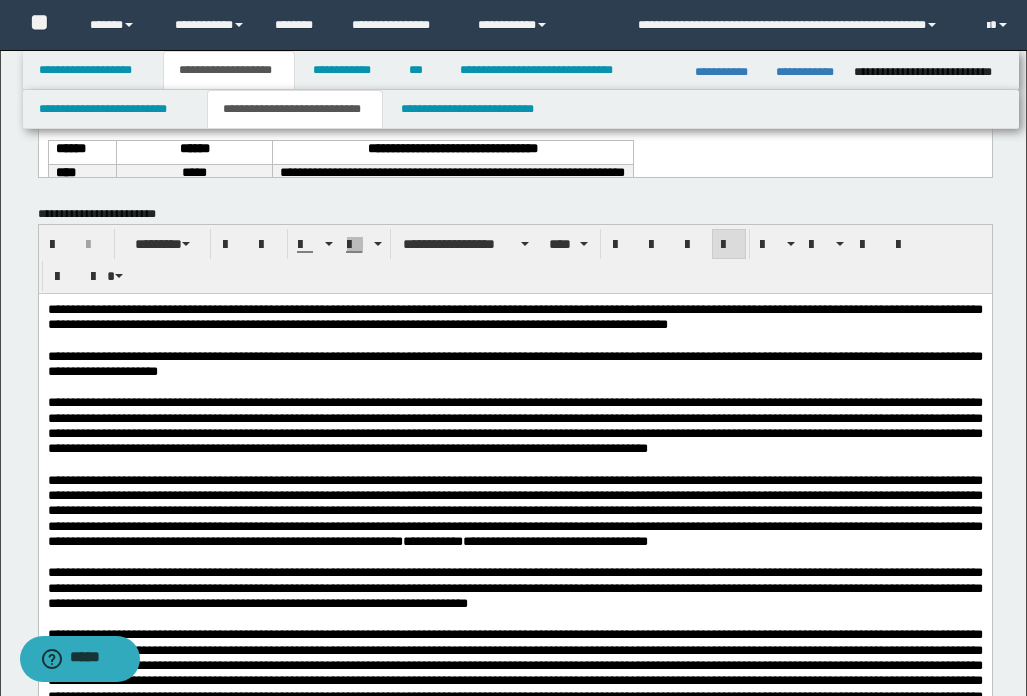 scroll, scrollTop: 0, scrollLeft: 0, axis: both 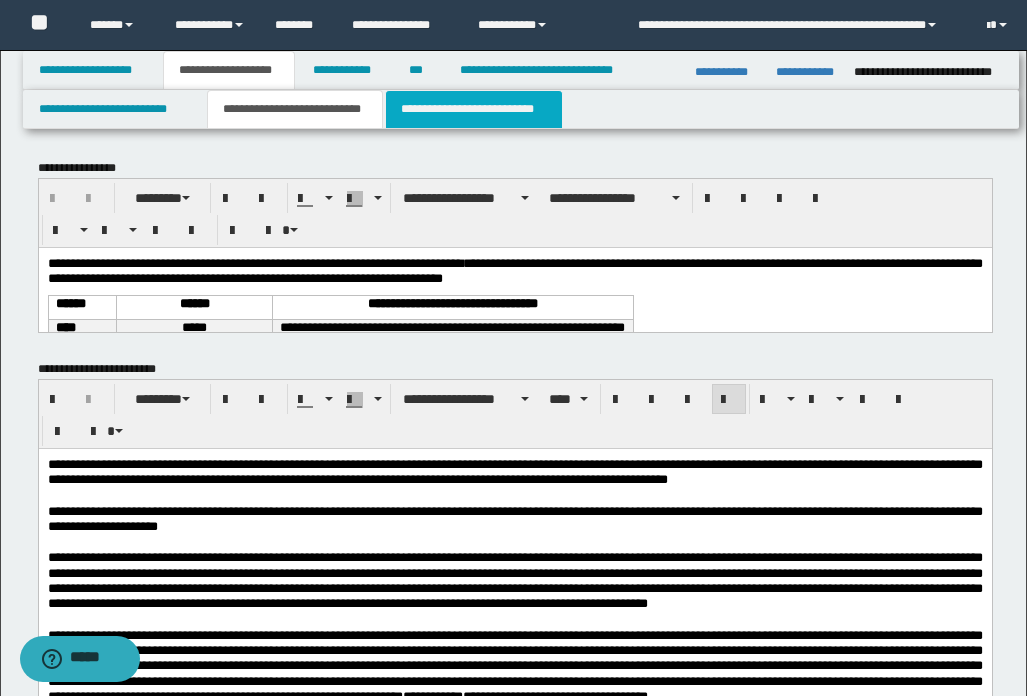 click on "**********" at bounding box center (474, 109) 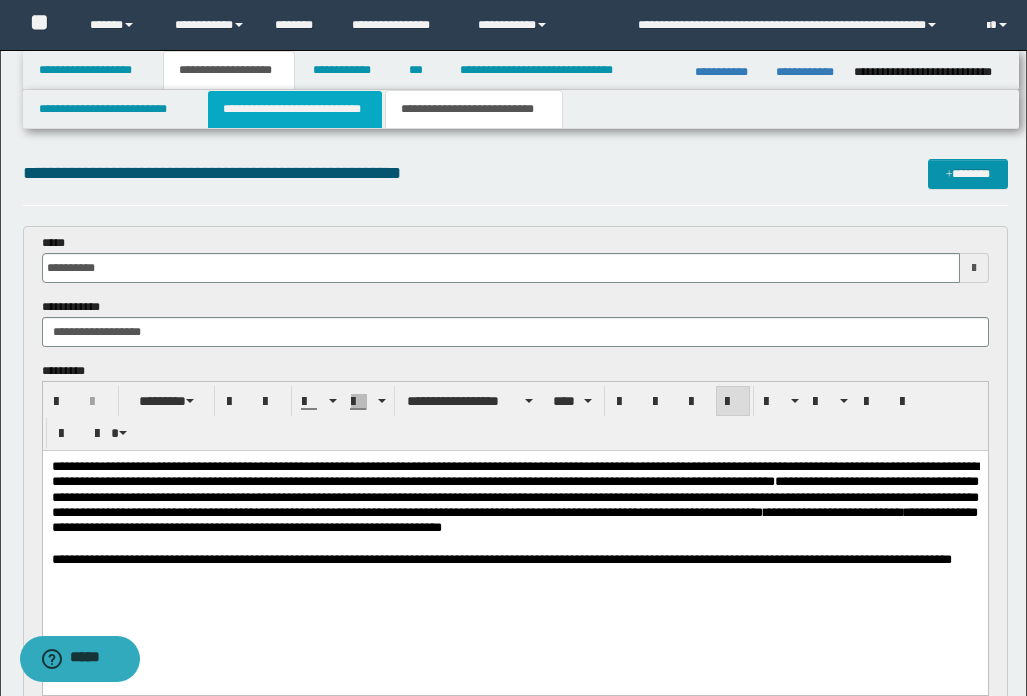 click on "**********" at bounding box center (295, 109) 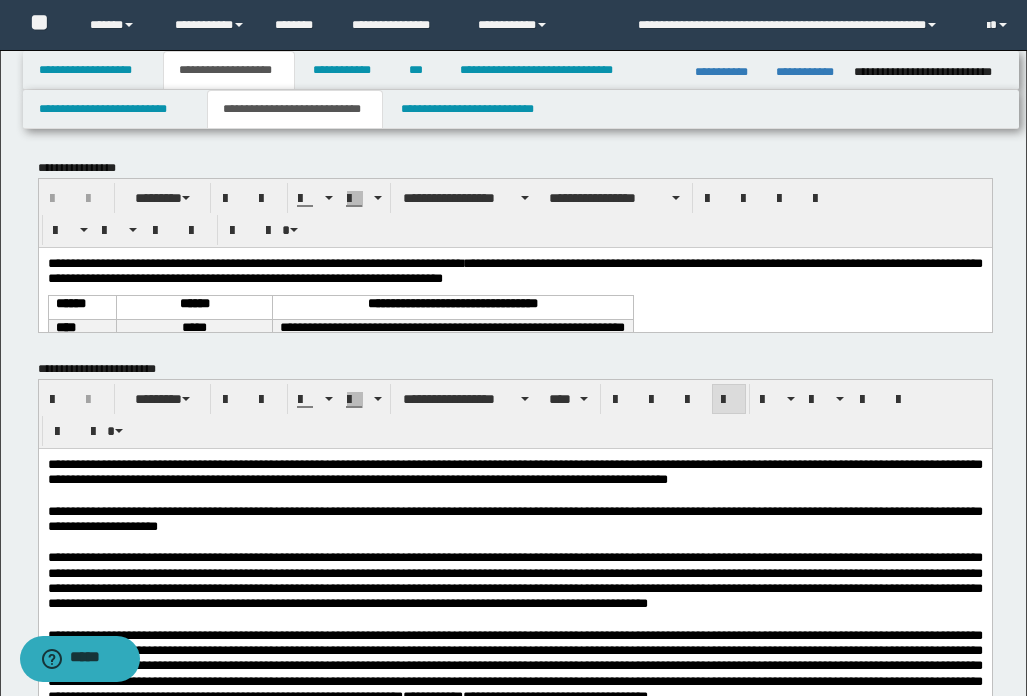drag, startPoint x: 666, startPoint y: 234, endPoint x: 857, endPoint y: 102, distance: 232.1745 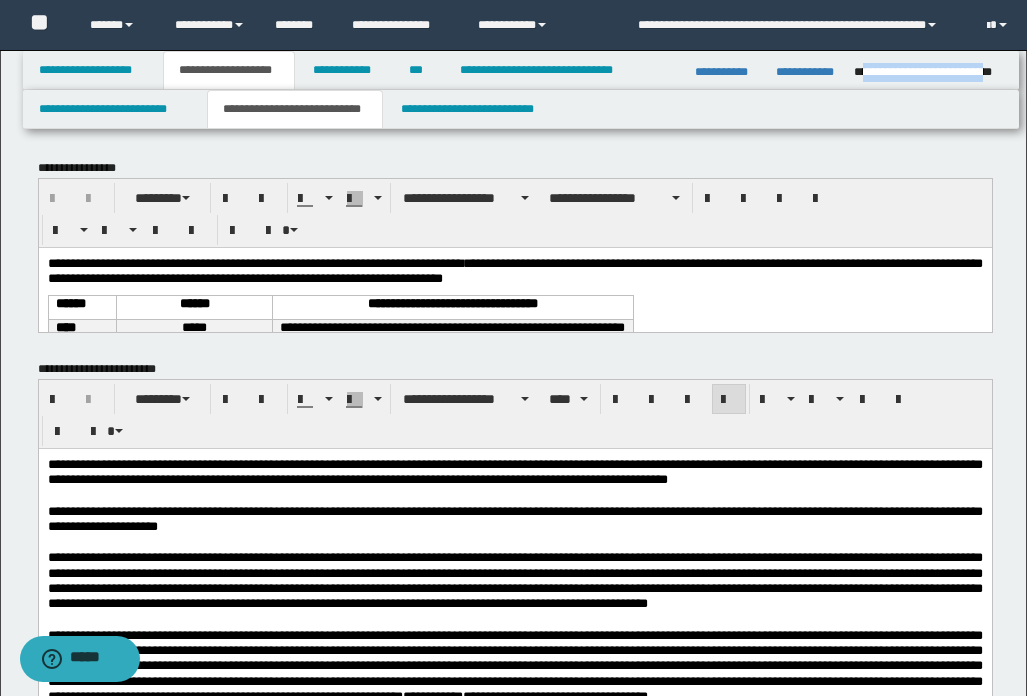 drag, startPoint x: 861, startPoint y: 72, endPoint x: 997, endPoint y: 72, distance: 136 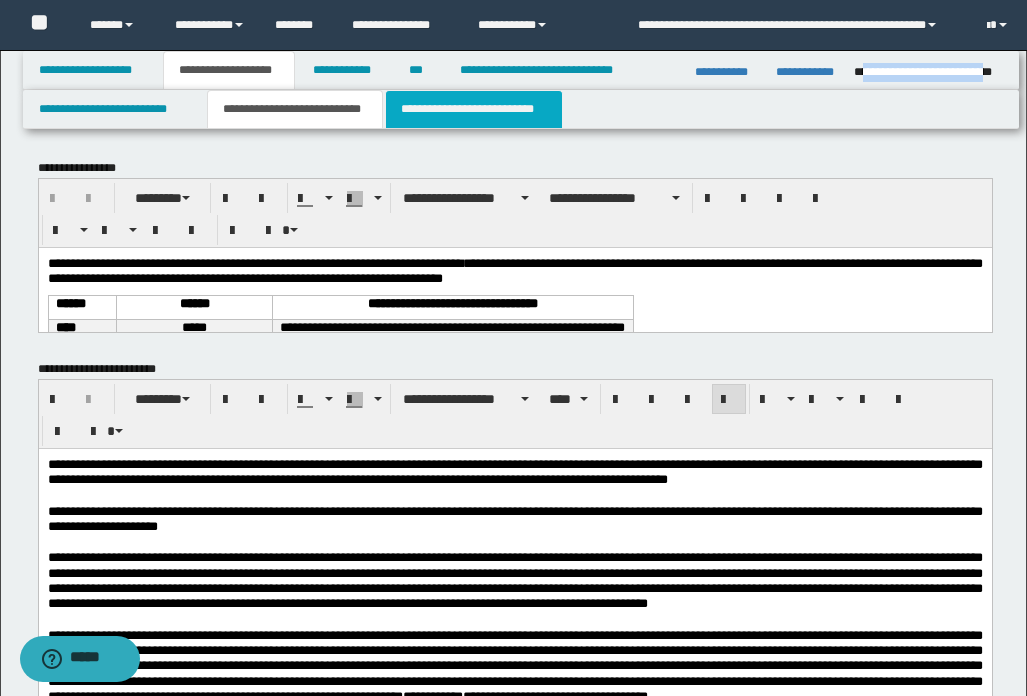 click on "**********" at bounding box center [474, 109] 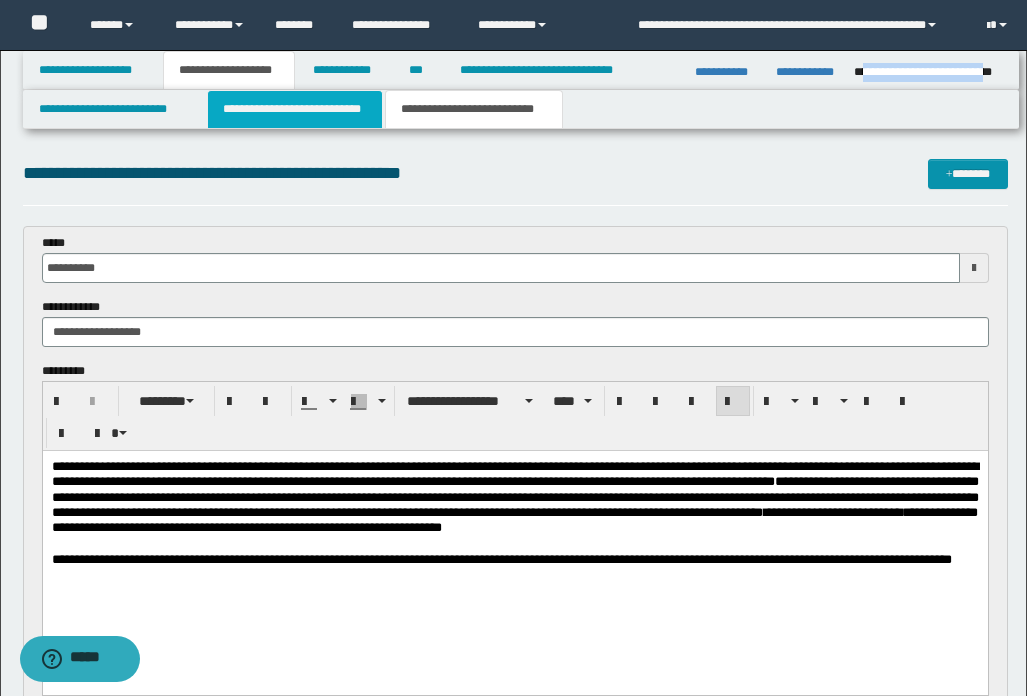 click on "**********" at bounding box center (295, 109) 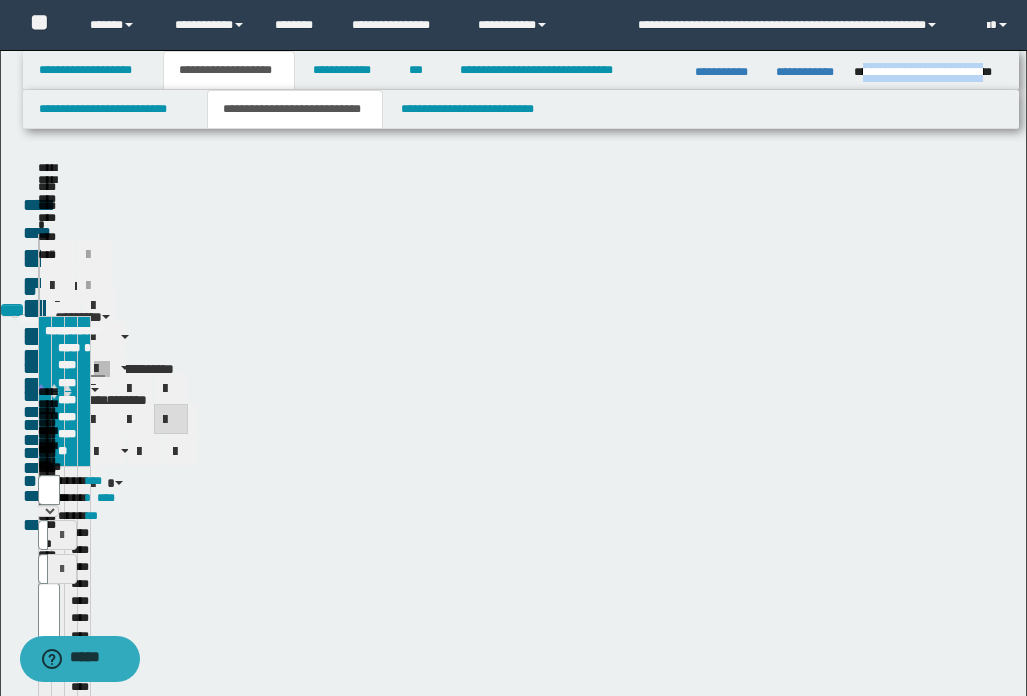 type 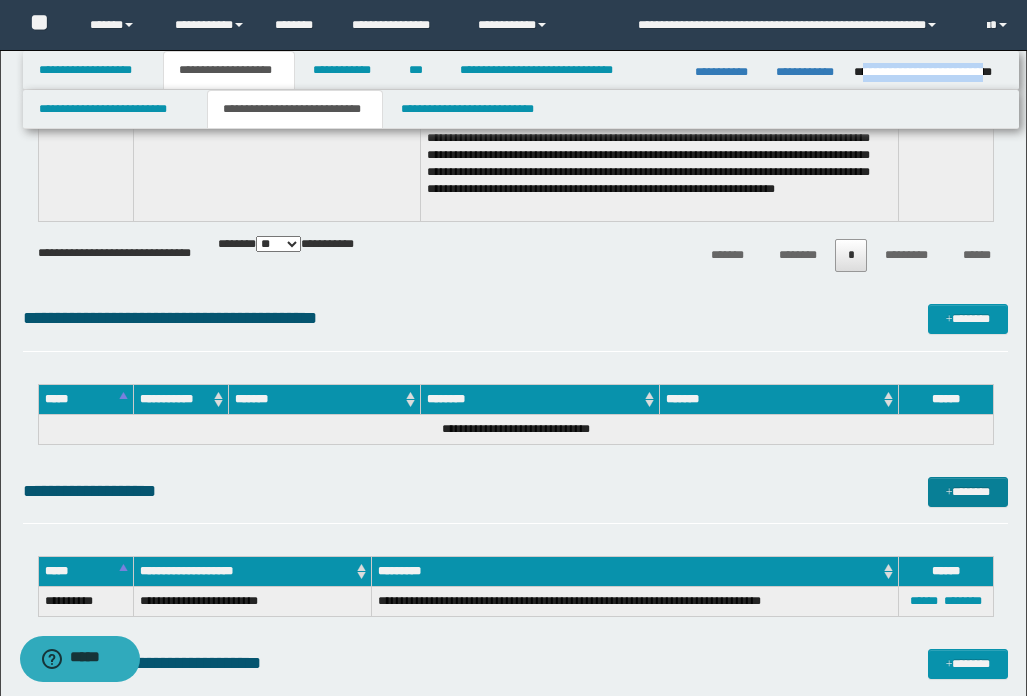 scroll, scrollTop: 1400, scrollLeft: 0, axis: vertical 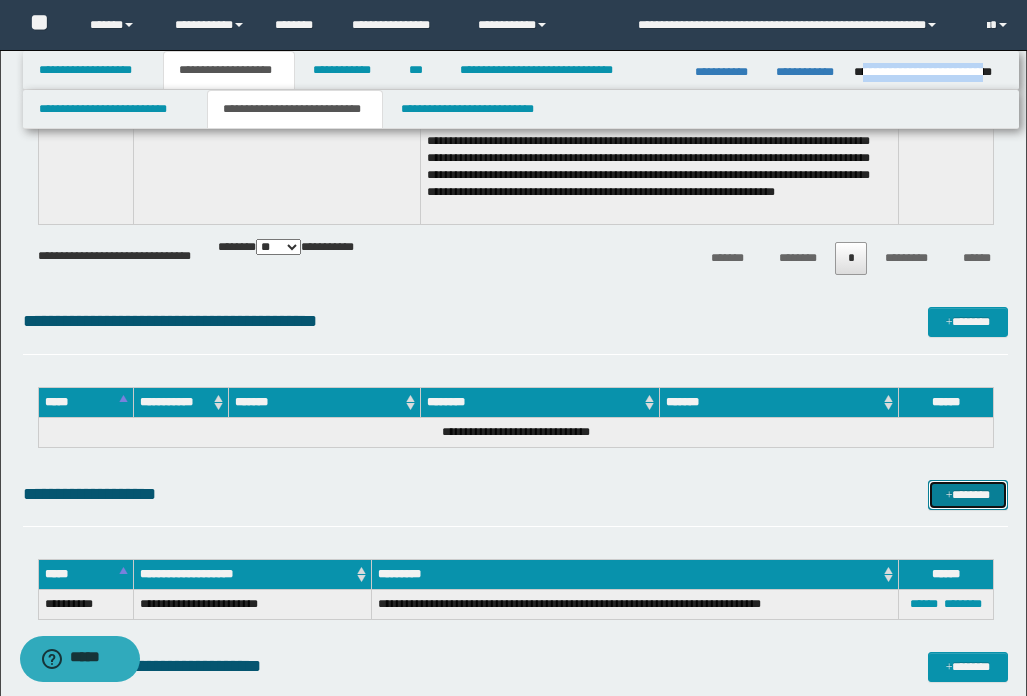 click on "*******" at bounding box center [968, 495] 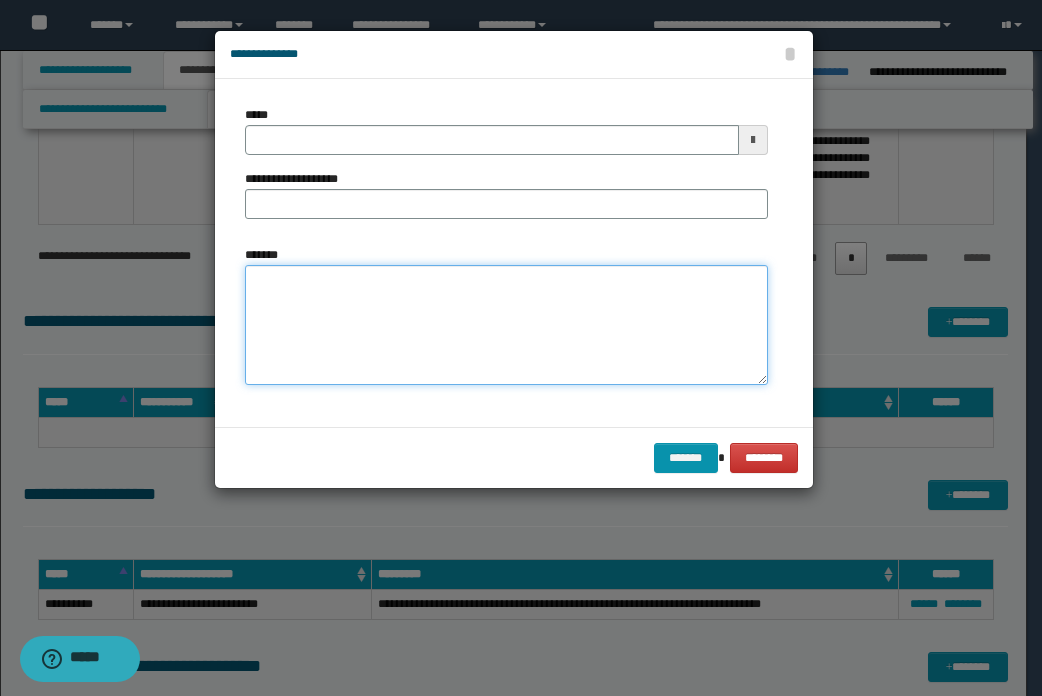 click on "*******" at bounding box center [506, 325] 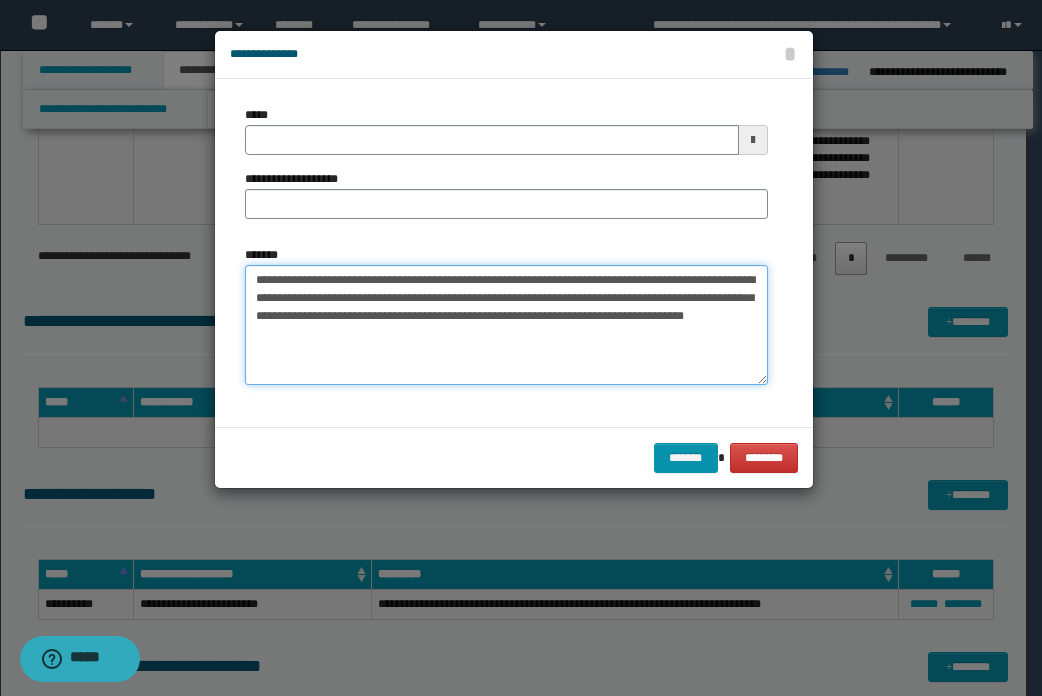 drag, startPoint x: 255, startPoint y: 286, endPoint x: 324, endPoint y: 284, distance: 69.02898 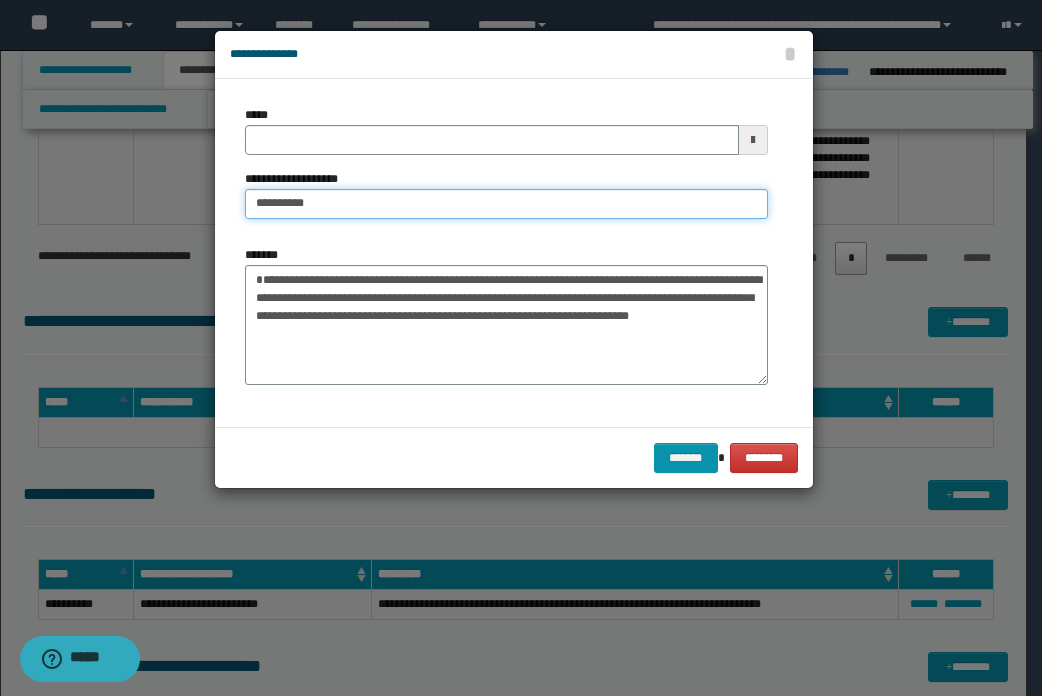 type on "**********" 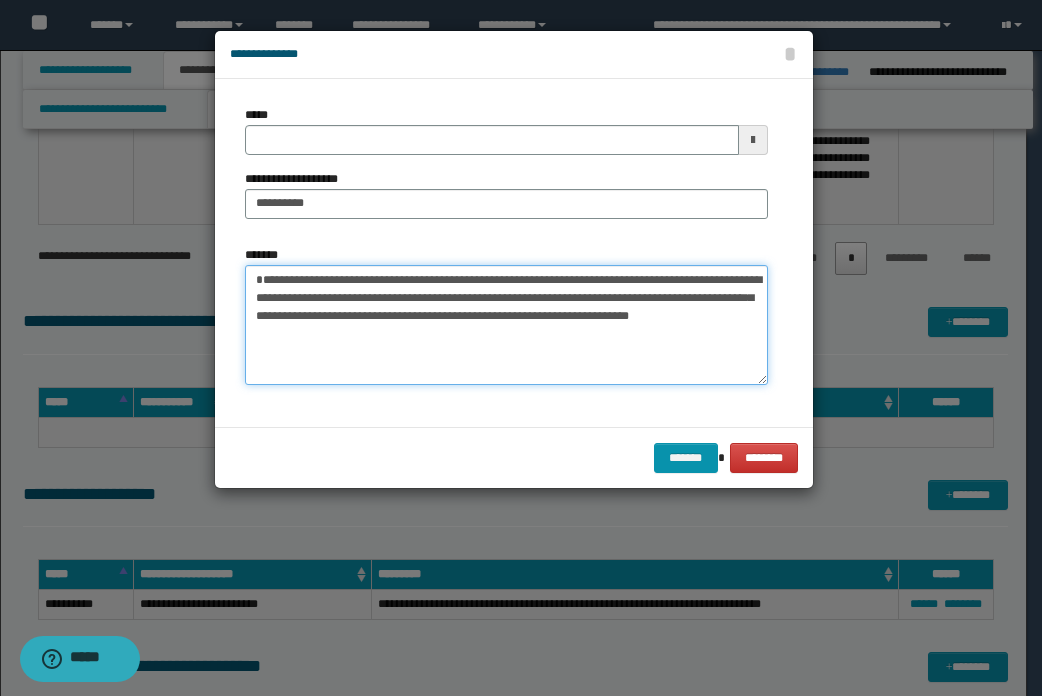 drag, startPoint x: 293, startPoint y: 282, endPoint x: 317, endPoint y: 278, distance: 24.33105 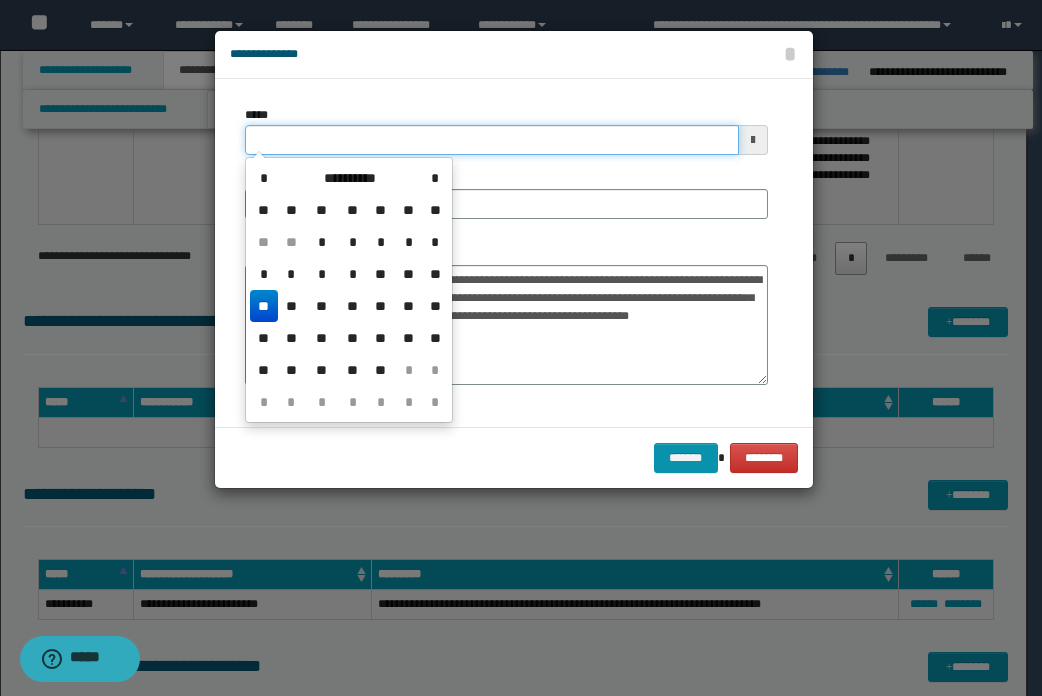 drag, startPoint x: 328, startPoint y: 141, endPoint x: 236, endPoint y: 151, distance: 92.541885 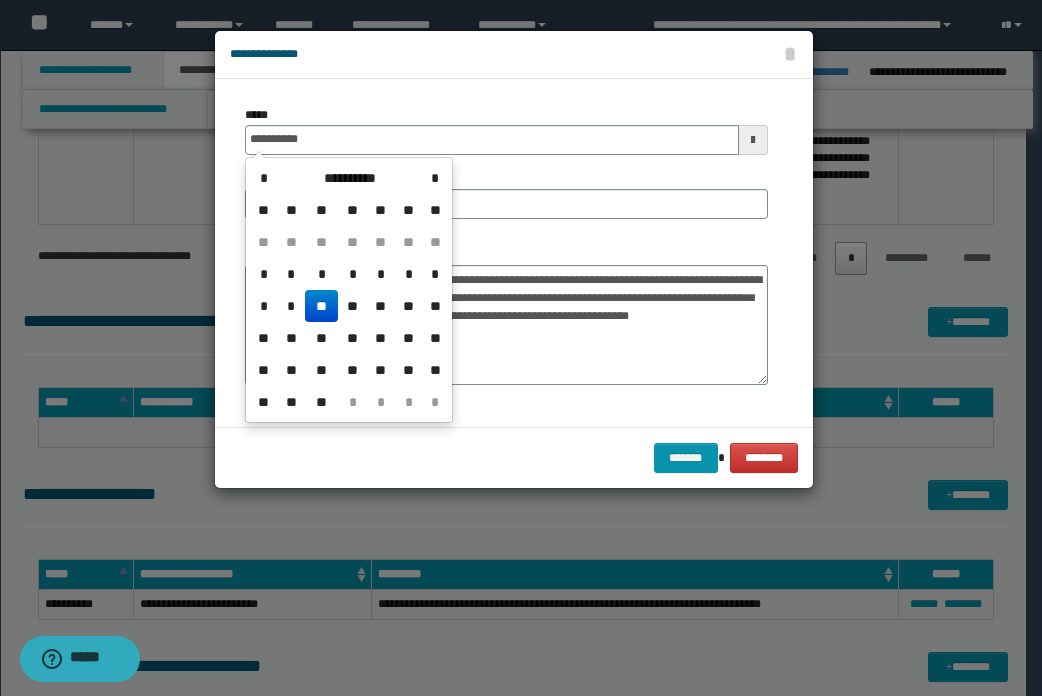 click on "**" at bounding box center (321, 306) 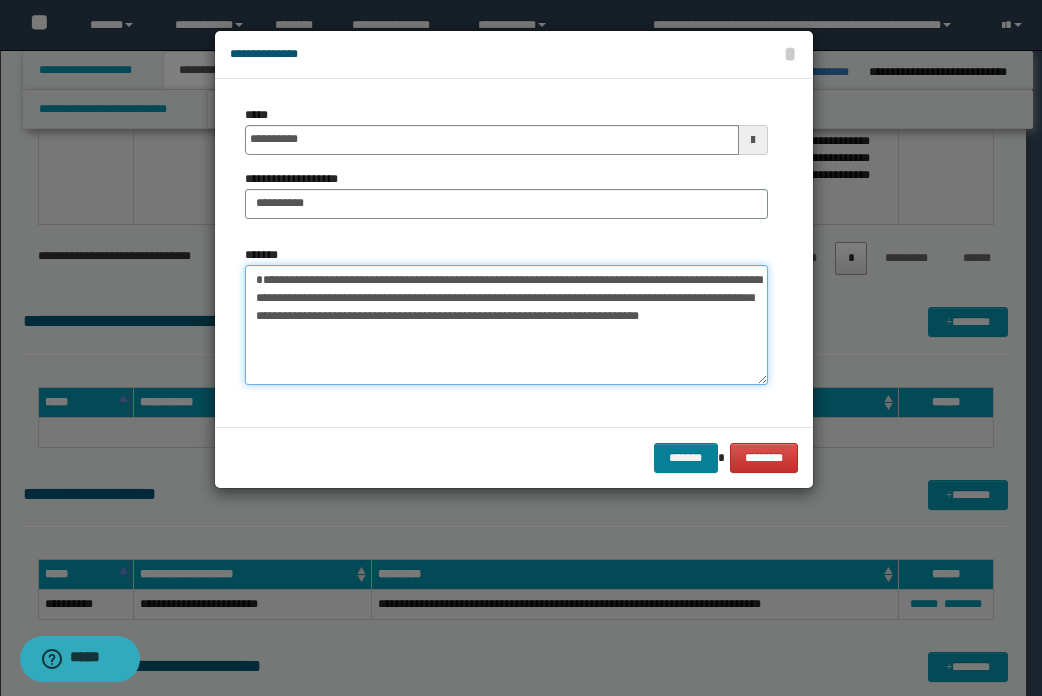 type on "**********" 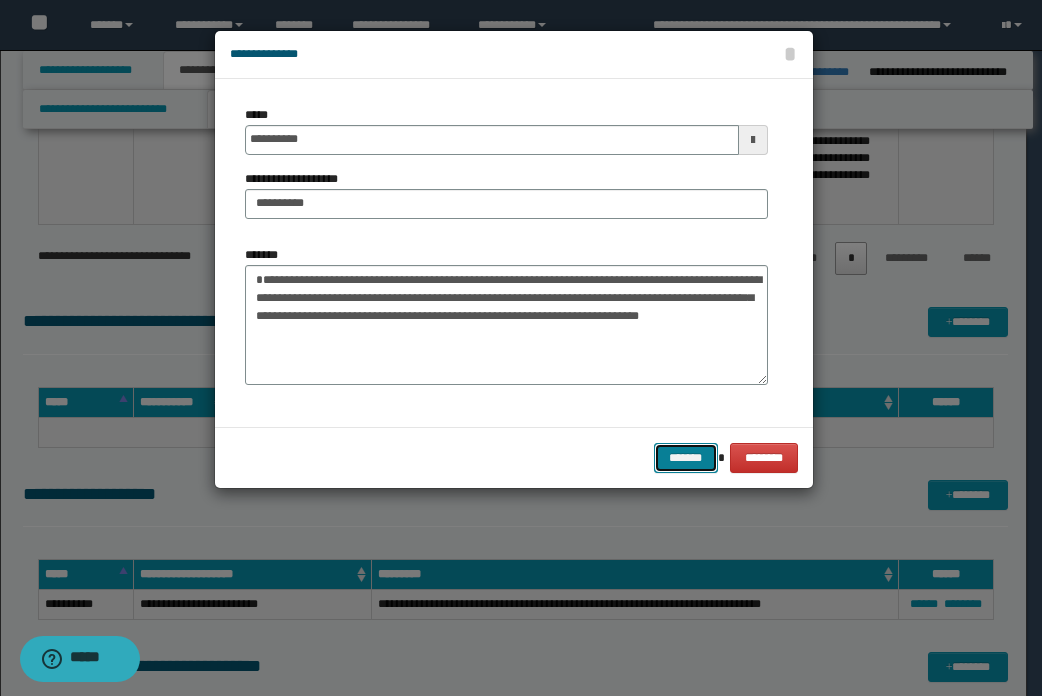 click on "*******" at bounding box center [686, 458] 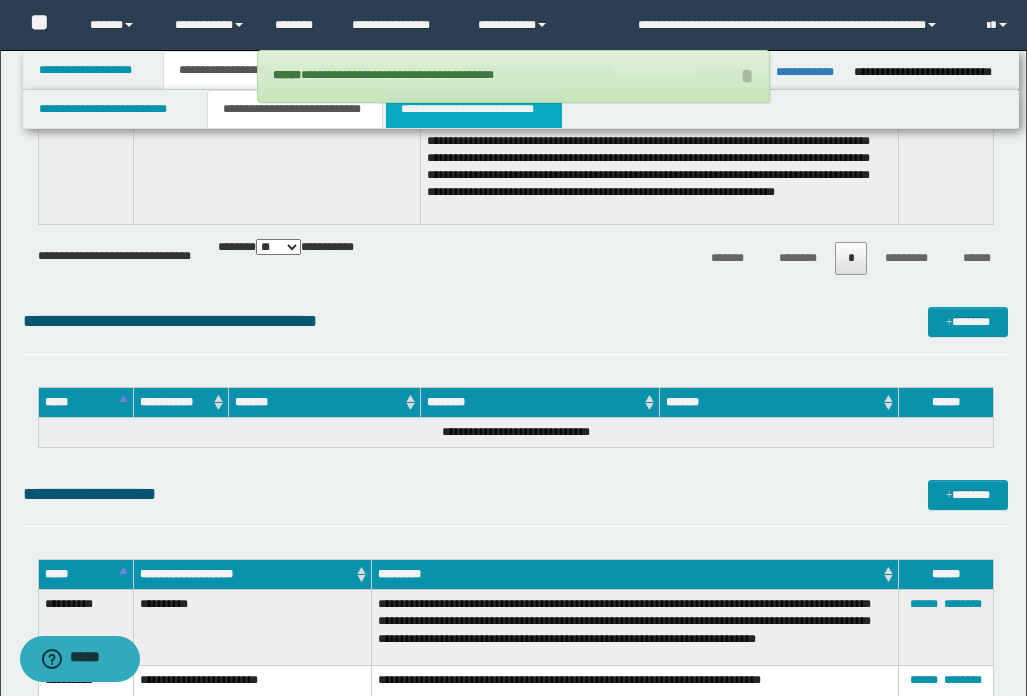 click on "**********" at bounding box center (474, 109) 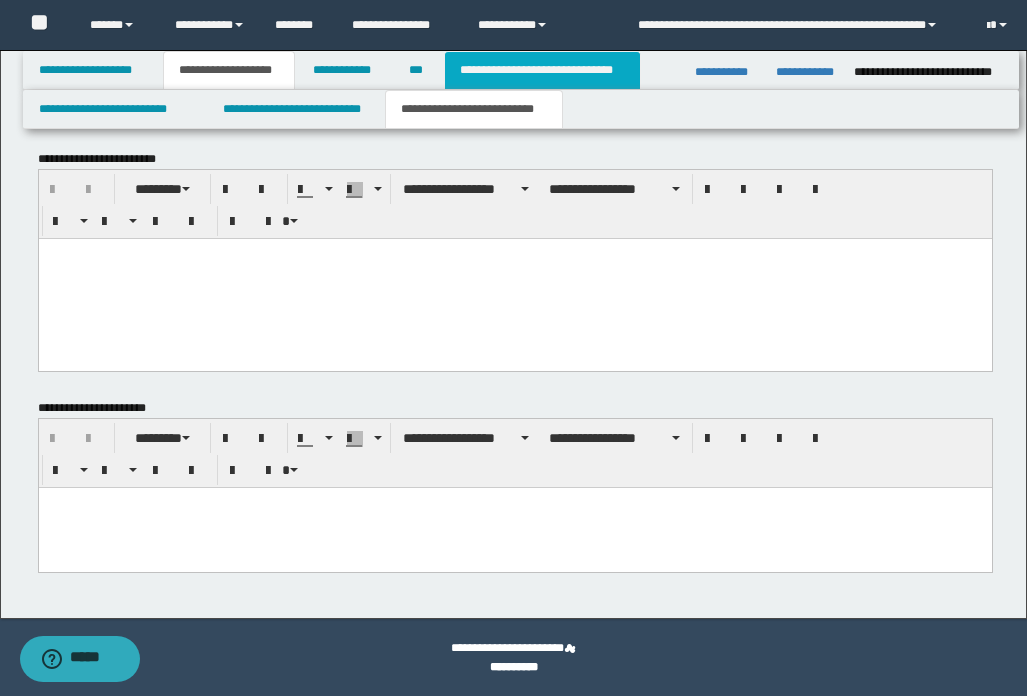 click on "**********" at bounding box center (542, 70) 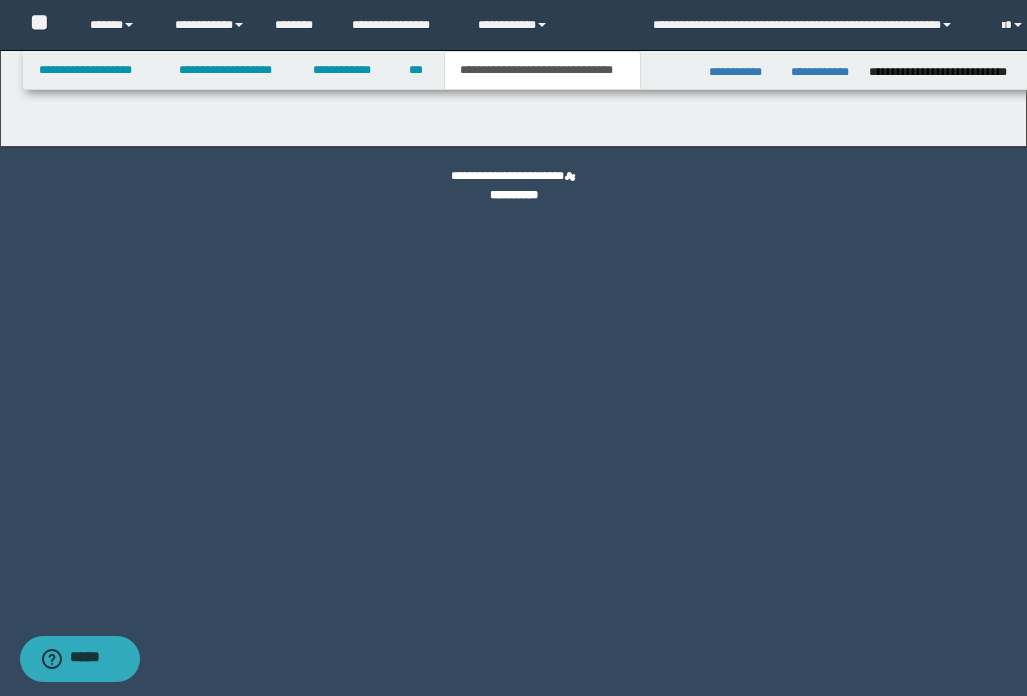 scroll, scrollTop: 0, scrollLeft: 0, axis: both 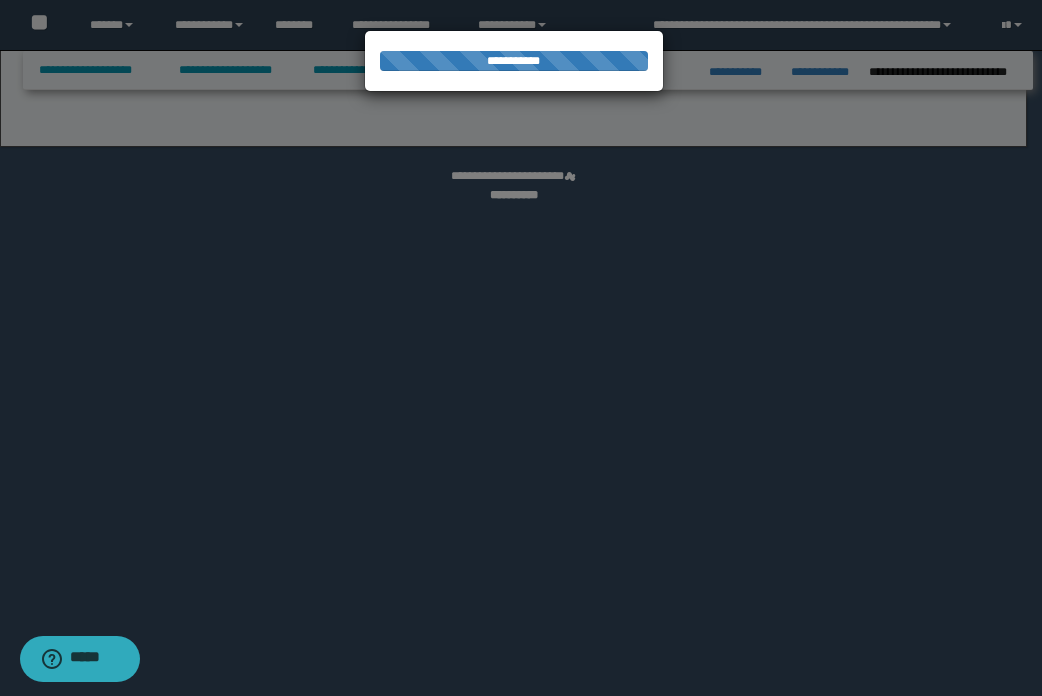 select on "*" 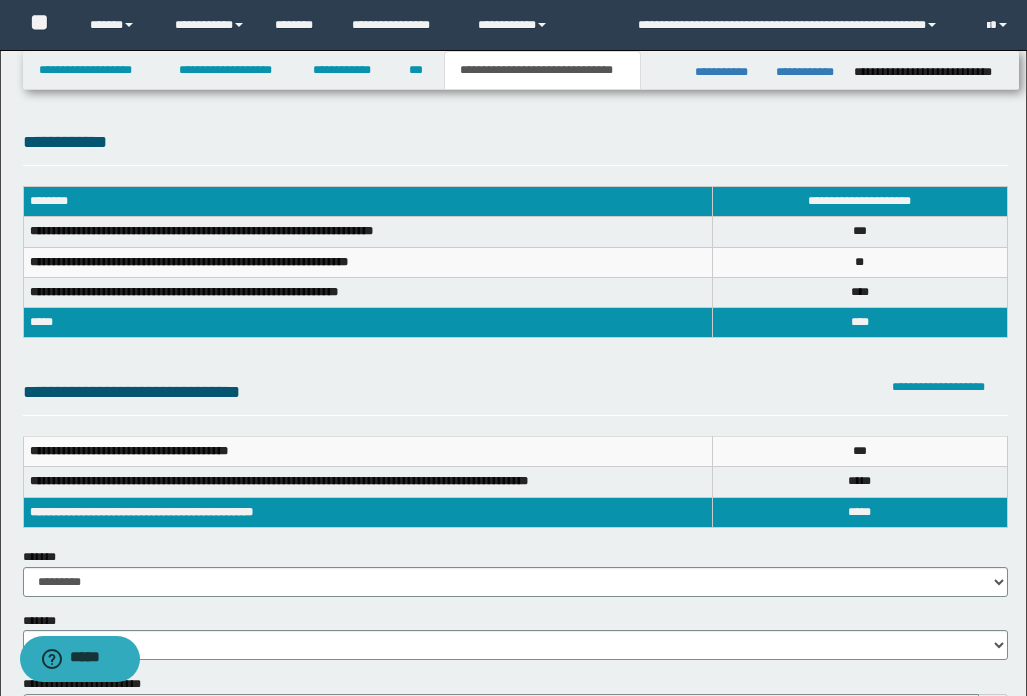 scroll, scrollTop: 0, scrollLeft: 0, axis: both 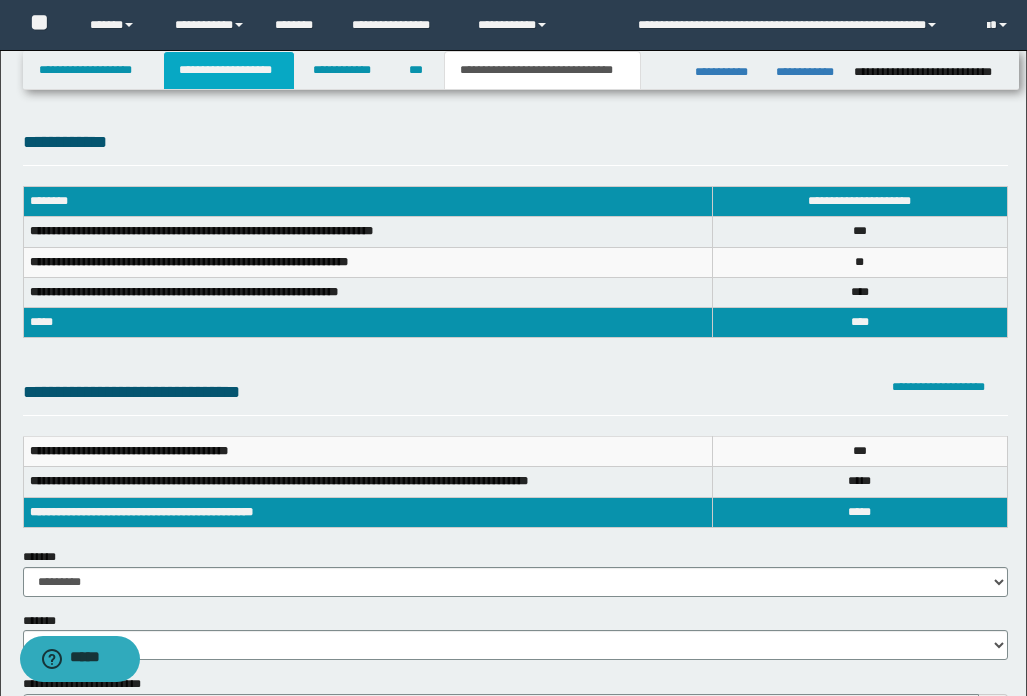 click on "**********" at bounding box center (229, 70) 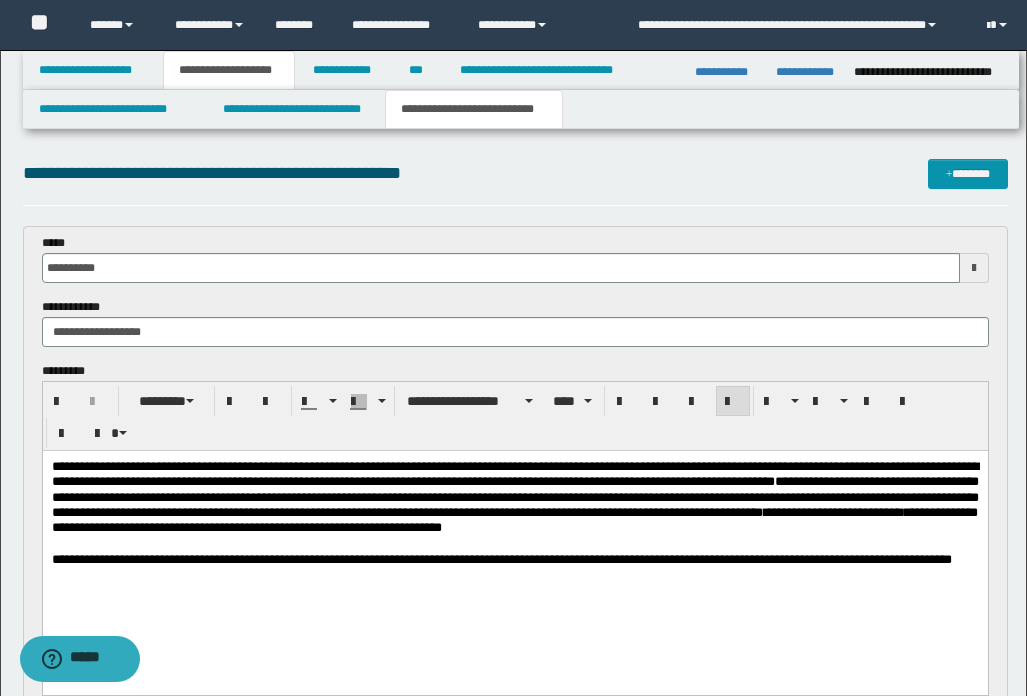 click on "**********" at bounding box center [514, 538] 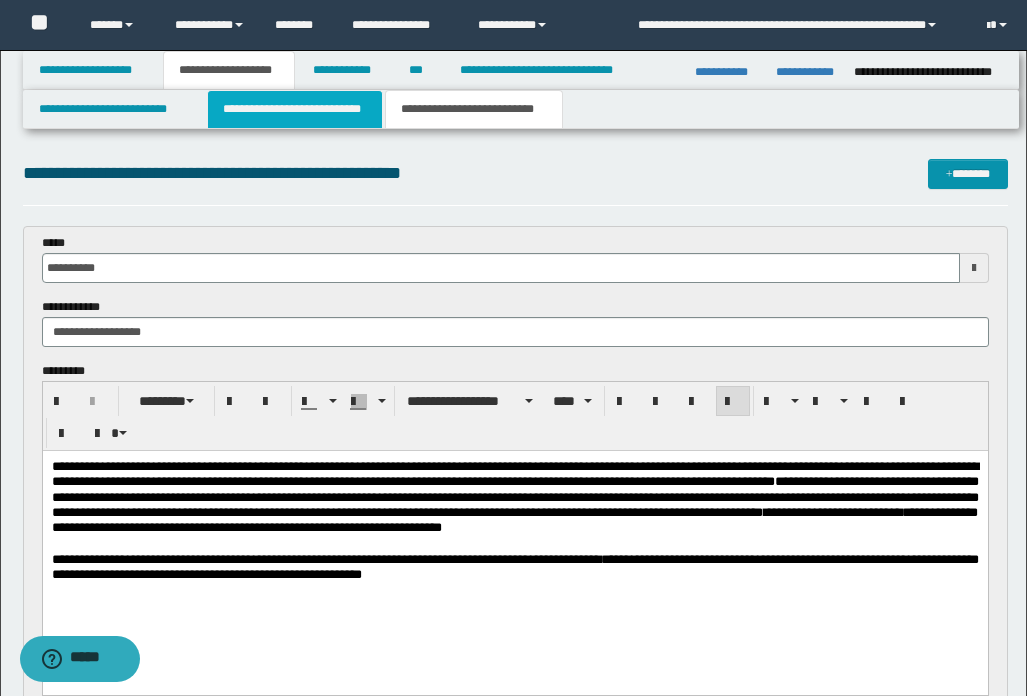 click on "**********" at bounding box center [295, 109] 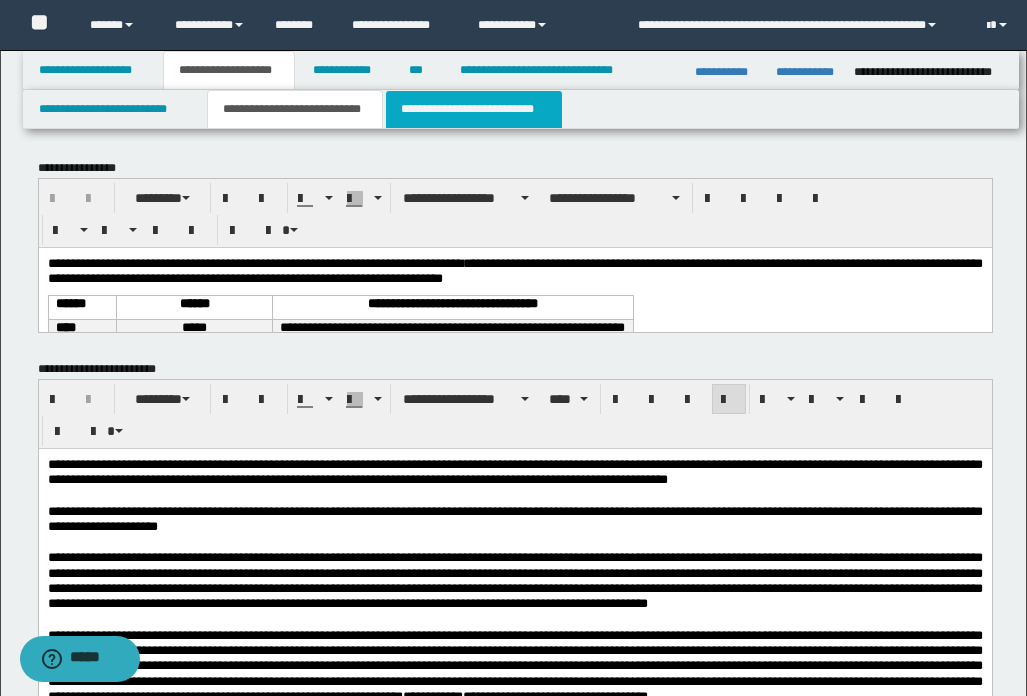click on "**********" at bounding box center (474, 109) 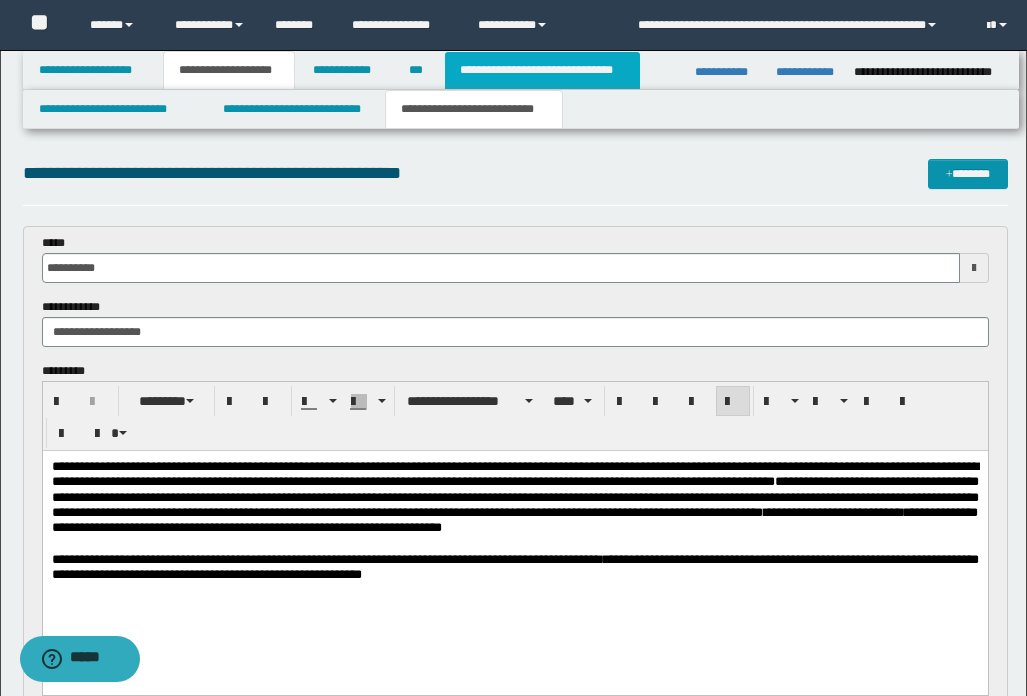 click on "**********" at bounding box center [542, 70] 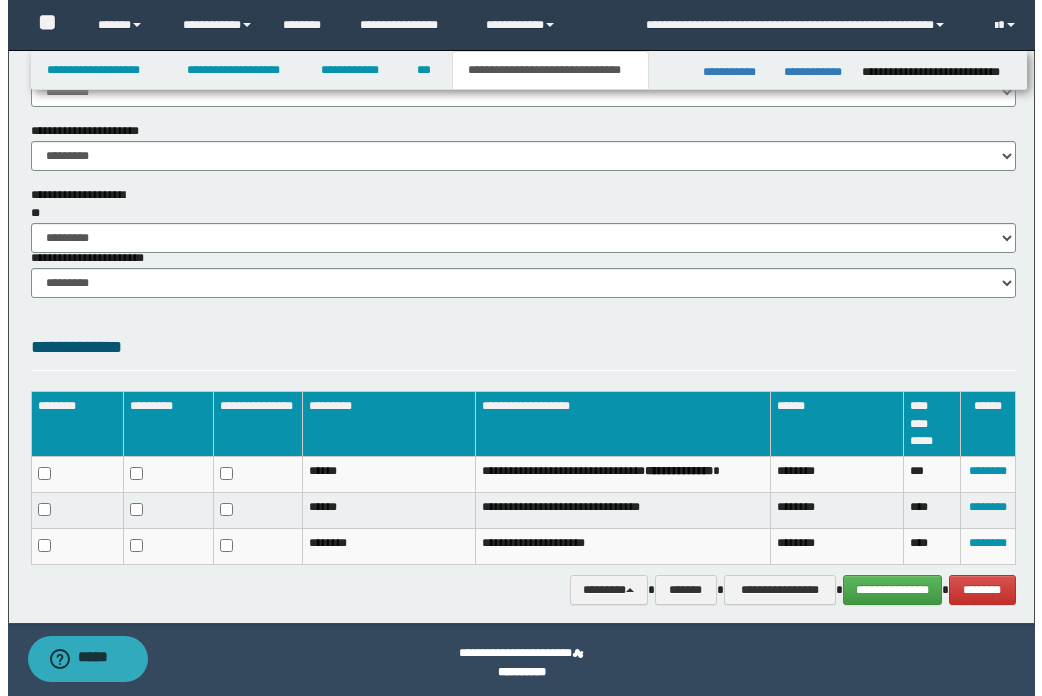 scroll, scrollTop: 1332, scrollLeft: 0, axis: vertical 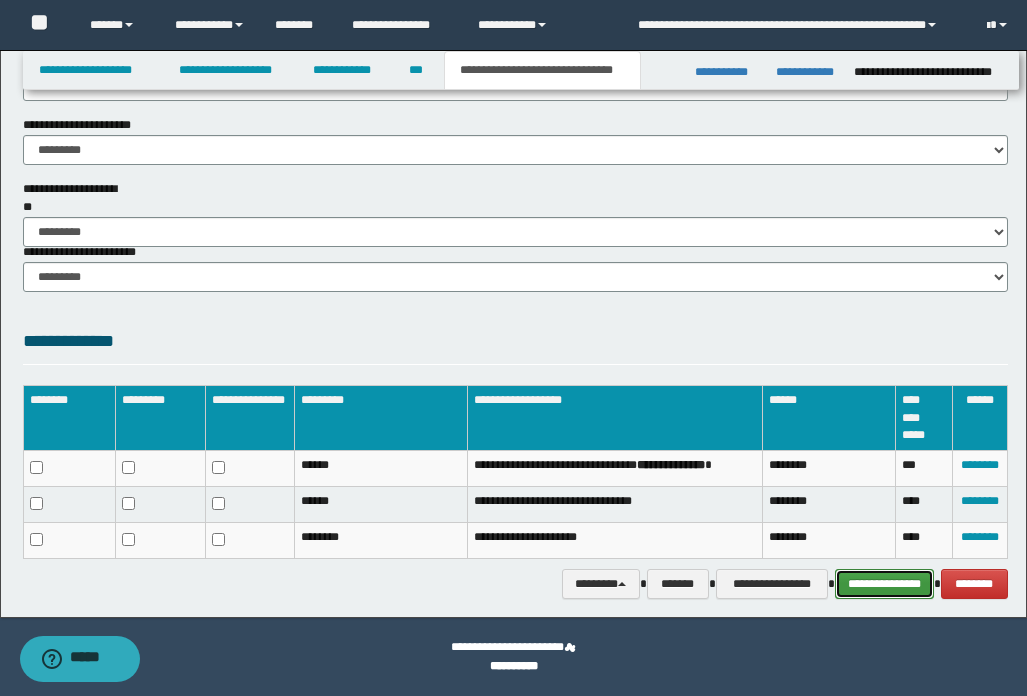 click on "**********" at bounding box center [884, 584] 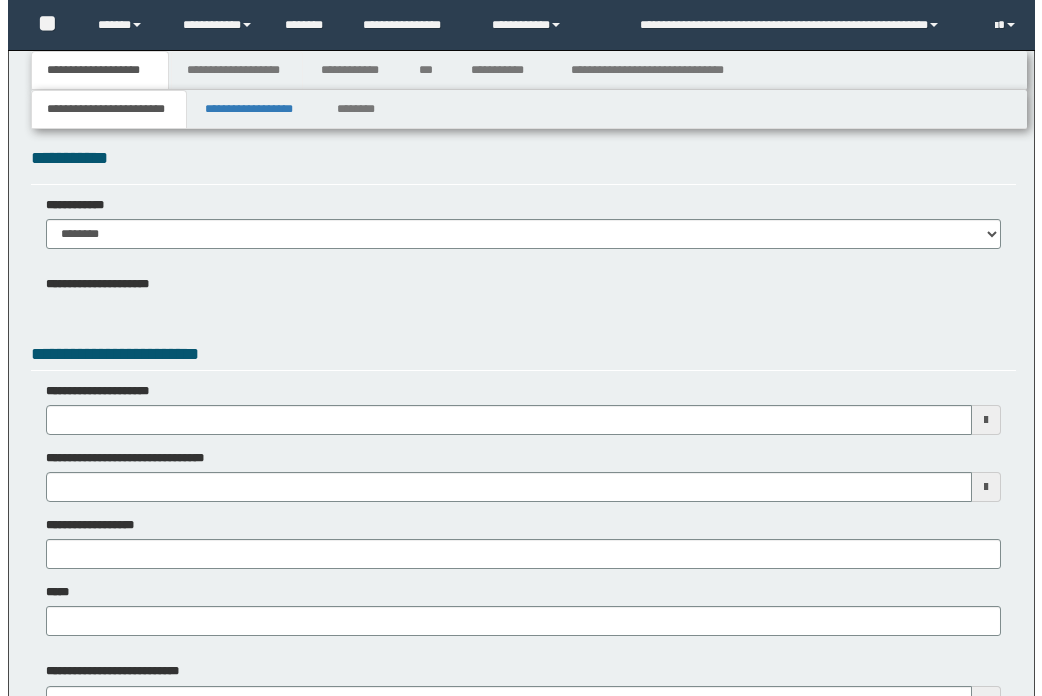 scroll, scrollTop: 0, scrollLeft: 0, axis: both 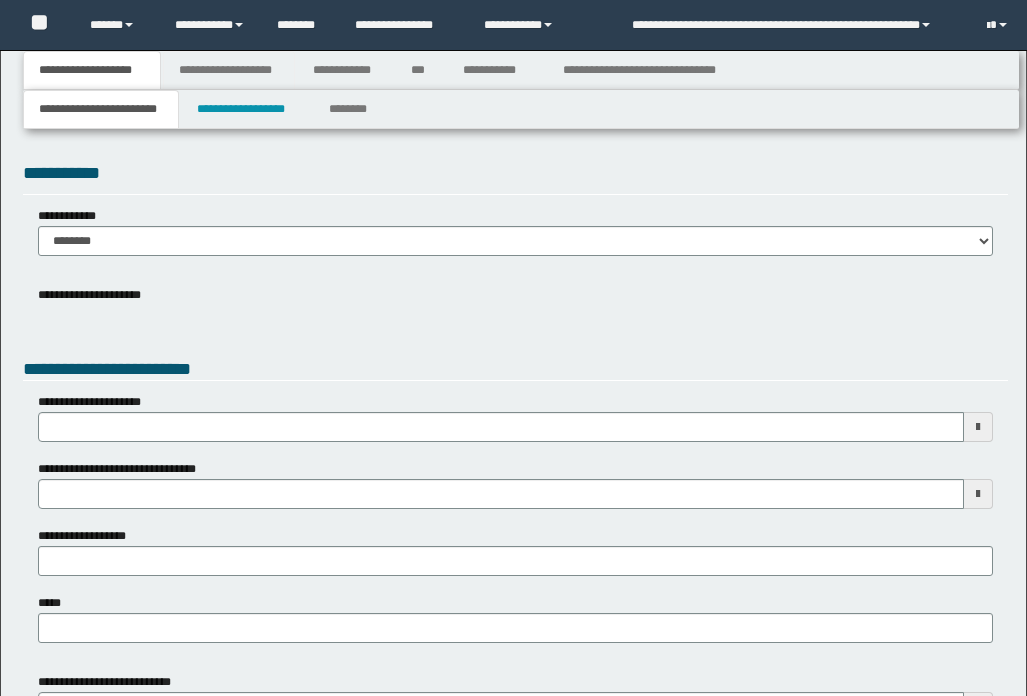 click on "**********" at bounding box center (229, 70) 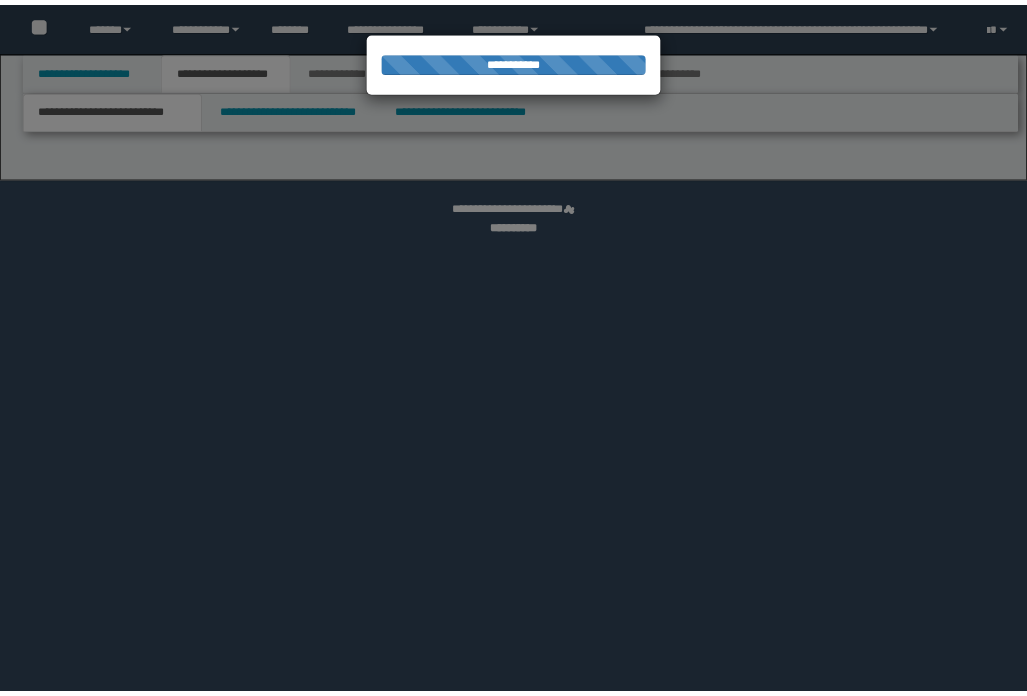 scroll, scrollTop: 0, scrollLeft: 0, axis: both 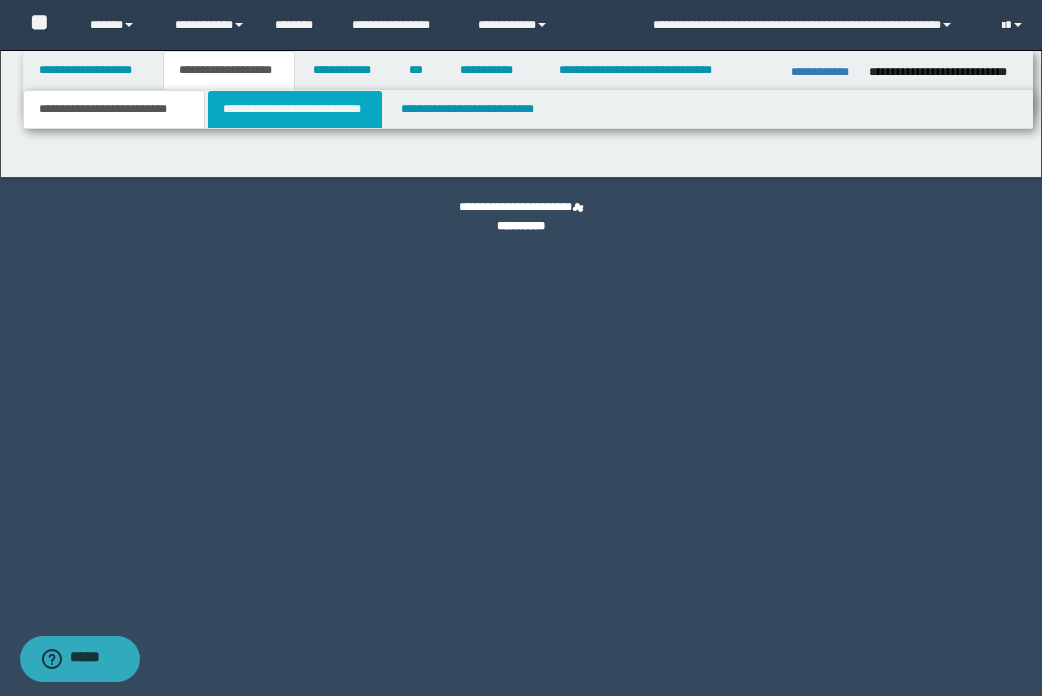 click on "**********" at bounding box center (295, 109) 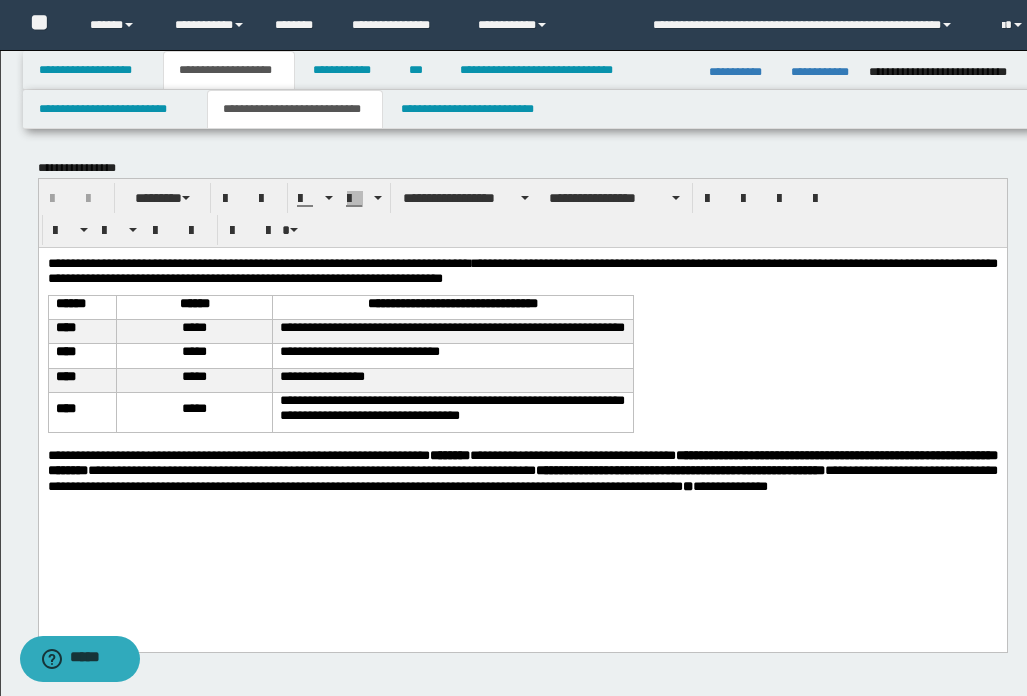 scroll, scrollTop: 0, scrollLeft: 0, axis: both 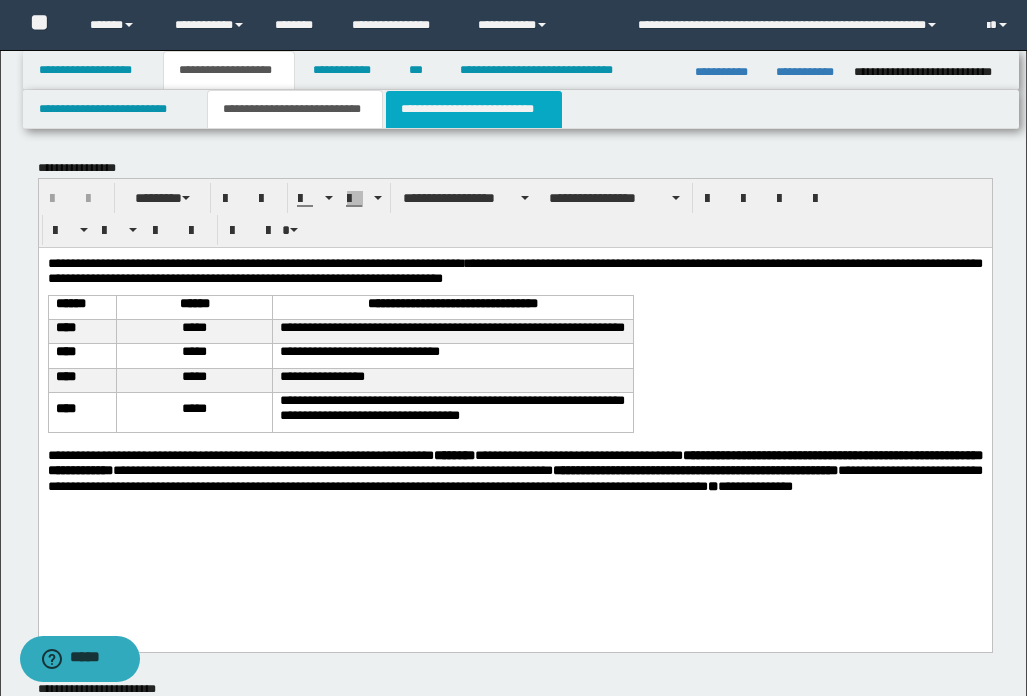 click on "**********" at bounding box center [474, 109] 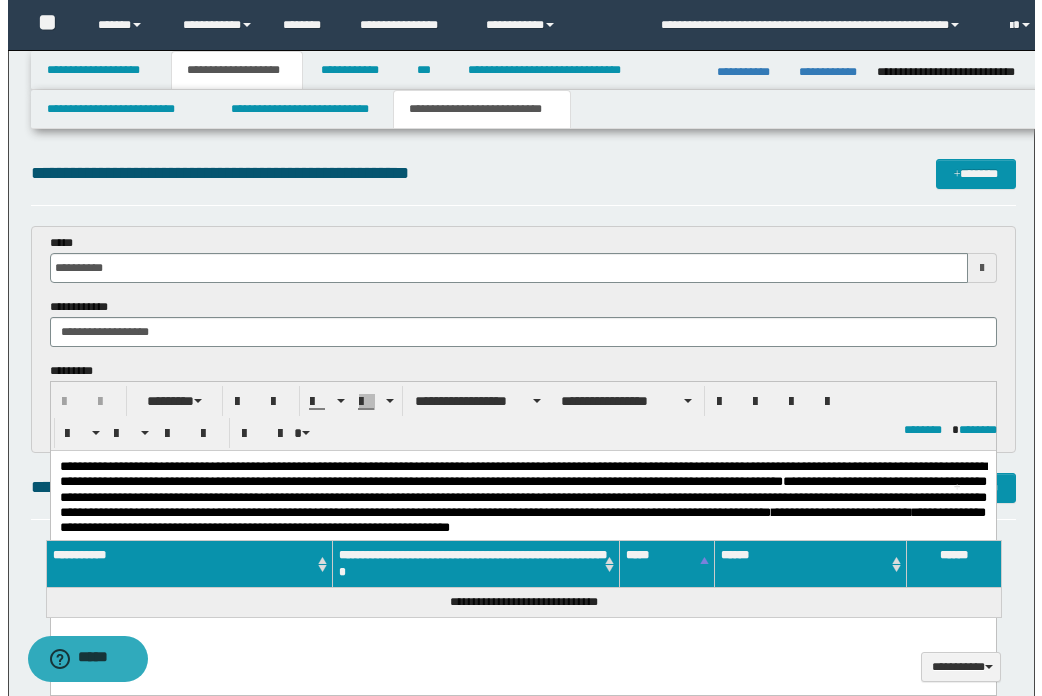 scroll, scrollTop: 0, scrollLeft: 0, axis: both 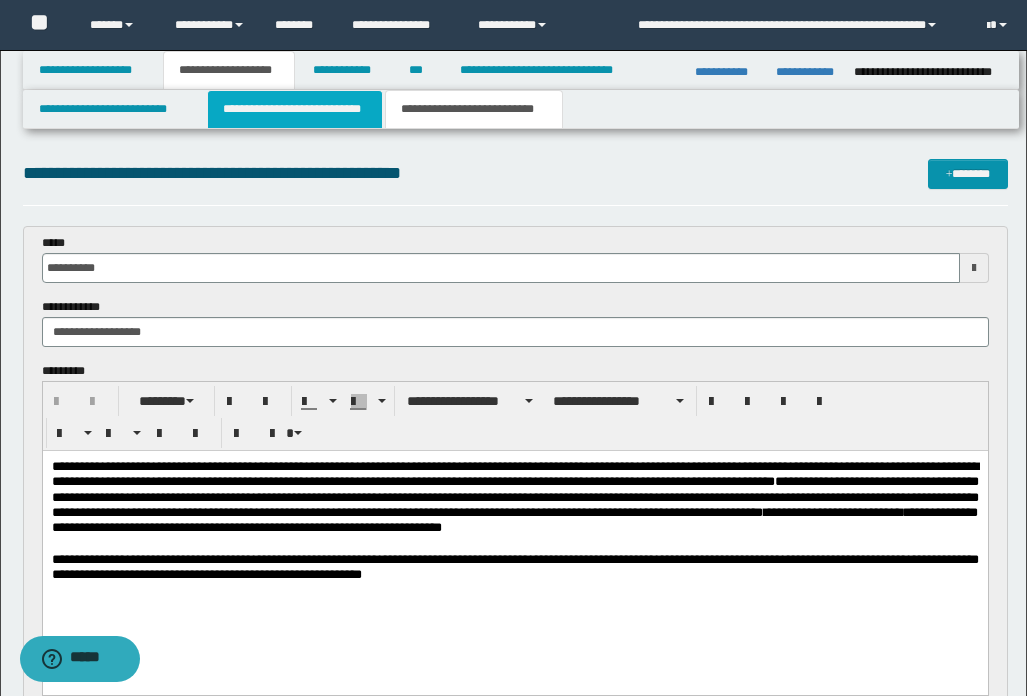 click on "**********" at bounding box center (295, 109) 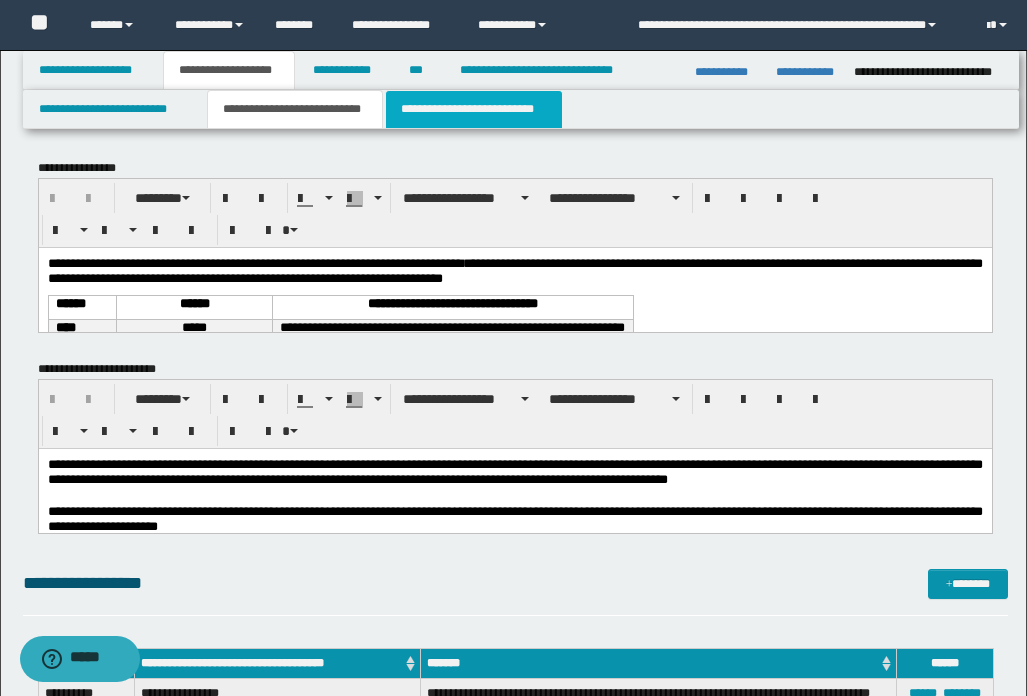 click on "**********" at bounding box center [474, 109] 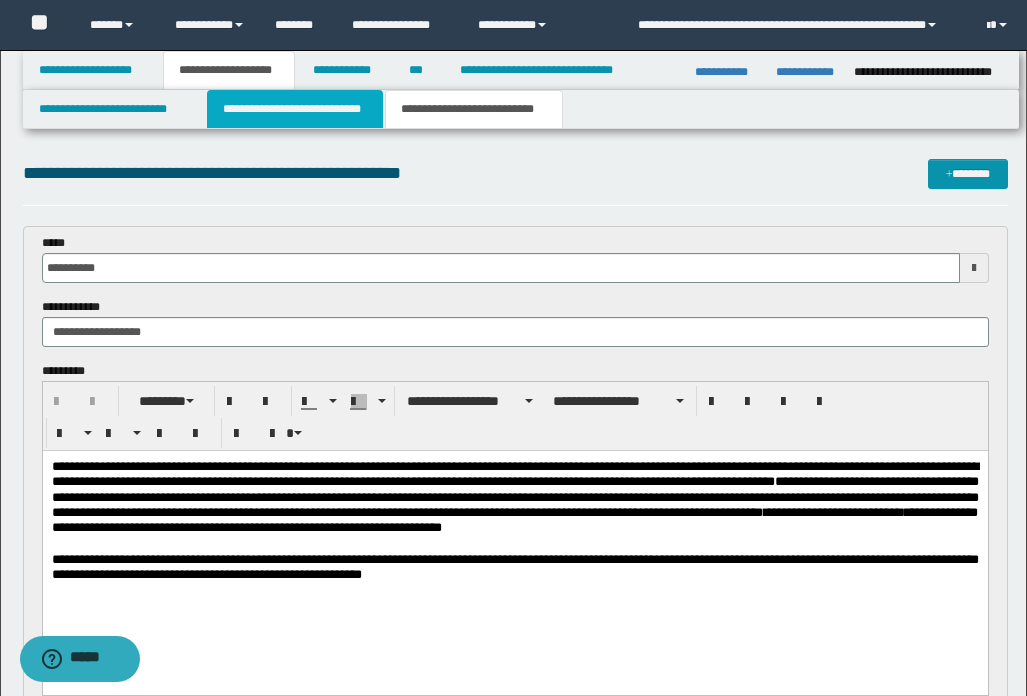 click on "**********" at bounding box center [295, 109] 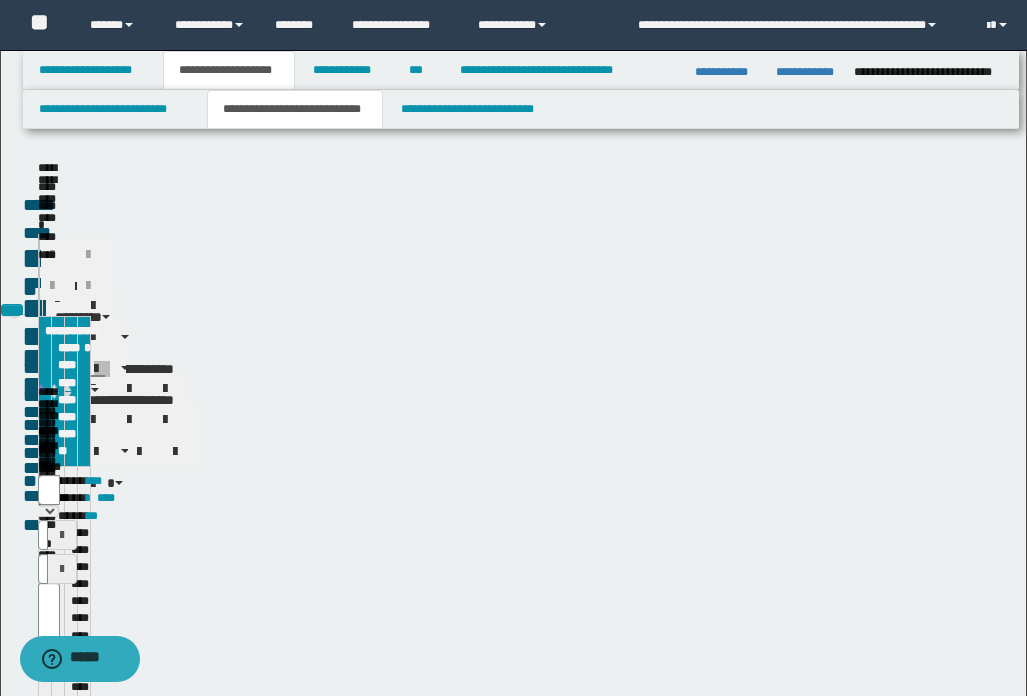 type 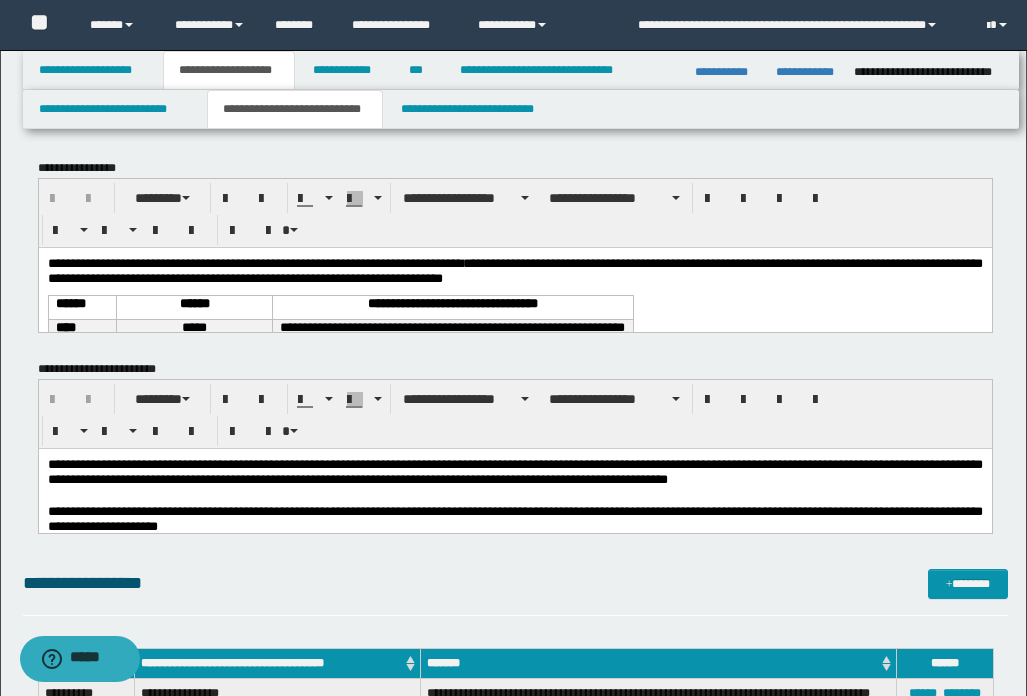 click on "**********" at bounding box center (514, 407) 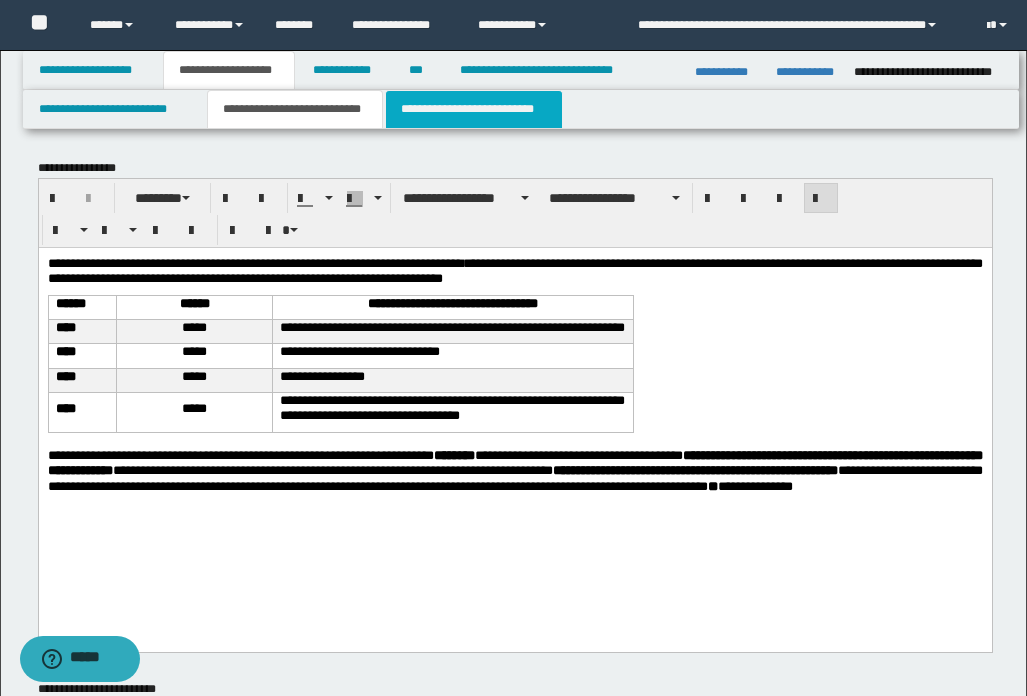click on "**********" at bounding box center [474, 109] 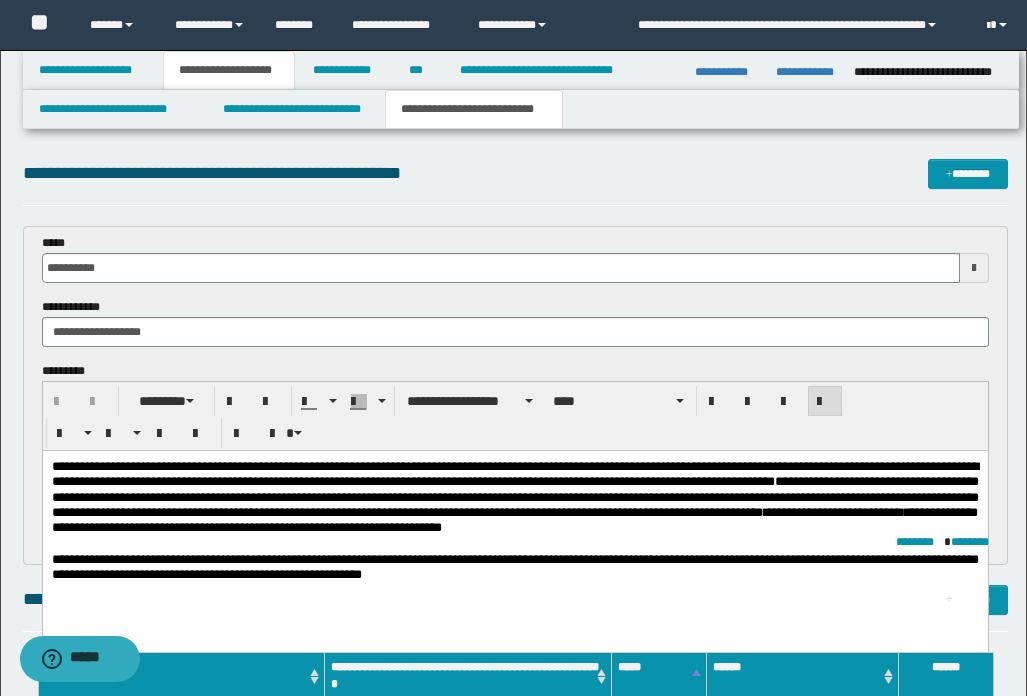 click on "**********" at bounding box center [514, 497] 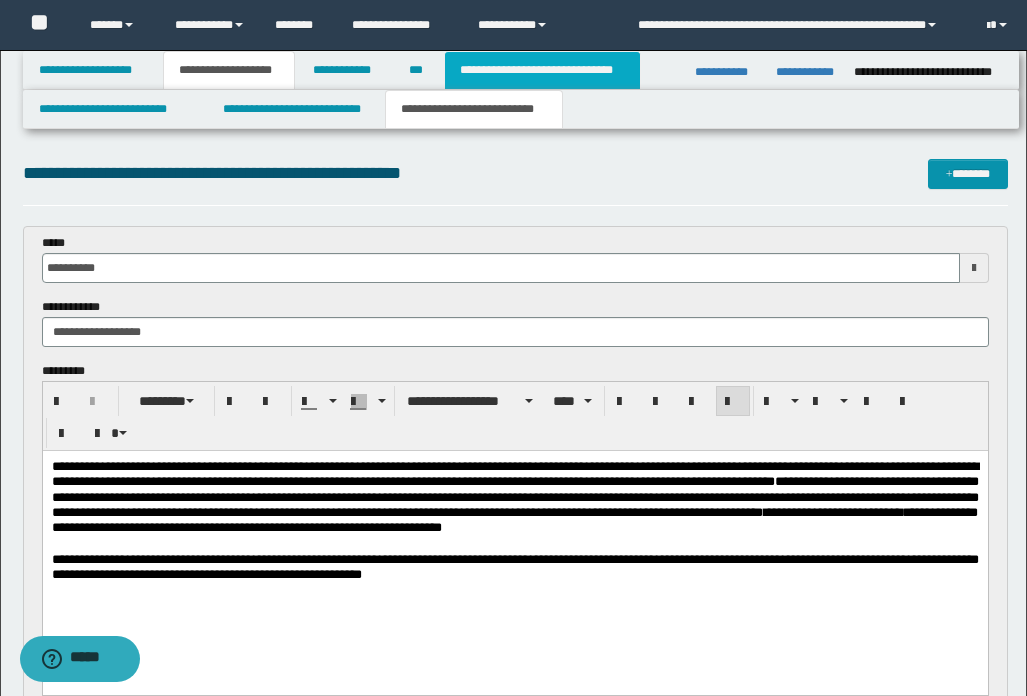 click on "**********" at bounding box center [542, 70] 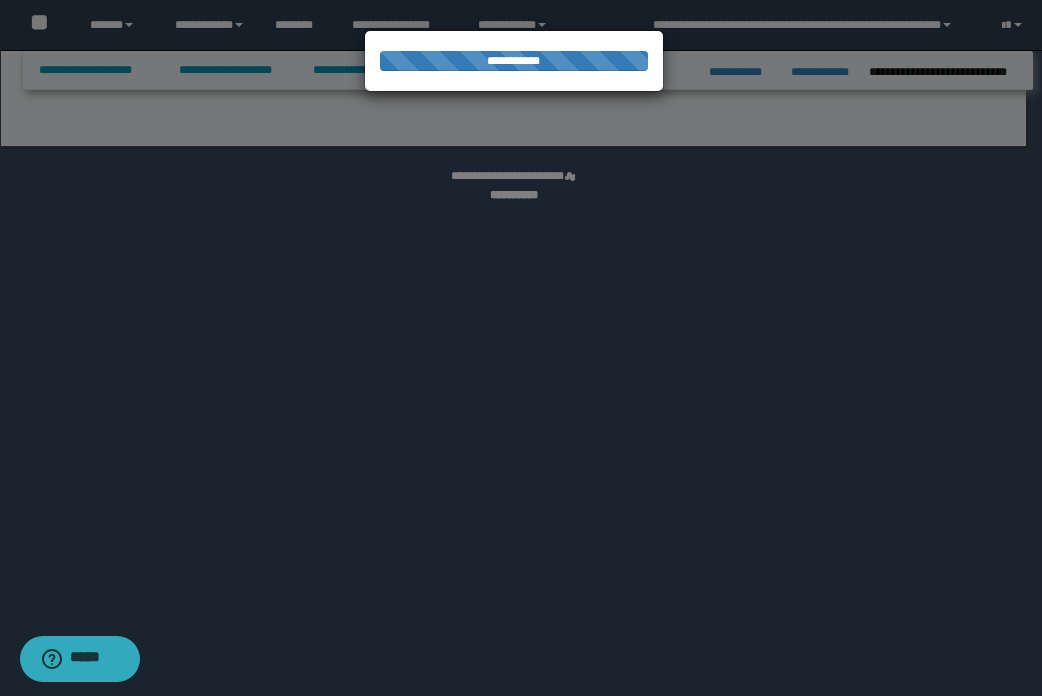 select on "*" 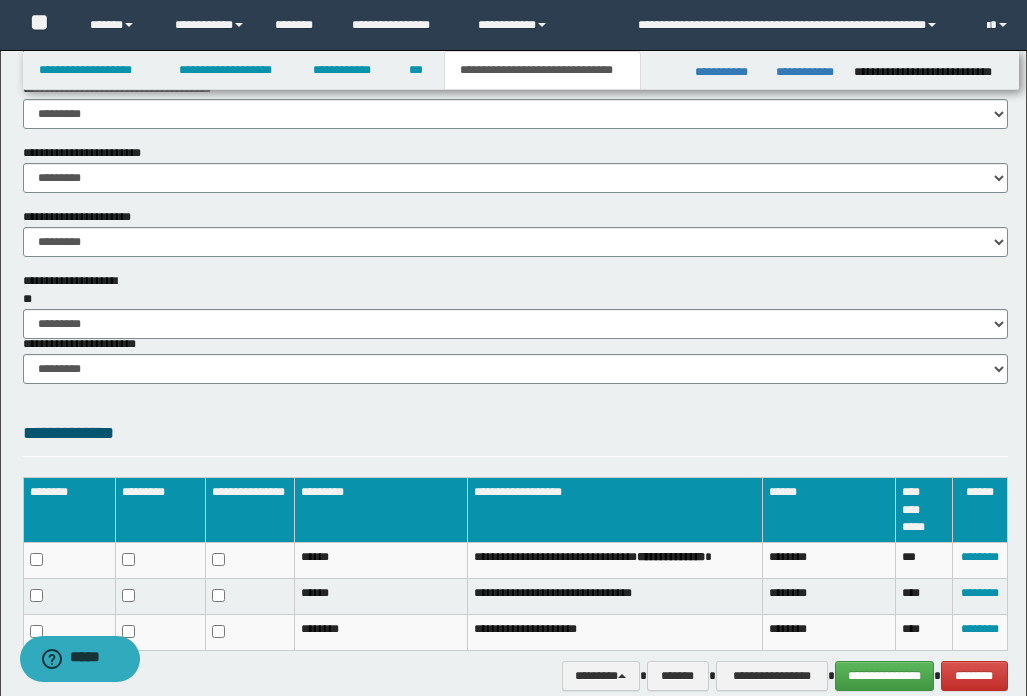 scroll, scrollTop: 1398, scrollLeft: 0, axis: vertical 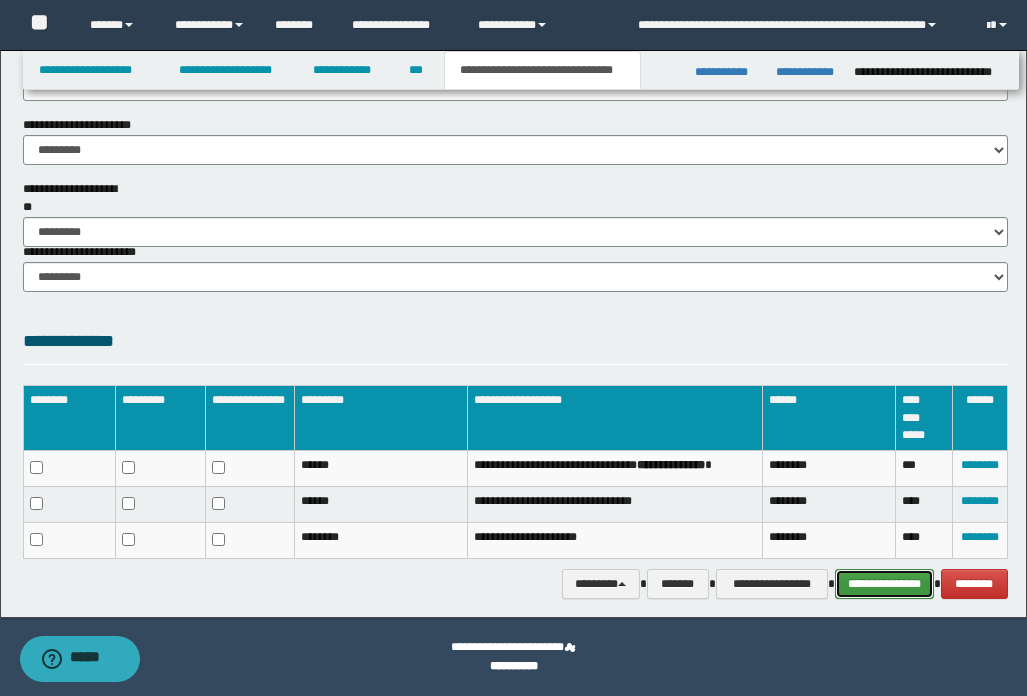 click on "**********" at bounding box center [884, 584] 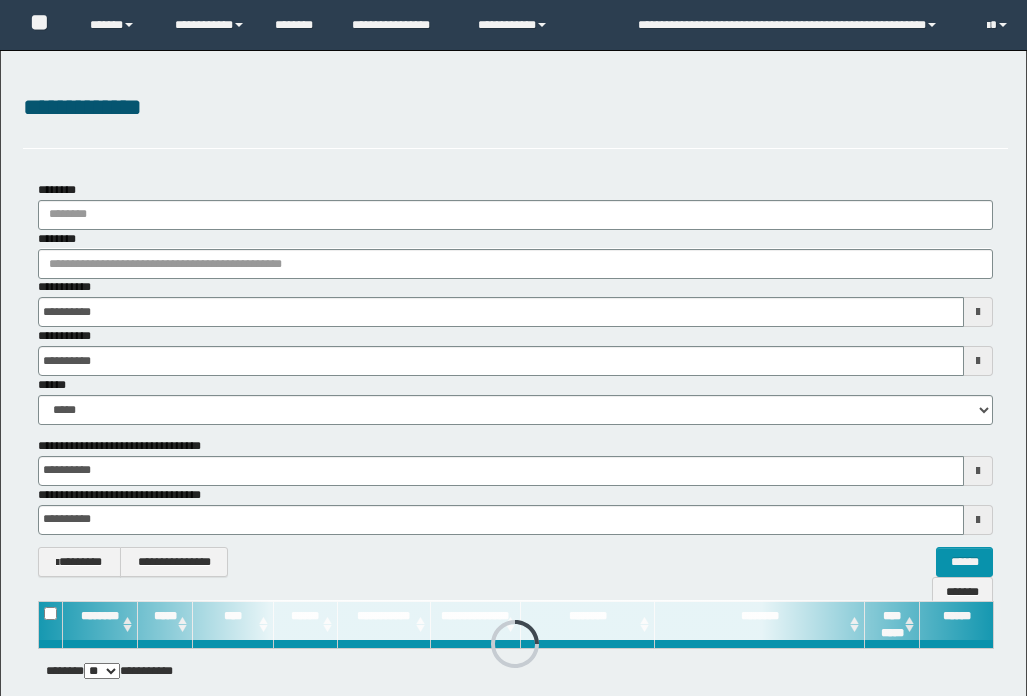 scroll, scrollTop: 0, scrollLeft: 0, axis: both 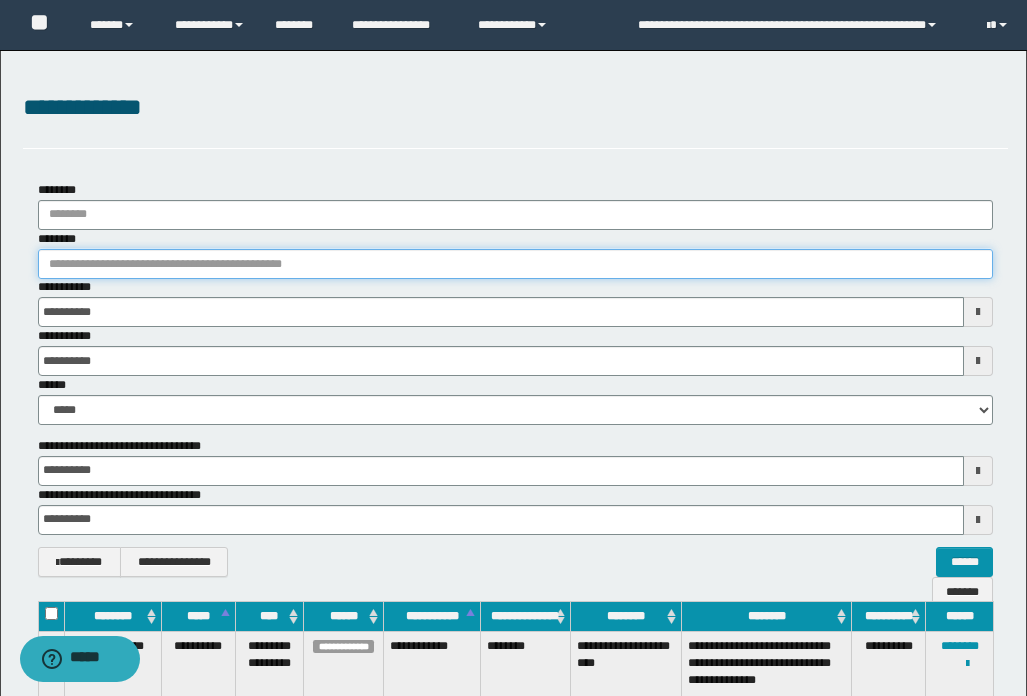 click on "********" at bounding box center (515, 264) 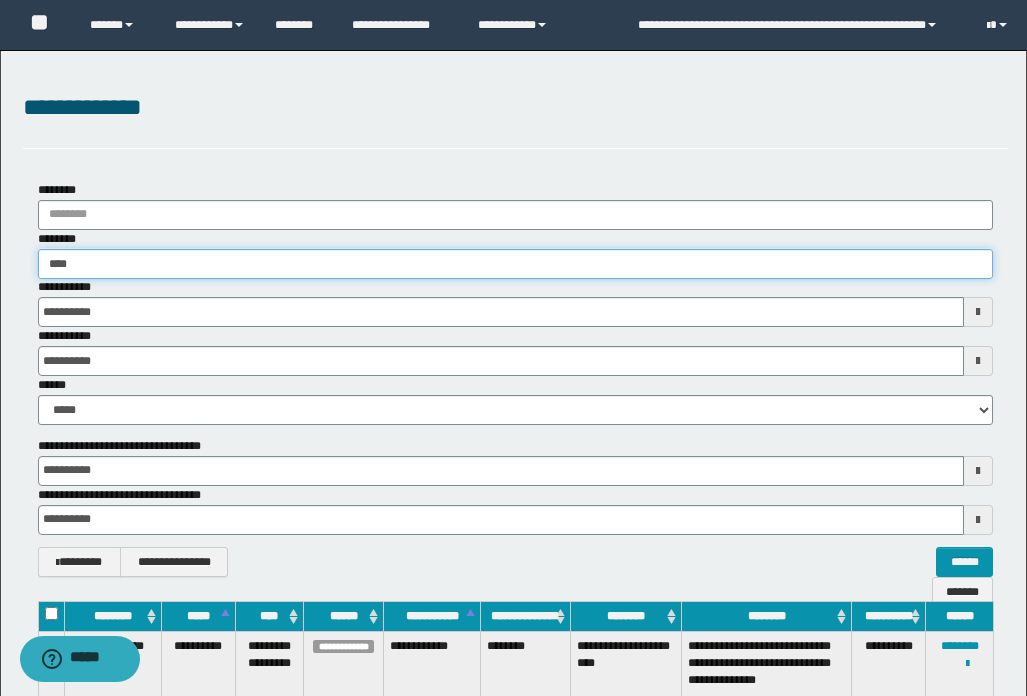 type on "*****" 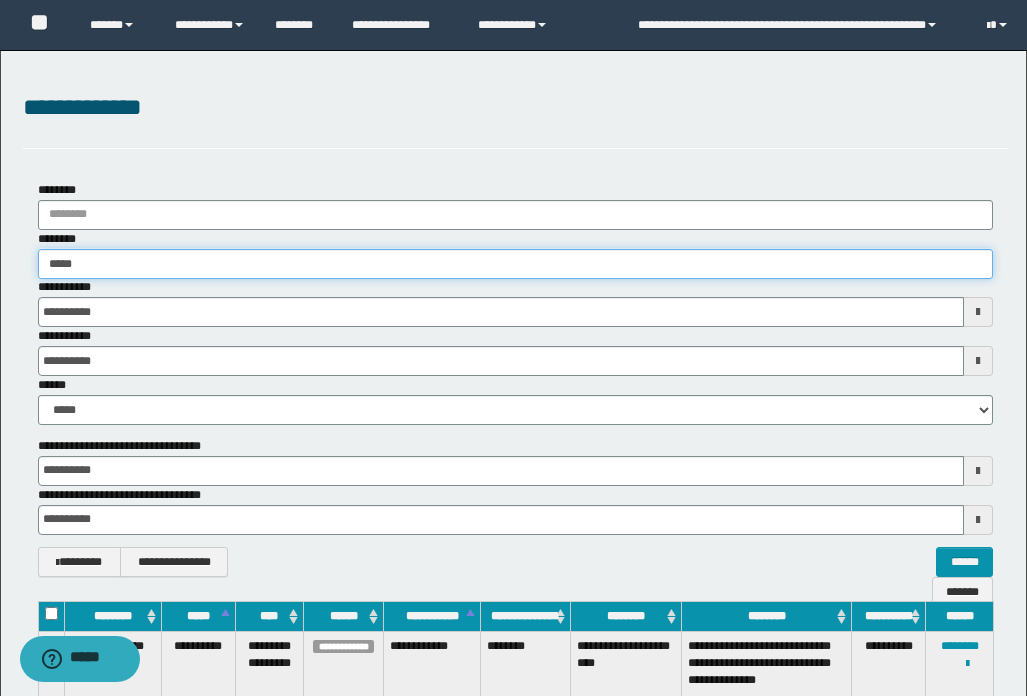 type on "*****" 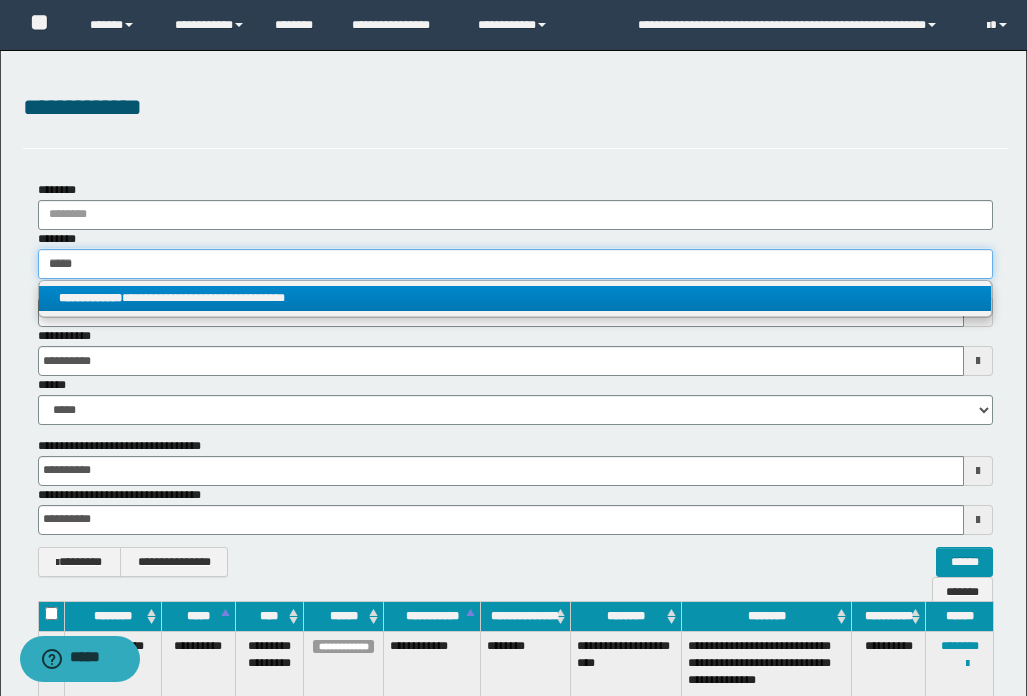 type on "*****" 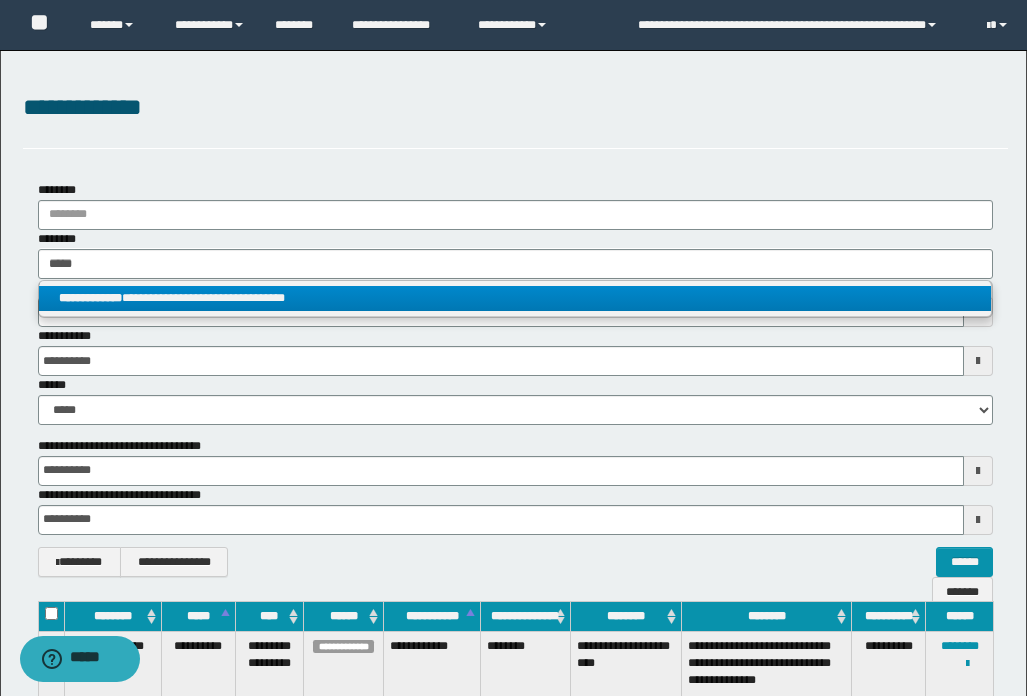 click on "**********" at bounding box center (90, 298) 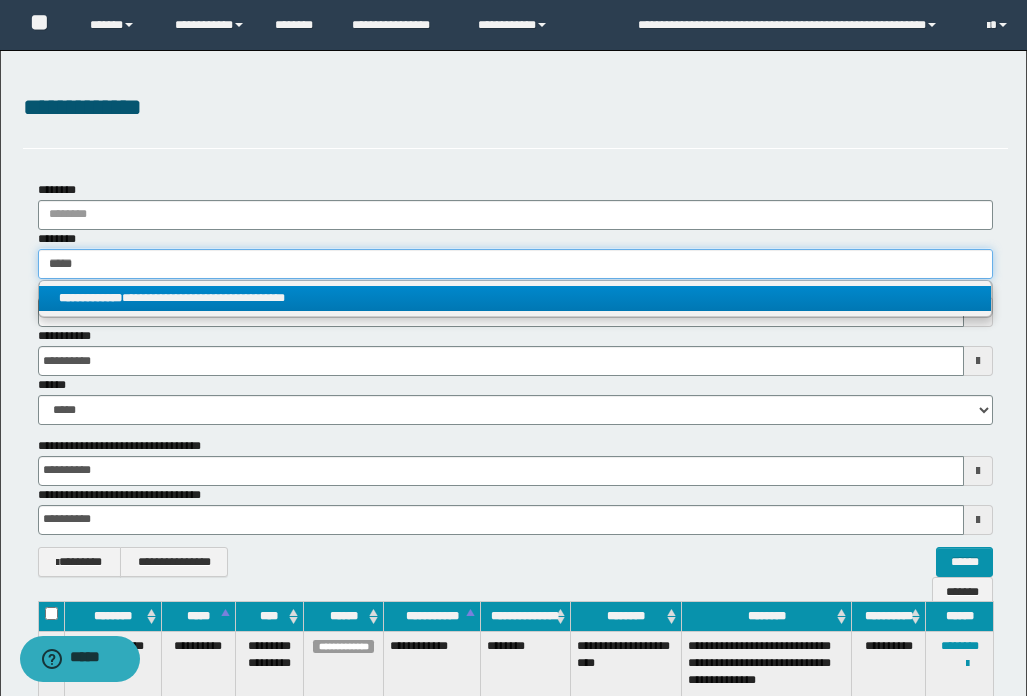 type 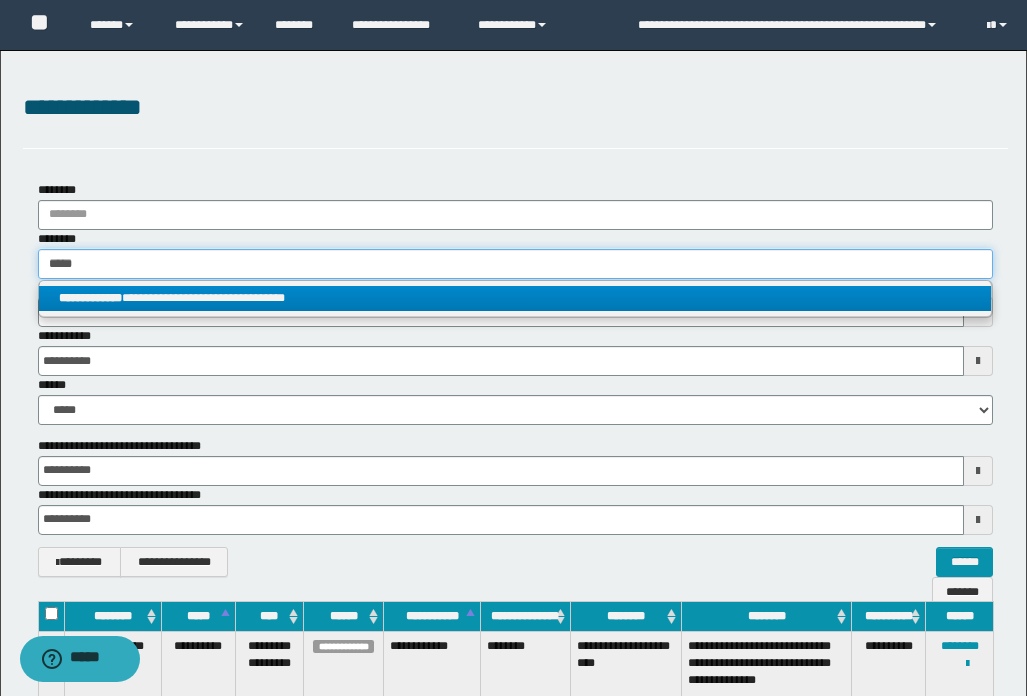 type on "**********" 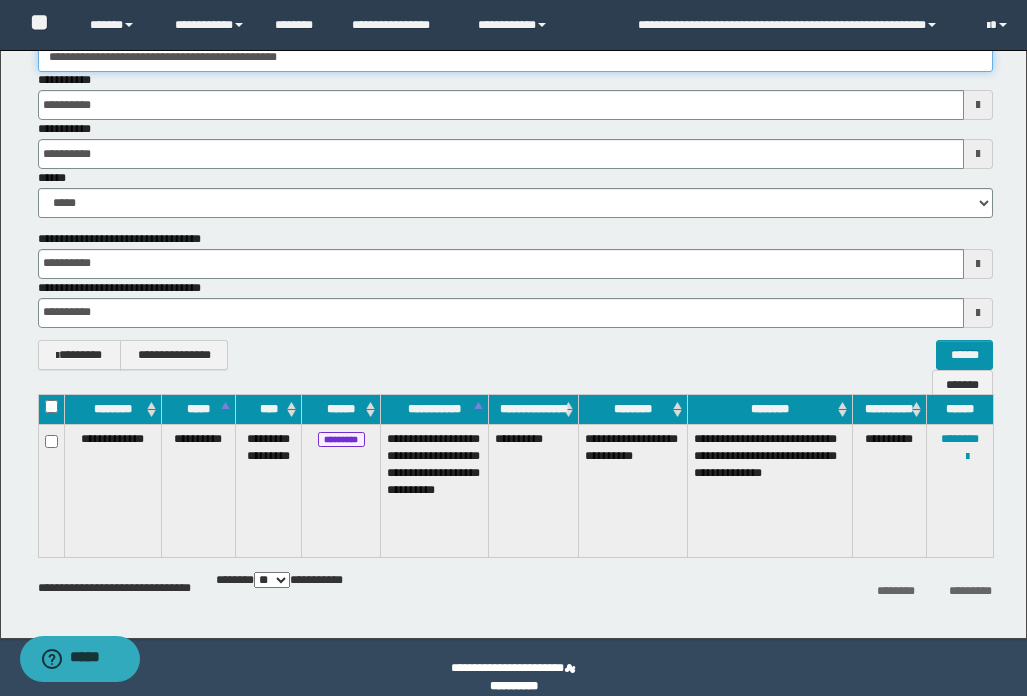 scroll, scrollTop: 227, scrollLeft: 0, axis: vertical 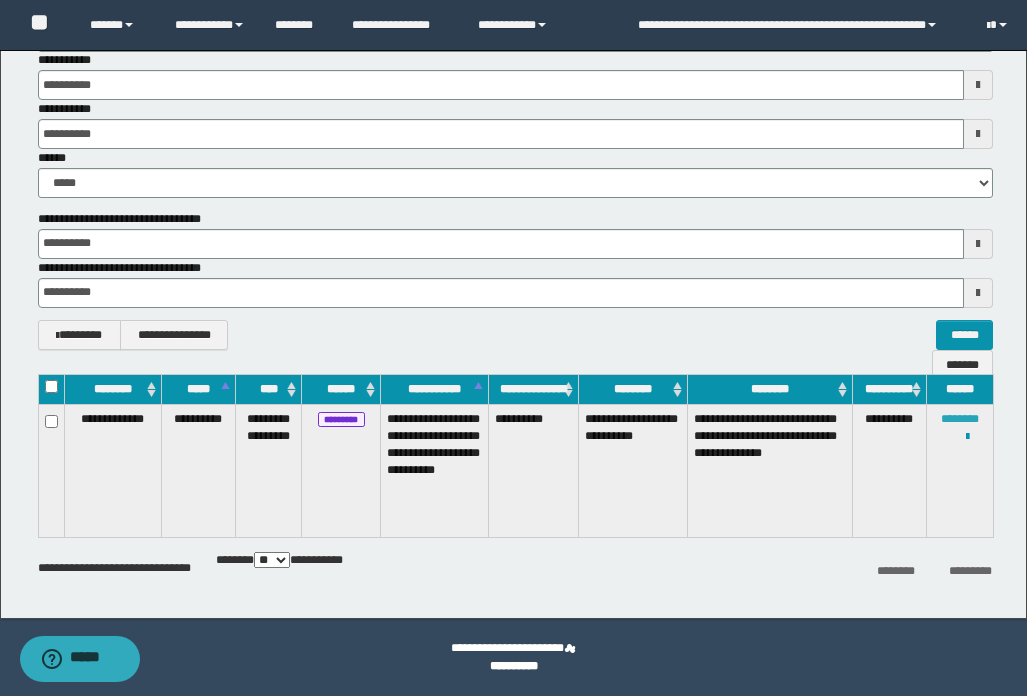 click on "********" at bounding box center [960, 419] 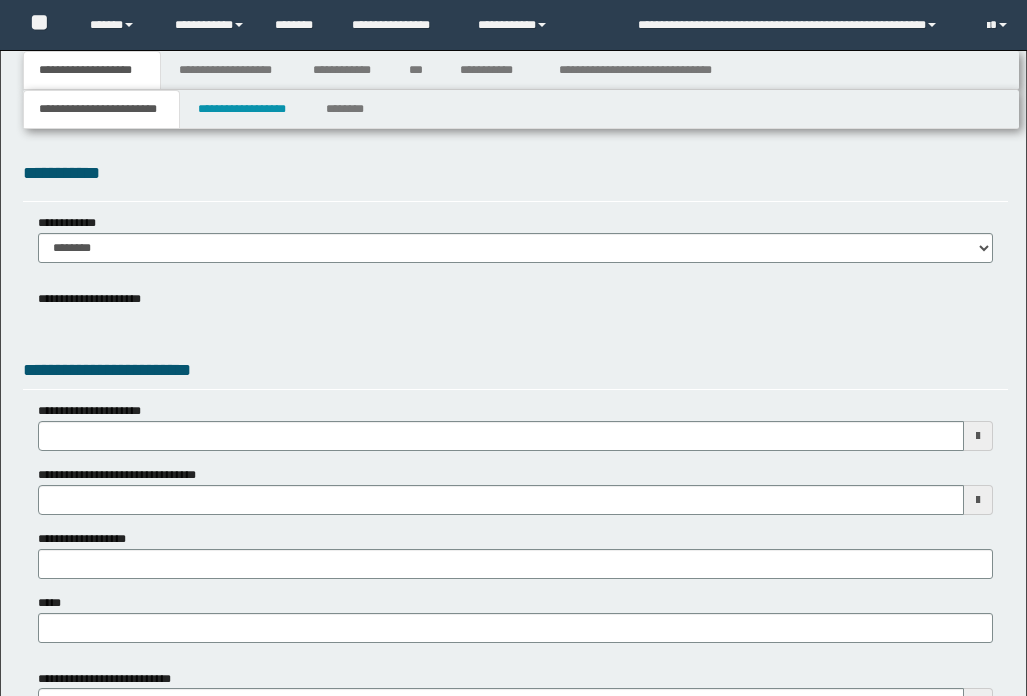 type 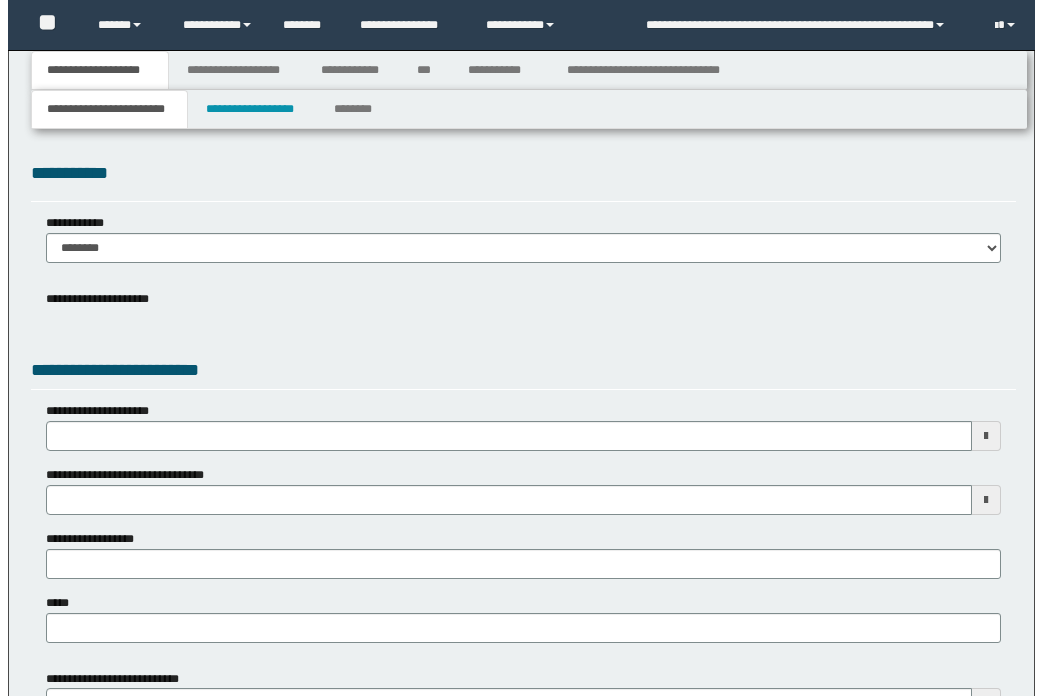 scroll, scrollTop: 0, scrollLeft: 0, axis: both 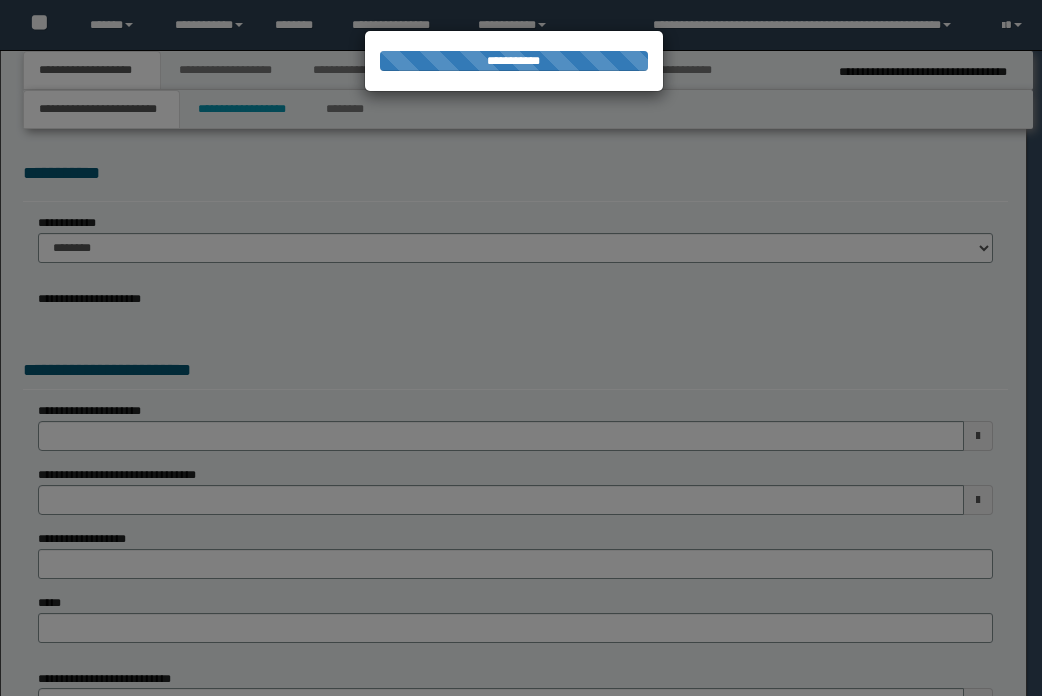 type on "**********" 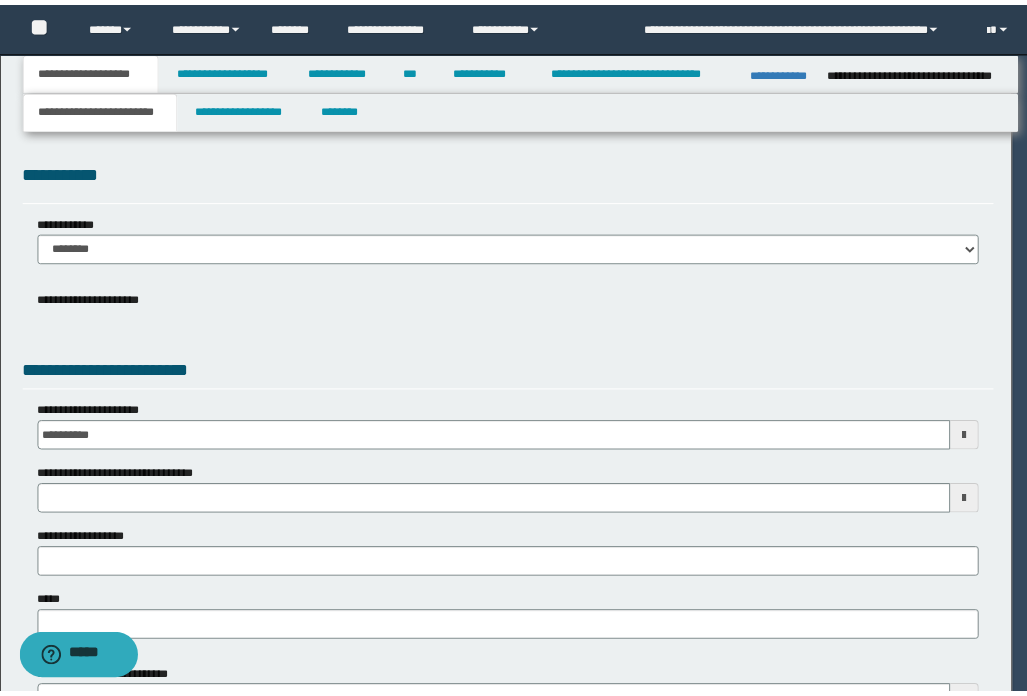 scroll, scrollTop: 0, scrollLeft: 0, axis: both 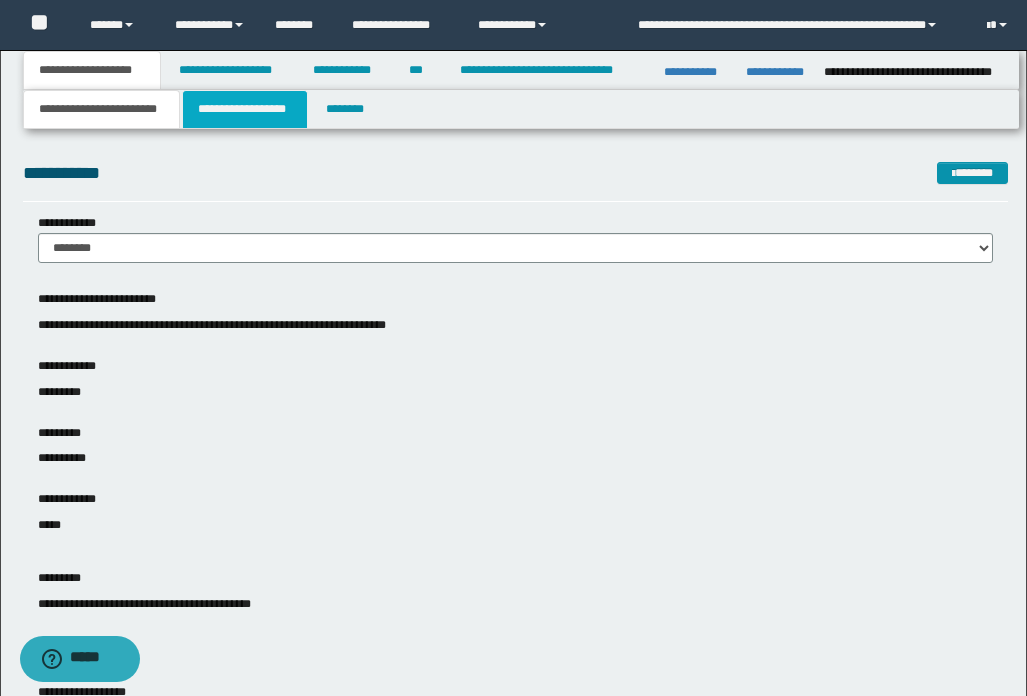 click on "**********" at bounding box center (245, 109) 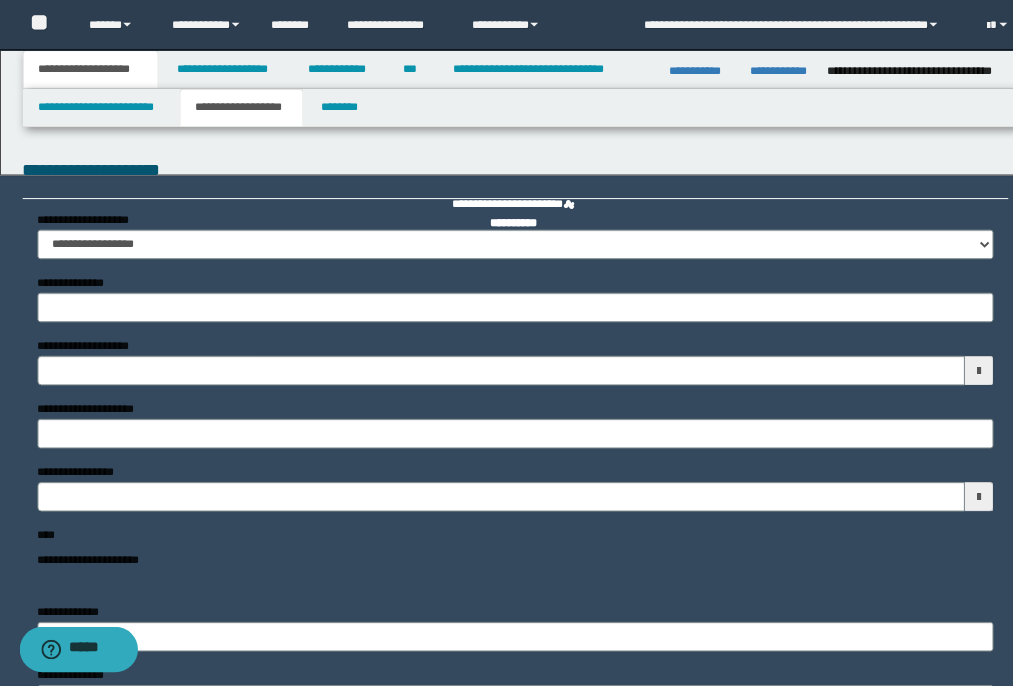 type on "**********" 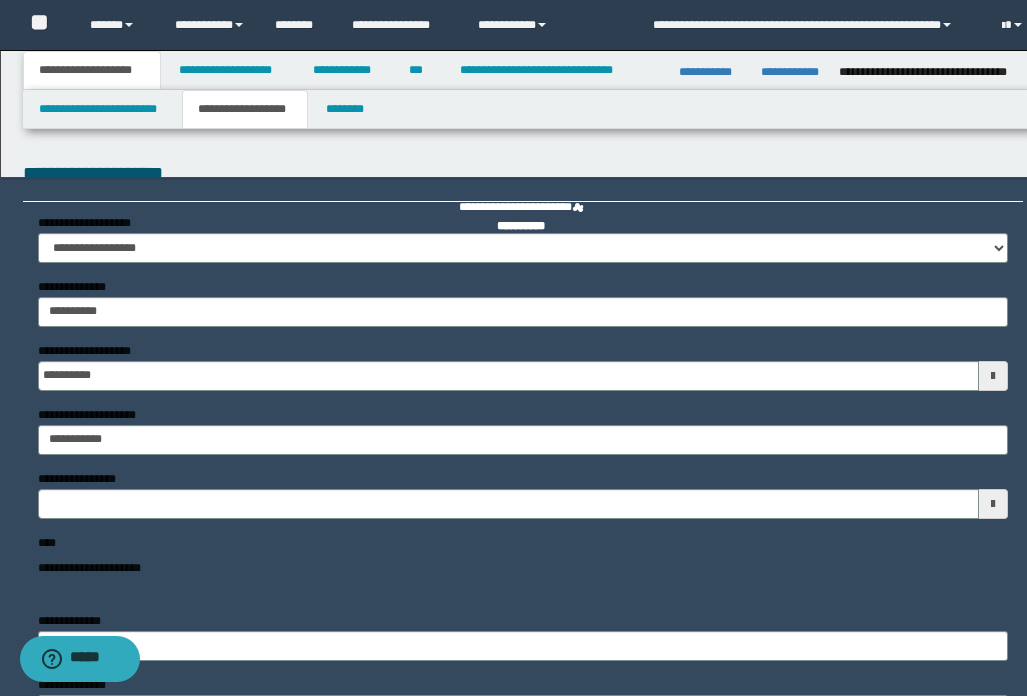 type on "**********" 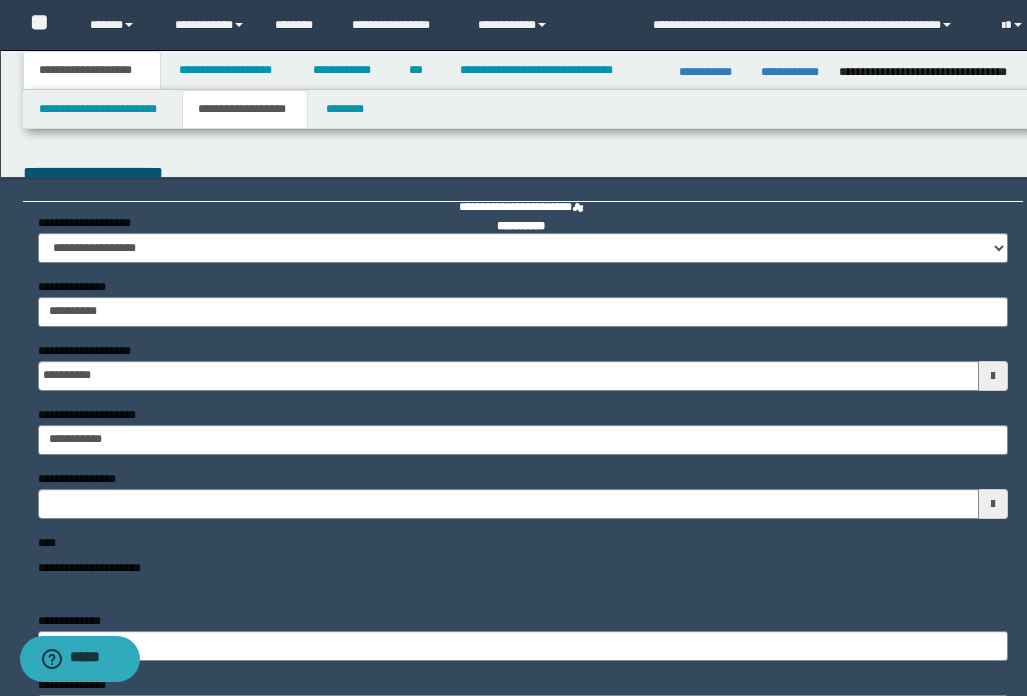 type on "*****" 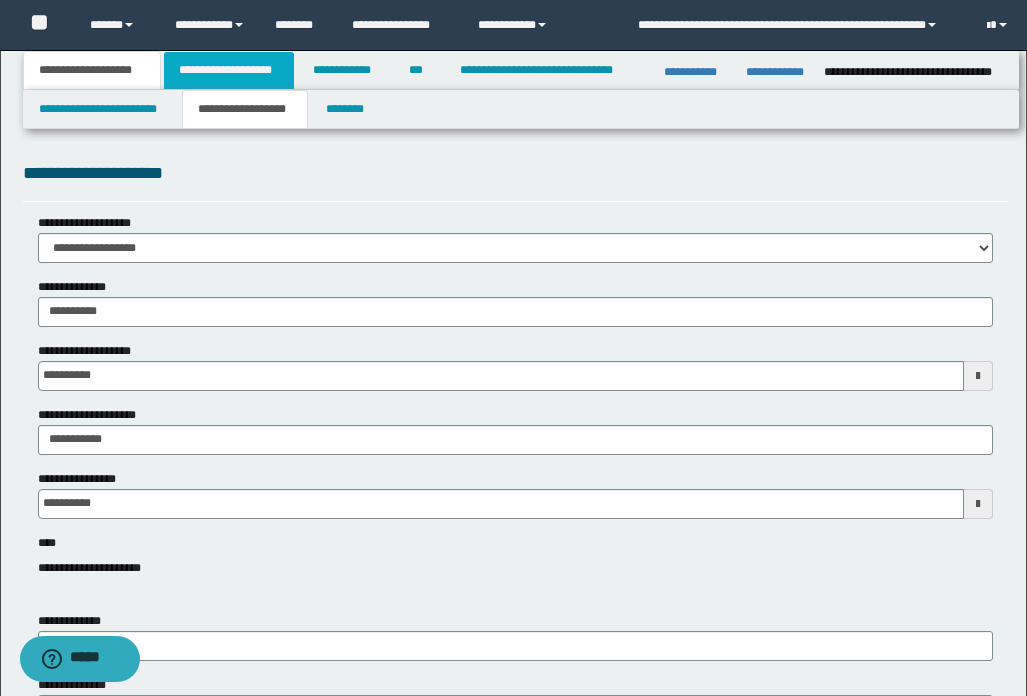 click on "**********" at bounding box center [229, 70] 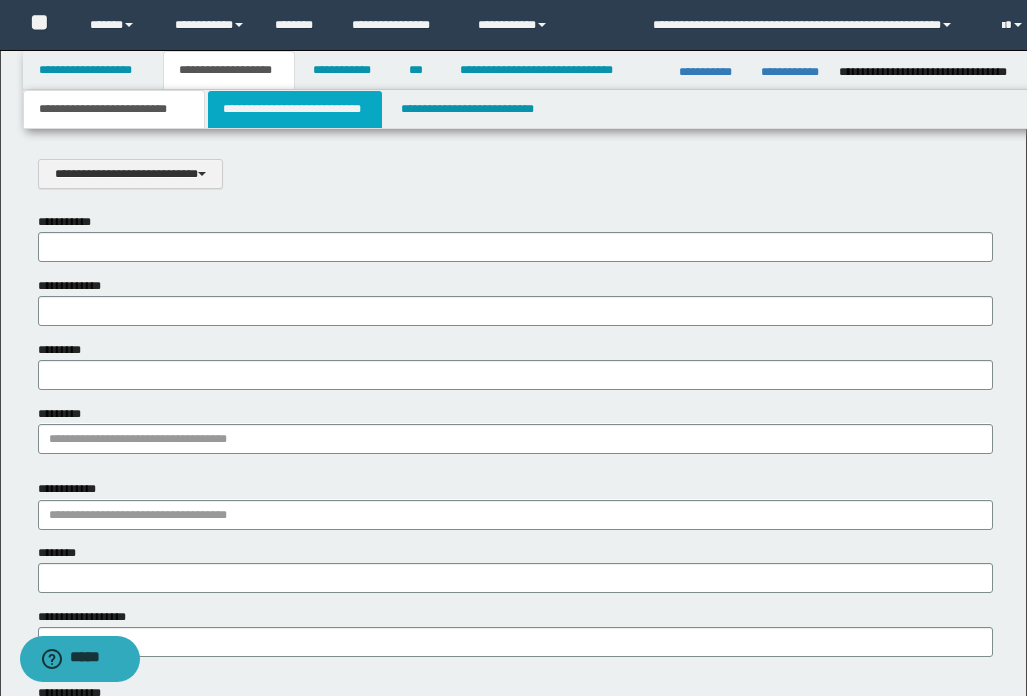 scroll, scrollTop: 0, scrollLeft: 0, axis: both 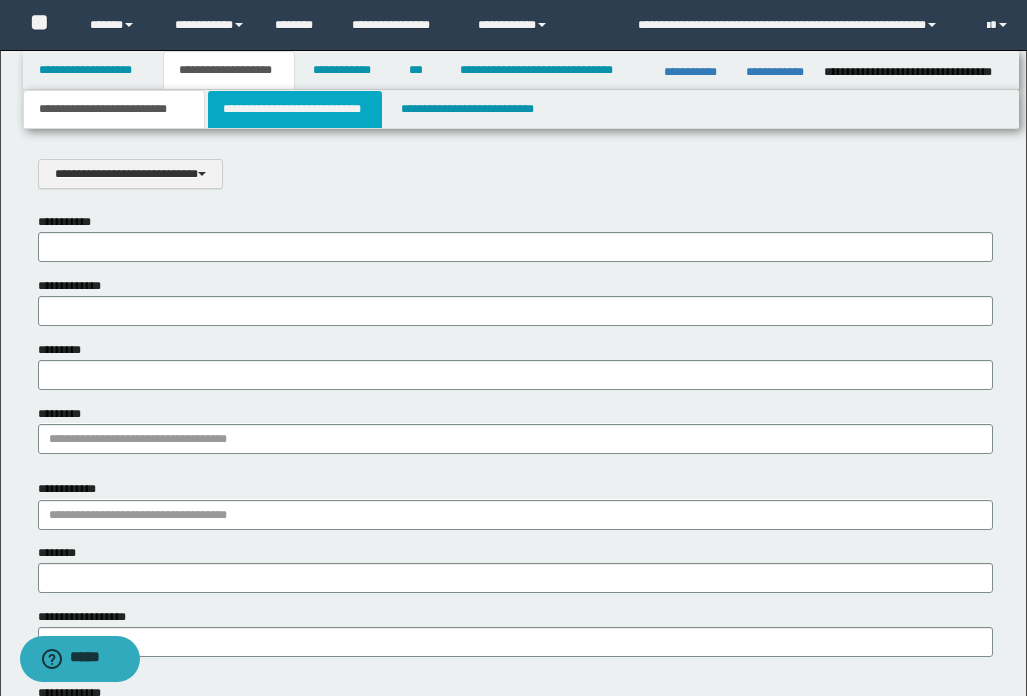 click on "**********" at bounding box center (295, 109) 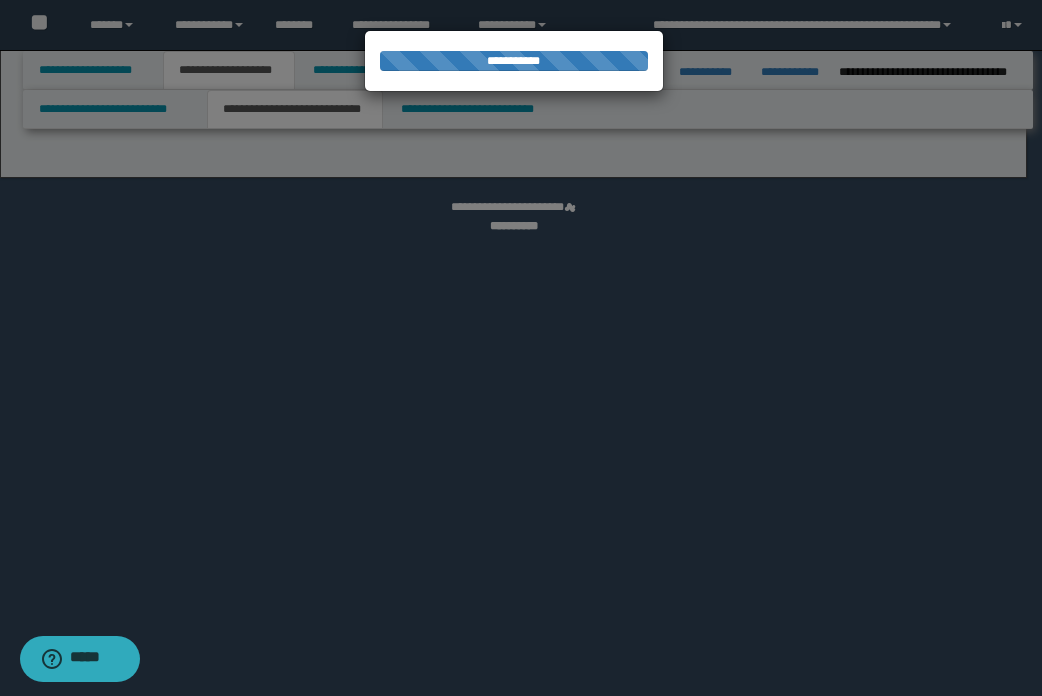 select on "*" 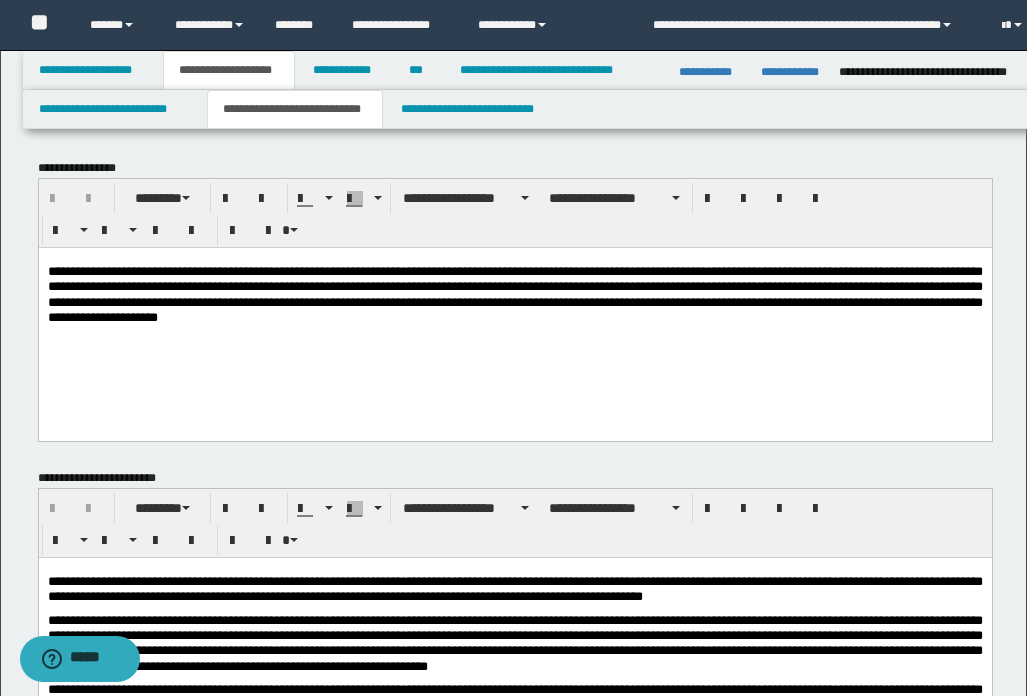 scroll, scrollTop: 0, scrollLeft: 0, axis: both 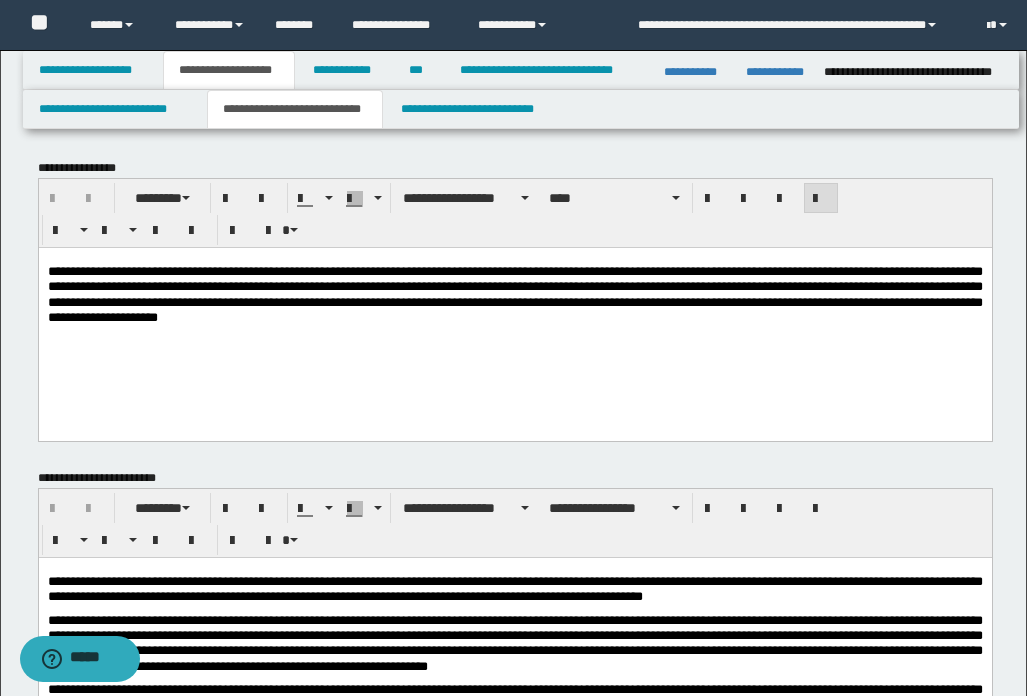 click on "**********" at bounding box center [514, 318] 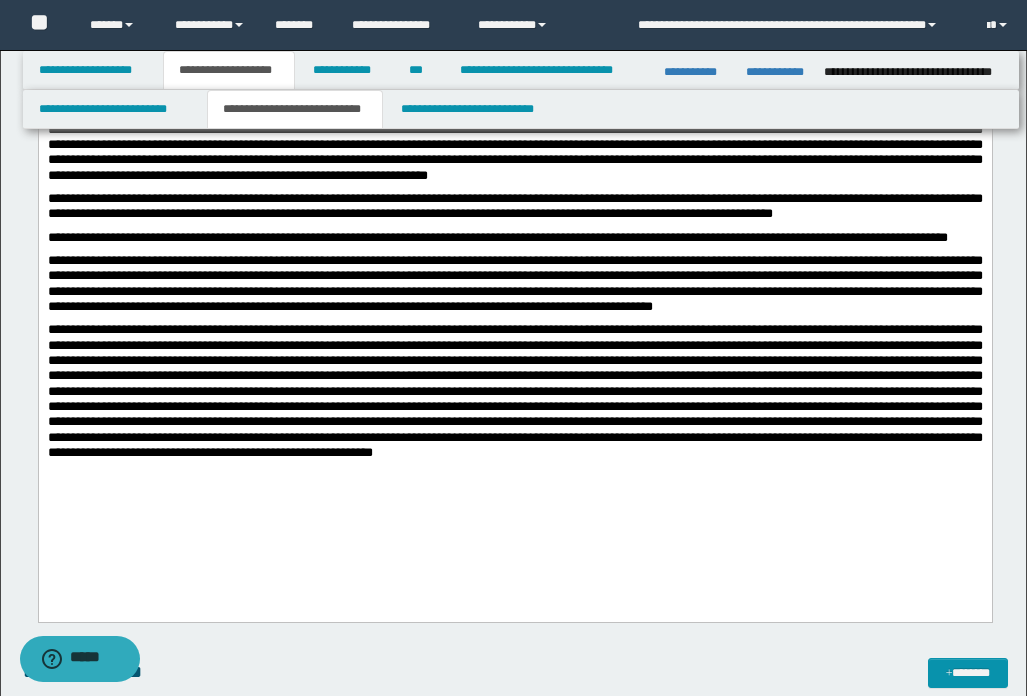 scroll, scrollTop: 500, scrollLeft: 0, axis: vertical 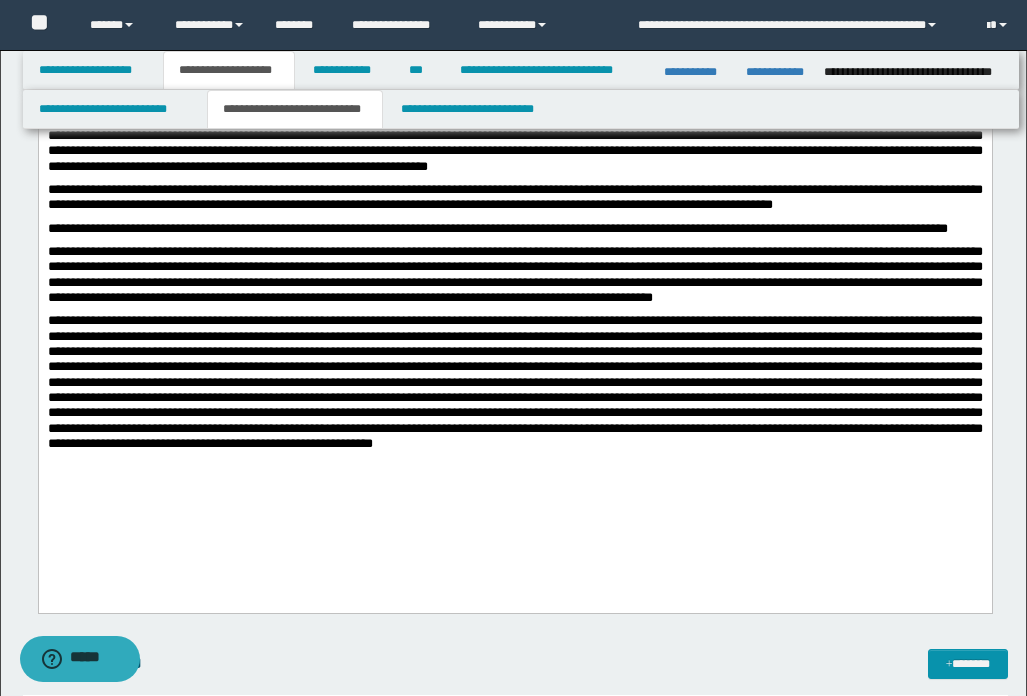 click on "**********" at bounding box center (514, 273) 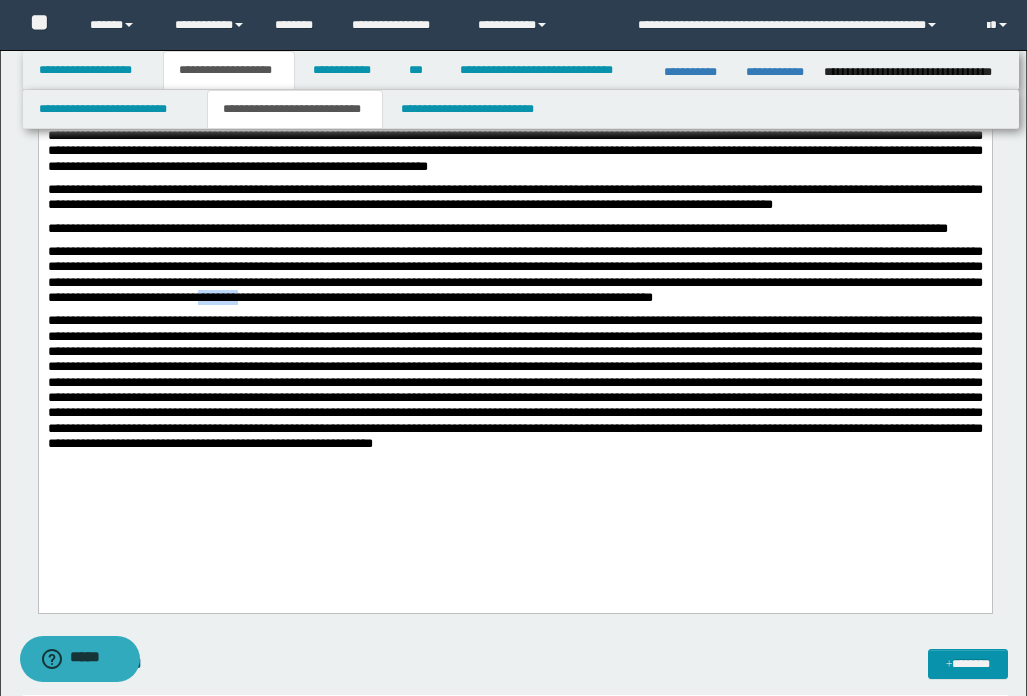 type 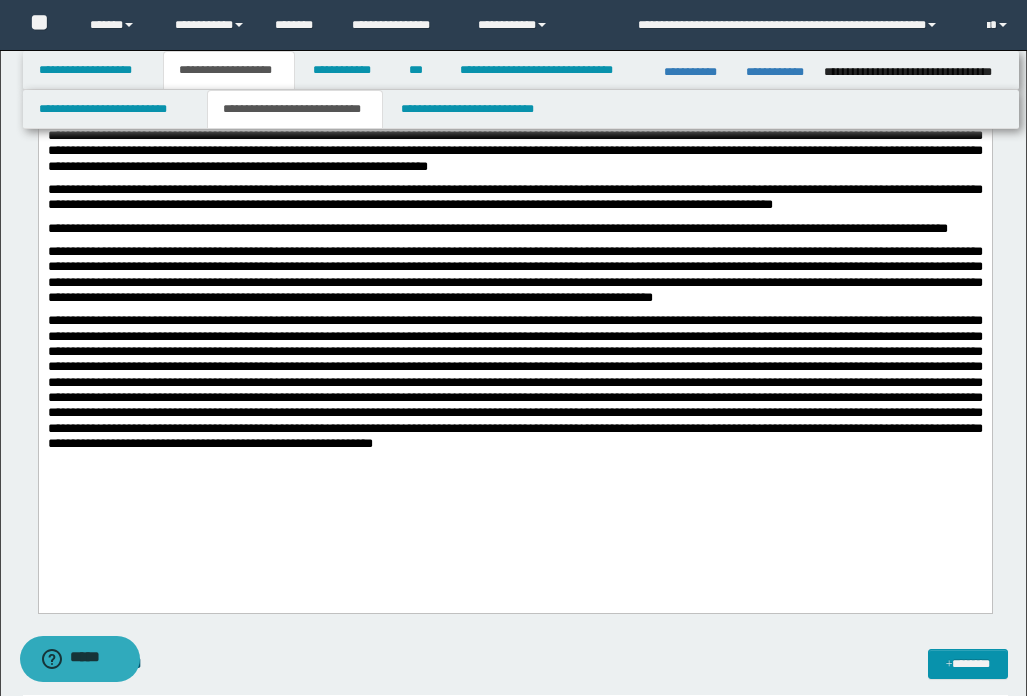 click at bounding box center [514, 381] 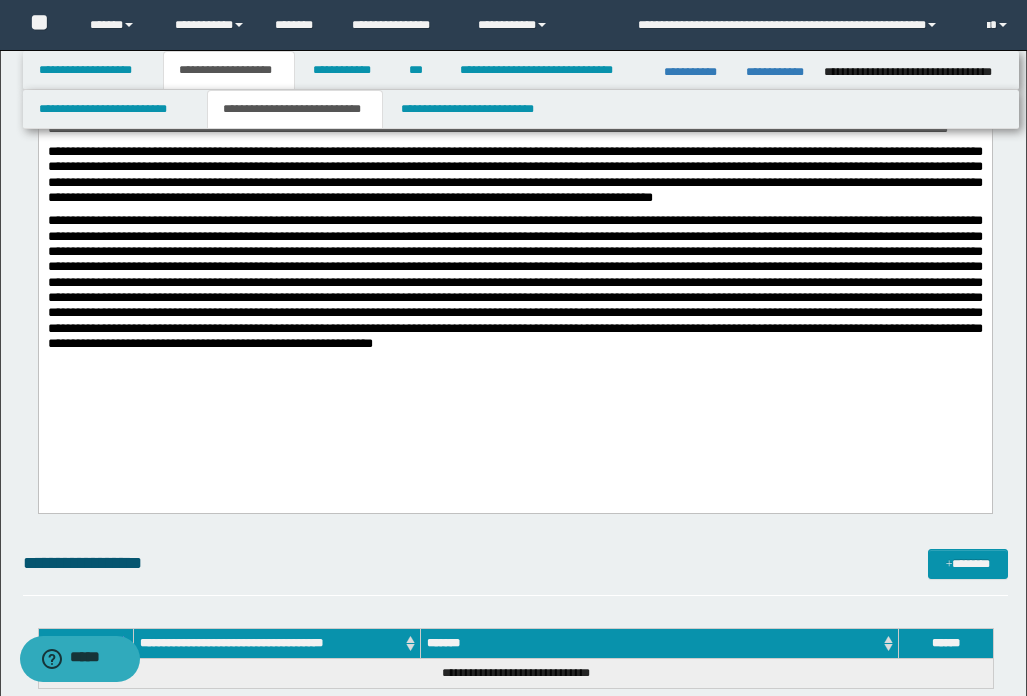 click on "**********" at bounding box center [514, 187] 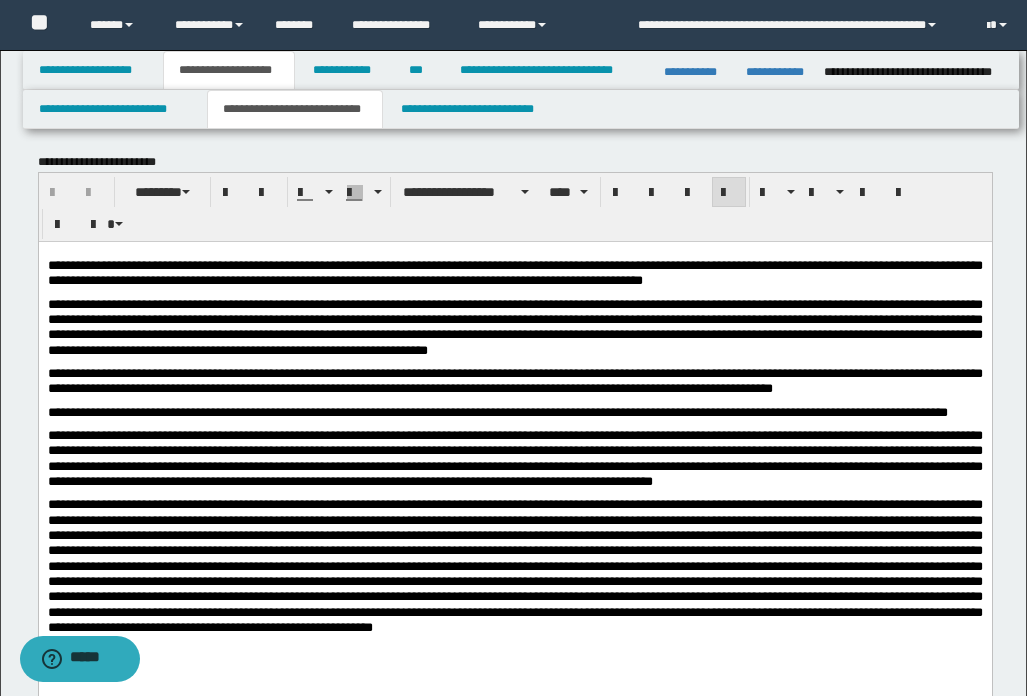 scroll, scrollTop: 300, scrollLeft: 0, axis: vertical 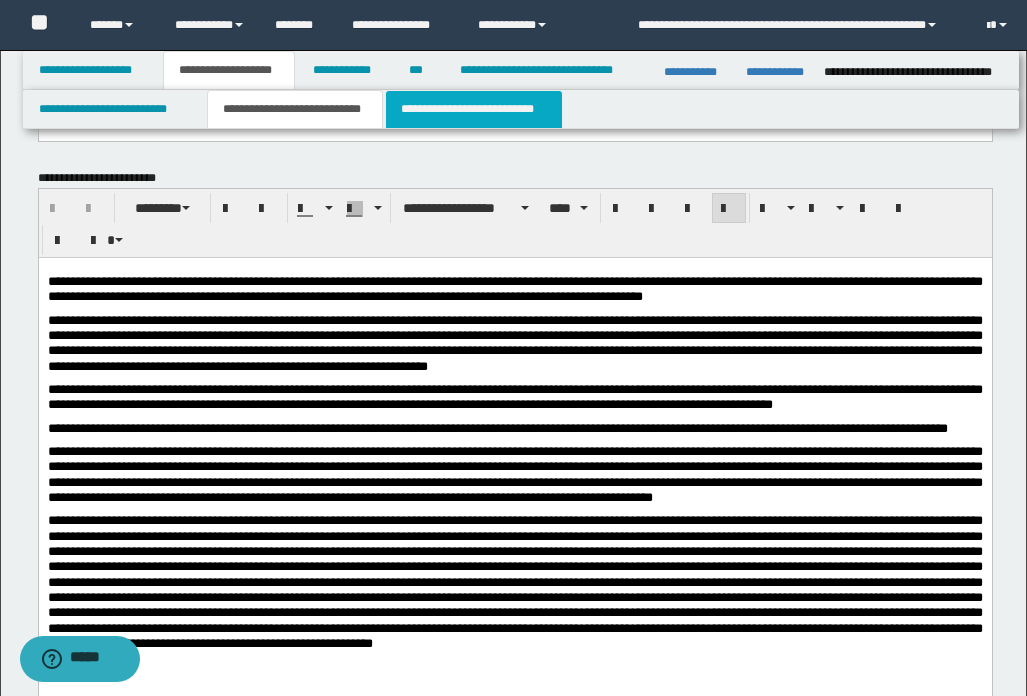 click on "**********" at bounding box center (474, 109) 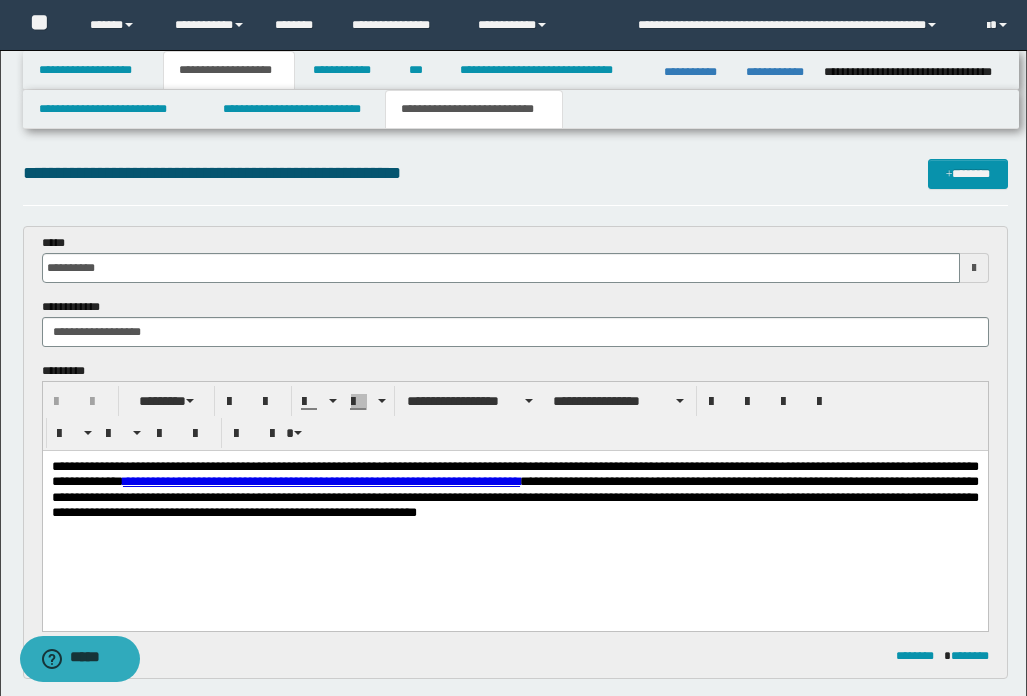 scroll, scrollTop: 0, scrollLeft: 0, axis: both 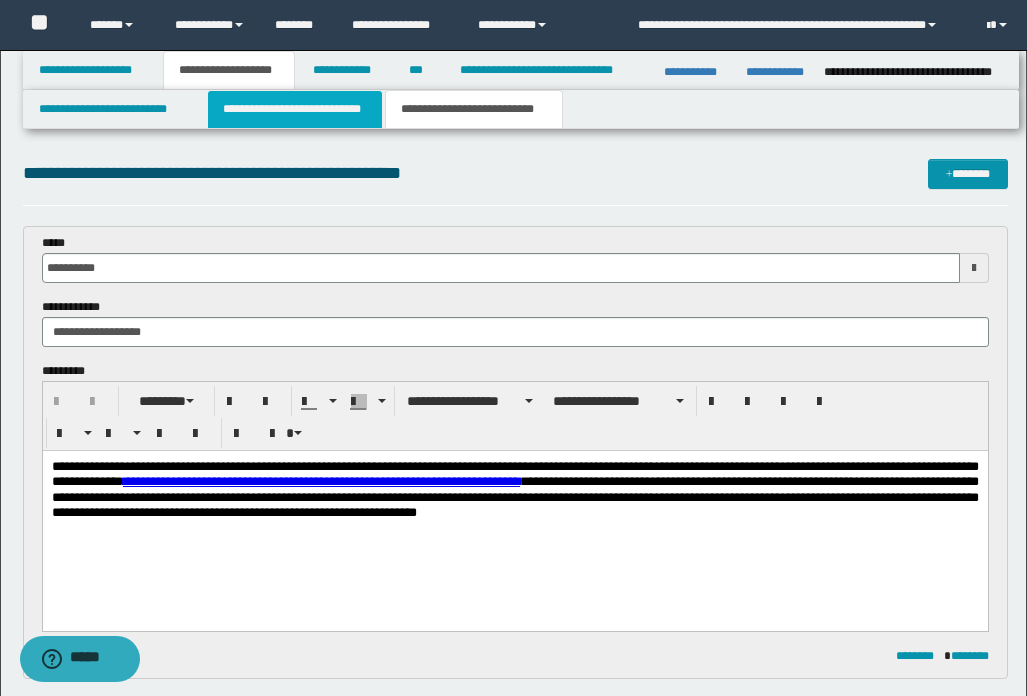 click on "**********" at bounding box center (295, 109) 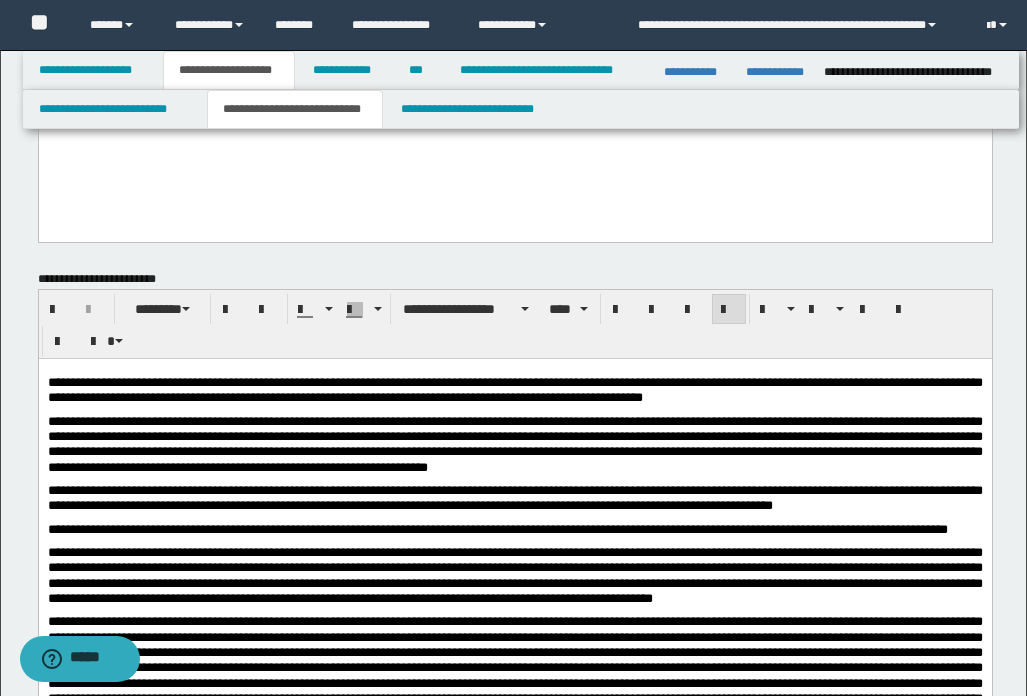 scroll, scrollTop: 200, scrollLeft: 0, axis: vertical 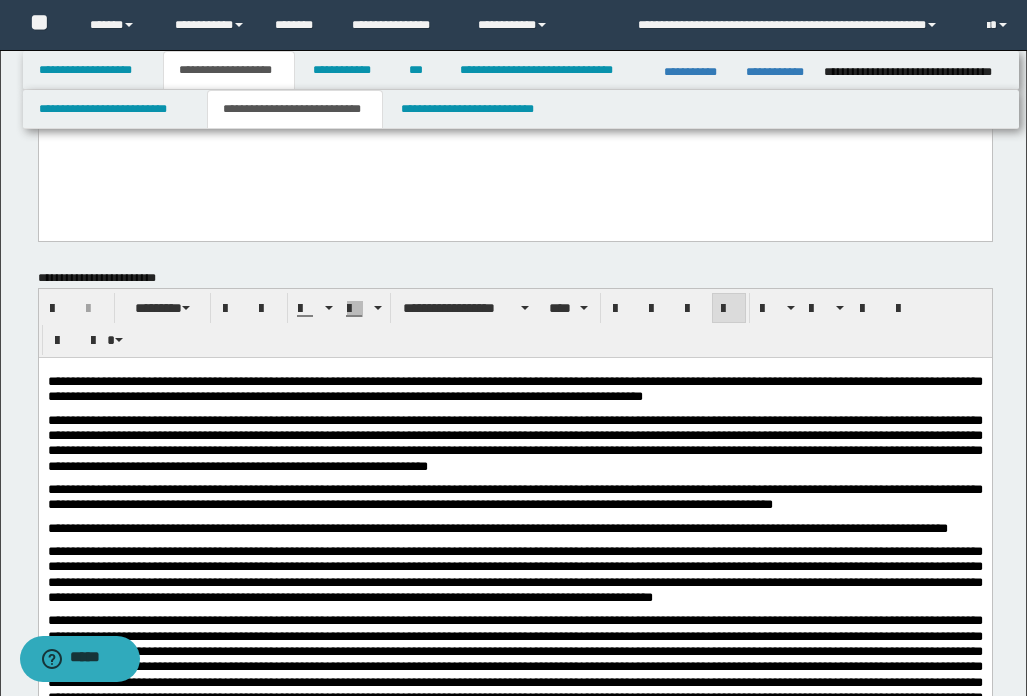click on "**********" at bounding box center [514, 388] 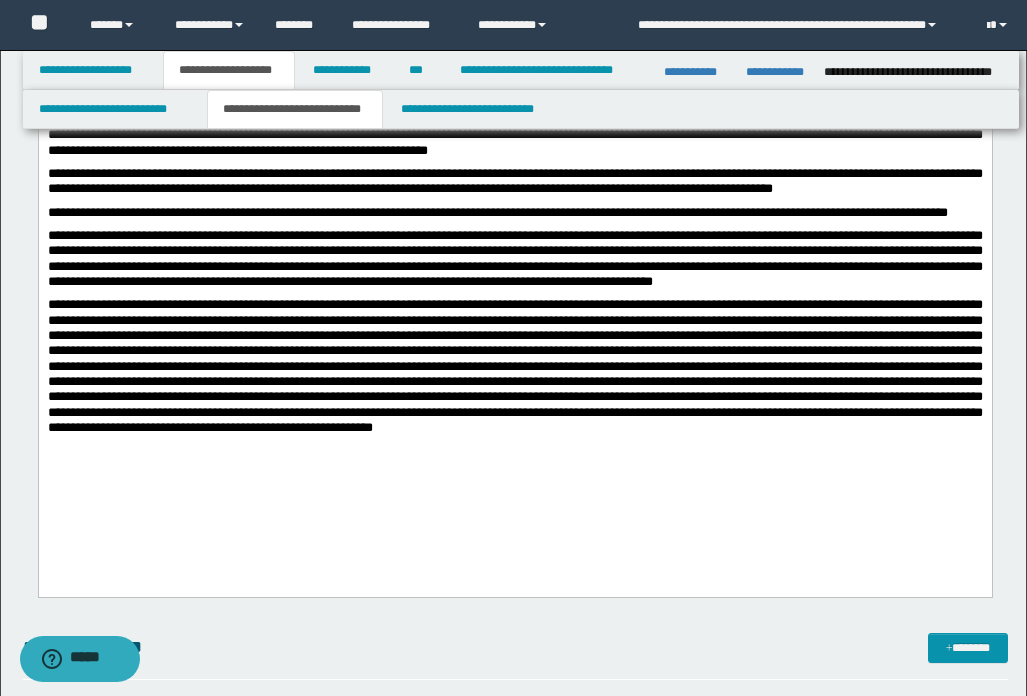 scroll, scrollTop: 600, scrollLeft: 0, axis: vertical 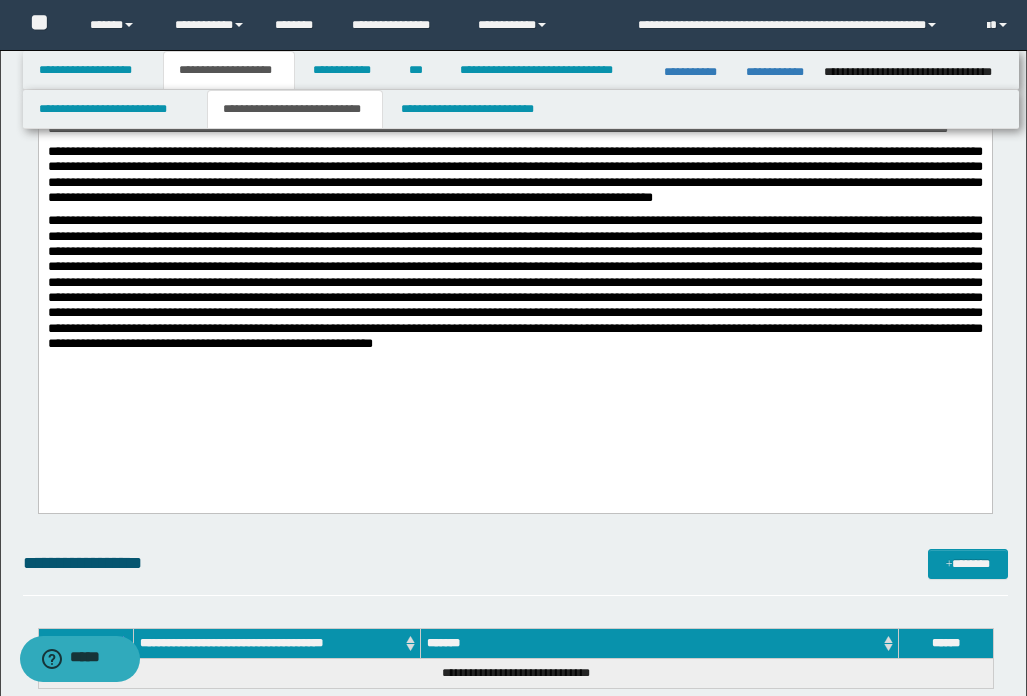click at bounding box center [514, 282] 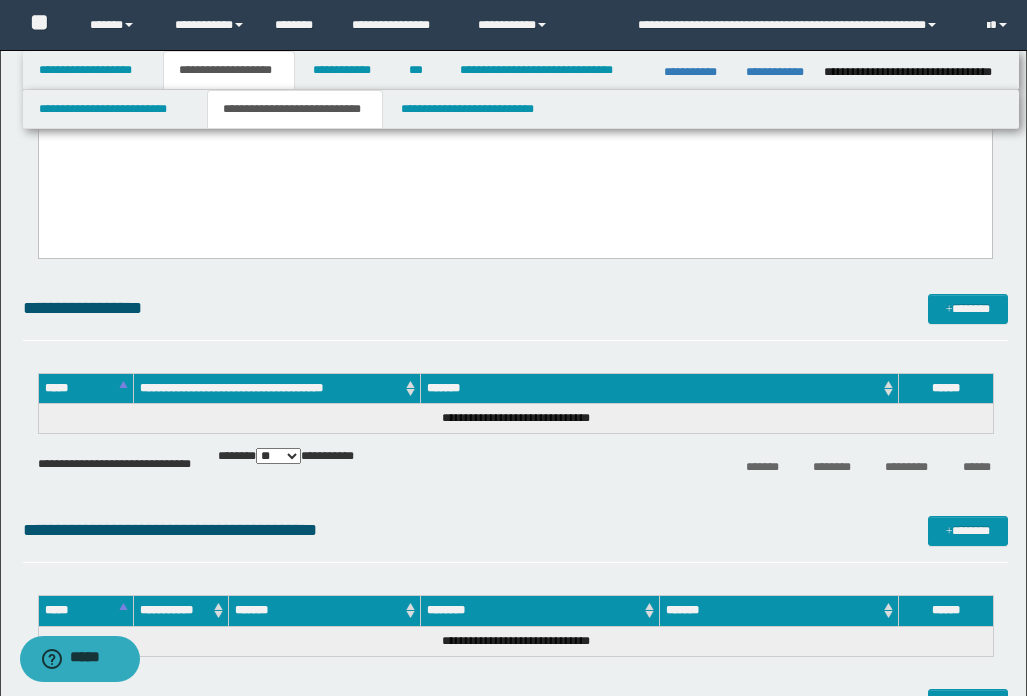 scroll, scrollTop: 900, scrollLeft: 0, axis: vertical 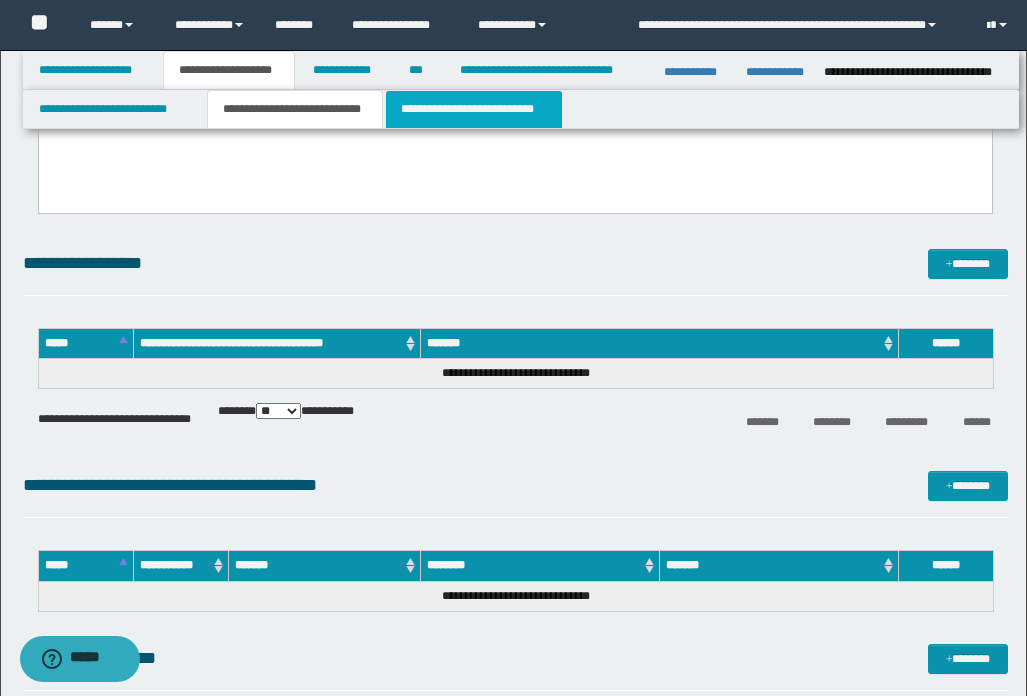 click on "**********" at bounding box center [474, 109] 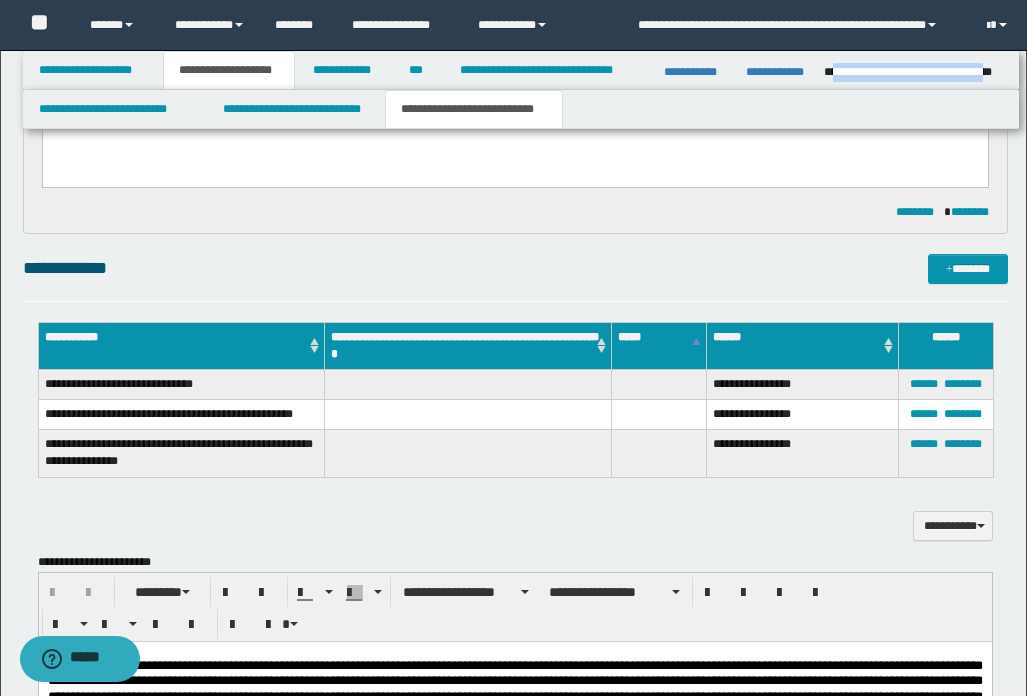 drag, startPoint x: 833, startPoint y: 70, endPoint x: 997, endPoint y: 69, distance: 164.00305 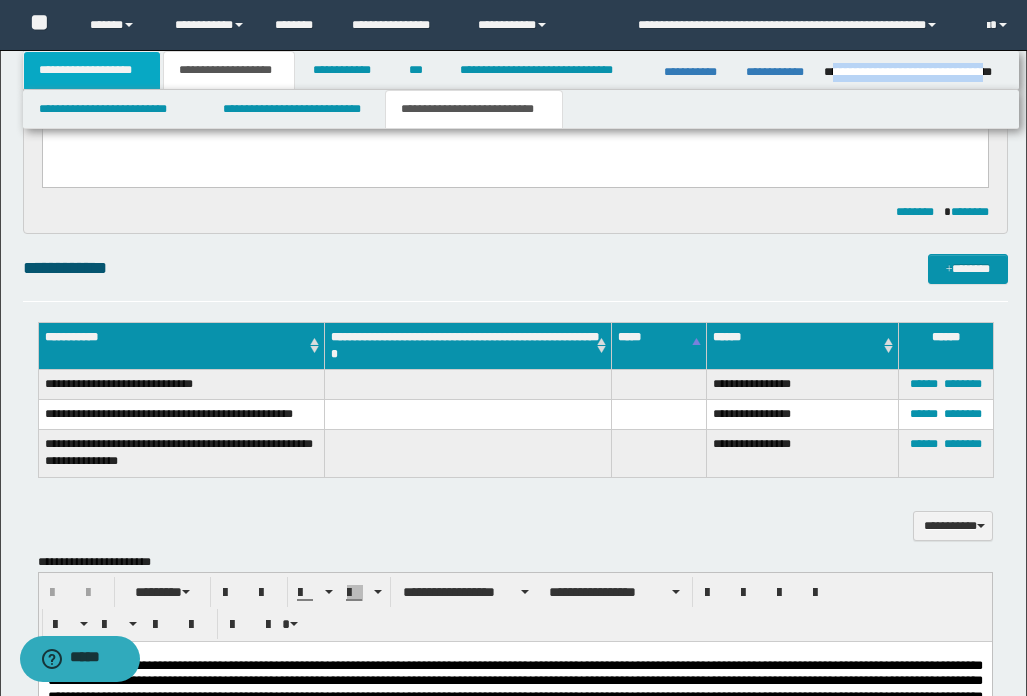 click on "**********" at bounding box center [92, 70] 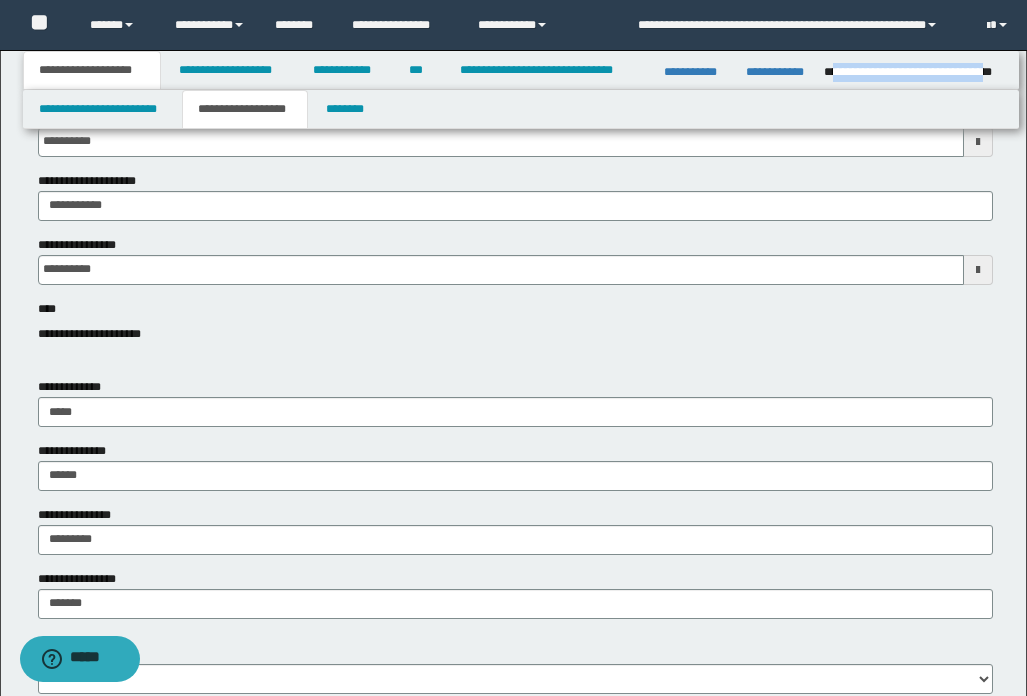 scroll, scrollTop: 200, scrollLeft: 0, axis: vertical 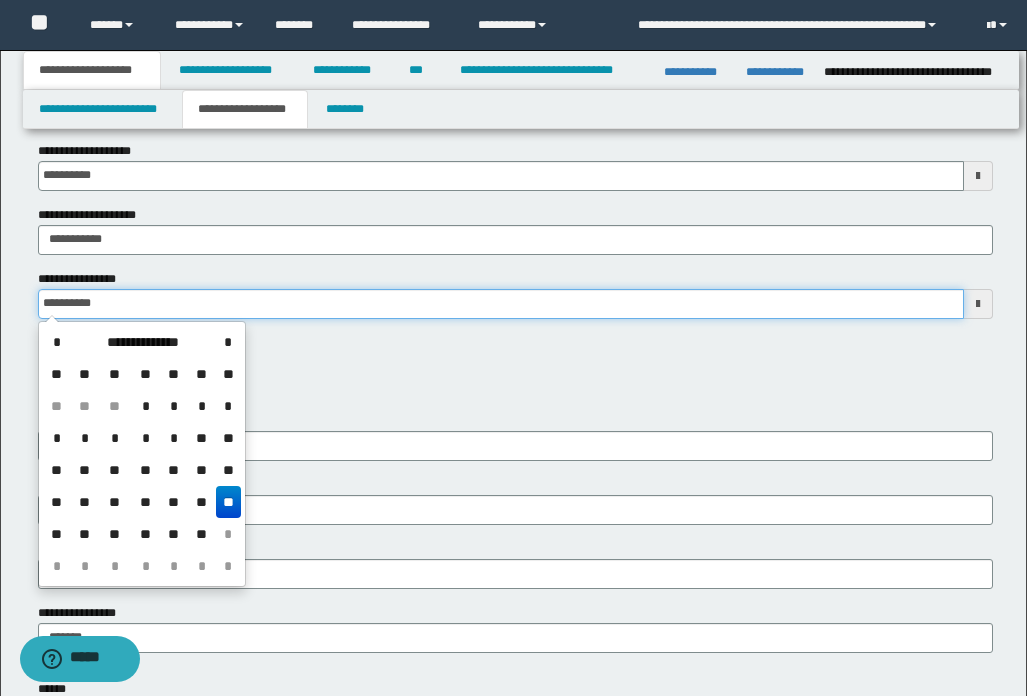 drag, startPoint x: 123, startPoint y: 309, endPoint x: 8, endPoint y: 268, distance: 122.09013 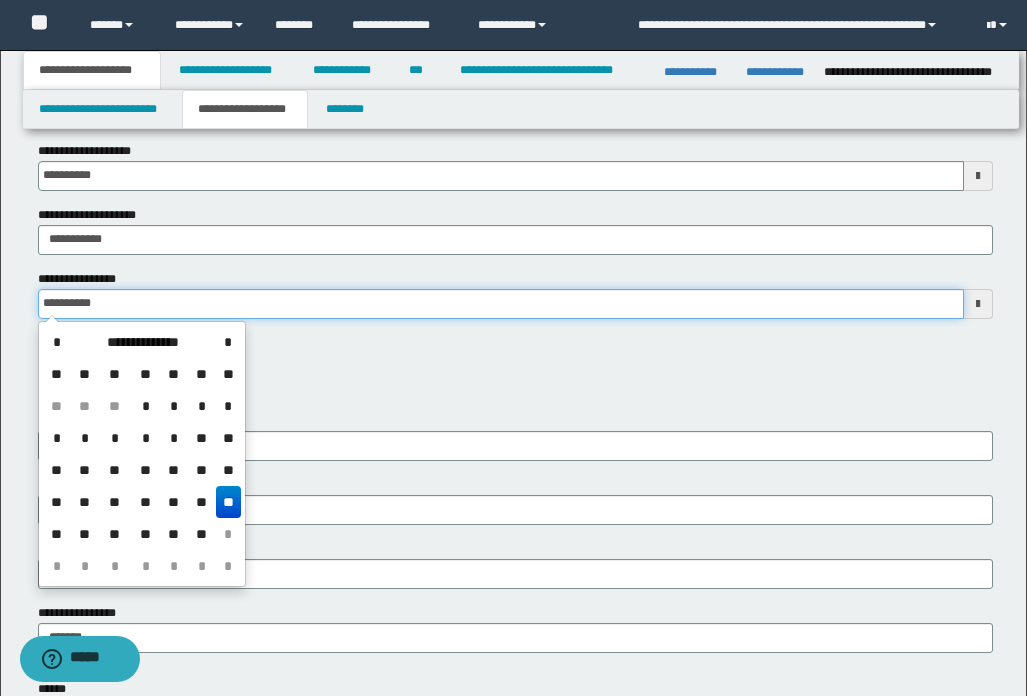 click on "**********" at bounding box center (513, 970) 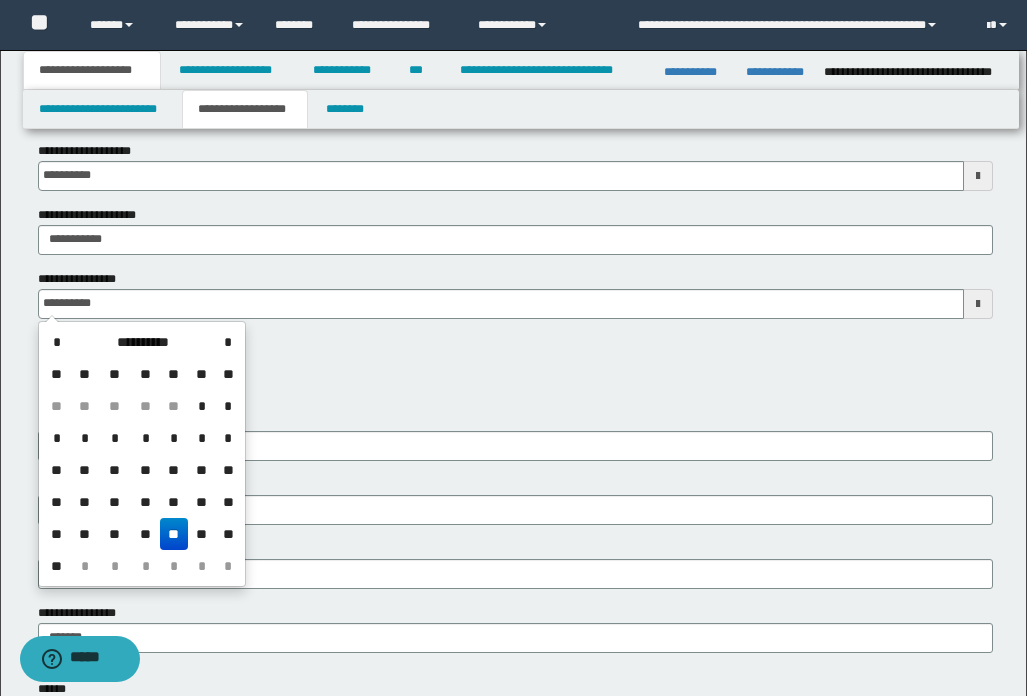 click on "**" at bounding box center (174, 534) 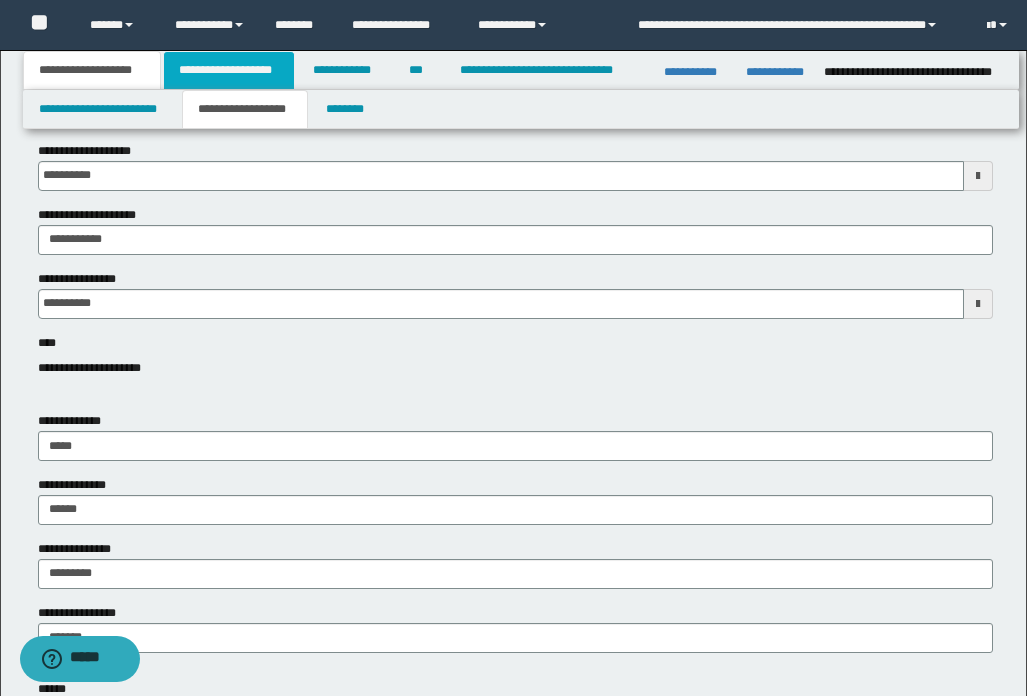 click on "**********" at bounding box center (229, 70) 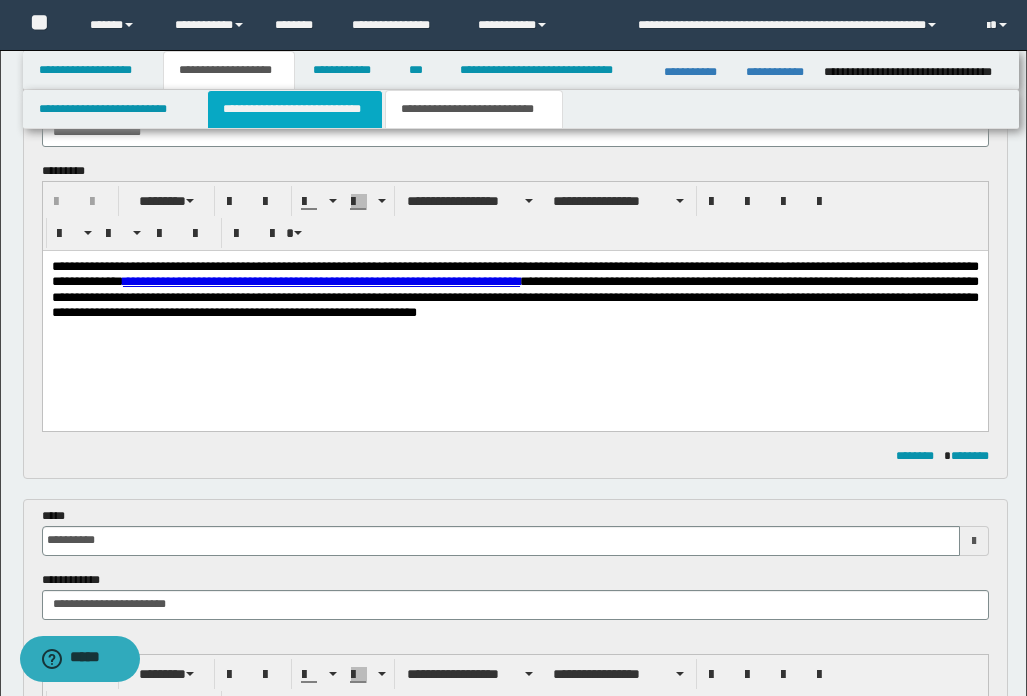 click on "**********" at bounding box center (295, 109) 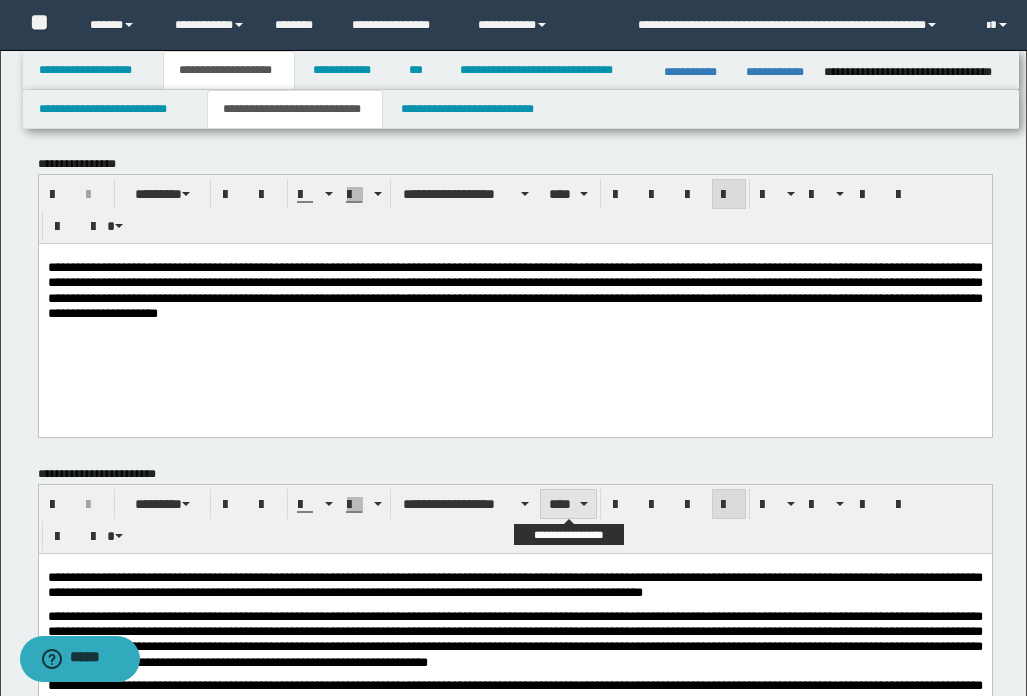 scroll, scrollTop: 0, scrollLeft: 0, axis: both 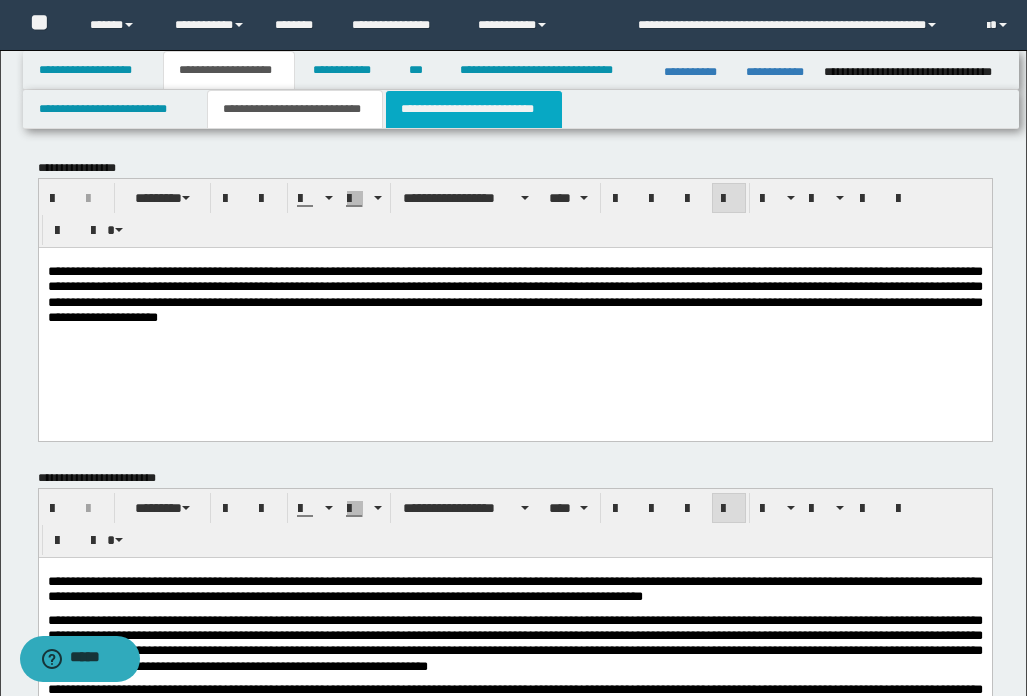 click on "**********" at bounding box center [474, 109] 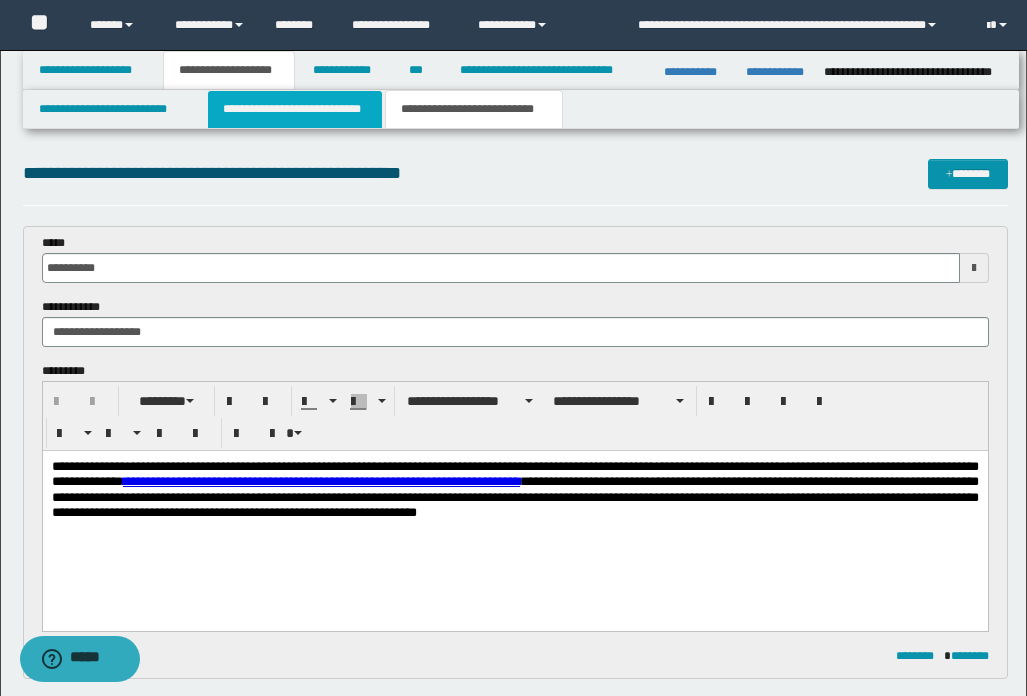click on "**********" at bounding box center [295, 109] 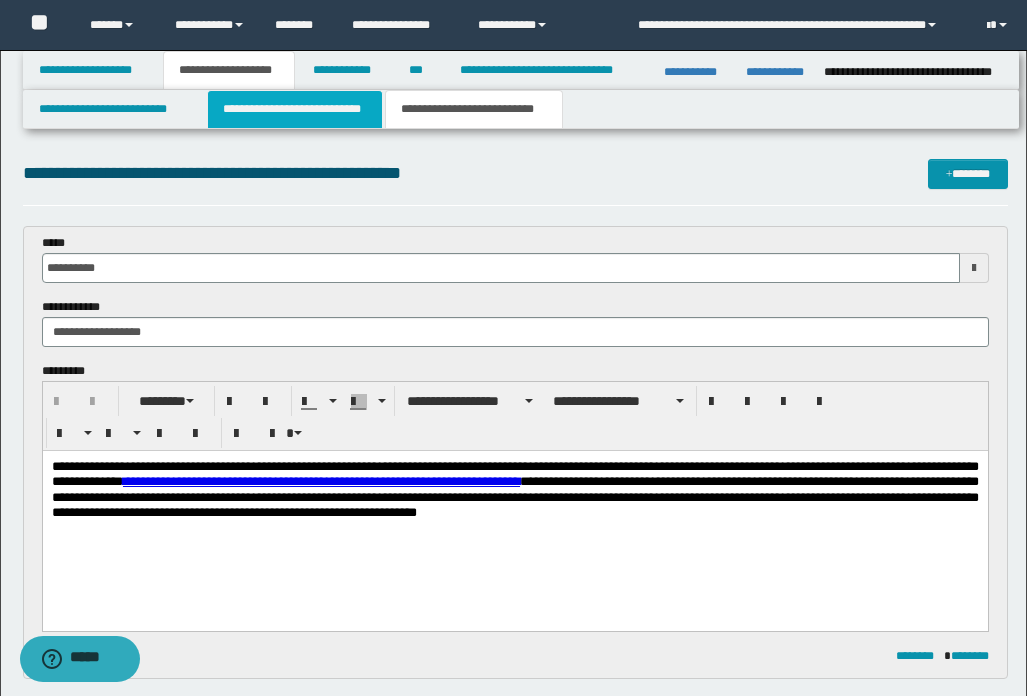type 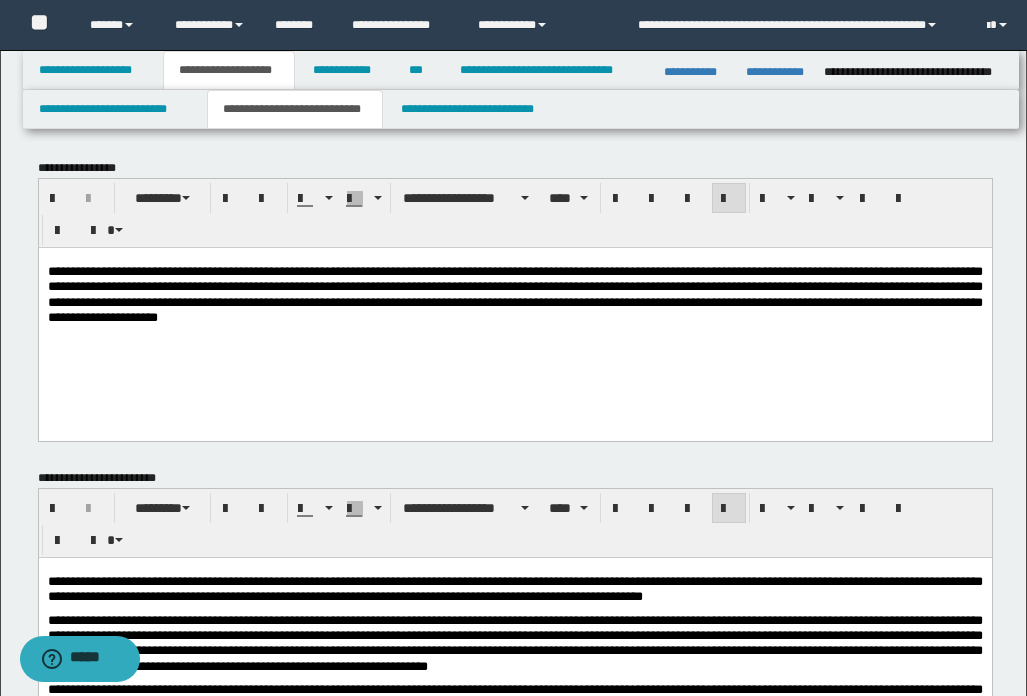 click on "**********" at bounding box center (514, 318) 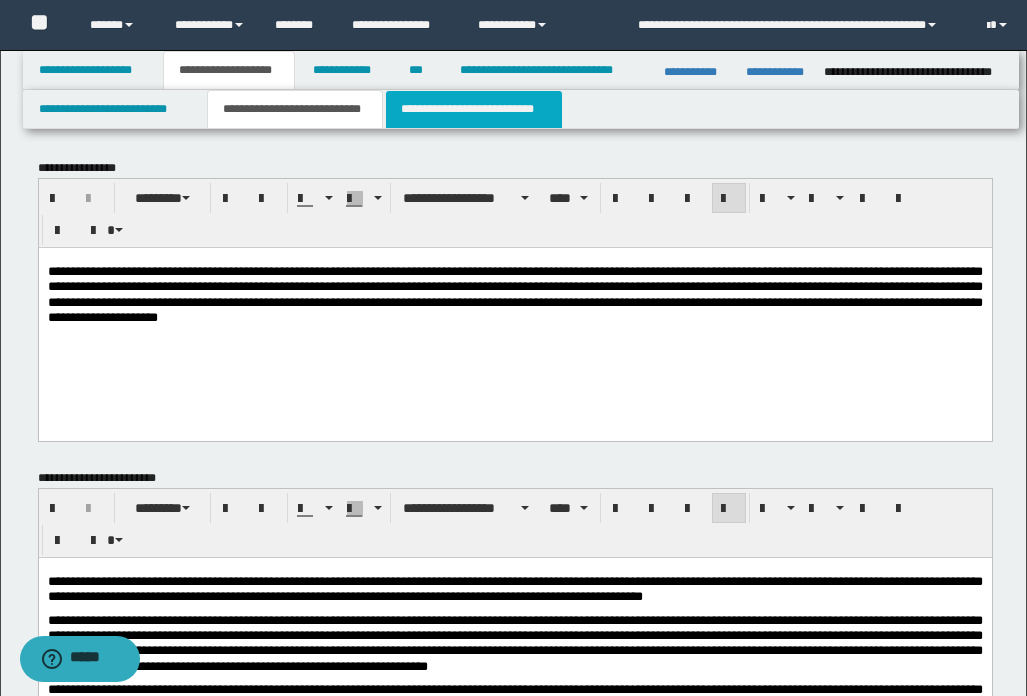 click on "**********" at bounding box center [474, 109] 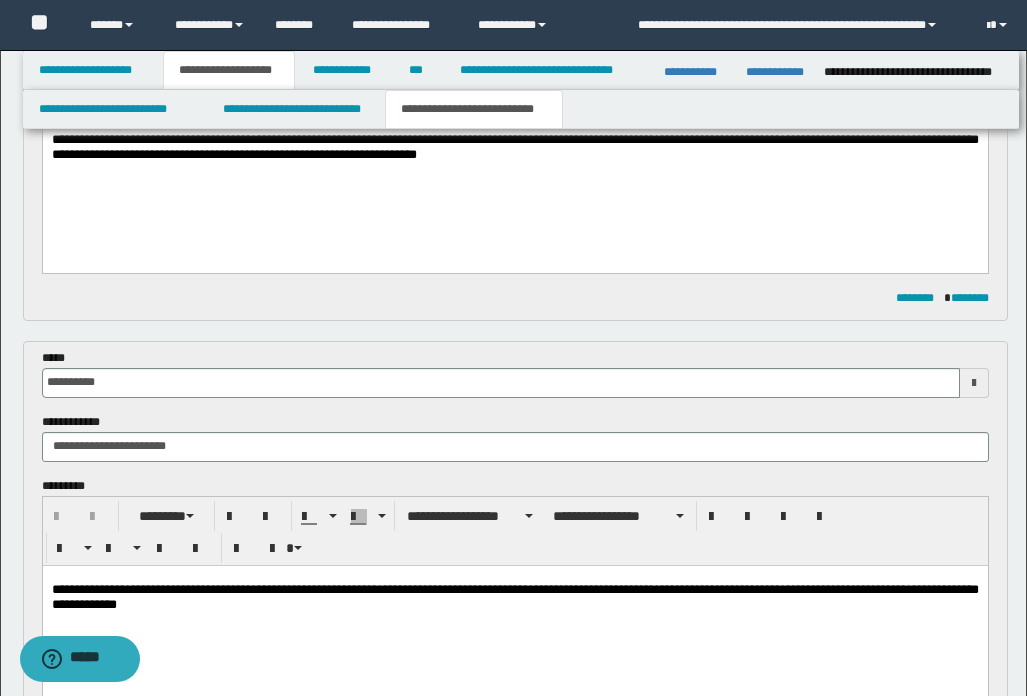 scroll, scrollTop: 400, scrollLeft: 0, axis: vertical 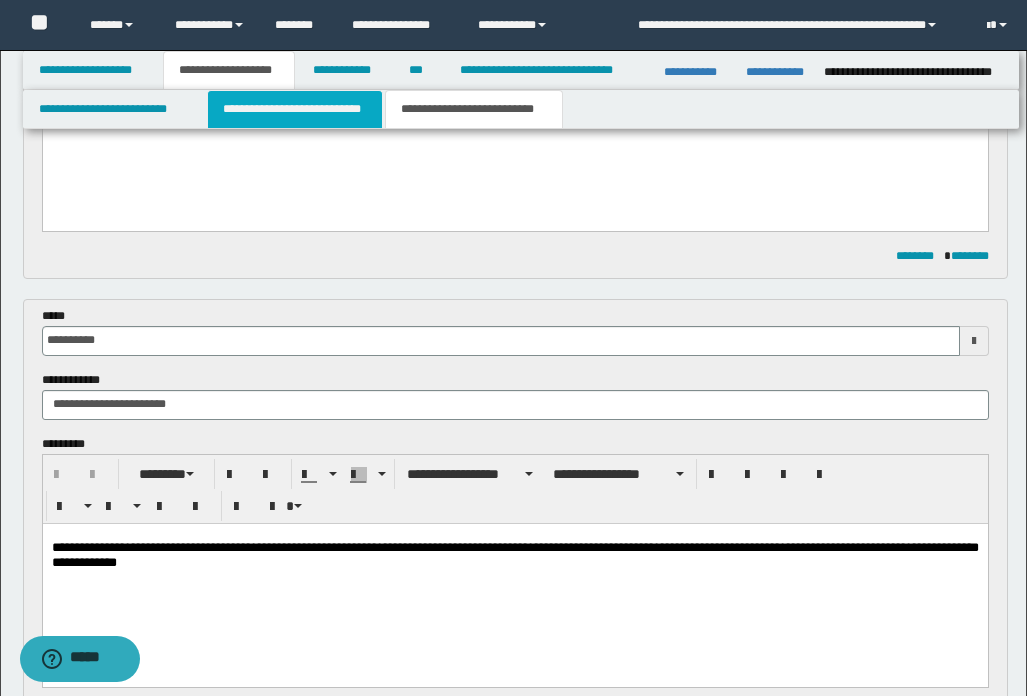 click on "**********" at bounding box center [295, 109] 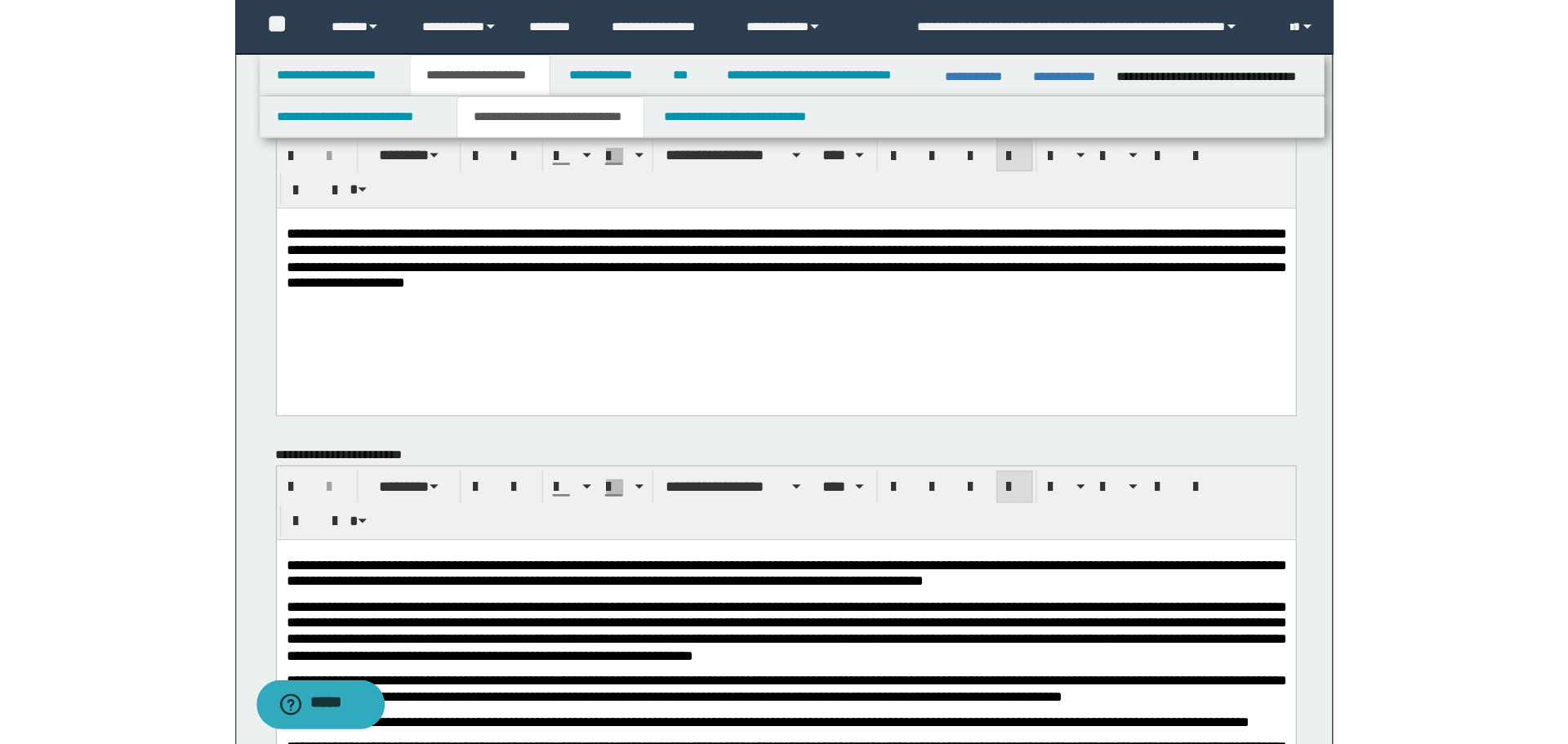 scroll, scrollTop: 0, scrollLeft: 0, axis: both 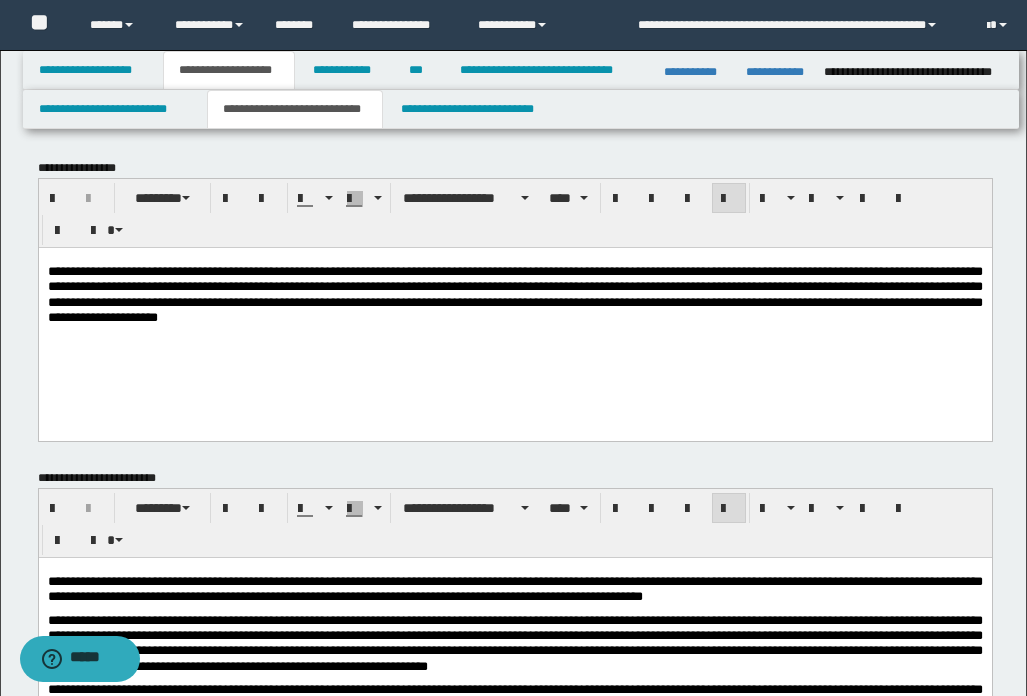 click on "**********" at bounding box center [514, 318] 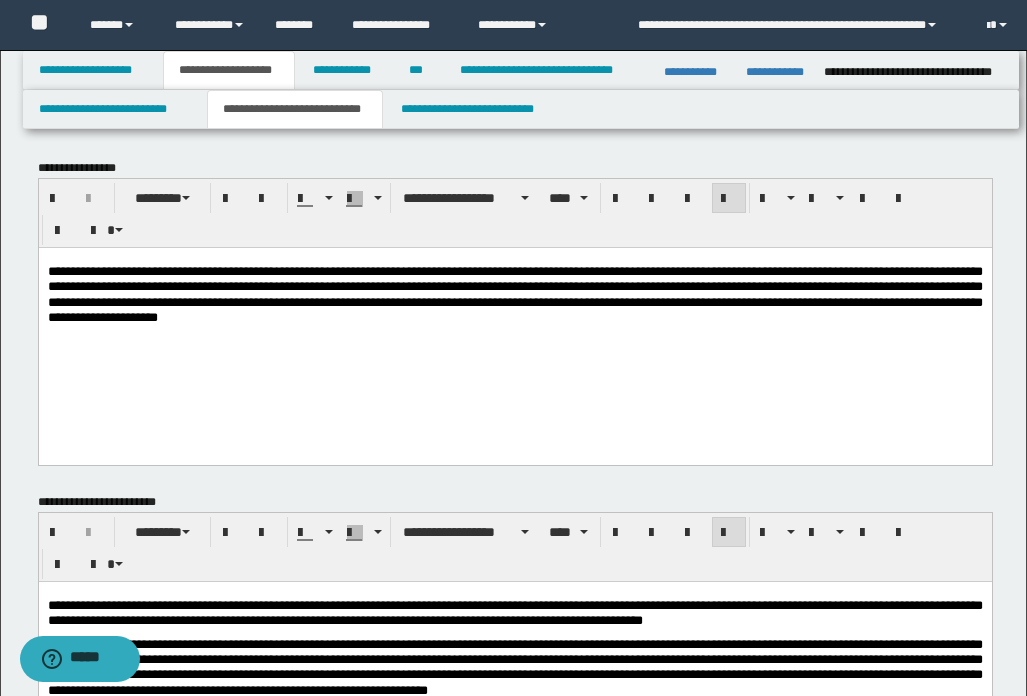 click on "**********" at bounding box center (514, 330) 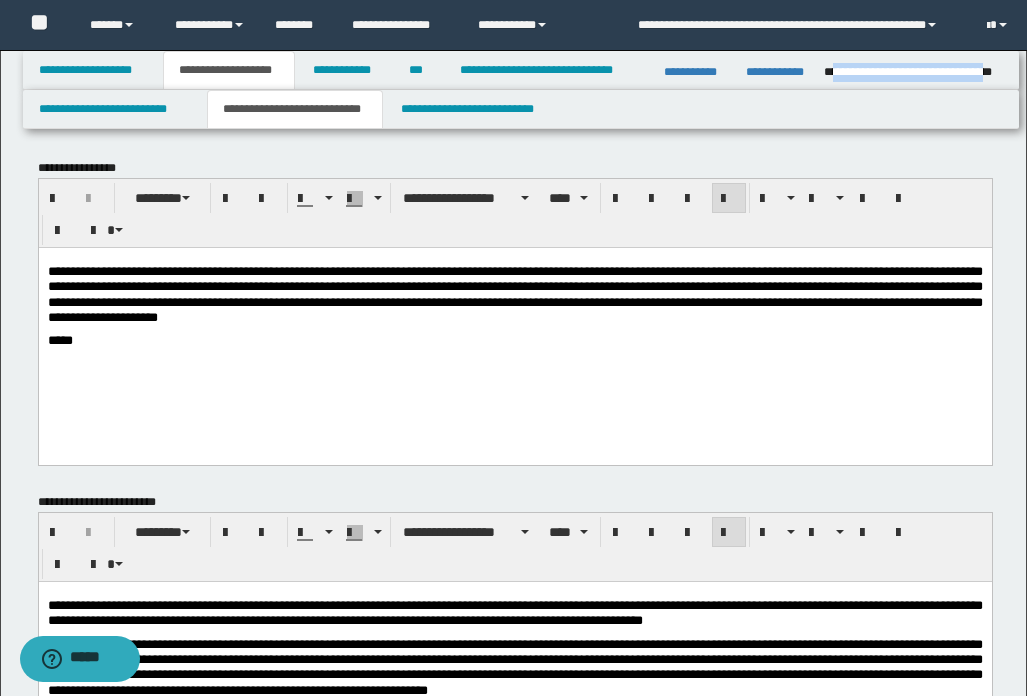 drag, startPoint x: 832, startPoint y: 75, endPoint x: 1001, endPoint y: 78, distance: 169.02663 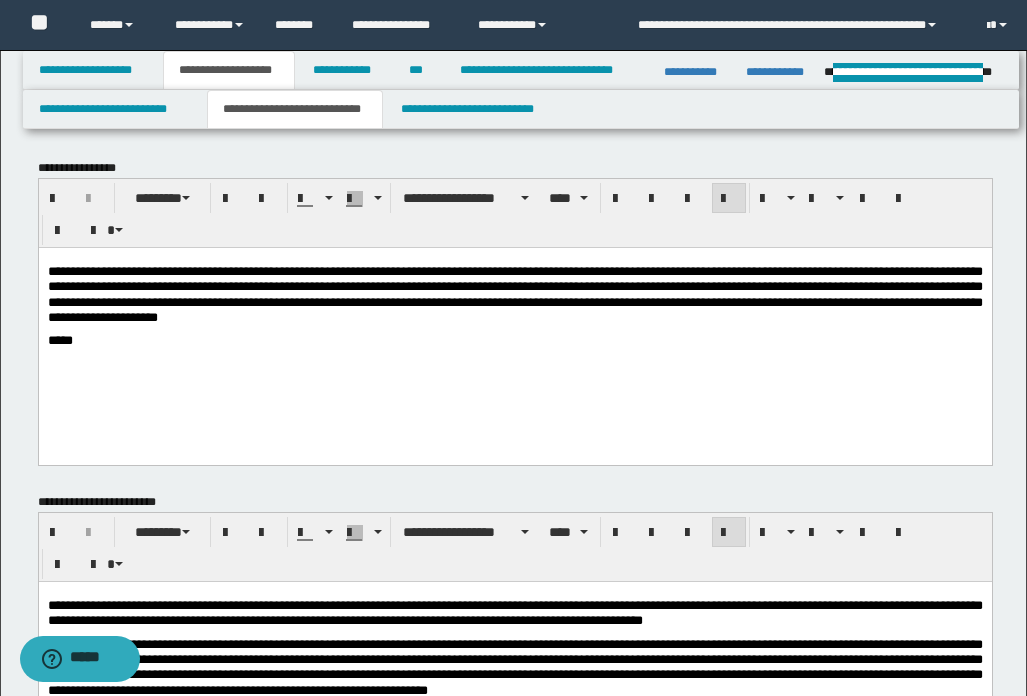 click on "*****" at bounding box center (514, 339) 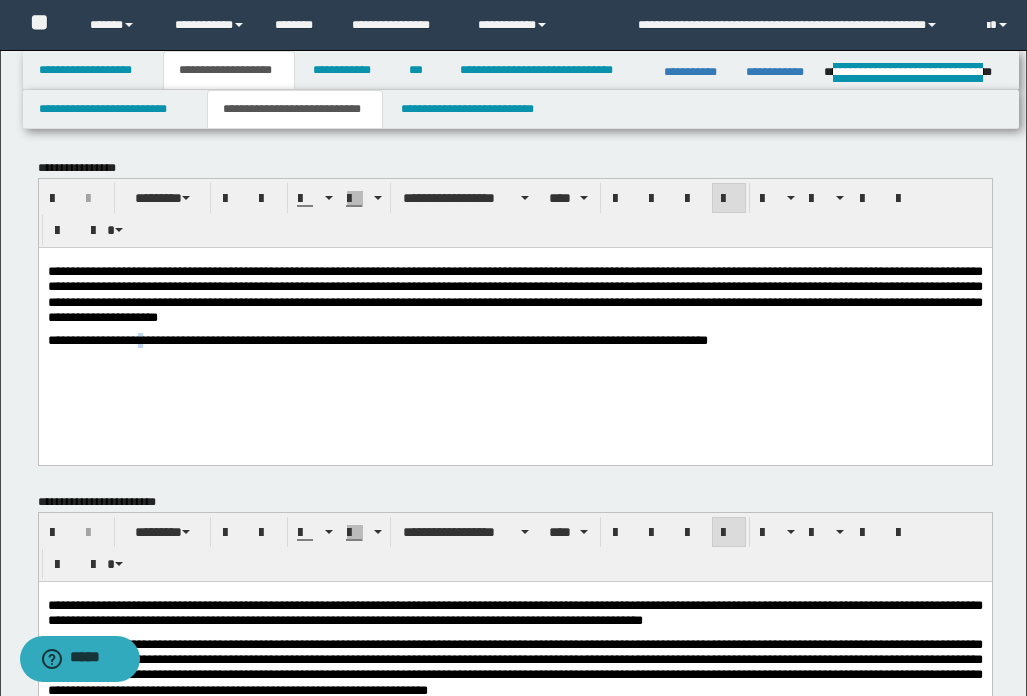 click on "**********" at bounding box center (377, 339) 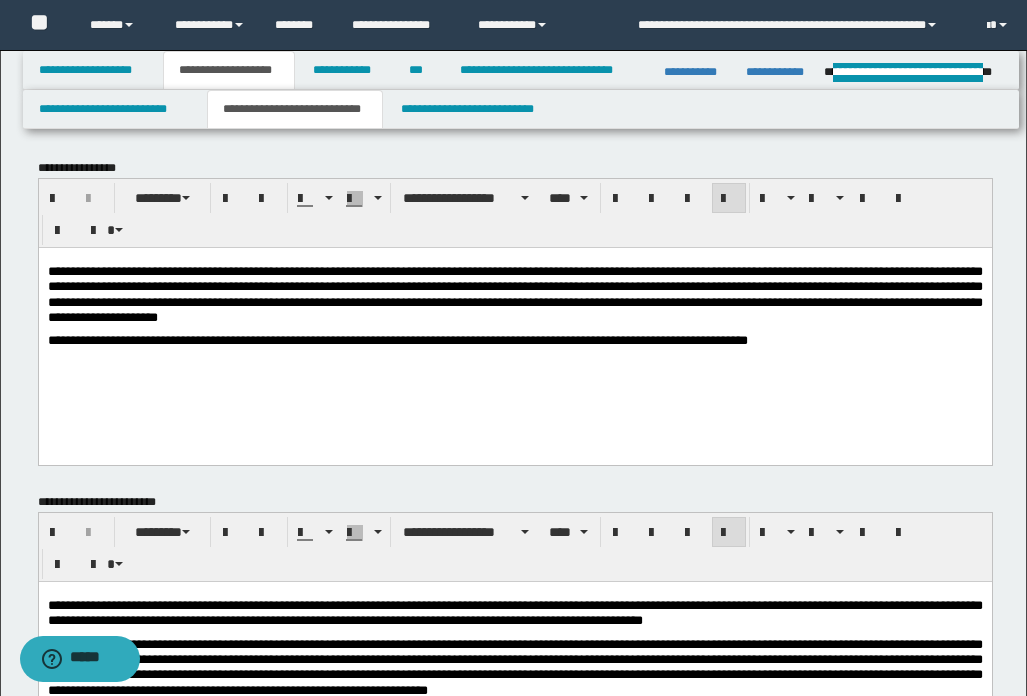 click on "**********" at bounding box center [514, 339] 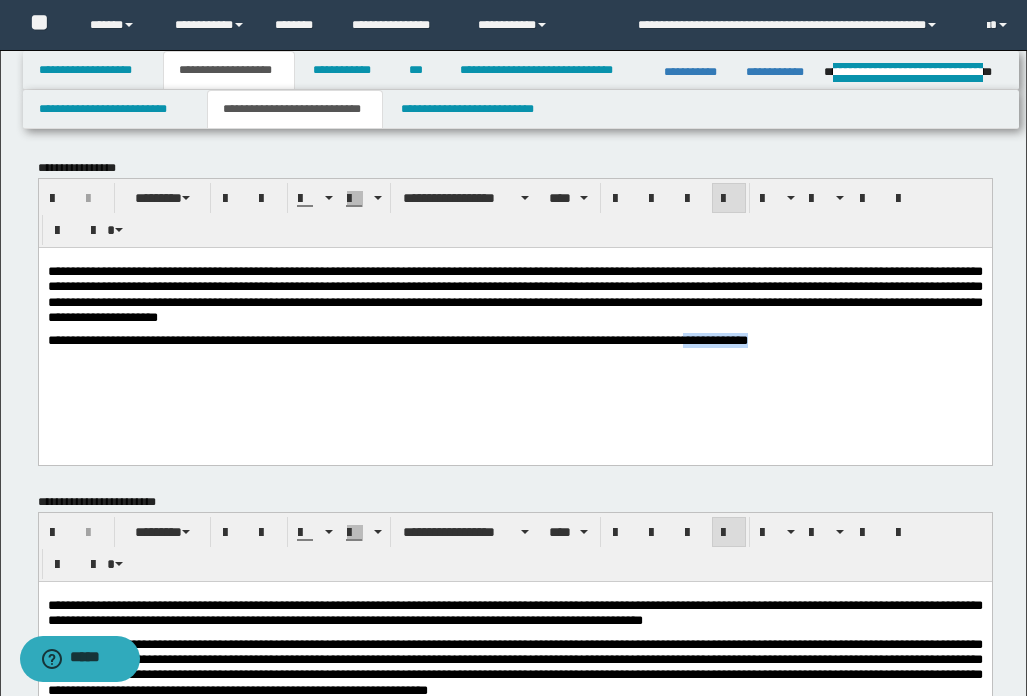 drag, startPoint x: 796, startPoint y: 336, endPoint x: 721, endPoint y: 334, distance: 75.026665 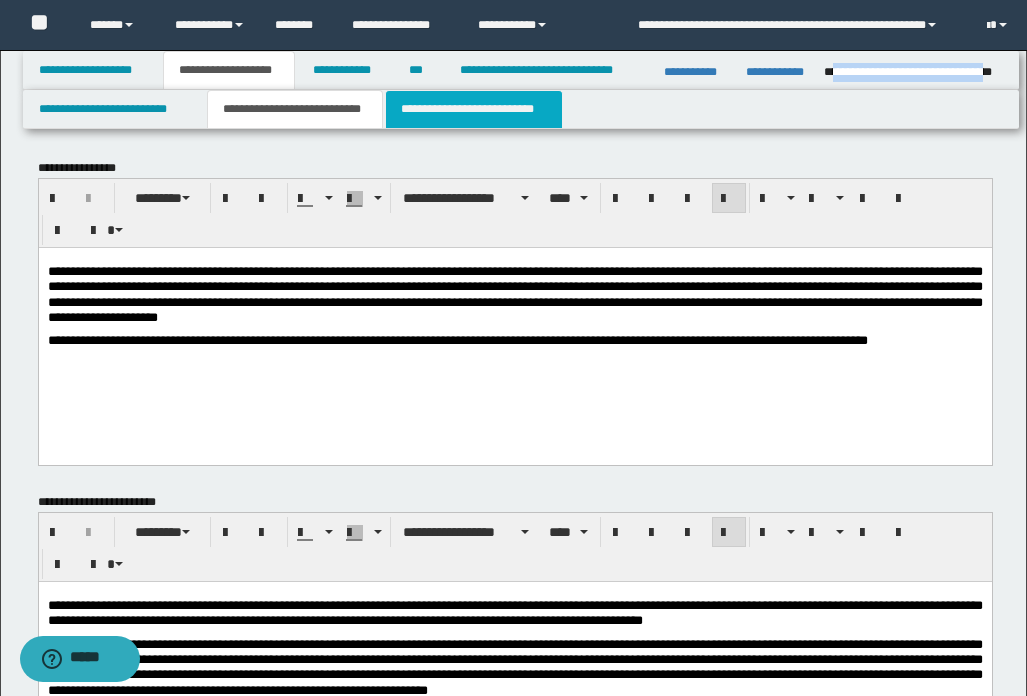 click on "**********" at bounding box center [474, 109] 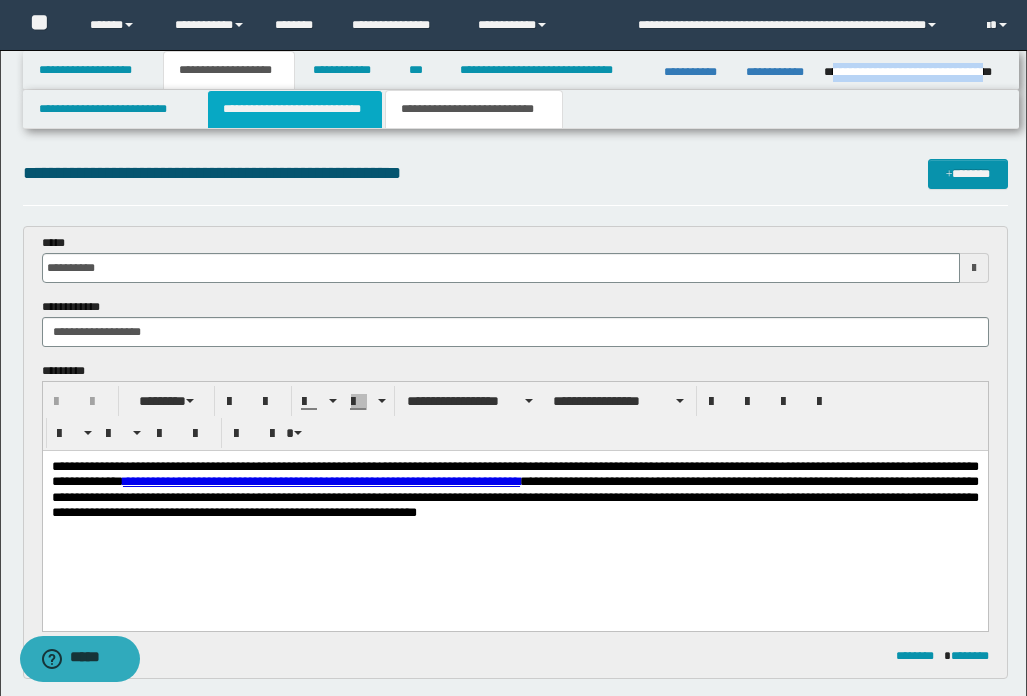 click on "**********" at bounding box center [295, 109] 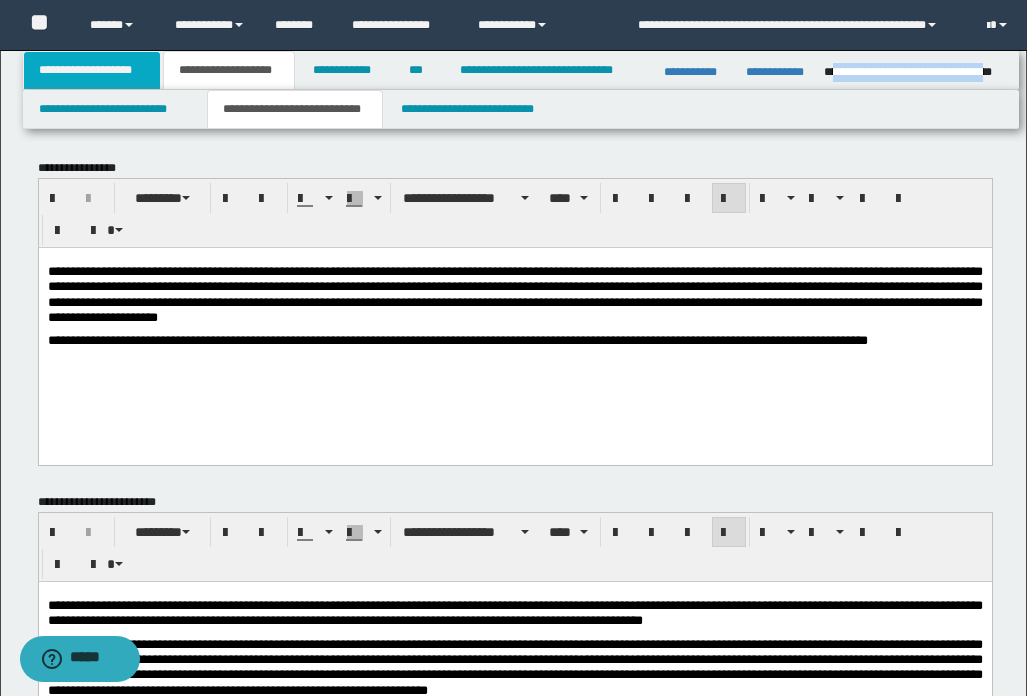 click on "**********" at bounding box center (92, 70) 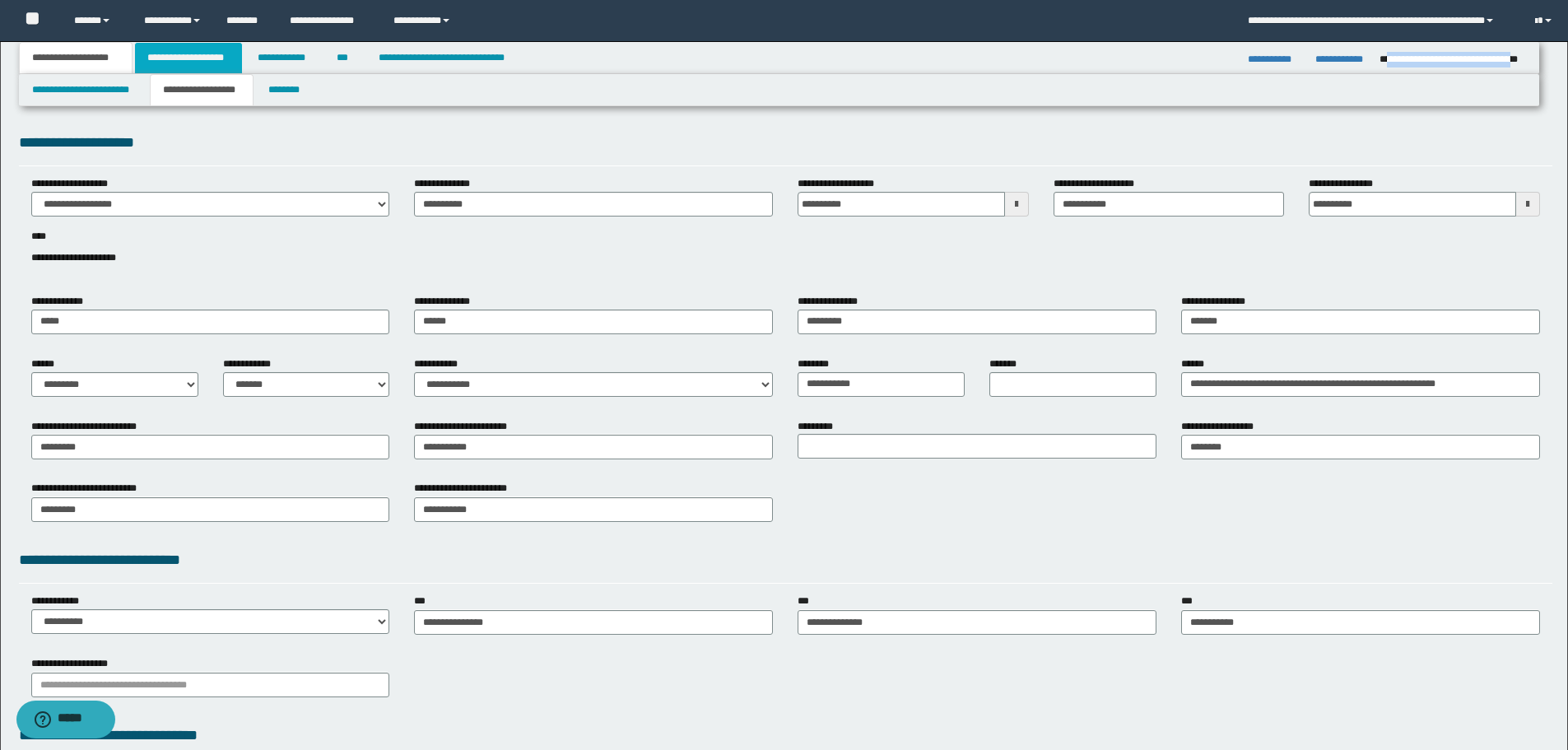 click on "**********" at bounding box center (188, 58) 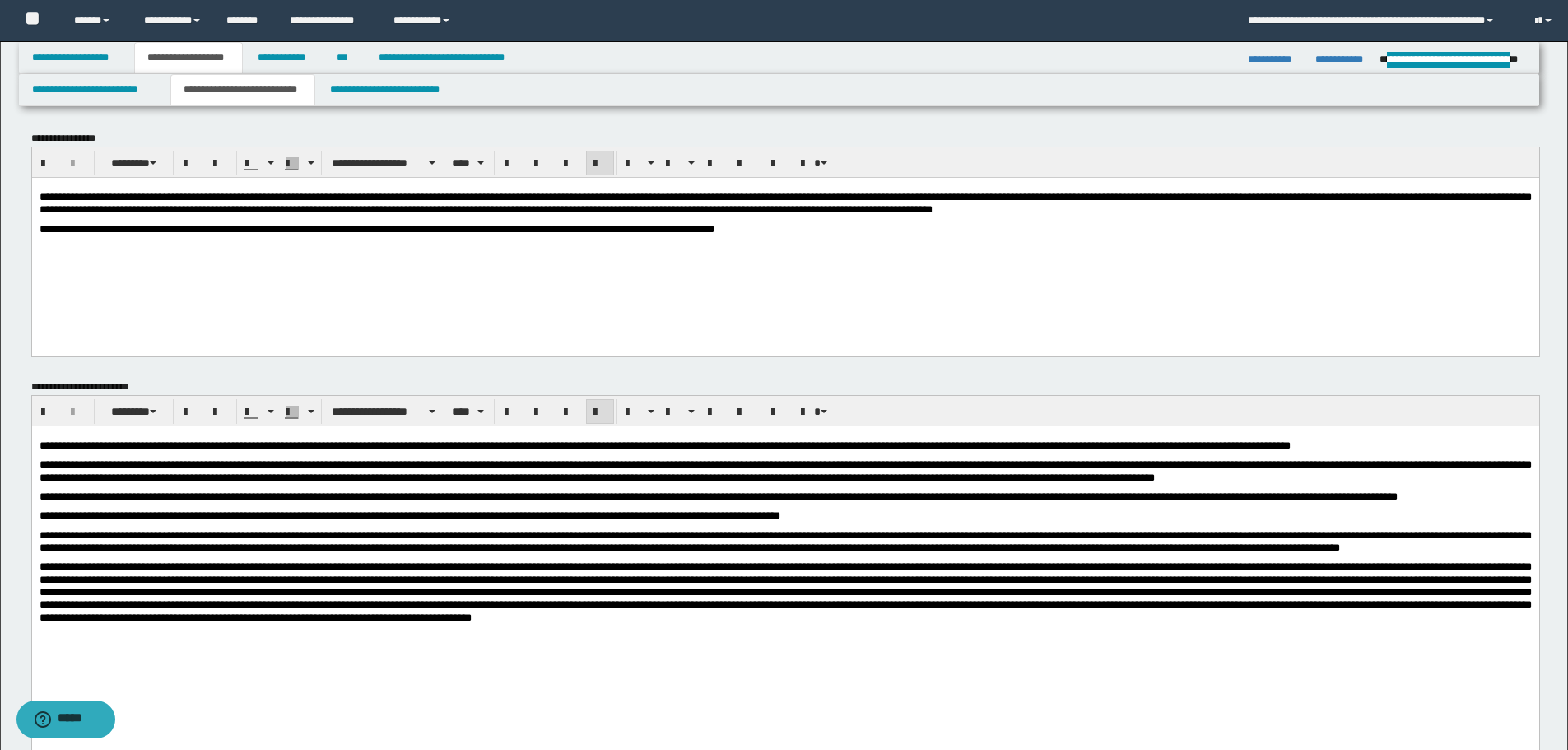 click on "**********" at bounding box center (784, 233) 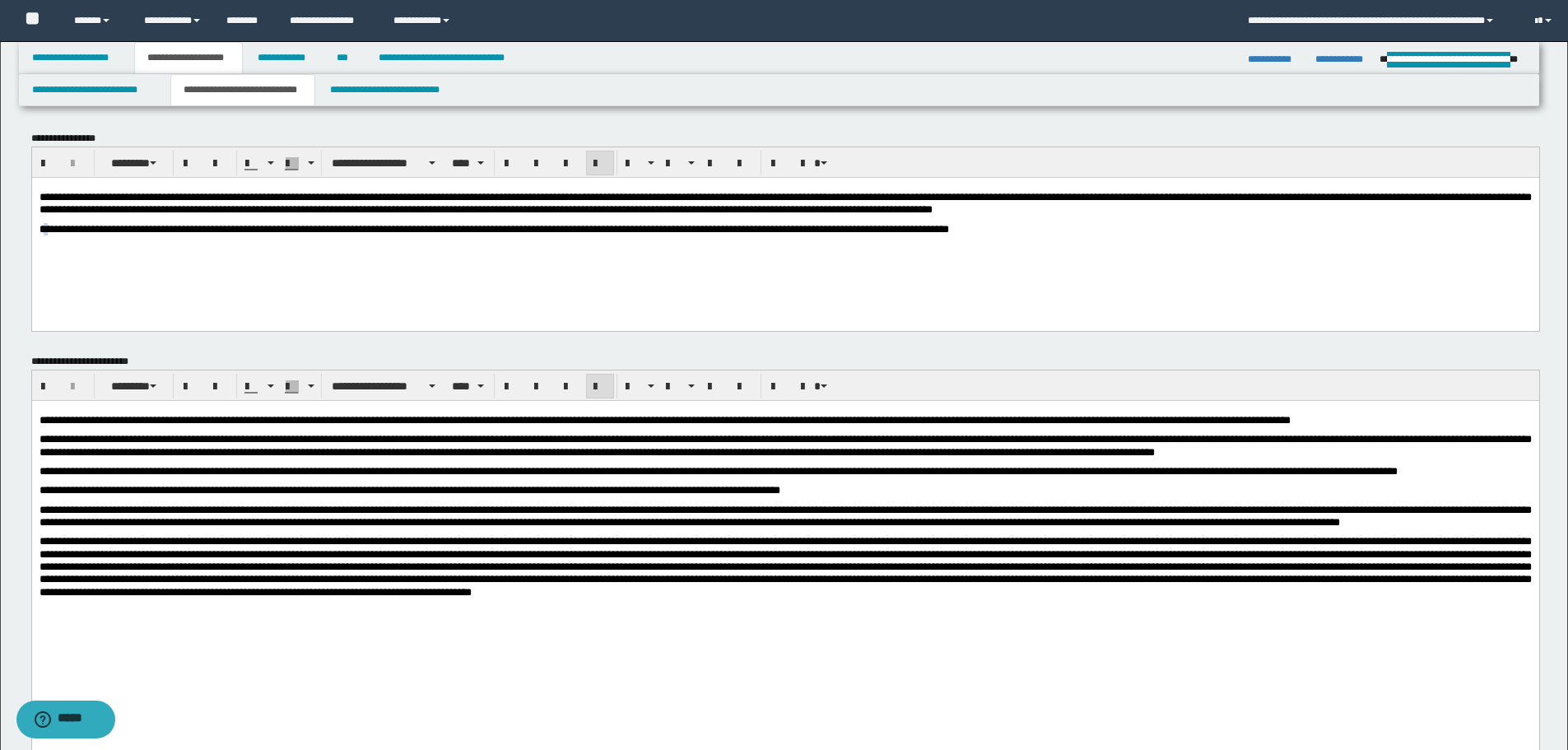 click on "**********" at bounding box center (493, 228) 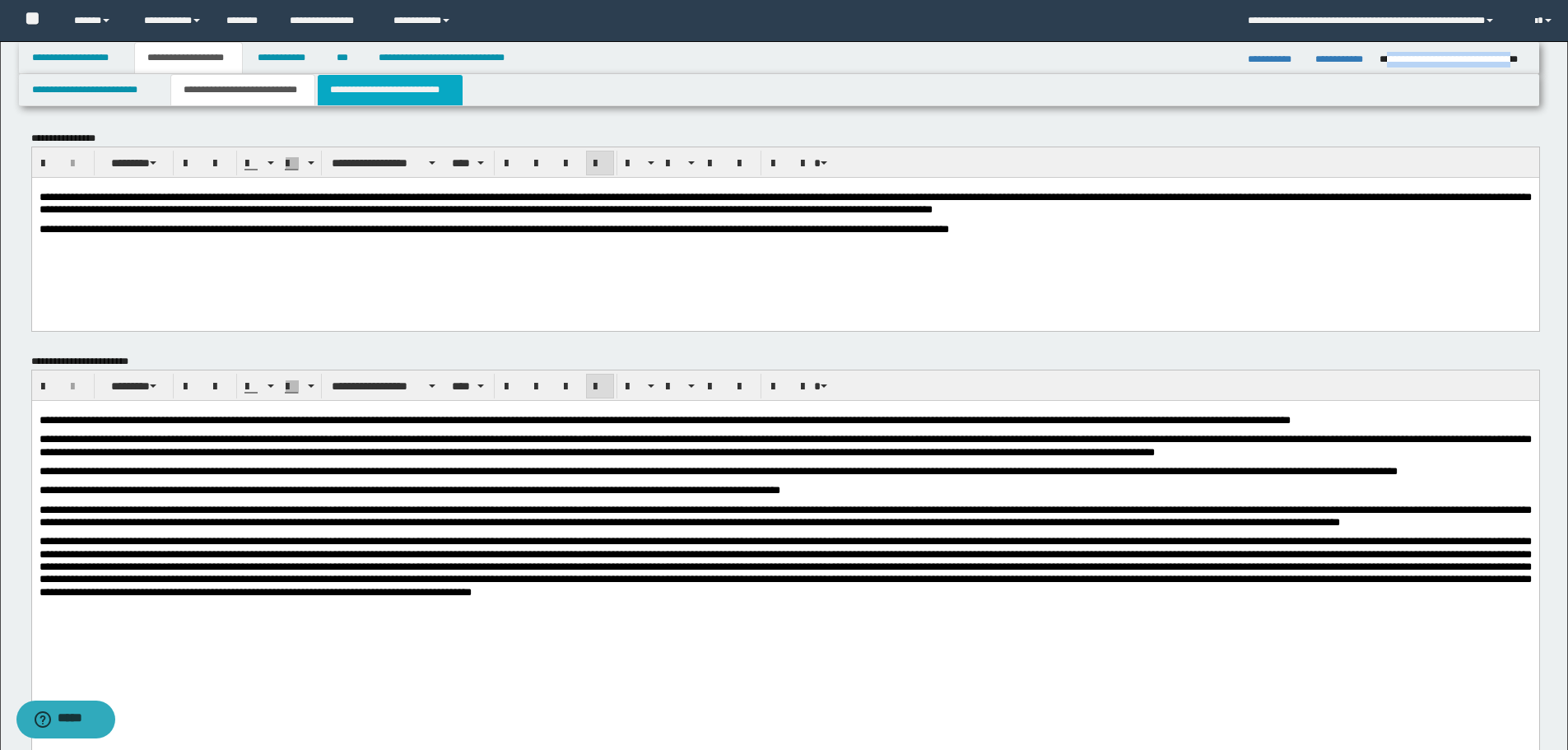 click on "**********" at bounding box center (390, 90) 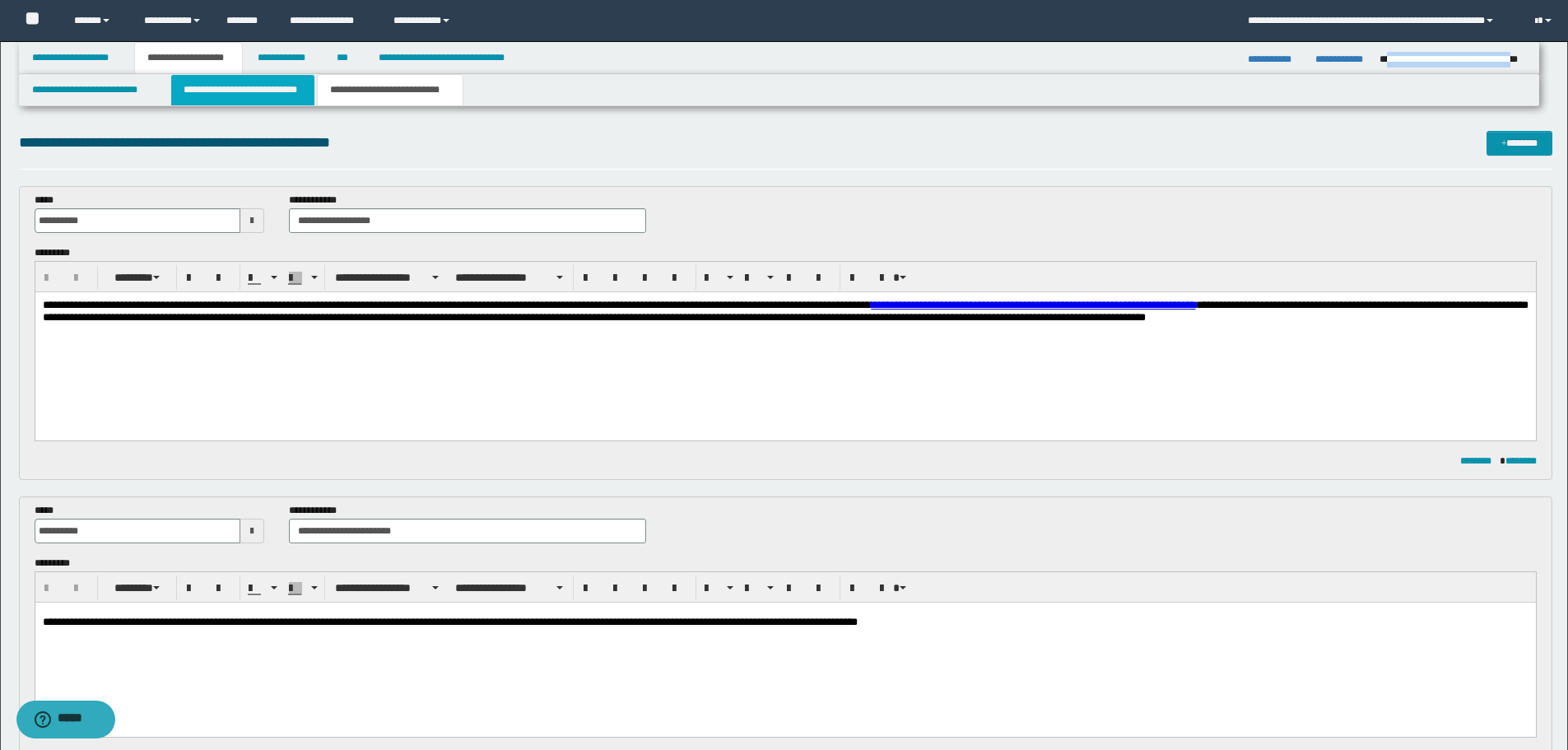 drag, startPoint x: 276, startPoint y: 92, endPoint x: 260, endPoint y: 86, distance: 17.088007 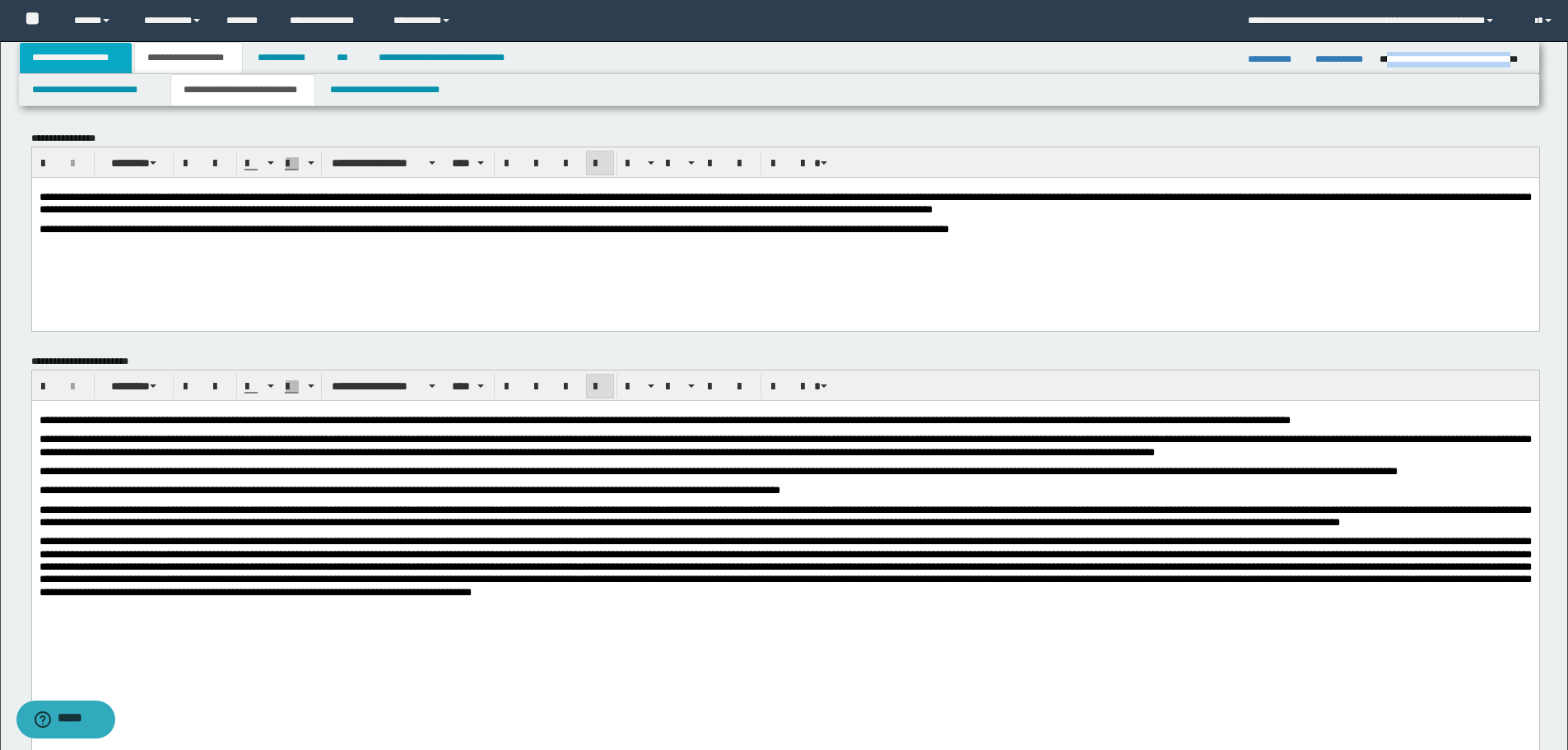 click on "**********" at bounding box center (76, 58) 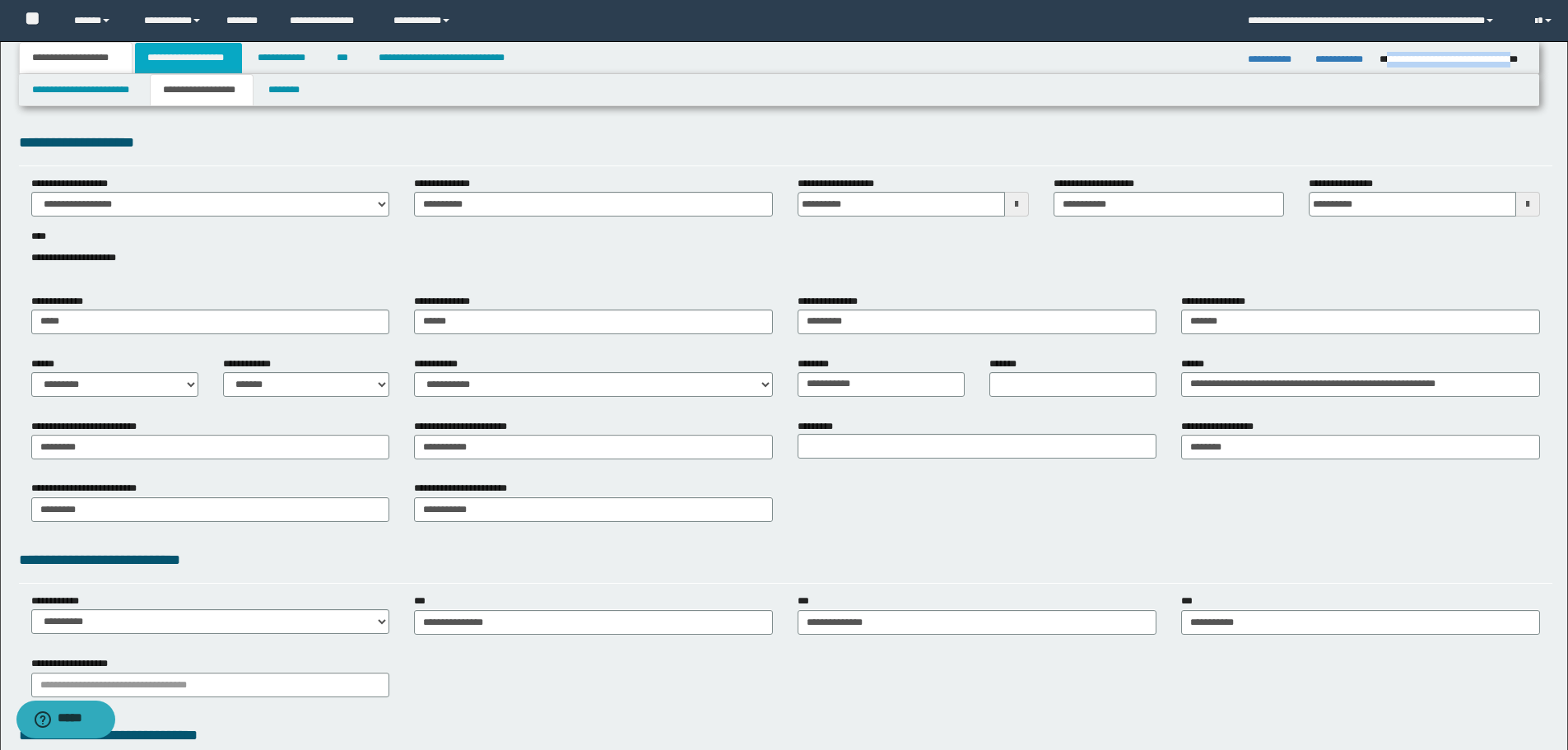 click on "**********" at bounding box center [188, 58] 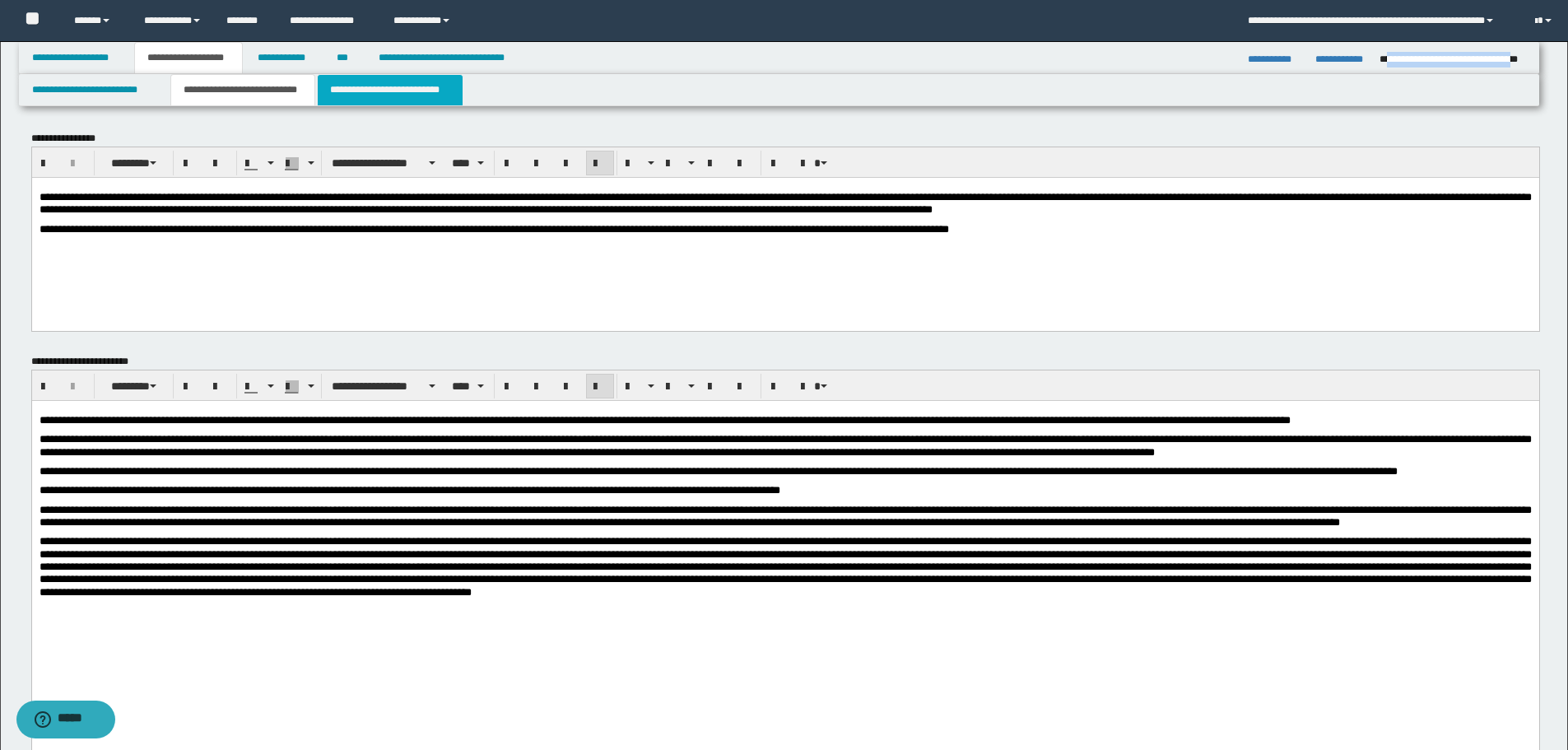 click on "**********" at bounding box center [390, 90] 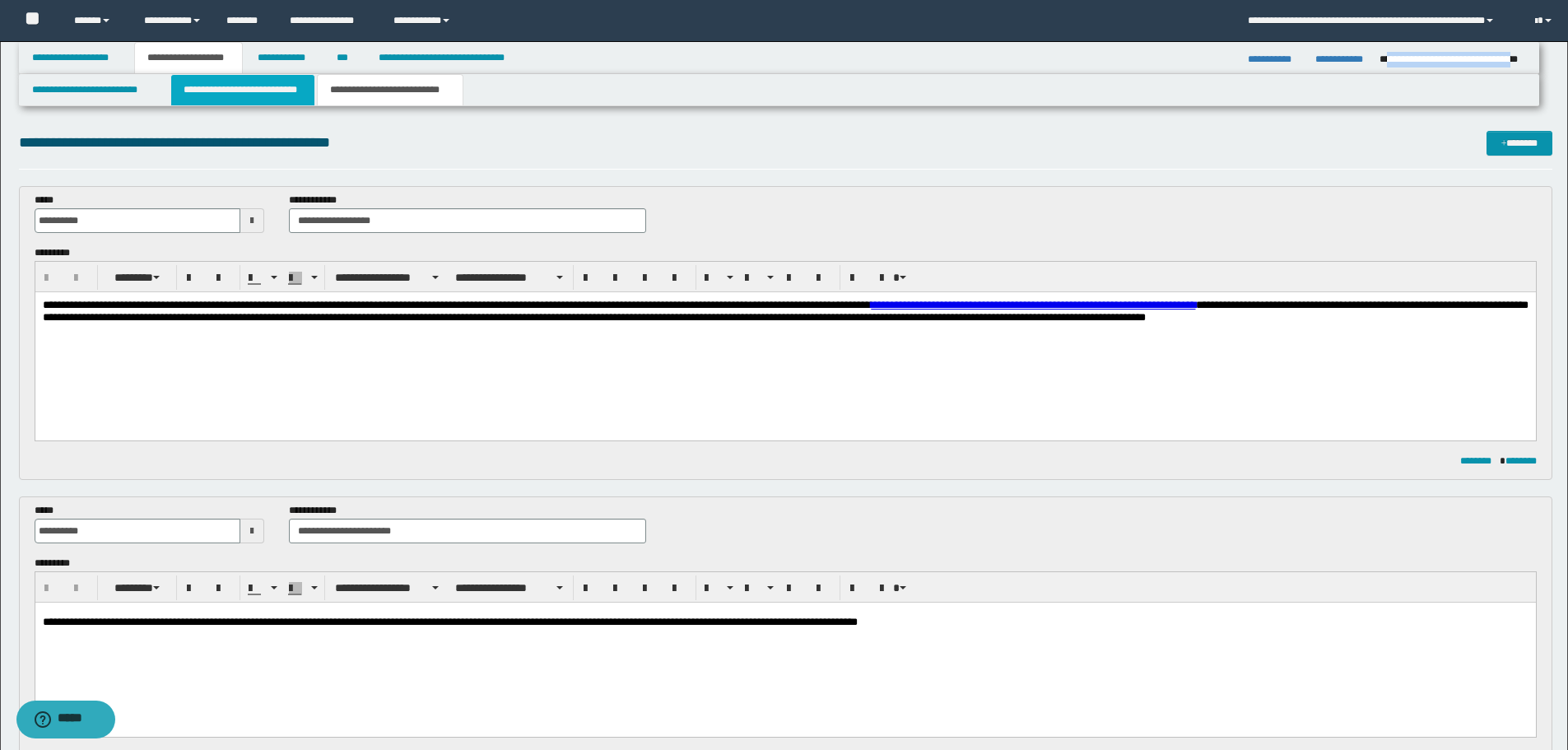 click on "**********" at bounding box center (243, 90) 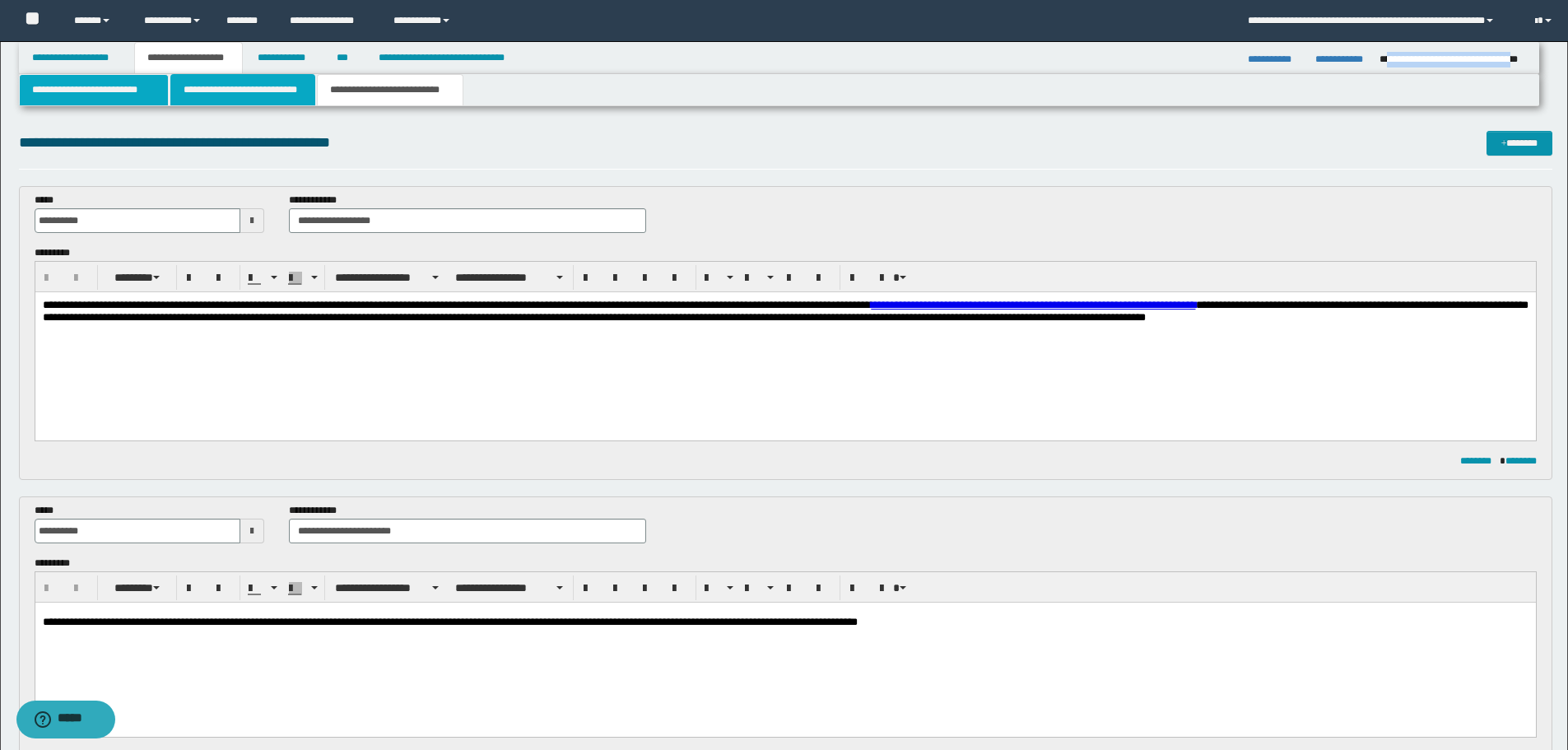 type 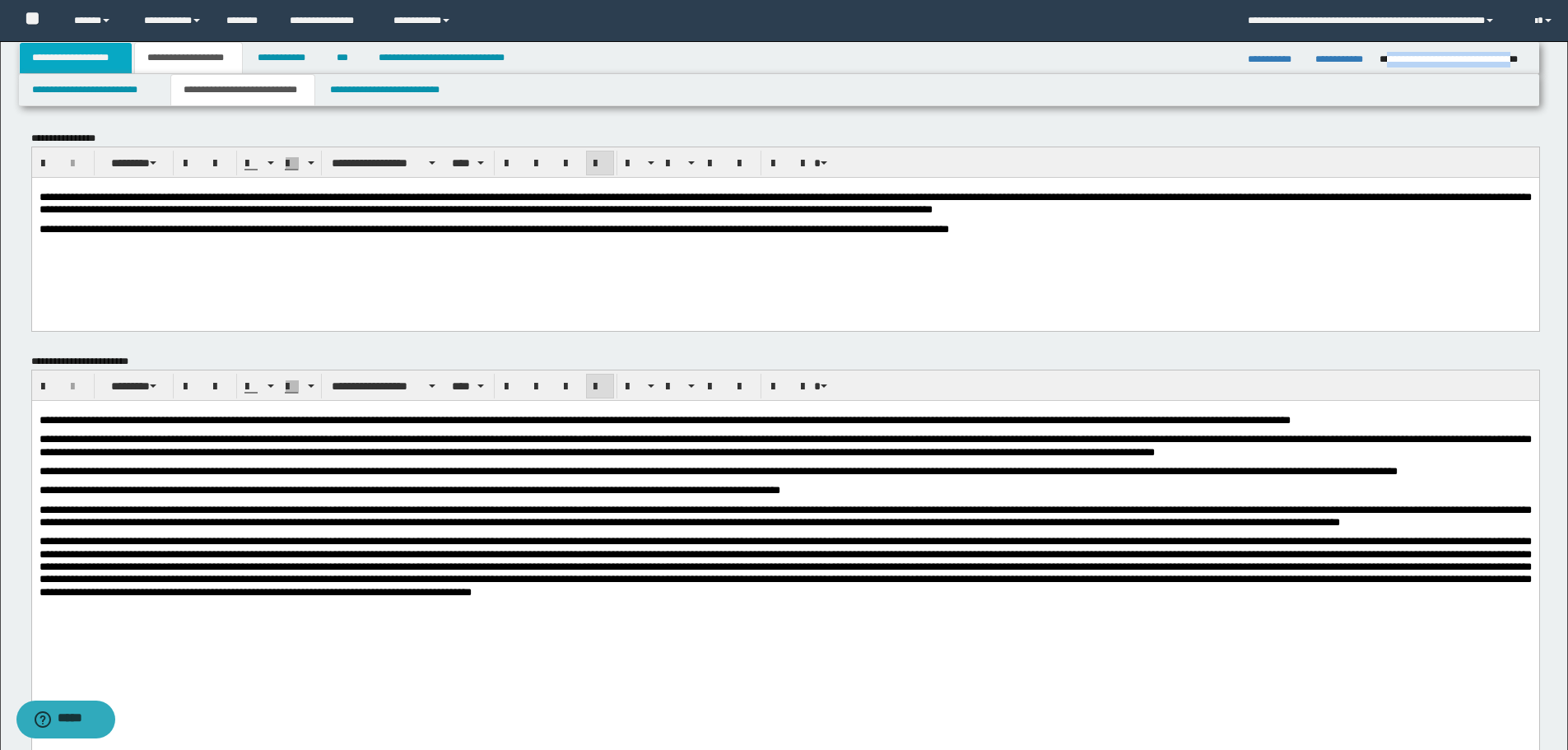 click on "**********" at bounding box center (76, 58) 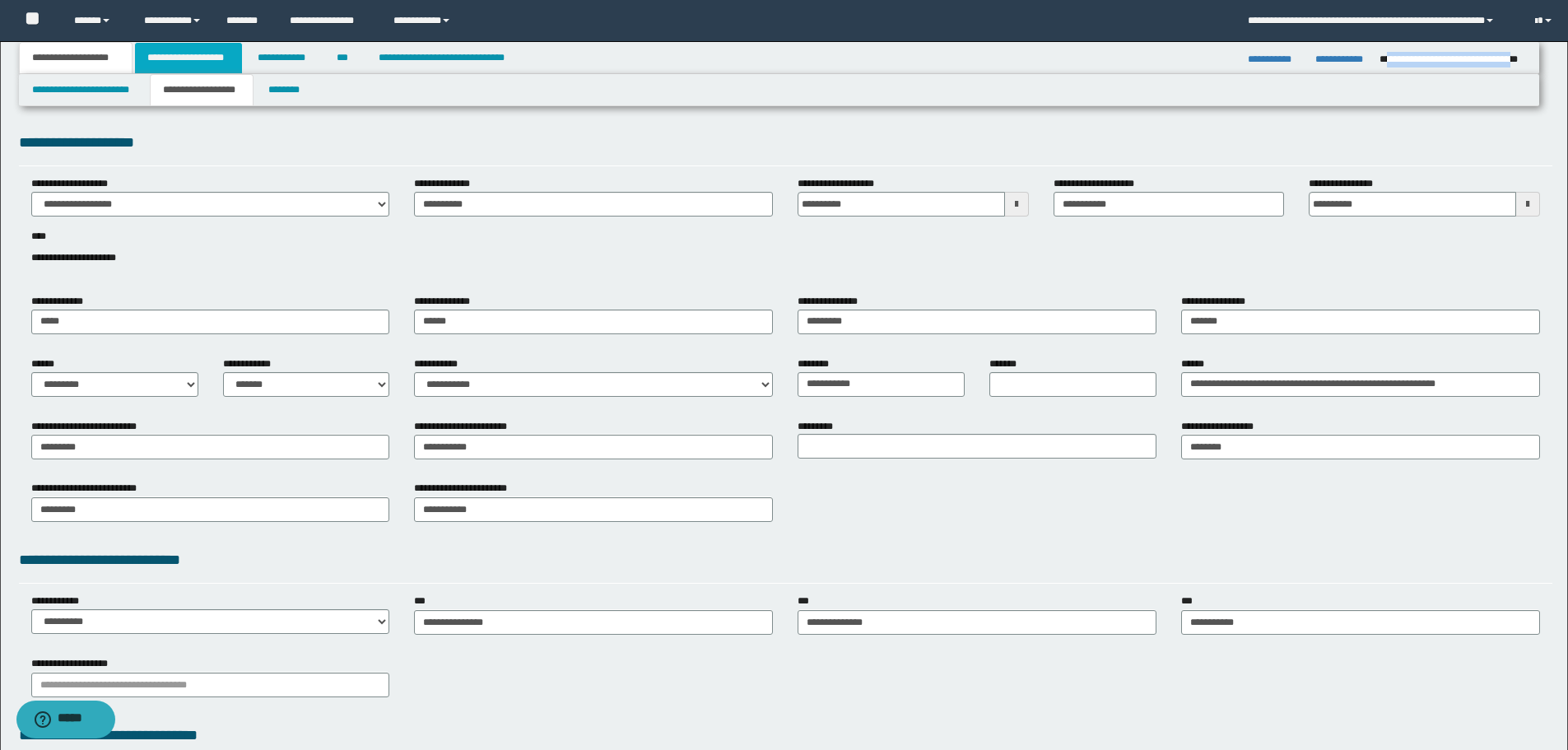 click on "**********" at bounding box center (188, 58) 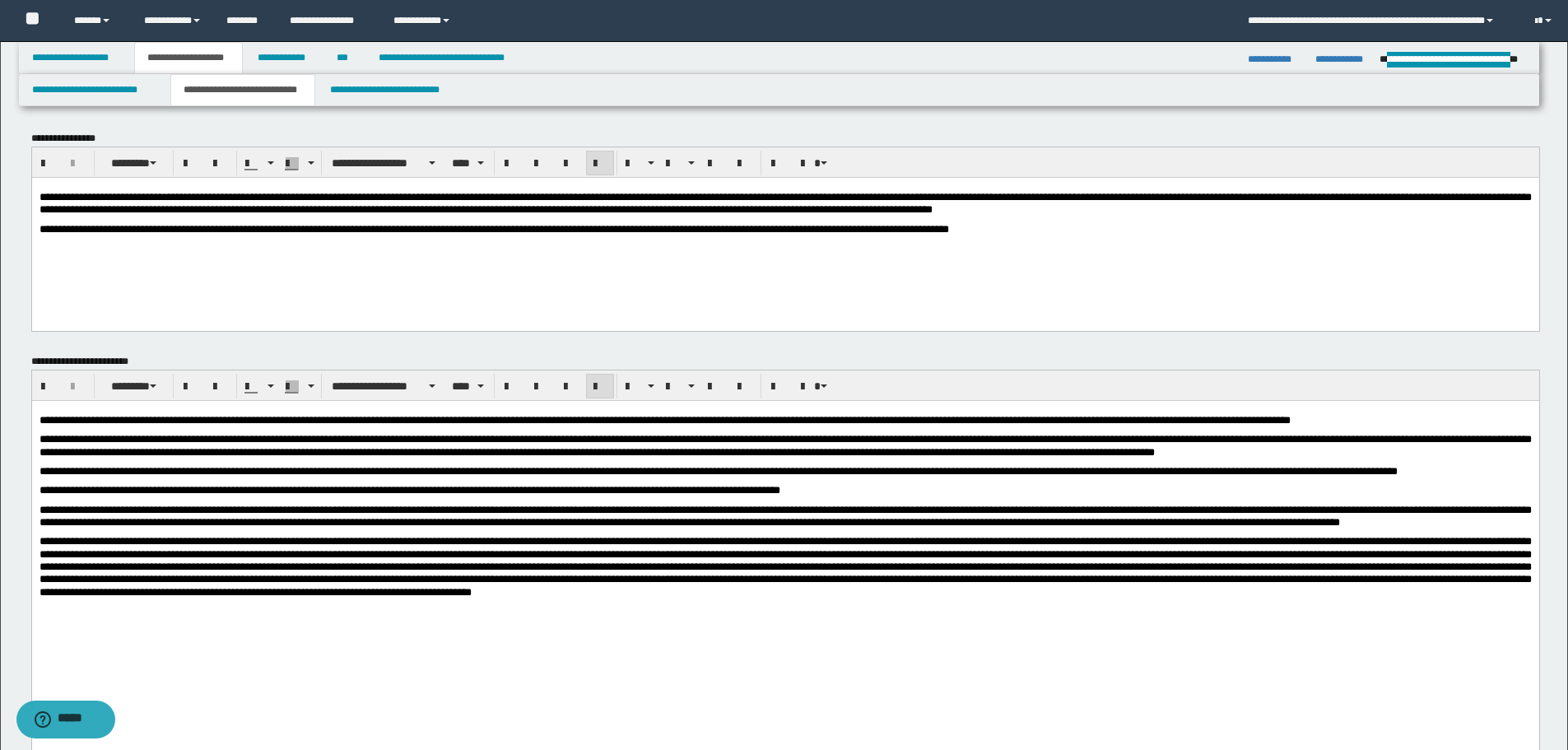 drag, startPoint x: 532, startPoint y: 250, endPoint x: 757, endPoint y: 251, distance: 225.00222 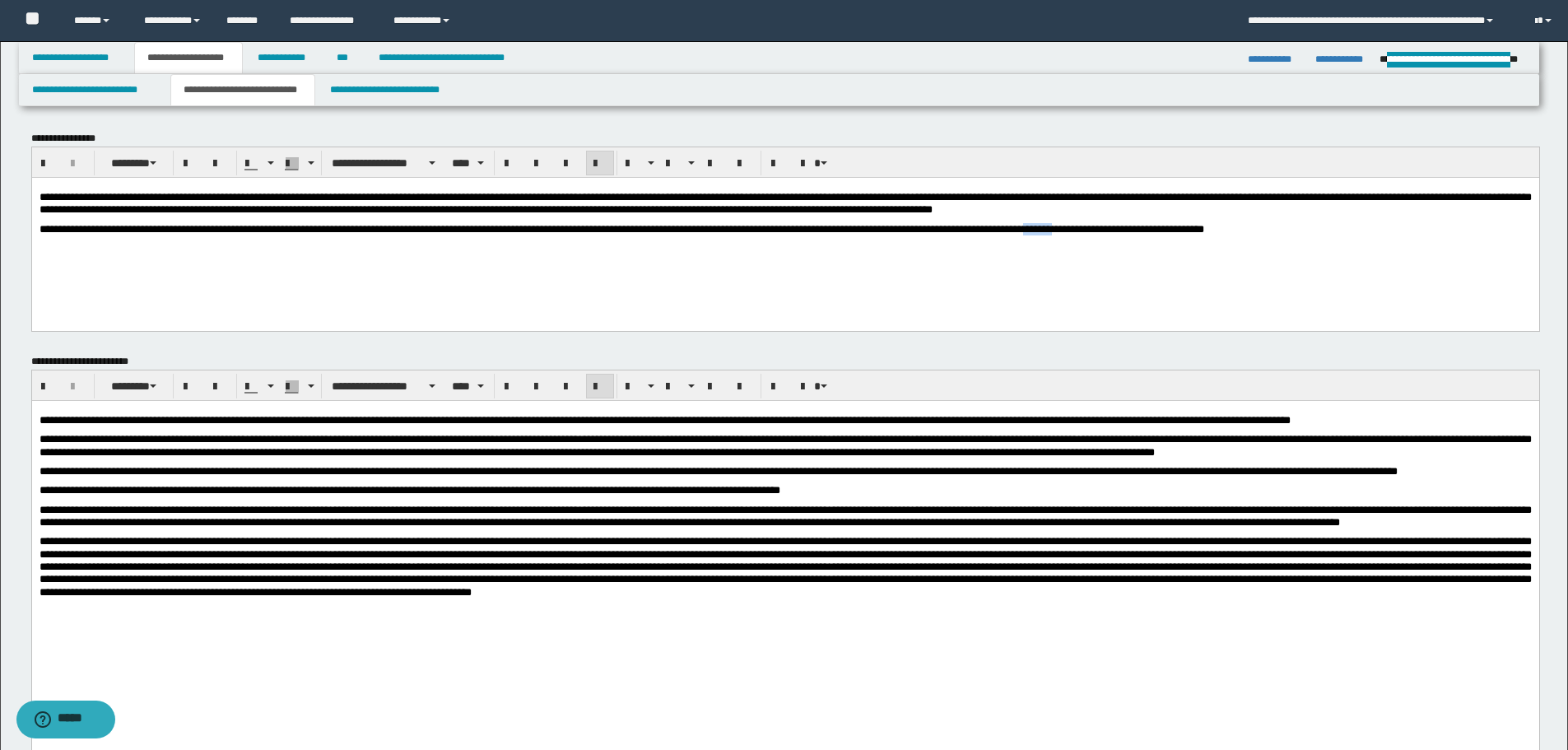 click on "**********" at bounding box center (621, 228) 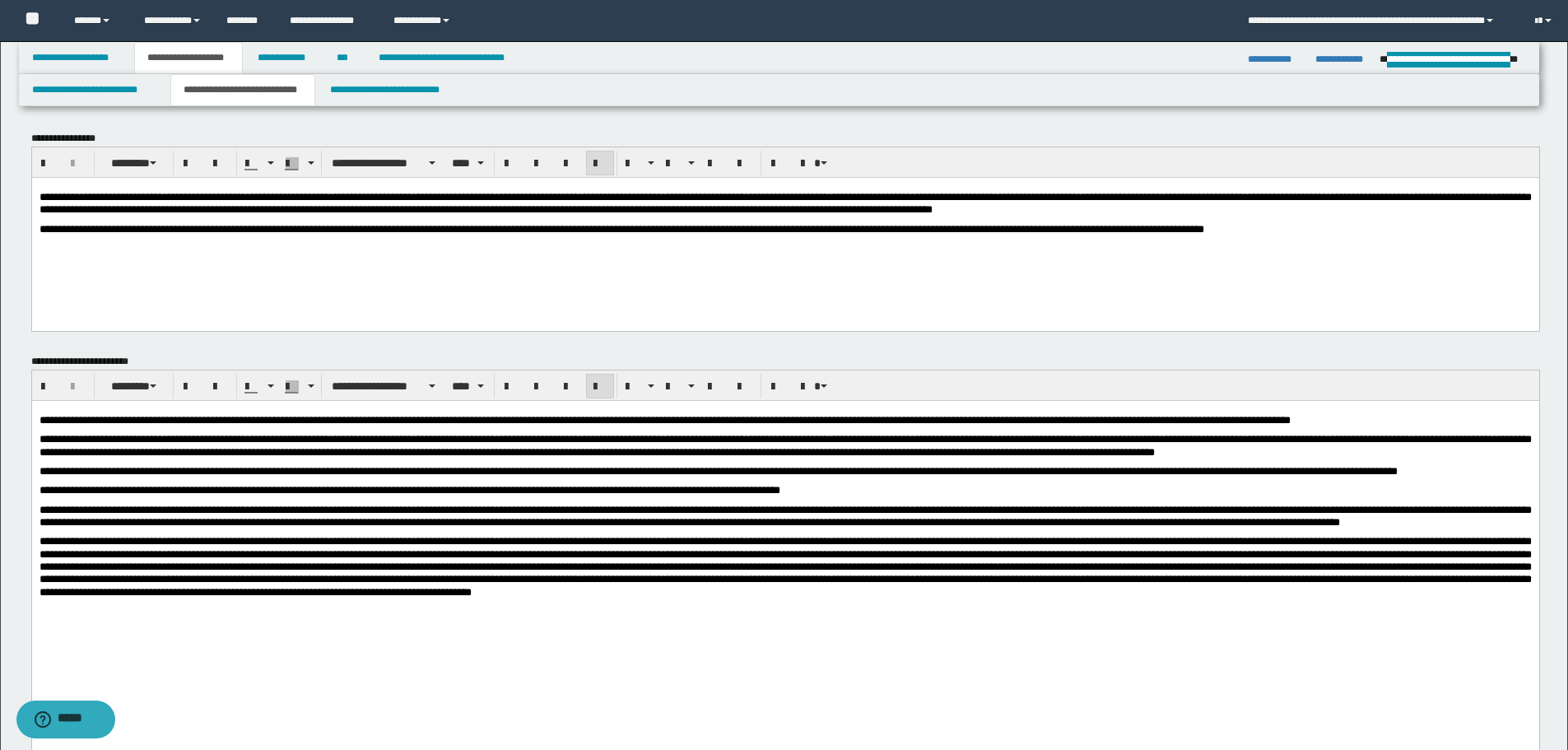 click on "**********" at bounding box center (621, 228) 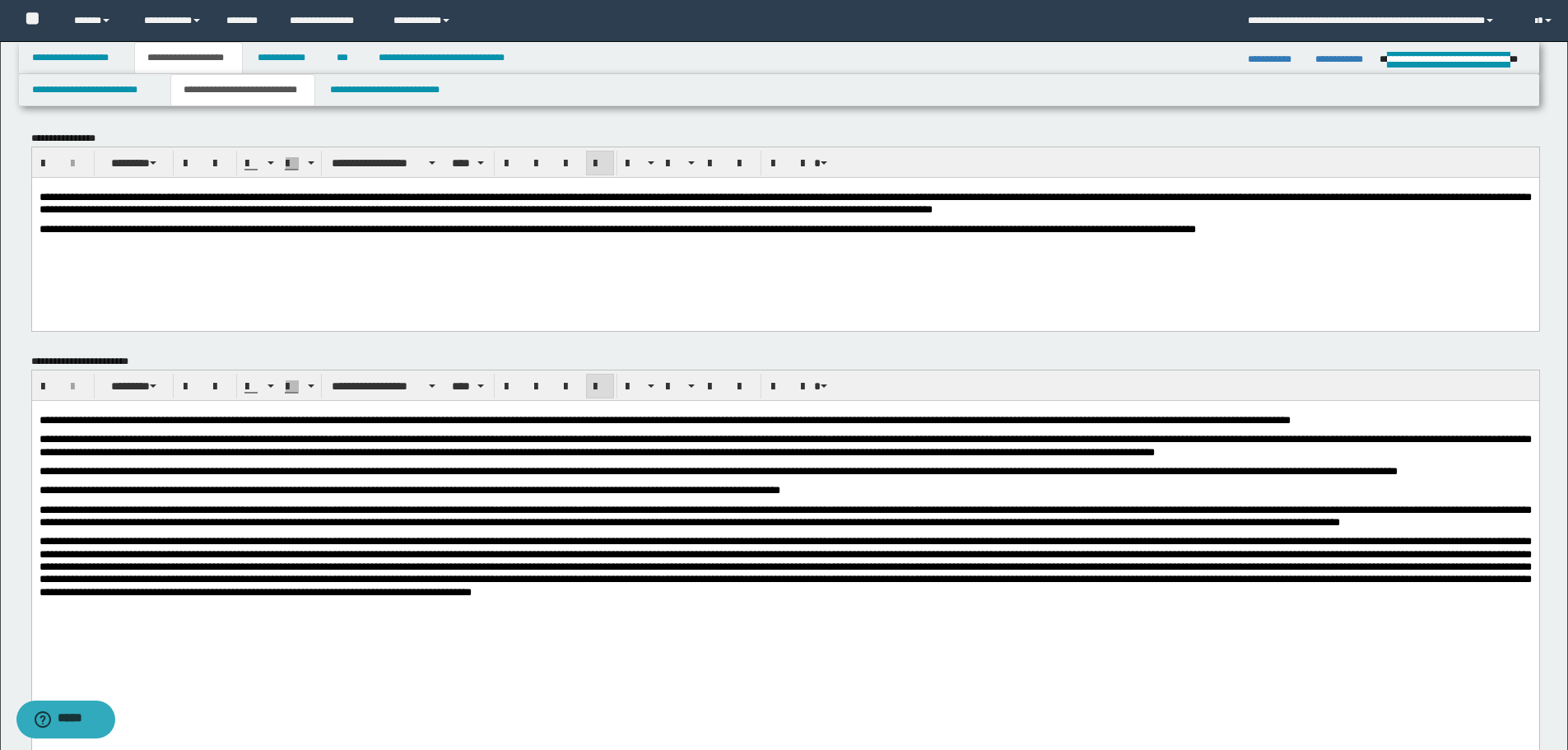 click on "**********" at bounding box center [784, 228] 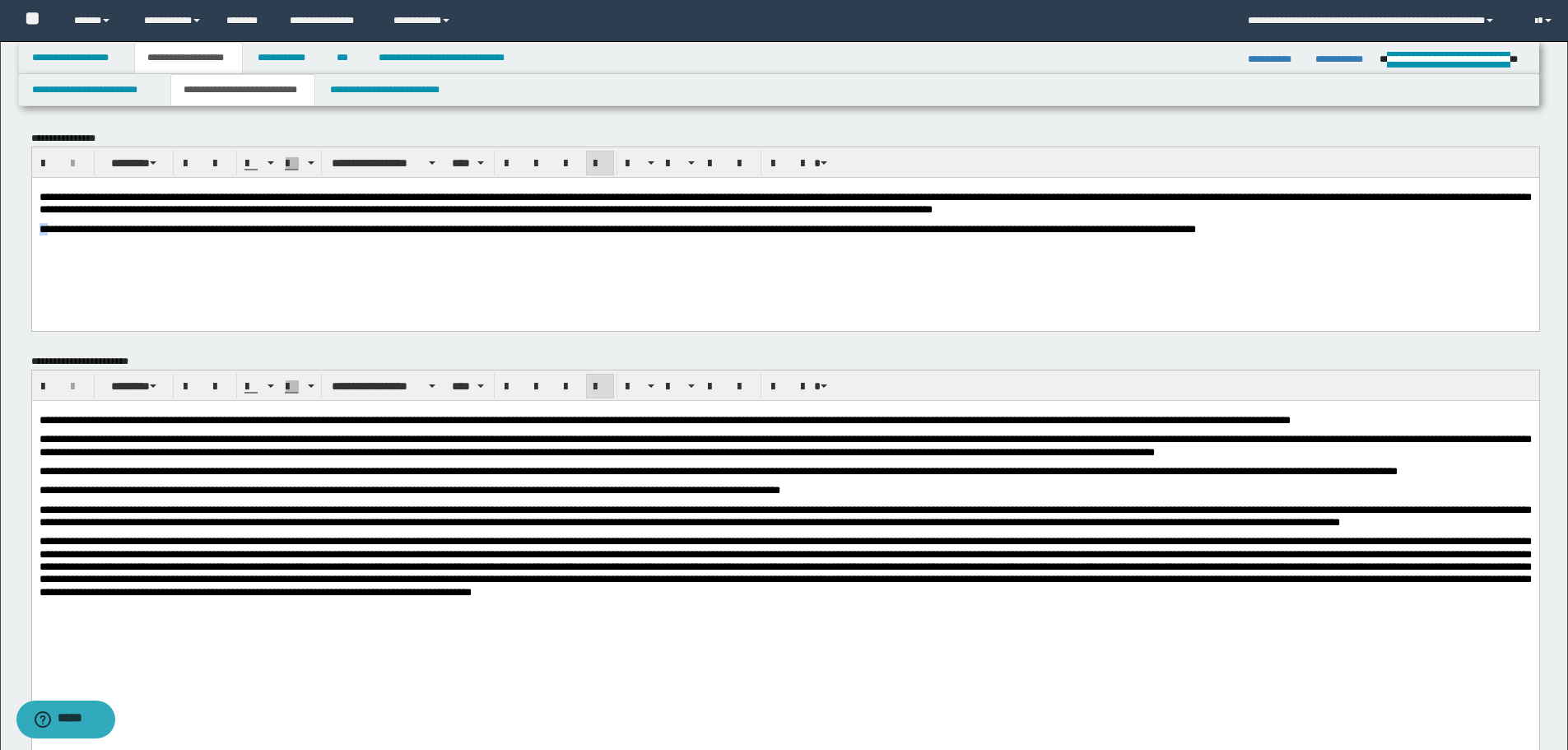 click on "**********" at bounding box center (616, 228) 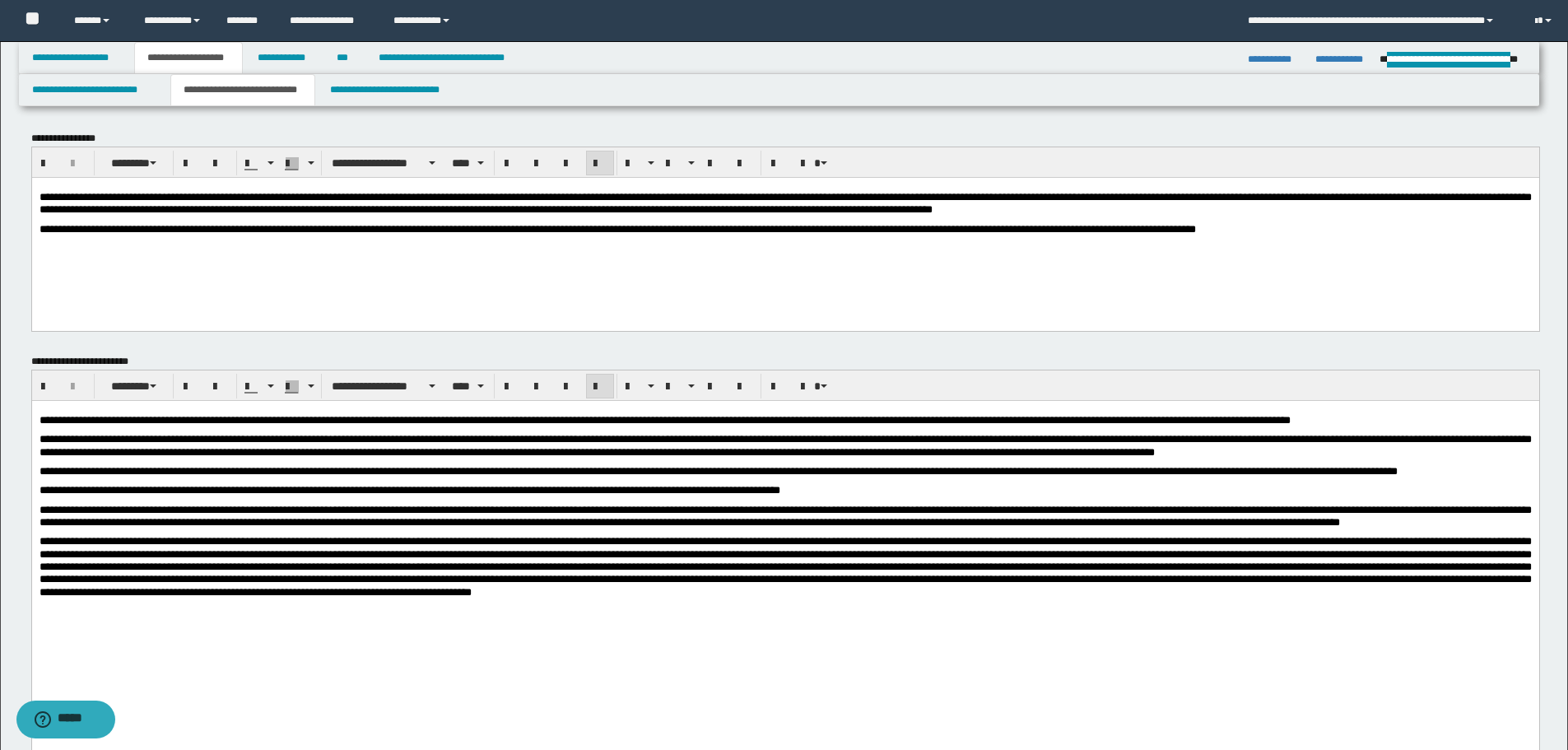 click on "**********" at bounding box center (616, 228) 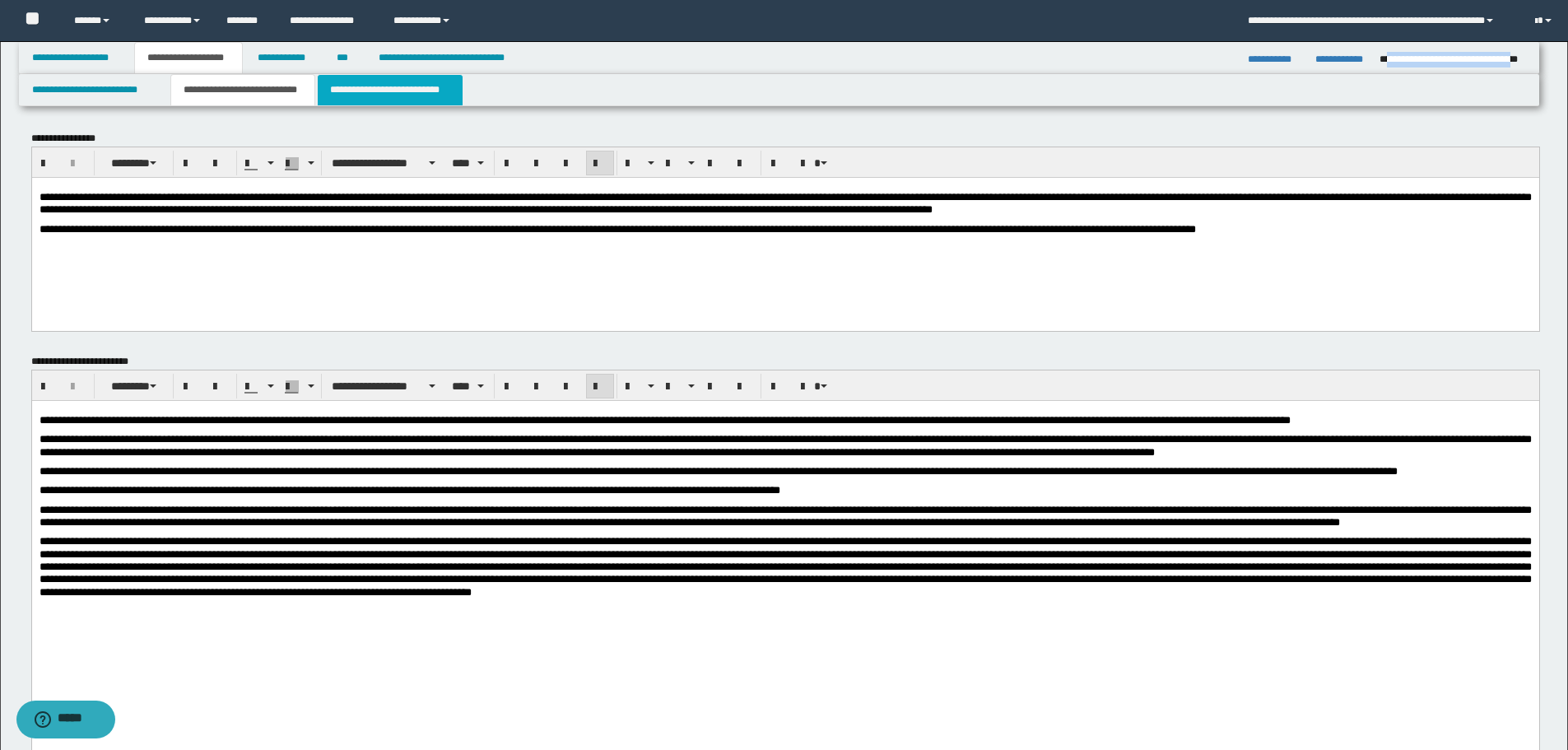 click on "**********" at bounding box center [390, 90] 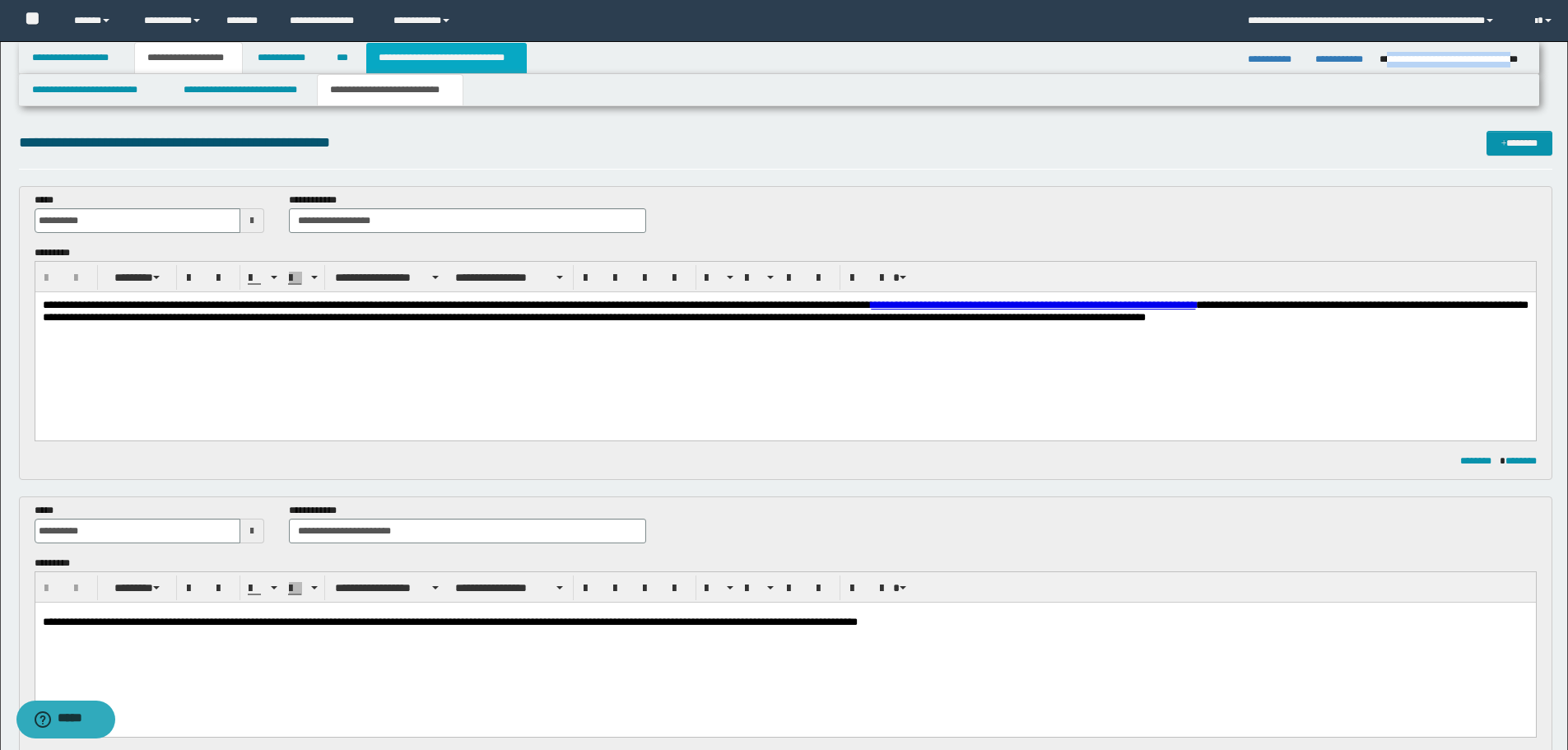 click on "**********" at bounding box center (446, 58) 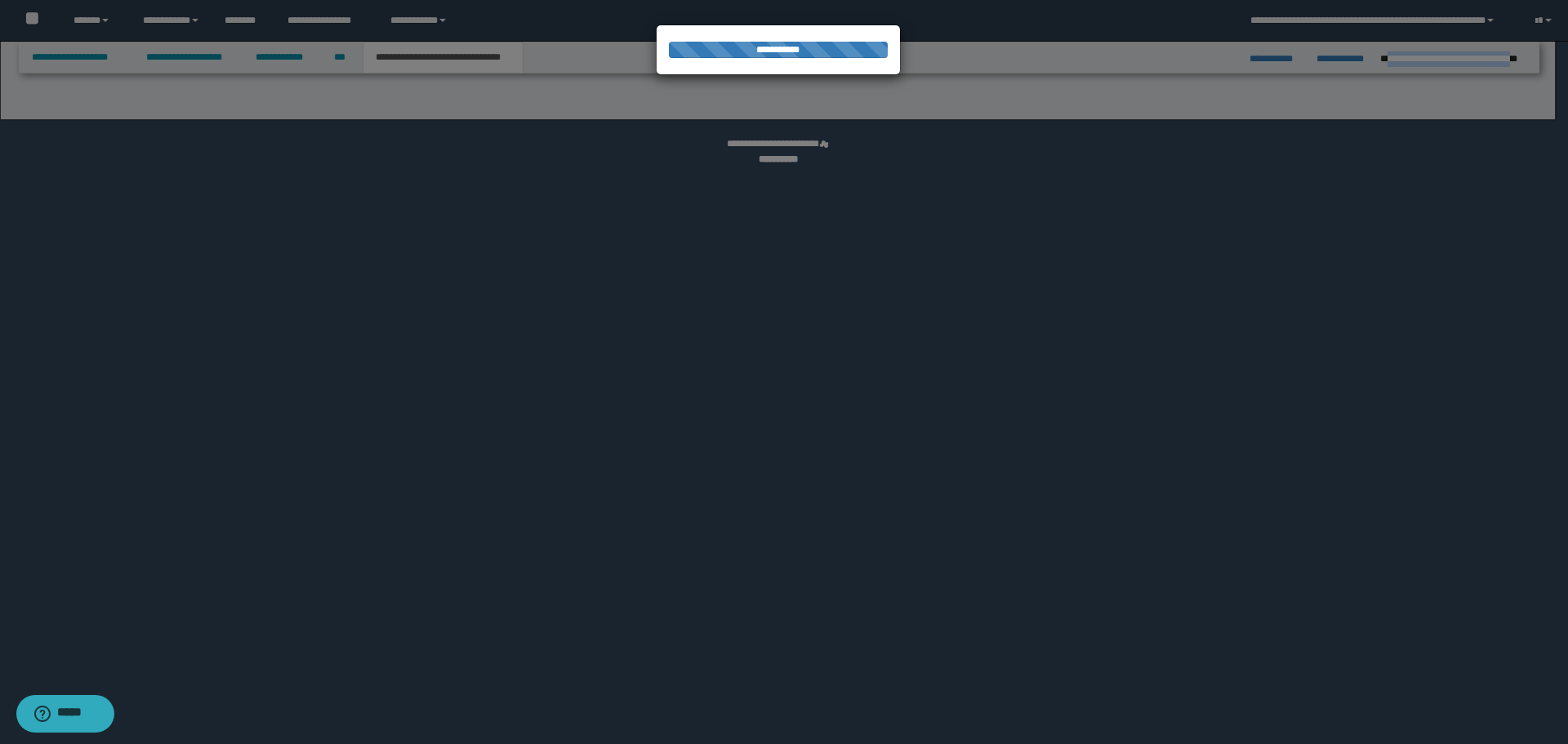 select on "*" 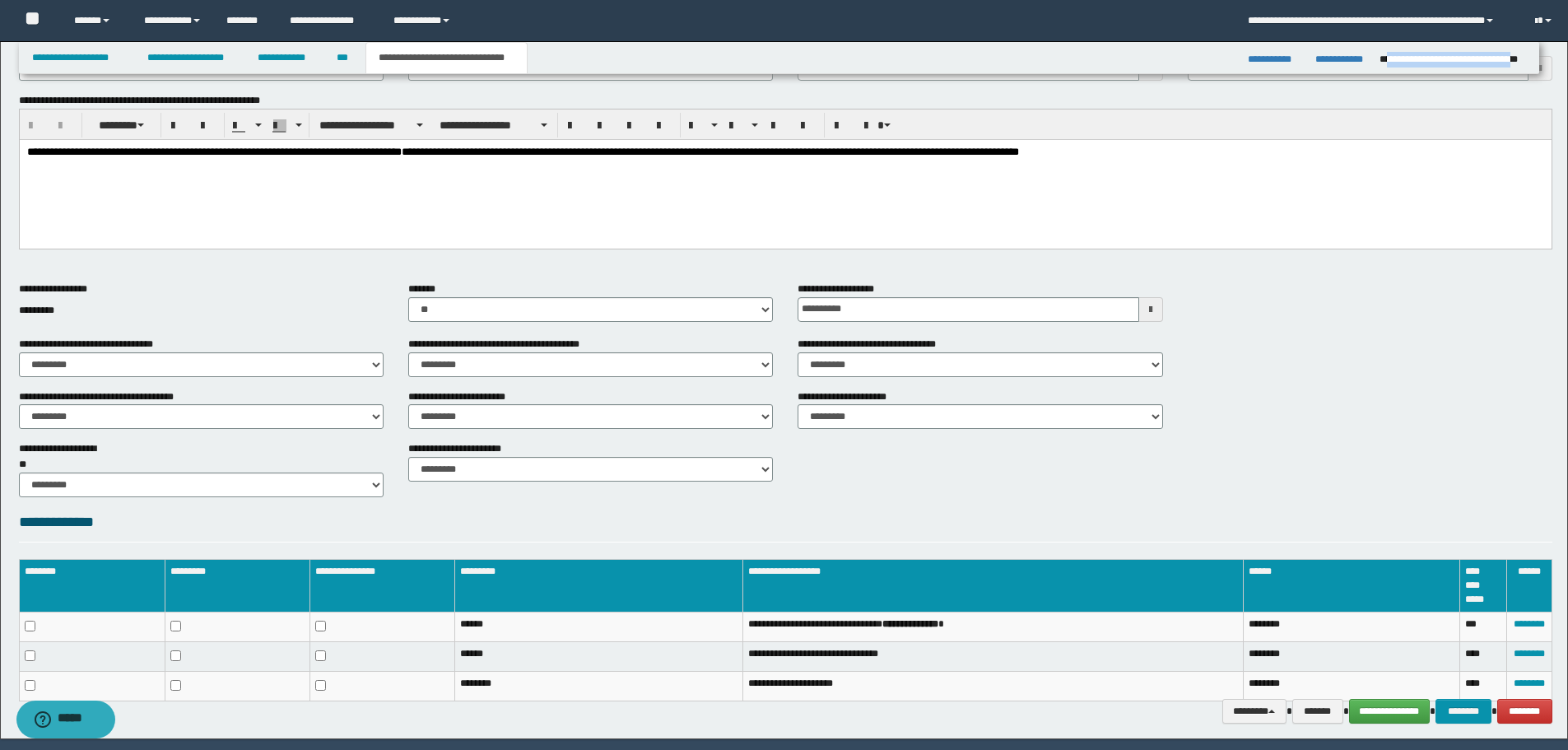 scroll, scrollTop: 414, scrollLeft: 0, axis: vertical 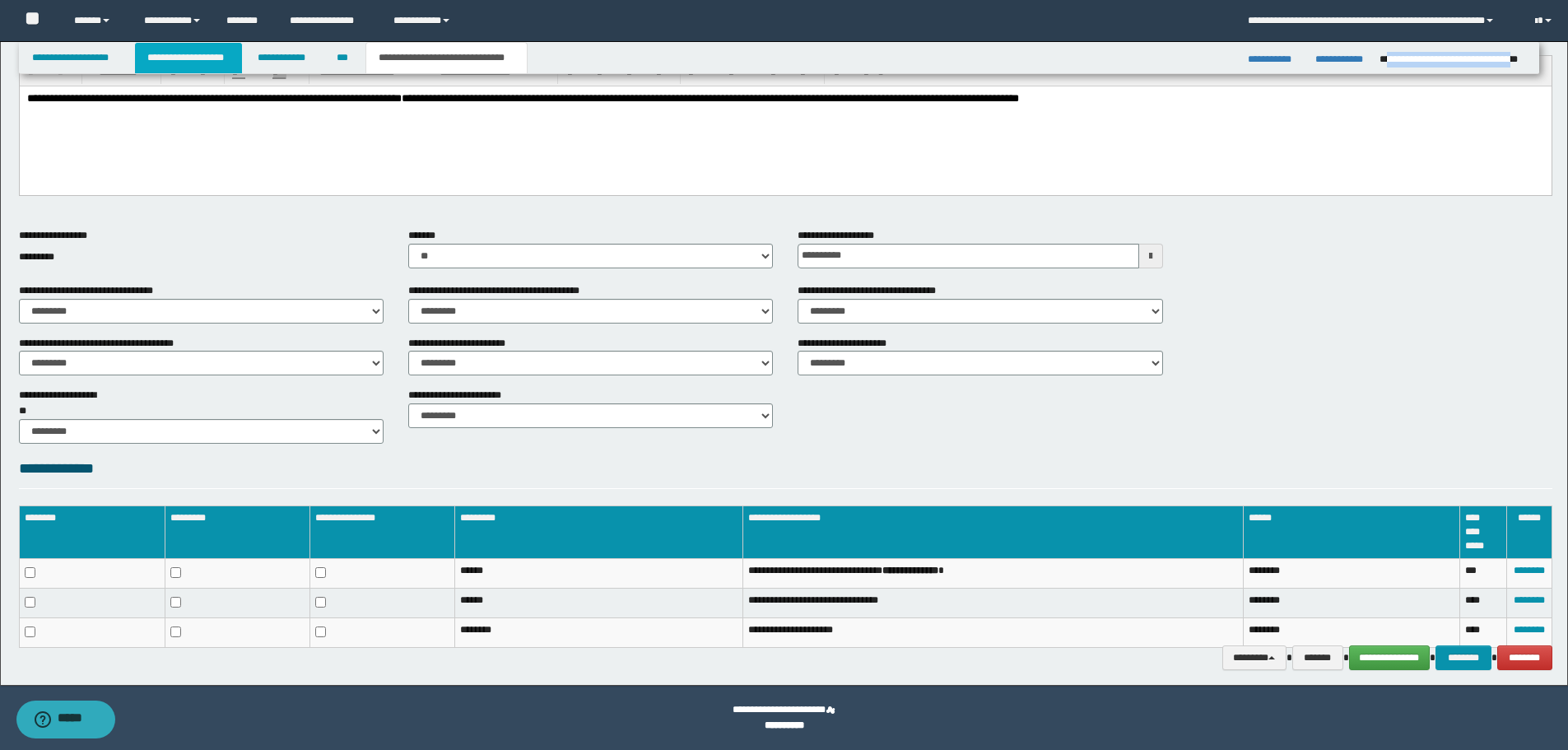 click on "**********" at bounding box center (188, 58) 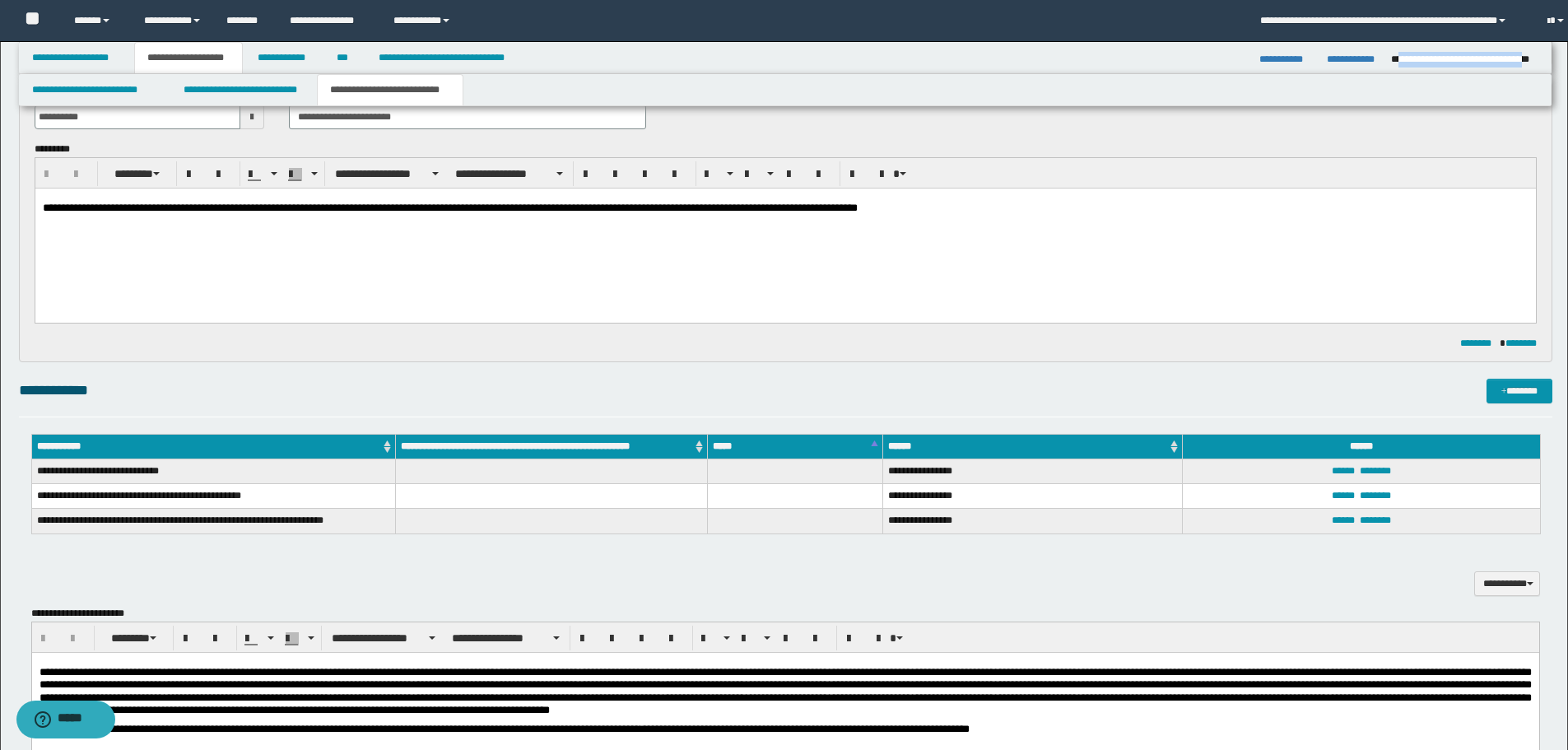 scroll, scrollTop: 440, scrollLeft: 0, axis: vertical 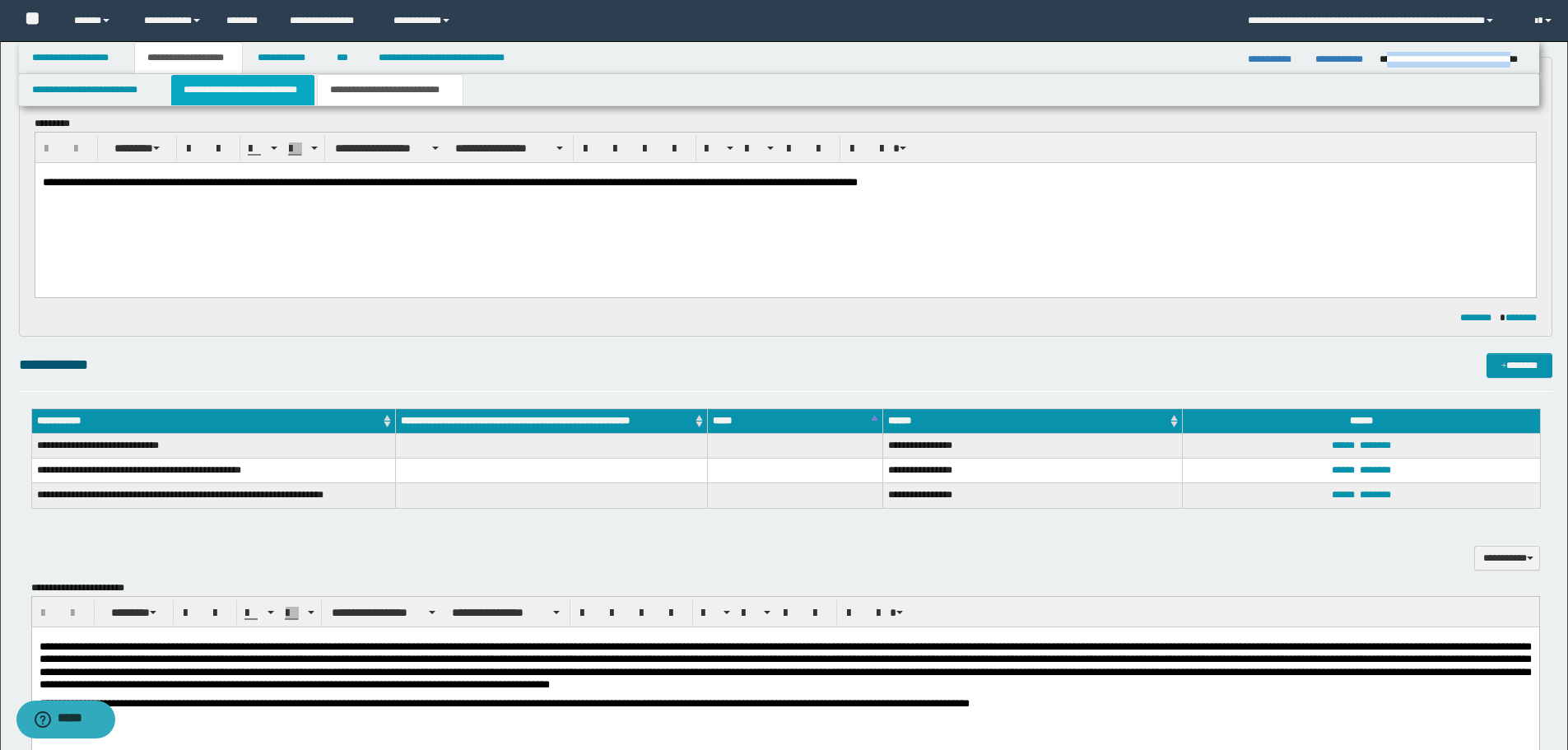 click on "**********" at bounding box center (243, 90) 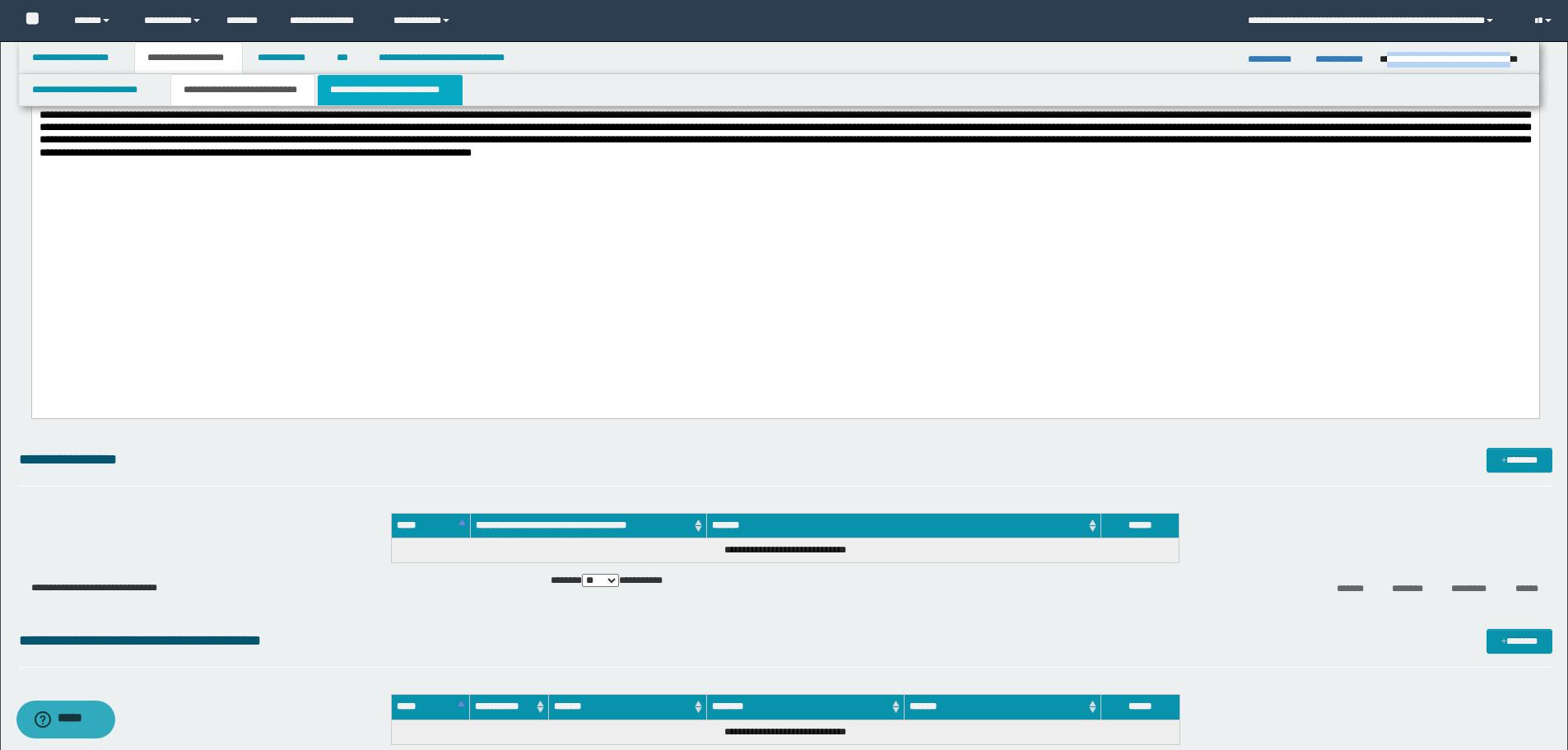 click on "**********" at bounding box center (390, 90) 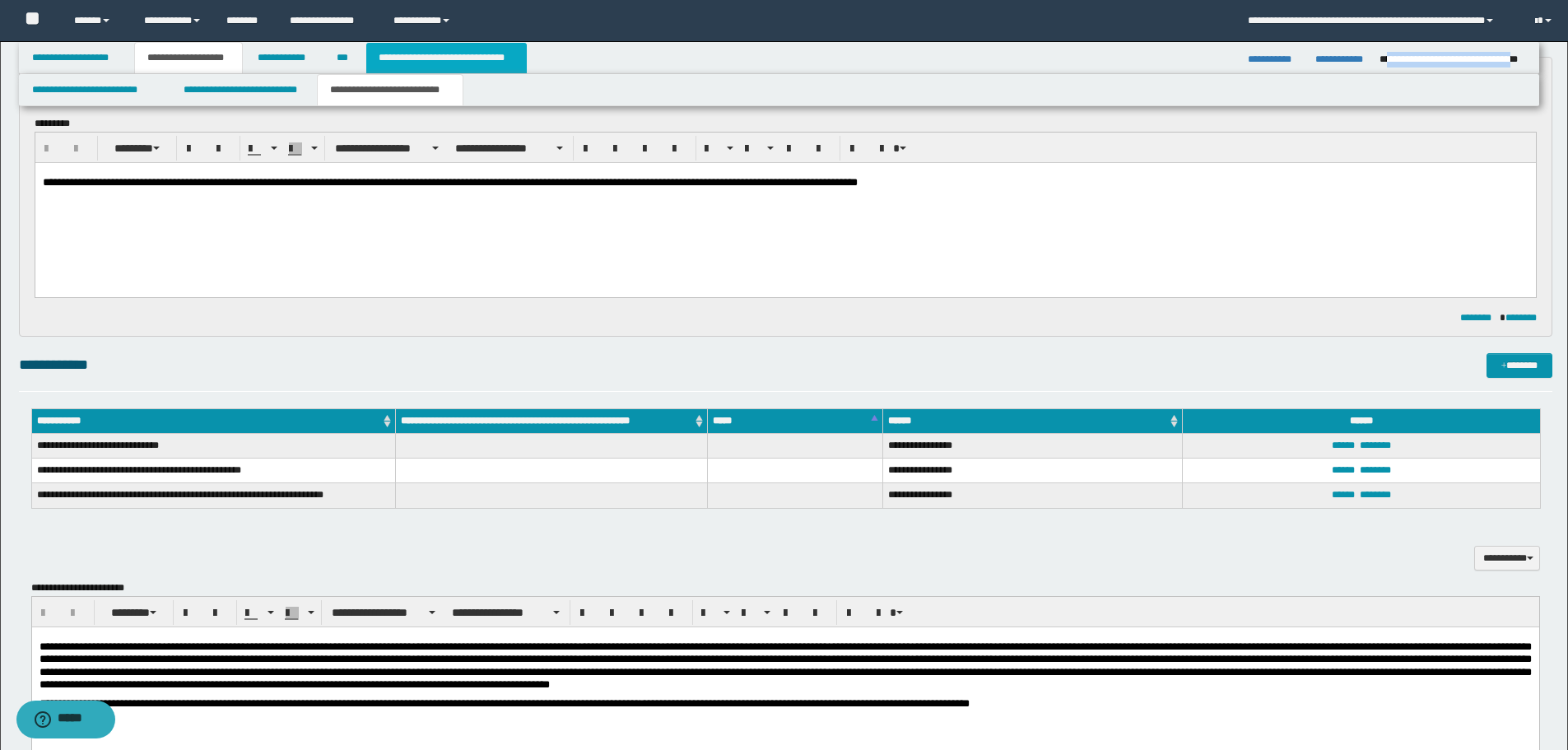 click on "**********" at bounding box center (446, 58) 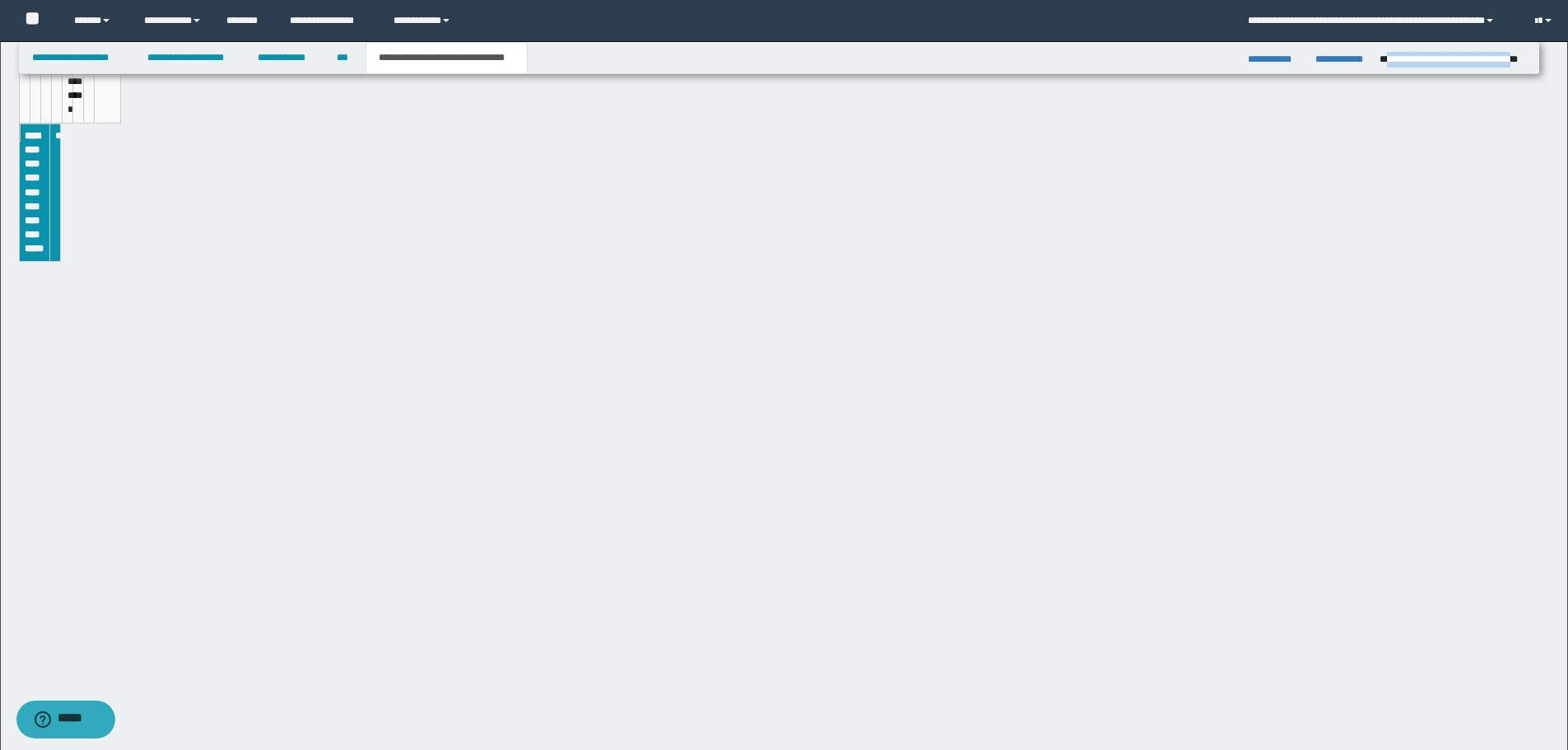 scroll, scrollTop: 360, scrollLeft: 0, axis: vertical 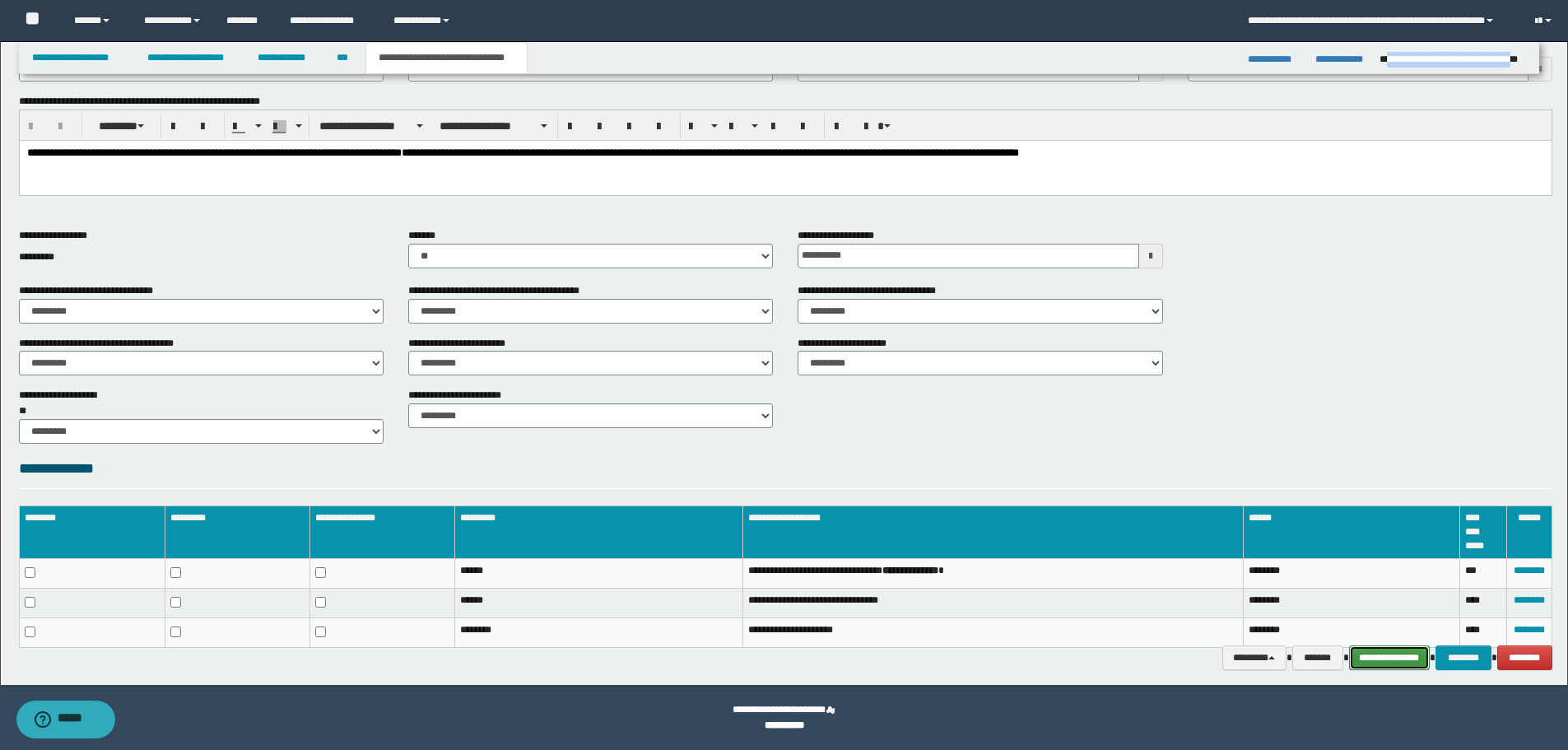 click on "**********" at bounding box center (1389, 658) 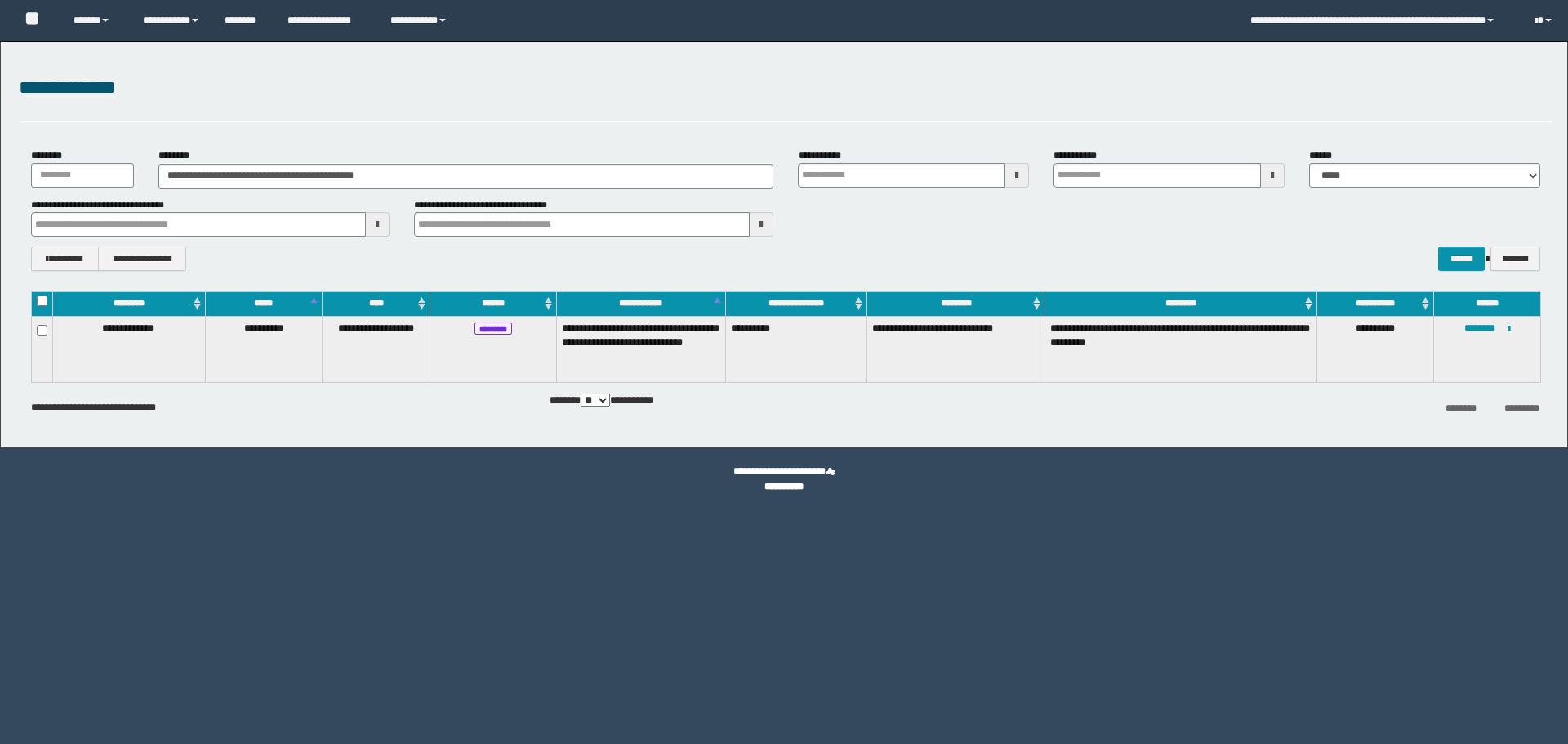 scroll, scrollTop: 0, scrollLeft: 0, axis: both 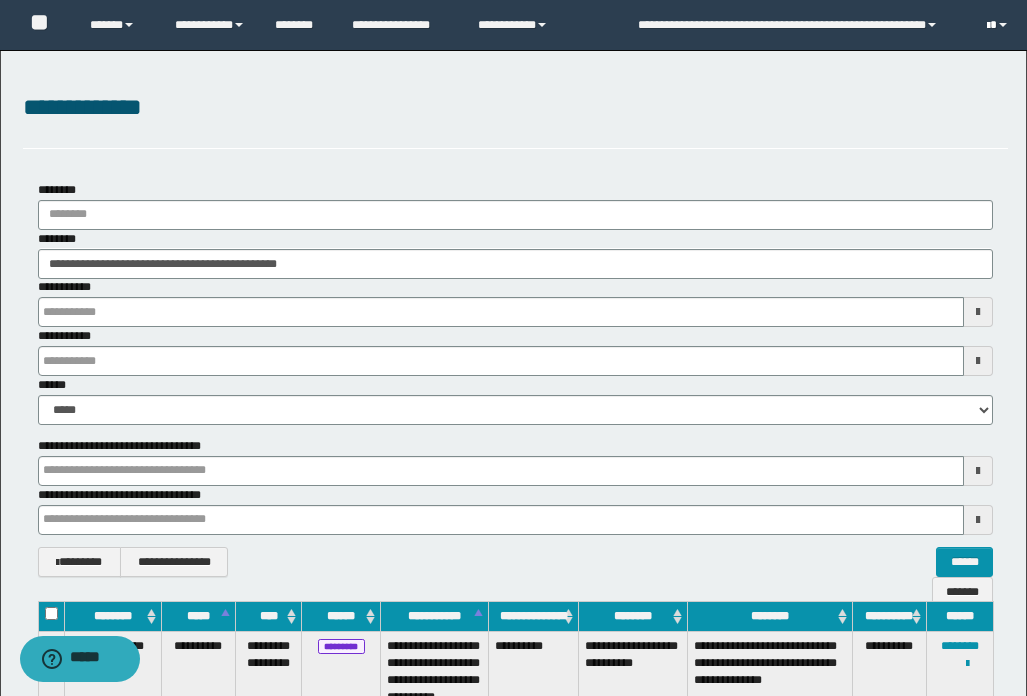 click at bounding box center (999, 25) 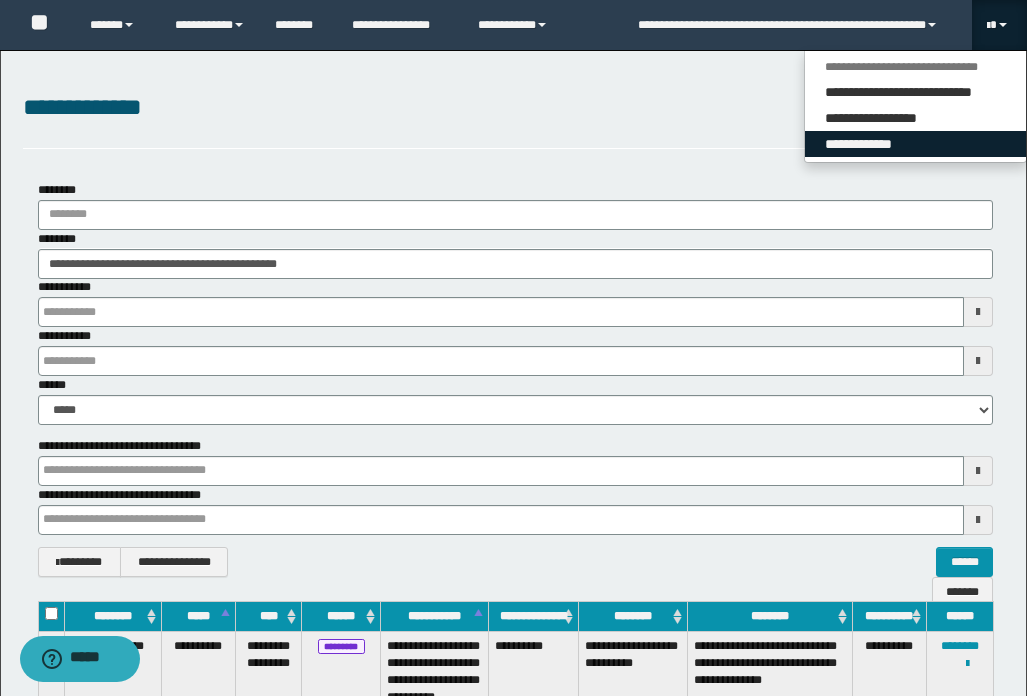 click on "**********" at bounding box center [915, 144] 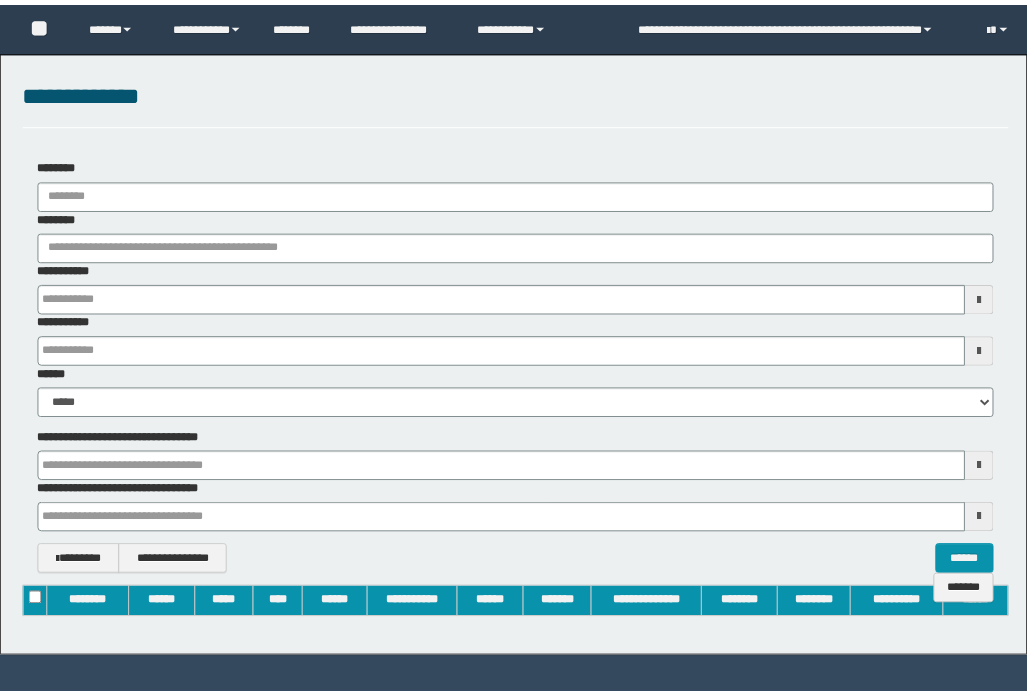scroll, scrollTop: 0, scrollLeft: 0, axis: both 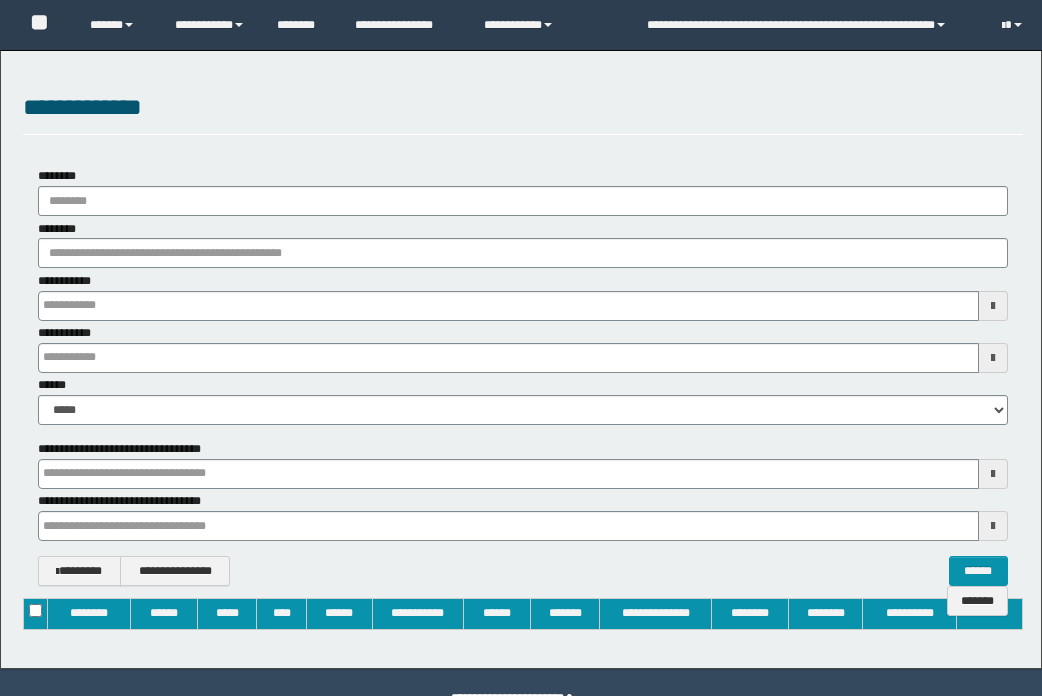 type on "**********" 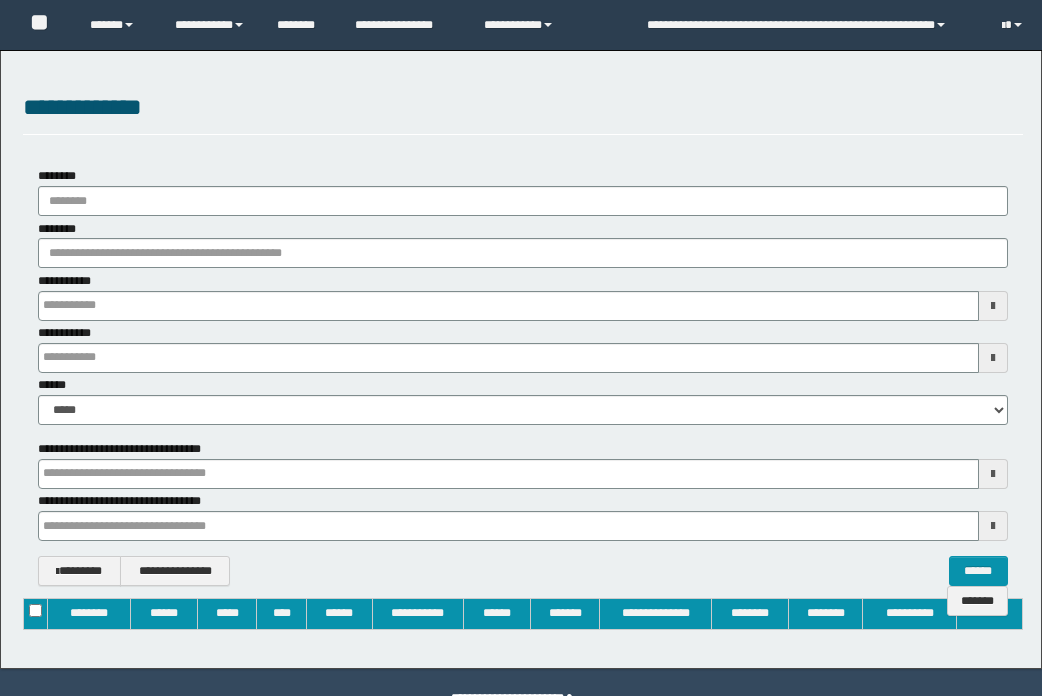 type on "**********" 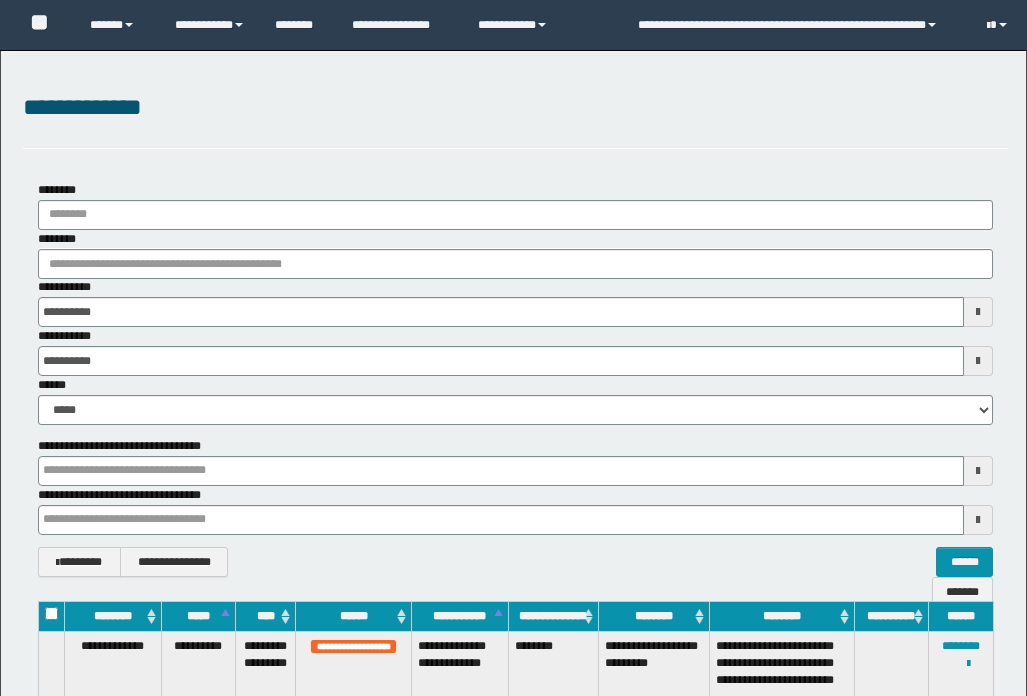 scroll, scrollTop: 0, scrollLeft: 0, axis: both 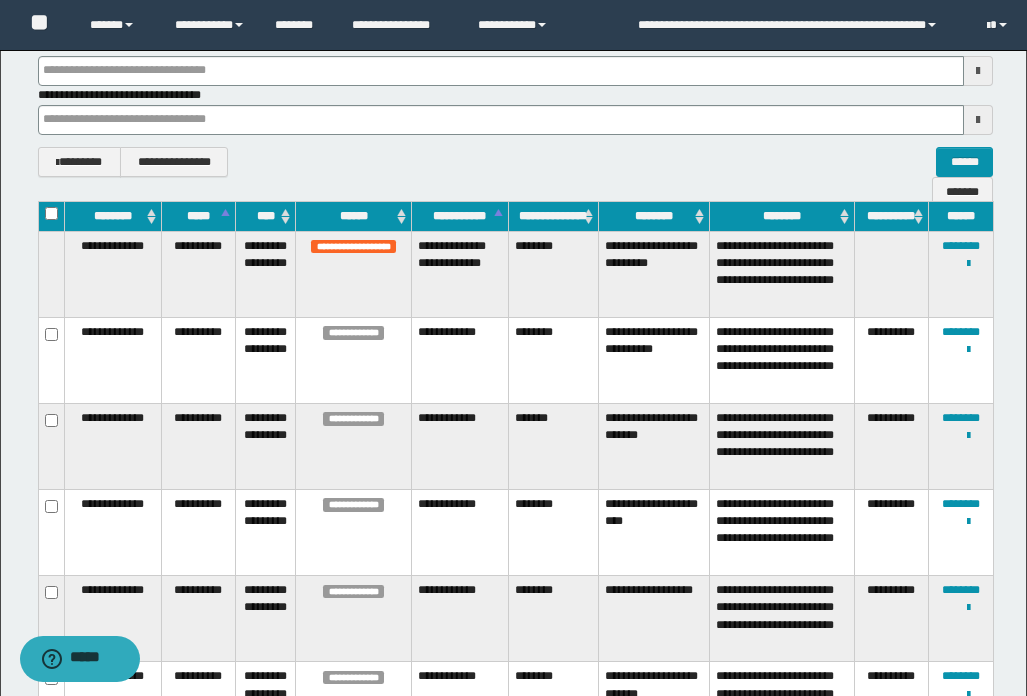 click on "******" at bounding box center (353, 216) 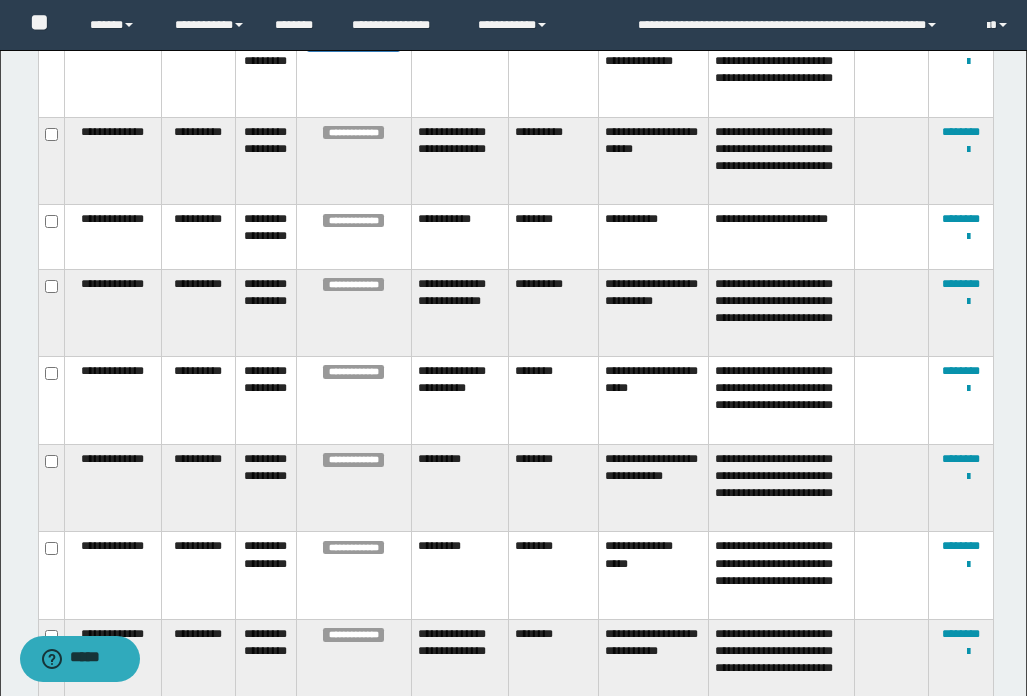 scroll, scrollTop: 1200, scrollLeft: 0, axis: vertical 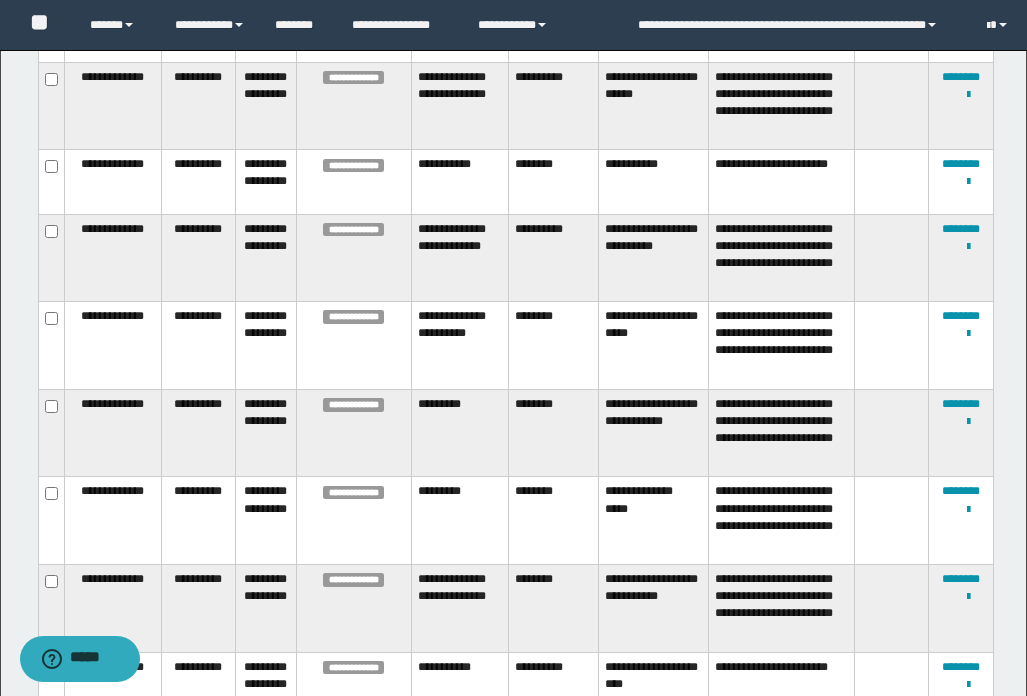 type 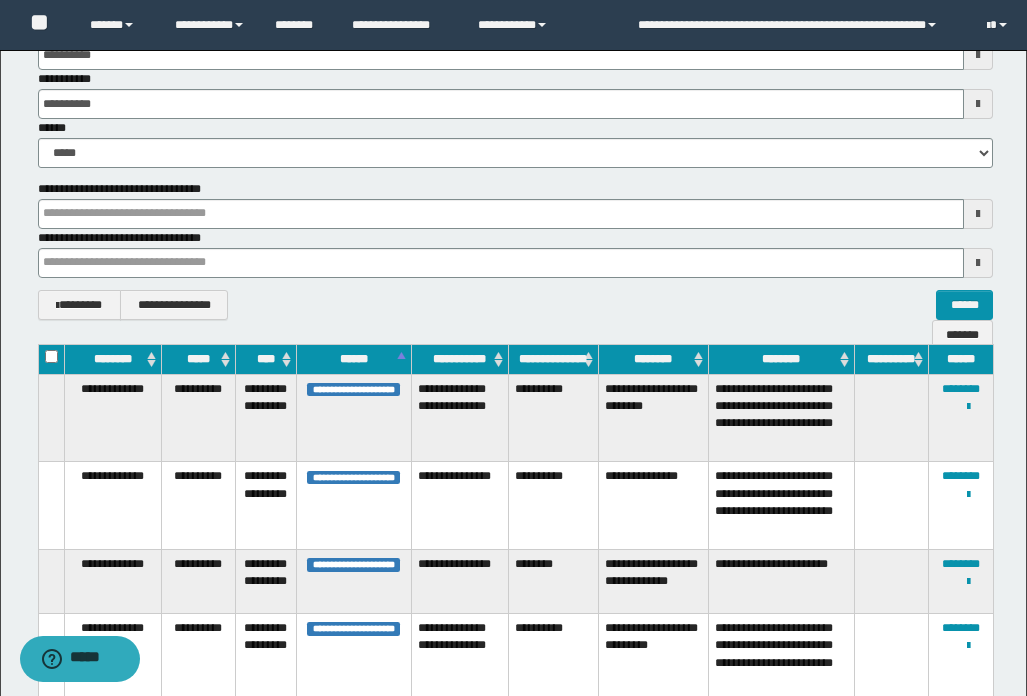 scroll, scrollTop: 200, scrollLeft: 0, axis: vertical 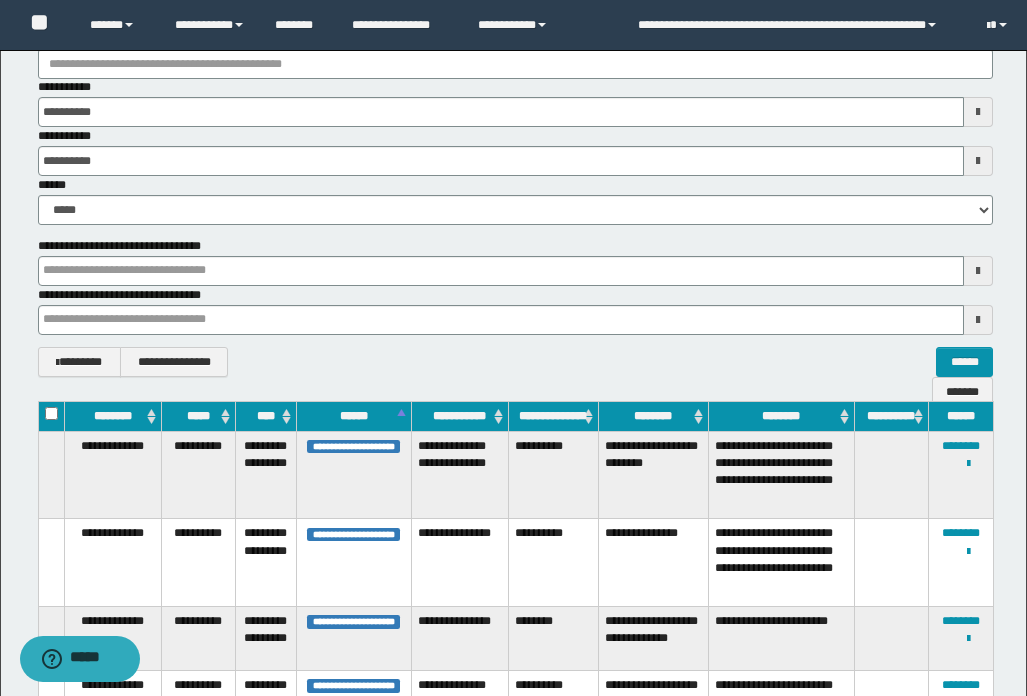 type 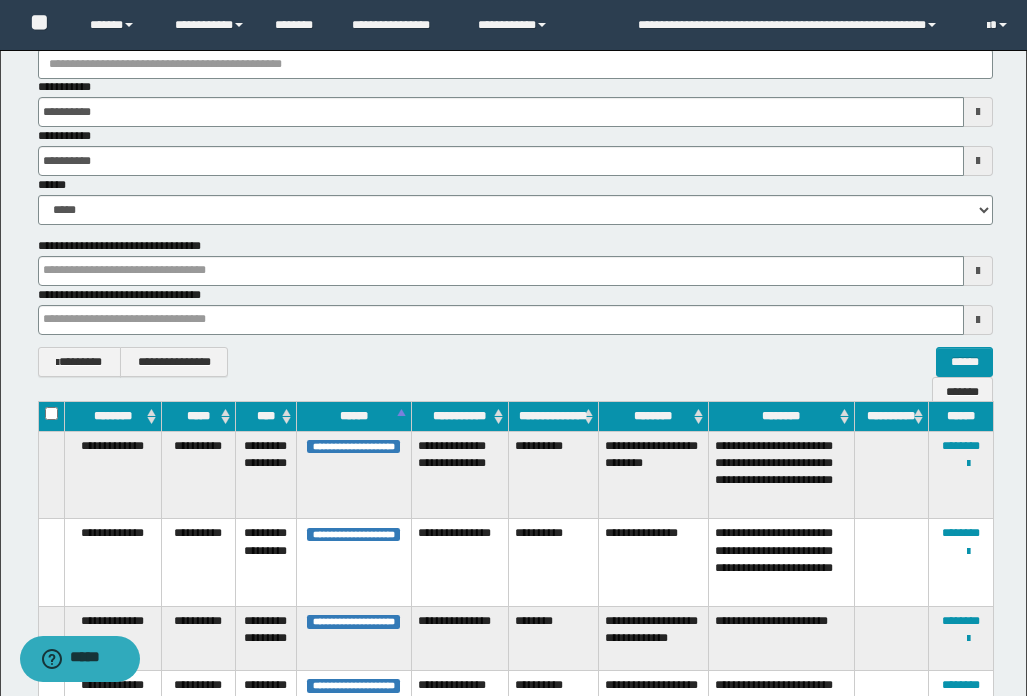 type 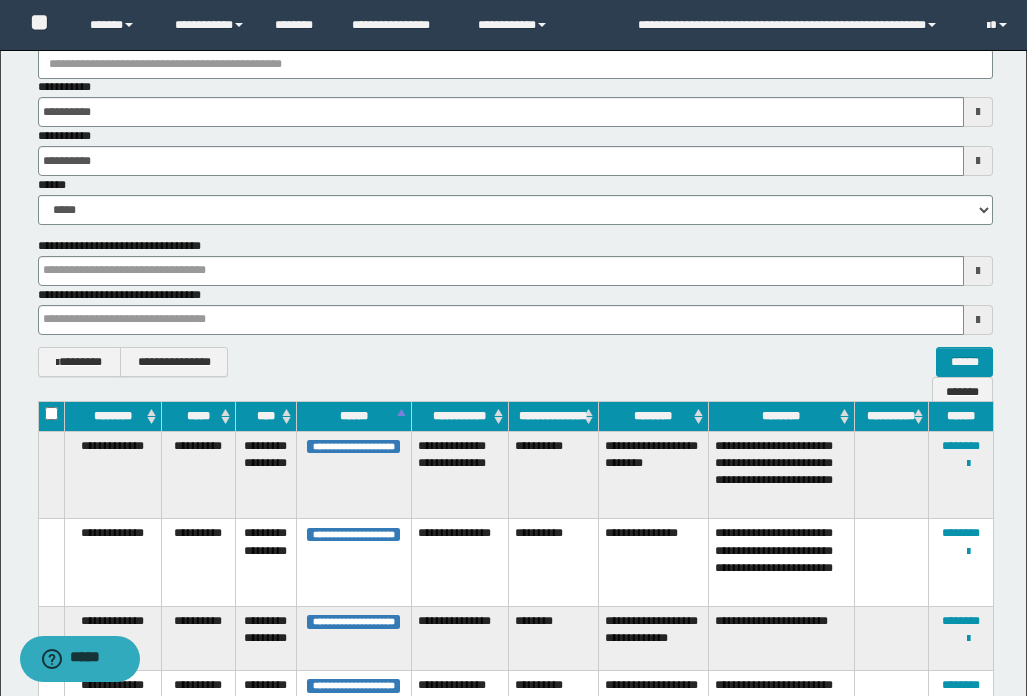 click on "*****" at bounding box center [198, 416] 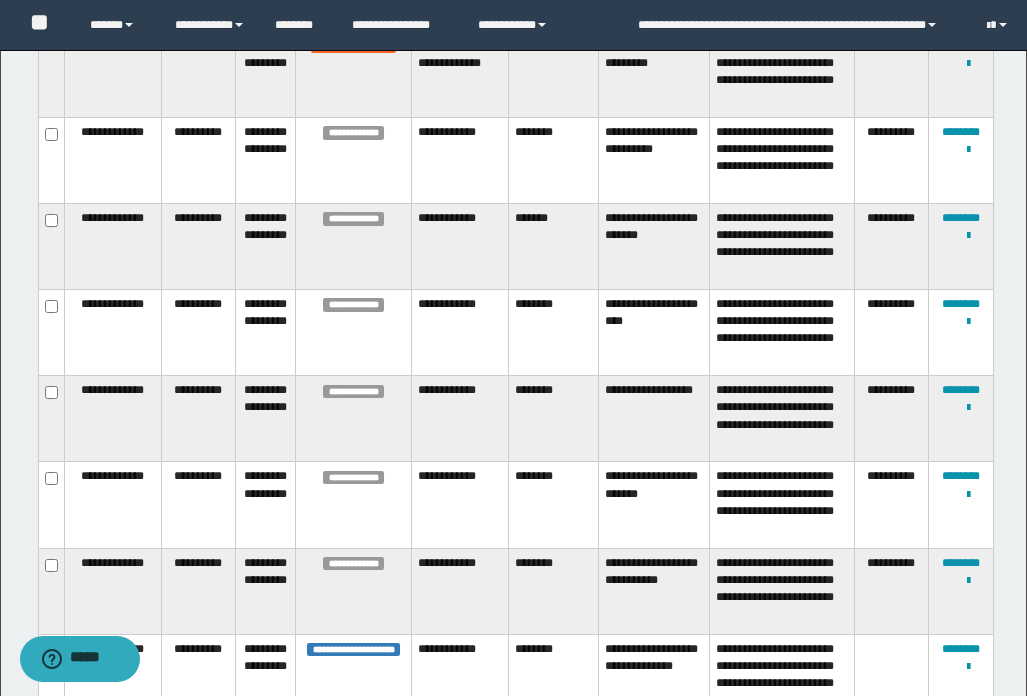 scroll, scrollTop: 700, scrollLeft: 0, axis: vertical 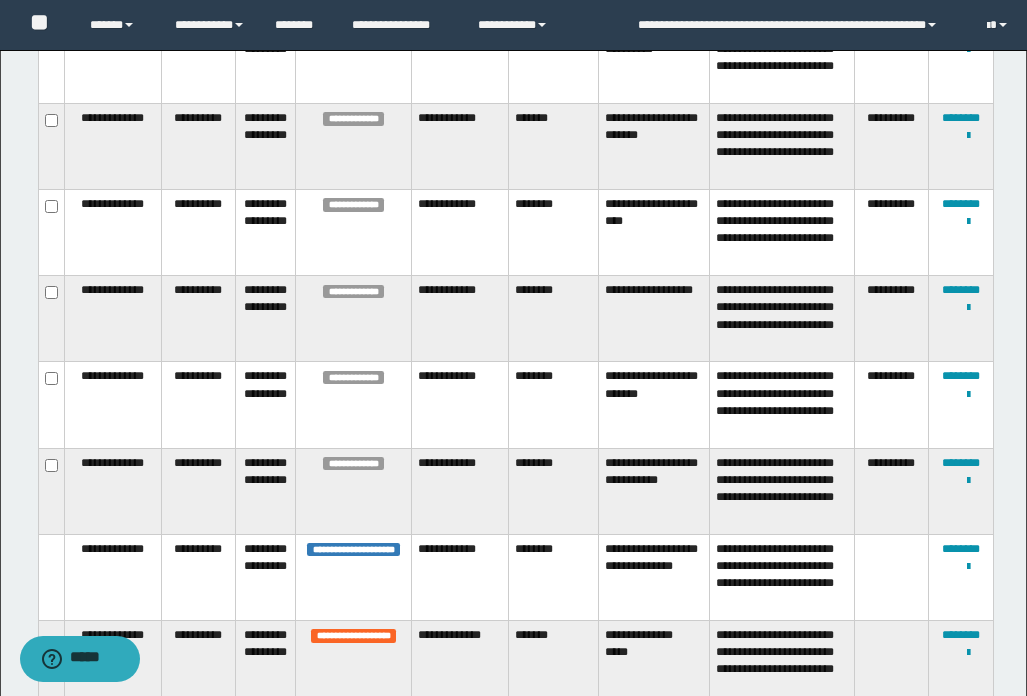 type 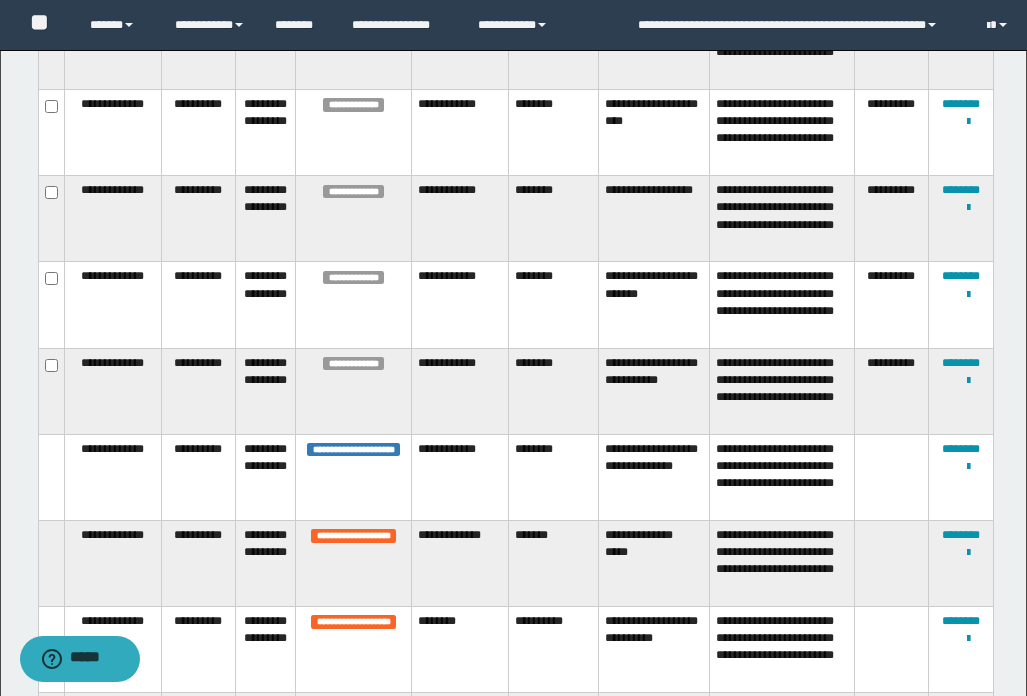click on "**********" at bounding box center (653, 391) 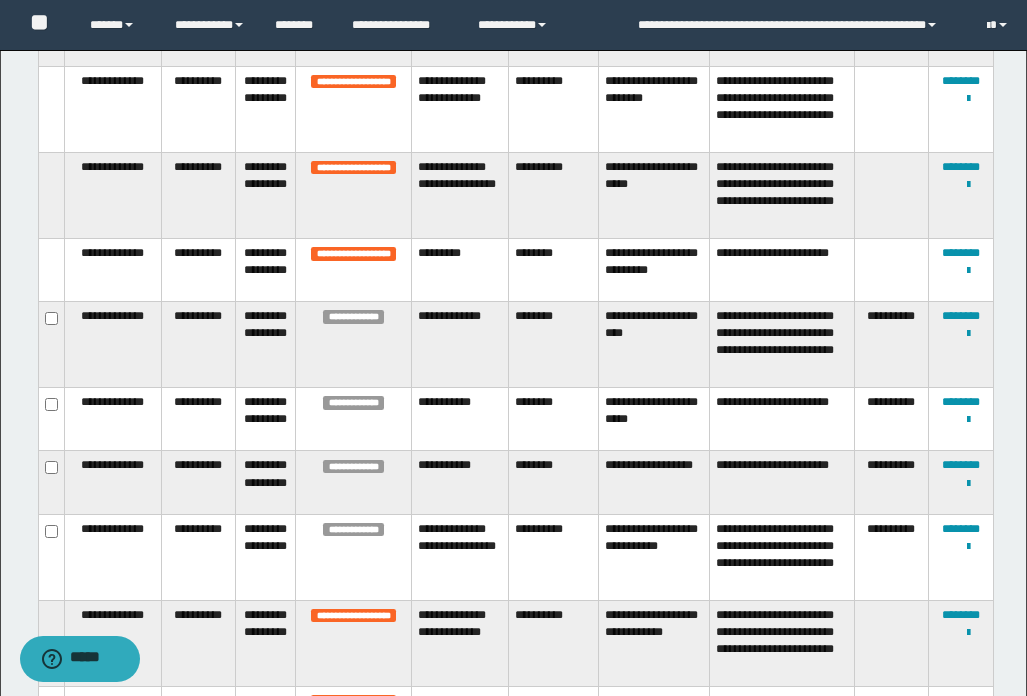 scroll, scrollTop: 1700, scrollLeft: 0, axis: vertical 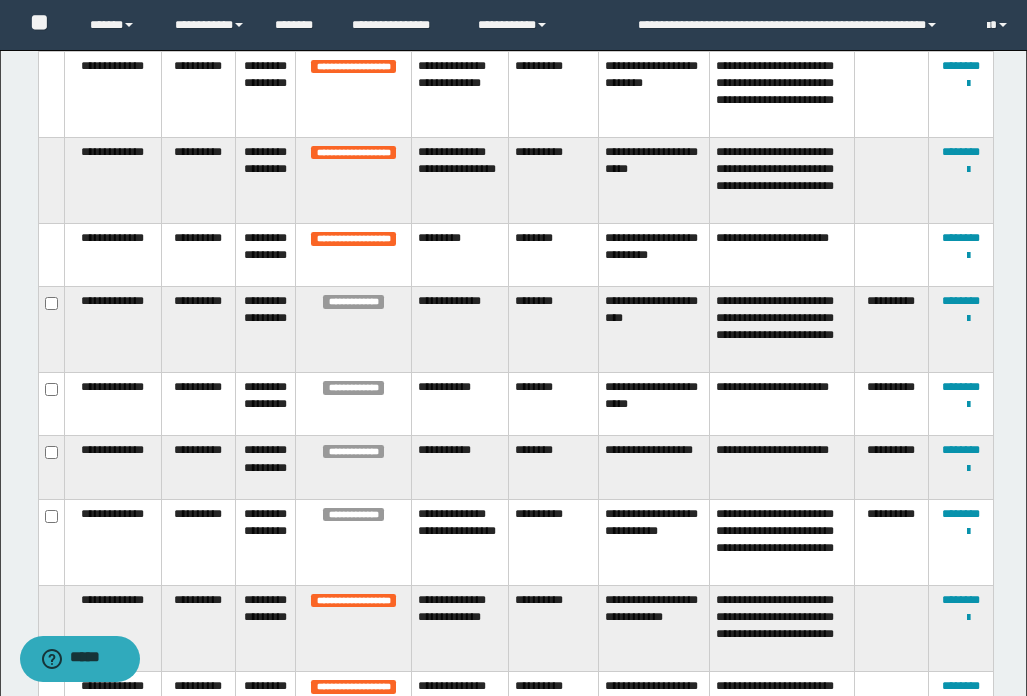 click on "**********" at bounding box center [653, 330] 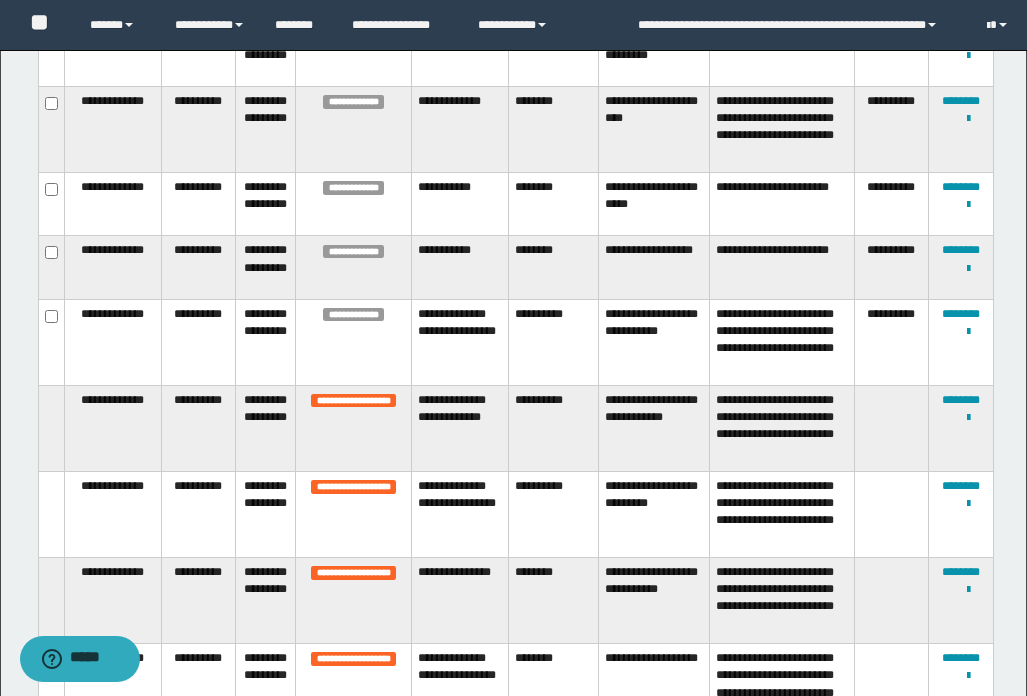click on "**********" at bounding box center (653, 267) 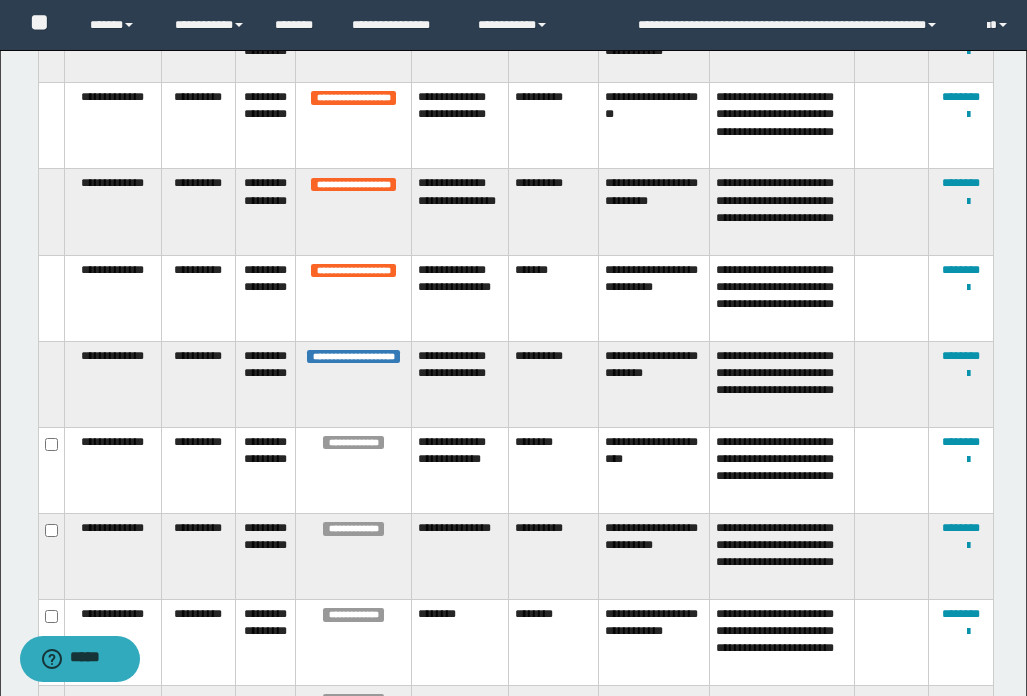 scroll, scrollTop: 3500, scrollLeft: 0, axis: vertical 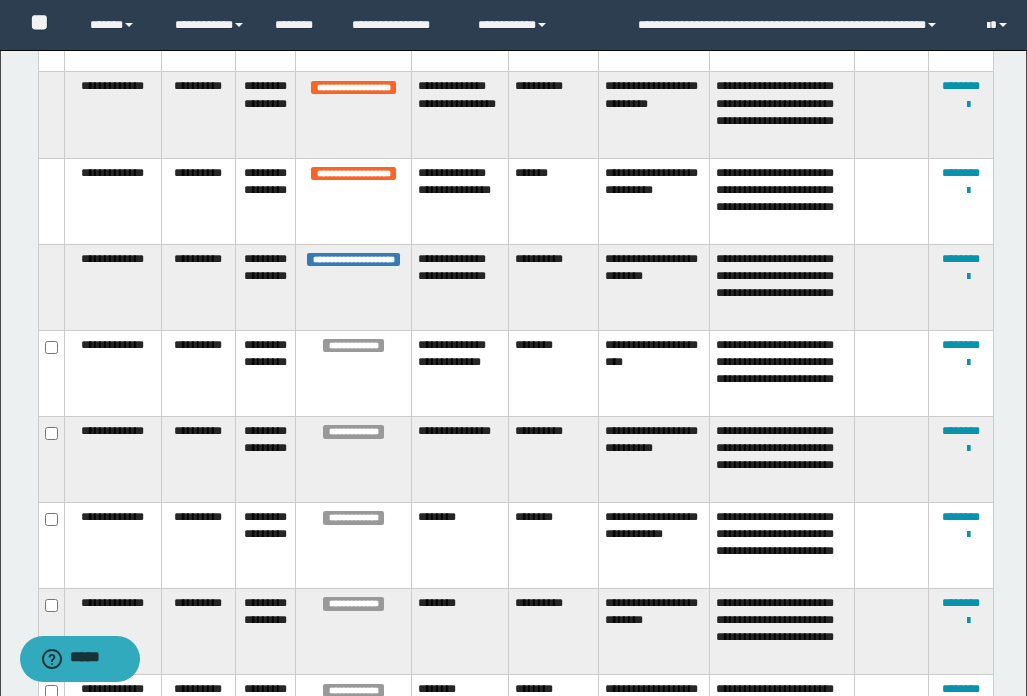 click on "**********" at bounding box center (653, 373) 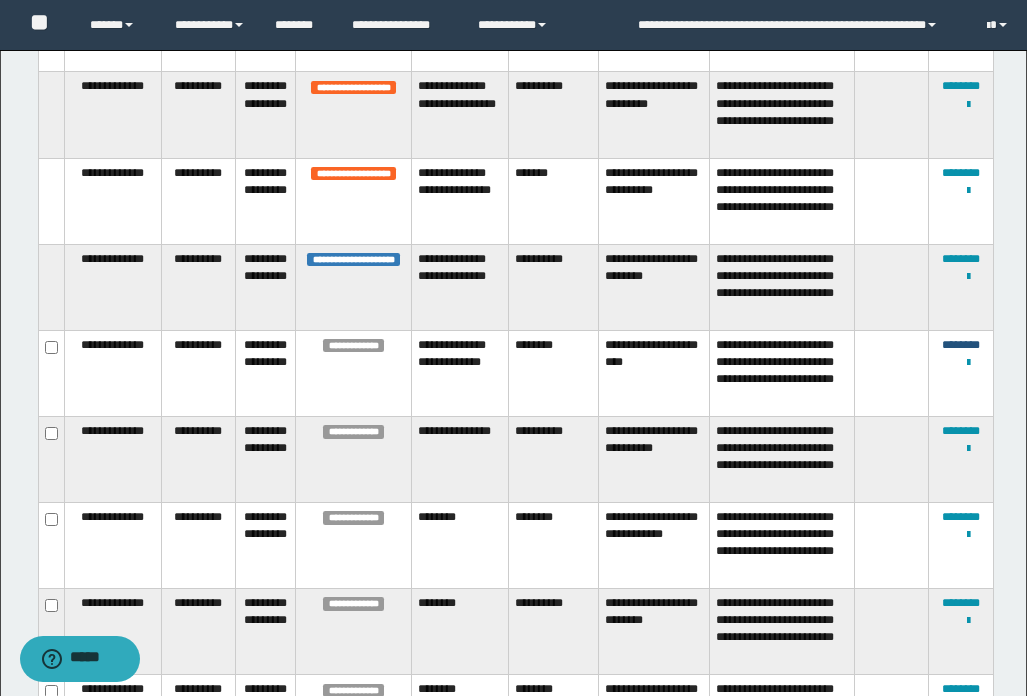 type 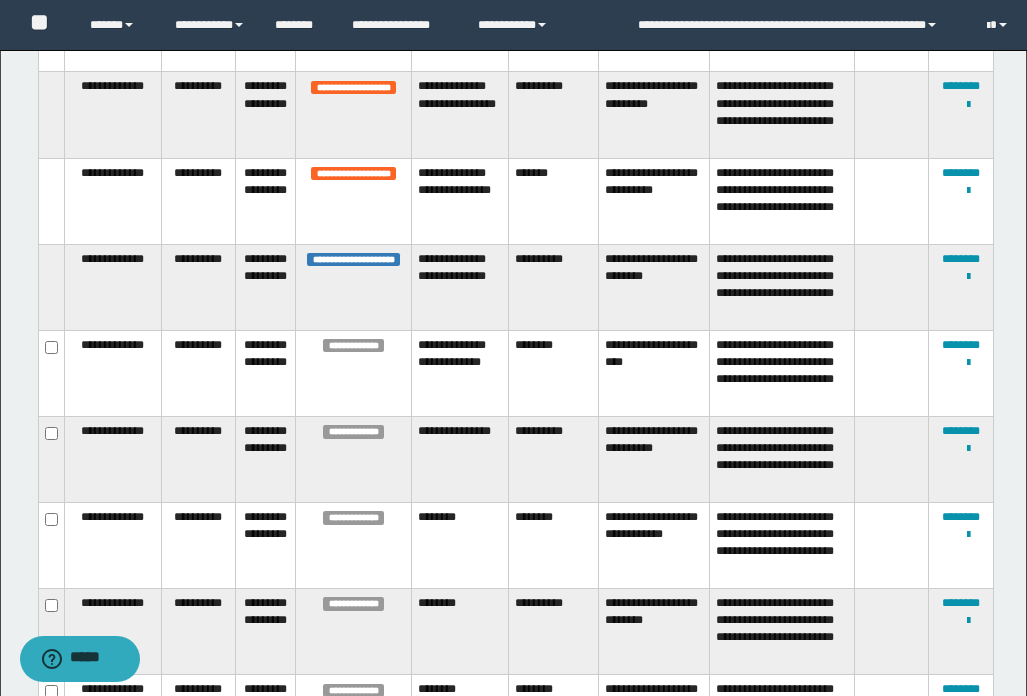 scroll, scrollTop: 319, scrollLeft: 0, axis: vertical 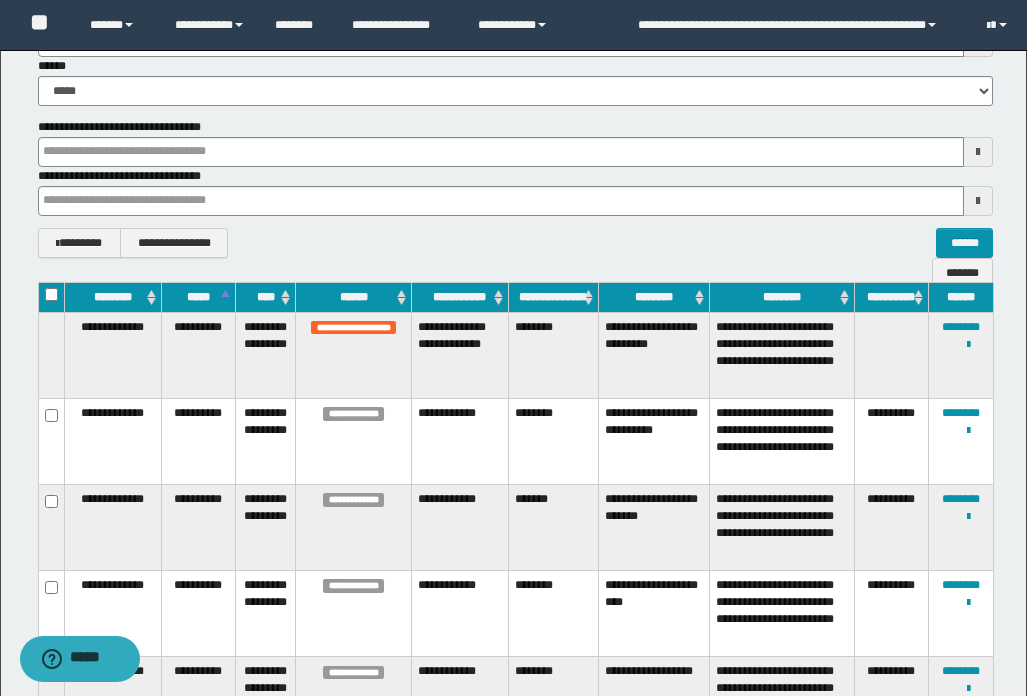 type 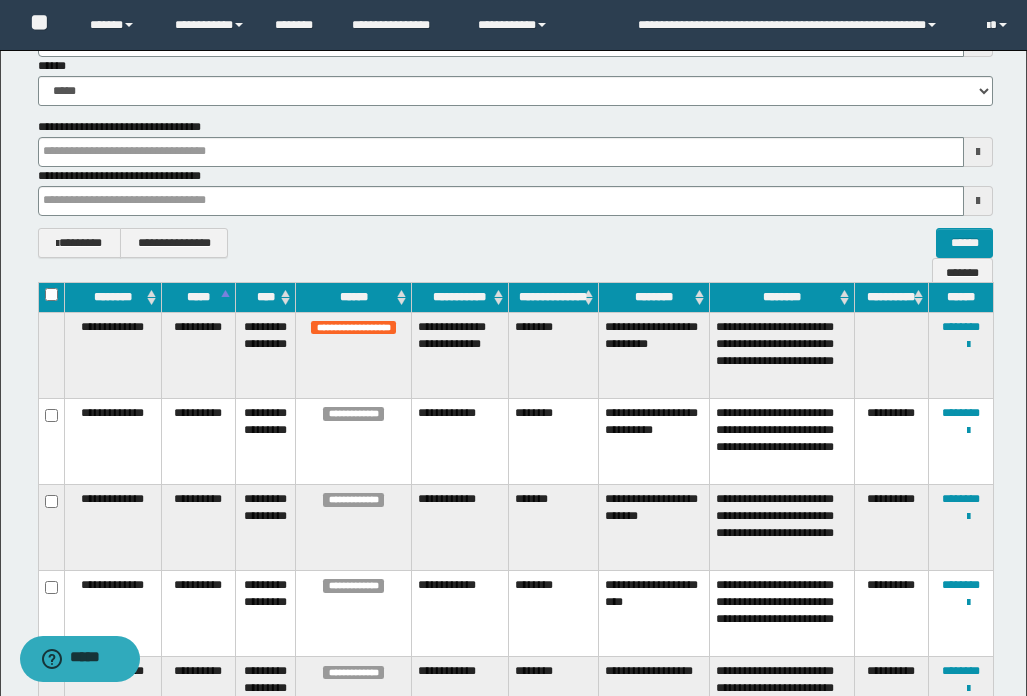 type 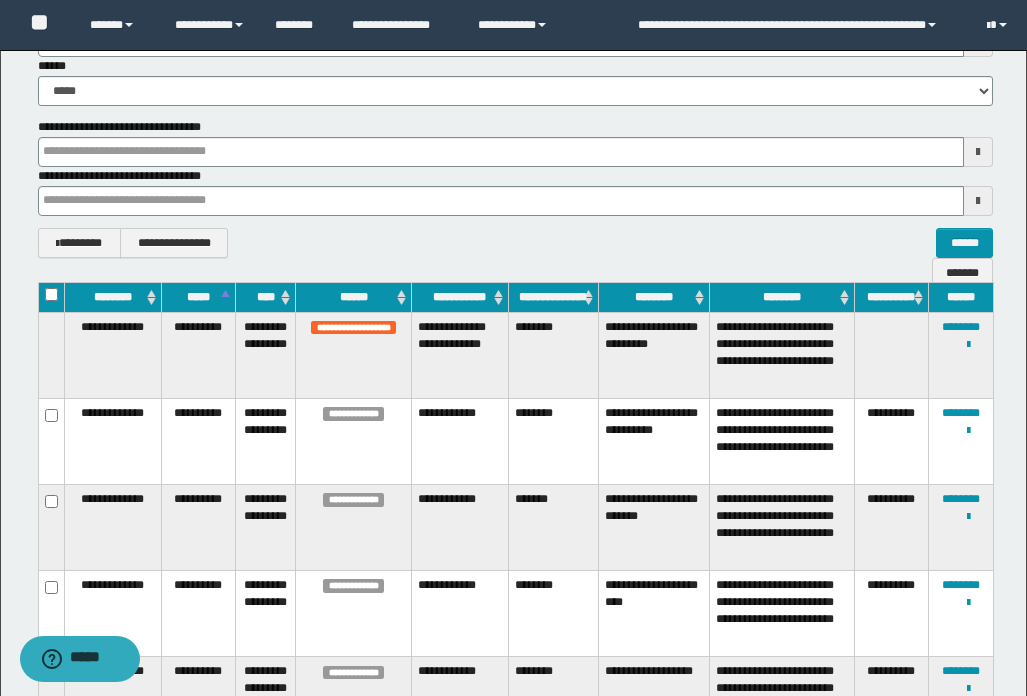 type 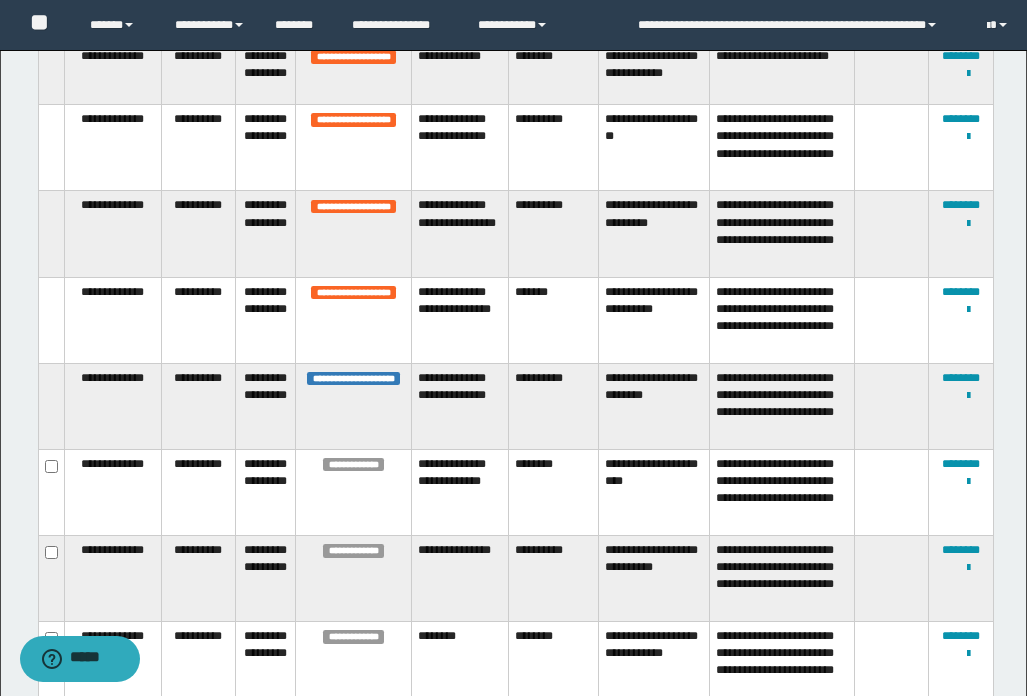 scroll, scrollTop: 3419, scrollLeft: 0, axis: vertical 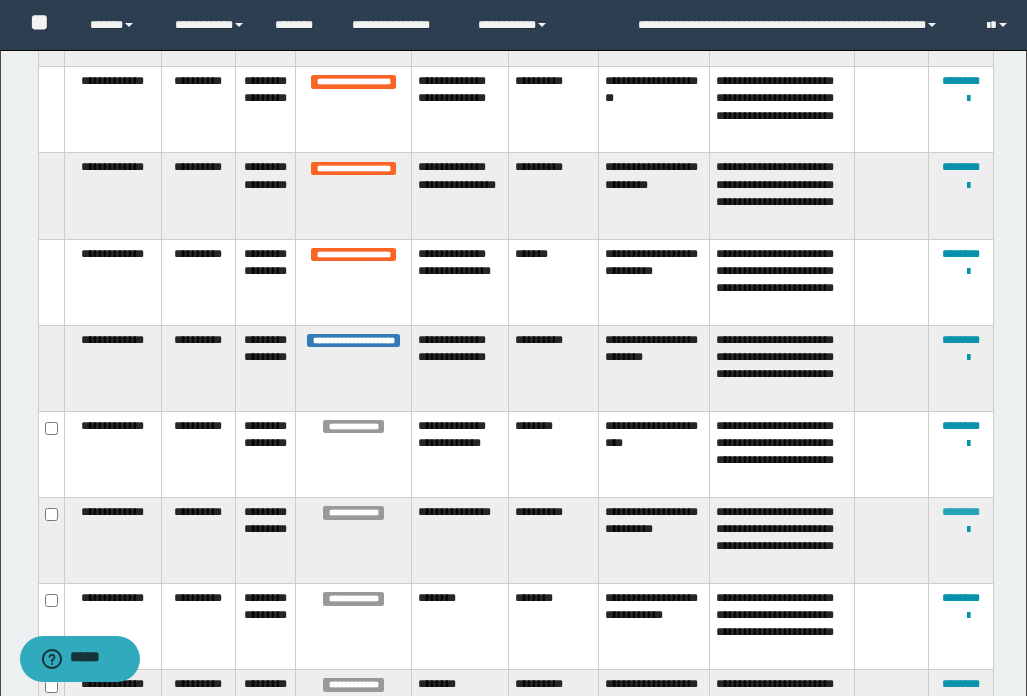 click on "********" at bounding box center [961, 512] 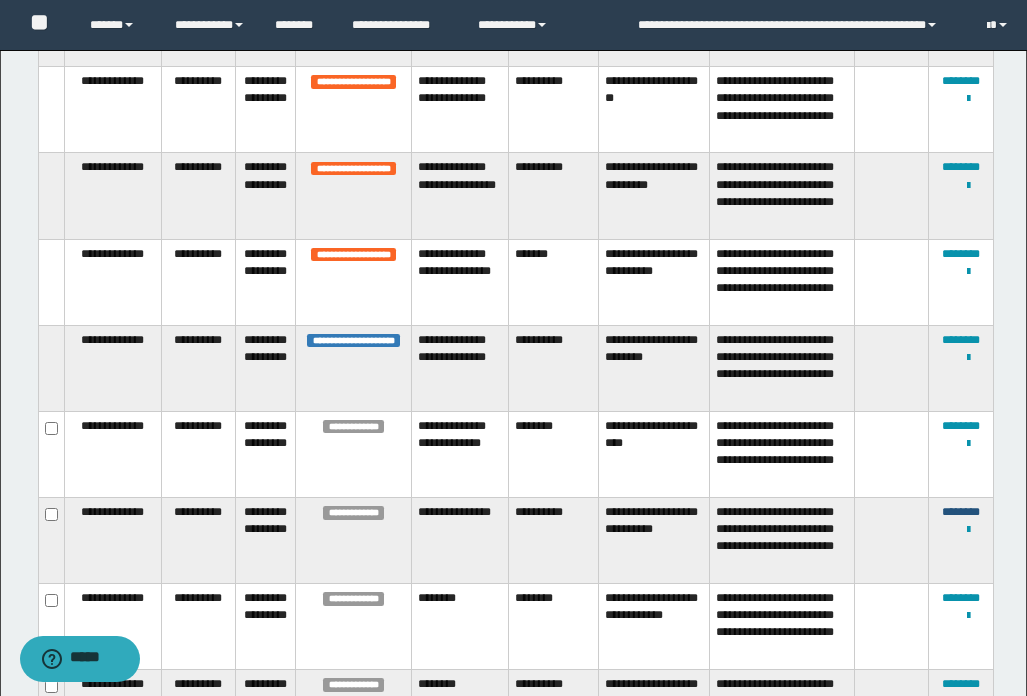 type 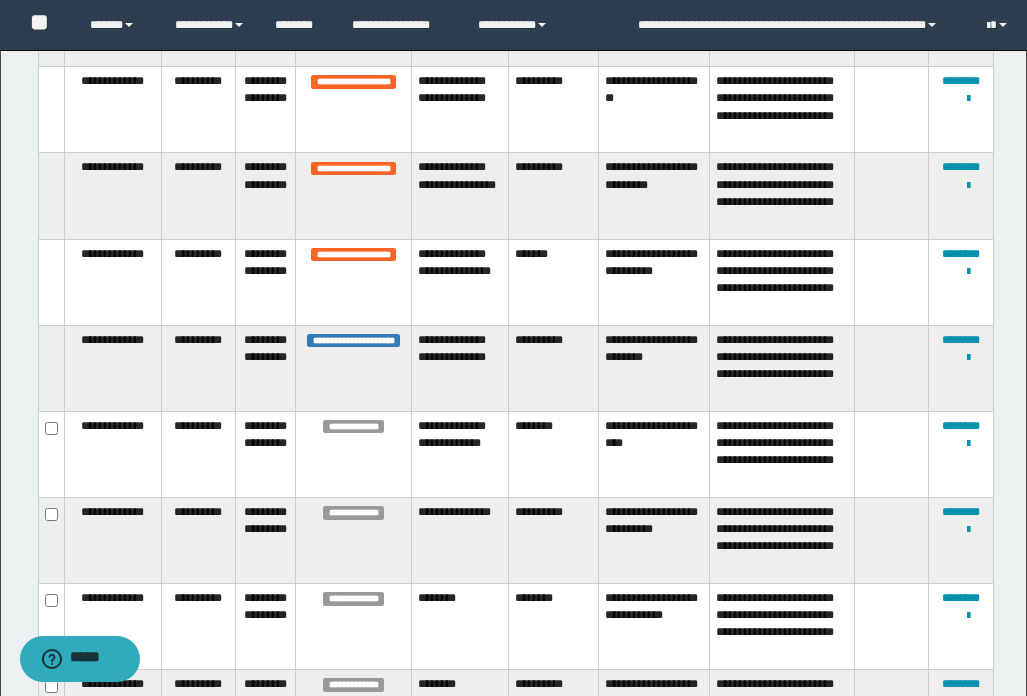 scroll, scrollTop: 156, scrollLeft: 0, axis: vertical 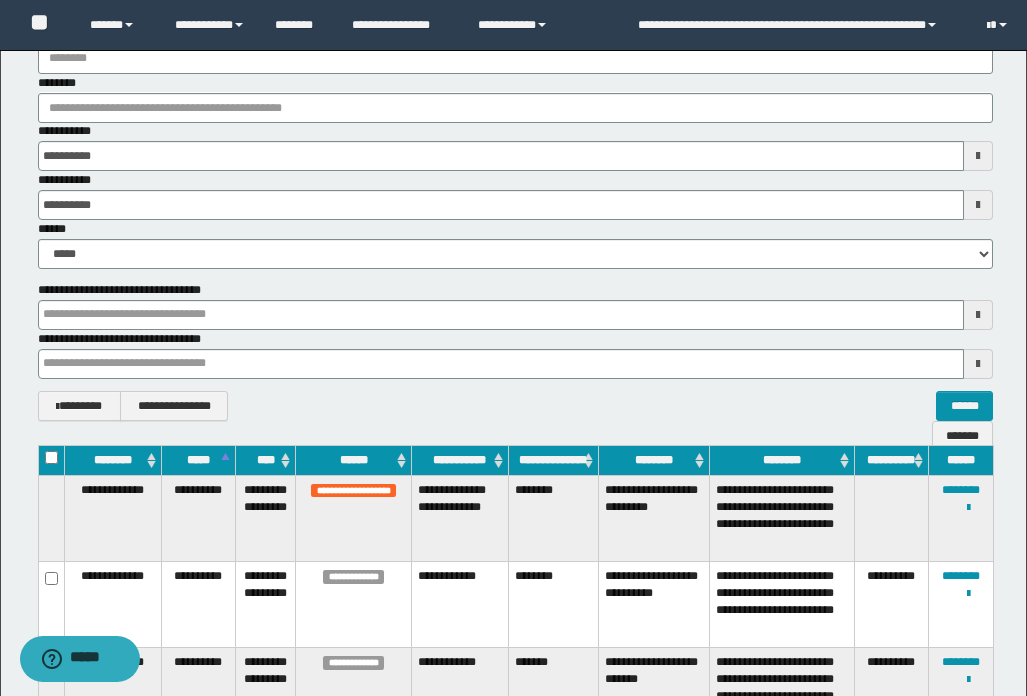 type 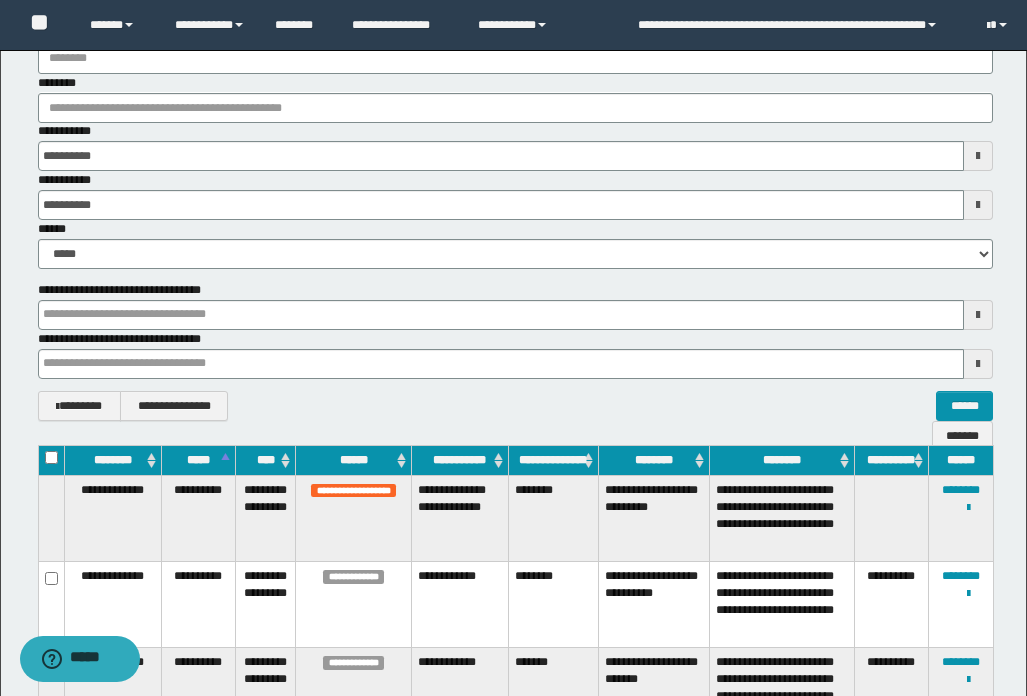 type 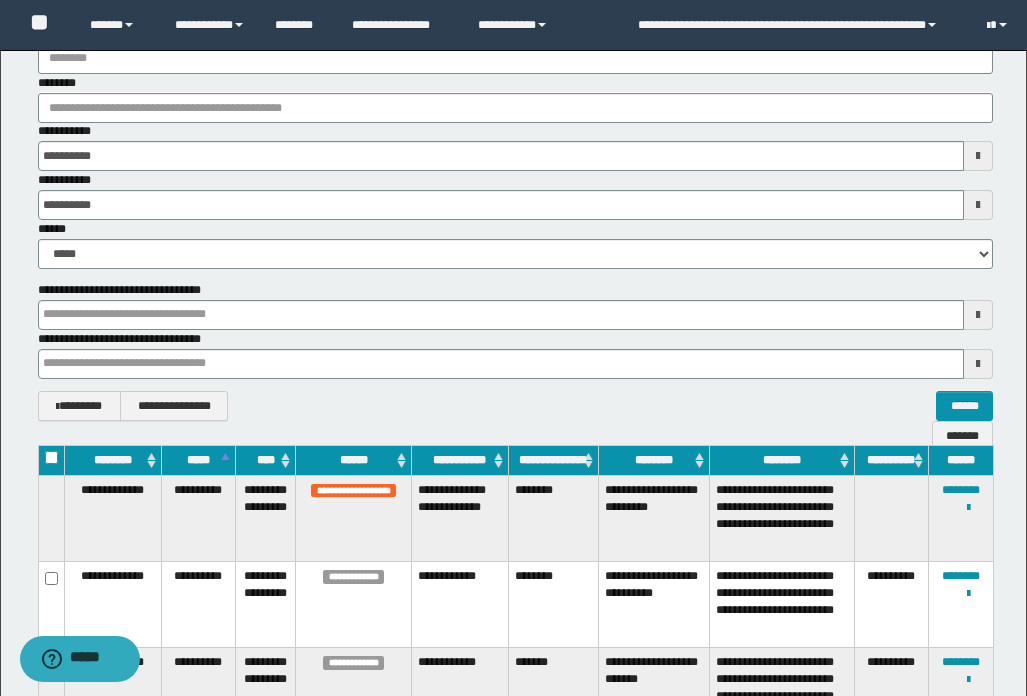 type 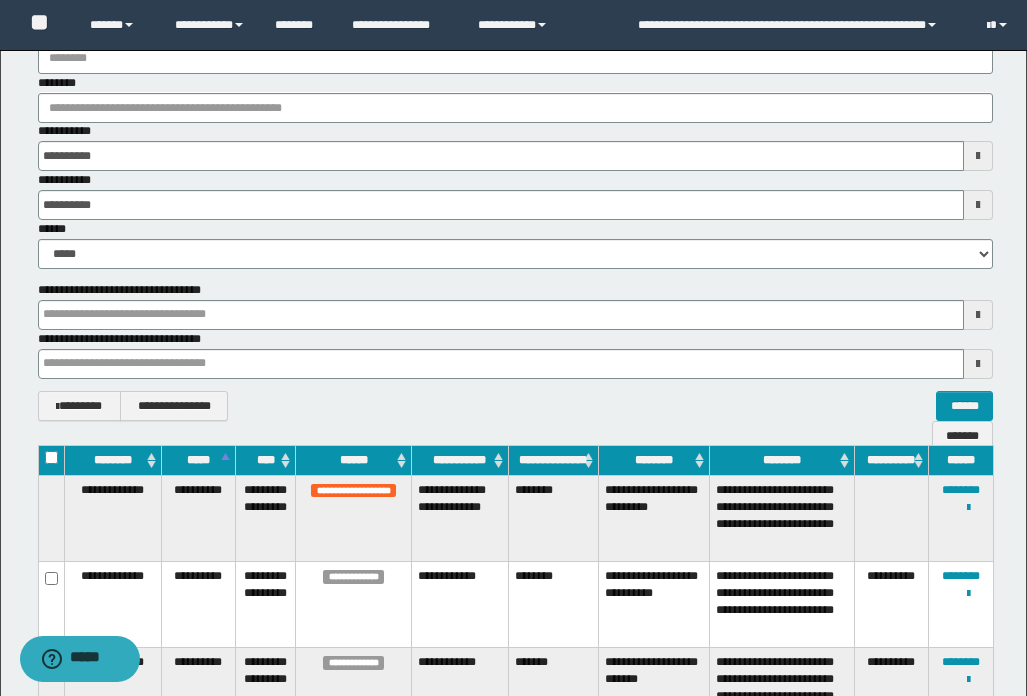 type 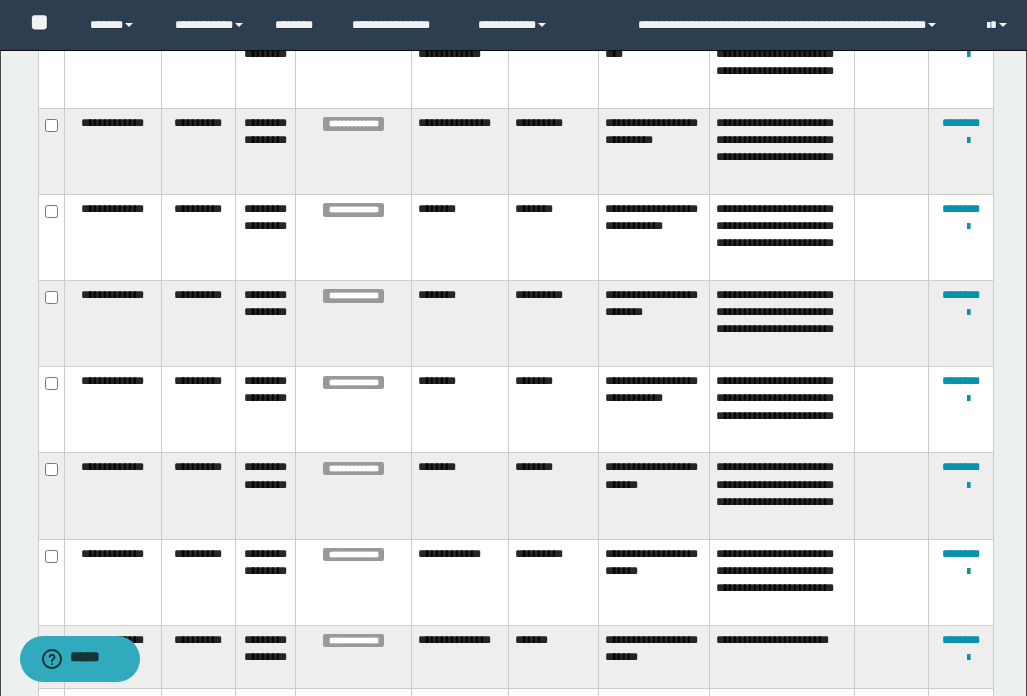 scroll, scrollTop: 3856, scrollLeft: 0, axis: vertical 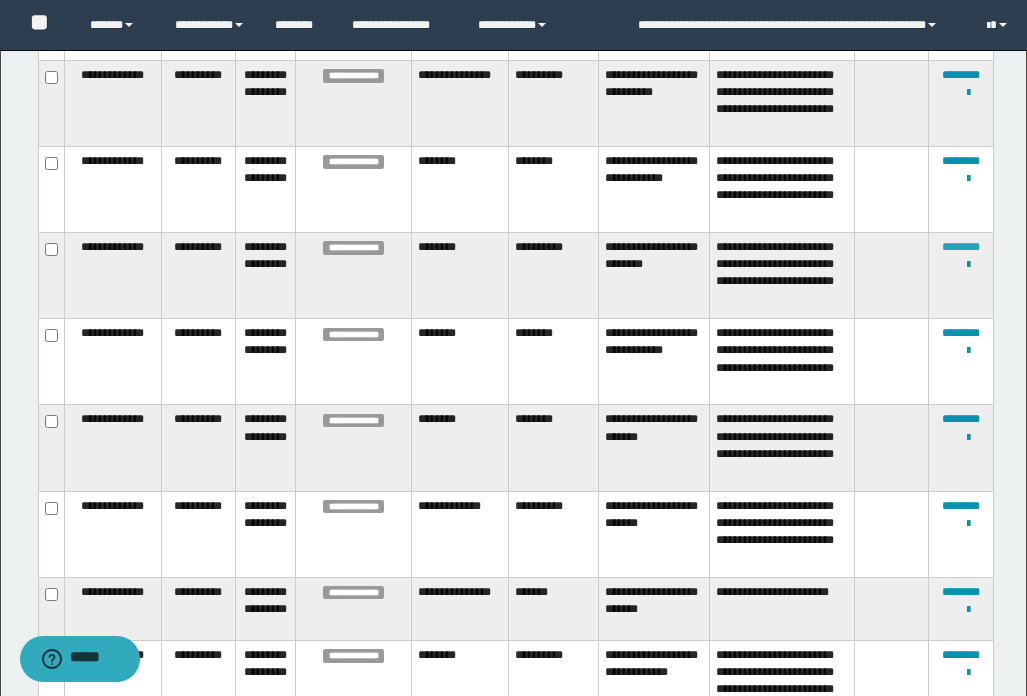click on "********" at bounding box center [961, 247] 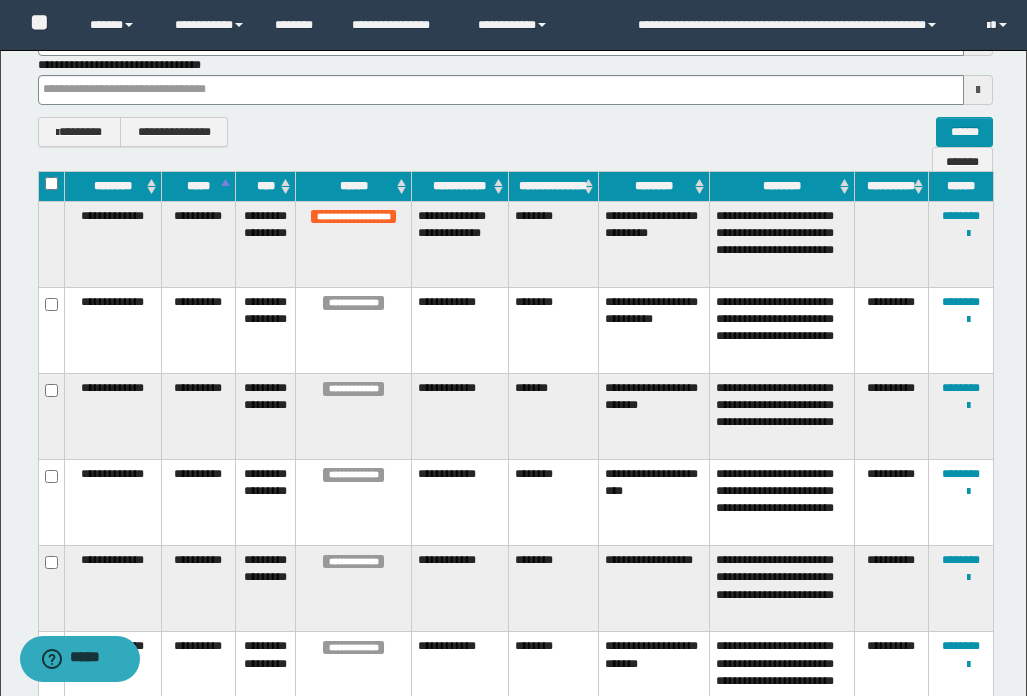type 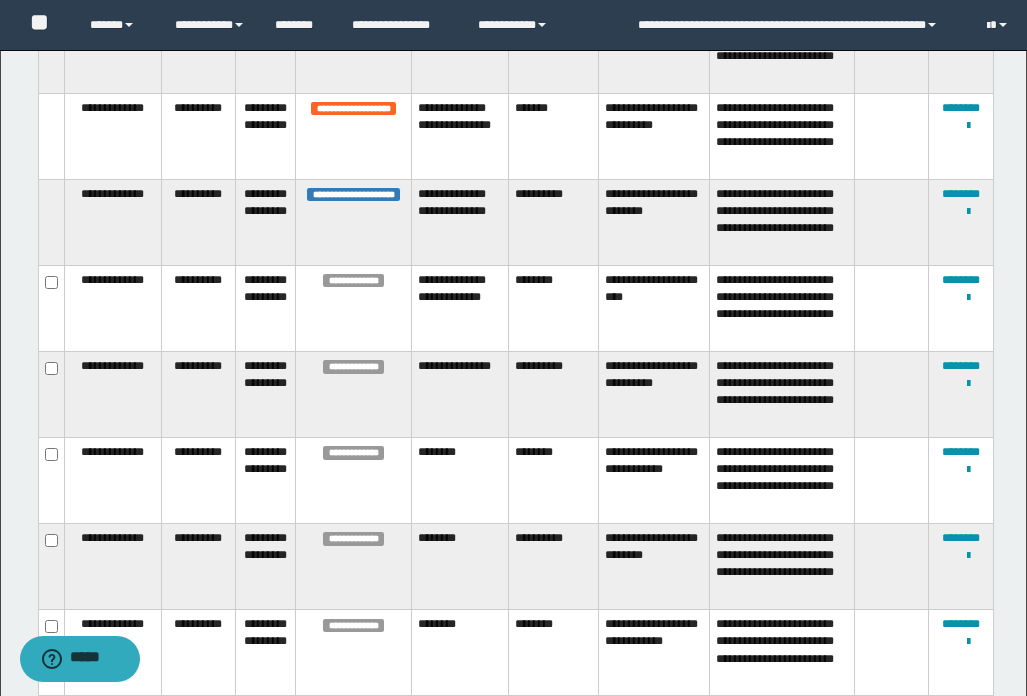 scroll, scrollTop: 3530, scrollLeft: 0, axis: vertical 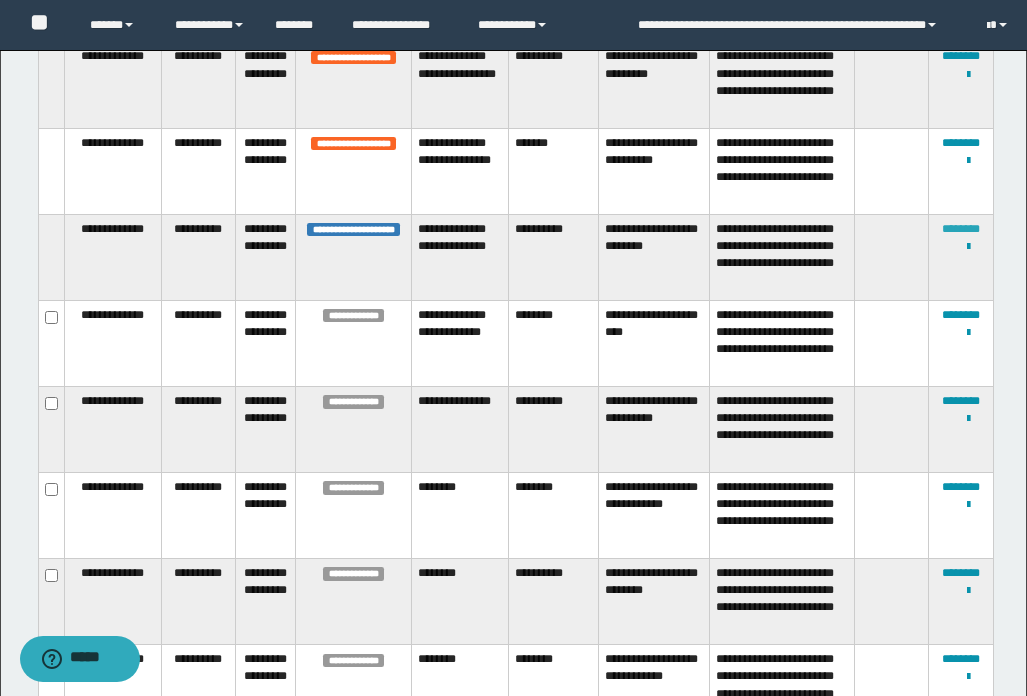 click on "********" at bounding box center (961, 229) 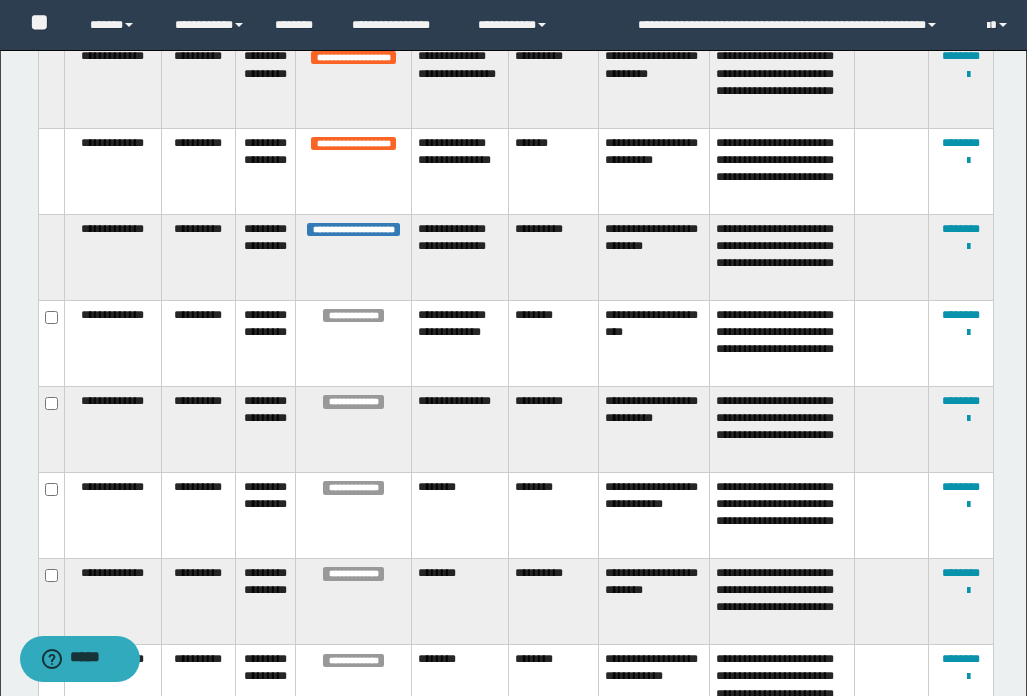type 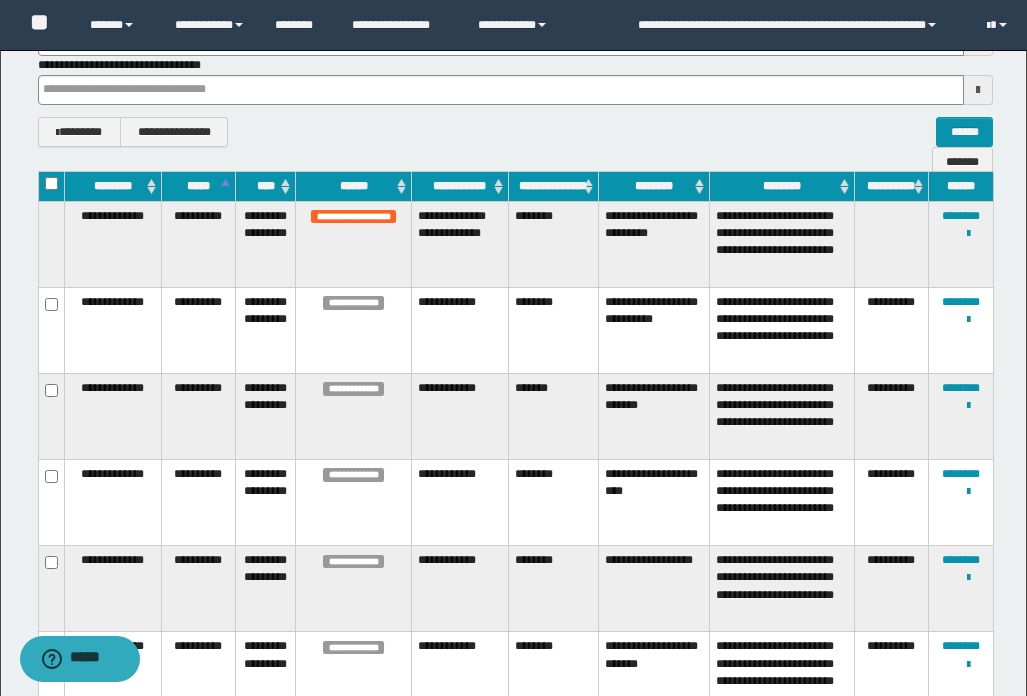 type 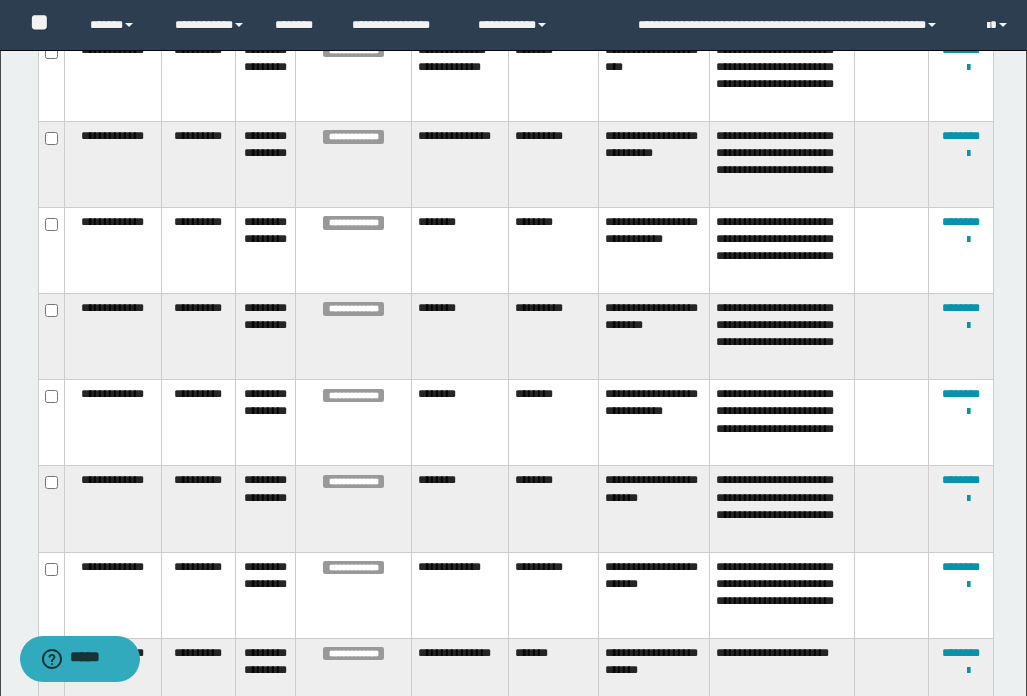 scroll, scrollTop: 3830, scrollLeft: 0, axis: vertical 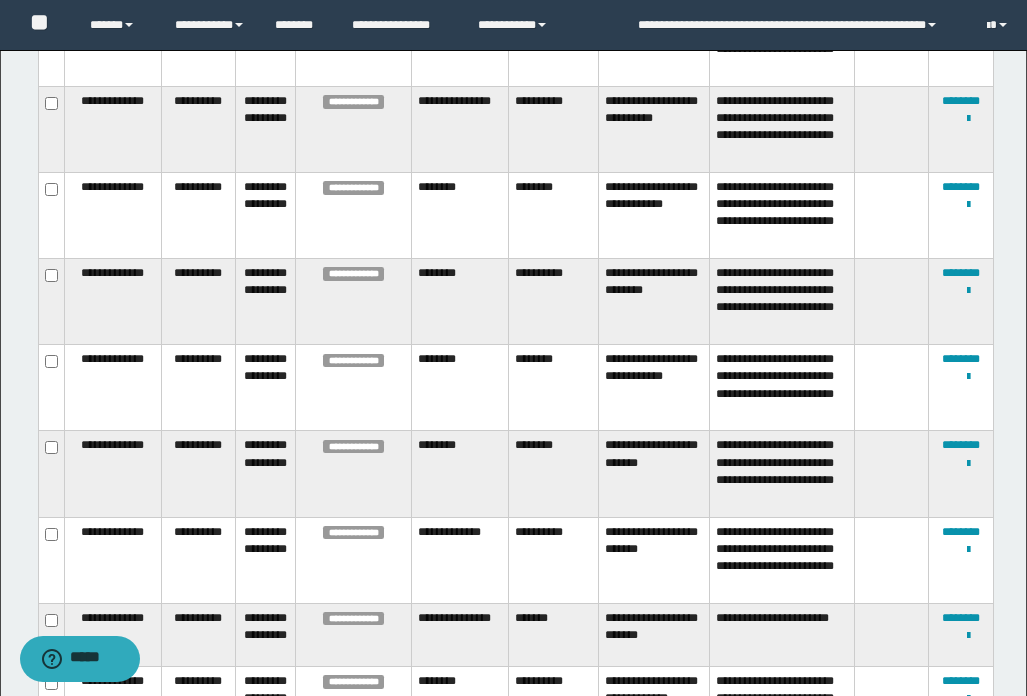 type 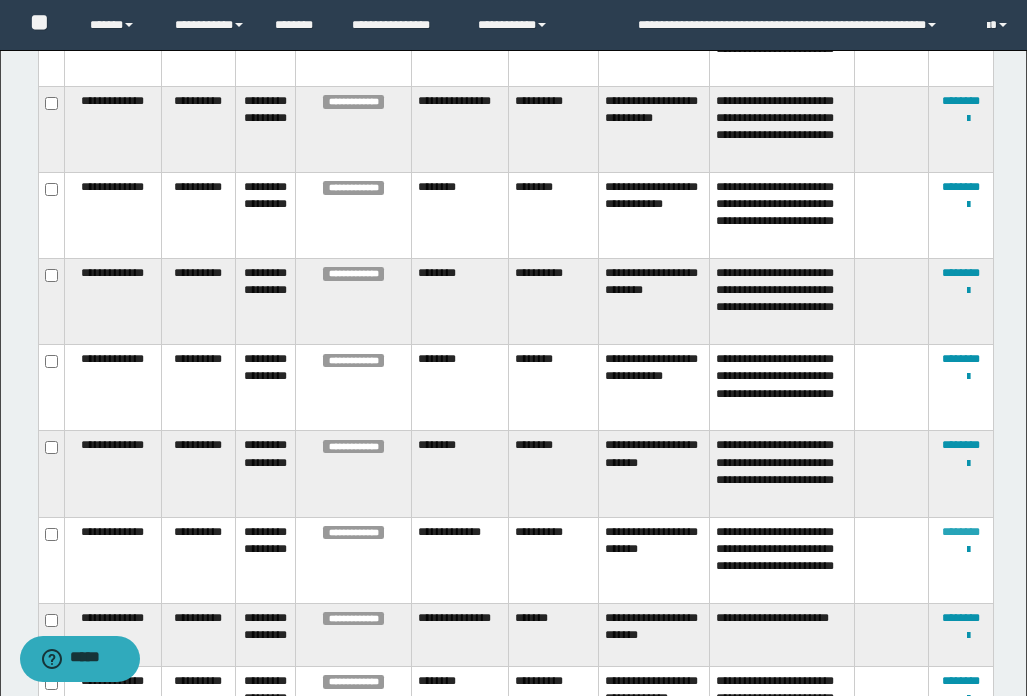click on "********" at bounding box center [961, 532] 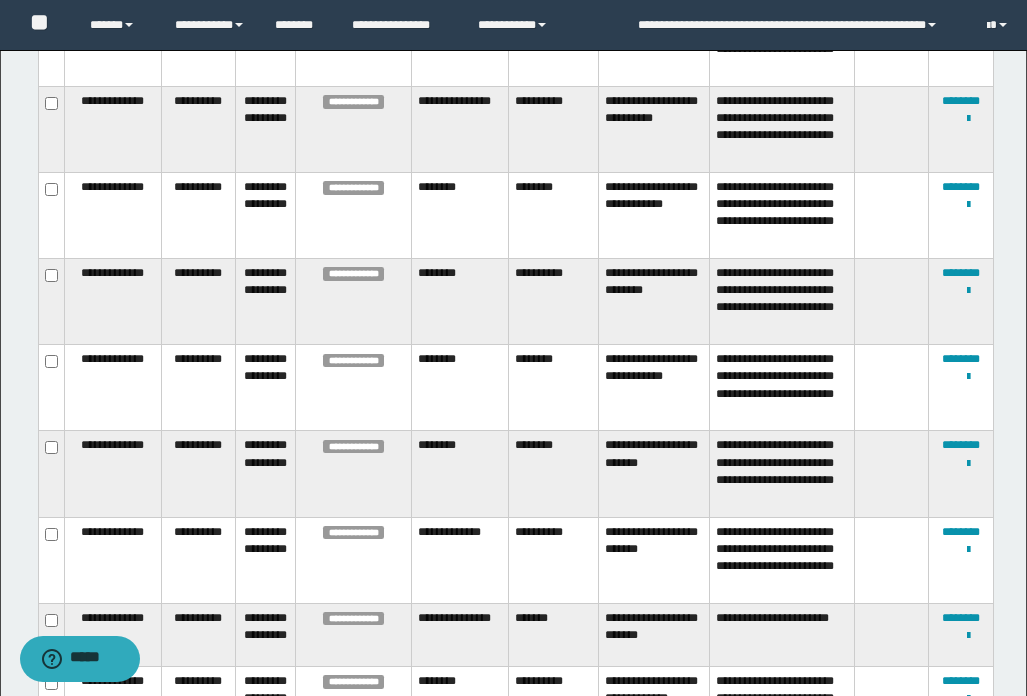 type 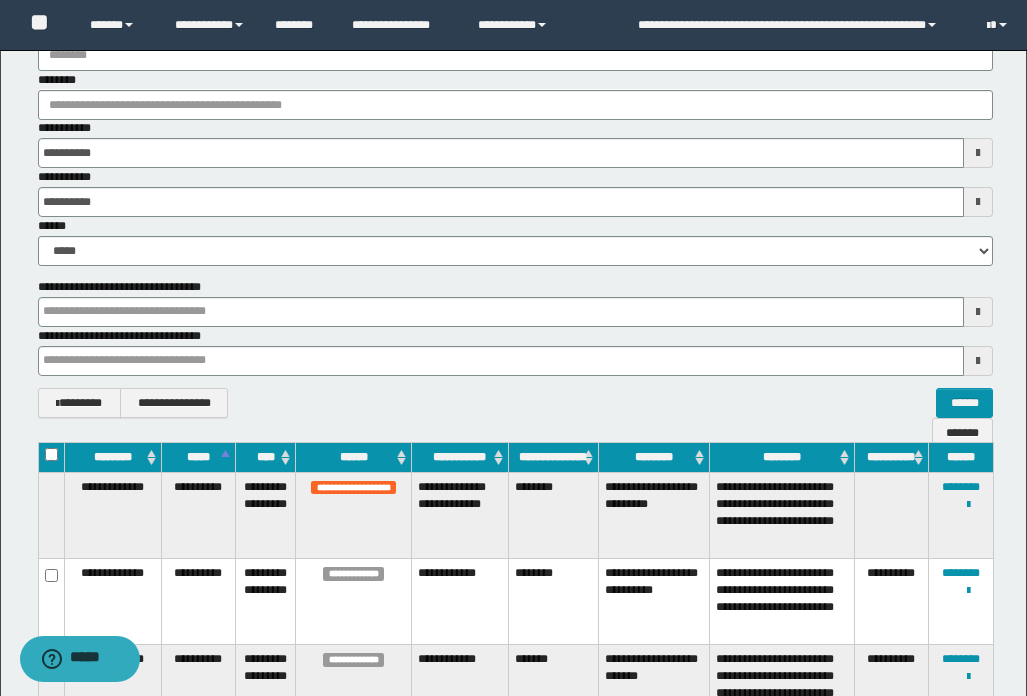 type 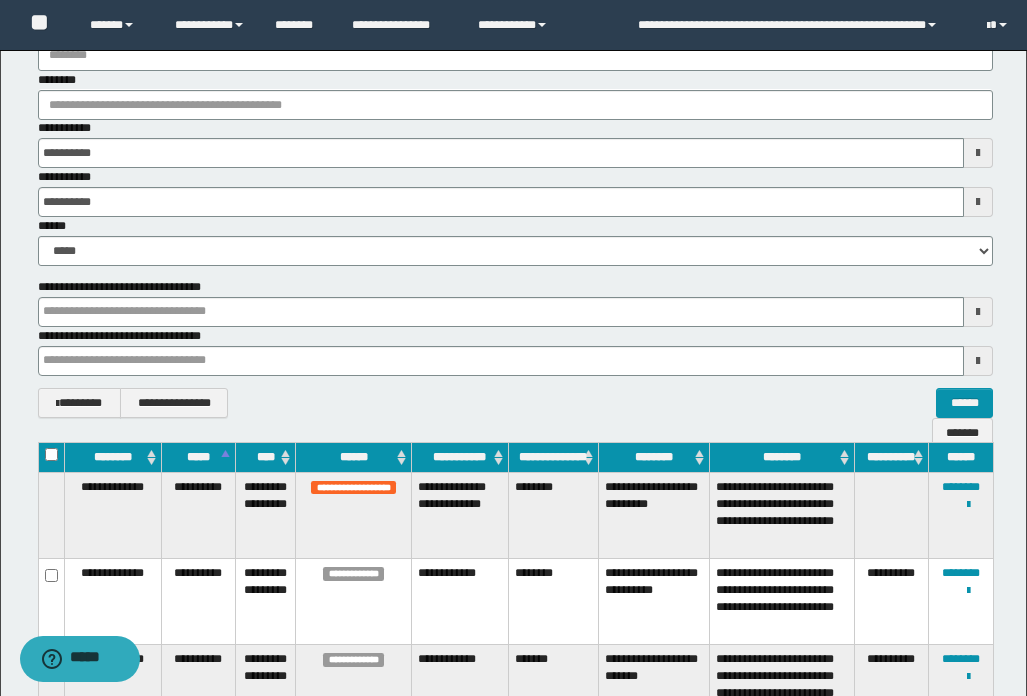type 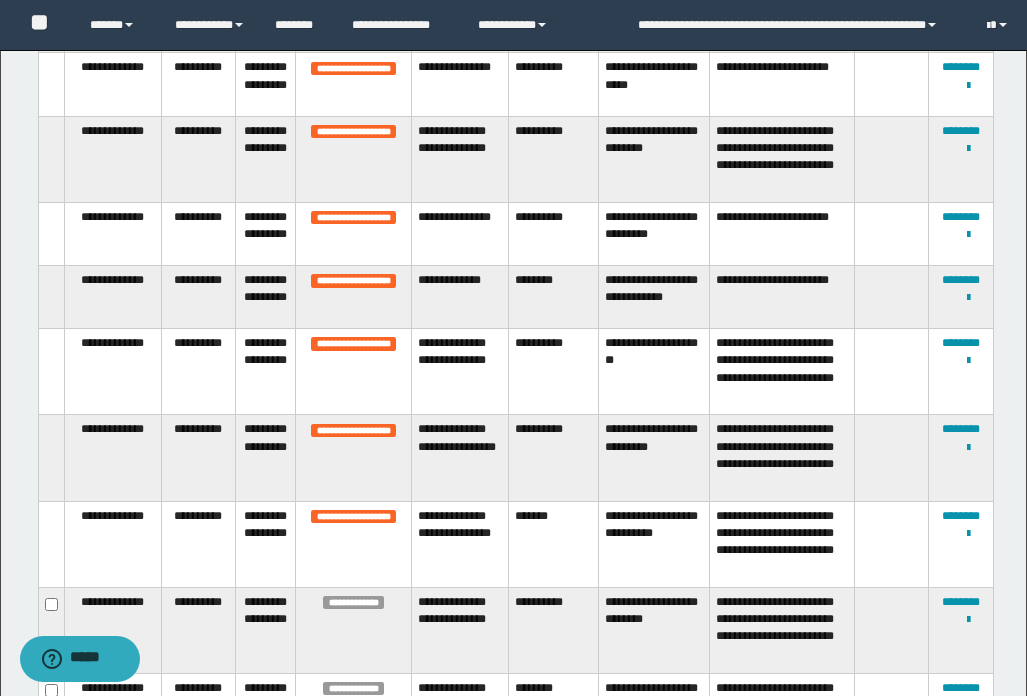 scroll, scrollTop: 3459, scrollLeft: 0, axis: vertical 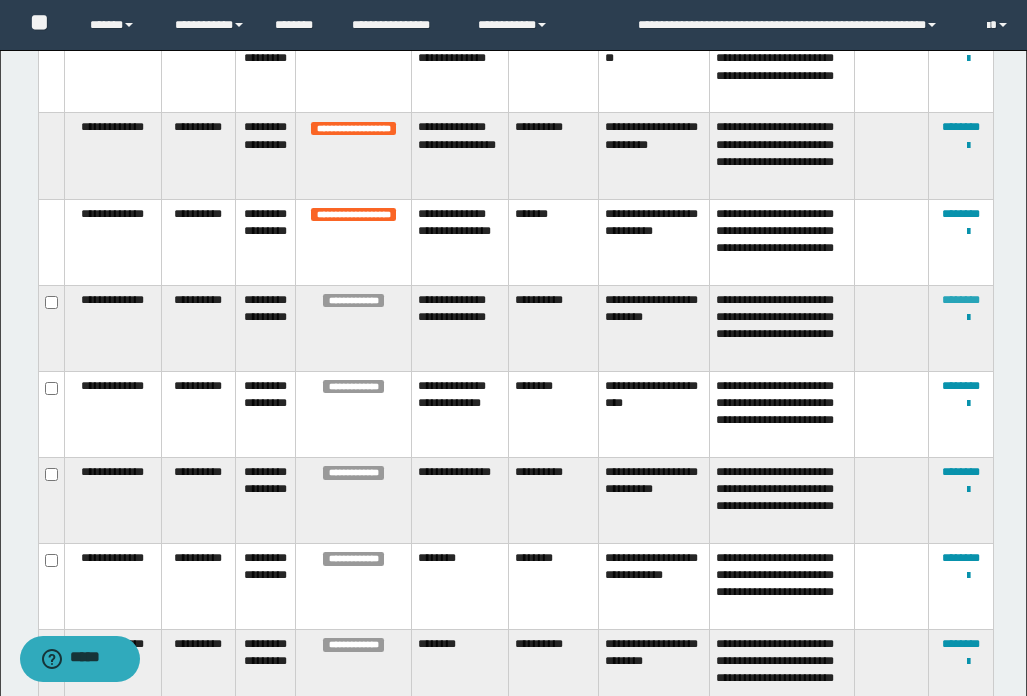click on "********" at bounding box center (961, 300) 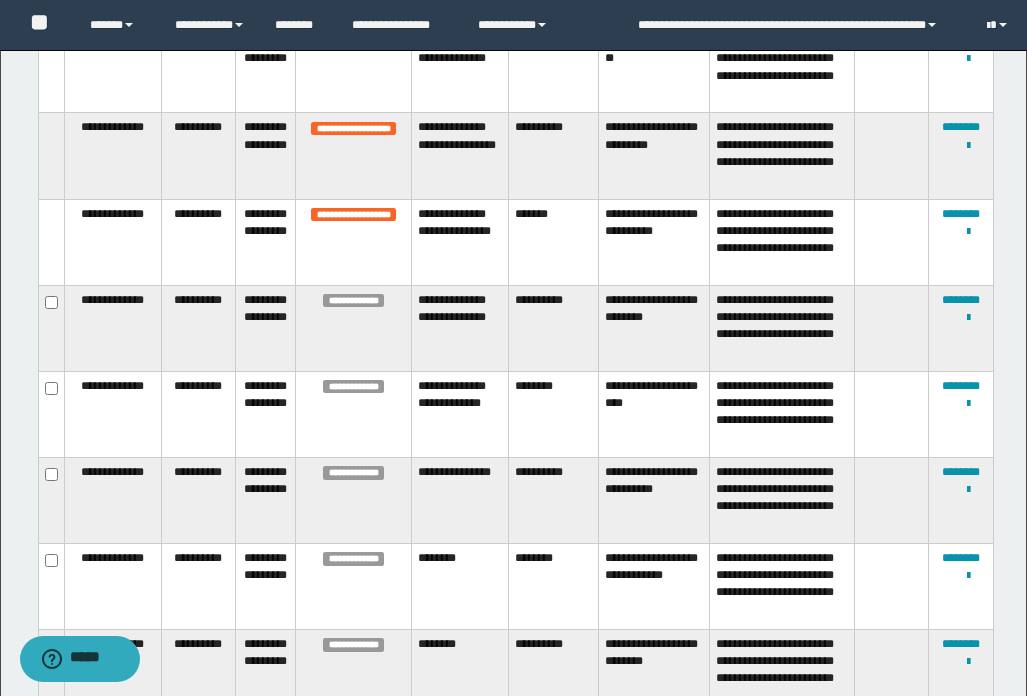 type 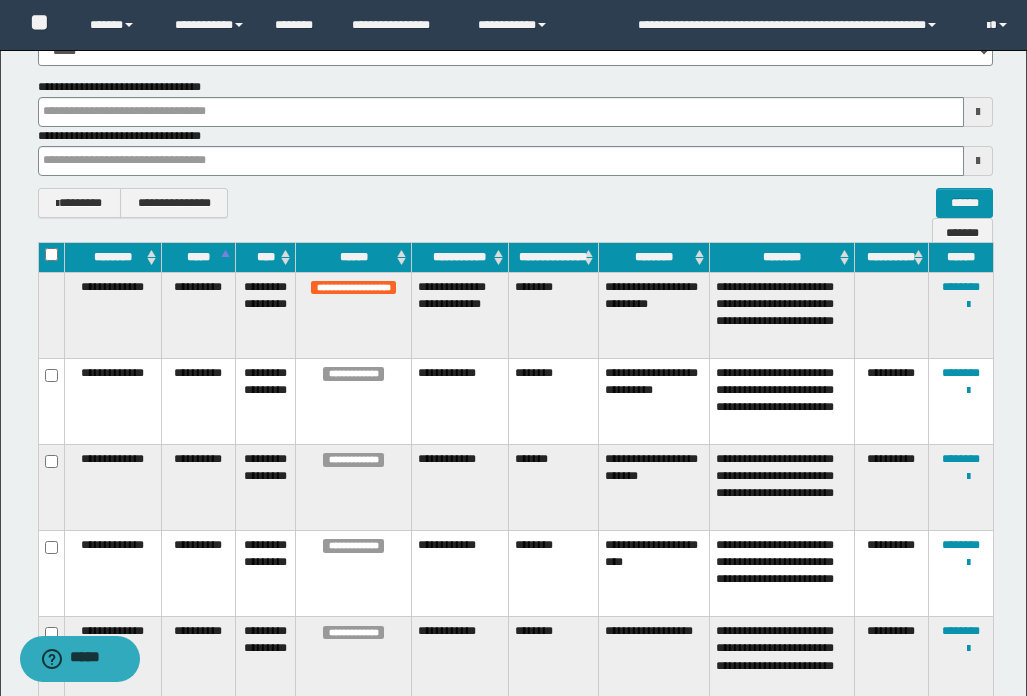type 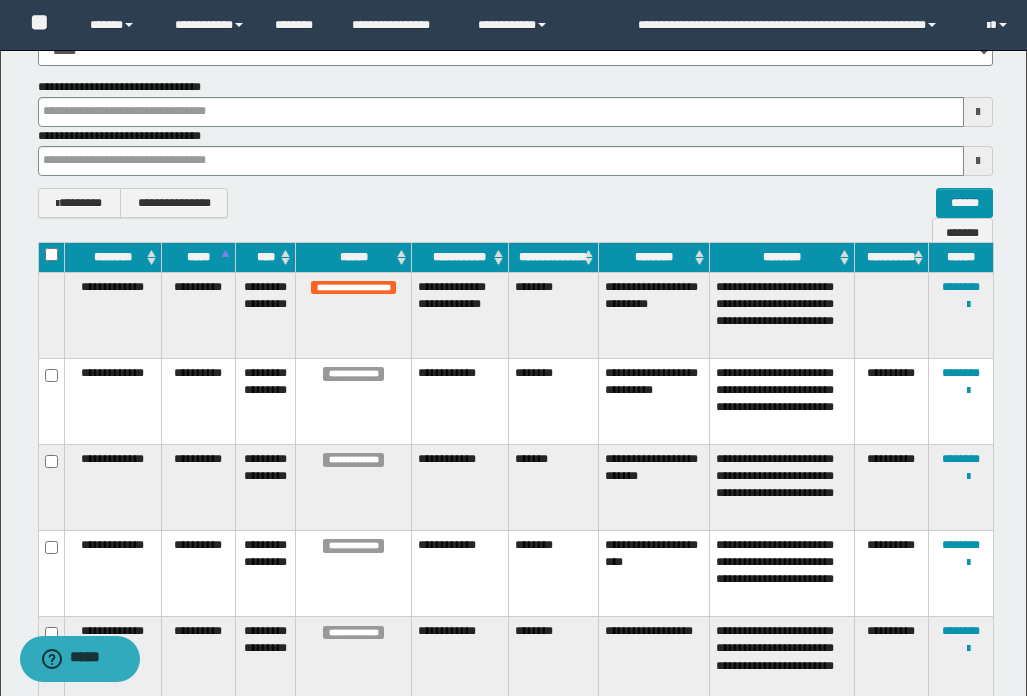 type 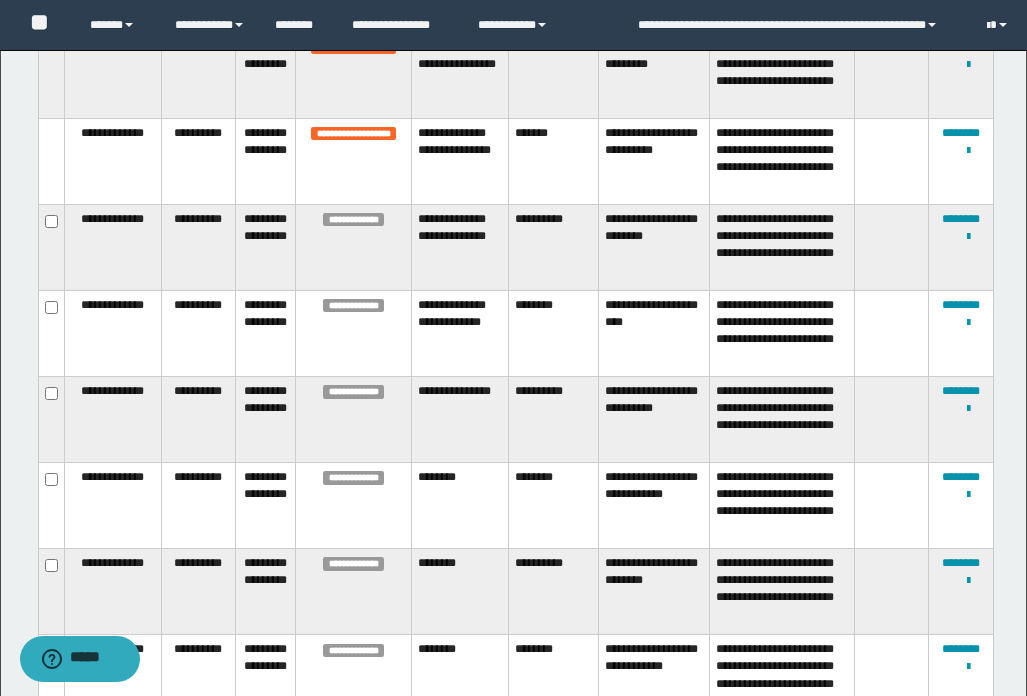 scroll, scrollTop: 3559, scrollLeft: 0, axis: vertical 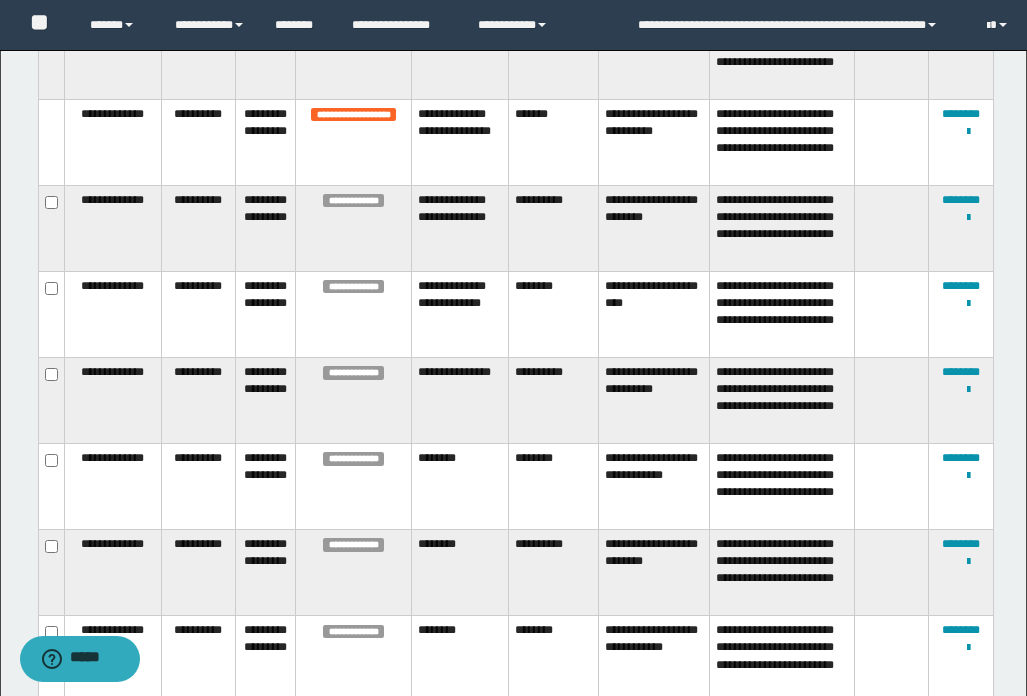 type 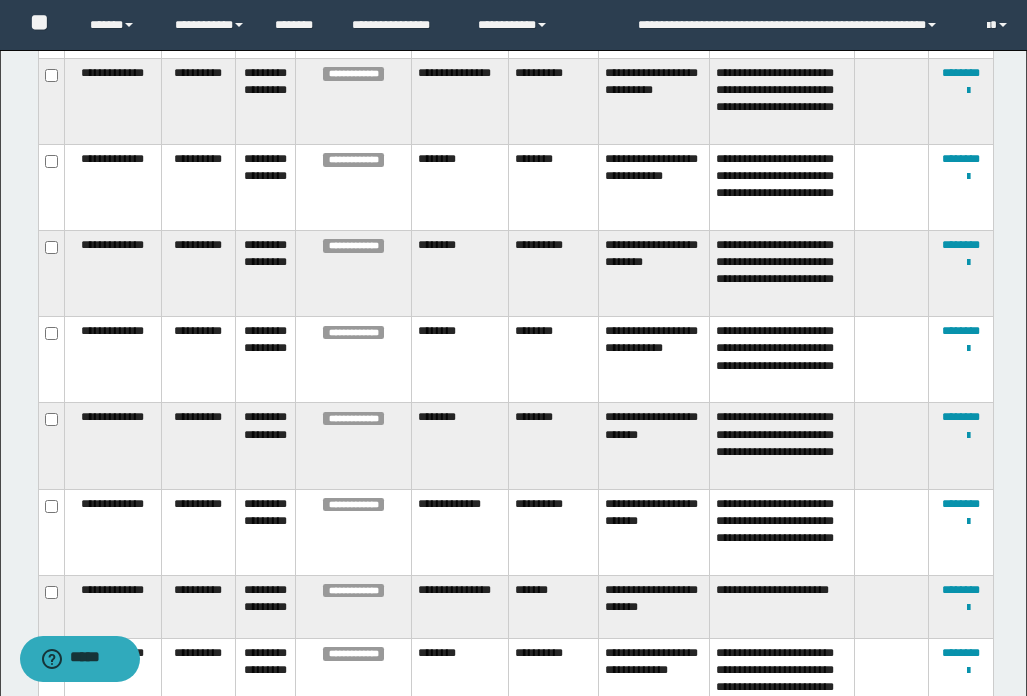 scroll, scrollTop: 3859, scrollLeft: 0, axis: vertical 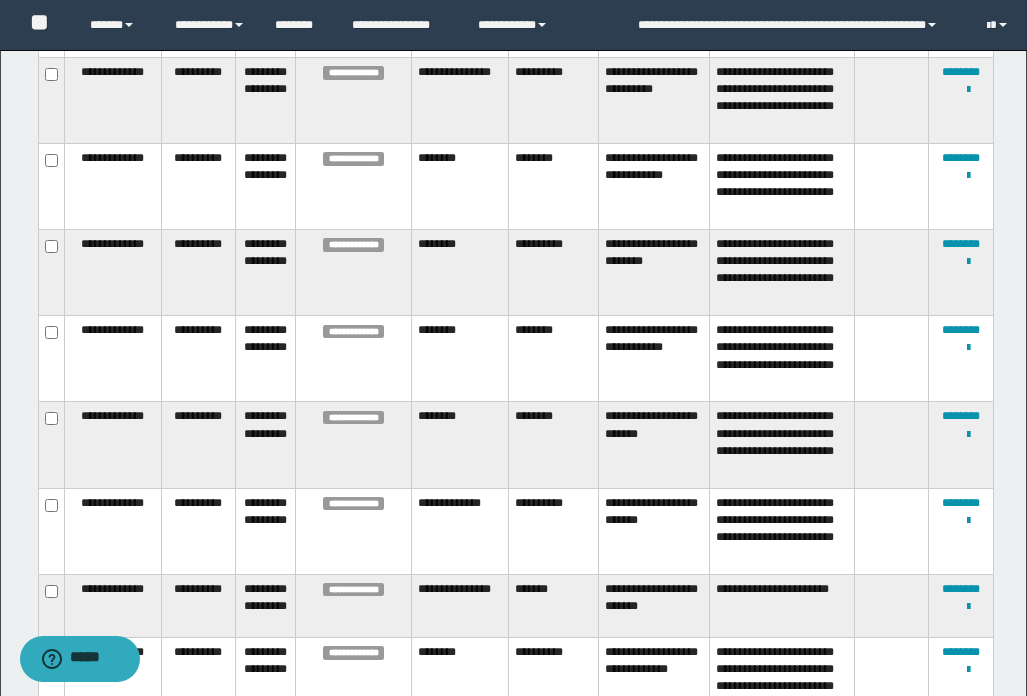 type 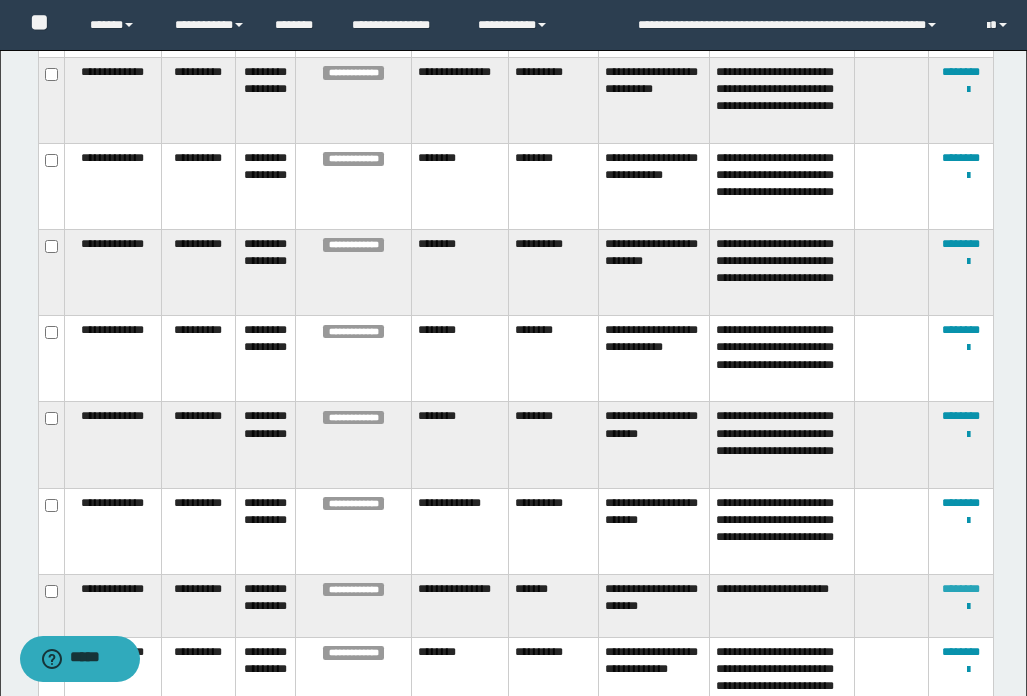 click on "********" at bounding box center [961, 589] 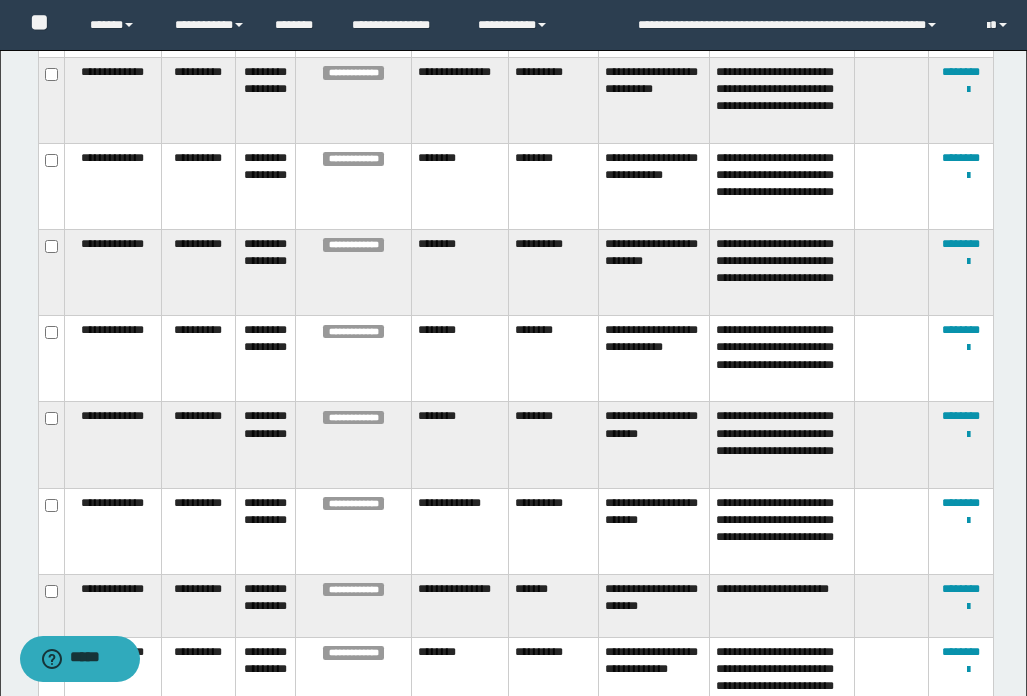 type 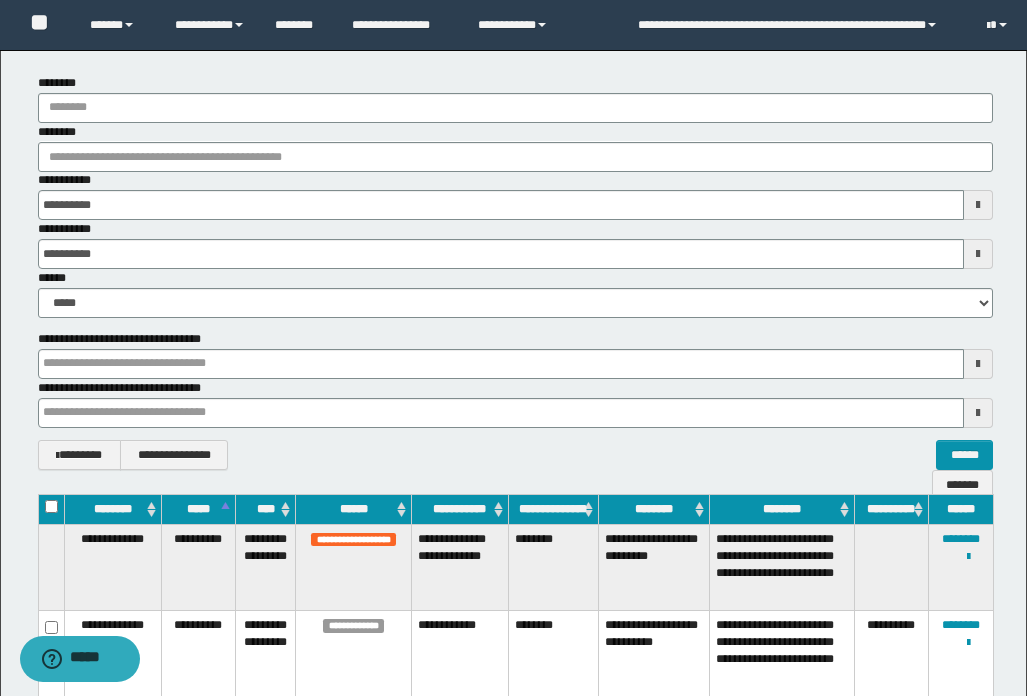 type 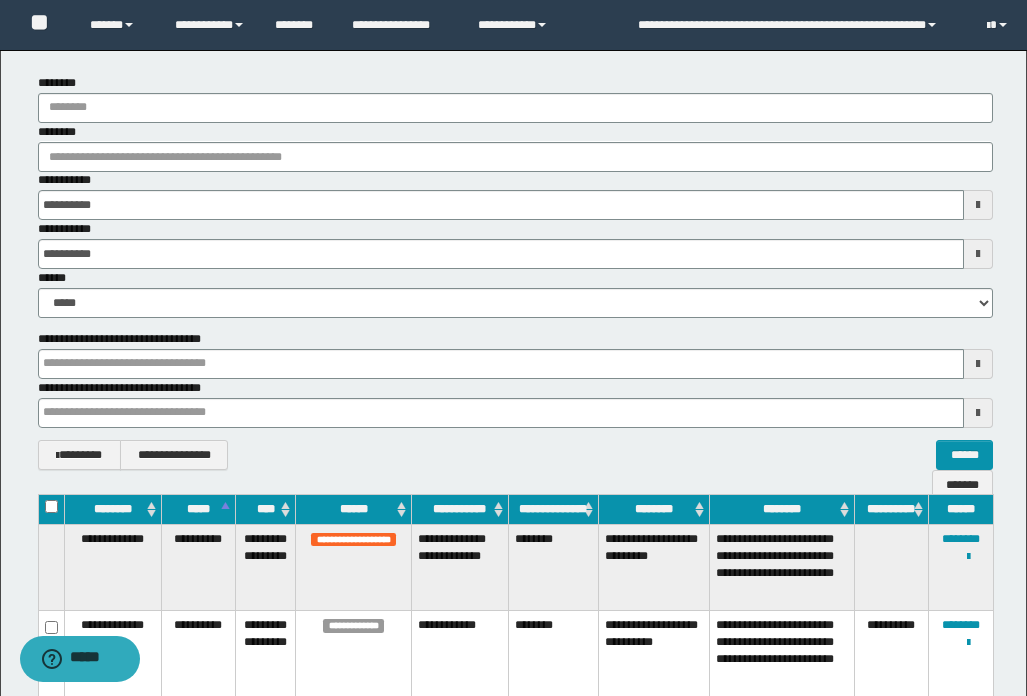 type 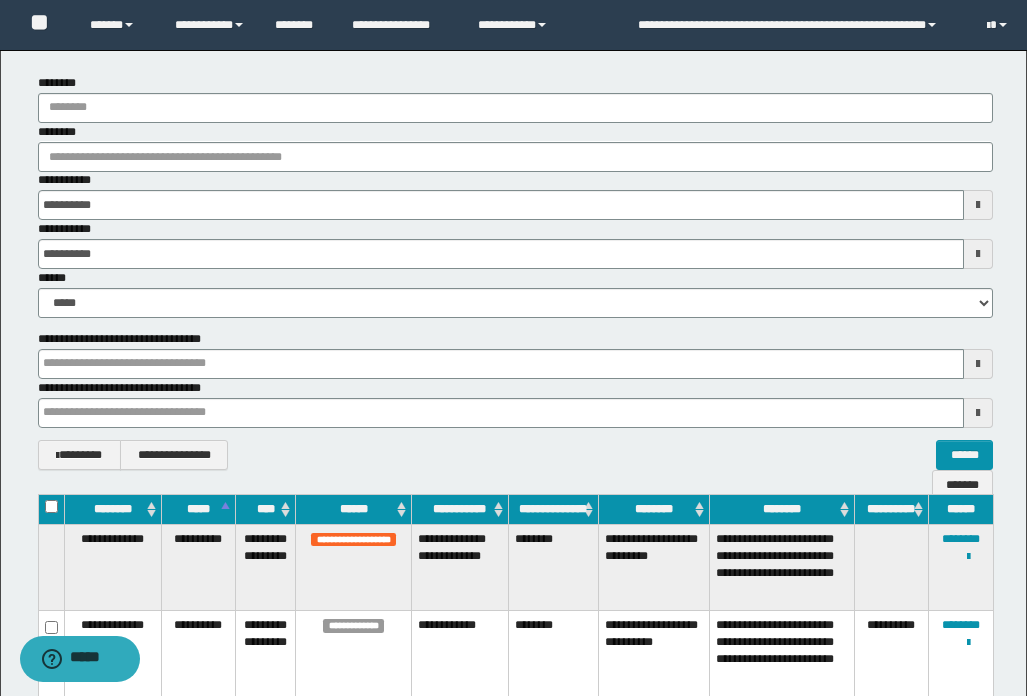 type 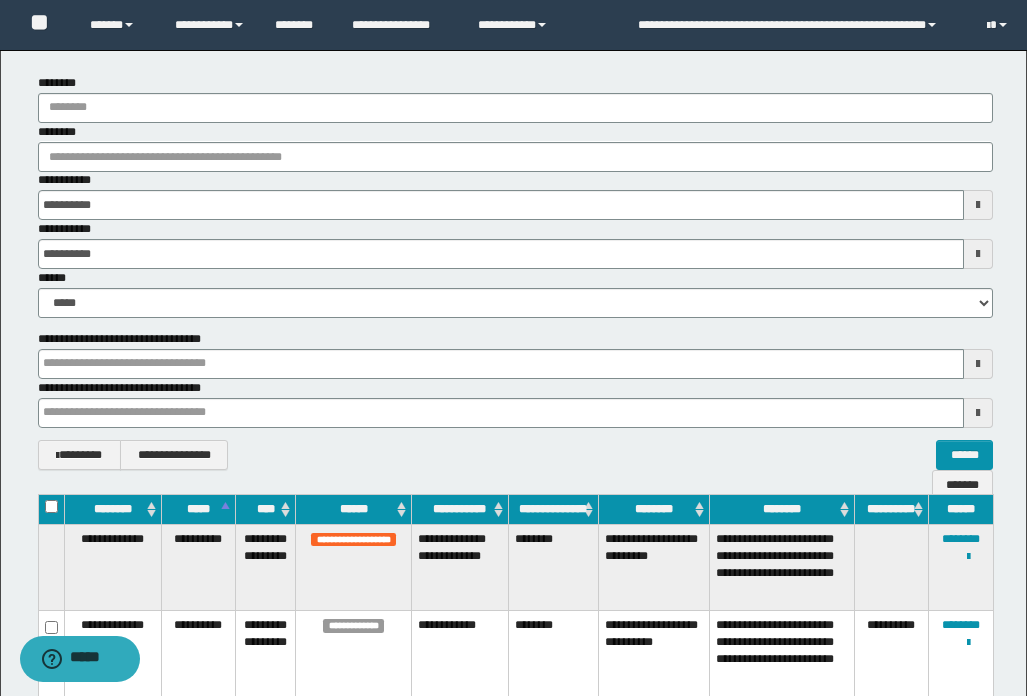 type 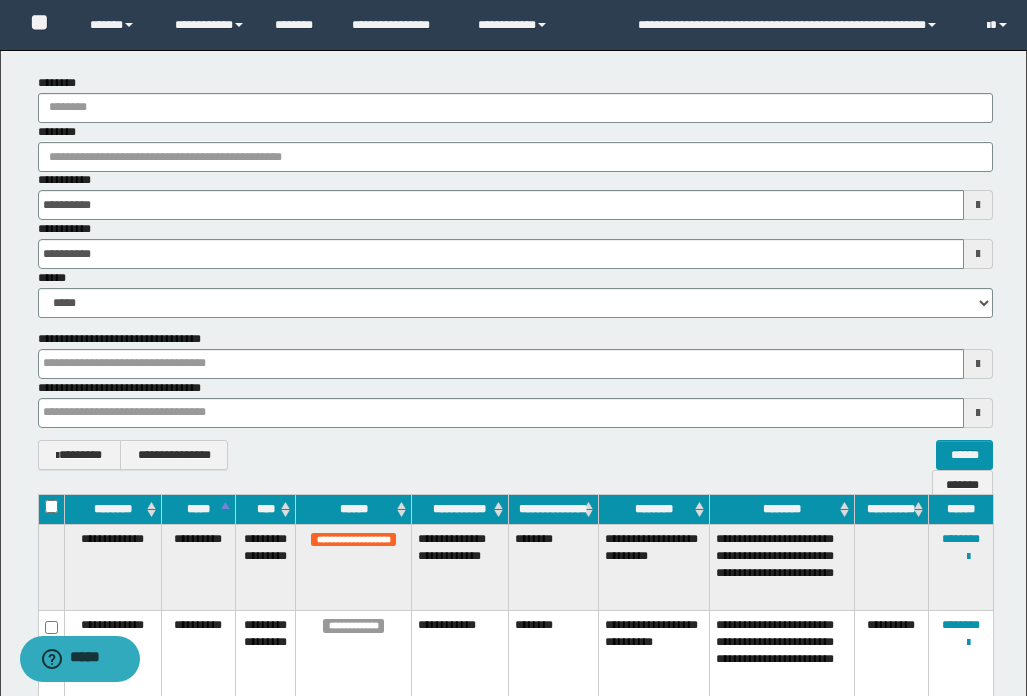 type 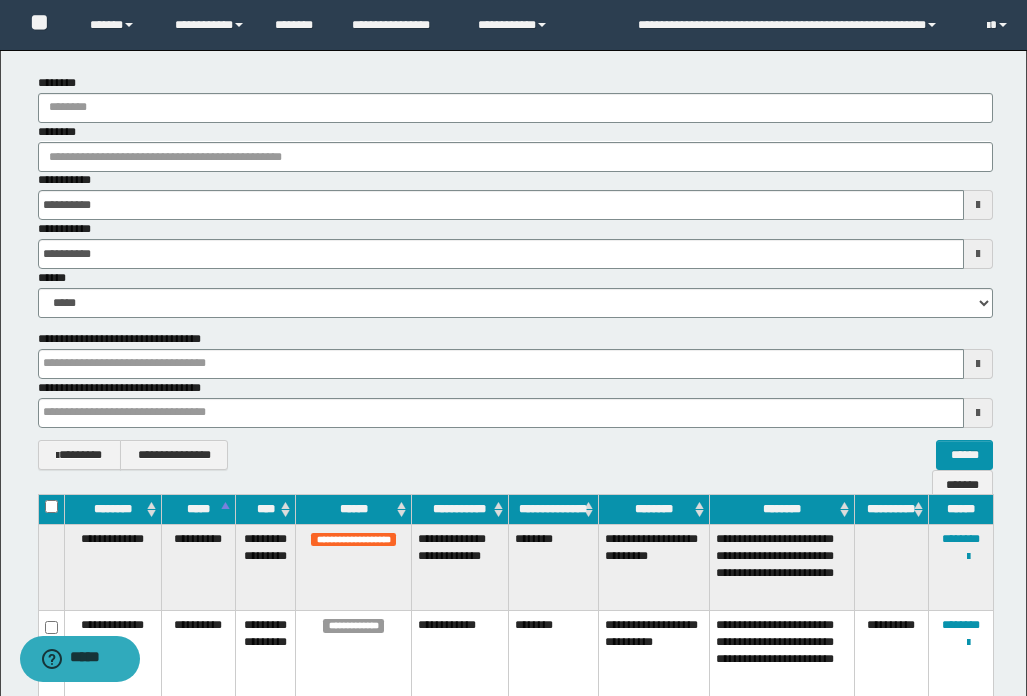 type 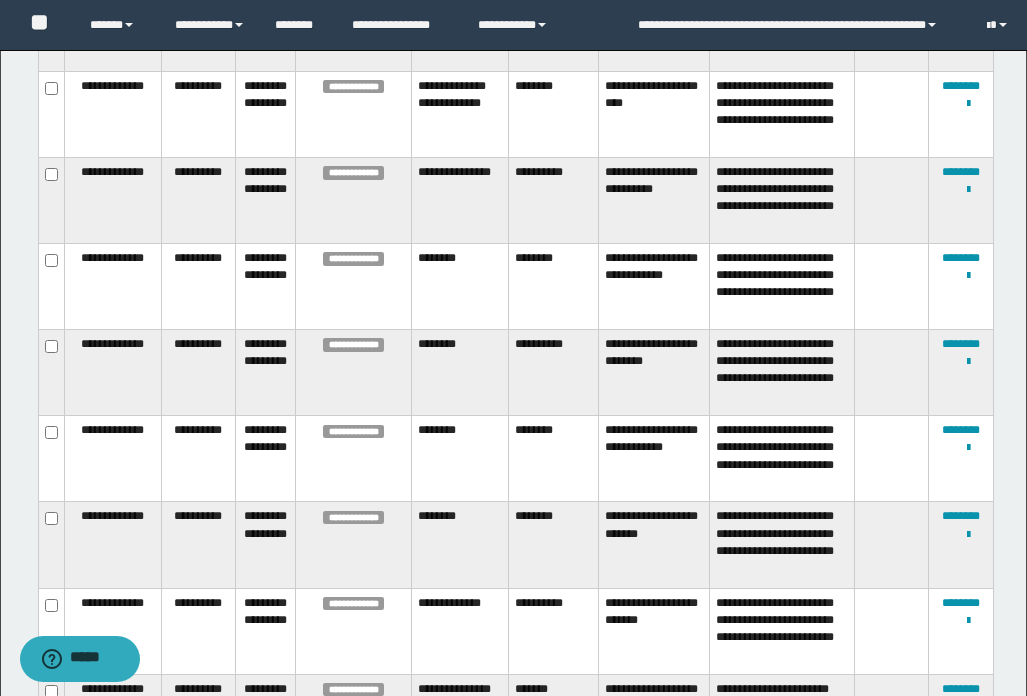 scroll, scrollTop: 3807, scrollLeft: 0, axis: vertical 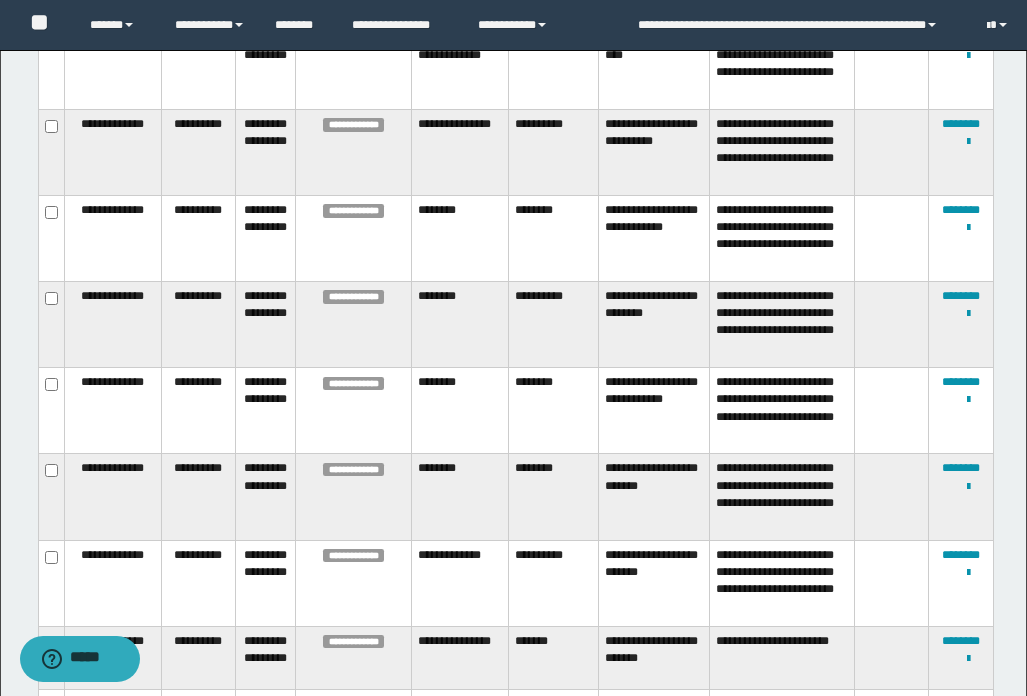 type 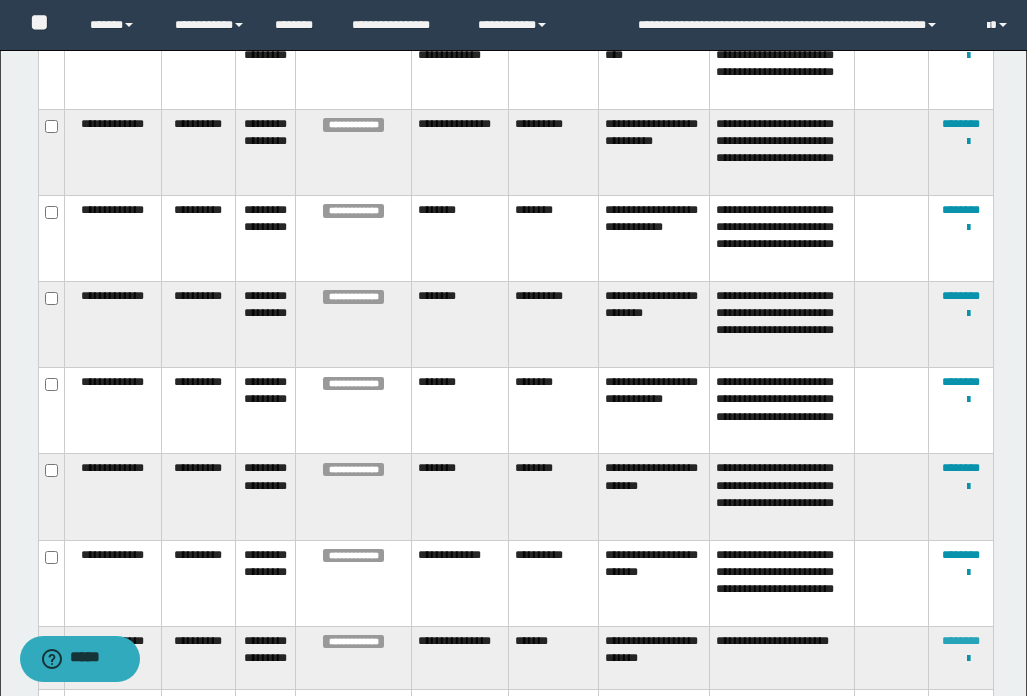 click on "********" at bounding box center (961, 641) 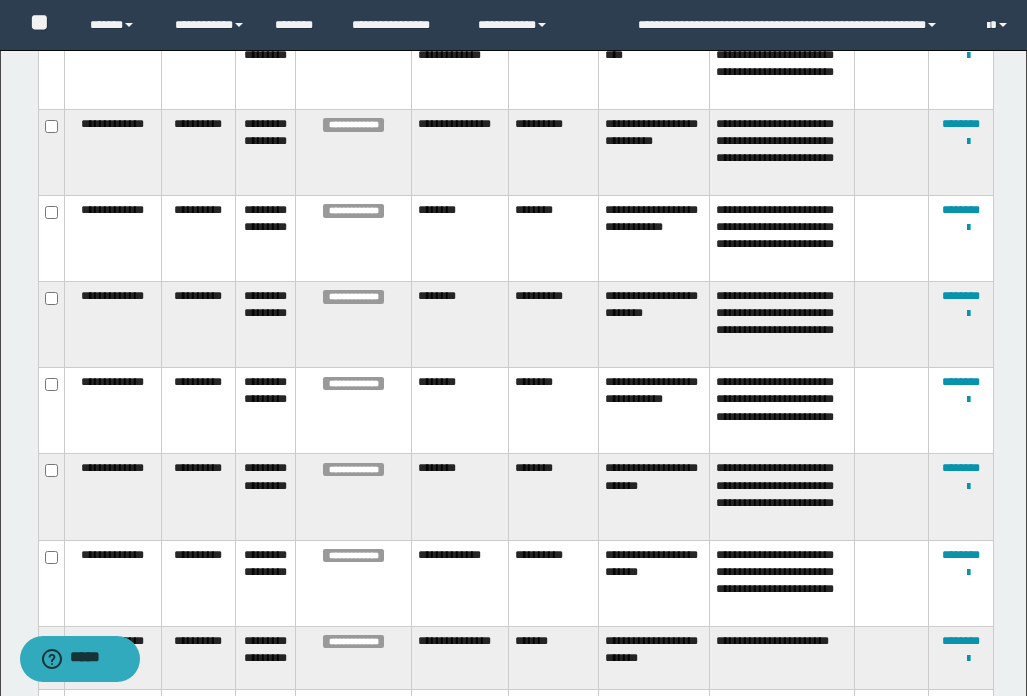 type 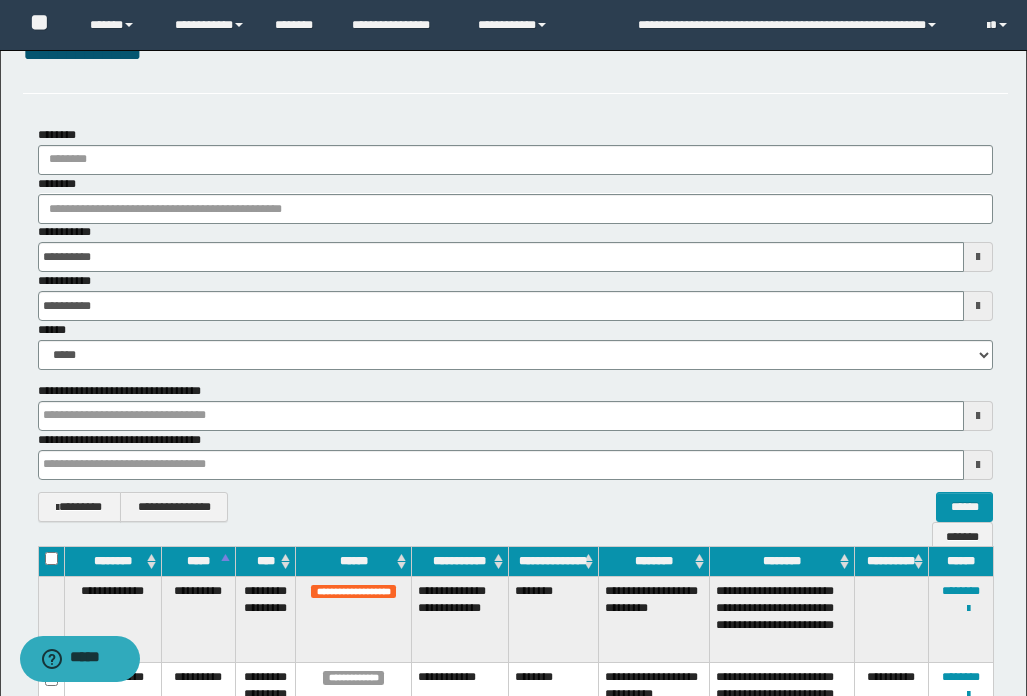 type 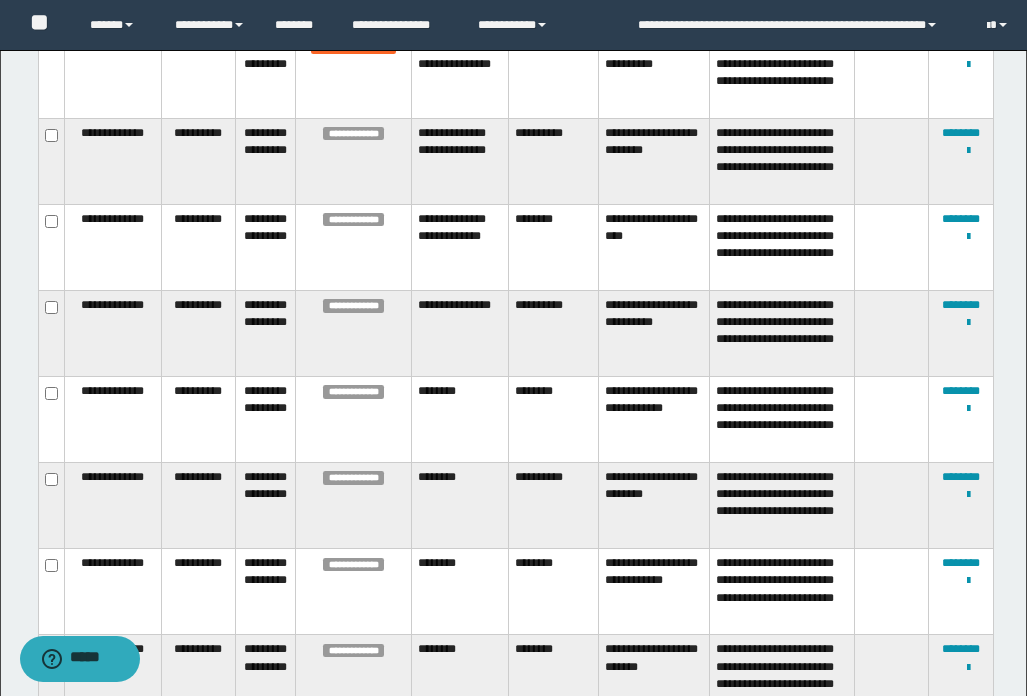 scroll, scrollTop: 3655, scrollLeft: 0, axis: vertical 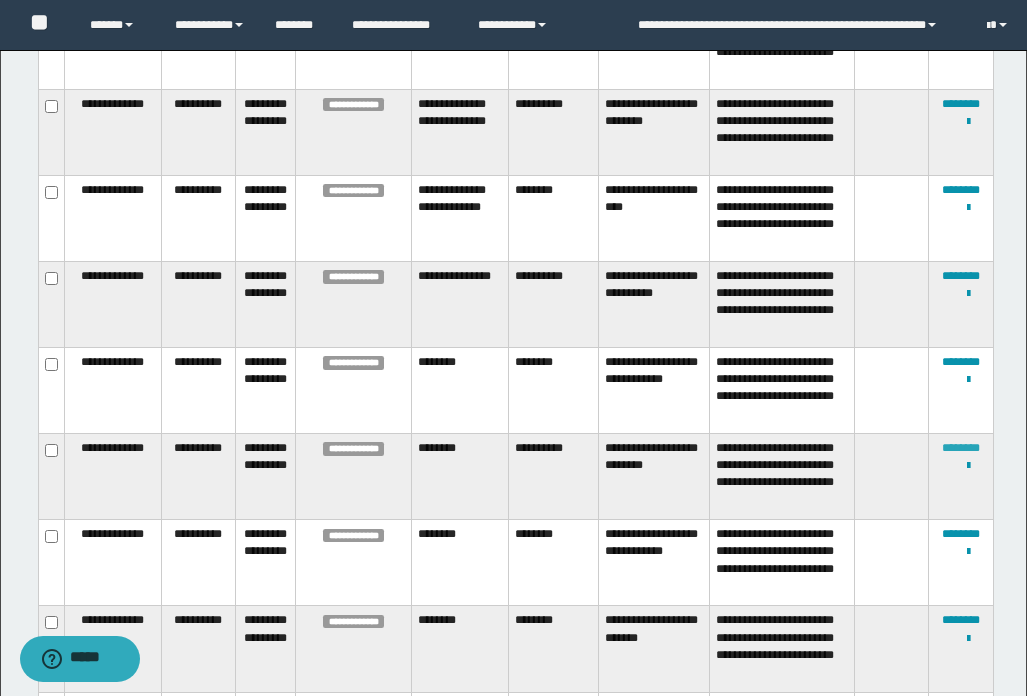 click on "********" at bounding box center [961, 448] 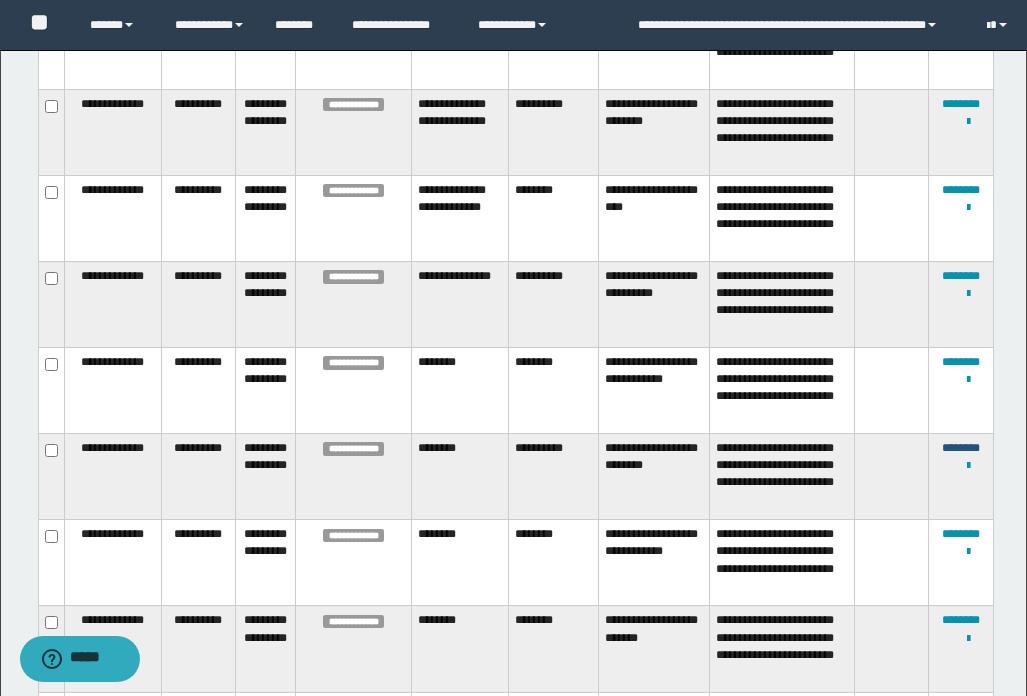 type 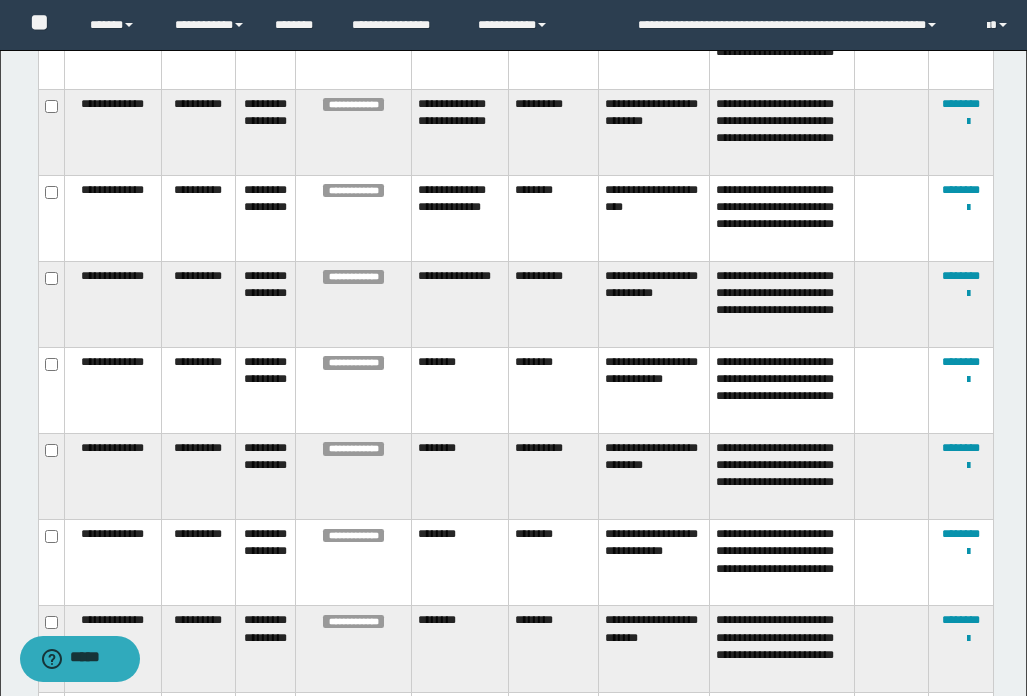 scroll, scrollTop: 229, scrollLeft: 0, axis: vertical 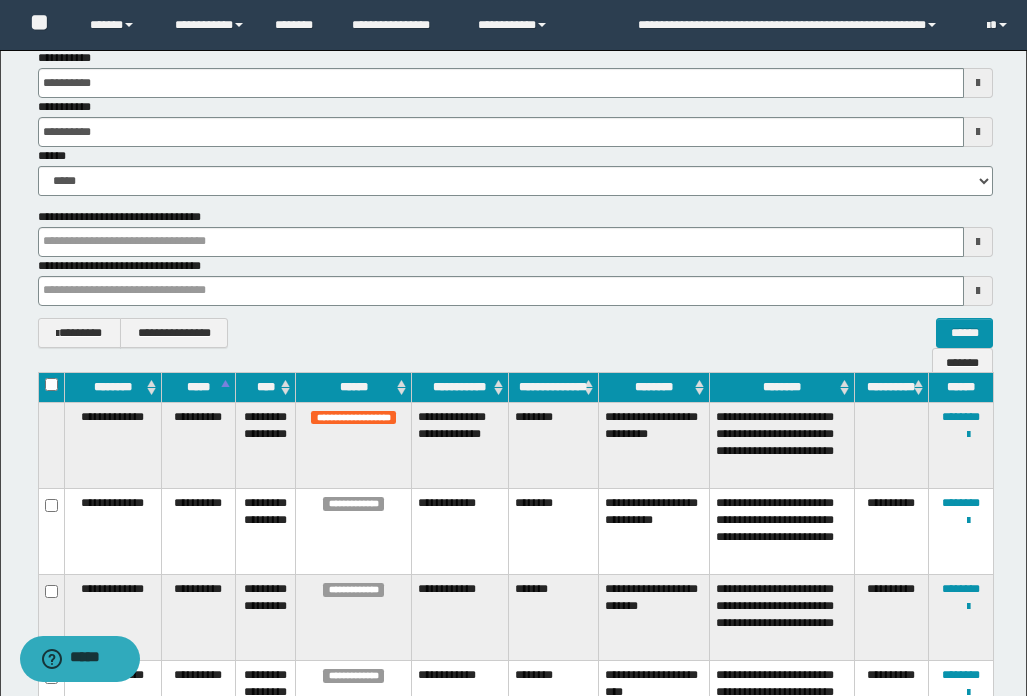 type 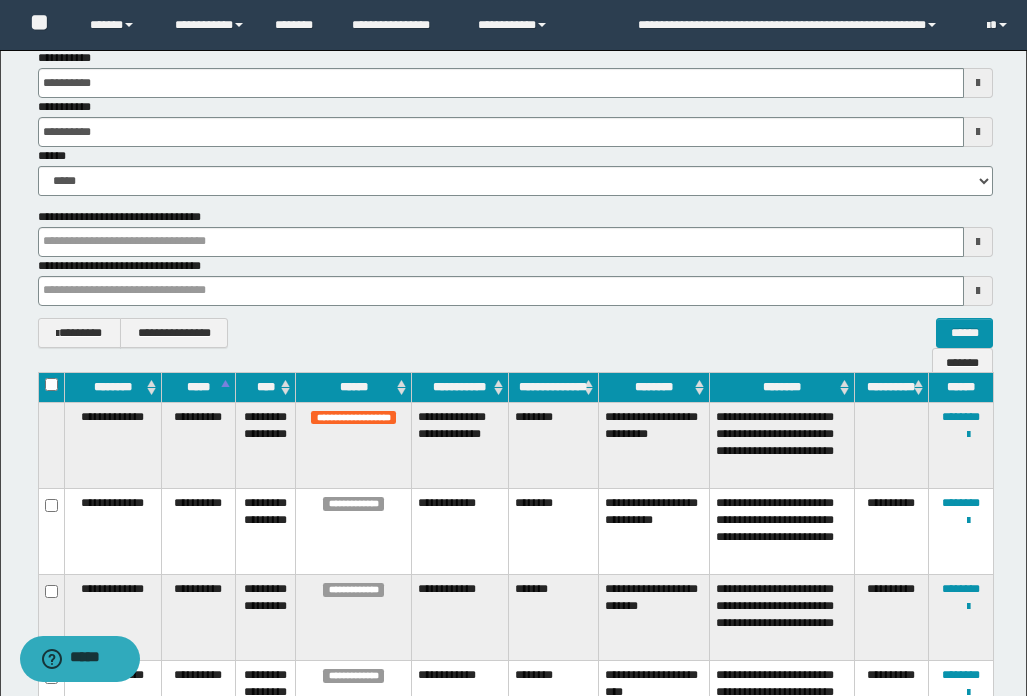 type 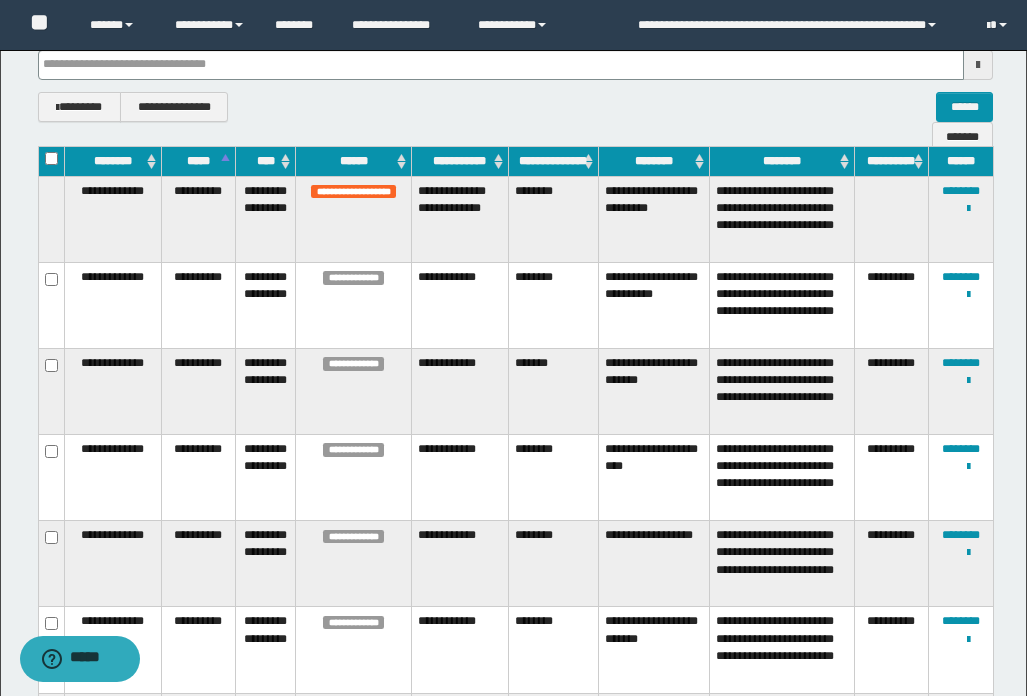 scroll, scrollTop: 529, scrollLeft: 0, axis: vertical 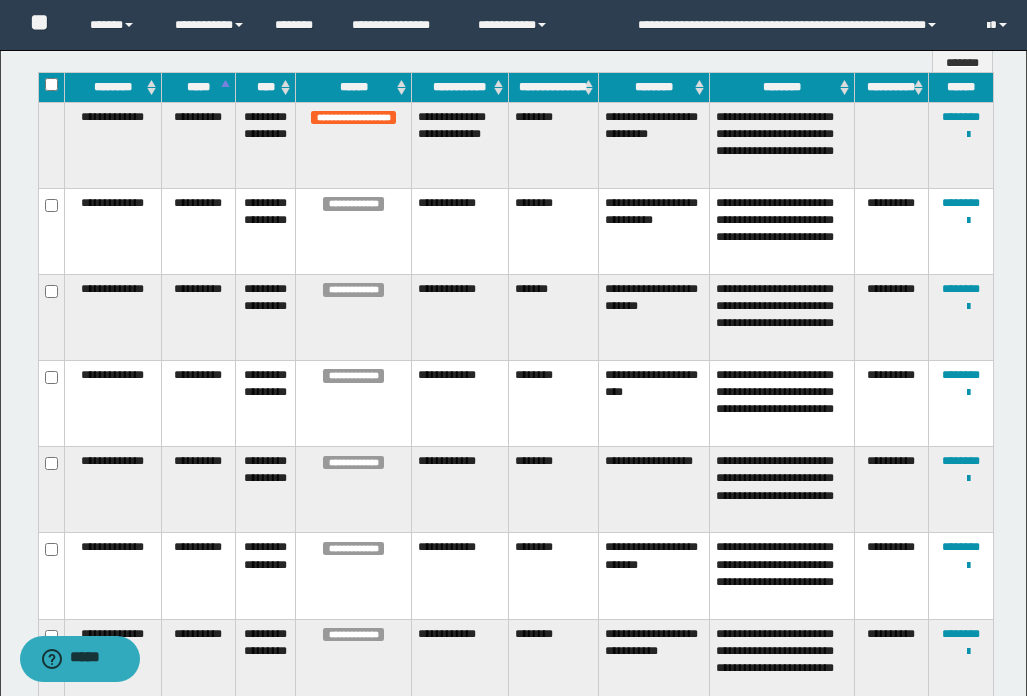 type 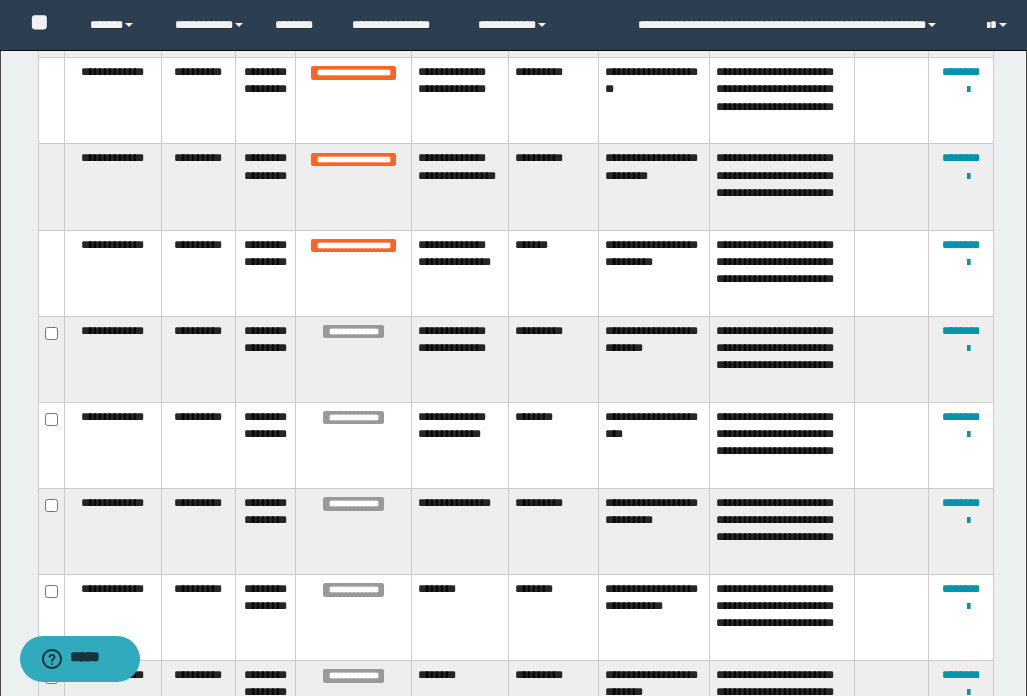 scroll, scrollTop: 3429, scrollLeft: 0, axis: vertical 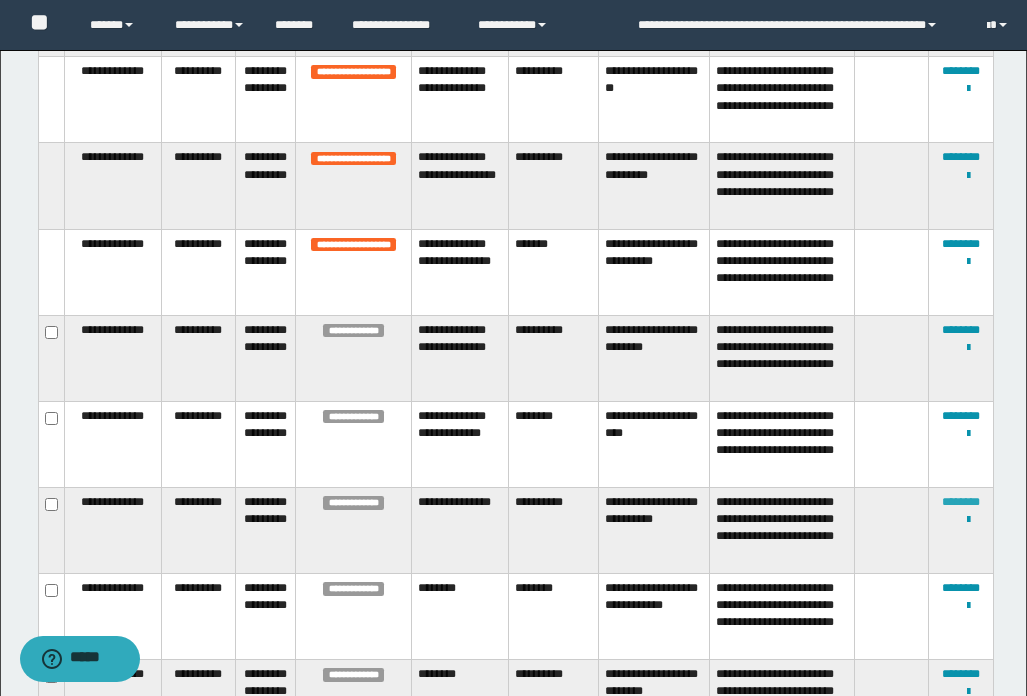 click on "********" at bounding box center [961, 502] 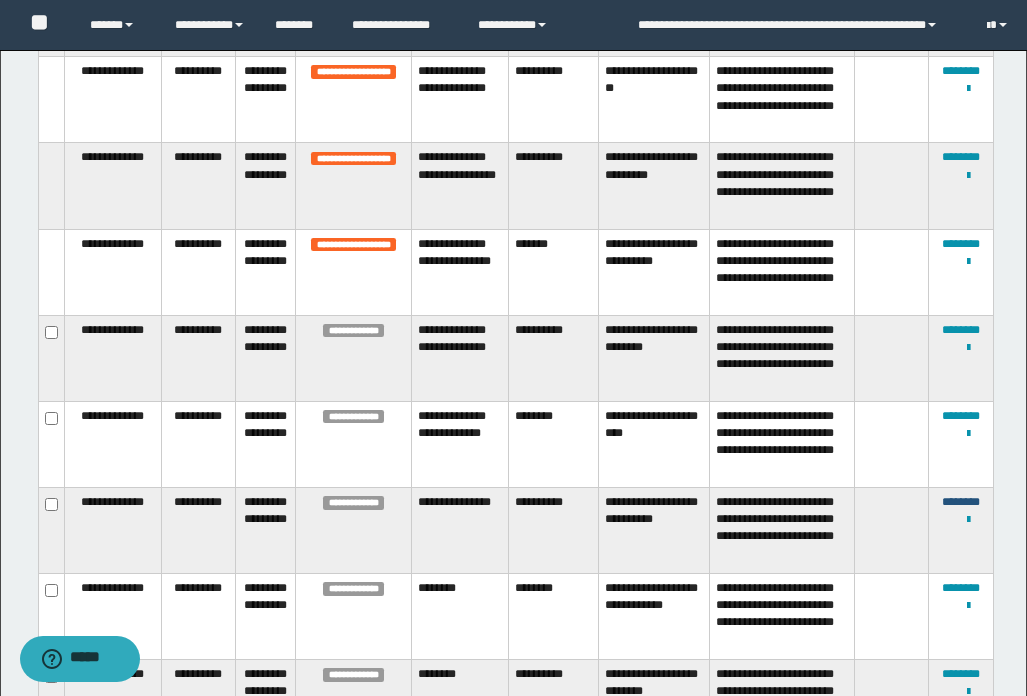 type 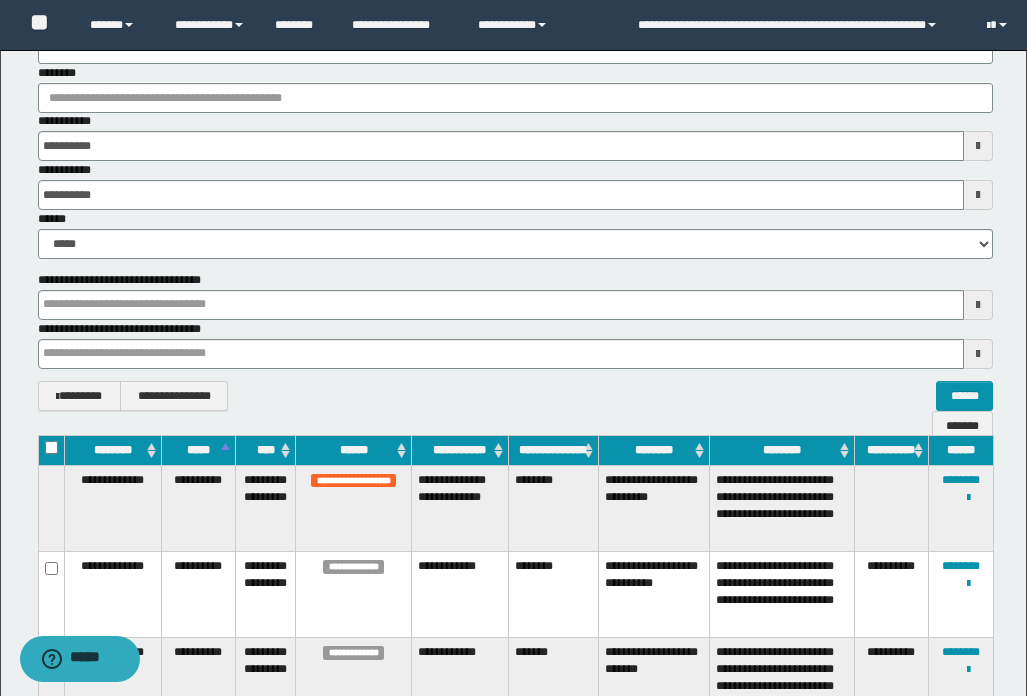 scroll, scrollTop: 1166, scrollLeft: 0, axis: vertical 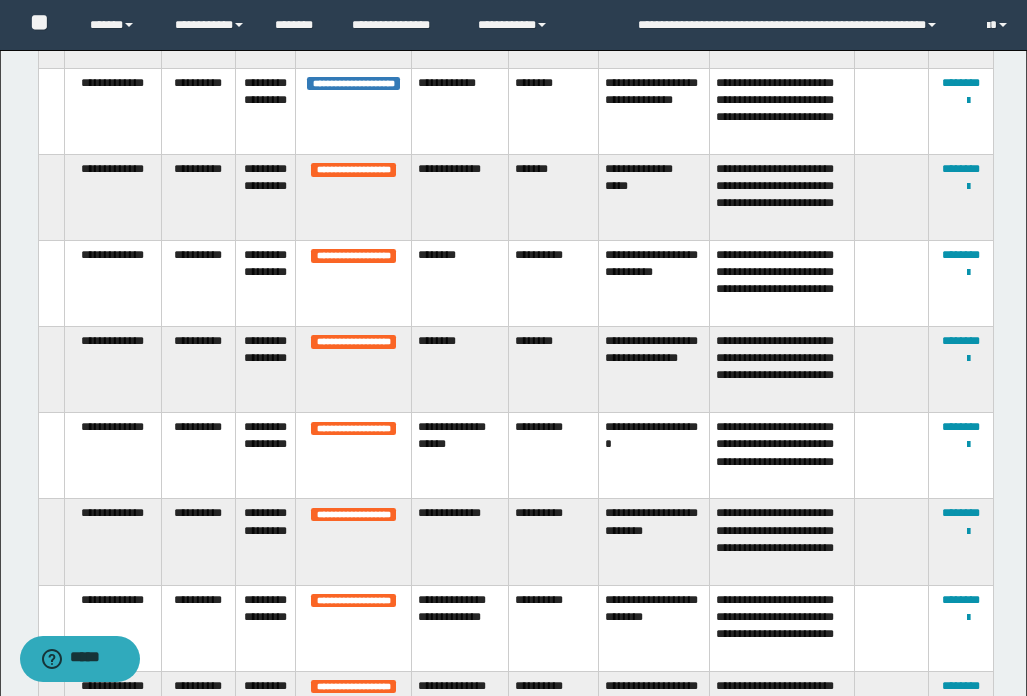 click on "**********" at bounding box center [653, 456] 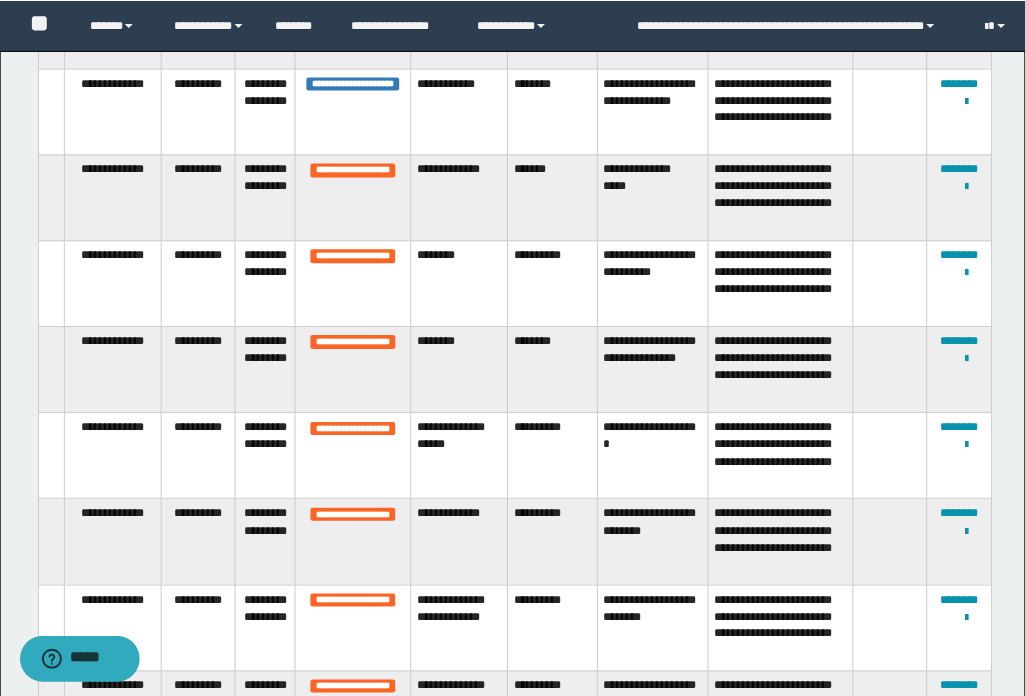scroll, scrollTop: 557, scrollLeft: 0, axis: vertical 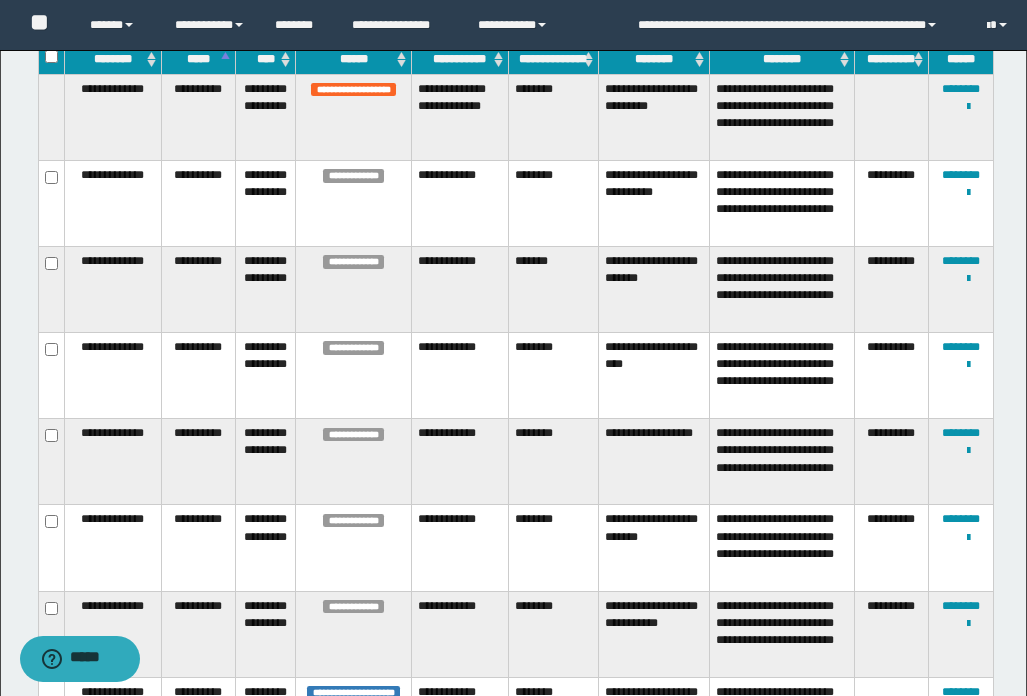 type 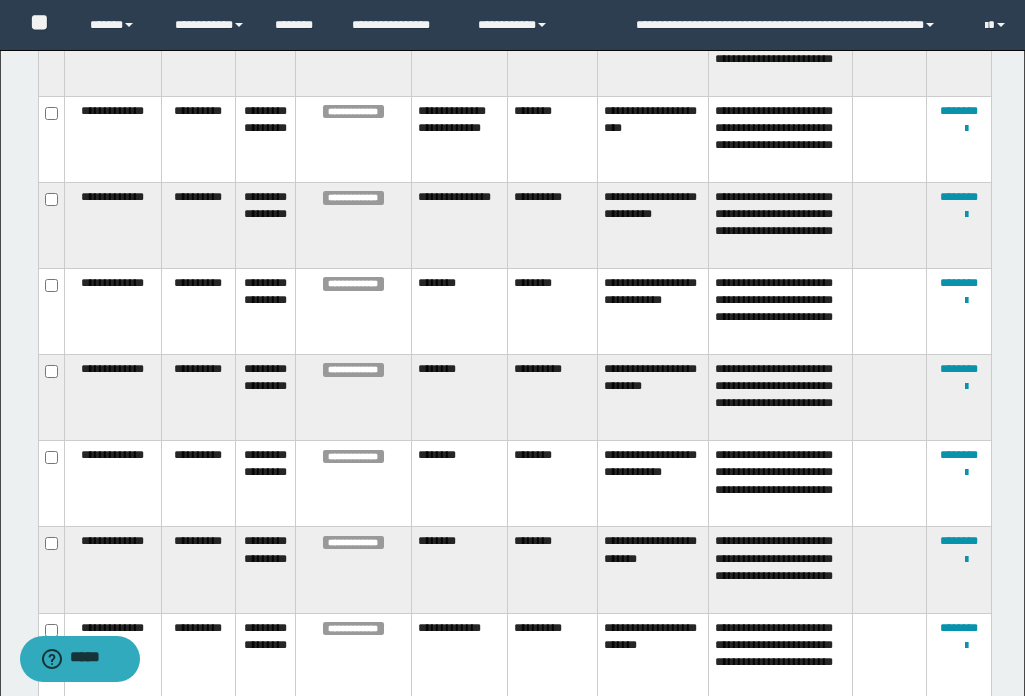 scroll, scrollTop: 4172, scrollLeft: 0, axis: vertical 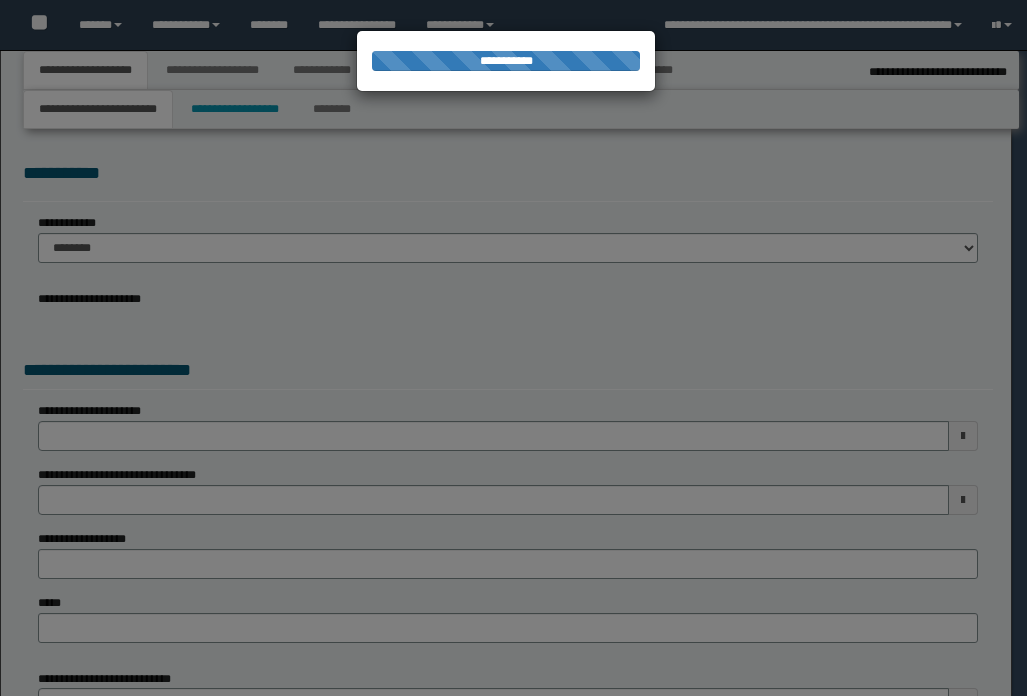 type on "**********" 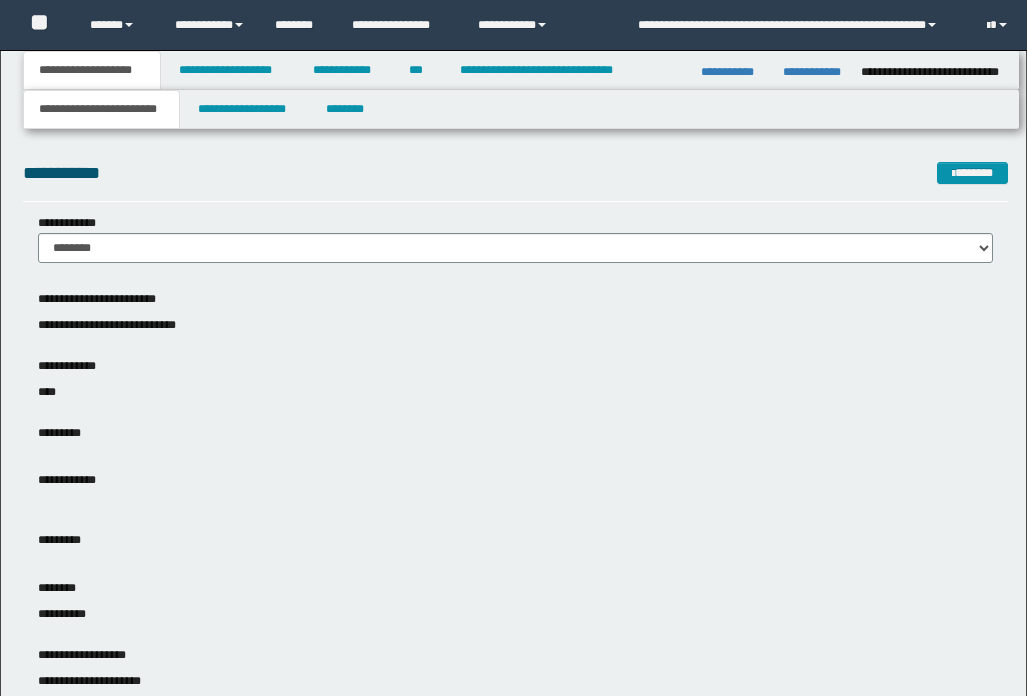 scroll, scrollTop: 0, scrollLeft: 0, axis: both 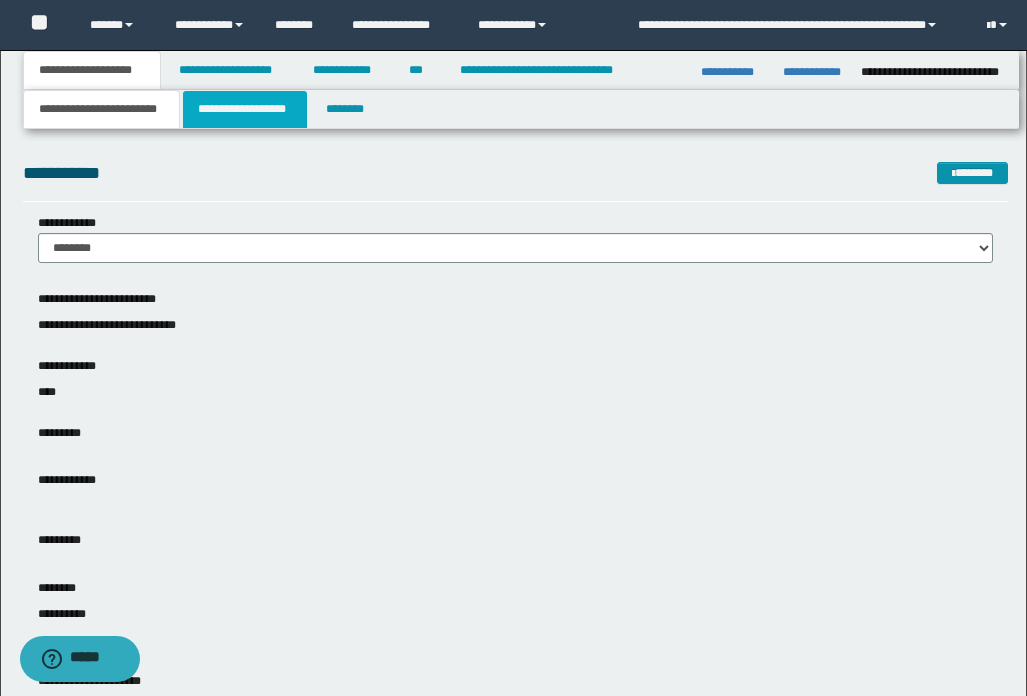 click on "**********" at bounding box center [245, 109] 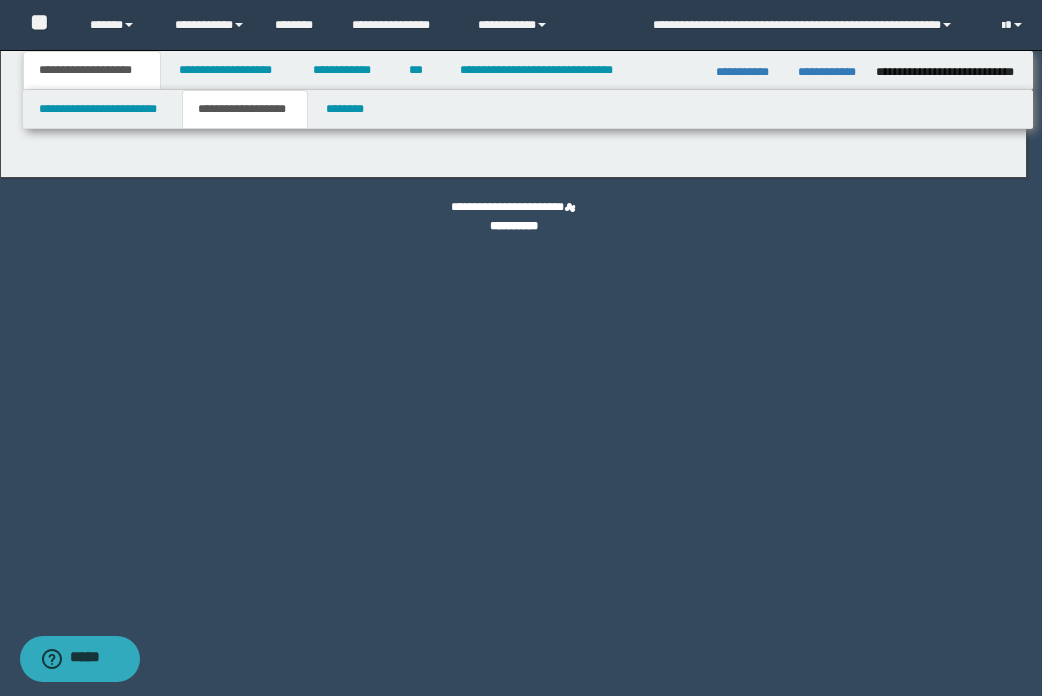 type on "********" 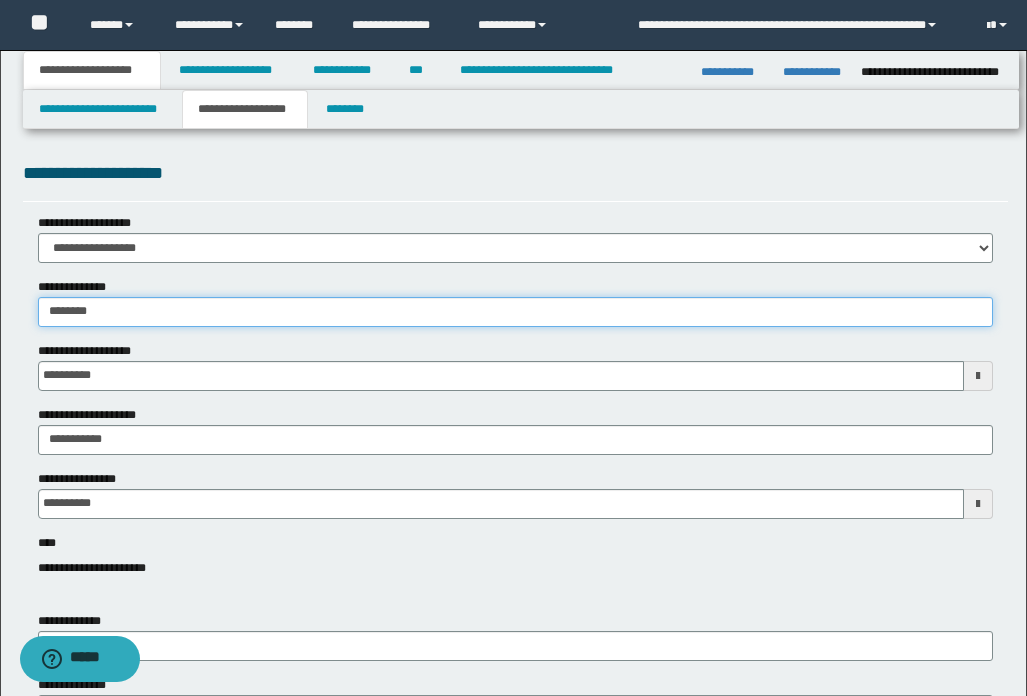 click on "********" at bounding box center [515, 312] 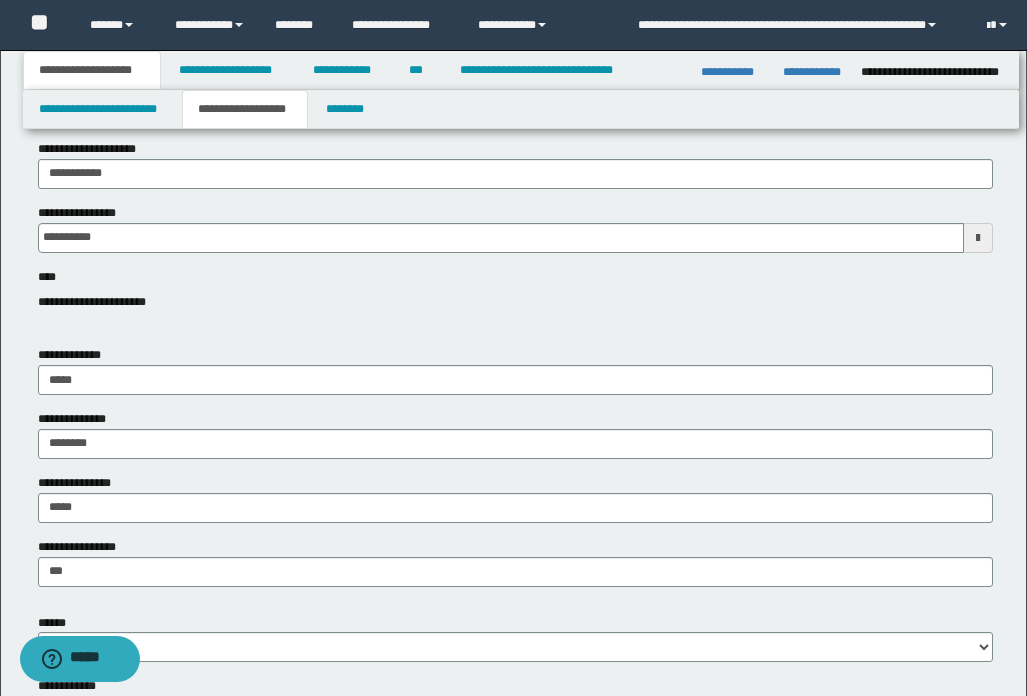 scroll, scrollTop: 300, scrollLeft: 0, axis: vertical 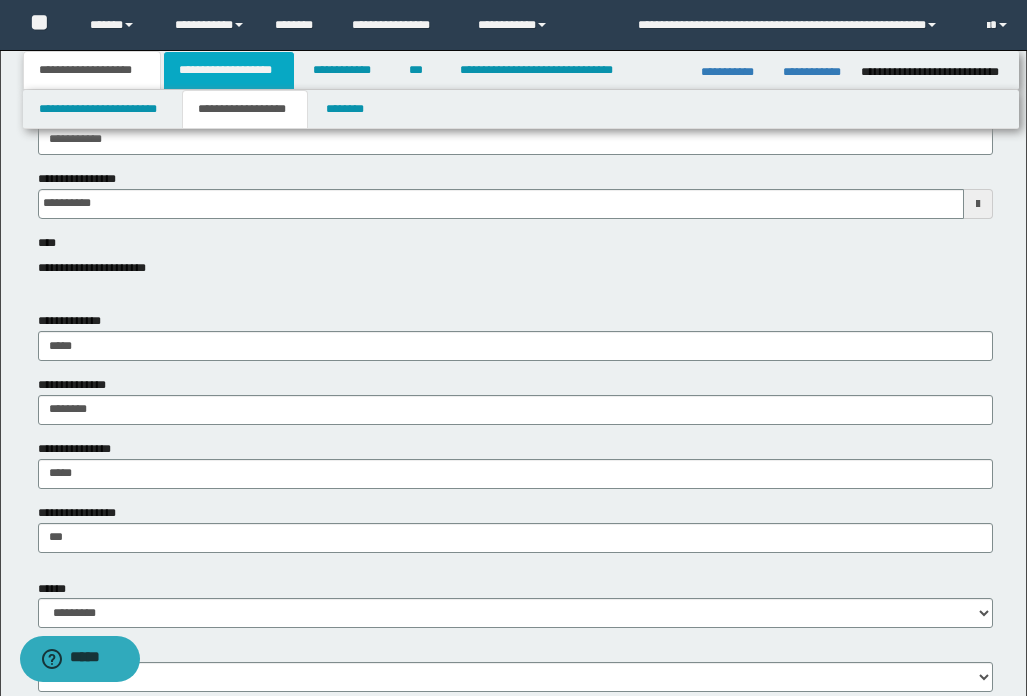 click on "**********" at bounding box center (229, 70) 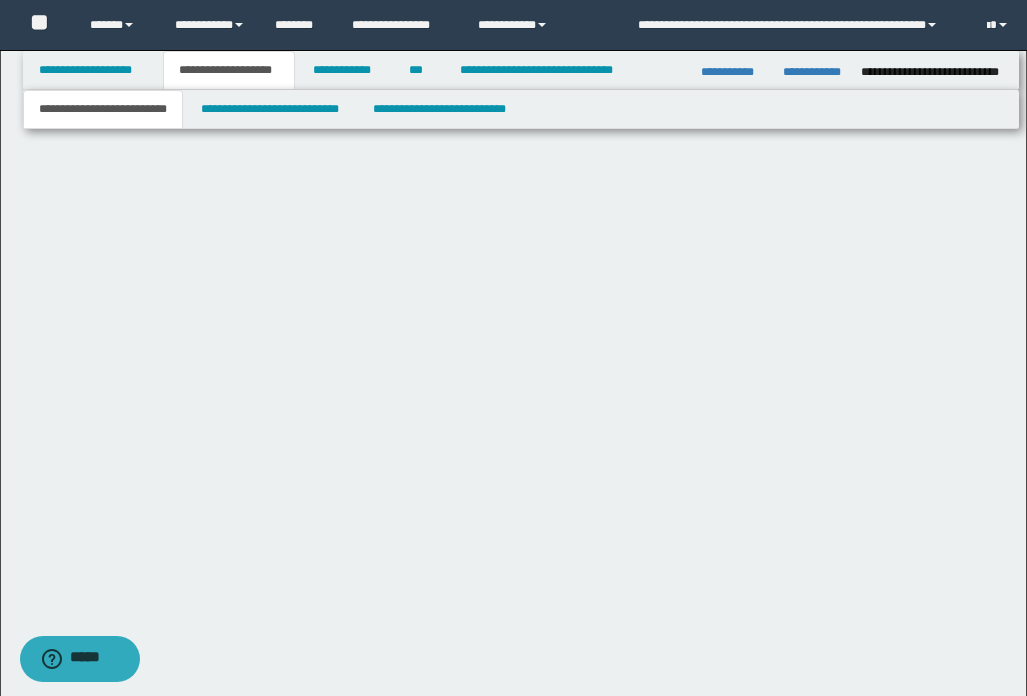 scroll, scrollTop: 0, scrollLeft: 0, axis: both 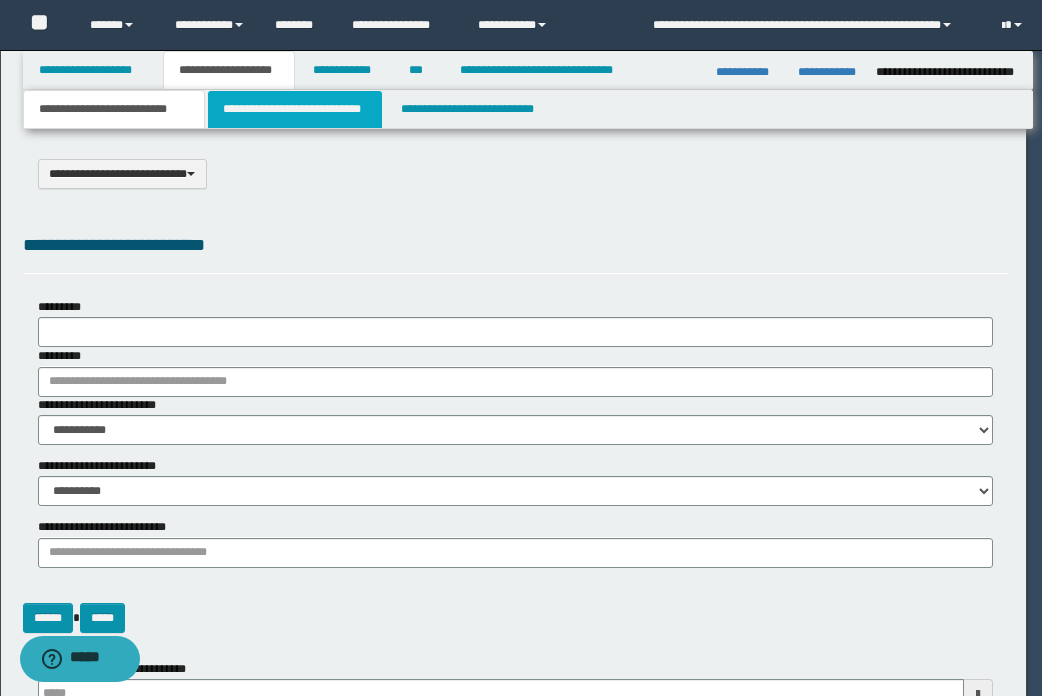 select on "*" 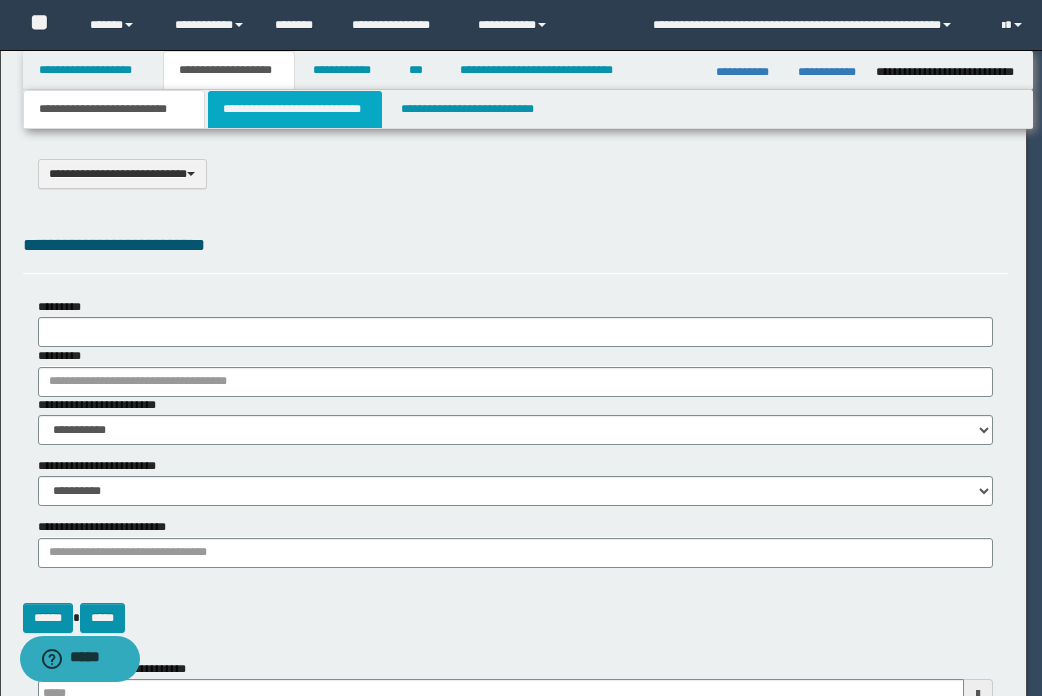 type 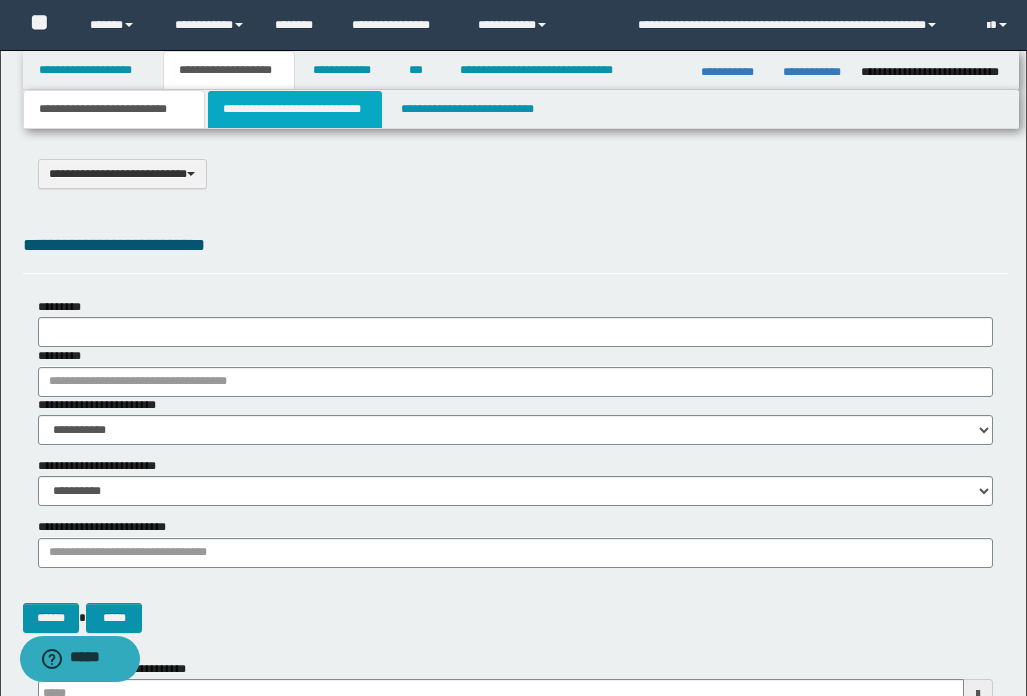 scroll, scrollTop: 0, scrollLeft: 0, axis: both 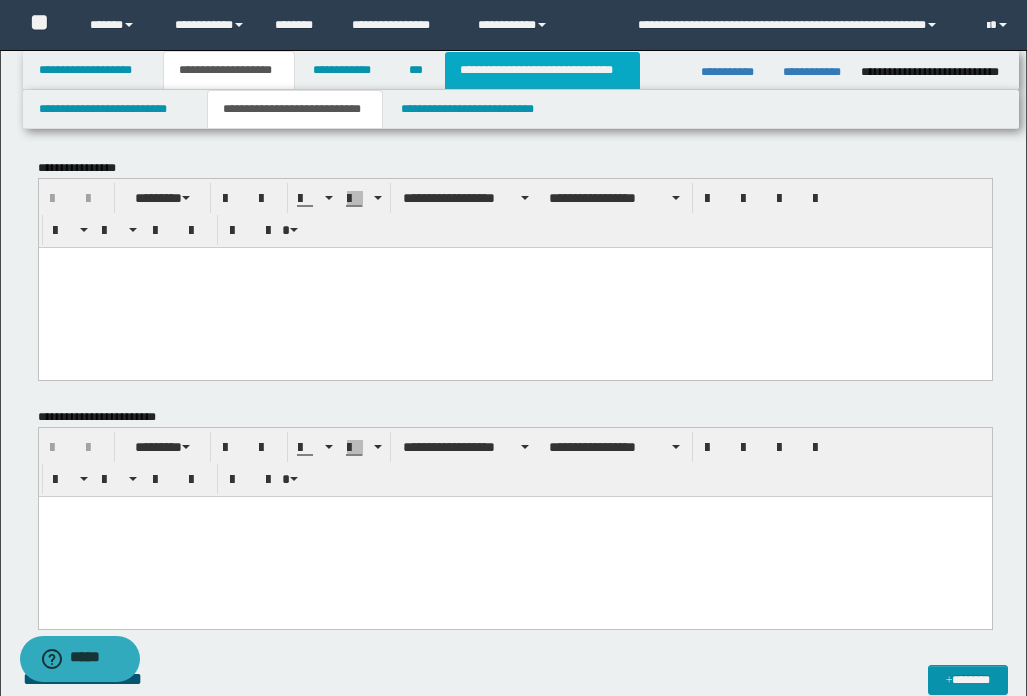 click on "**********" at bounding box center (542, 70) 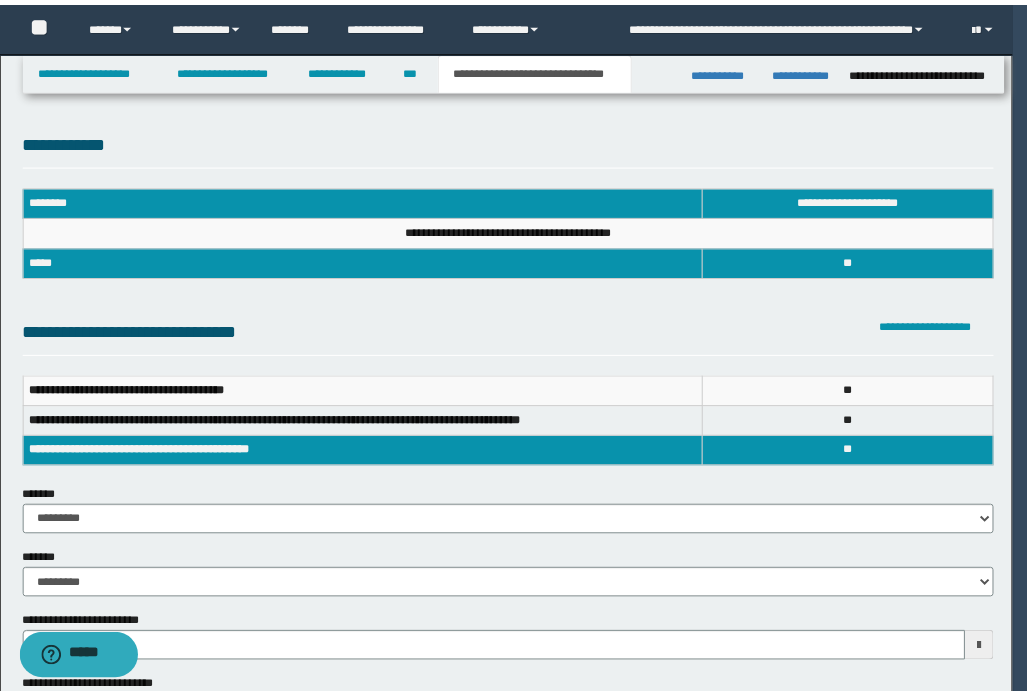 scroll, scrollTop: 0, scrollLeft: 0, axis: both 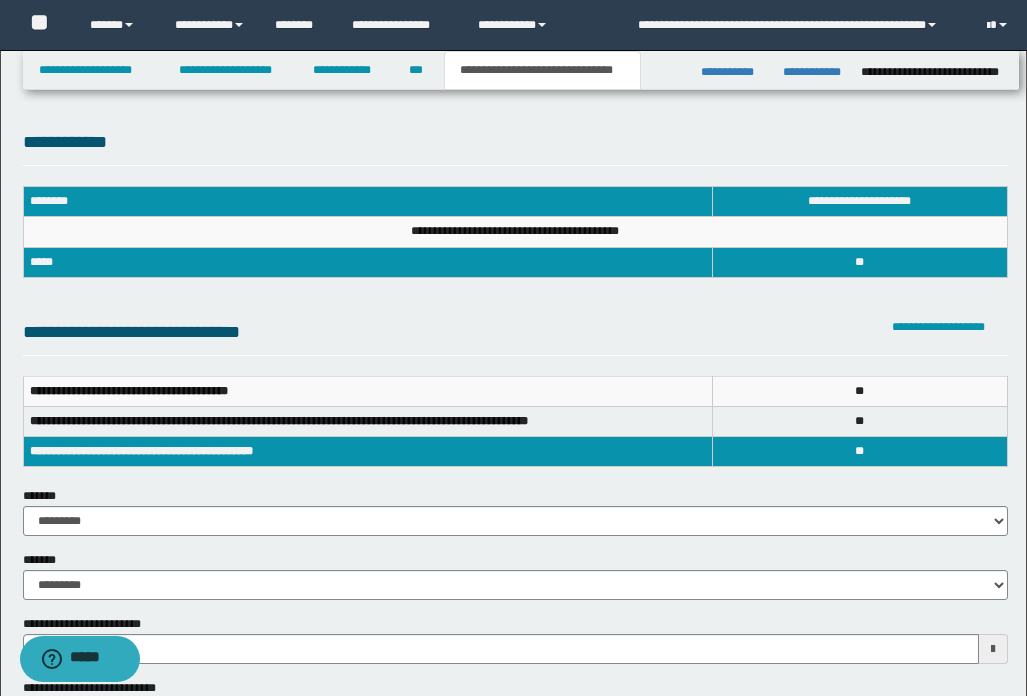 type 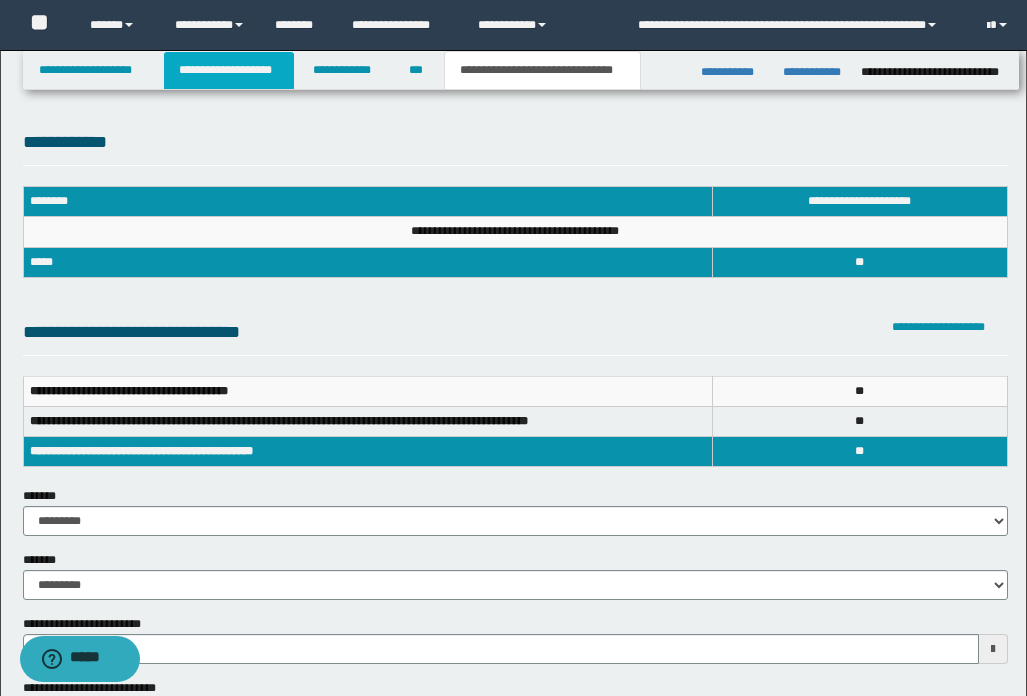 click on "**********" at bounding box center (229, 70) 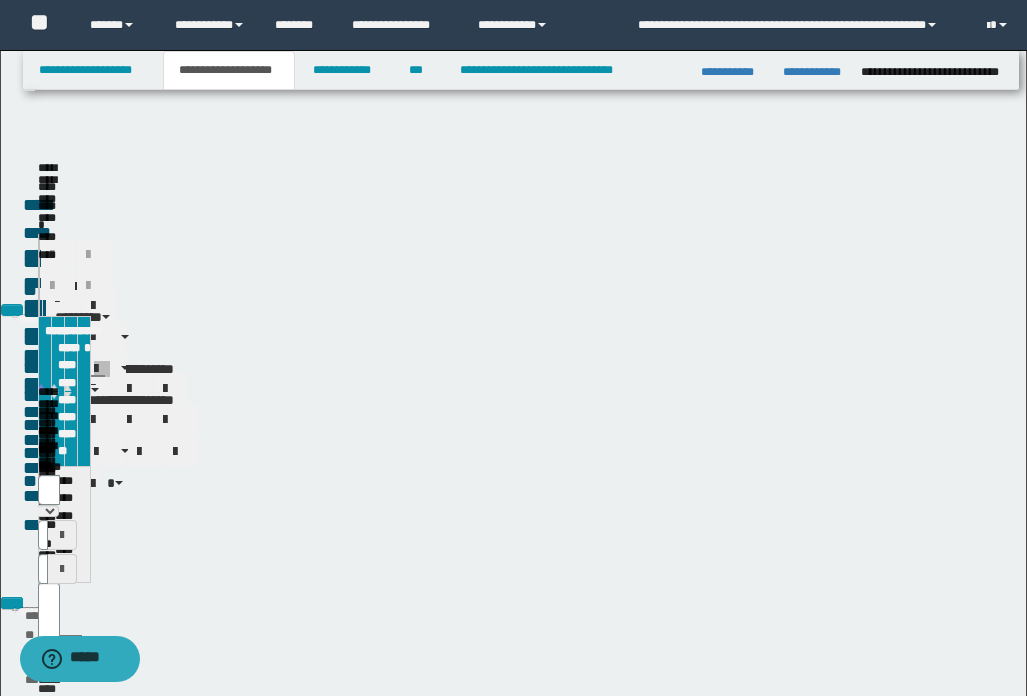 click on "**********" at bounding box center (229, 70) 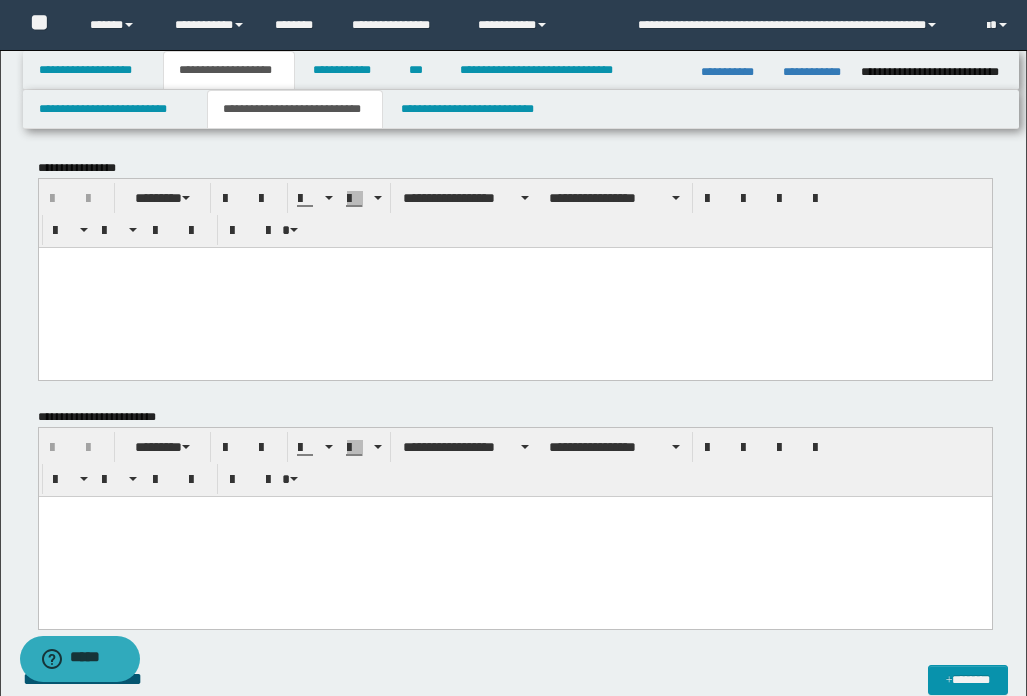 click at bounding box center (514, 536) 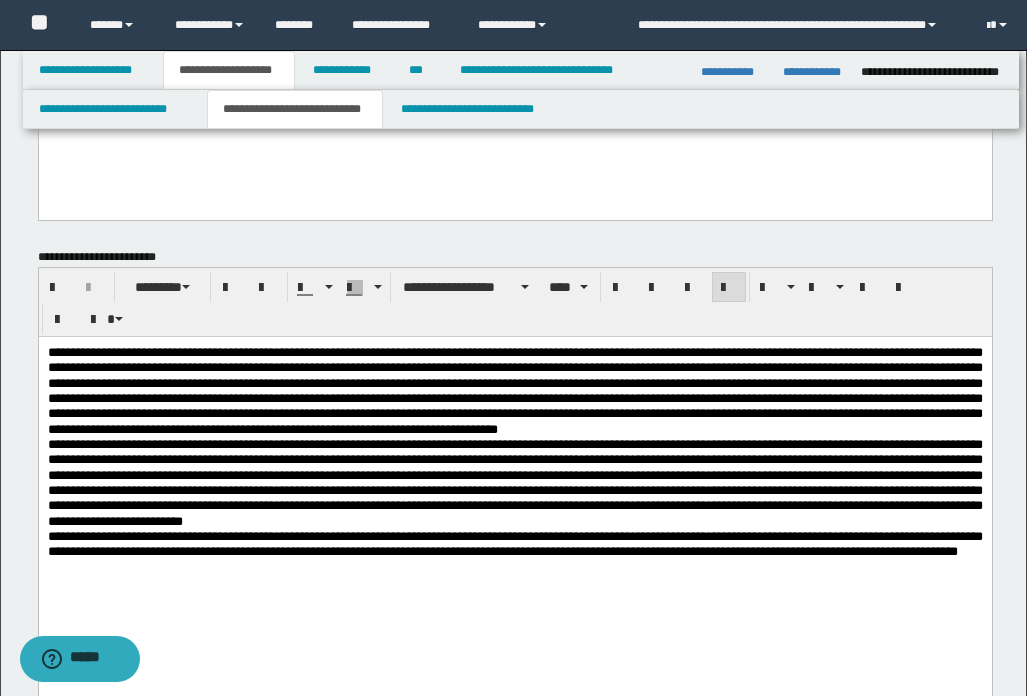 scroll, scrollTop: 200, scrollLeft: 0, axis: vertical 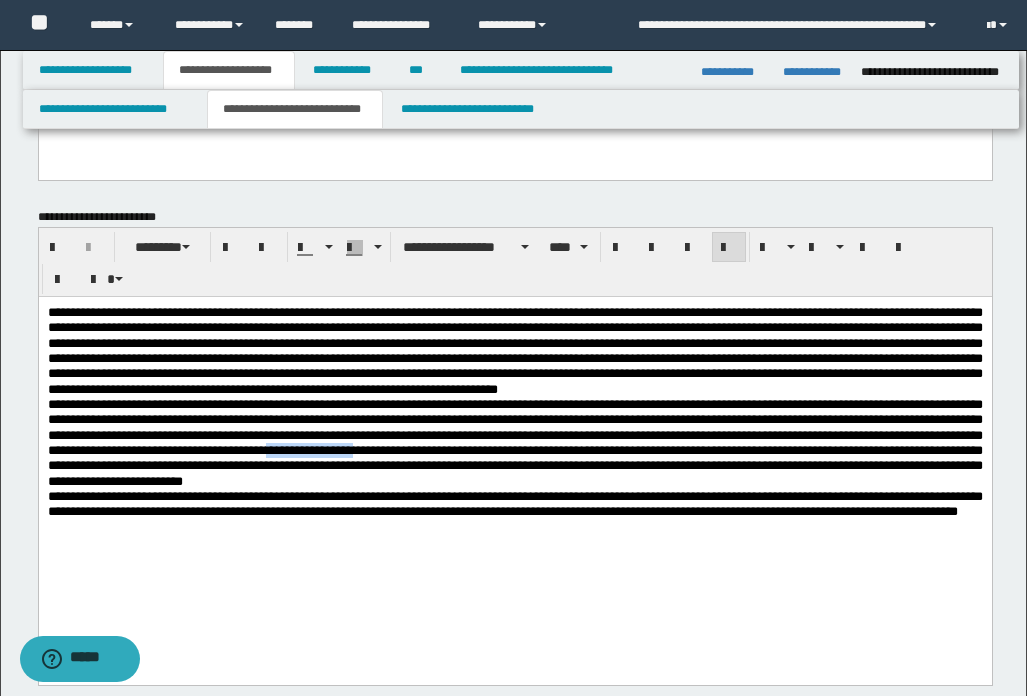 click on "**********" at bounding box center [514, 442] 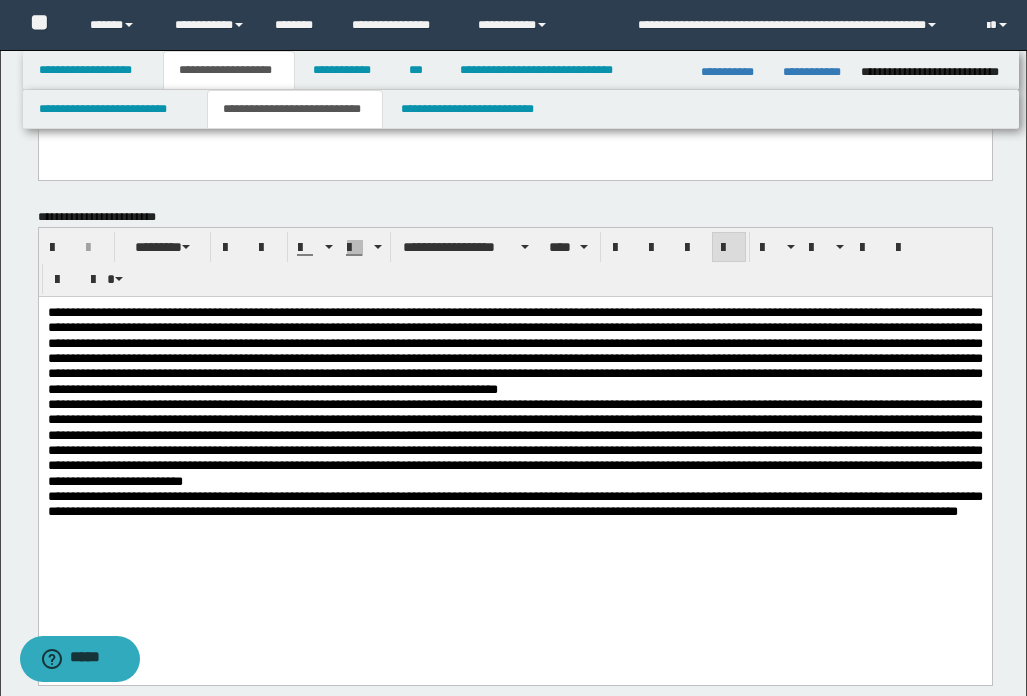 click on "**********" at bounding box center [514, 442] 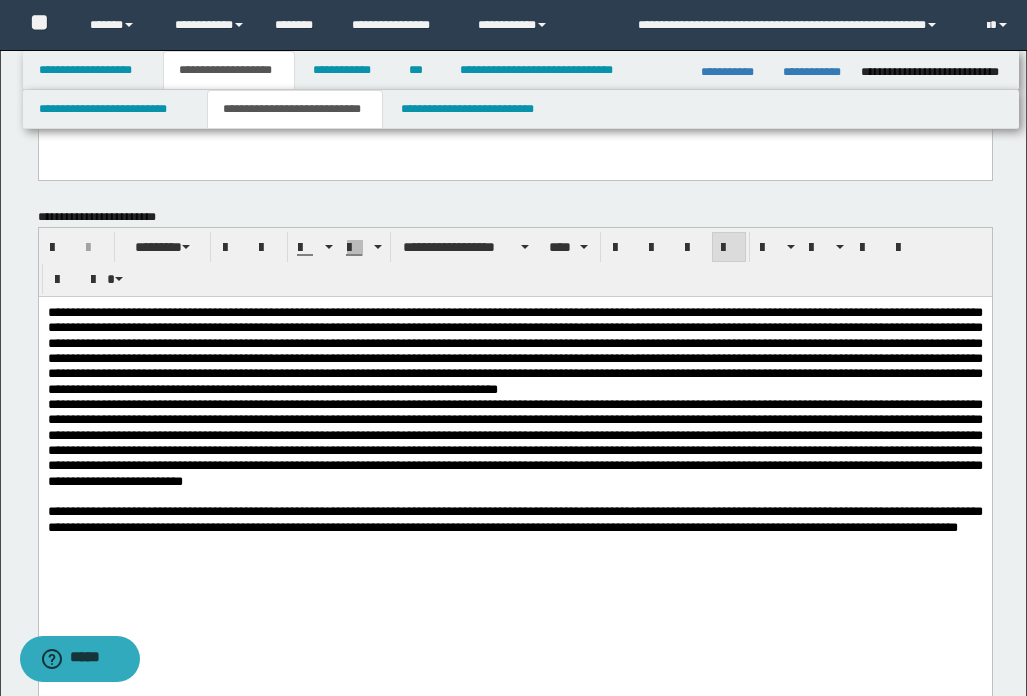 click on "**********" at bounding box center [514, 350] 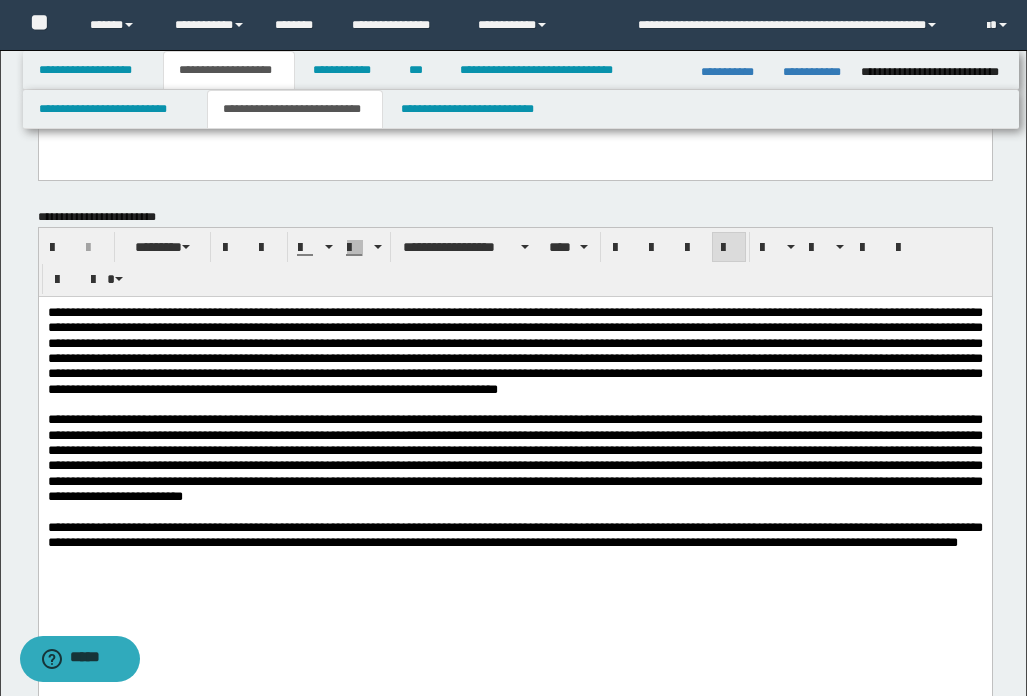 click at bounding box center [514, 556] 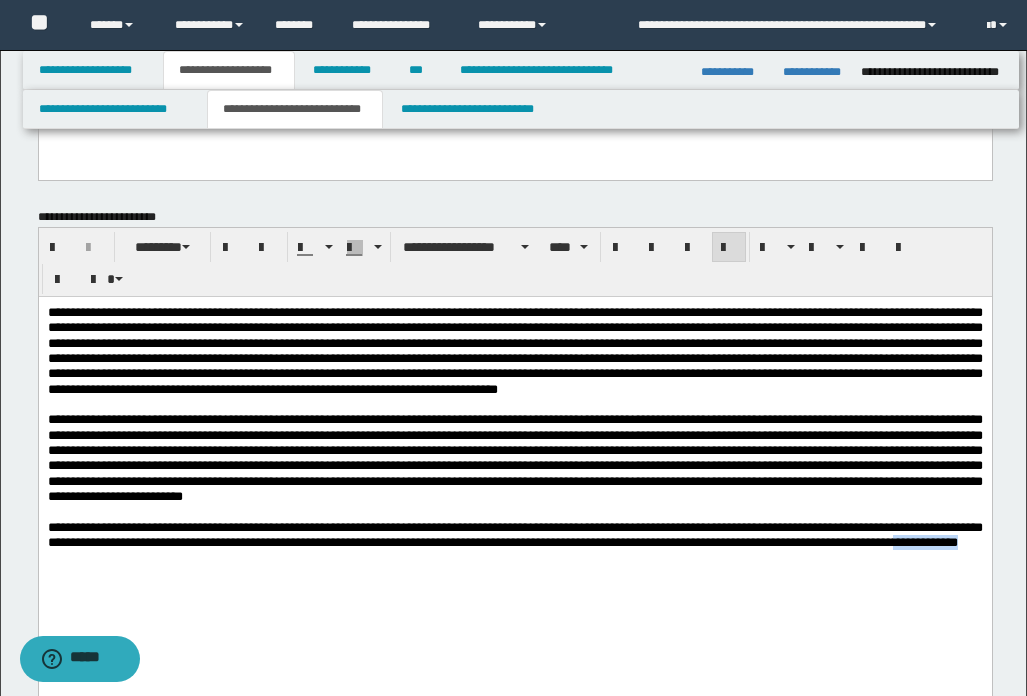 drag, startPoint x: 268, startPoint y: 586, endPoint x: 116, endPoint y: 588, distance: 152.01315 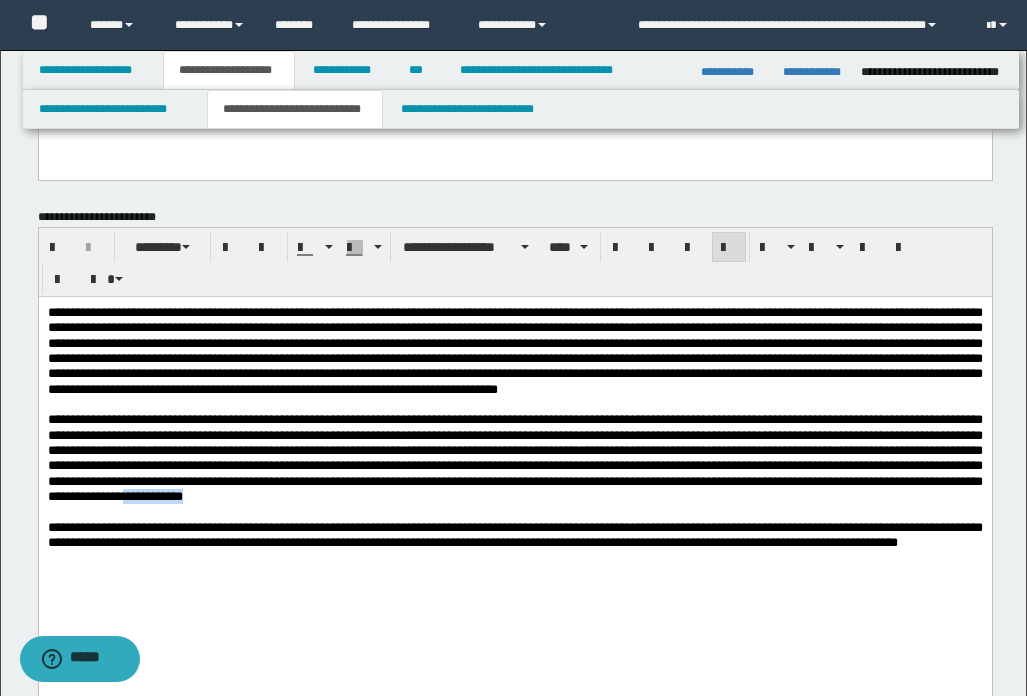 drag, startPoint x: 597, startPoint y: 517, endPoint x: 522, endPoint y: 523, distance: 75.23962 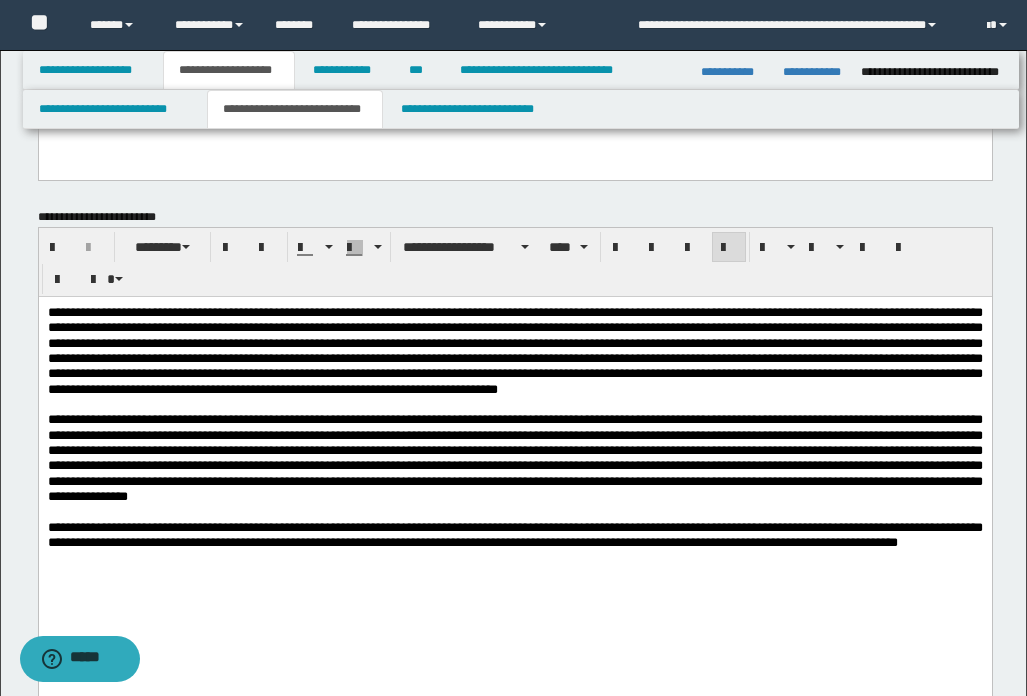 click on "**********" at bounding box center (514, 457) 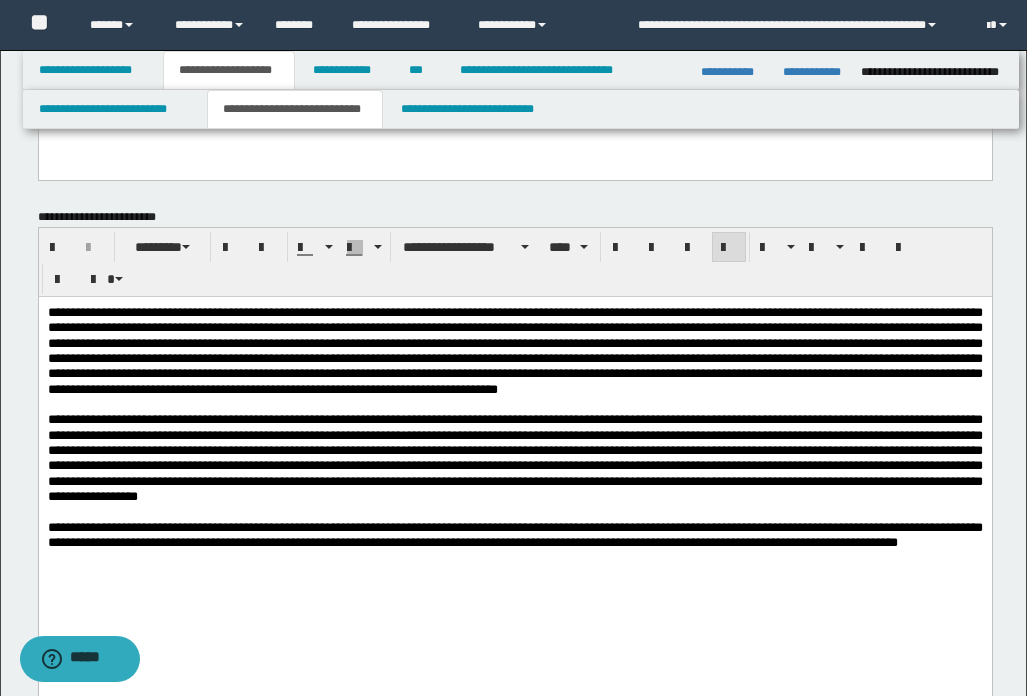 click on "**********" at bounding box center [514, 457] 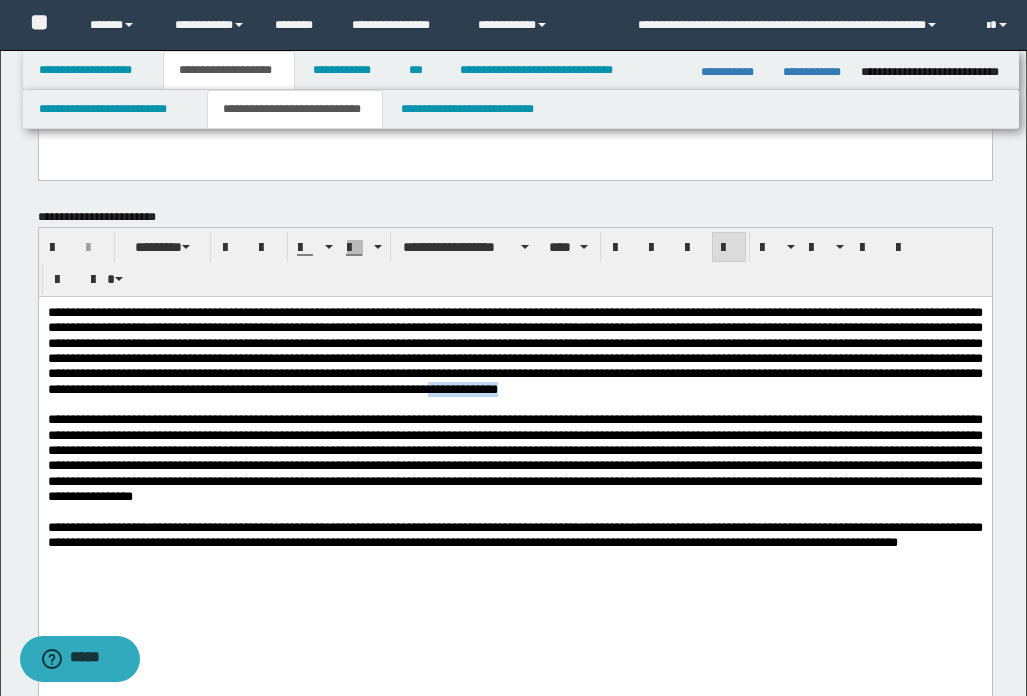 drag, startPoint x: 213, startPoint y: 401, endPoint x: 114, endPoint y: 411, distance: 99.50377 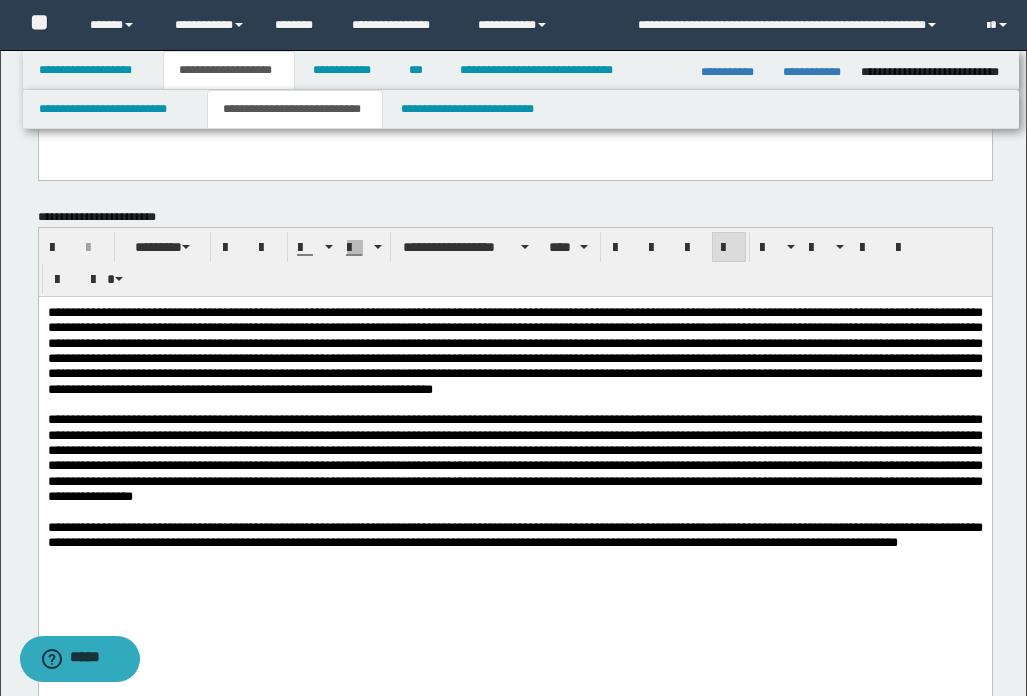 click on "**********" at bounding box center (514, 350) 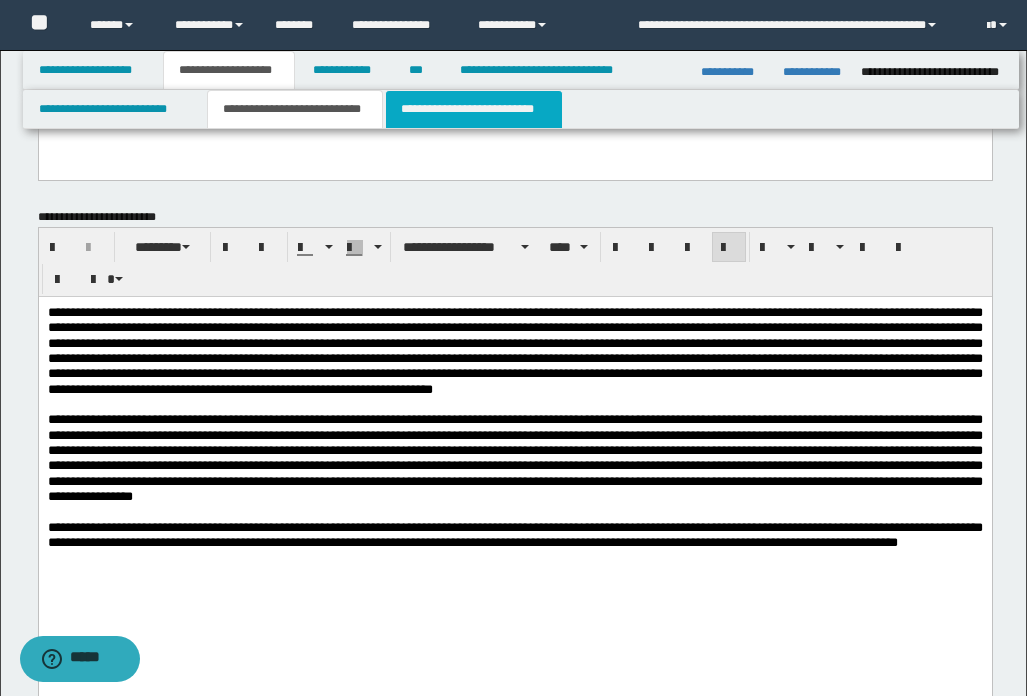 click on "**********" at bounding box center [474, 109] 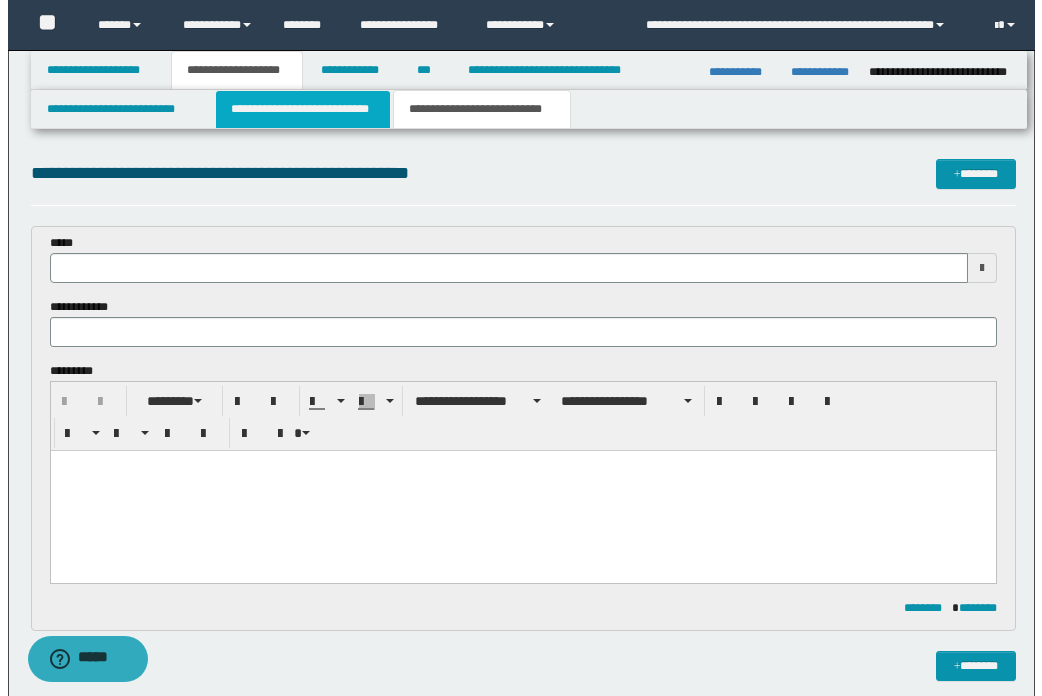 scroll, scrollTop: 0, scrollLeft: 0, axis: both 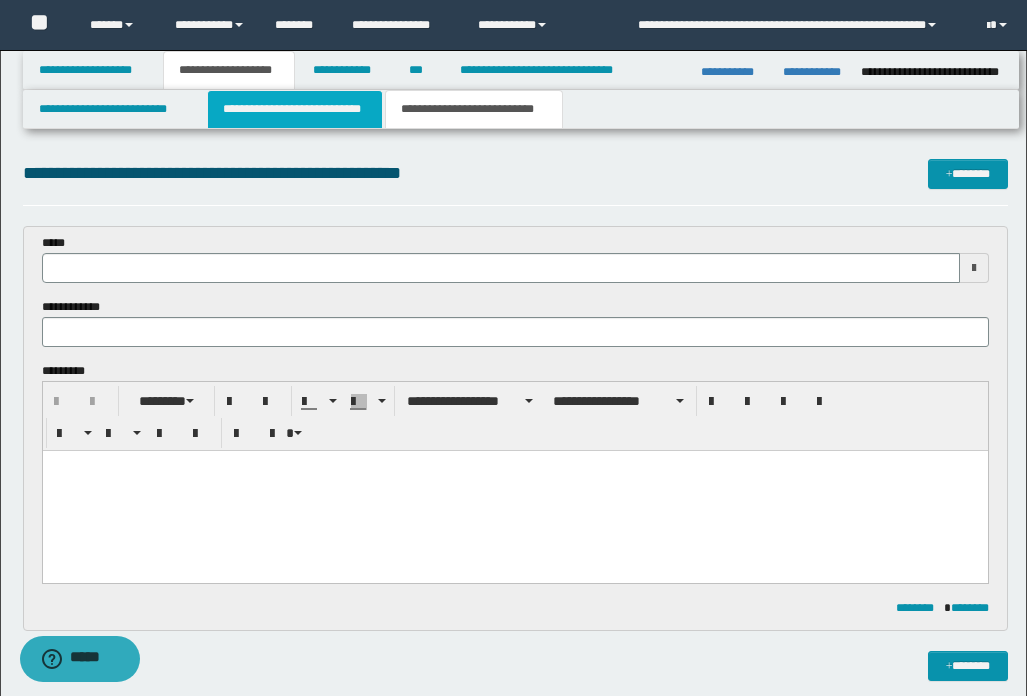 click on "**********" at bounding box center (295, 109) 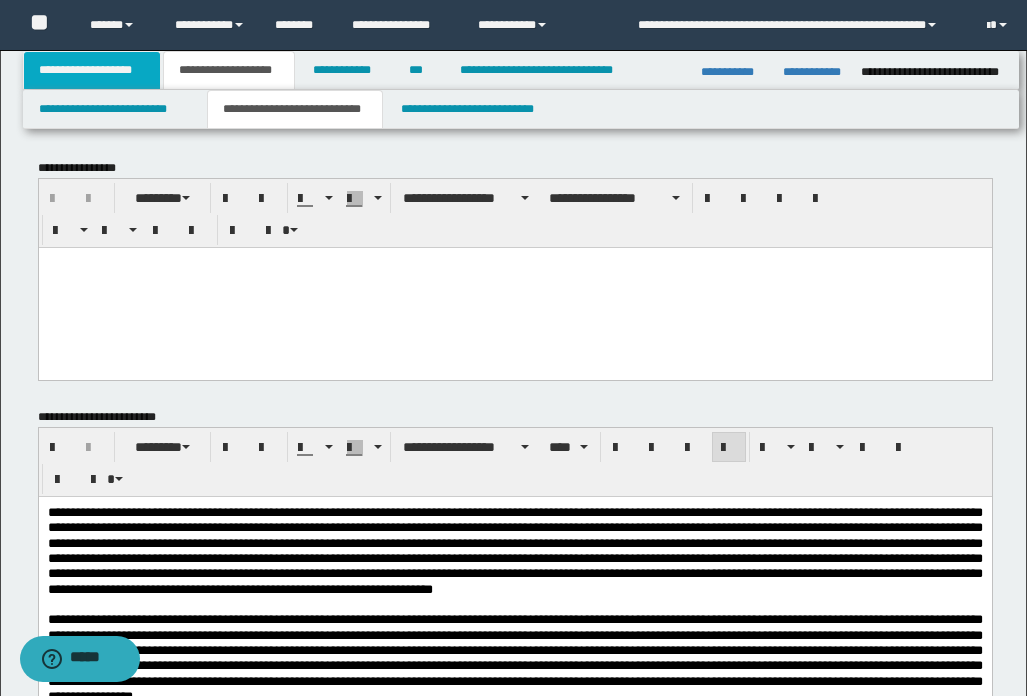 click on "**********" at bounding box center [92, 70] 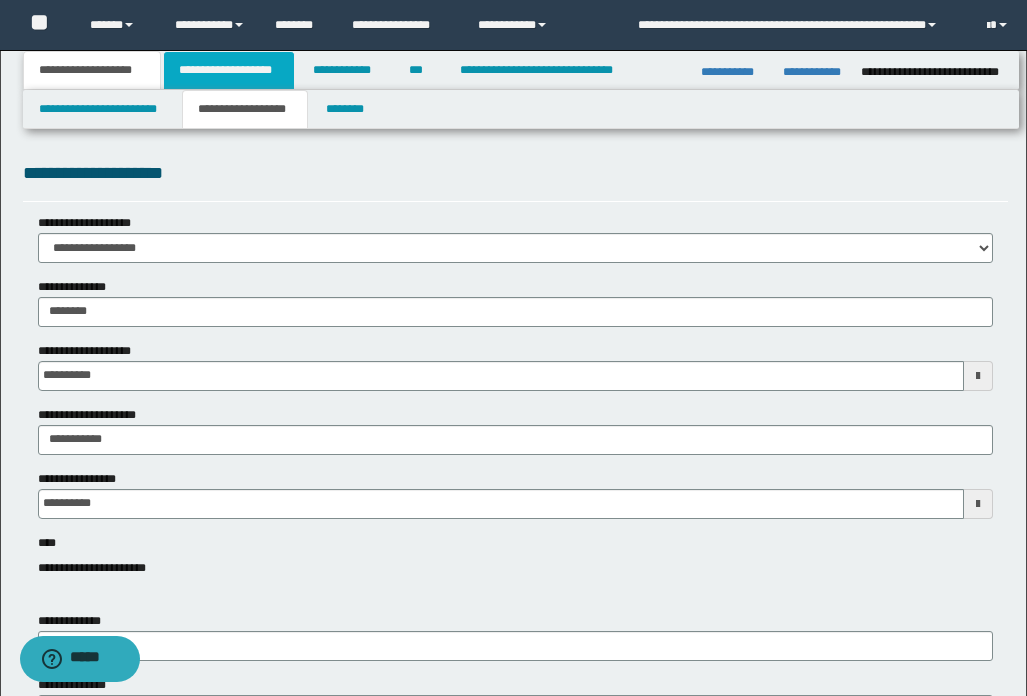 click on "**********" at bounding box center (229, 70) 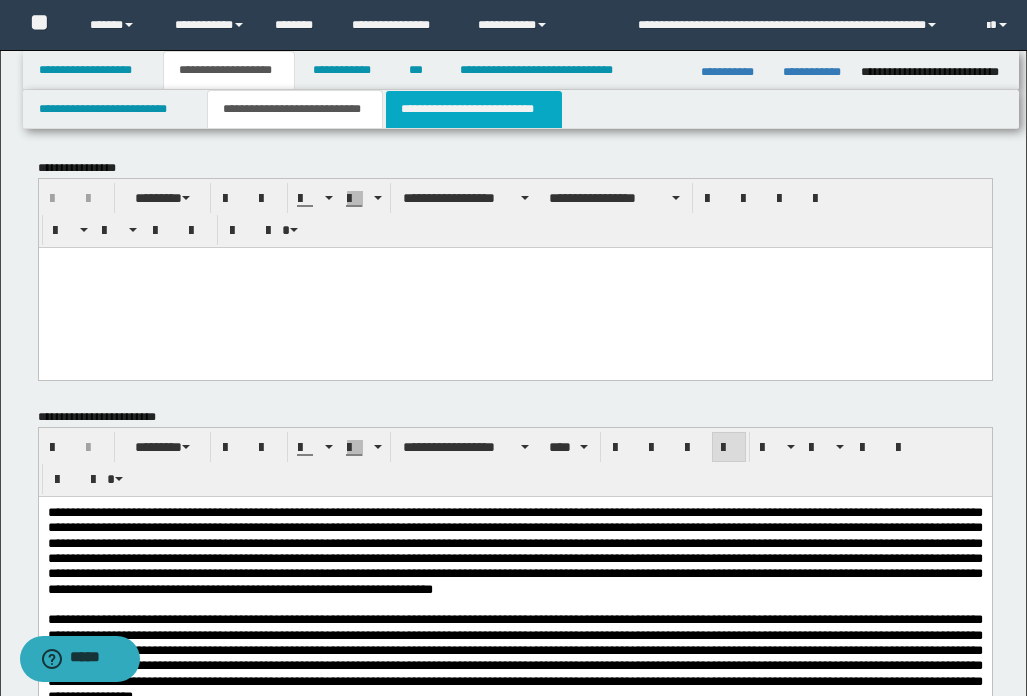 click on "**********" at bounding box center (474, 109) 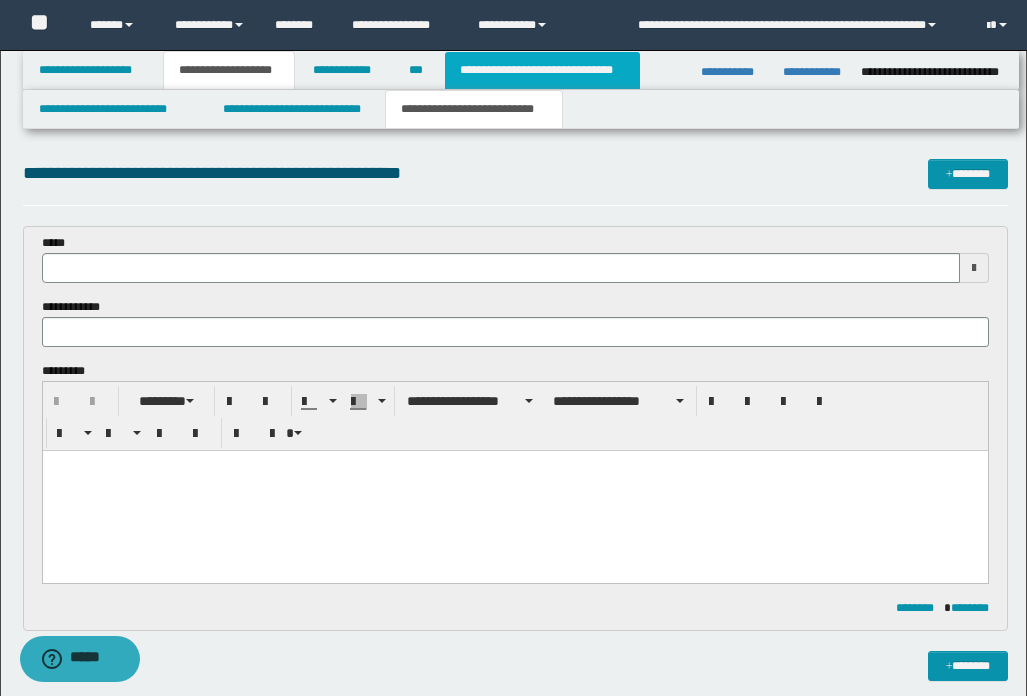 click on "**********" at bounding box center [542, 70] 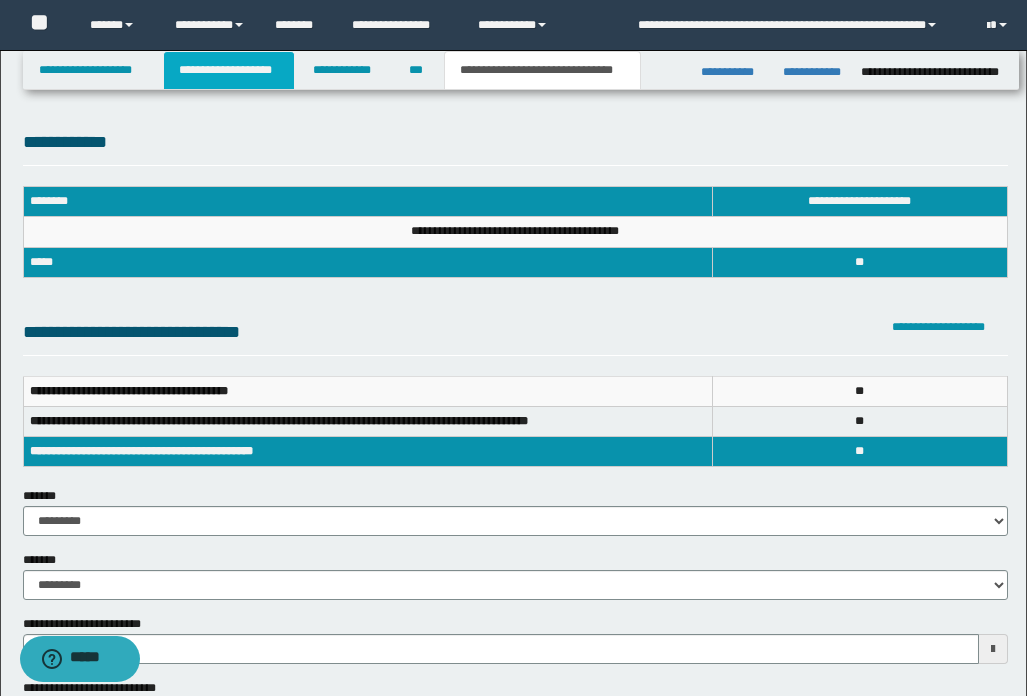 click on "**********" at bounding box center [229, 70] 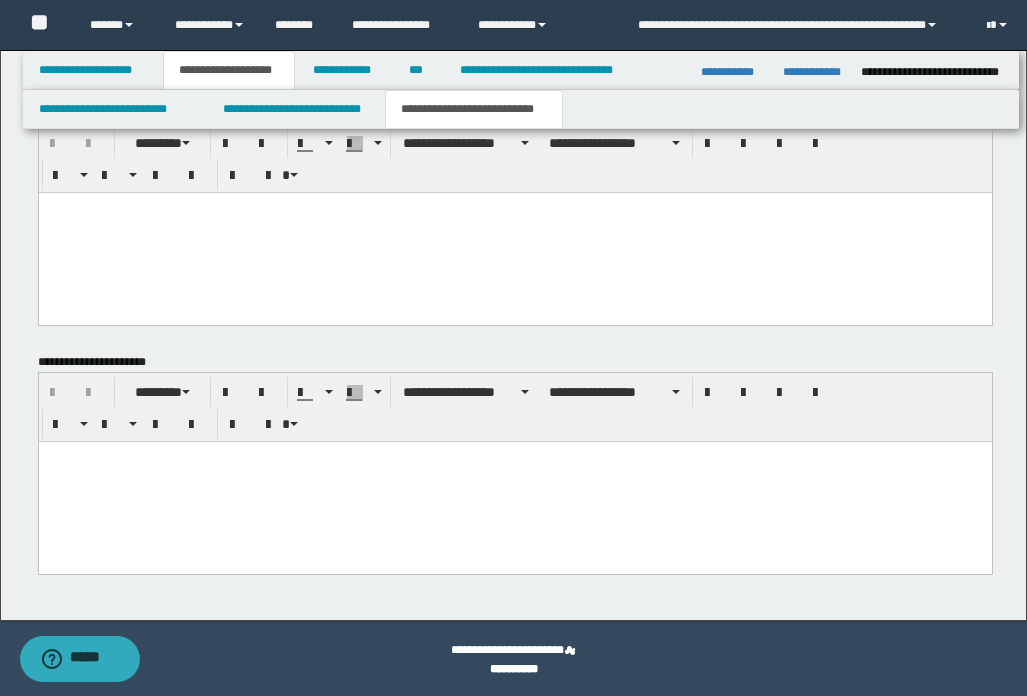 scroll, scrollTop: 1019, scrollLeft: 0, axis: vertical 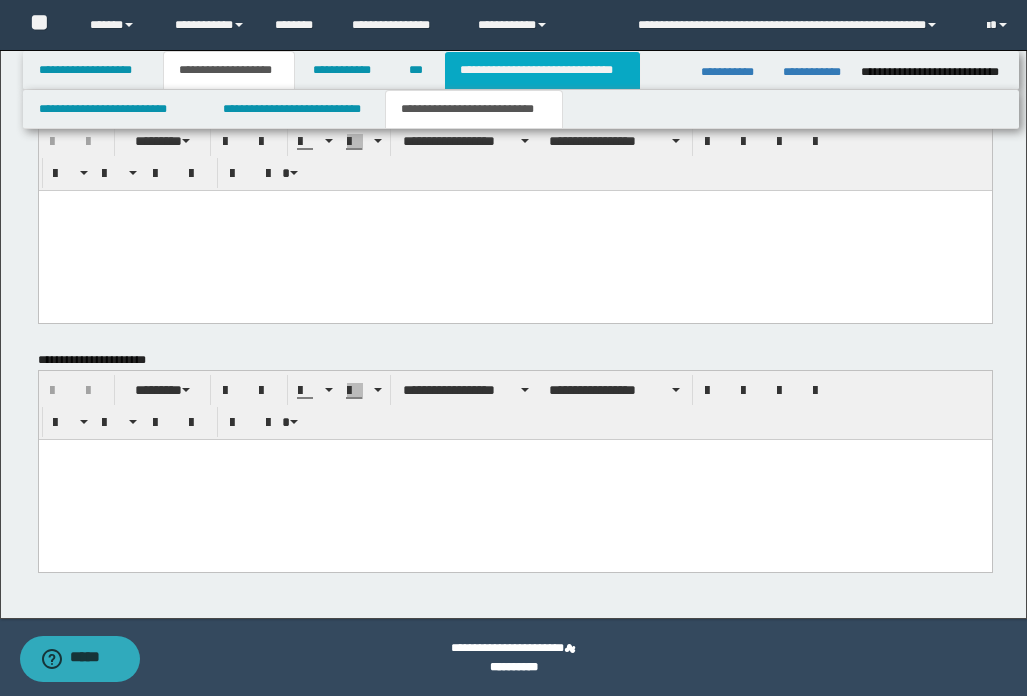 click on "**********" at bounding box center [542, 70] 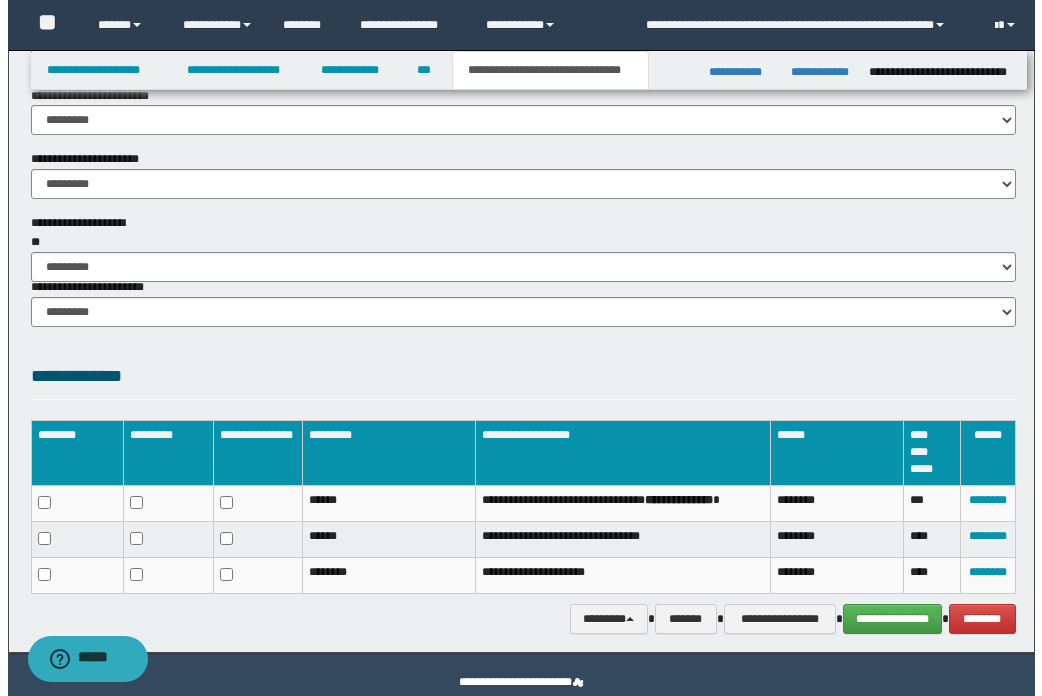 scroll, scrollTop: 1338, scrollLeft: 0, axis: vertical 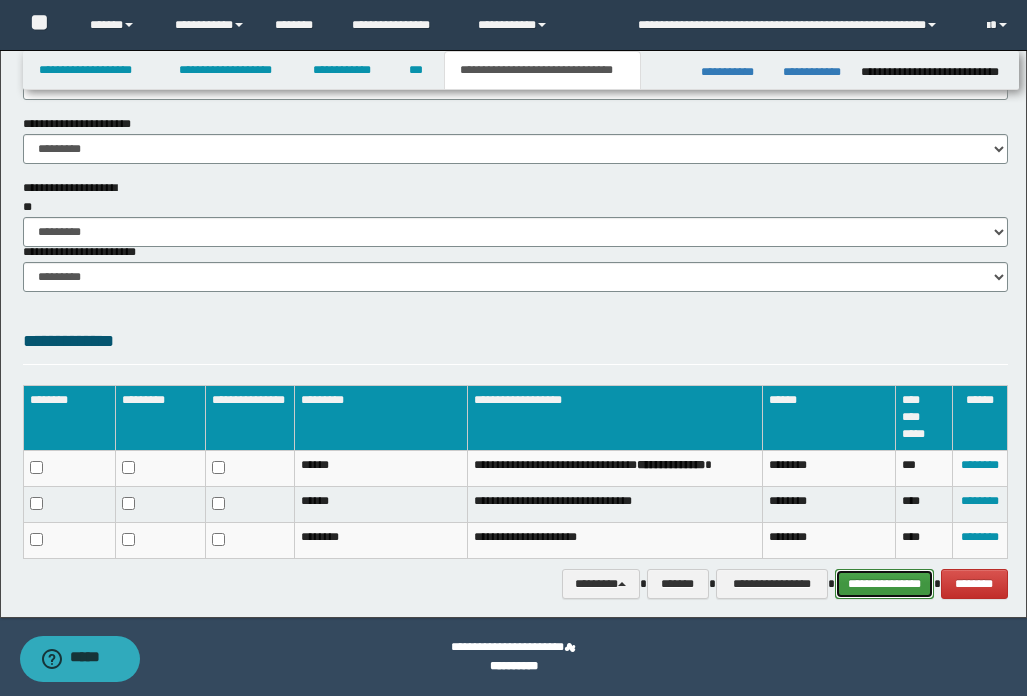 click on "**********" at bounding box center (884, 584) 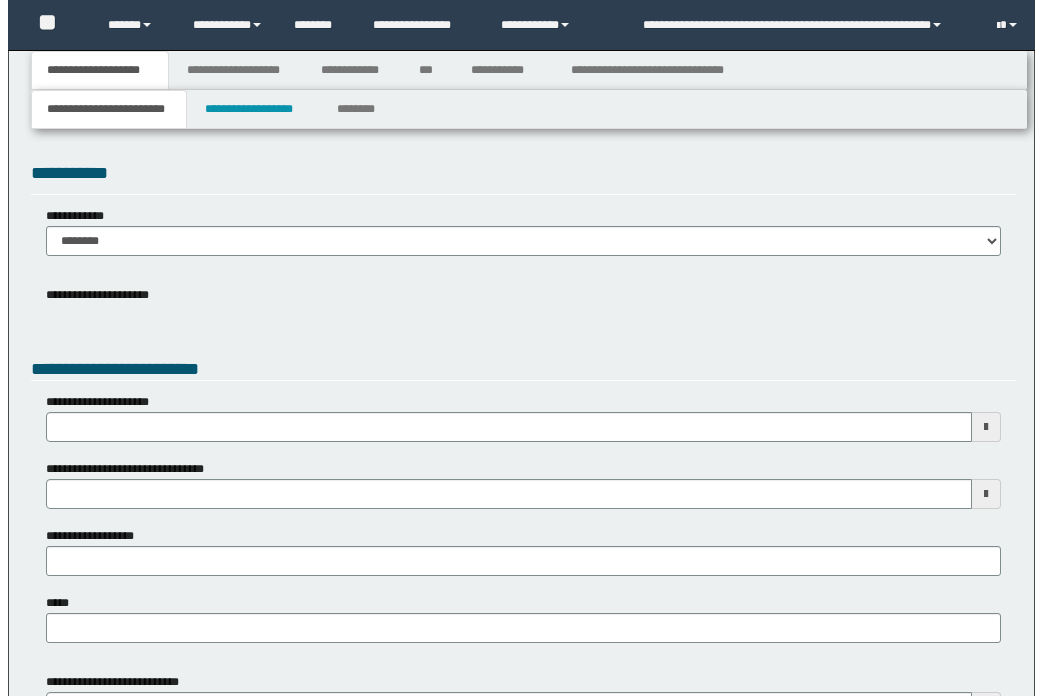 scroll, scrollTop: 0, scrollLeft: 0, axis: both 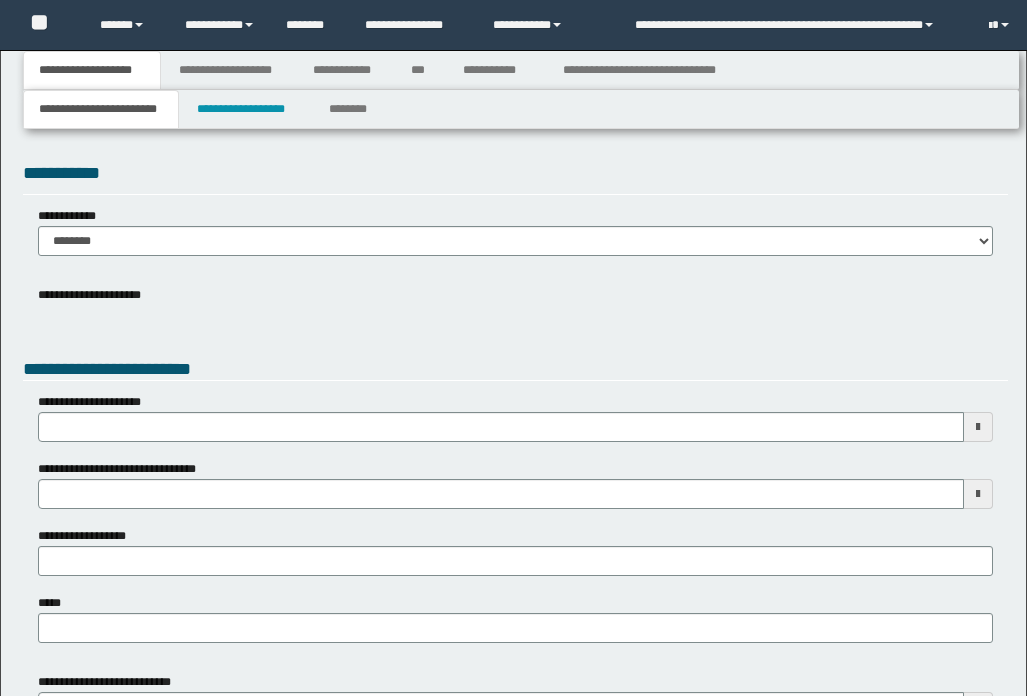 type 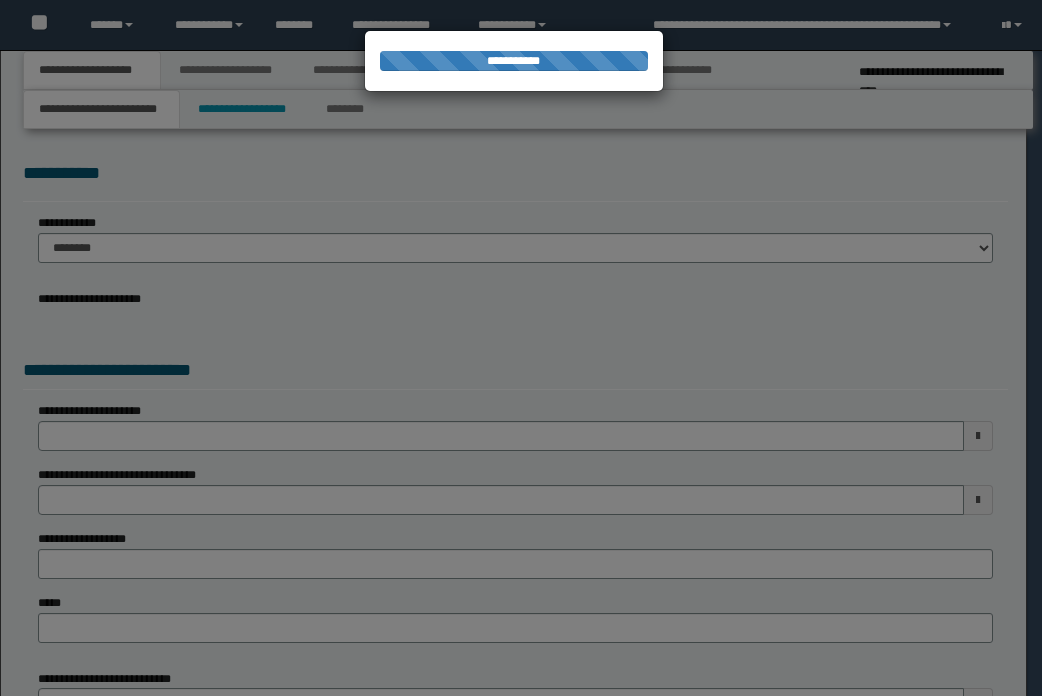 type on "**********" 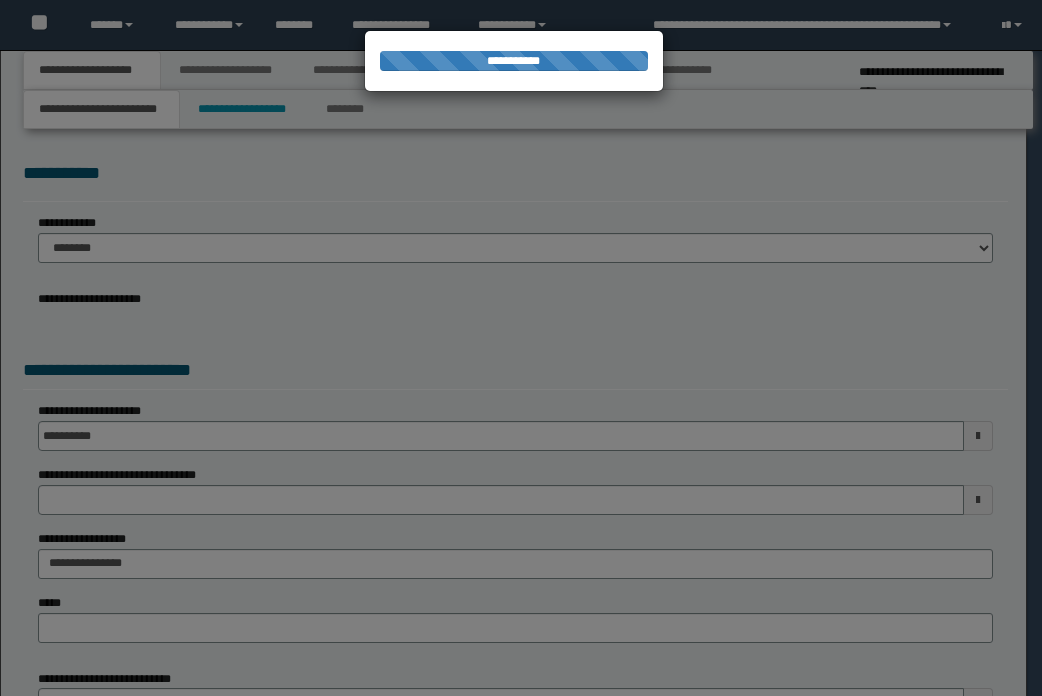 select on "*" 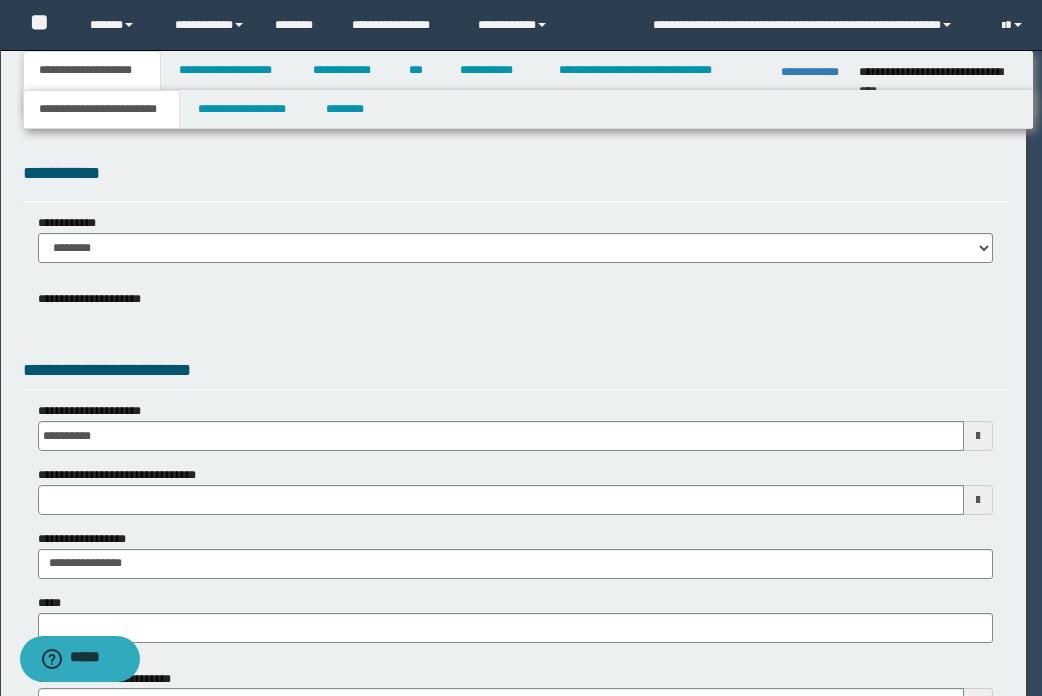 scroll, scrollTop: 0, scrollLeft: 0, axis: both 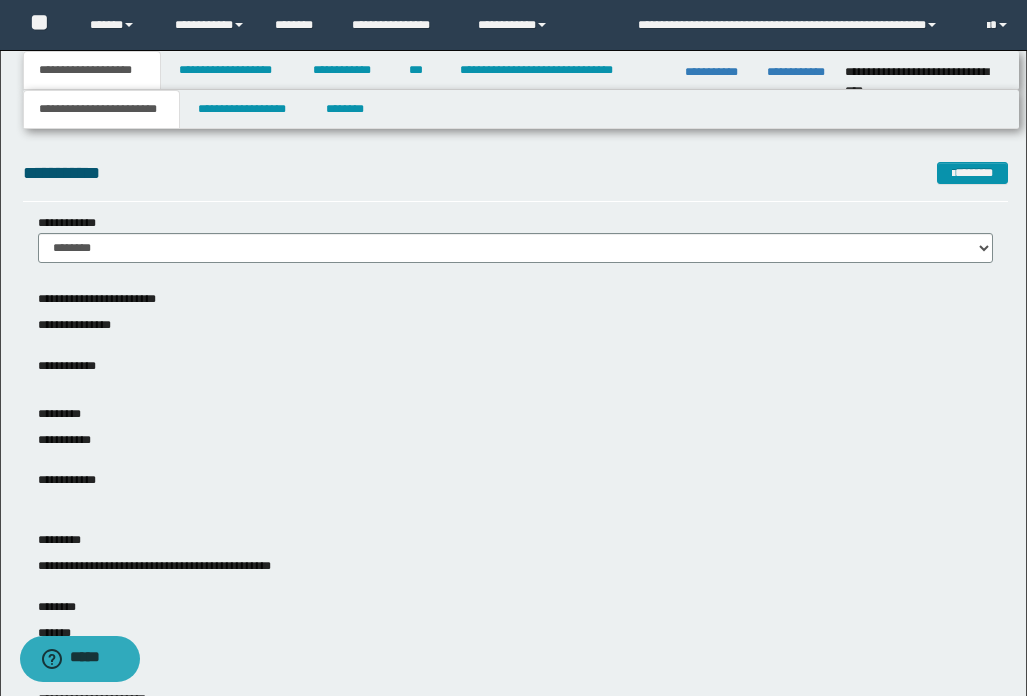 click on "**********" at bounding box center (515, 238) 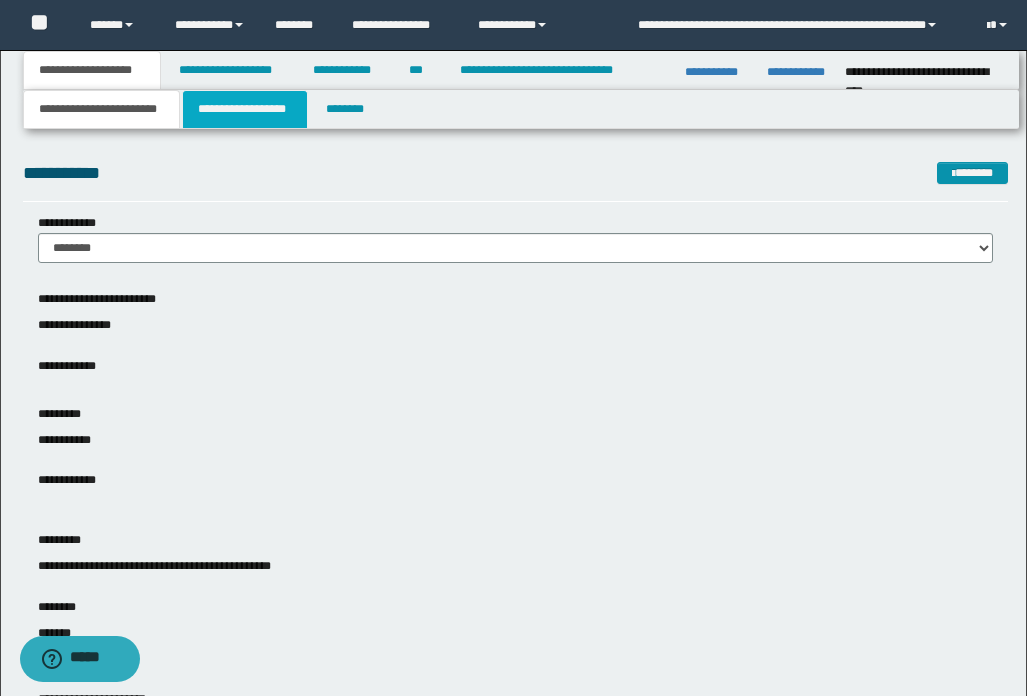 click on "**********" at bounding box center [245, 109] 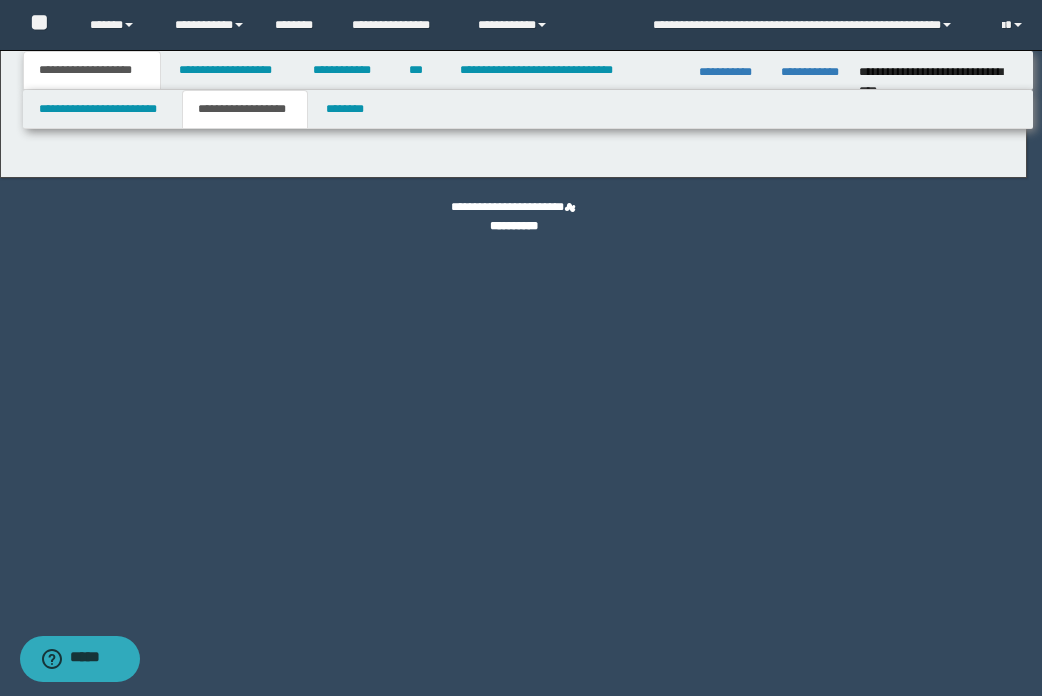 type on "**********" 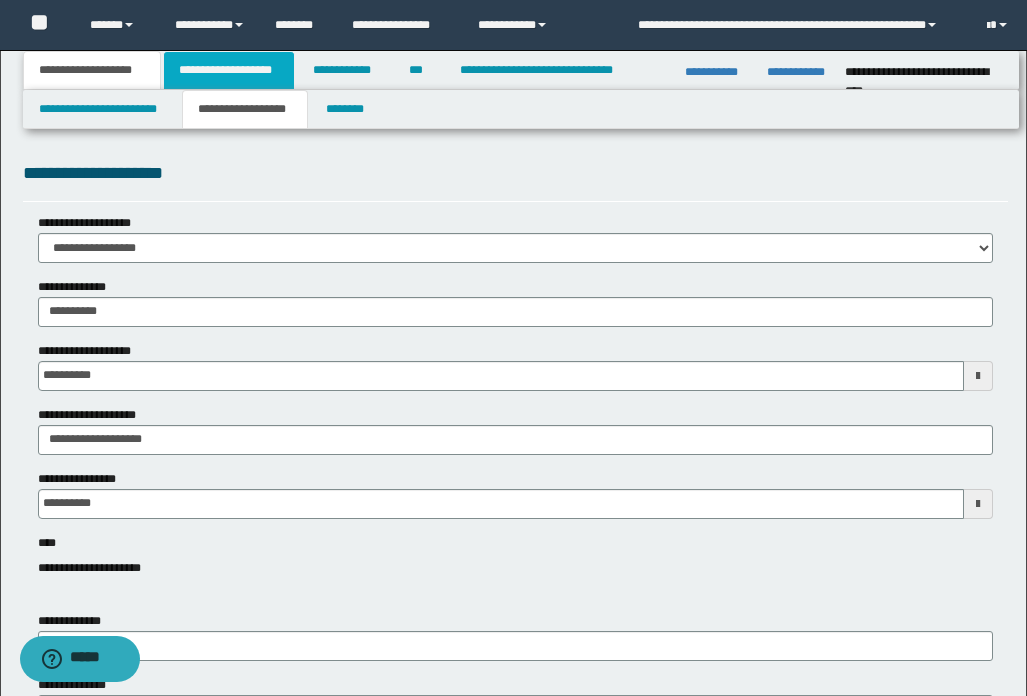 click on "**********" at bounding box center (229, 70) 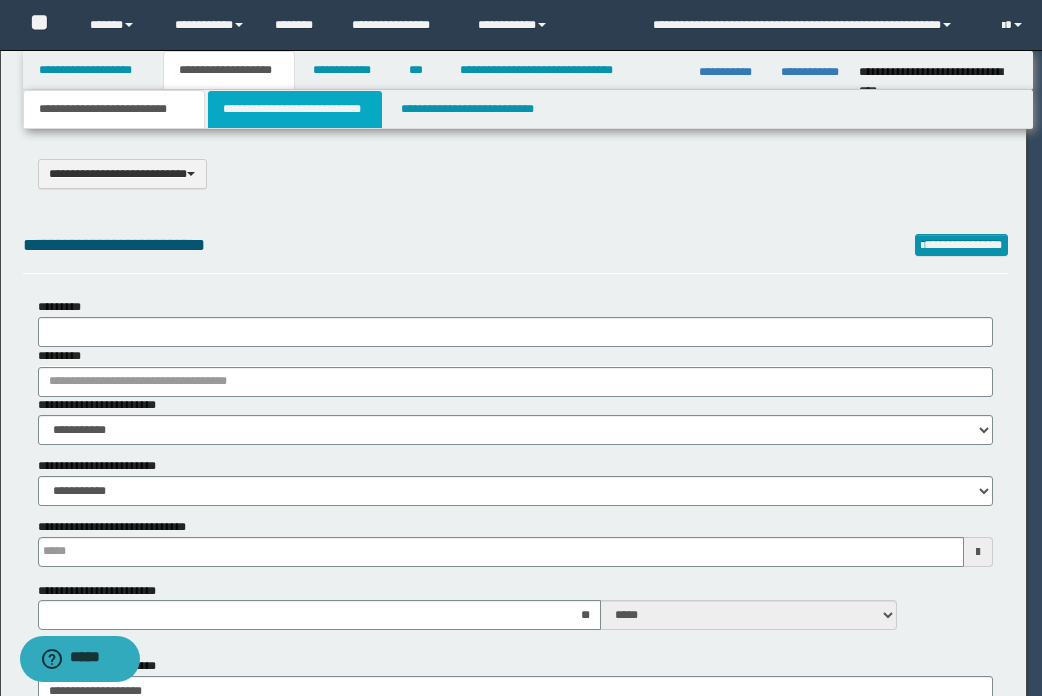 click on "**********" at bounding box center (295, 109) 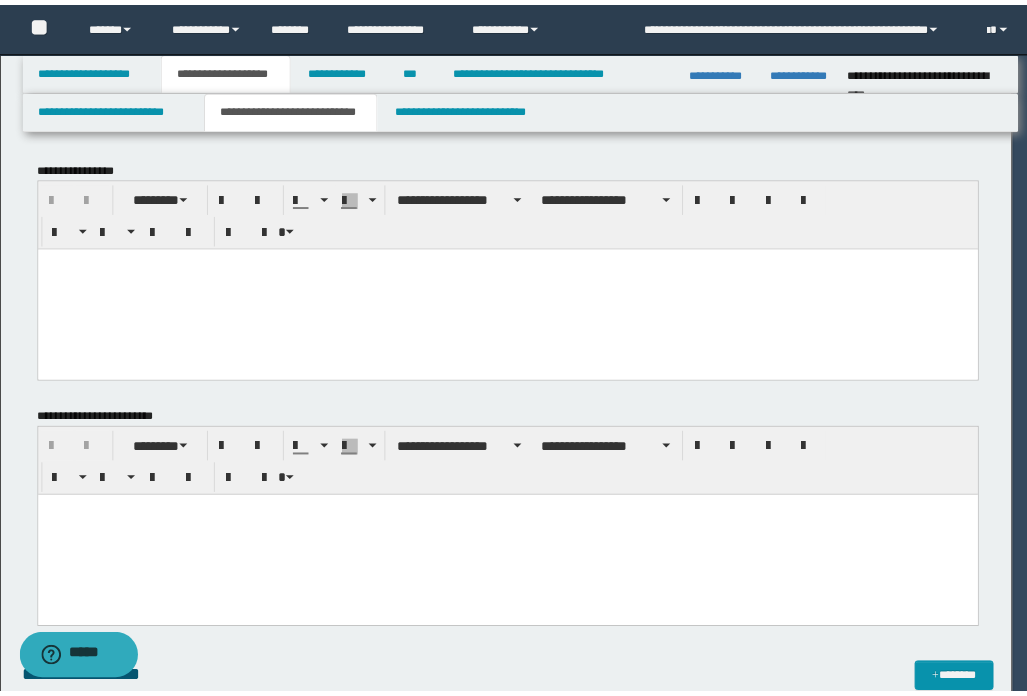scroll, scrollTop: 0, scrollLeft: 0, axis: both 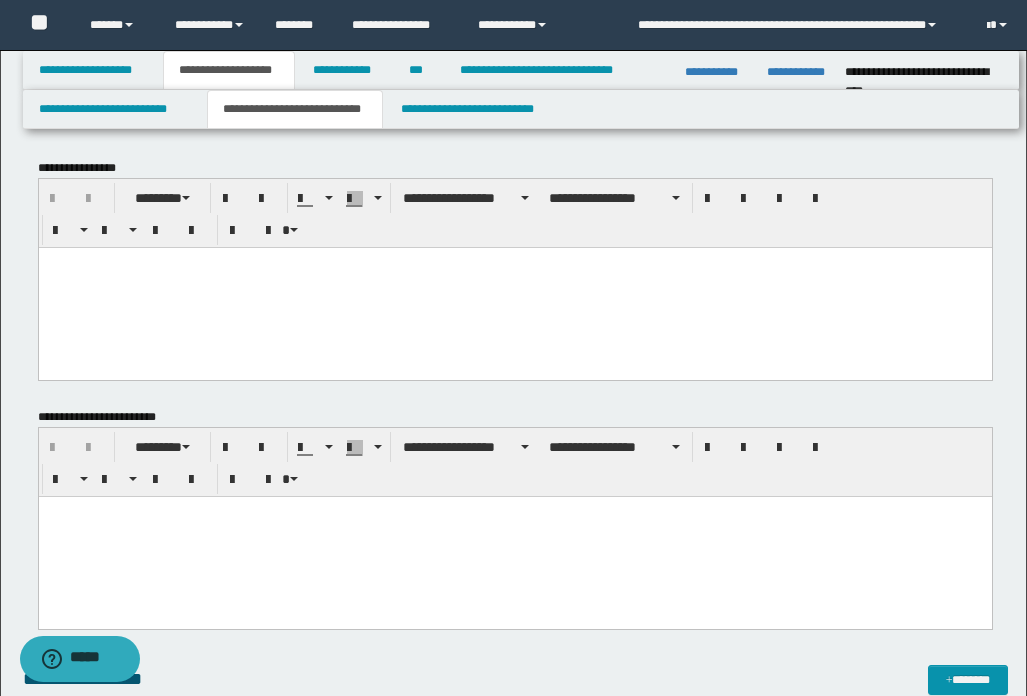 click at bounding box center [514, 536] 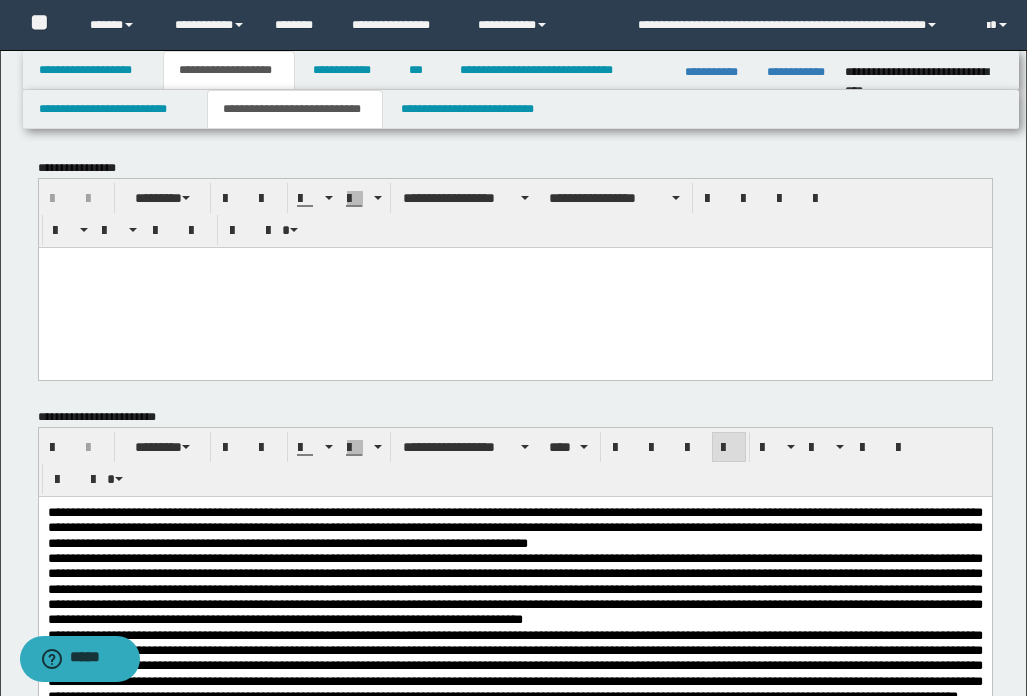 click on "**********" at bounding box center (514, 527) 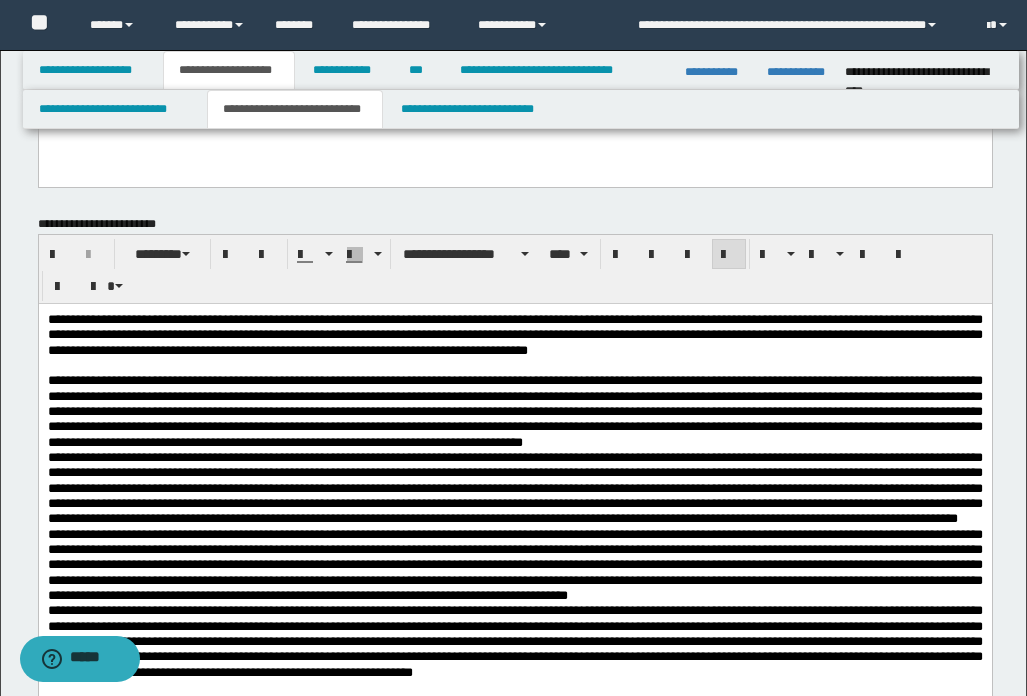 scroll, scrollTop: 200, scrollLeft: 0, axis: vertical 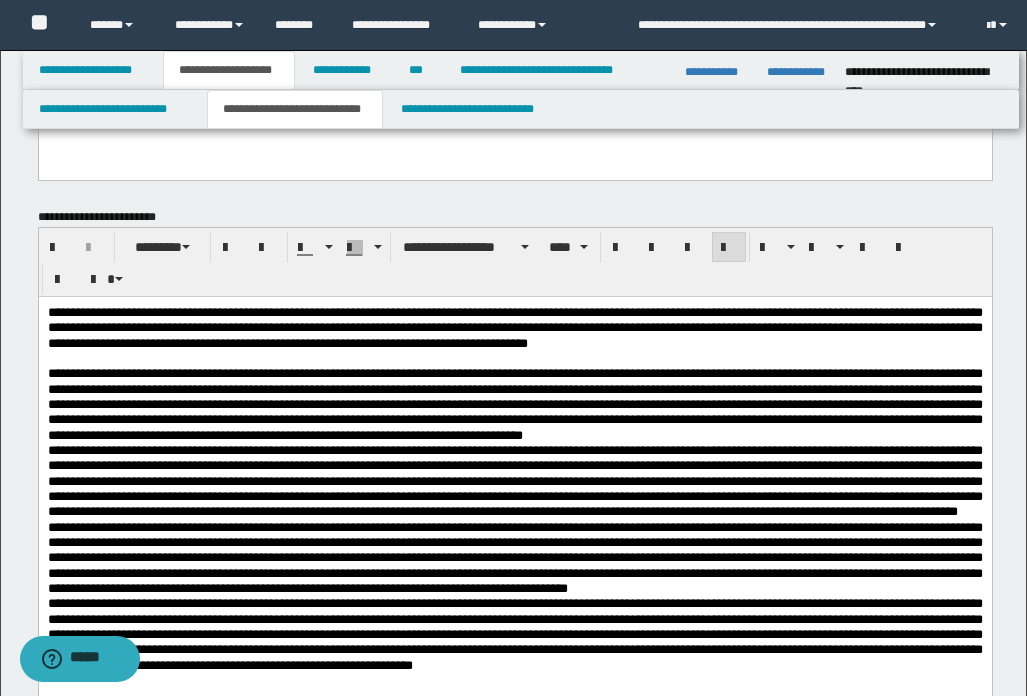 click on "**********" at bounding box center [514, 403] 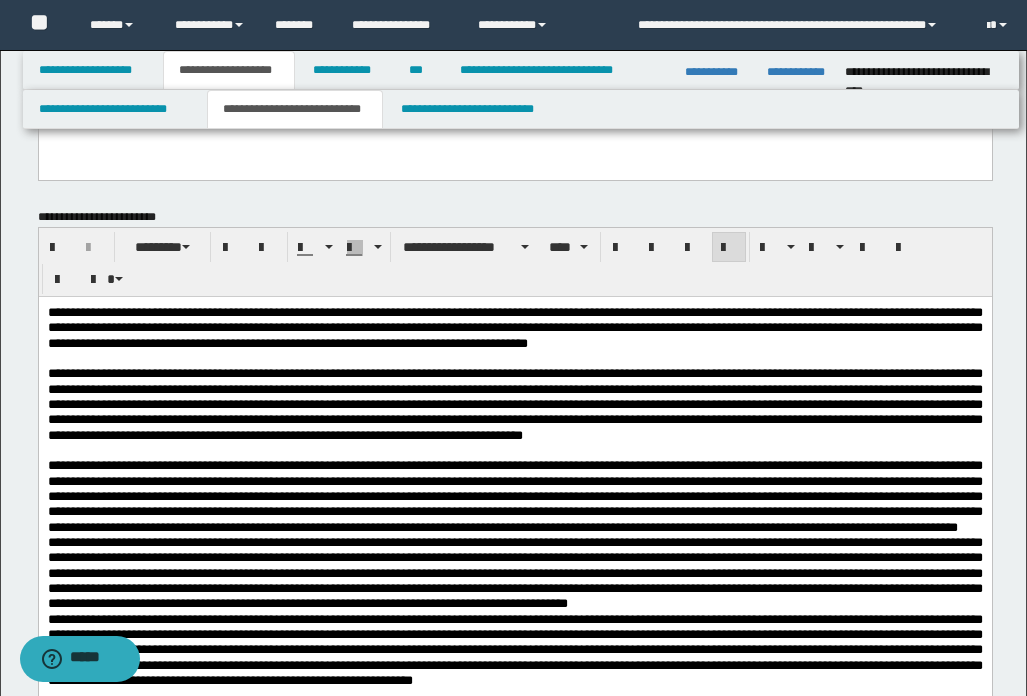 click on "**********" at bounding box center [514, 495] 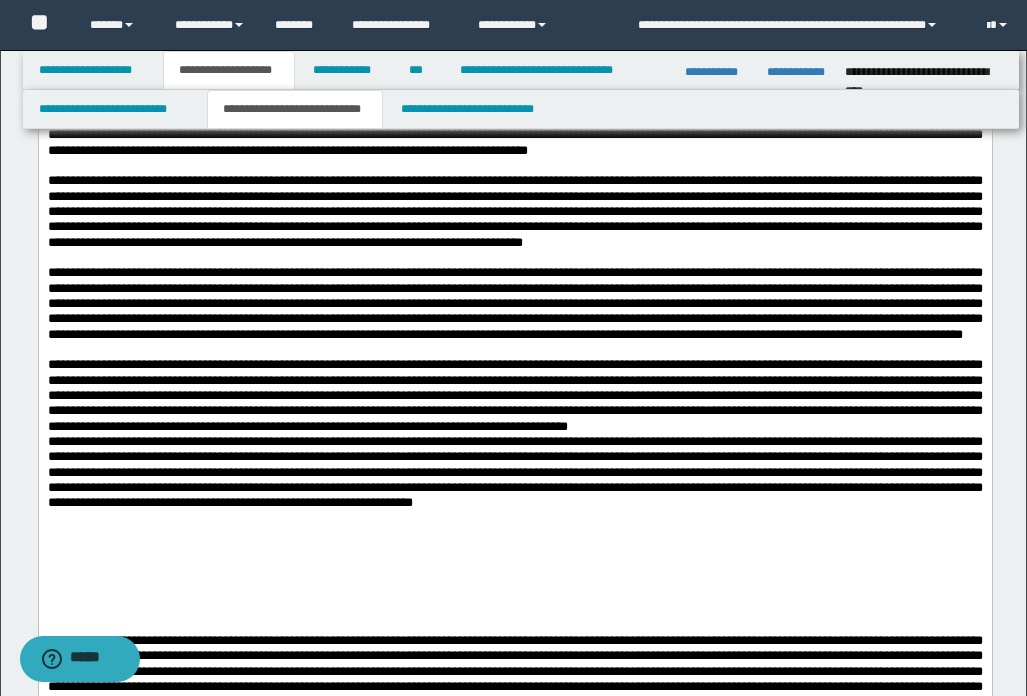 scroll, scrollTop: 400, scrollLeft: 0, axis: vertical 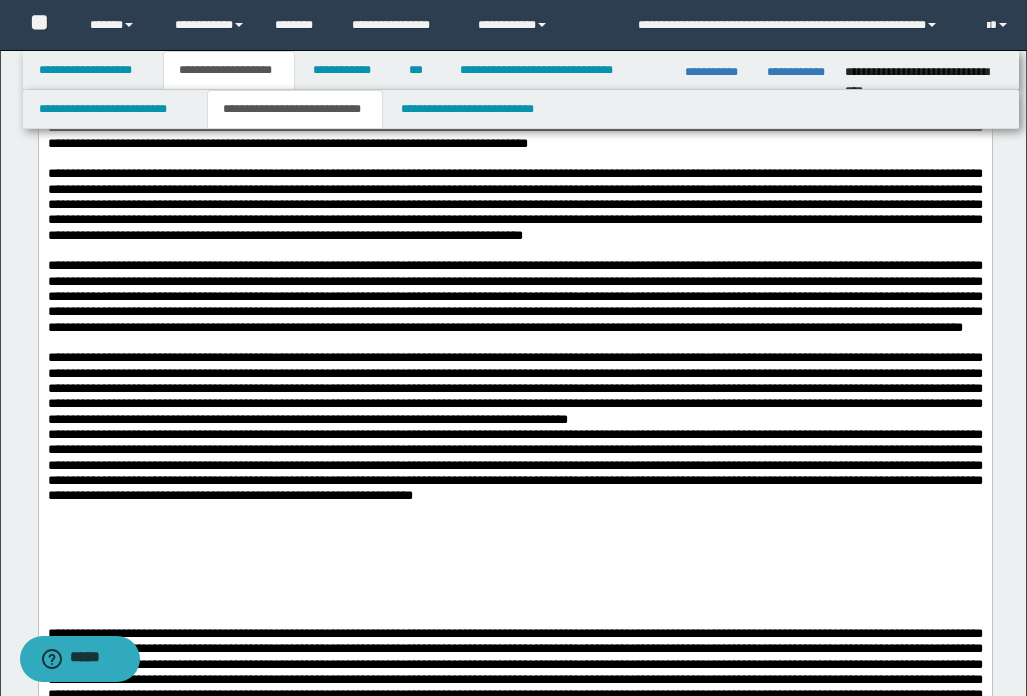 click on "**********" at bounding box center (514, 387) 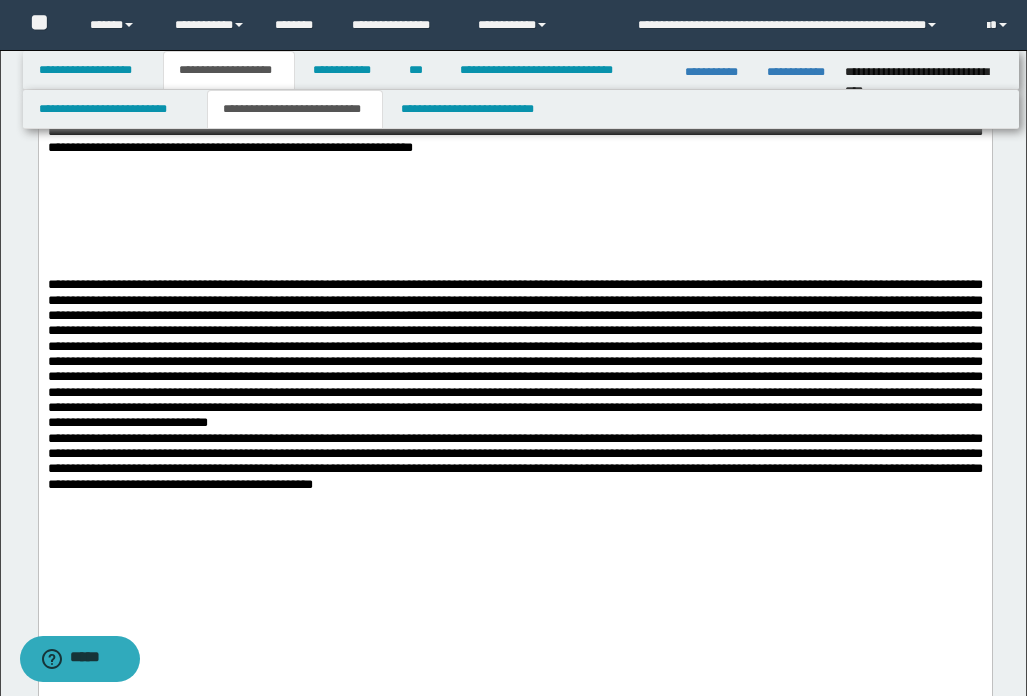 scroll, scrollTop: 800, scrollLeft: 0, axis: vertical 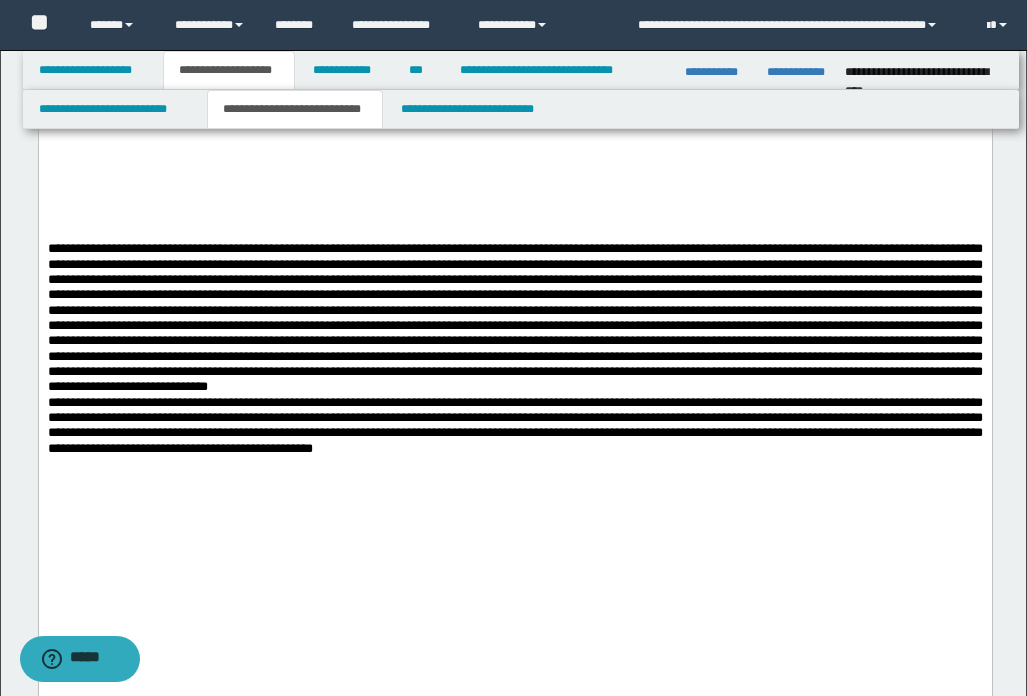 click at bounding box center [514, 317] 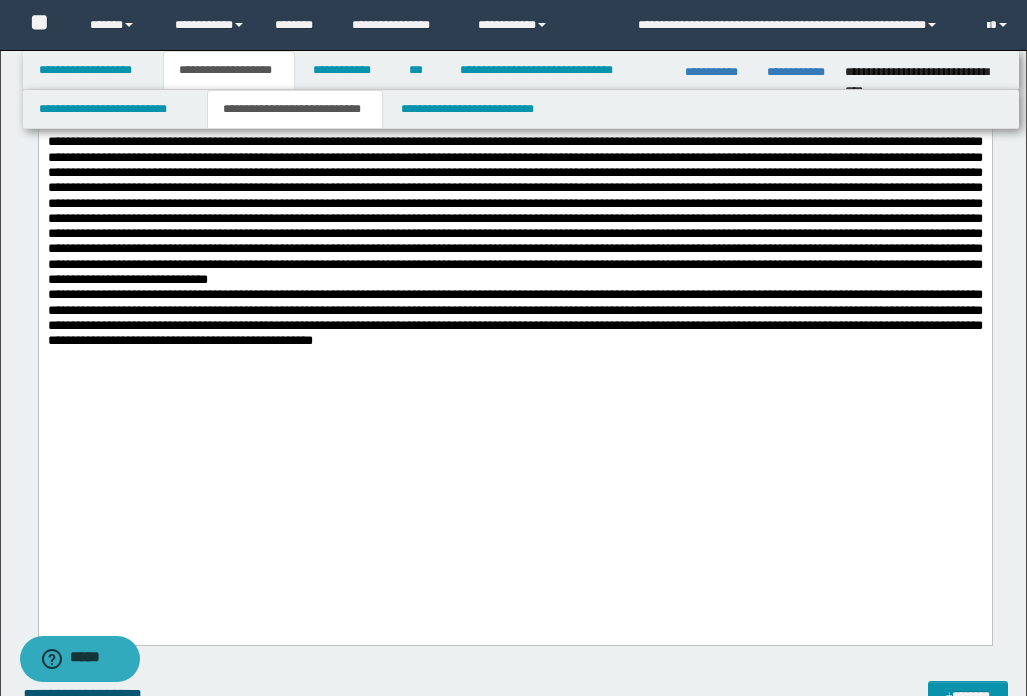 click at bounding box center (514, 210) 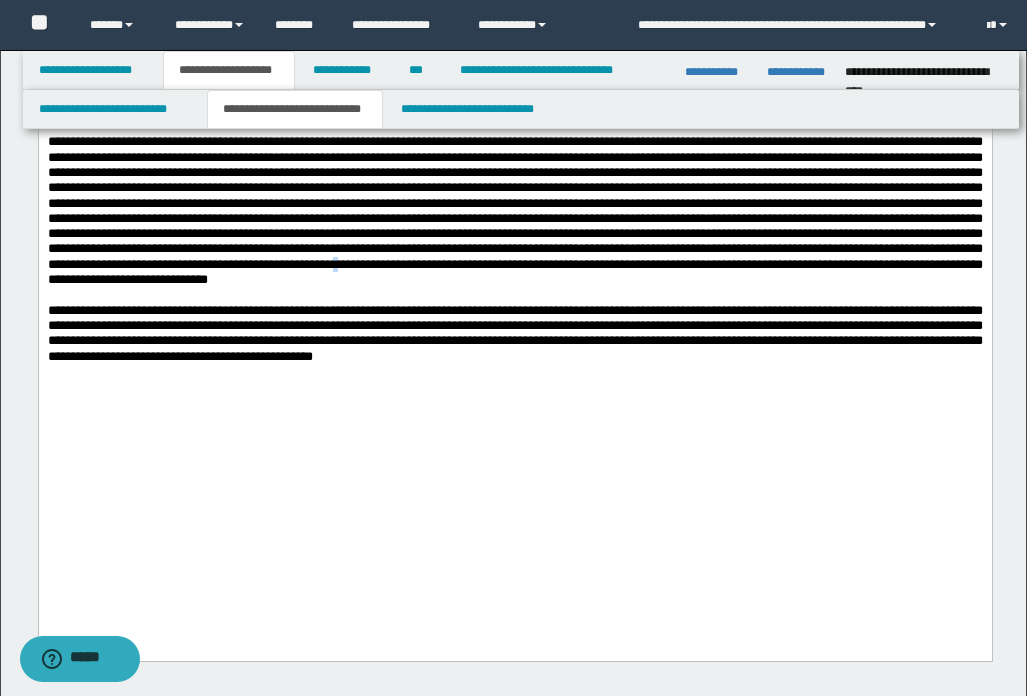 click at bounding box center (514, 210) 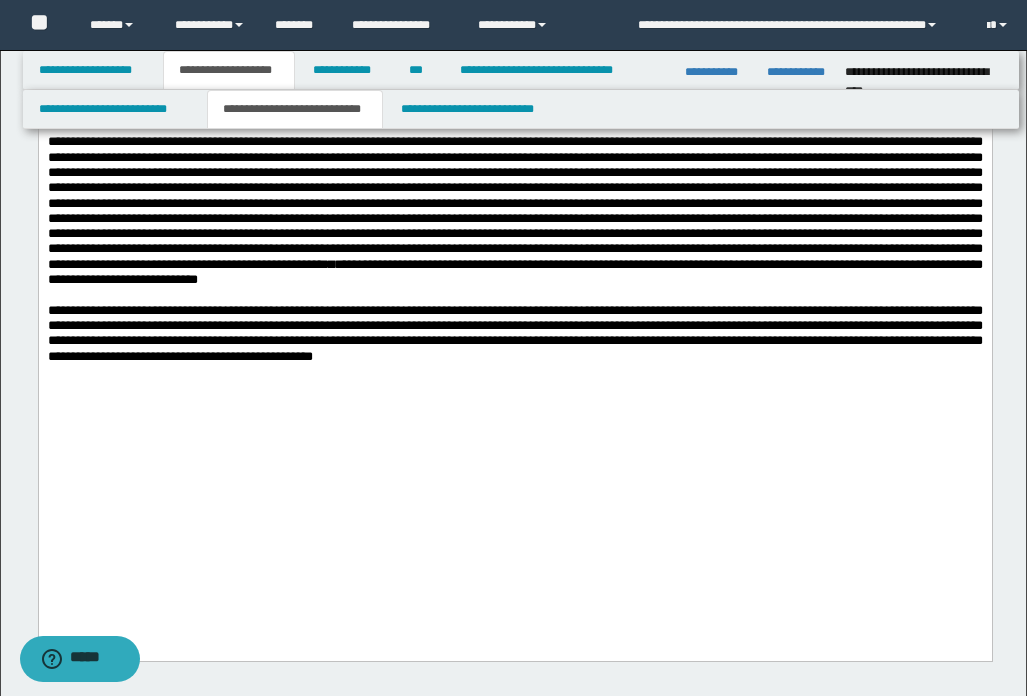 scroll, scrollTop: 700, scrollLeft: 0, axis: vertical 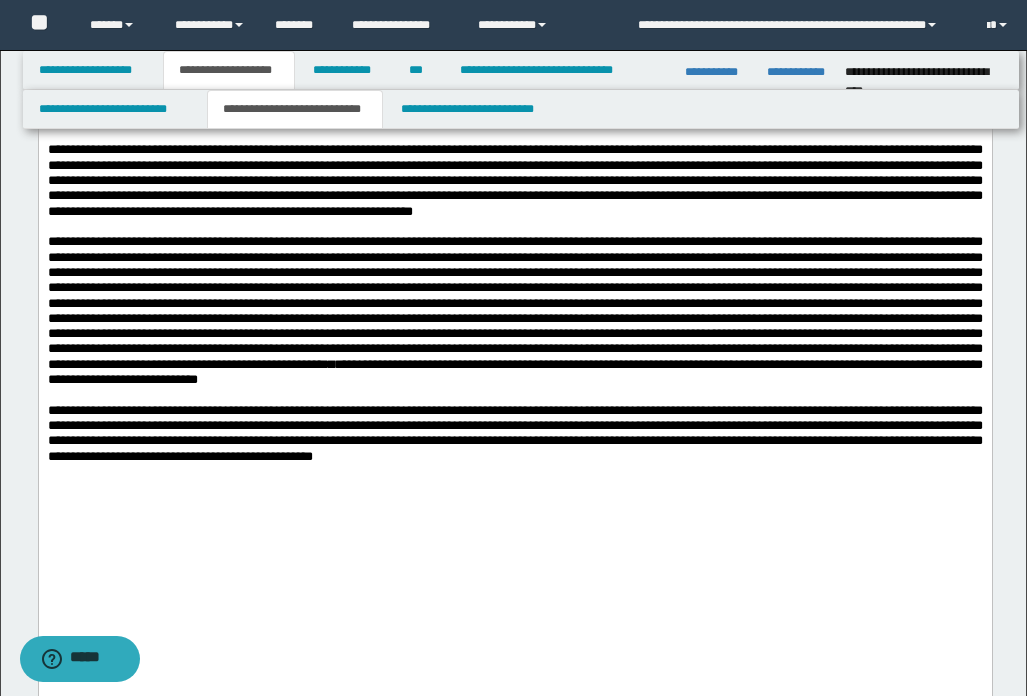 click on "**********" at bounding box center (514, 310) 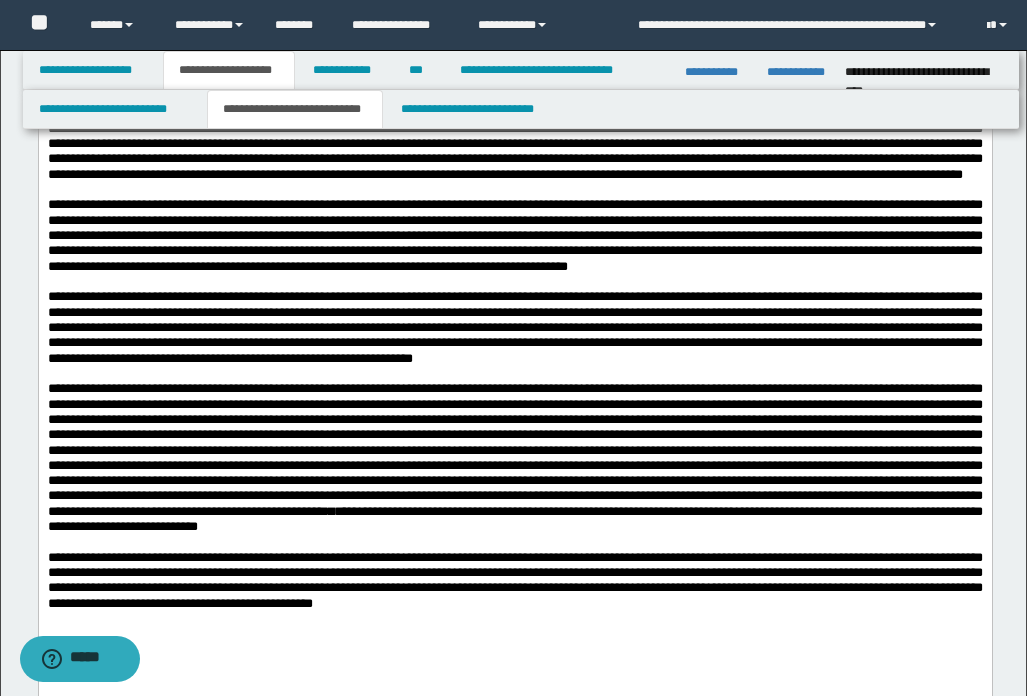 scroll, scrollTop: 500, scrollLeft: 0, axis: vertical 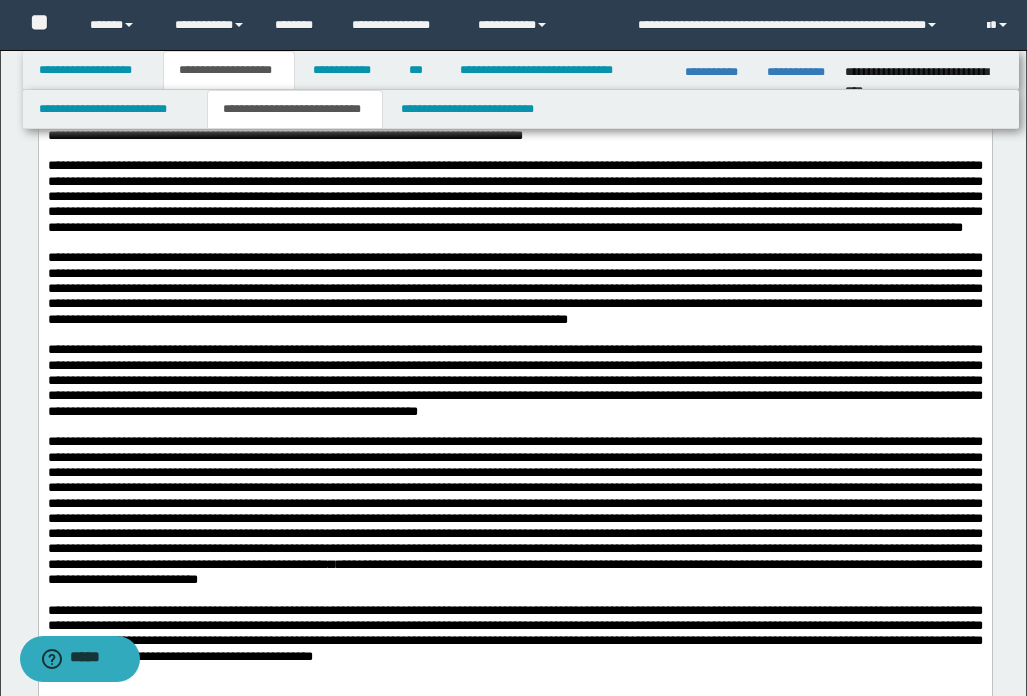 click on "**********" at bounding box center [514, 288] 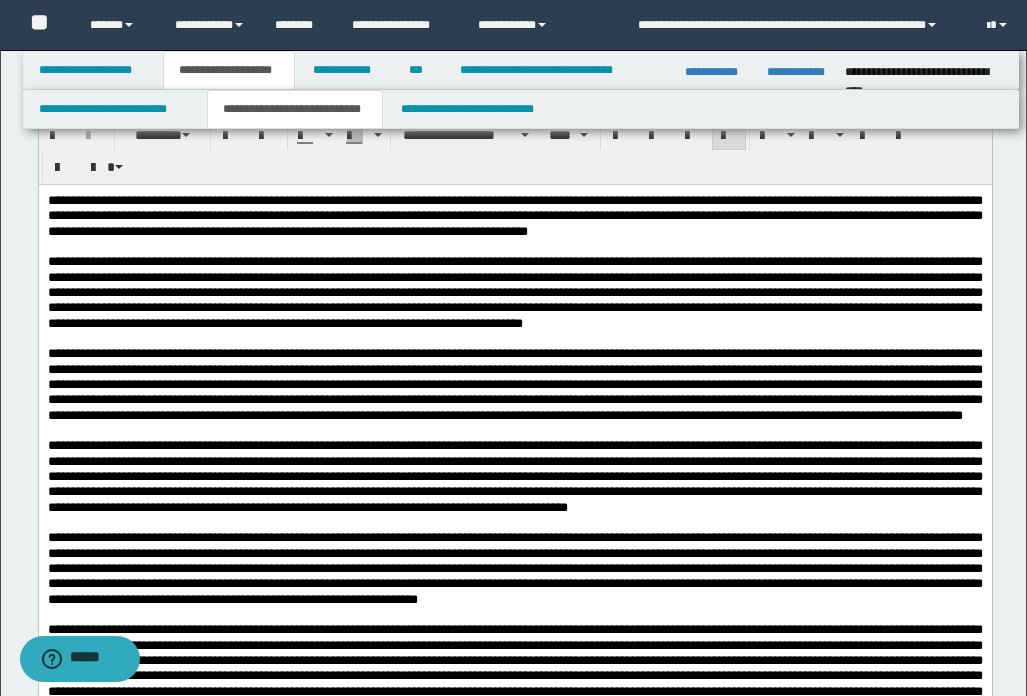 scroll, scrollTop: 300, scrollLeft: 0, axis: vertical 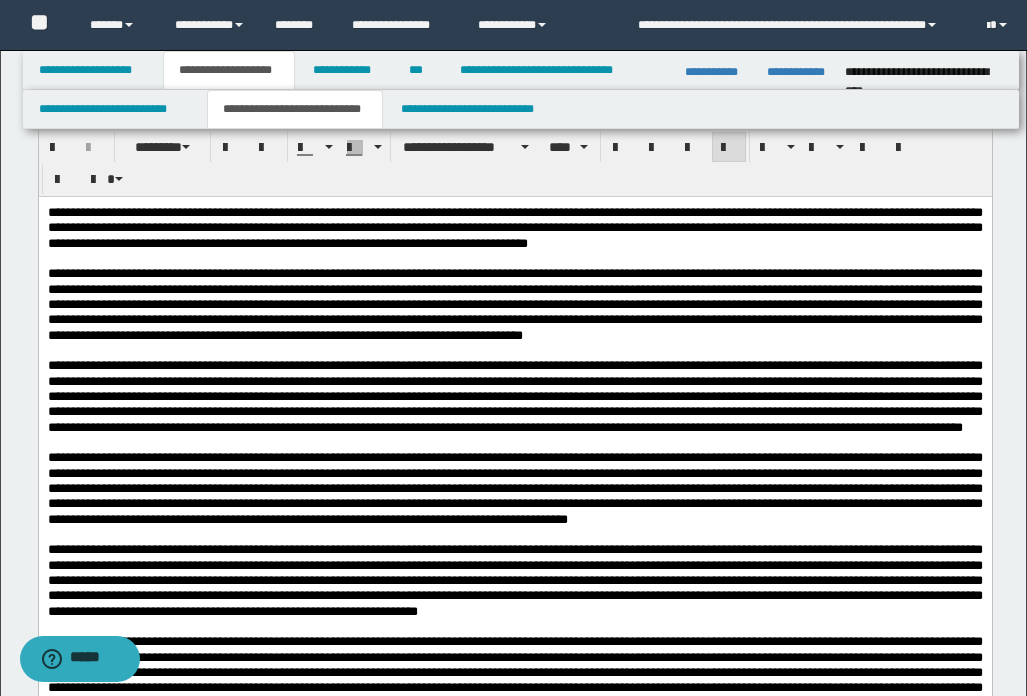 drag, startPoint x: 776, startPoint y: 225, endPoint x: 705, endPoint y: 229, distance: 71.11259 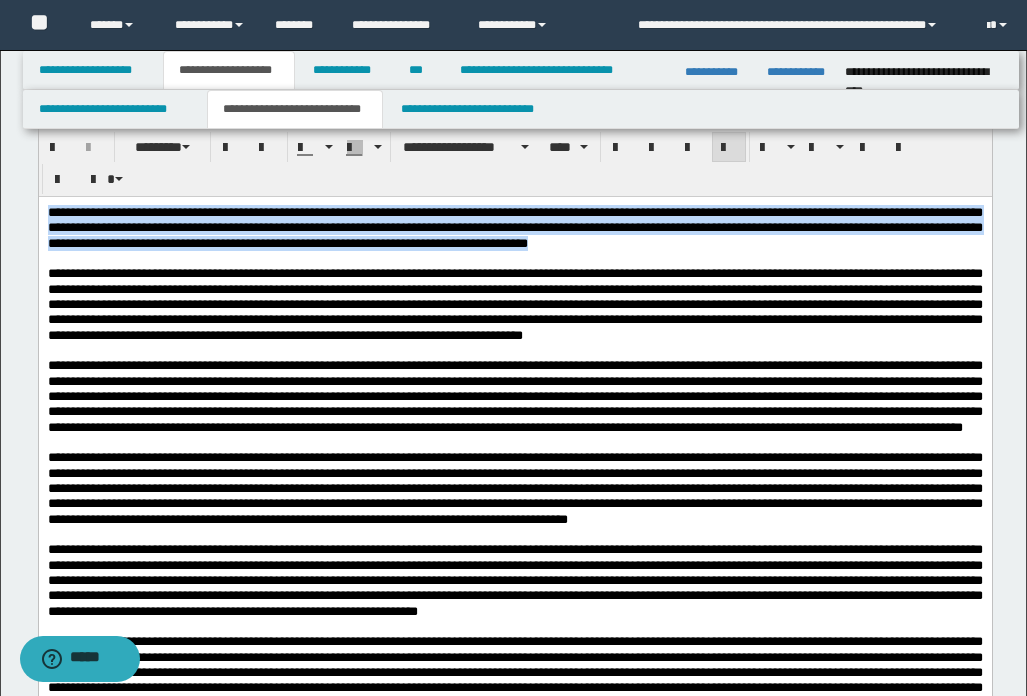 drag, startPoint x: 51, startPoint y: 210, endPoint x: 701, endPoint y: 262, distance: 652.07666 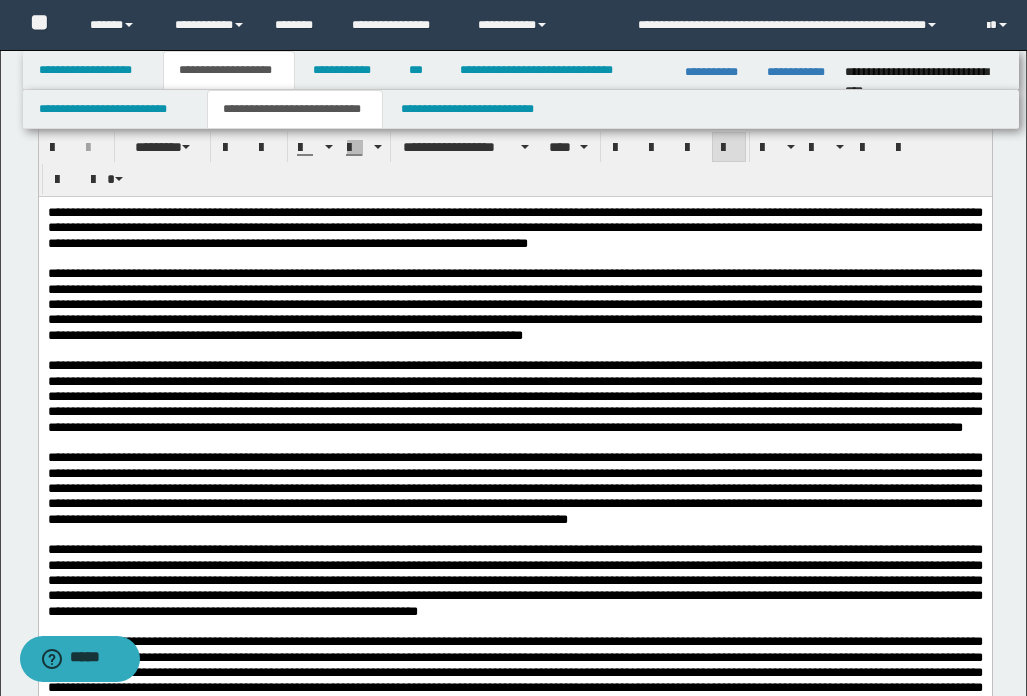 click on "**********" at bounding box center (514, 303) 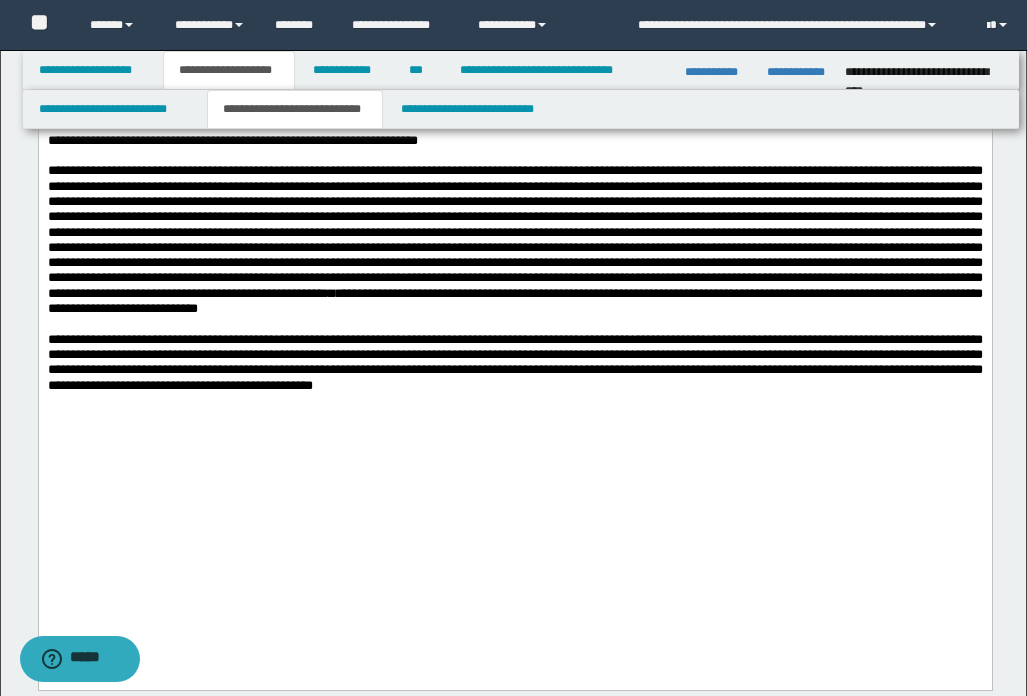 scroll, scrollTop: 800, scrollLeft: 0, axis: vertical 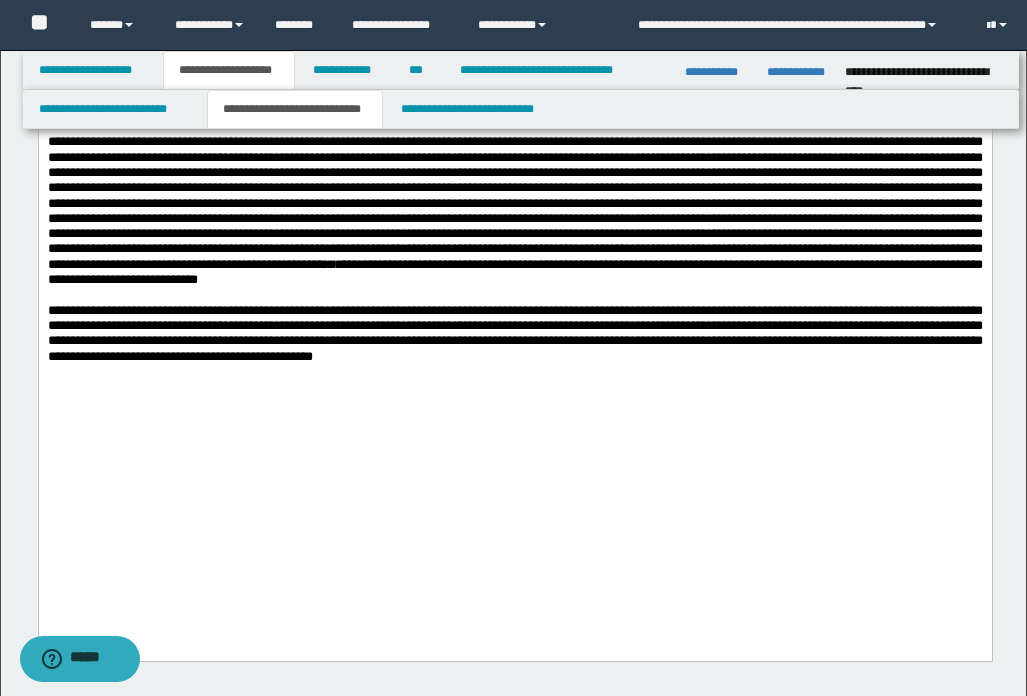 click at bounding box center [514, 371] 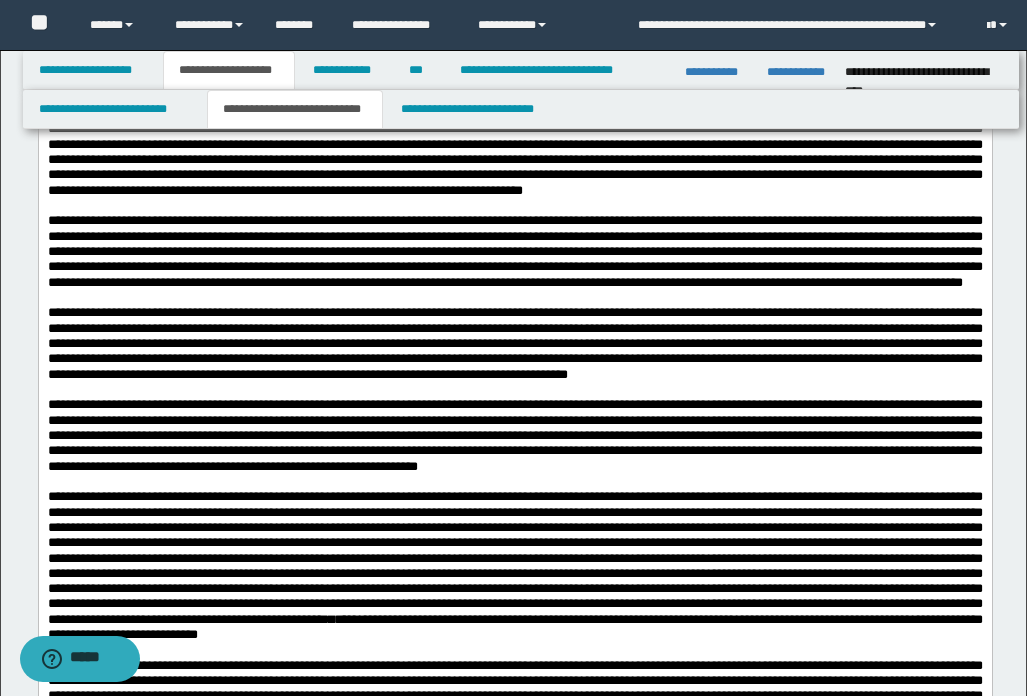 scroll, scrollTop: 400, scrollLeft: 0, axis: vertical 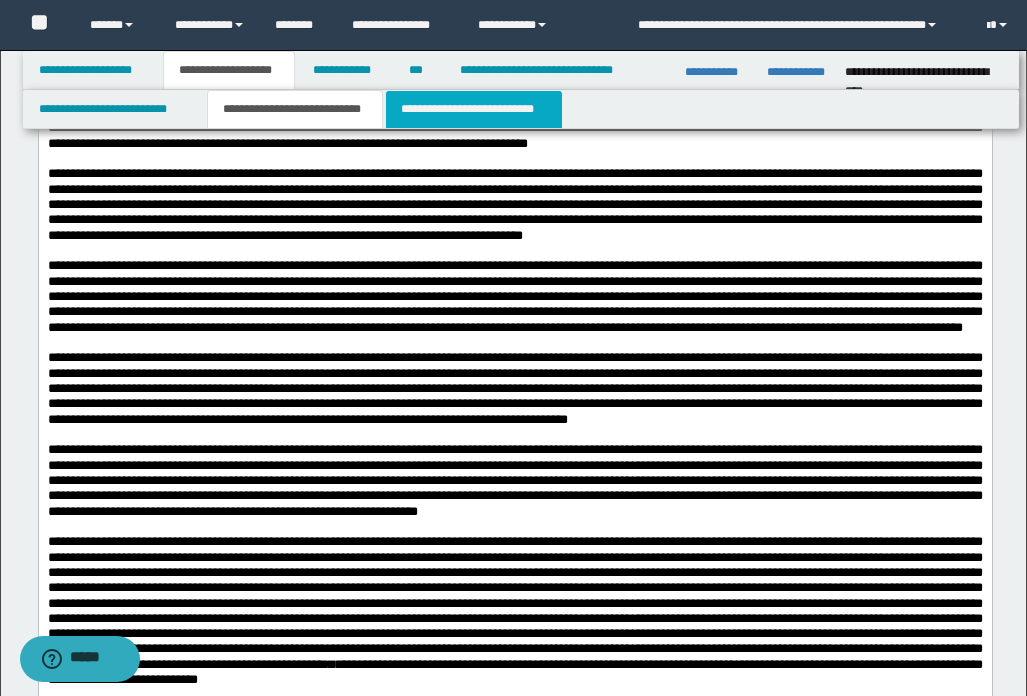 click on "**********" at bounding box center (474, 109) 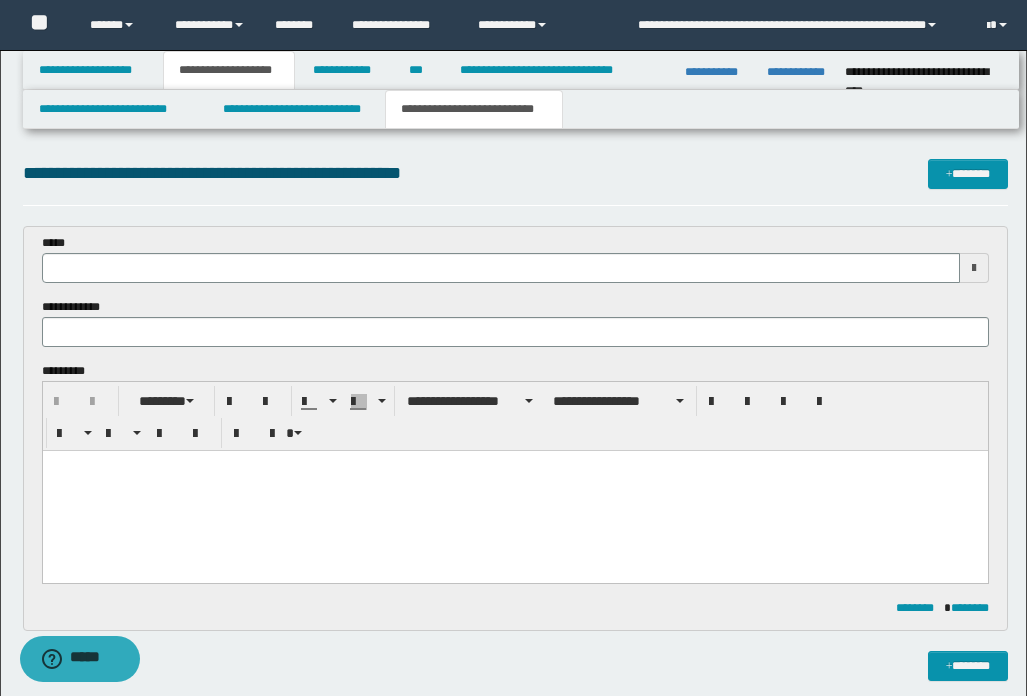 scroll, scrollTop: 0, scrollLeft: 0, axis: both 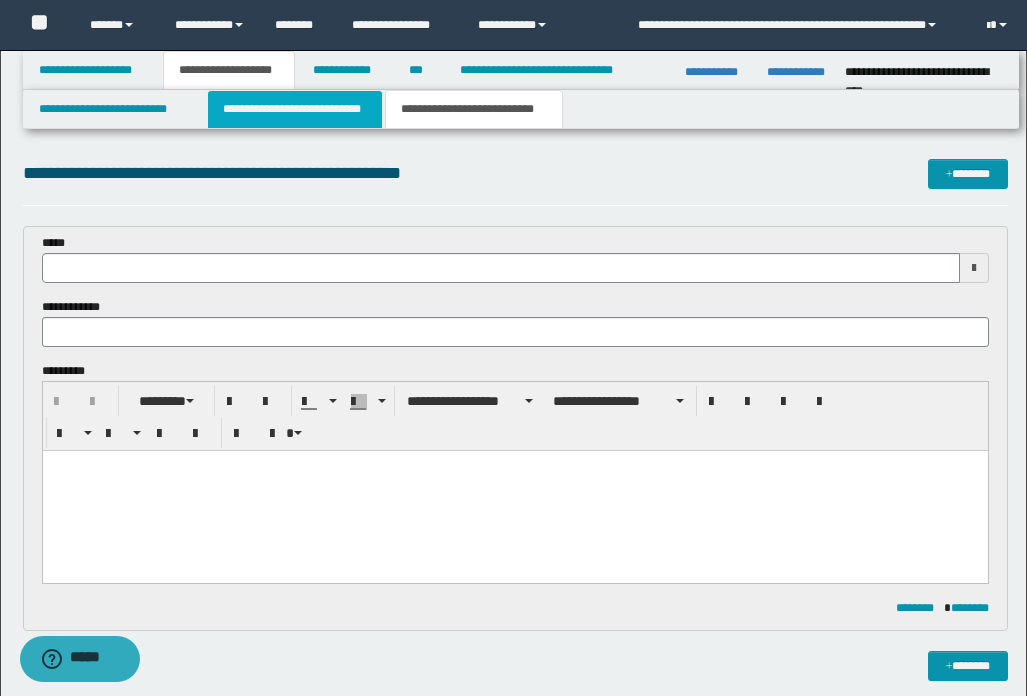 click on "**********" at bounding box center (295, 109) 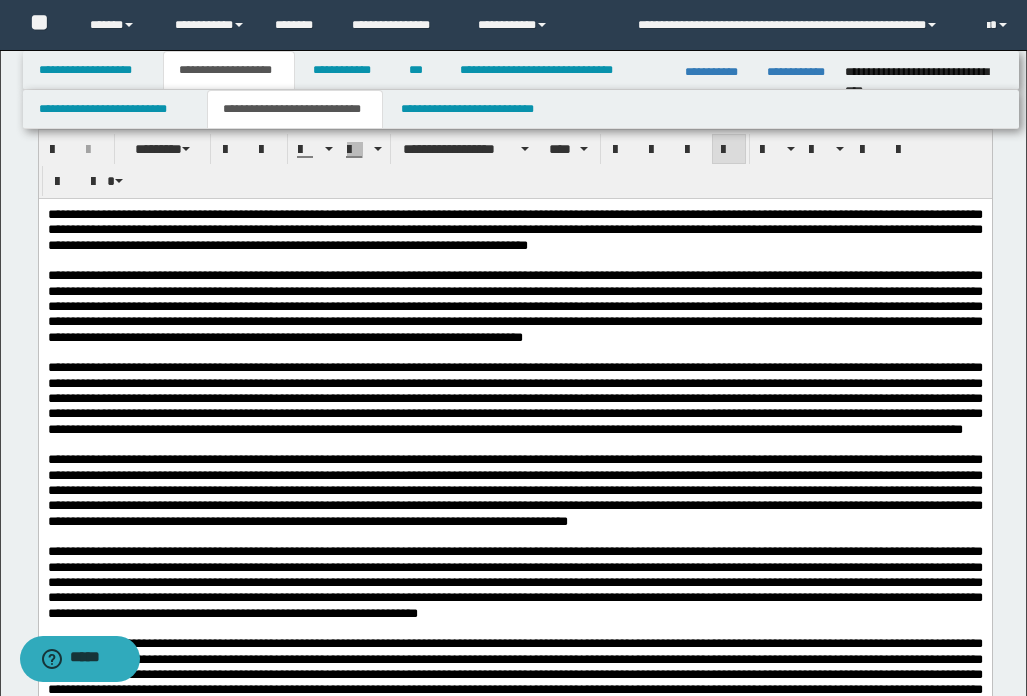 scroll, scrollTop: 300, scrollLeft: 0, axis: vertical 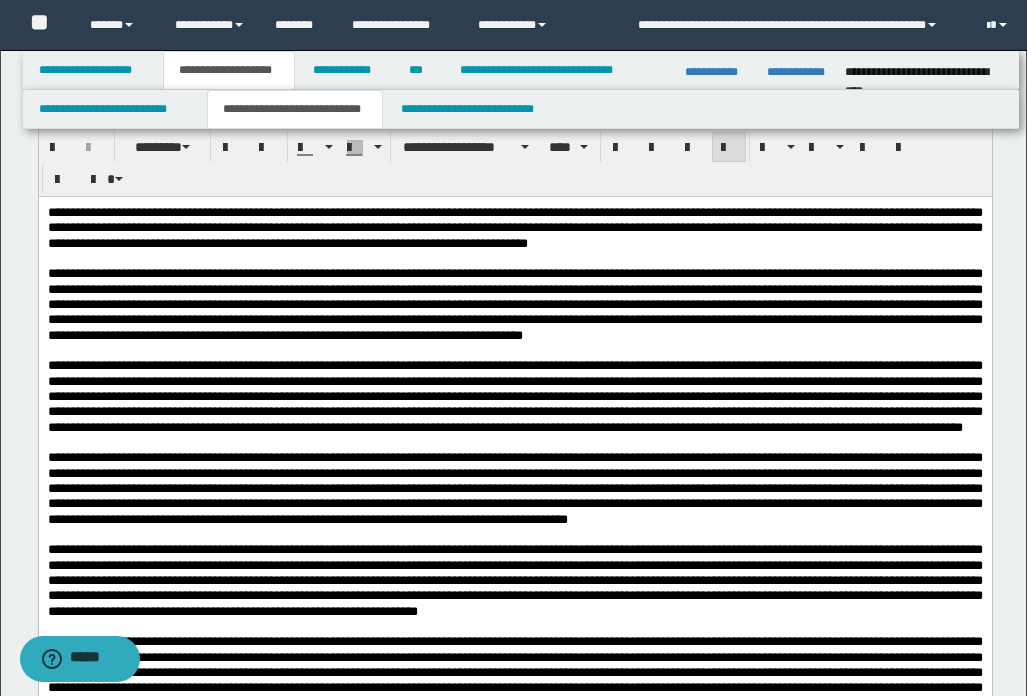 click on "**********" at bounding box center [514, 303] 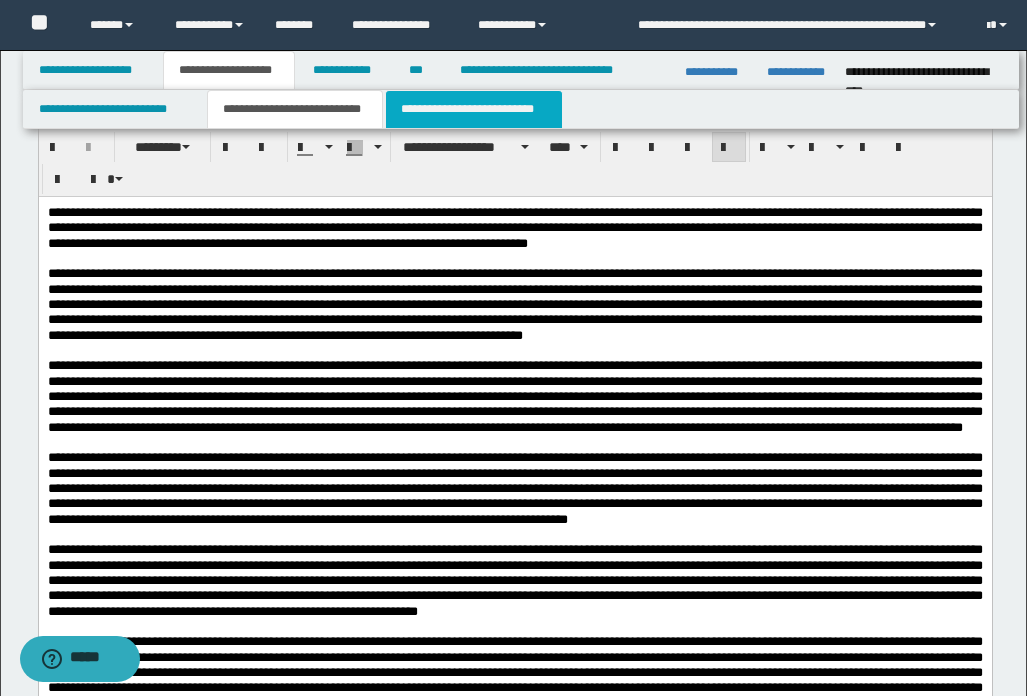 click on "**********" at bounding box center (474, 109) 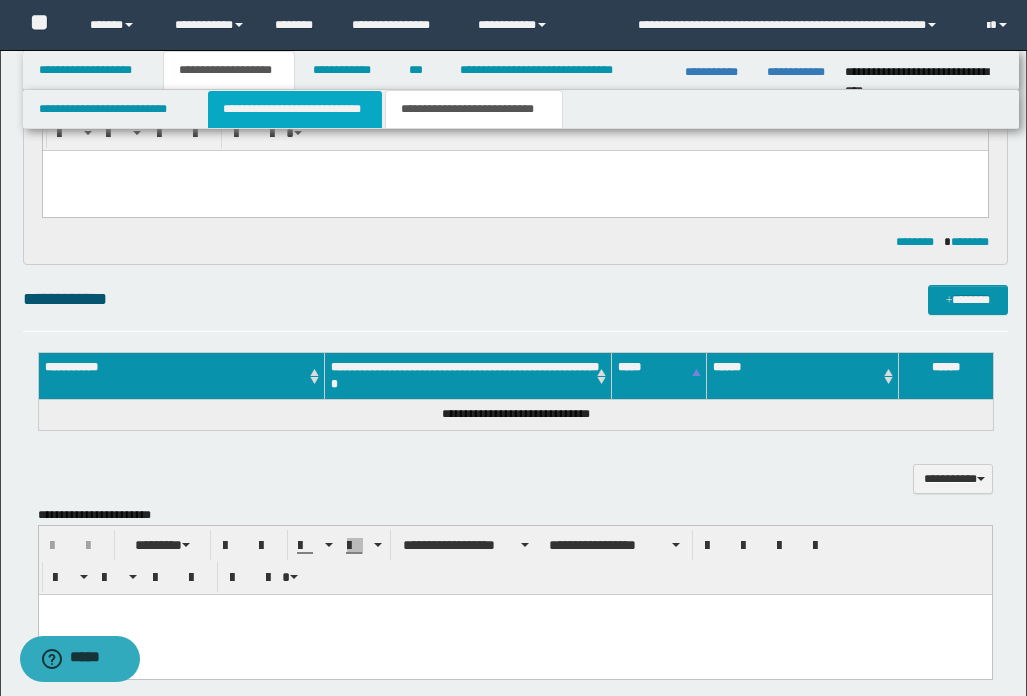 click on "**********" at bounding box center [295, 109] 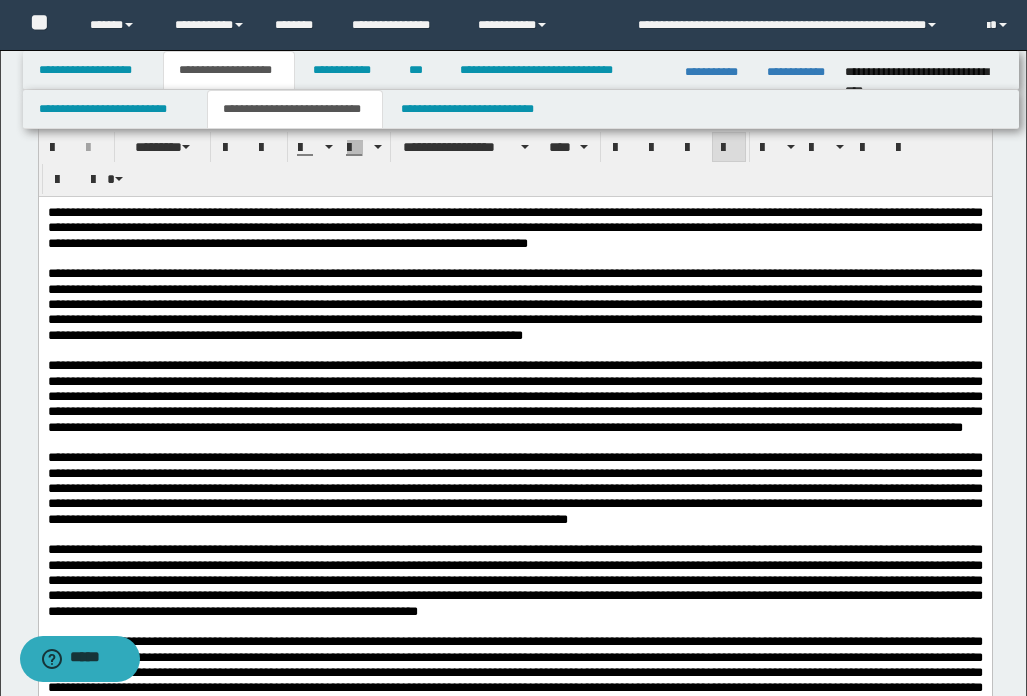 click on "**********" at bounding box center (514, 395) 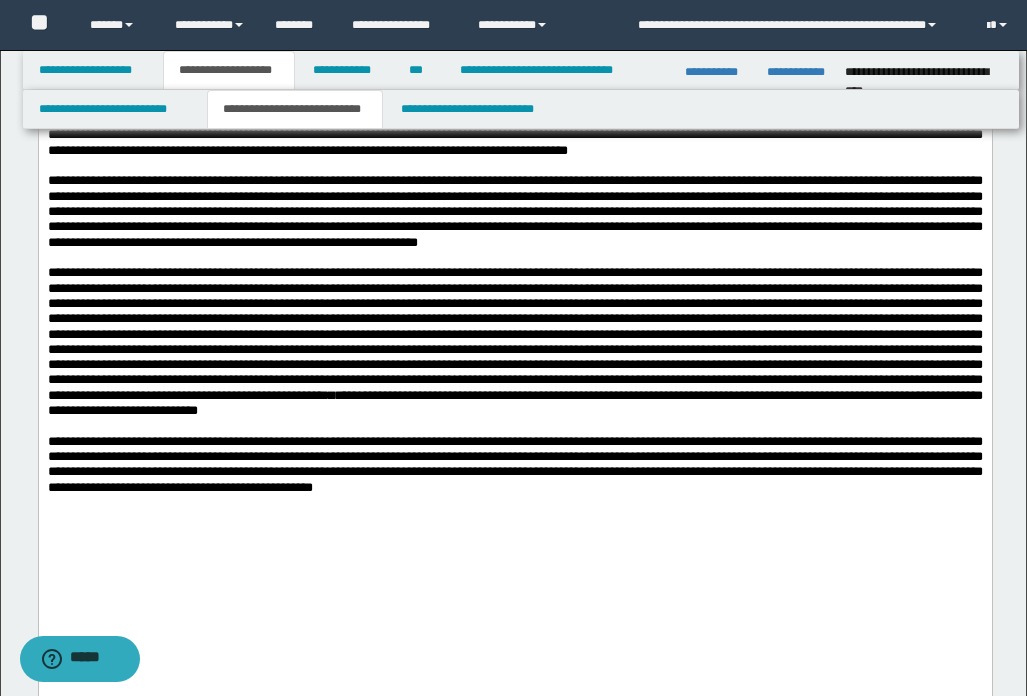 scroll, scrollTop: 700, scrollLeft: 0, axis: vertical 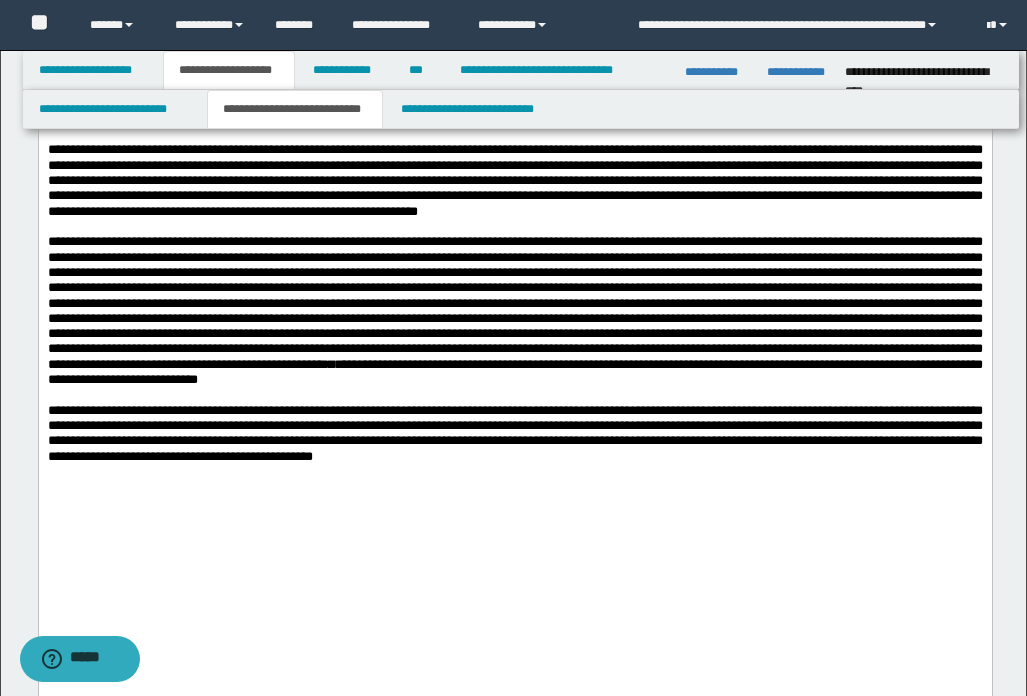 click at bounding box center (514, 517) 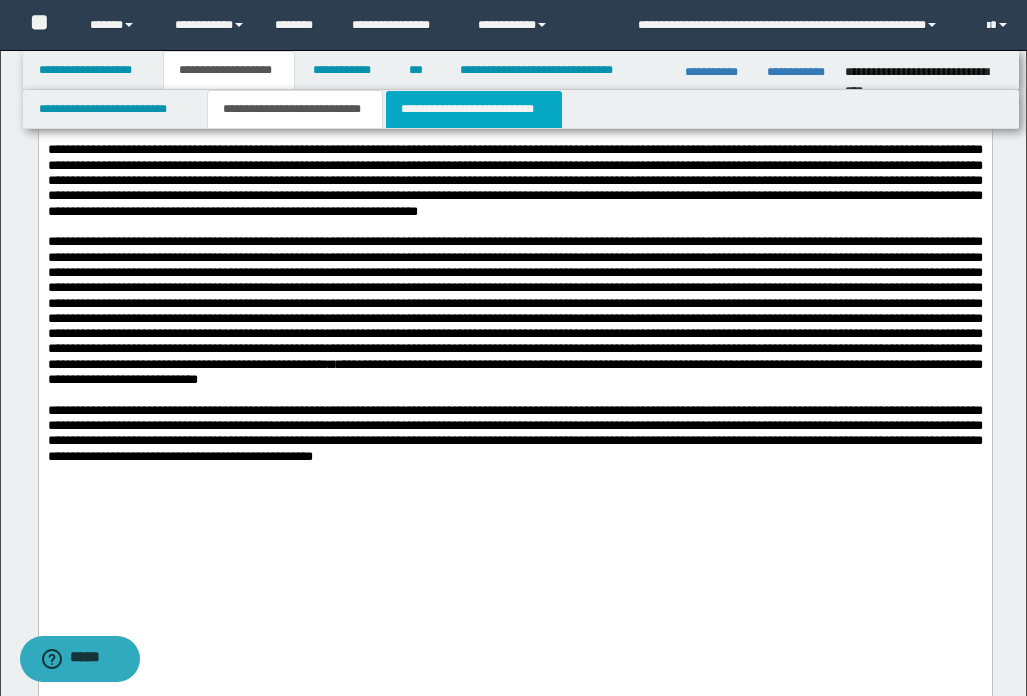 click on "**********" at bounding box center (474, 109) 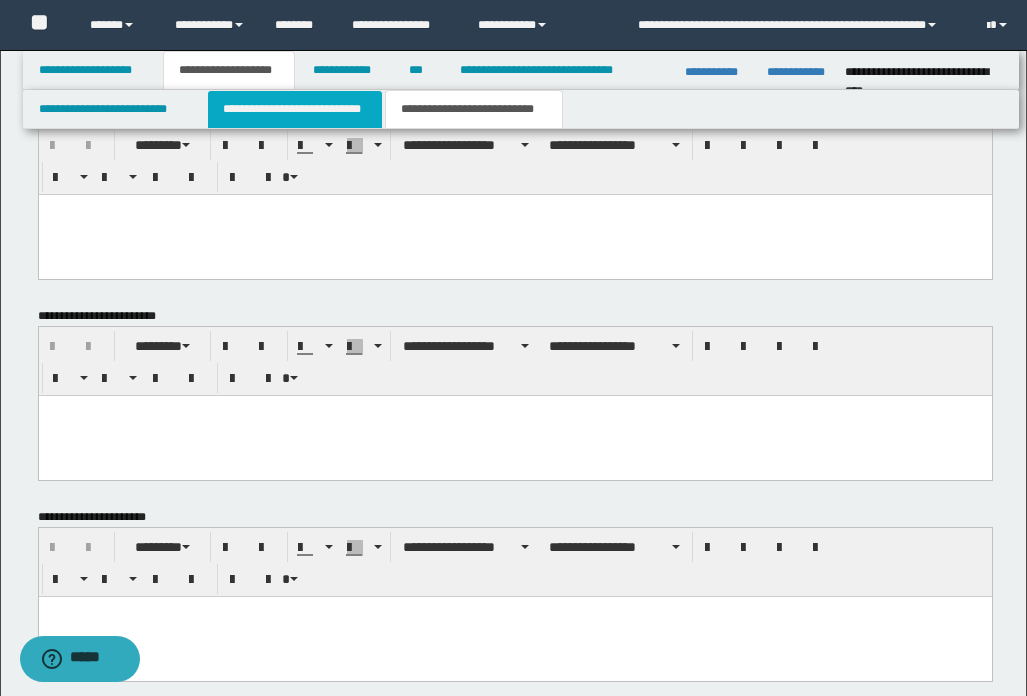 click on "**********" at bounding box center (295, 109) 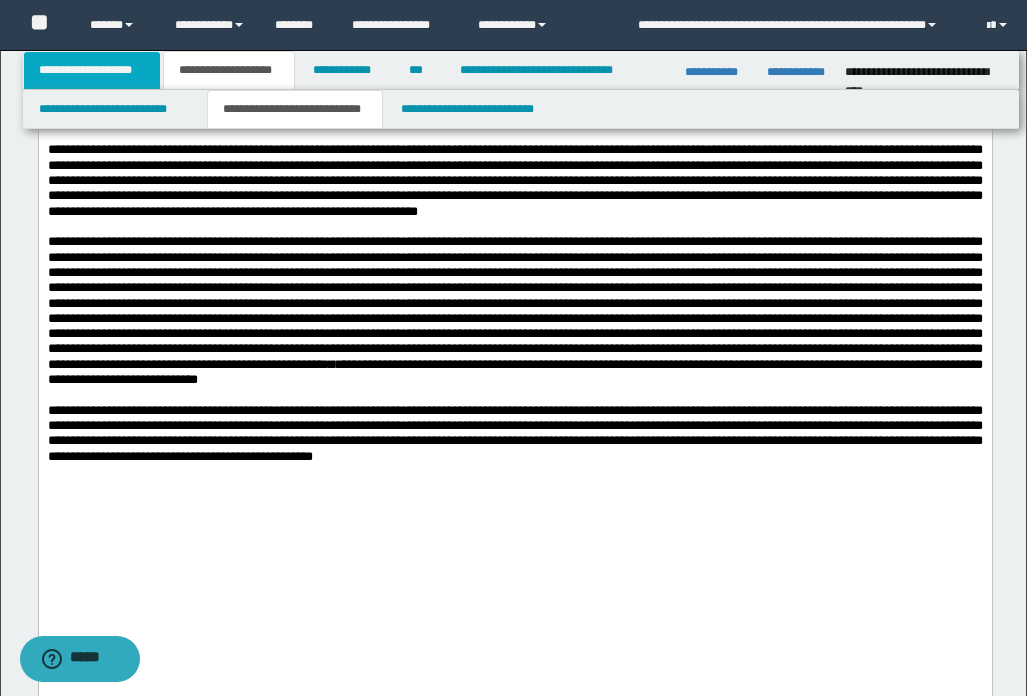 click on "**********" at bounding box center [92, 70] 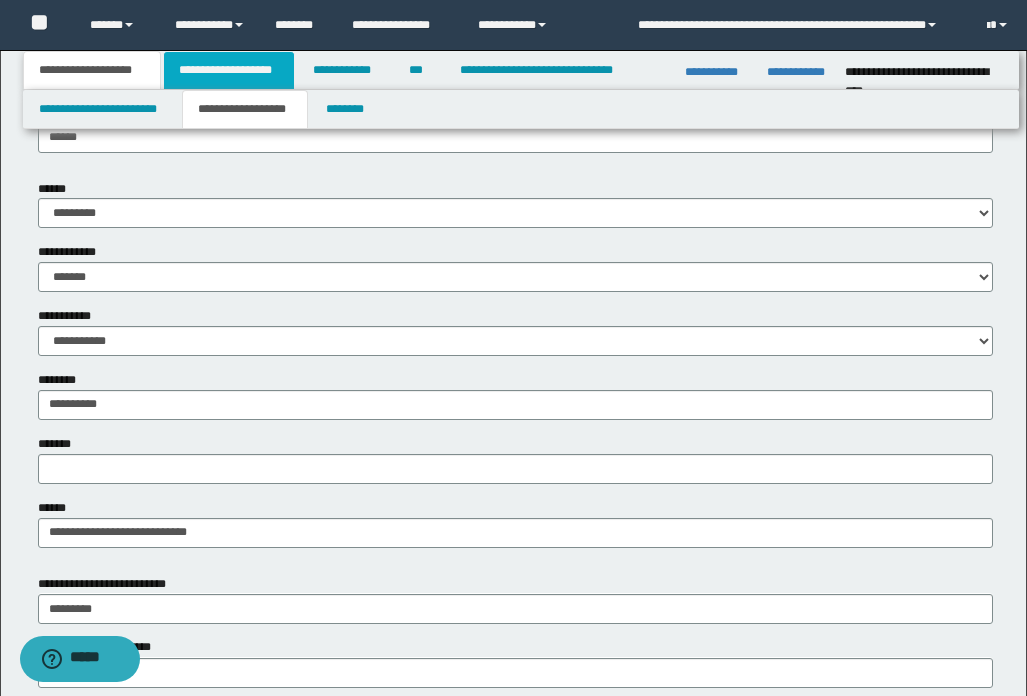 click on "**********" at bounding box center [229, 70] 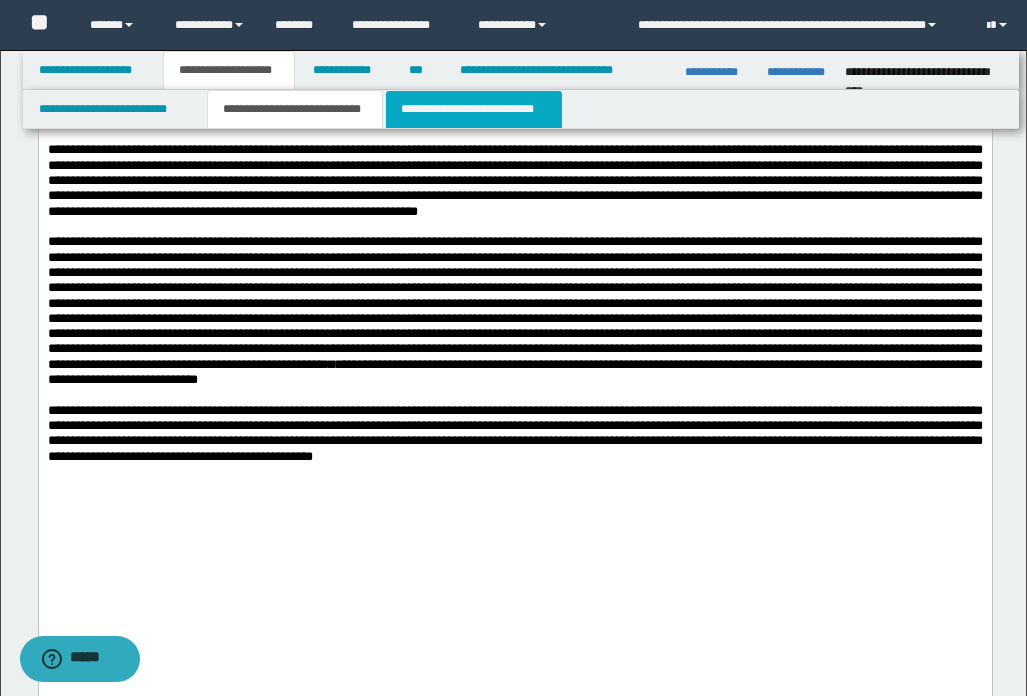 click on "**********" at bounding box center (474, 109) 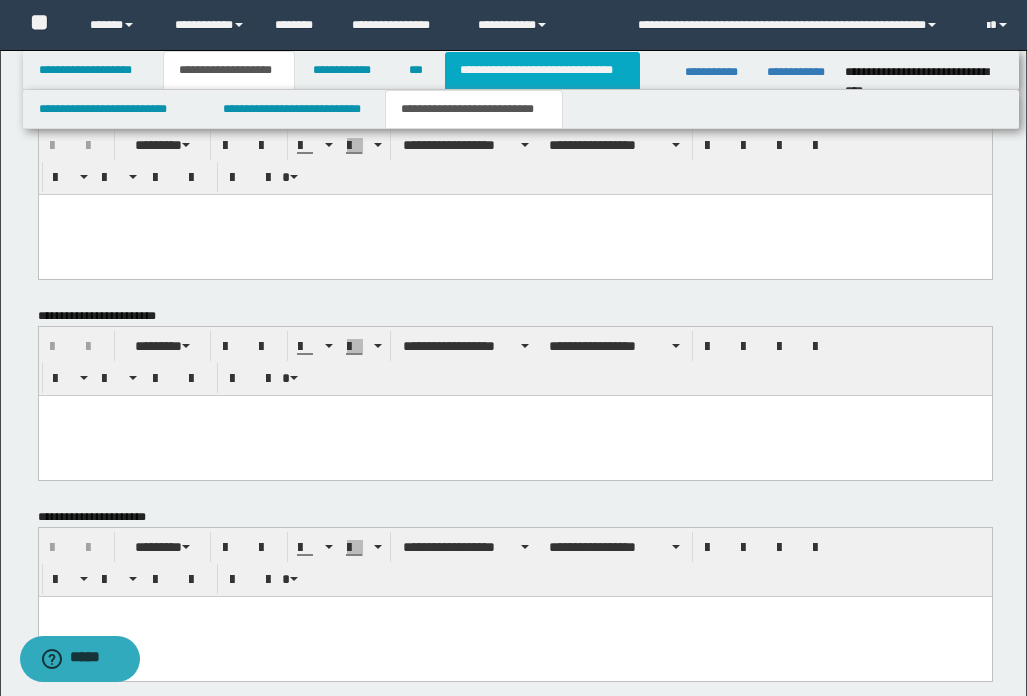 click on "**********" at bounding box center (542, 70) 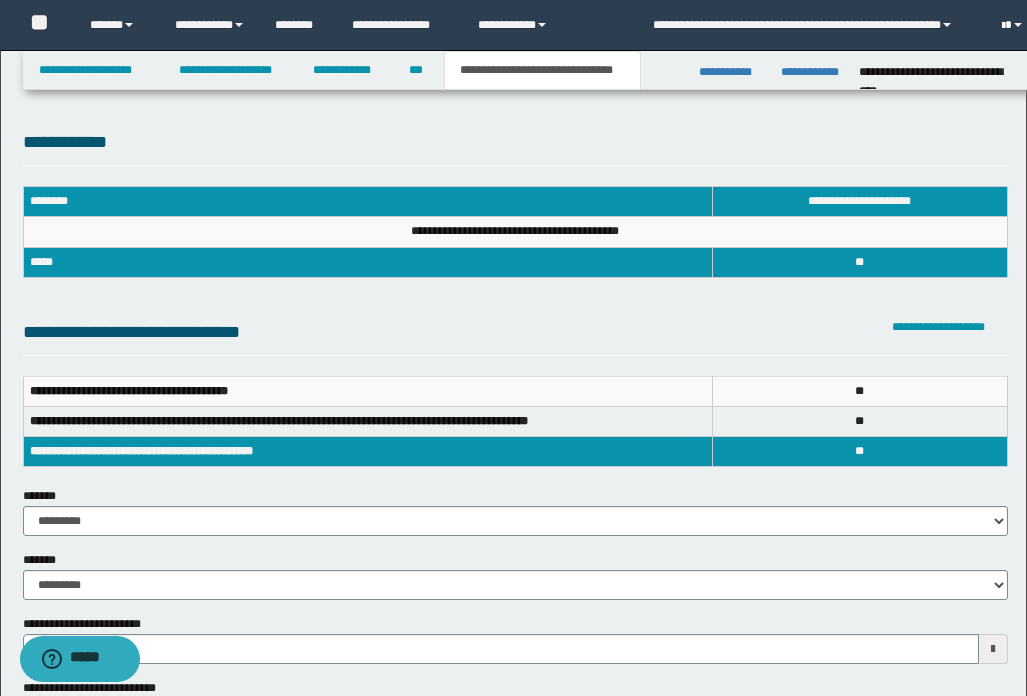 scroll, scrollTop: 0, scrollLeft: 0, axis: both 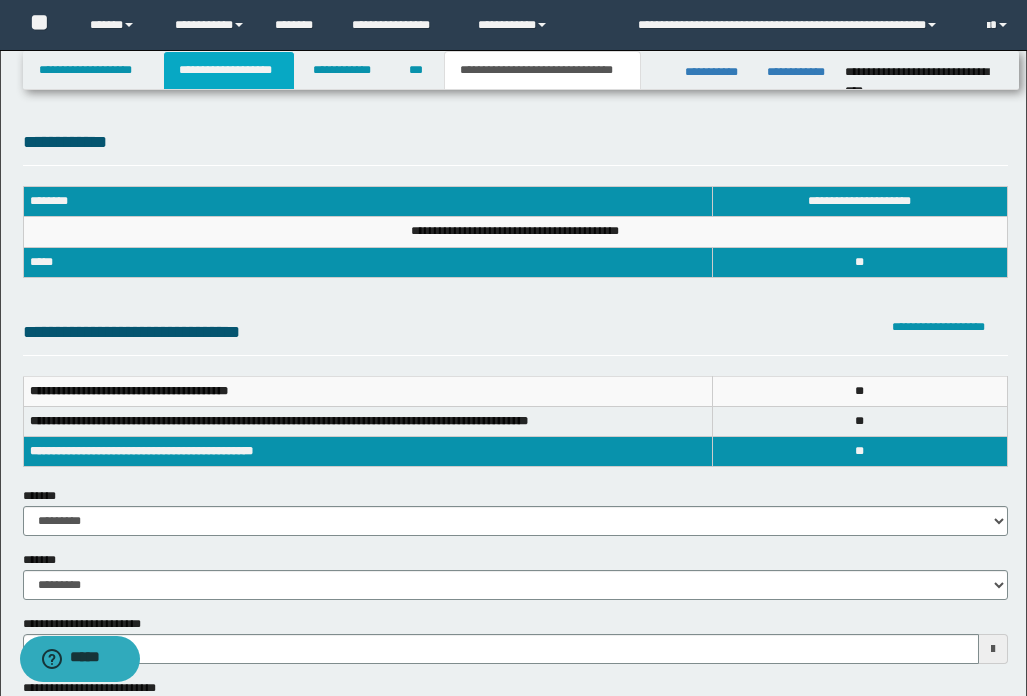 click on "**********" at bounding box center [229, 70] 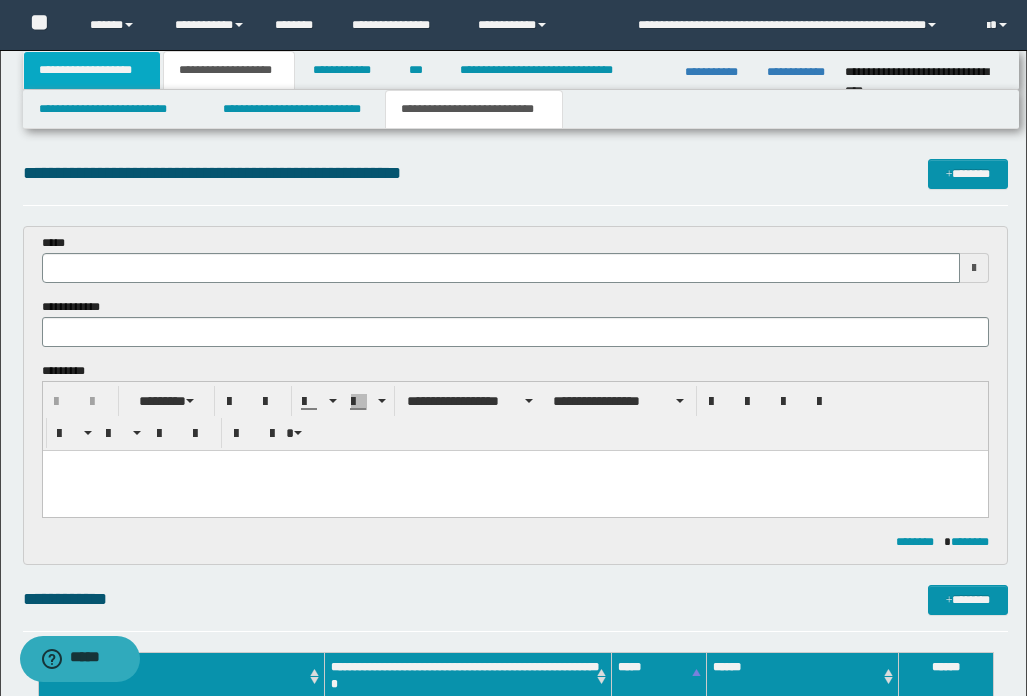 click on "**********" at bounding box center [92, 70] 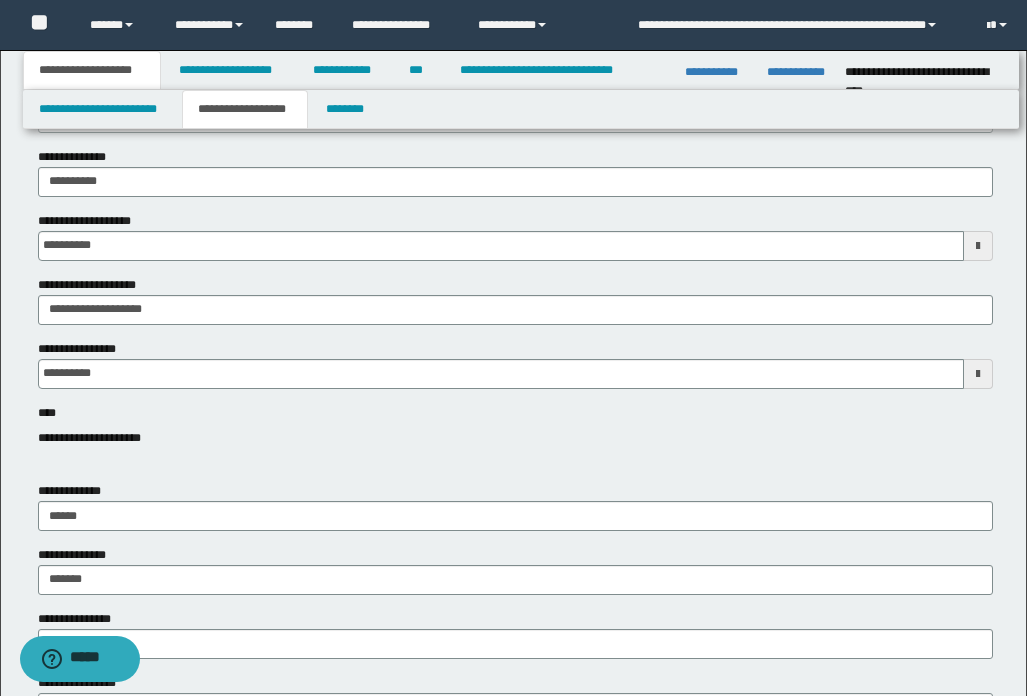 scroll, scrollTop: 100, scrollLeft: 0, axis: vertical 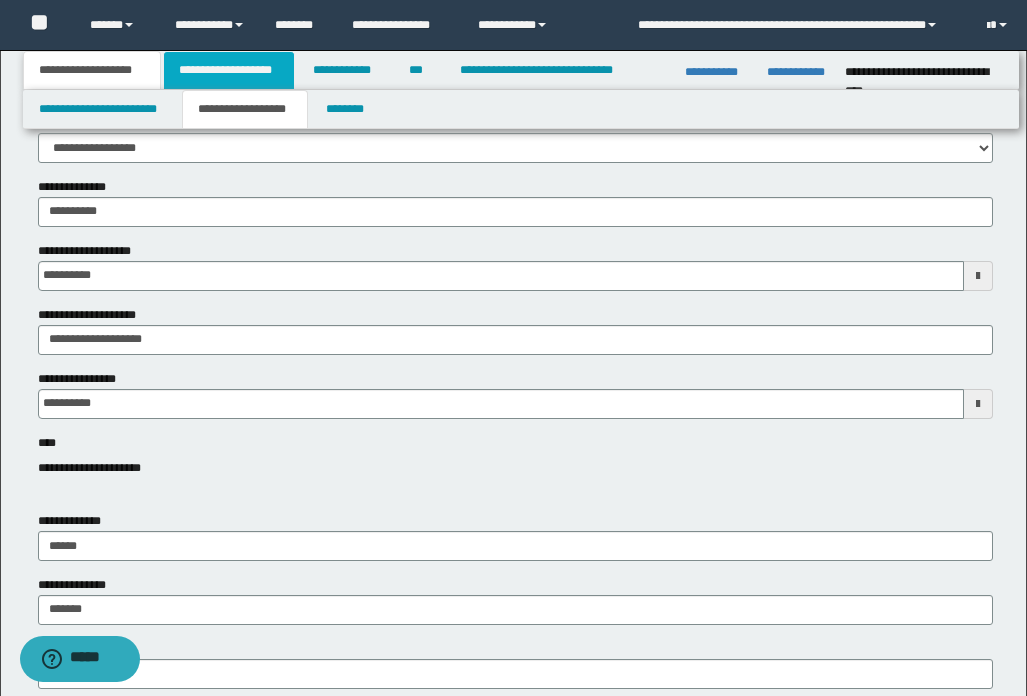 click on "**********" at bounding box center [229, 70] 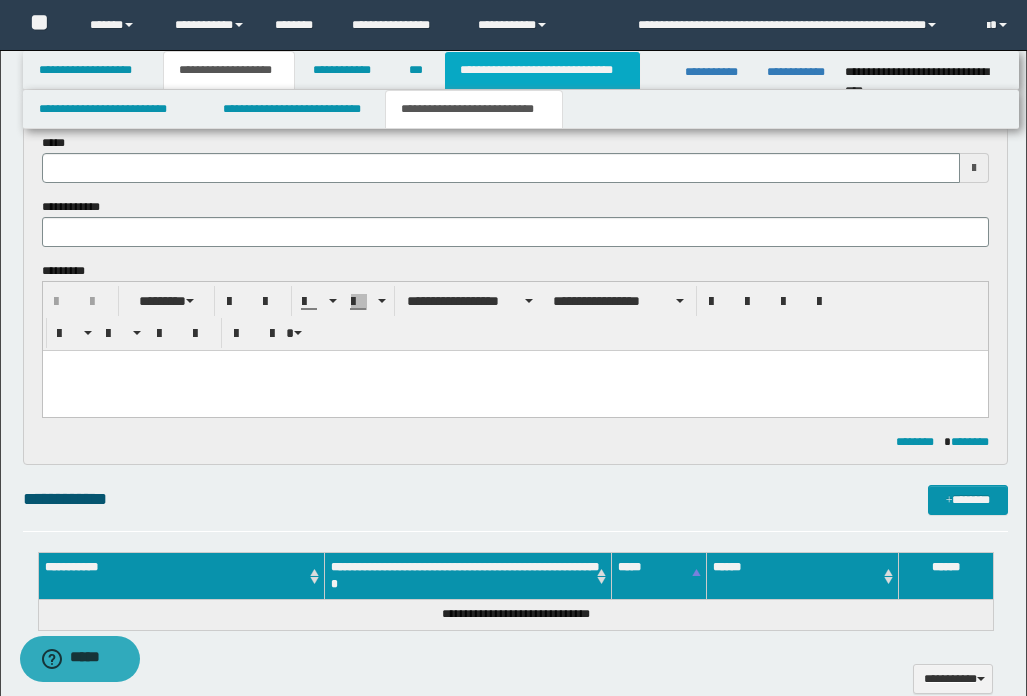 click on "**********" at bounding box center [542, 70] 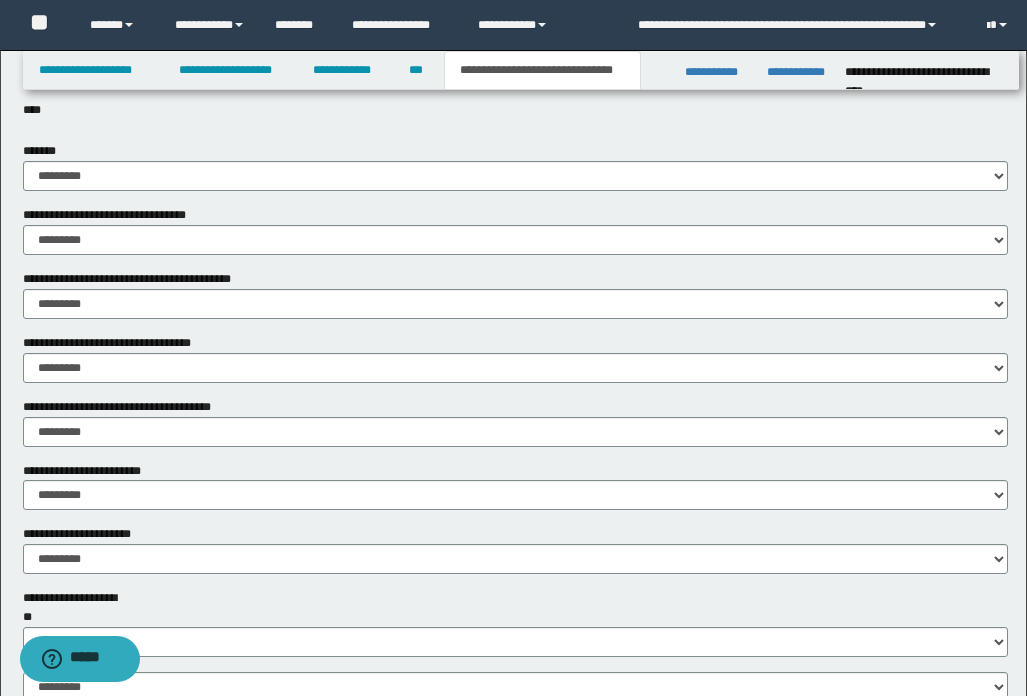 scroll, scrollTop: 969, scrollLeft: 0, axis: vertical 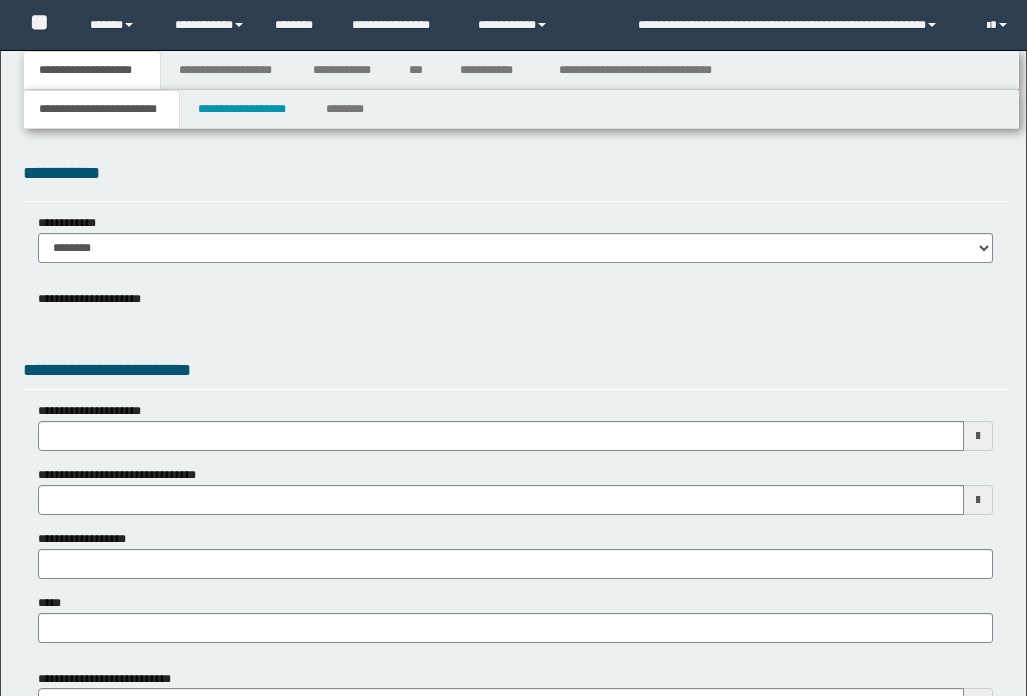 type 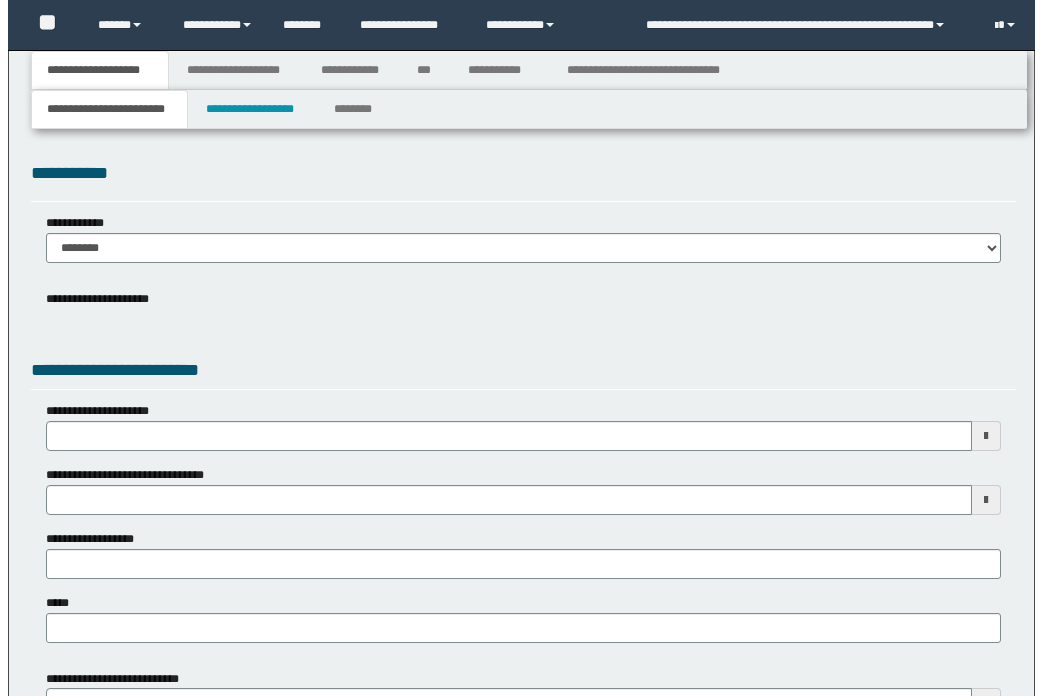 scroll, scrollTop: 0, scrollLeft: 0, axis: both 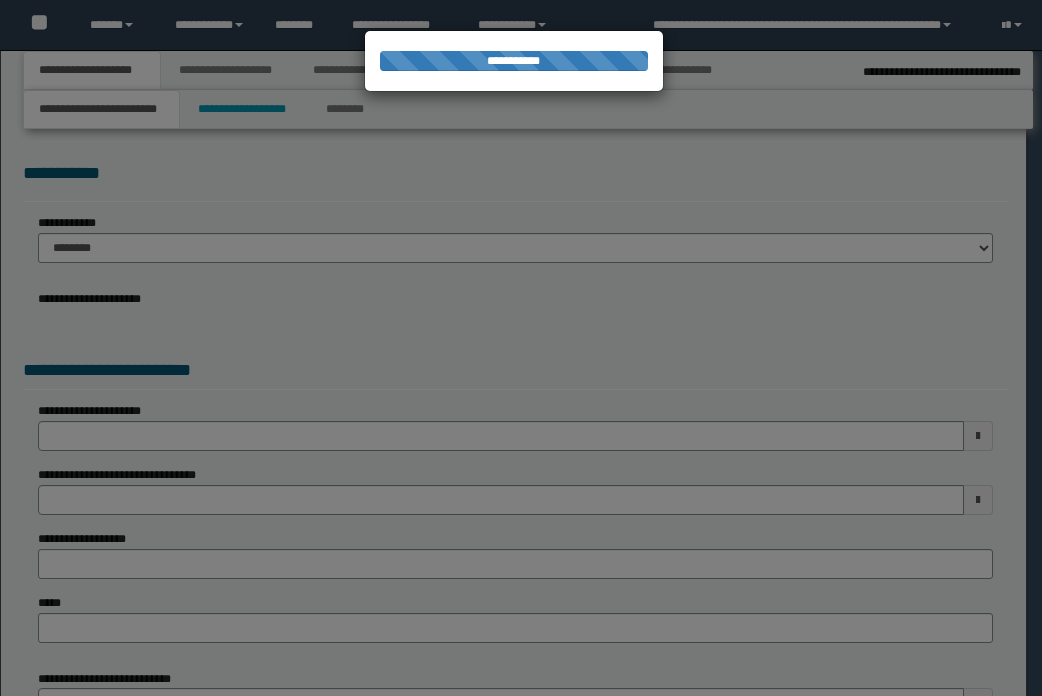 type on "**********" 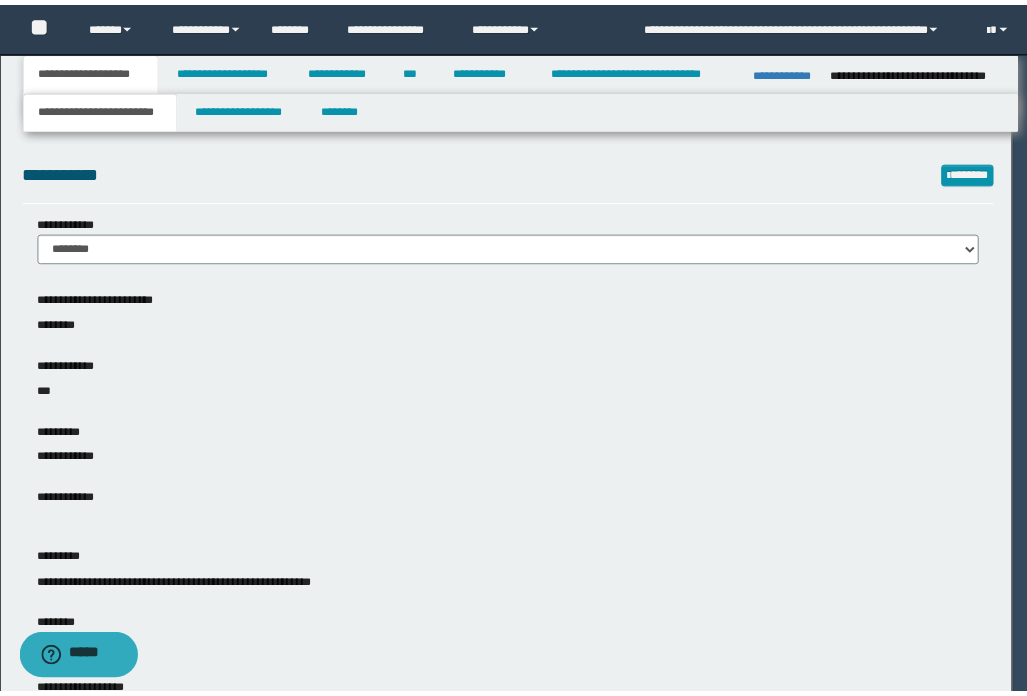 scroll, scrollTop: 0, scrollLeft: 0, axis: both 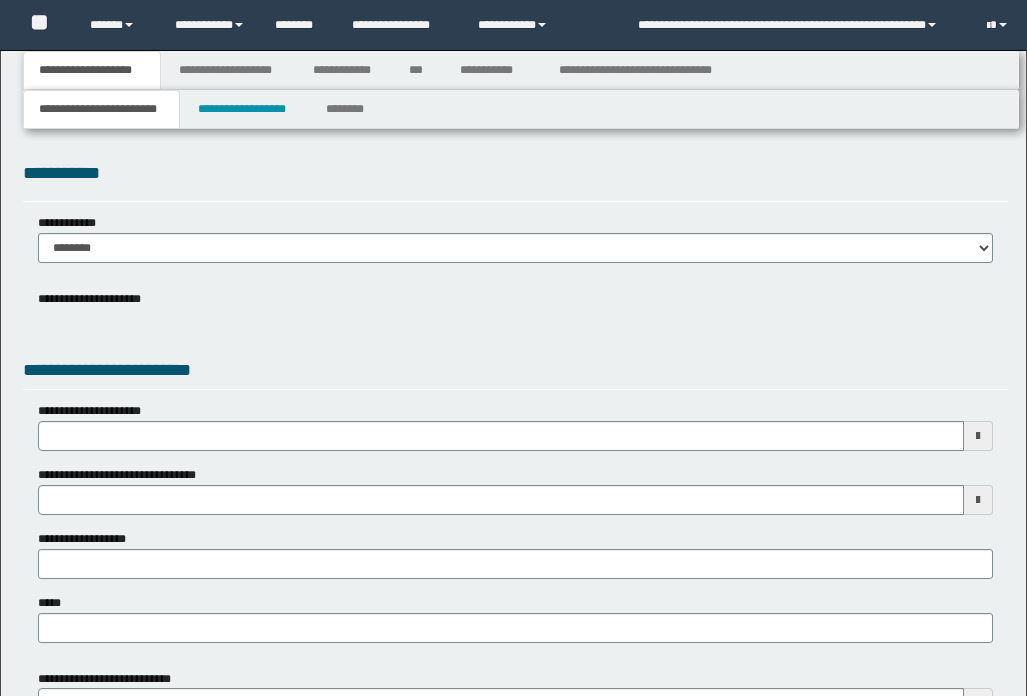 type 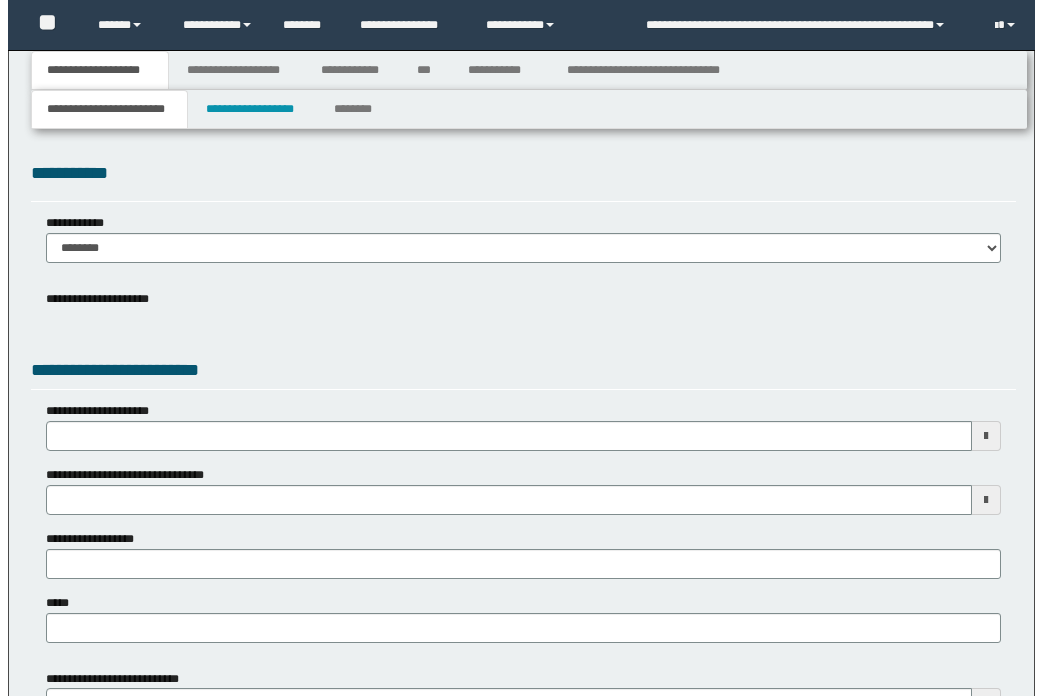 scroll, scrollTop: 0, scrollLeft: 0, axis: both 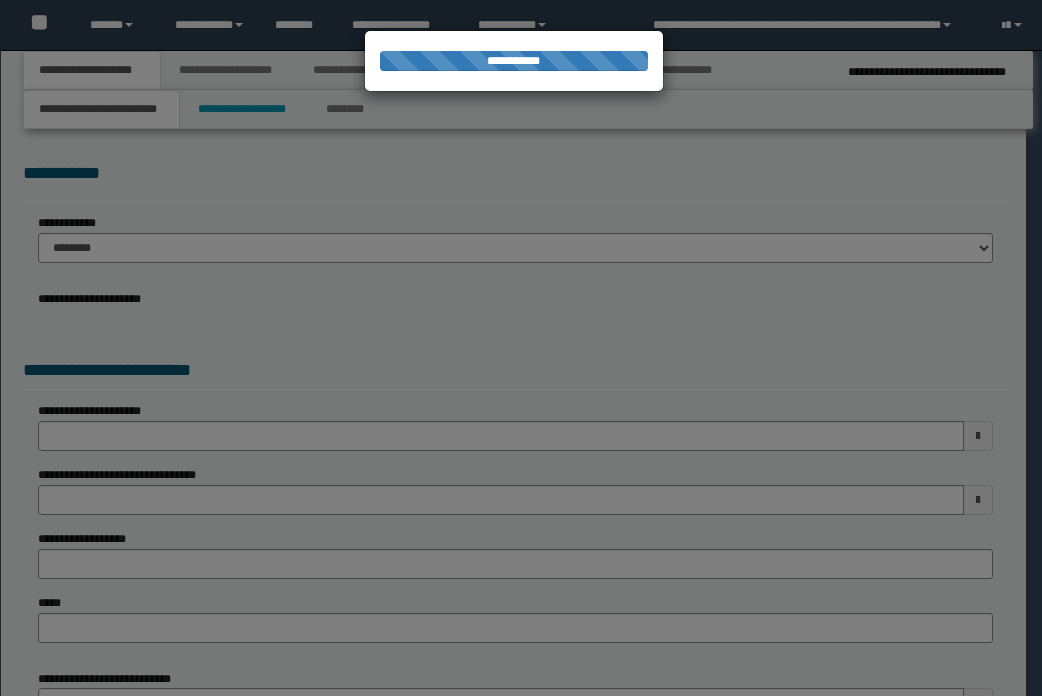 type on "**********" 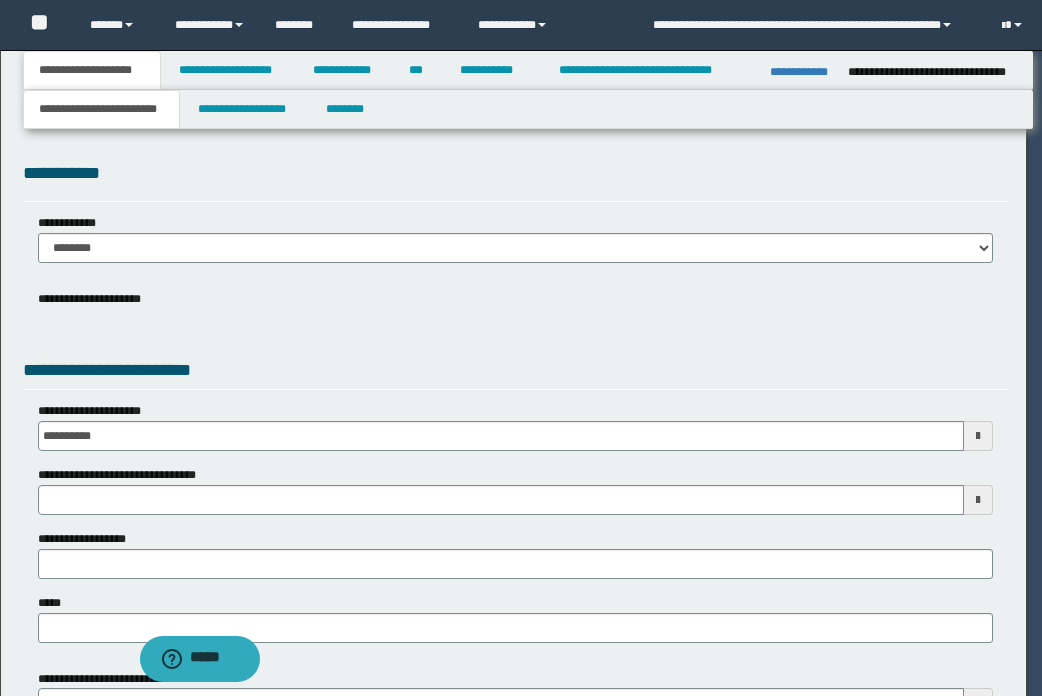 scroll, scrollTop: 0, scrollLeft: 0, axis: both 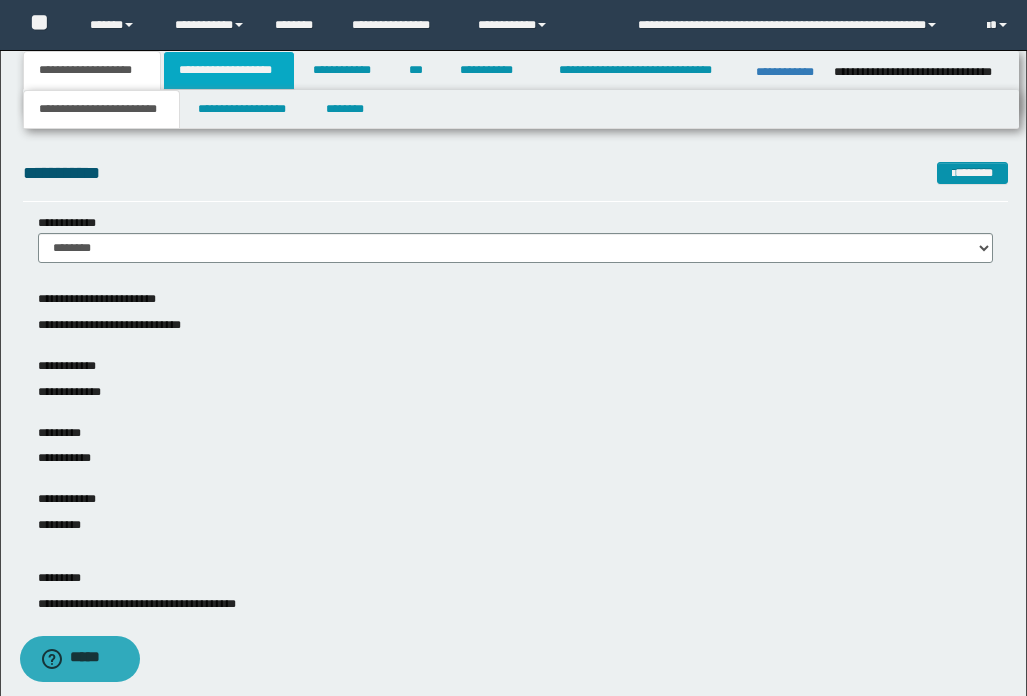 click on "**********" at bounding box center [229, 70] 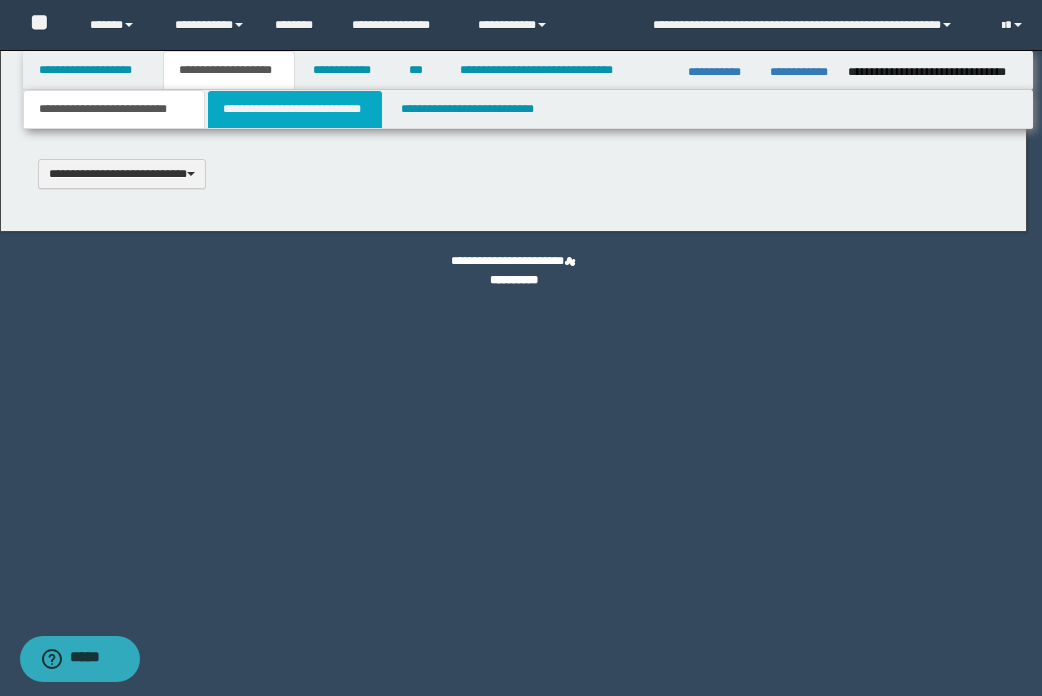click on "**********" at bounding box center (295, 109) 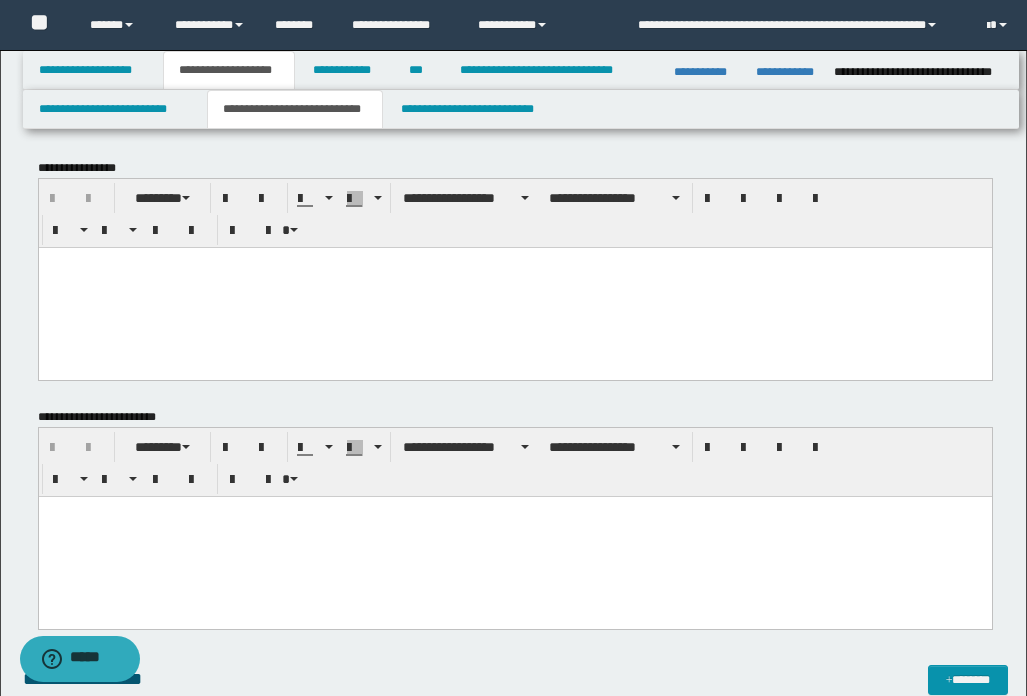 scroll, scrollTop: 0, scrollLeft: 0, axis: both 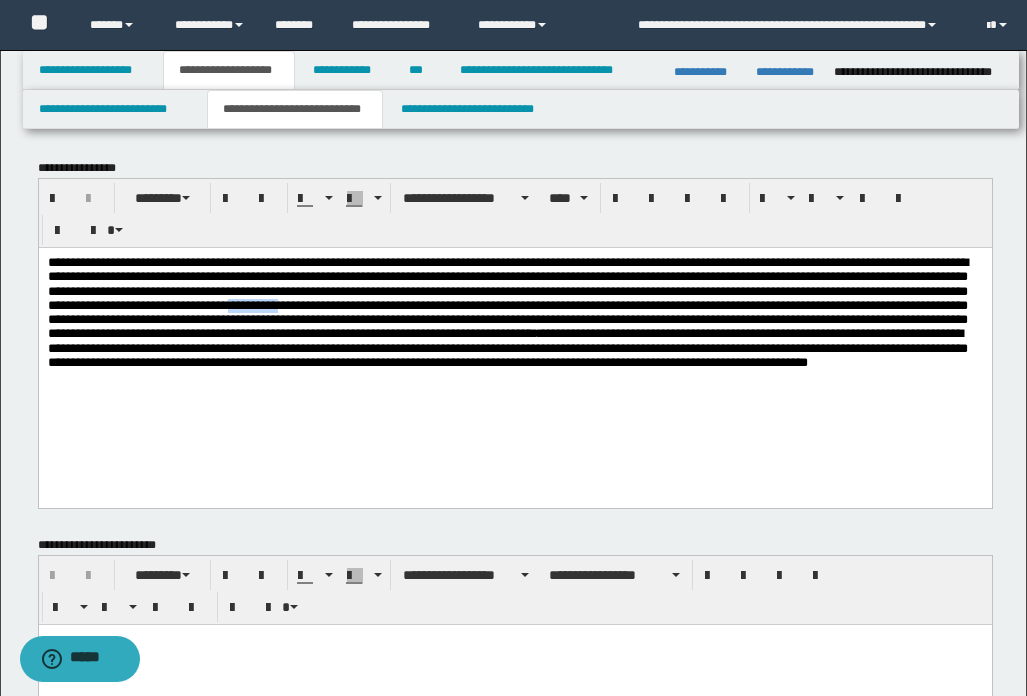 click on "**********" at bounding box center (507, 297) 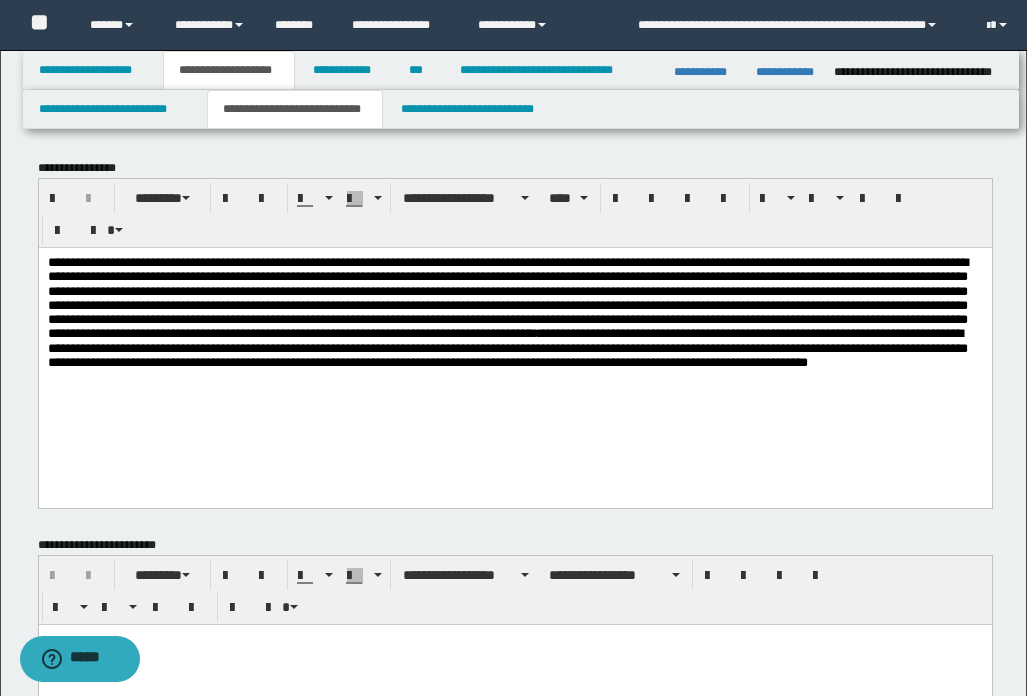 click on "**********" at bounding box center (507, 297) 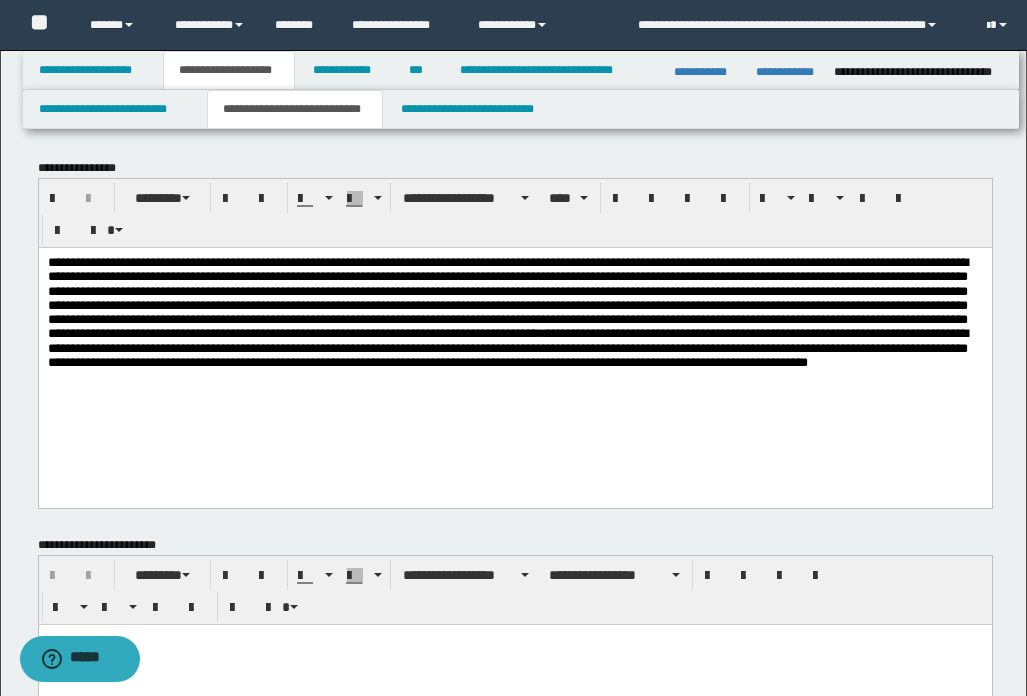 drag, startPoint x: 39, startPoint y: 265, endPoint x: 413, endPoint y: 410, distance: 401.12466 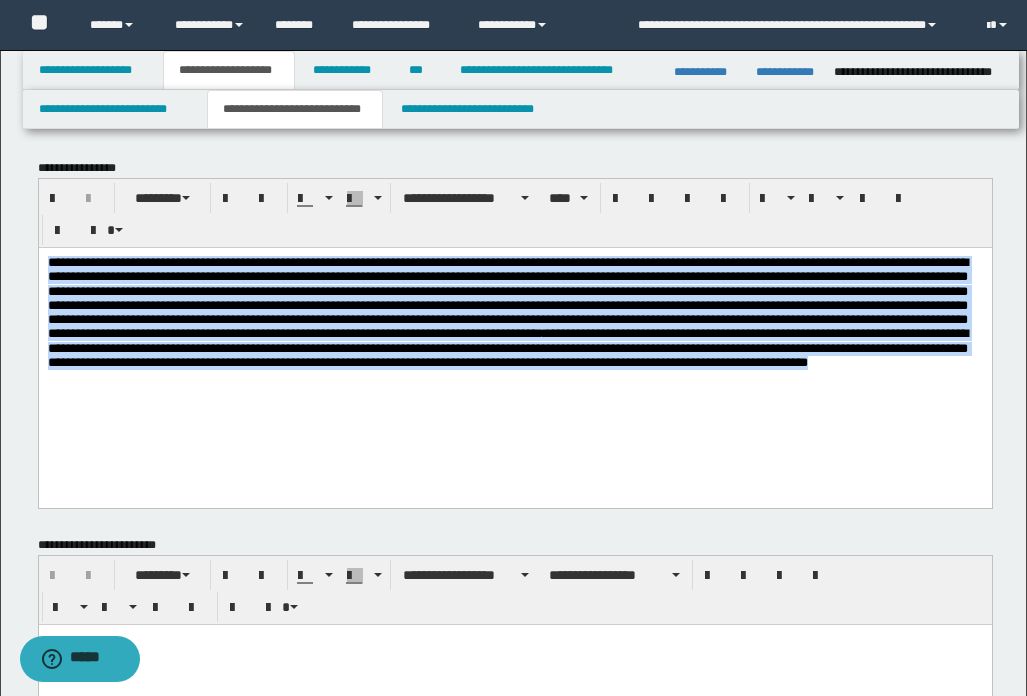 drag, startPoint x: 49, startPoint y: 261, endPoint x: 510, endPoint y: 417, distance: 486.67957 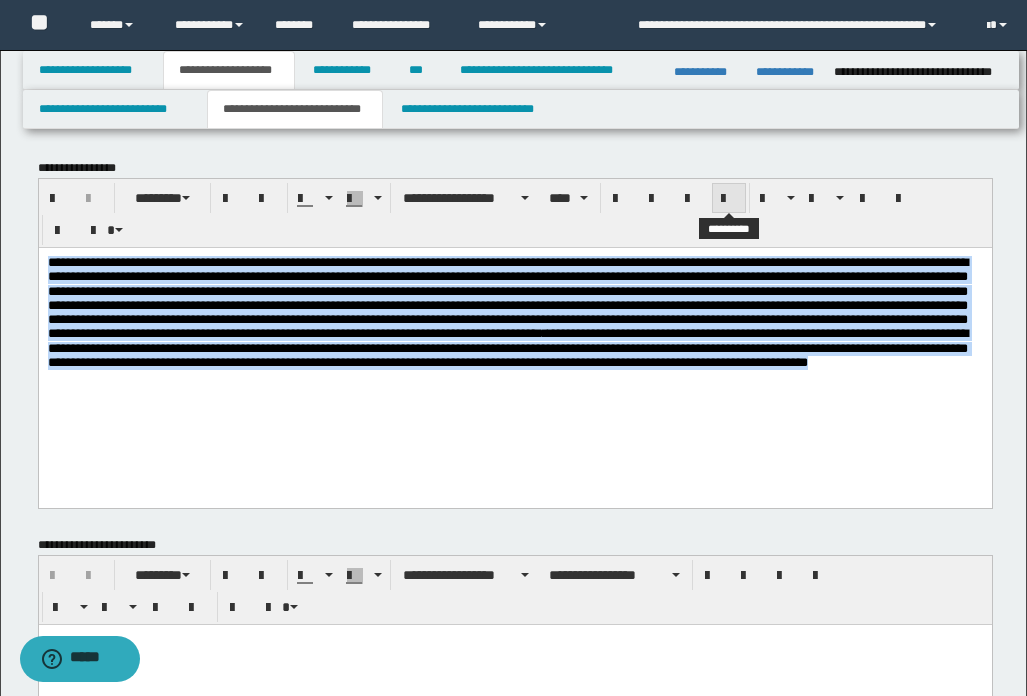 click at bounding box center (729, 199) 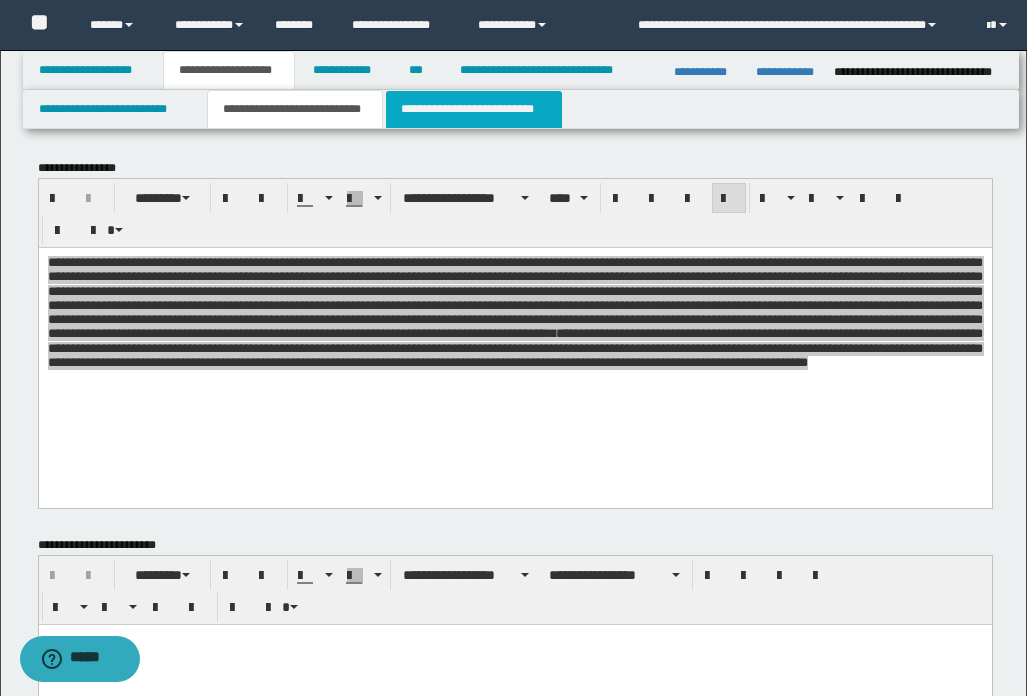 click on "**********" at bounding box center [474, 109] 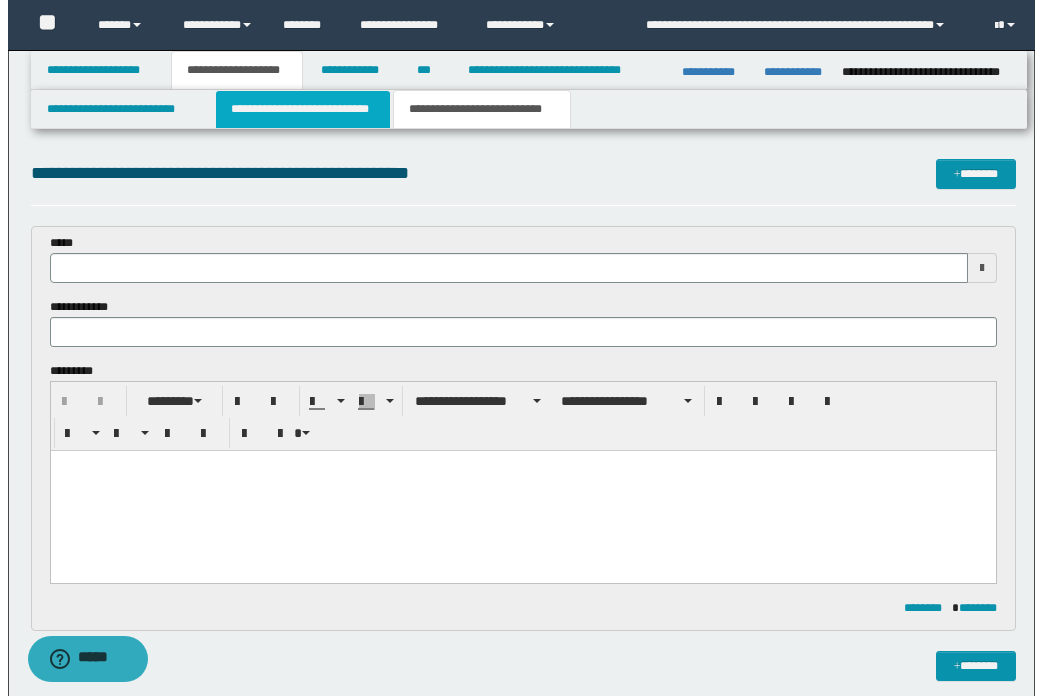 scroll, scrollTop: 0, scrollLeft: 0, axis: both 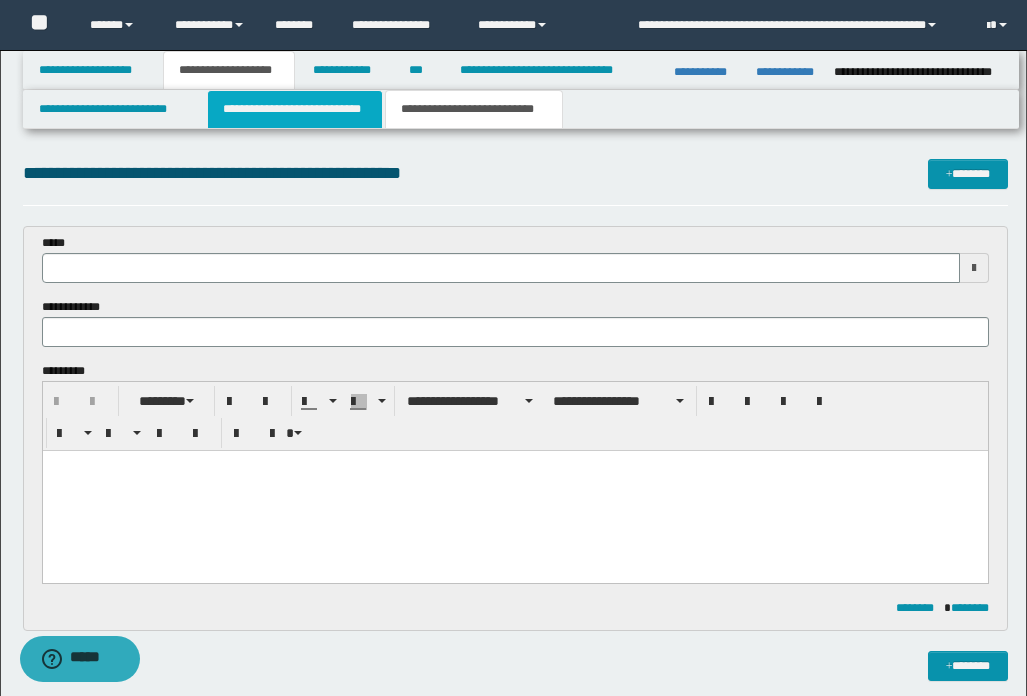 click on "**********" at bounding box center (295, 109) 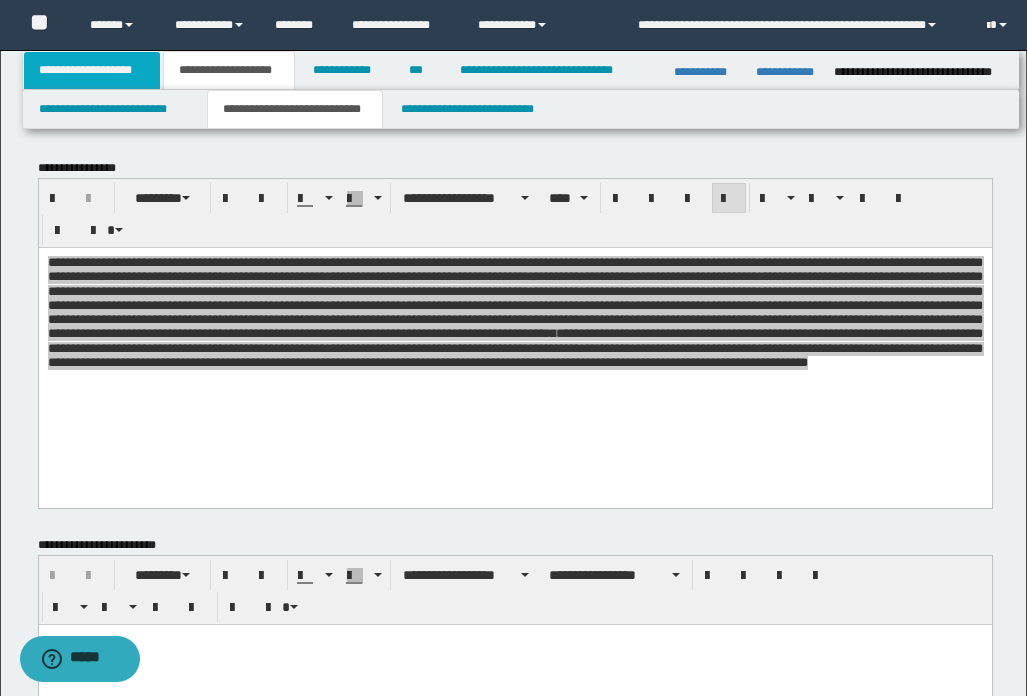 click on "**********" at bounding box center (92, 70) 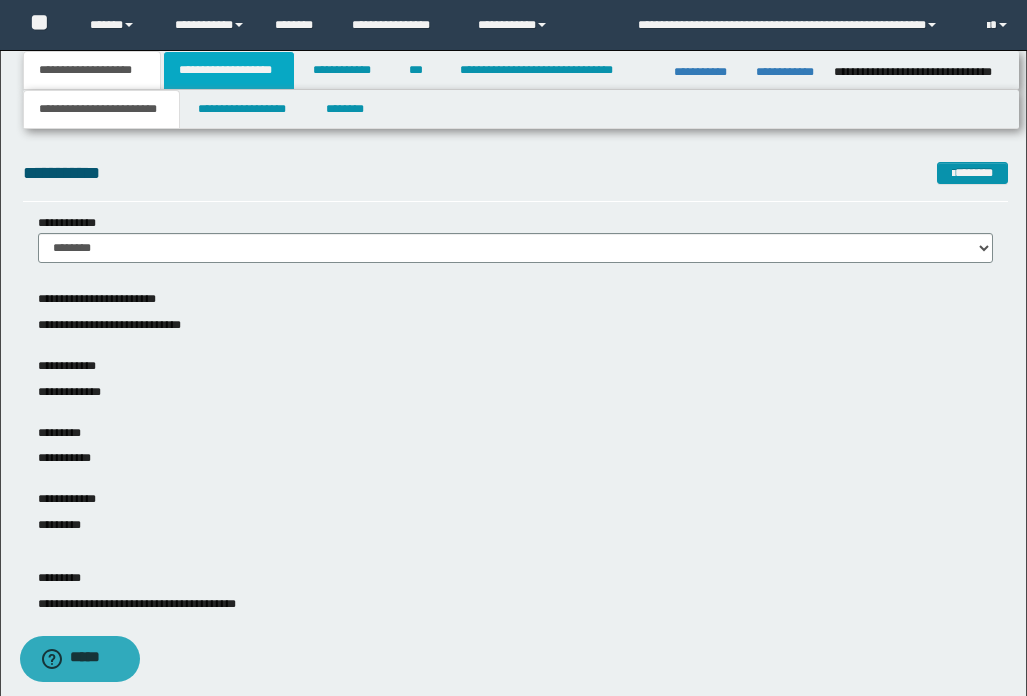 click on "**********" at bounding box center (229, 70) 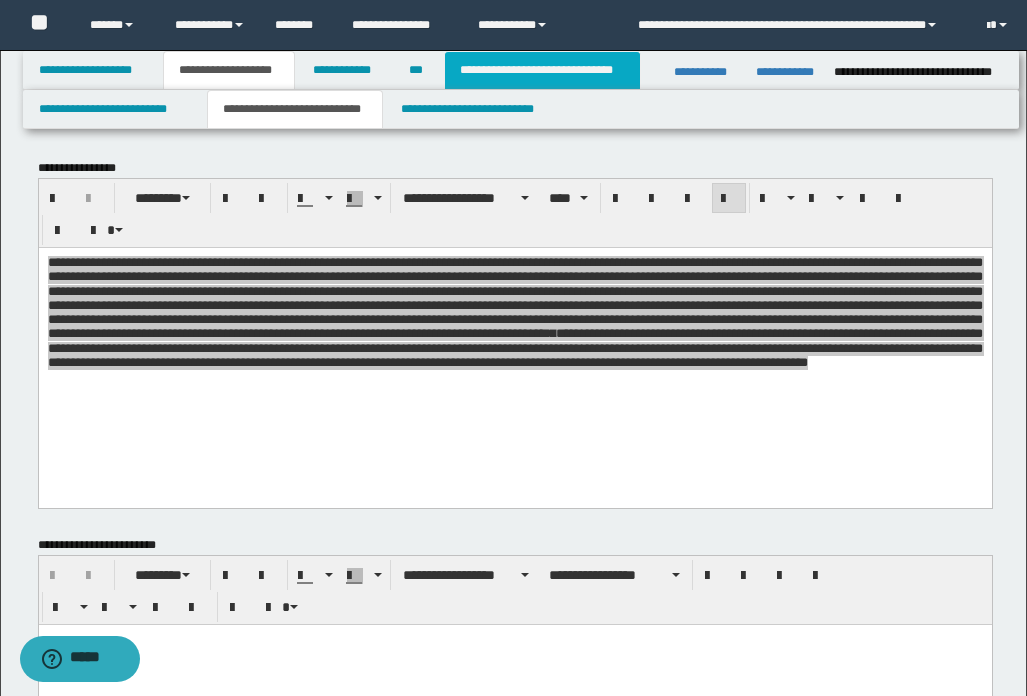 click on "**********" at bounding box center [542, 70] 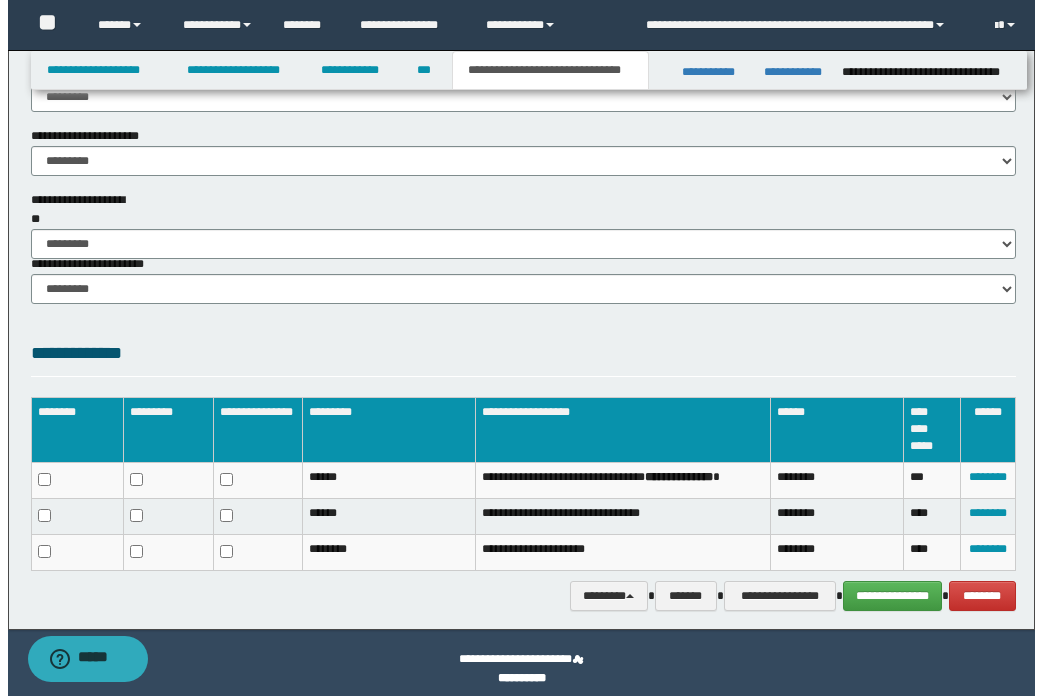 scroll, scrollTop: 1338, scrollLeft: 0, axis: vertical 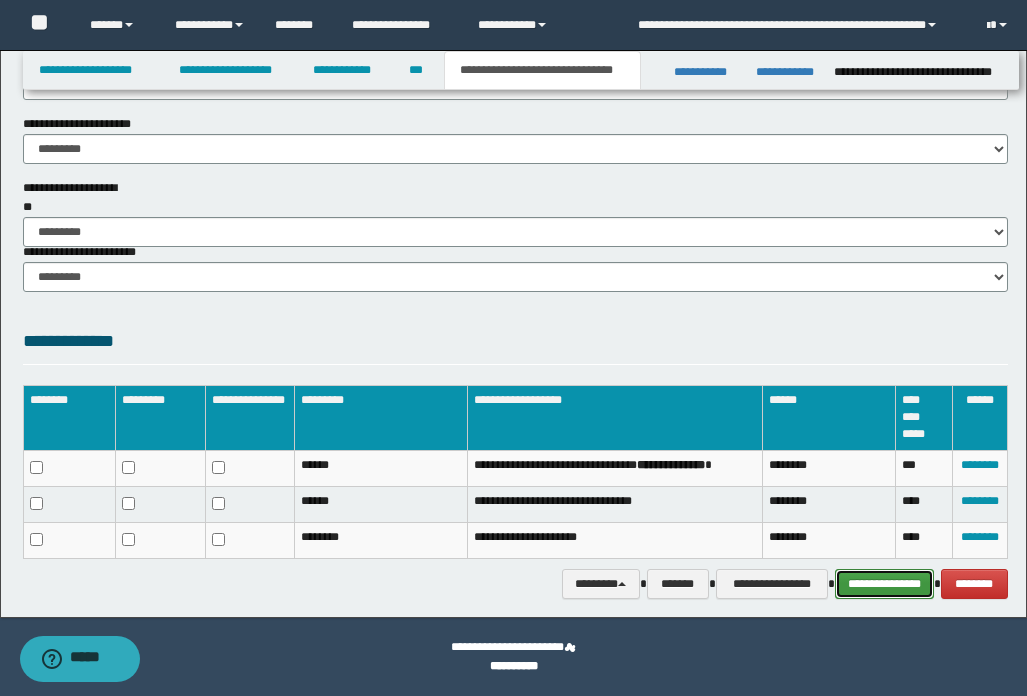 click on "**********" at bounding box center [884, 584] 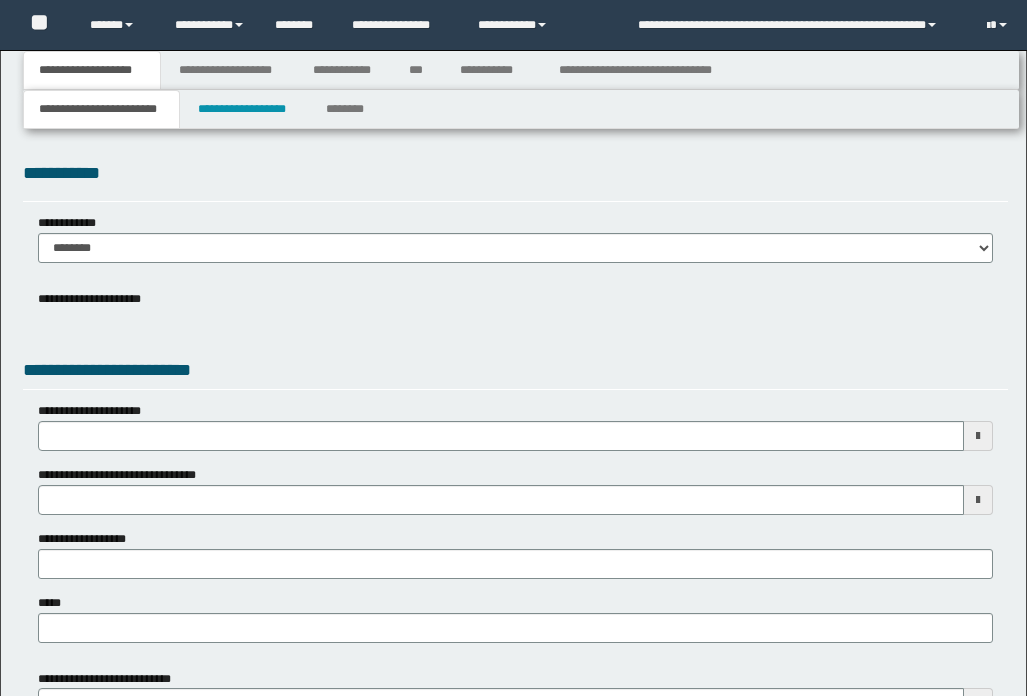 type 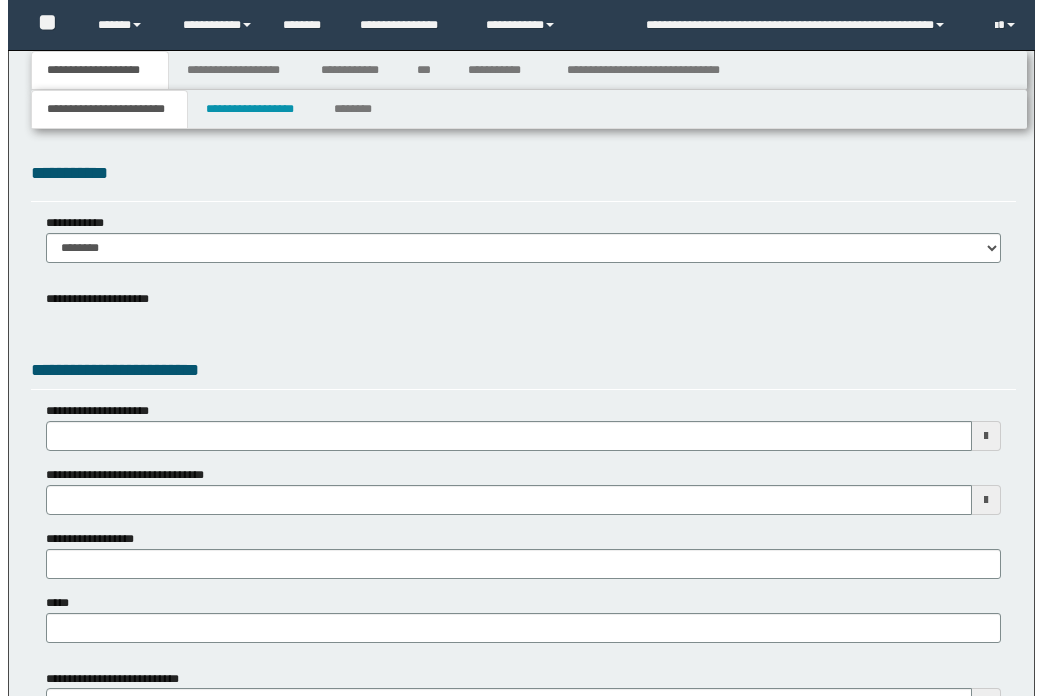 scroll, scrollTop: 0, scrollLeft: 0, axis: both 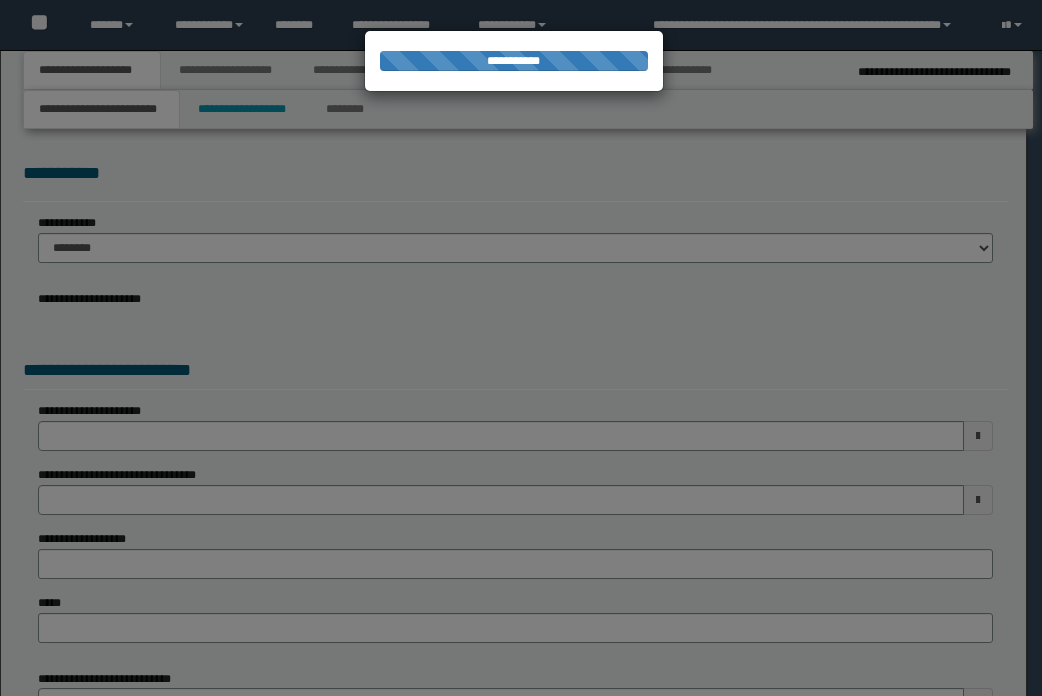 type on "**********" 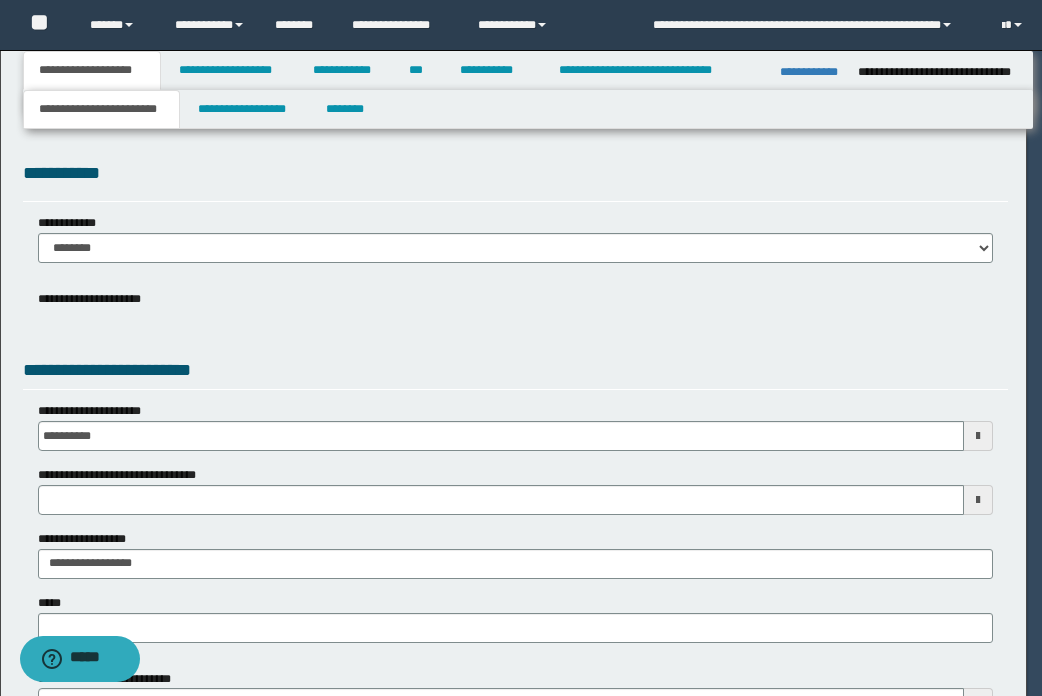 scroll, scrollTop: 0, scrollLeft: 0, axis: both 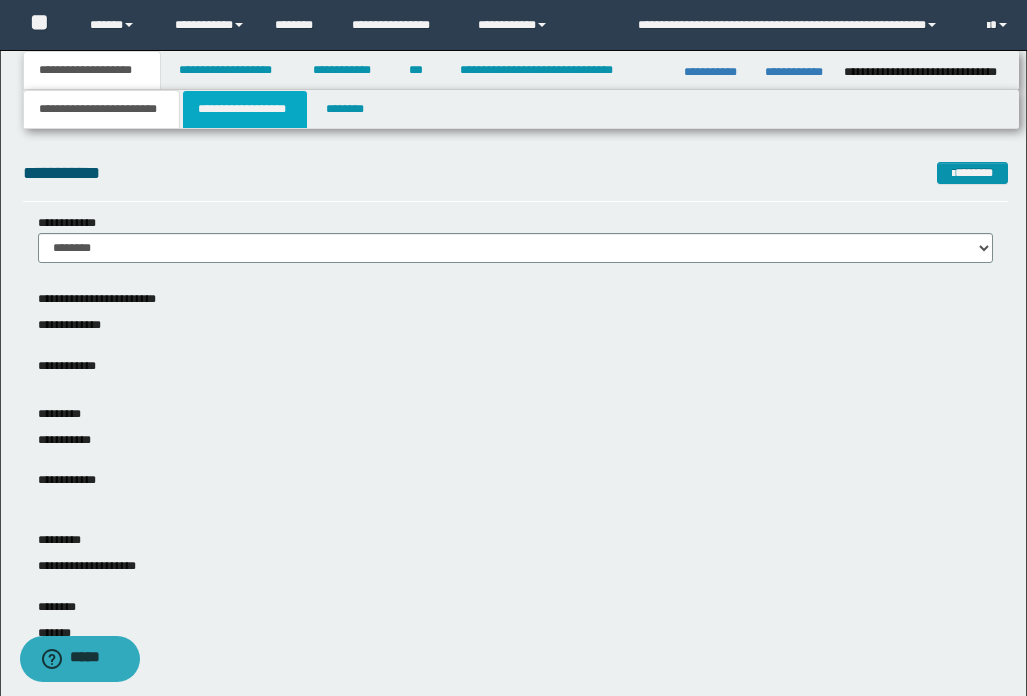click on "**********" at bounding box center [245, 109] 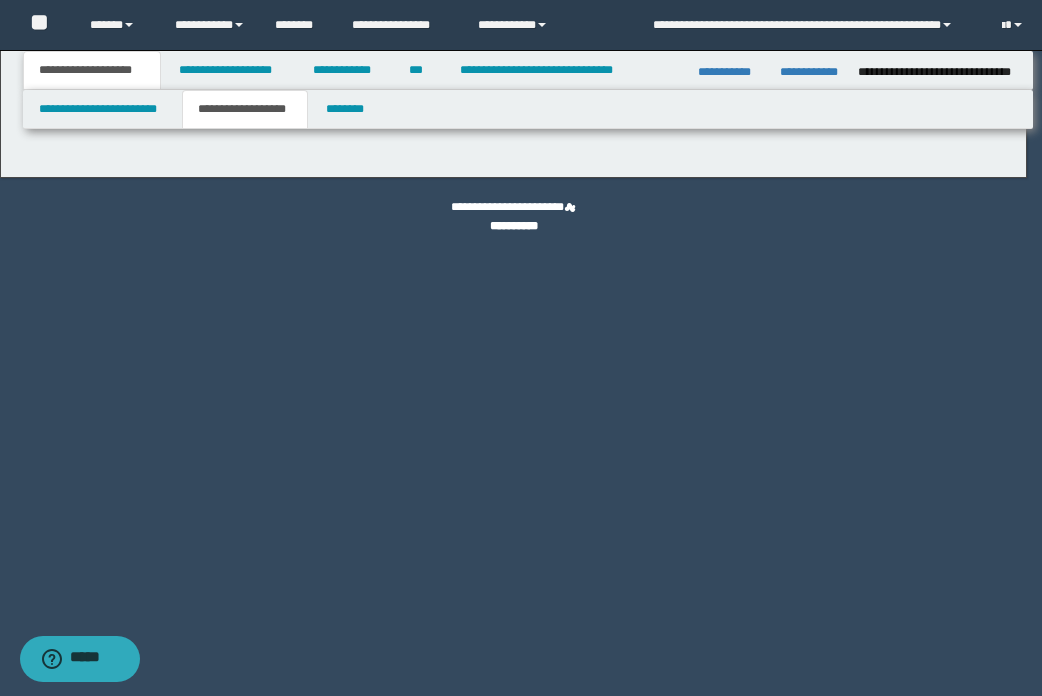 type on "**********" 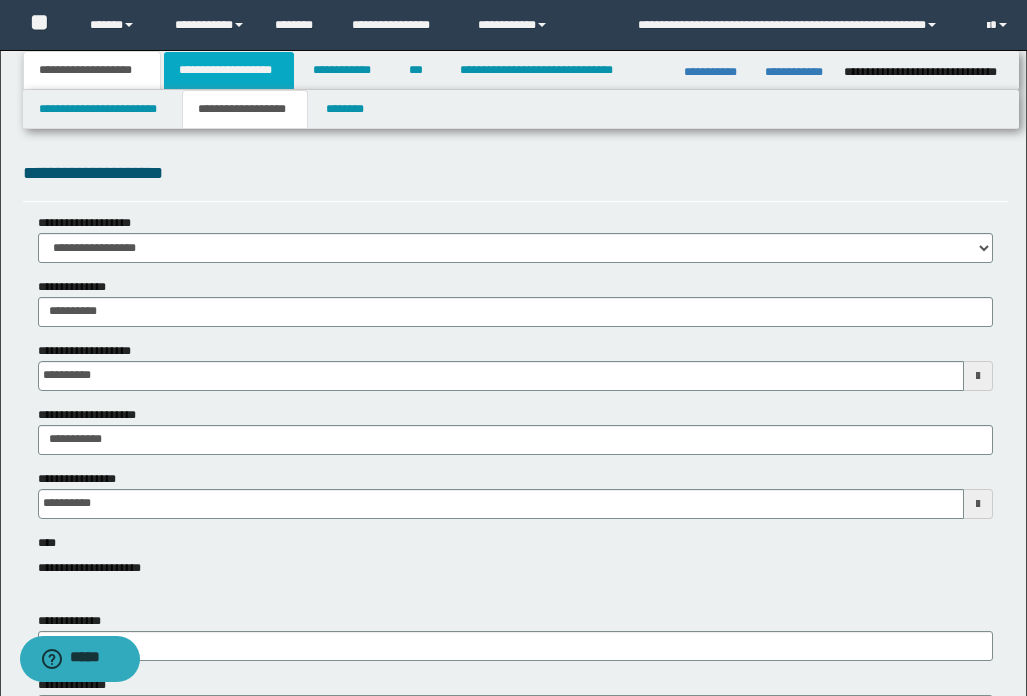 click on "**********" at bounding box center [229, 70] 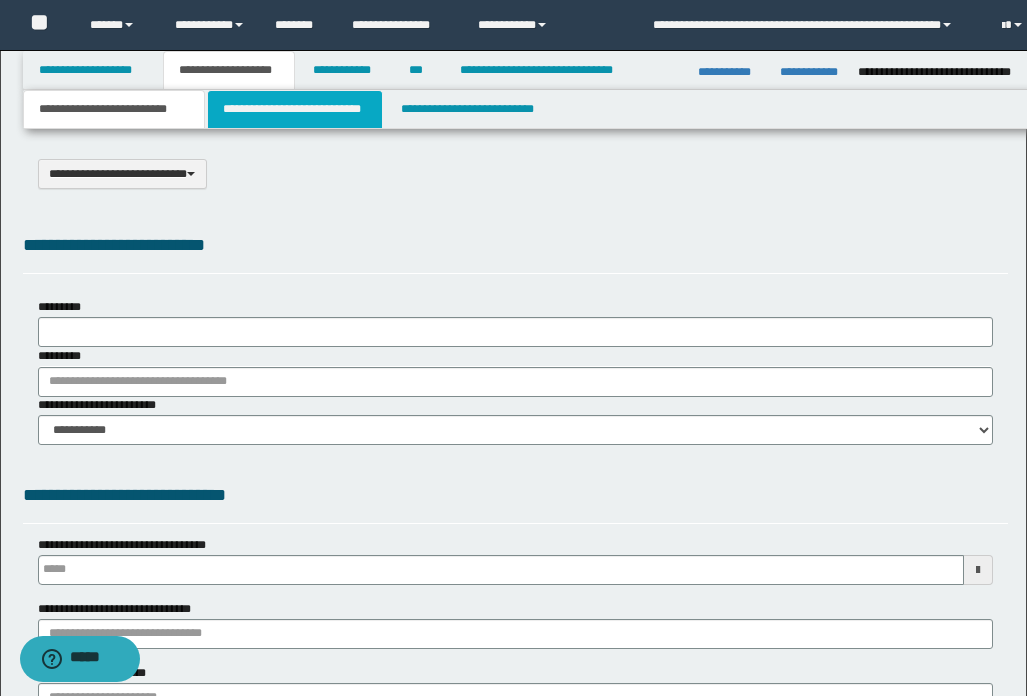 scroll, scrollTop: 0, scrollLeft: 0, axis: both 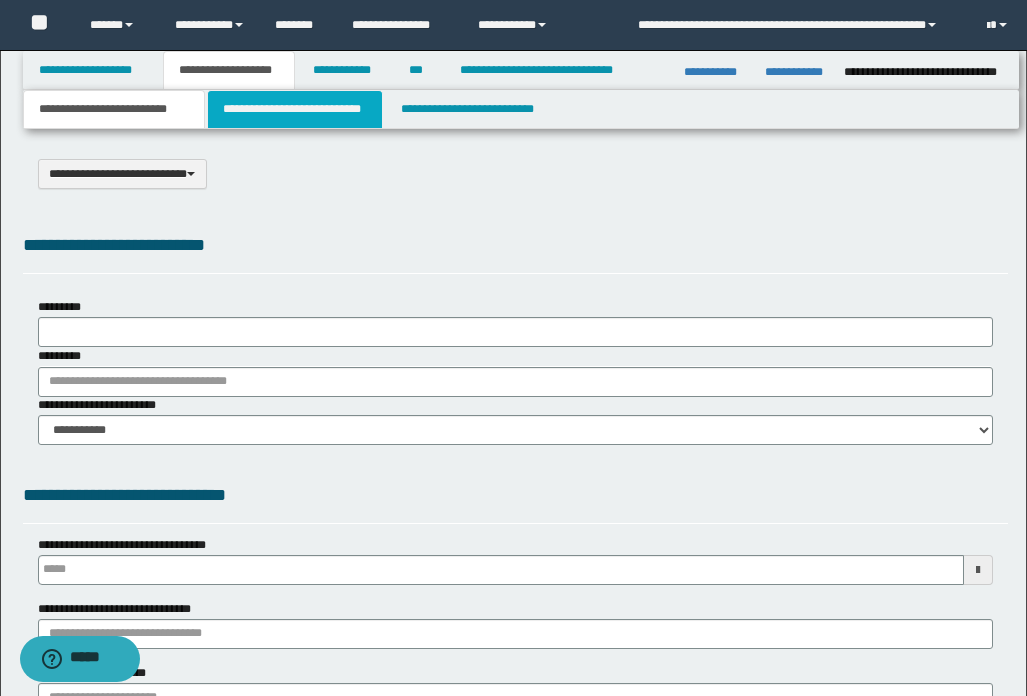 click on "**********" at bounding box center [295, 109] 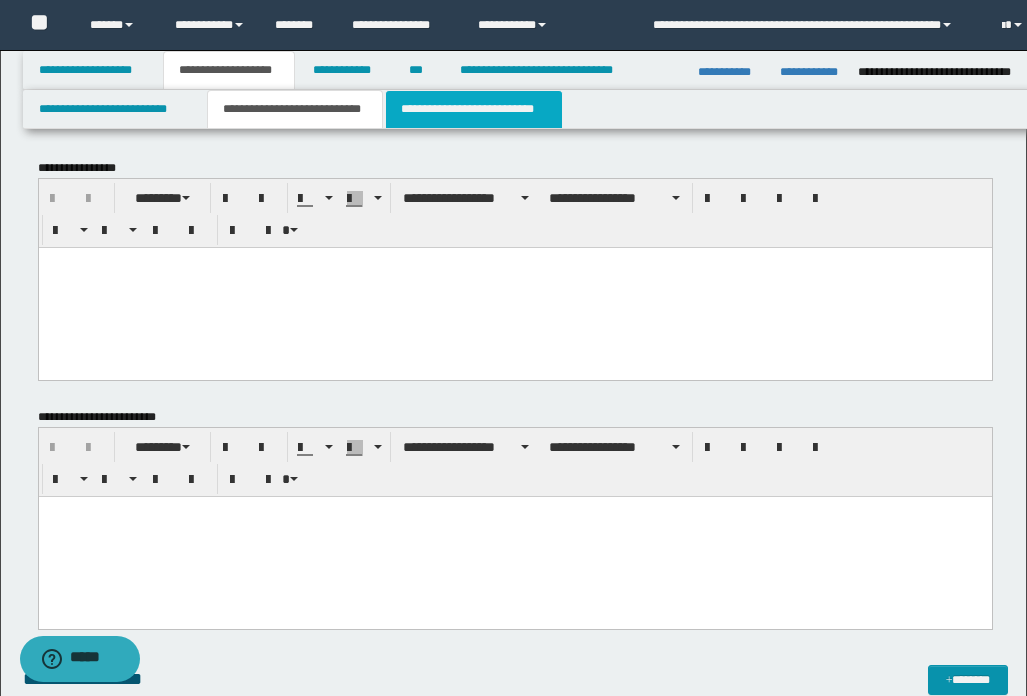 scroll, scrollTop: 0, scrollLeft: 0, axis: both 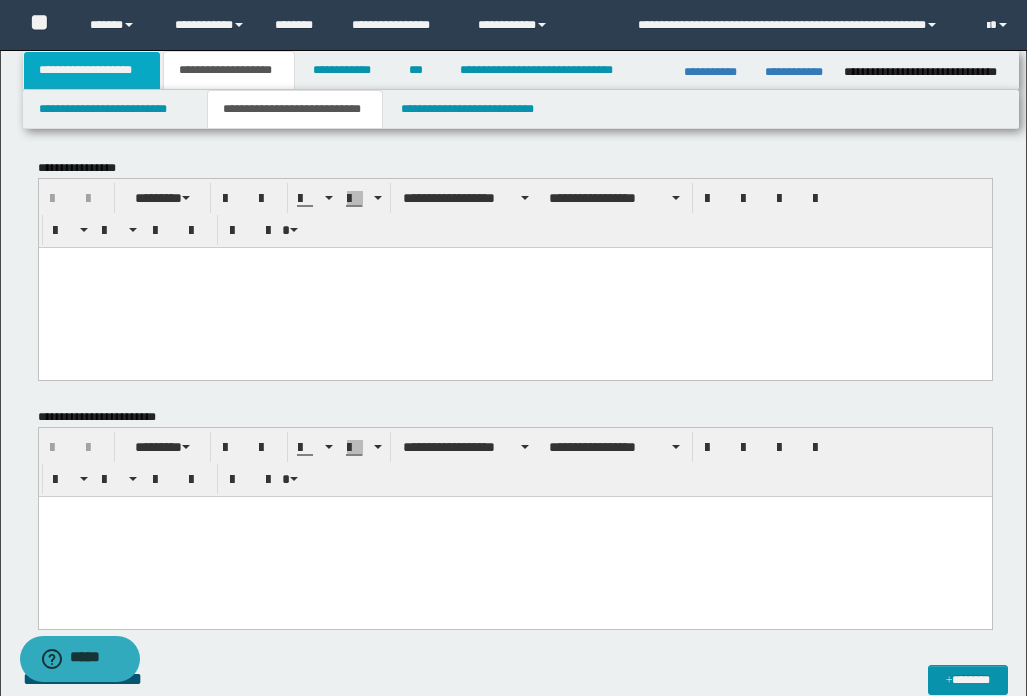 click on "**********" at bounding box center (92, 70) 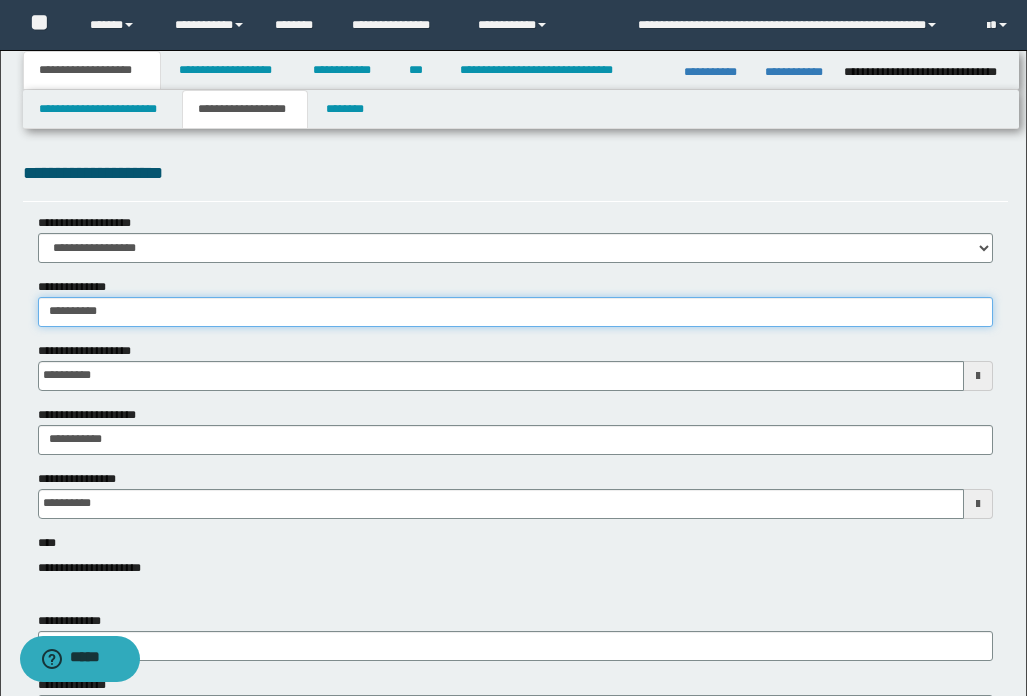 click on "**********" at bounding box center [515, 312] 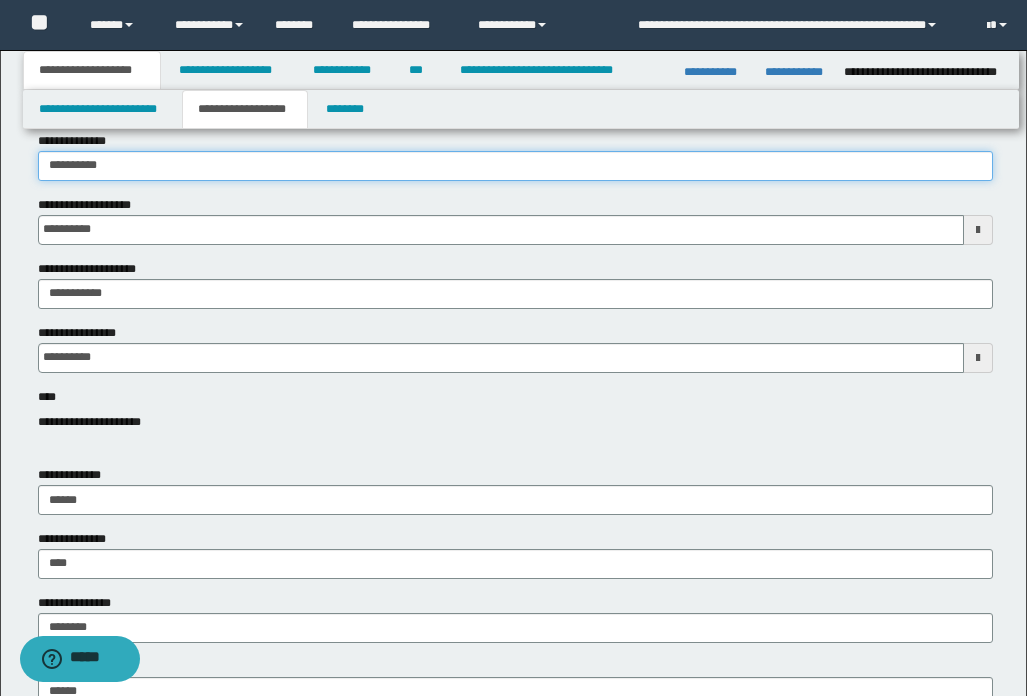 scroll, scrollTop: 100, scrollLeft: 0, axis: vertical 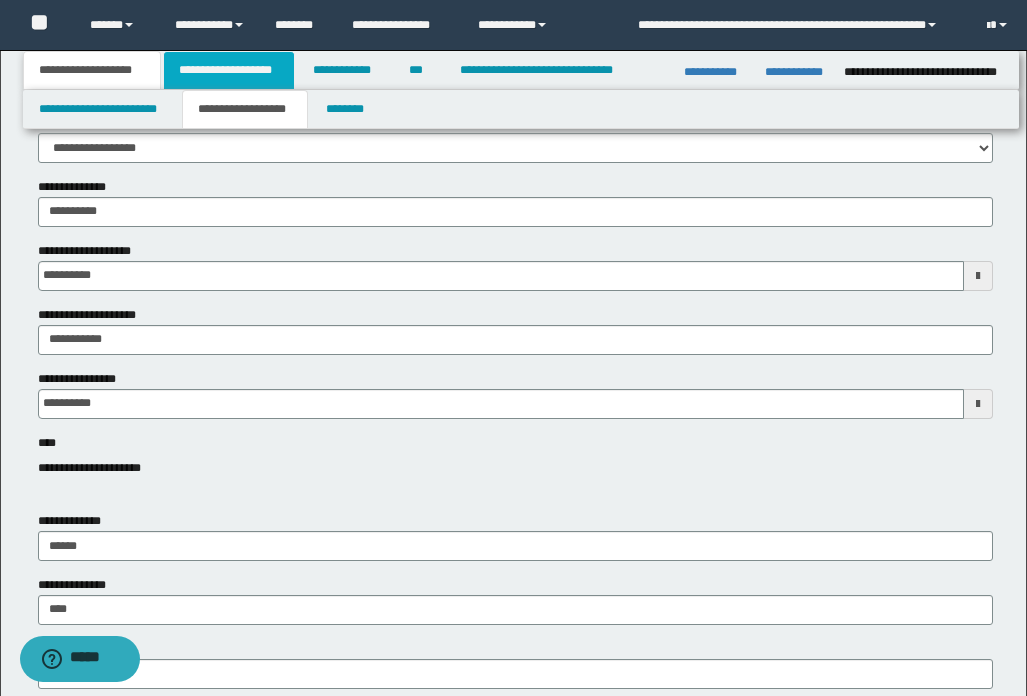 click on "**********" at bounding box center (229, 70) 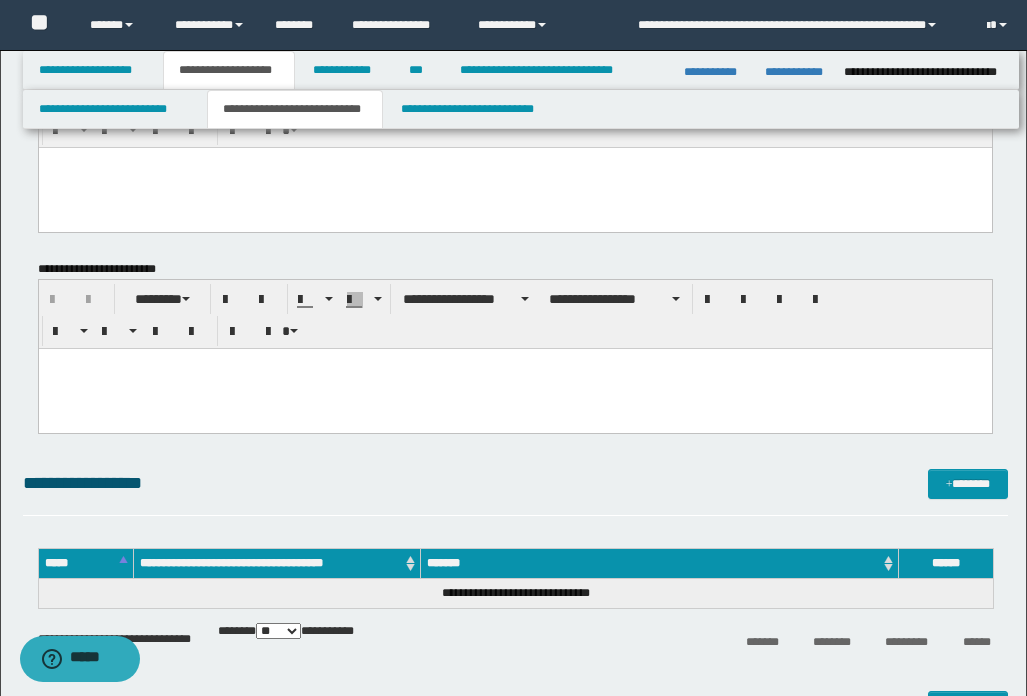 click at bounding box center [514, 388] 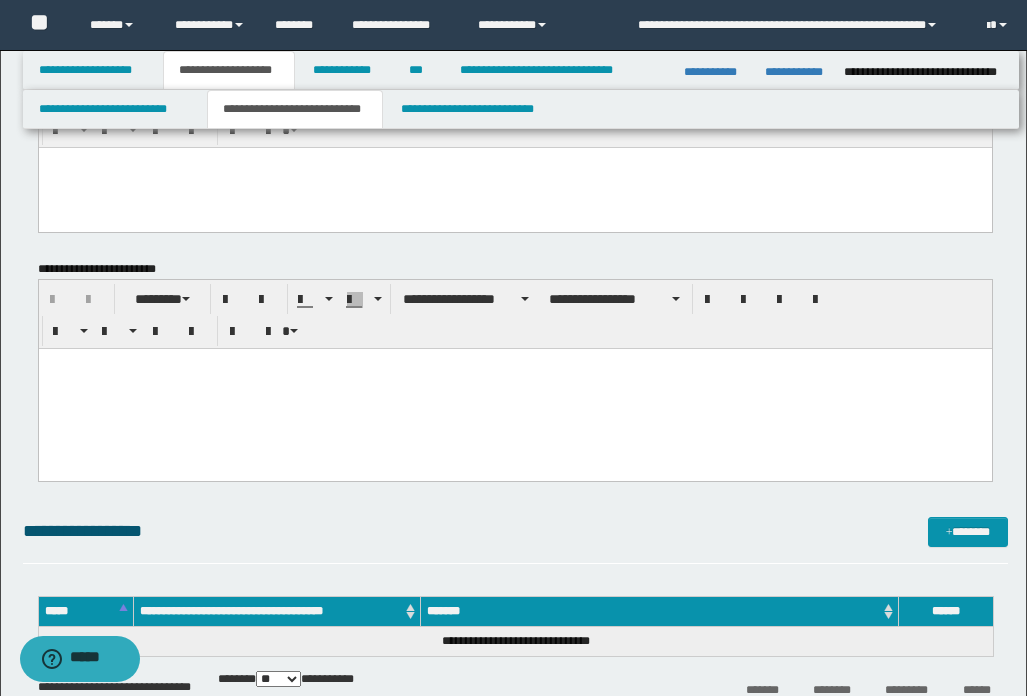 type 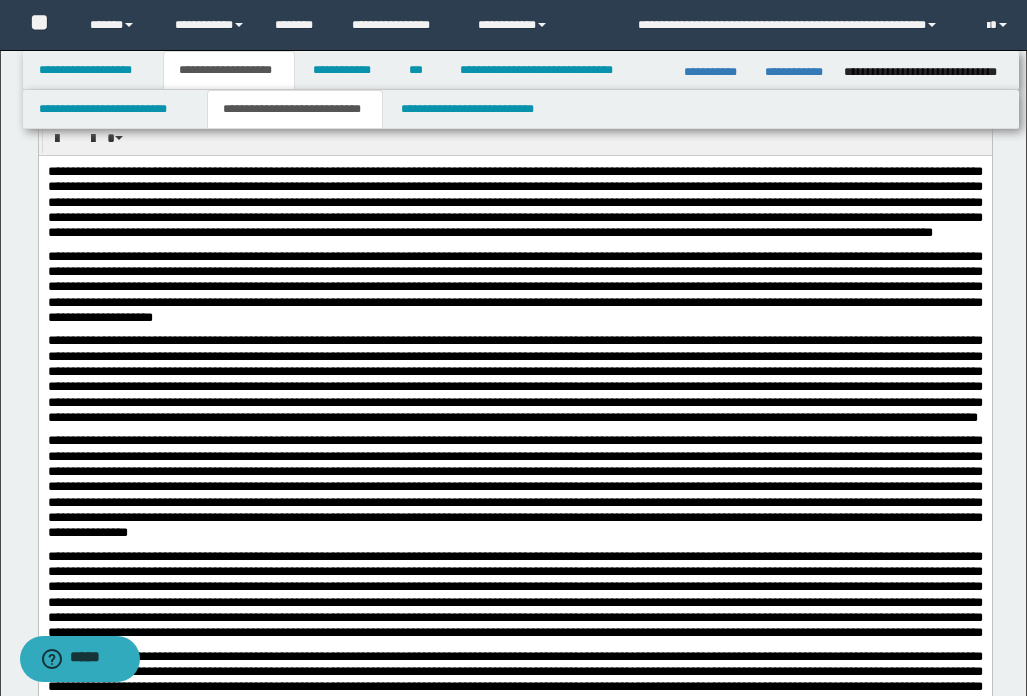 scroll, scrollTop: 300, scrollLeft: 0, axis: vertical 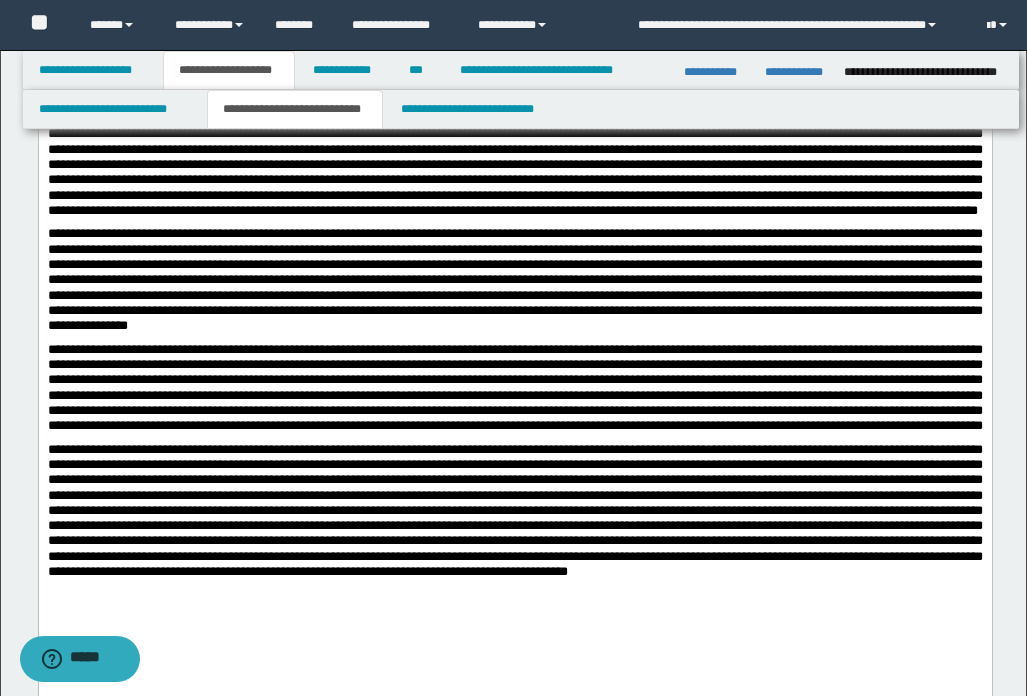 click at bounding box center [514, 388] 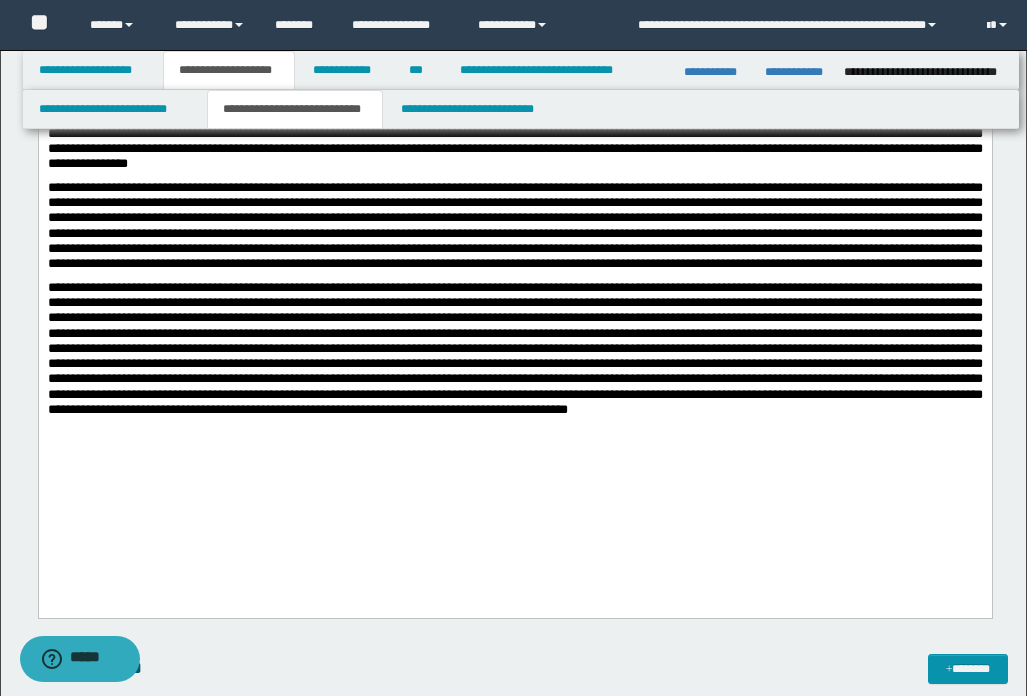 scroll, scrollTop: 700, scrollLeft: 0, axis: vertical 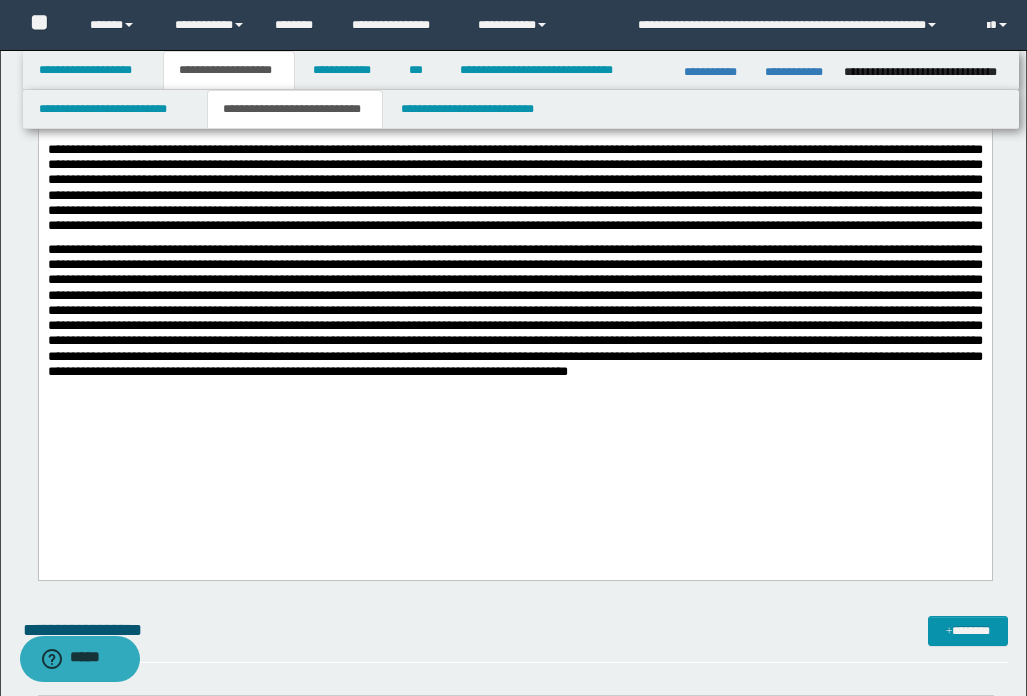 click on "**********" at bounding box center [514, 109] 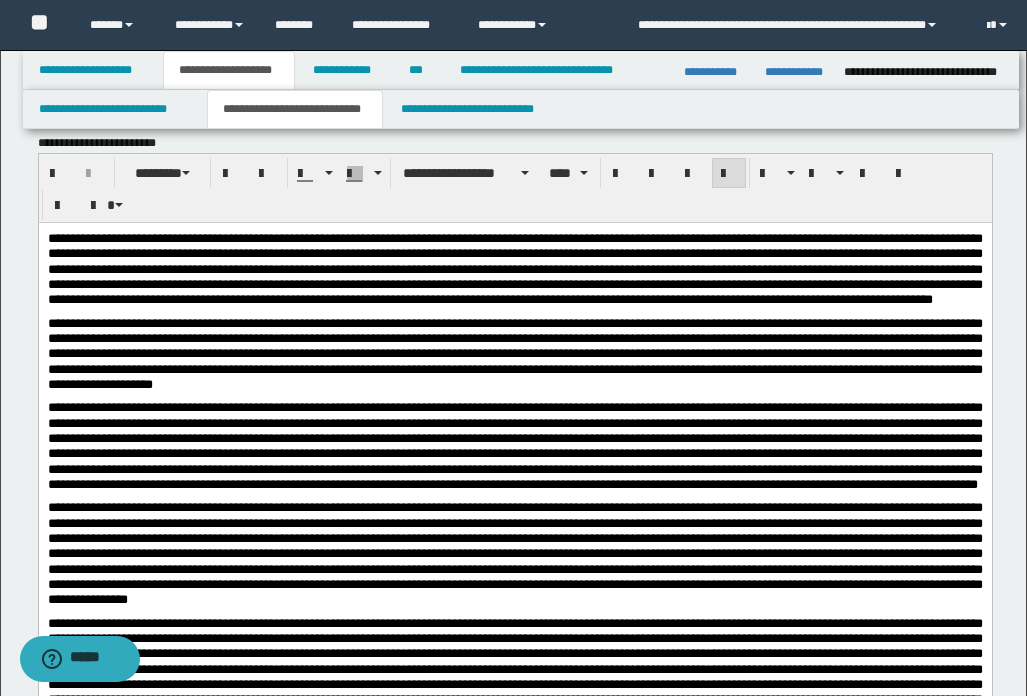 scroll, scrollTop: 200, scrollLeft: 0, axis: vertical 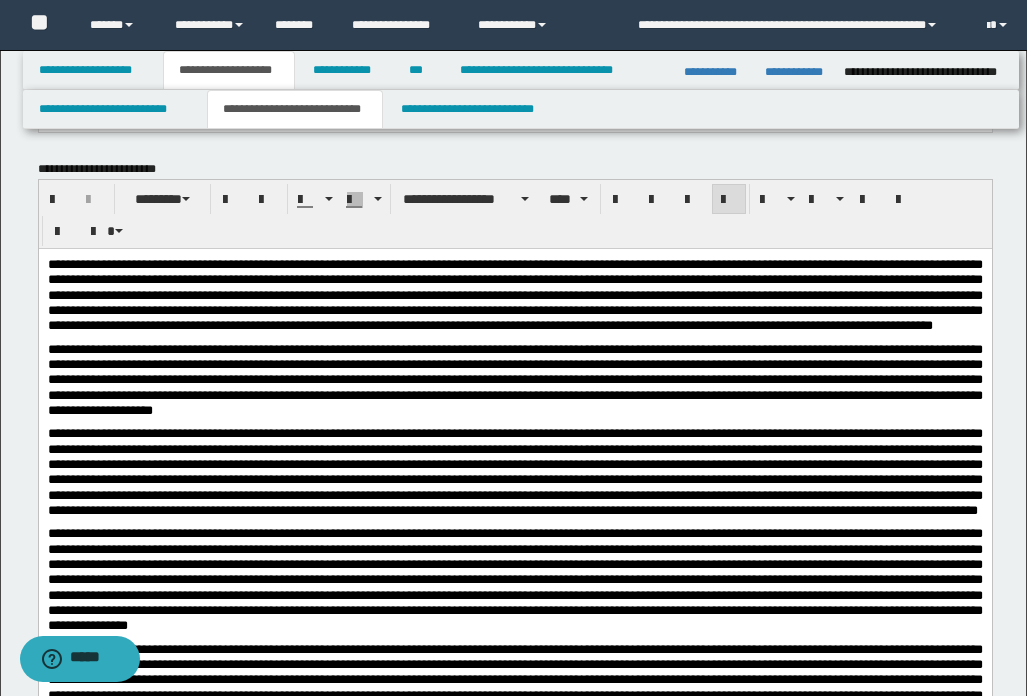 click on "**********" at bounding box center (514, 294) 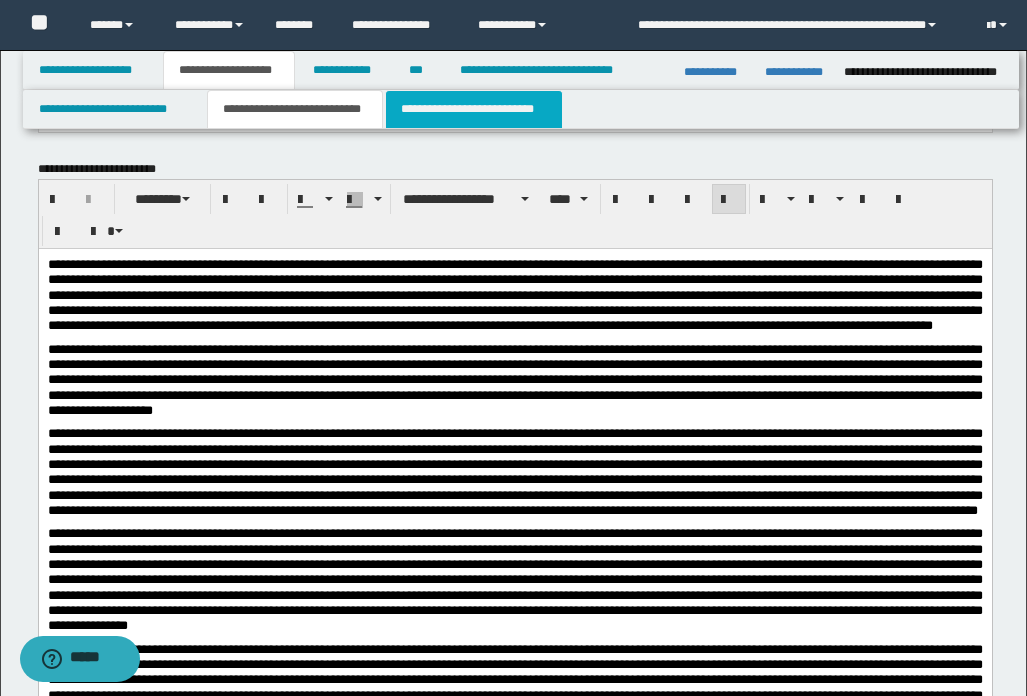 click on "**********" at bounding box center (474, 109) 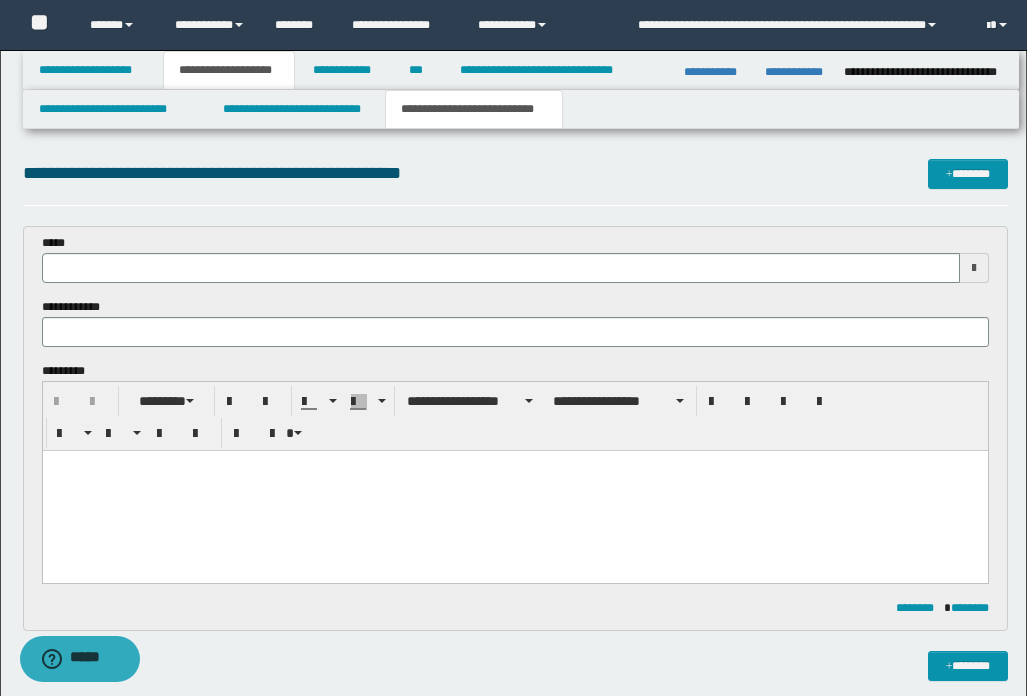 scroll, scrollTop: 0, scrollLeft: 0, axis: both 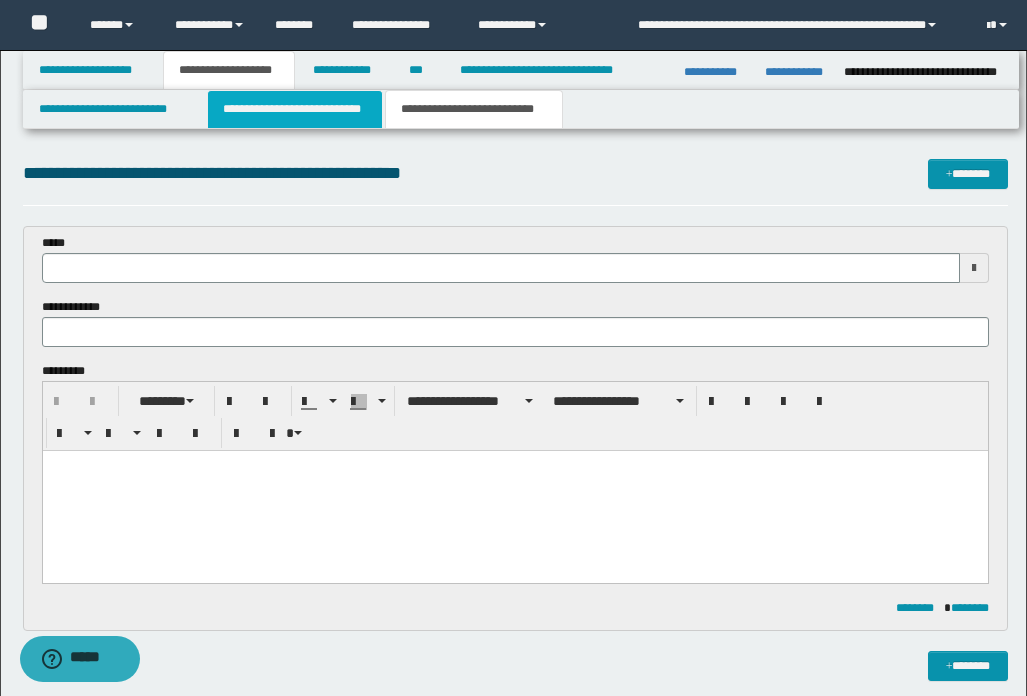 click on "**********" at bounding box center [295, 109] 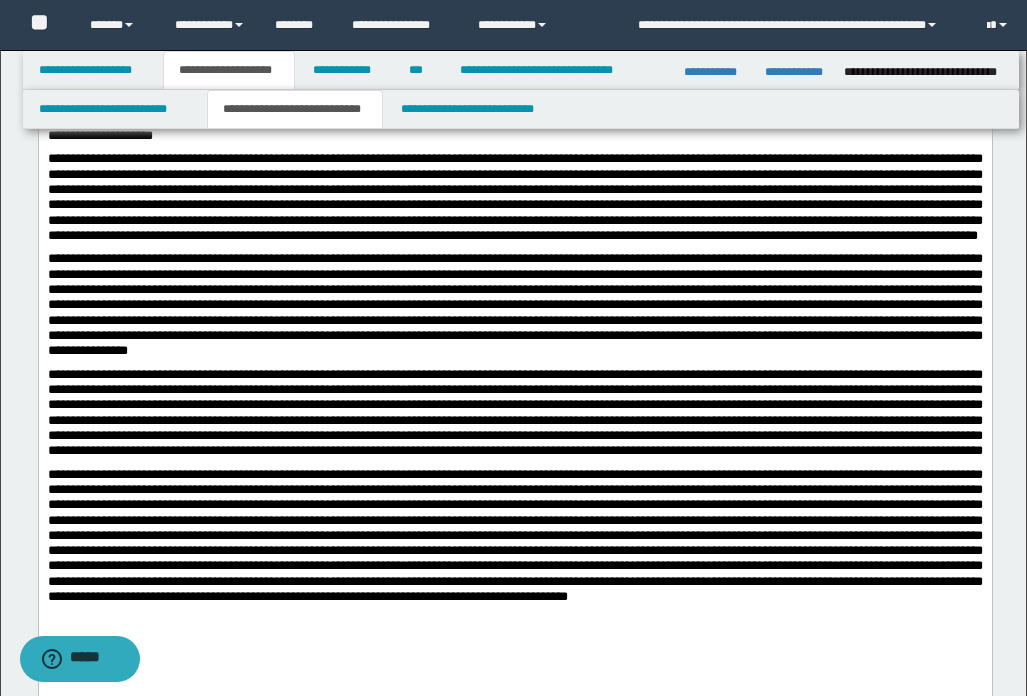 scroll, scrollTop: 500, scrollLeft: 0, axis: vertical 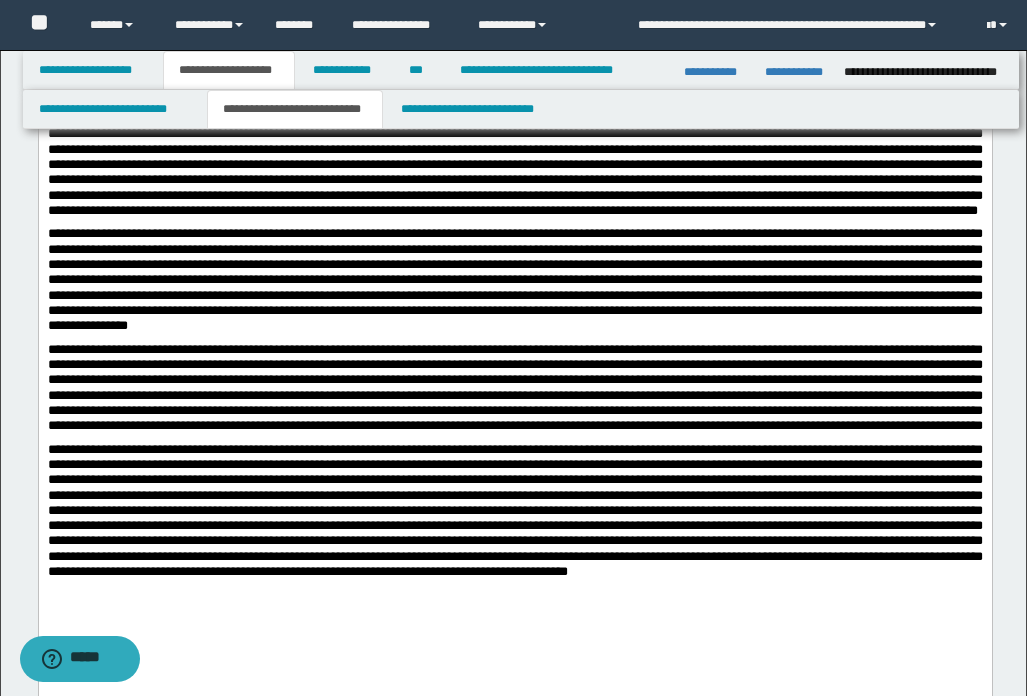 click at bounding box center [514, 388] 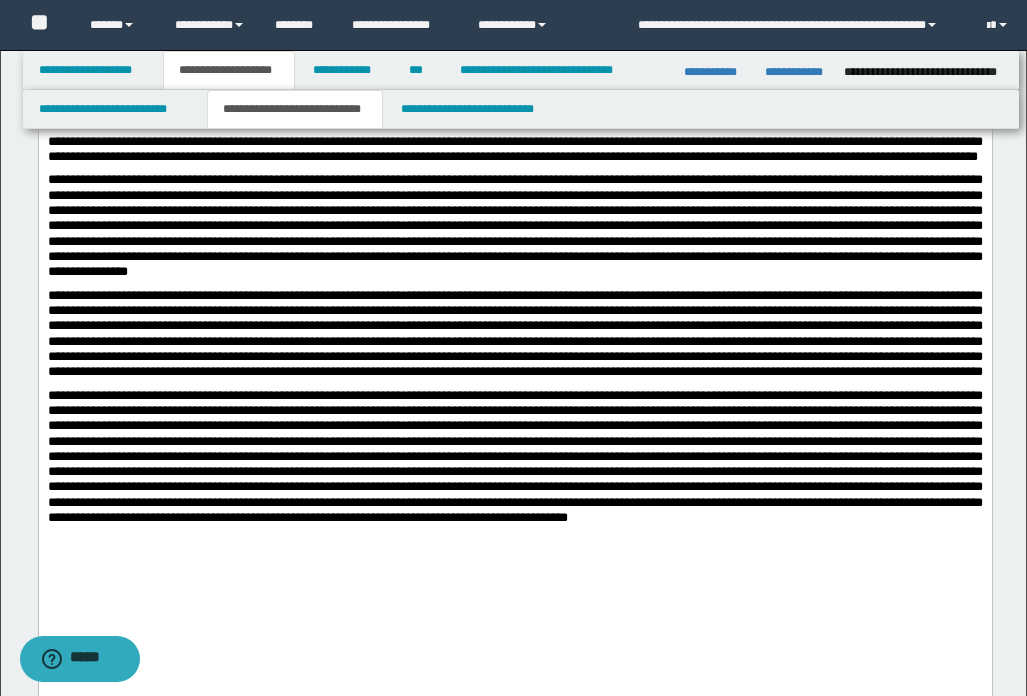 scroll, scrollTop: 600, scrollLeft: 0, axis: vertical 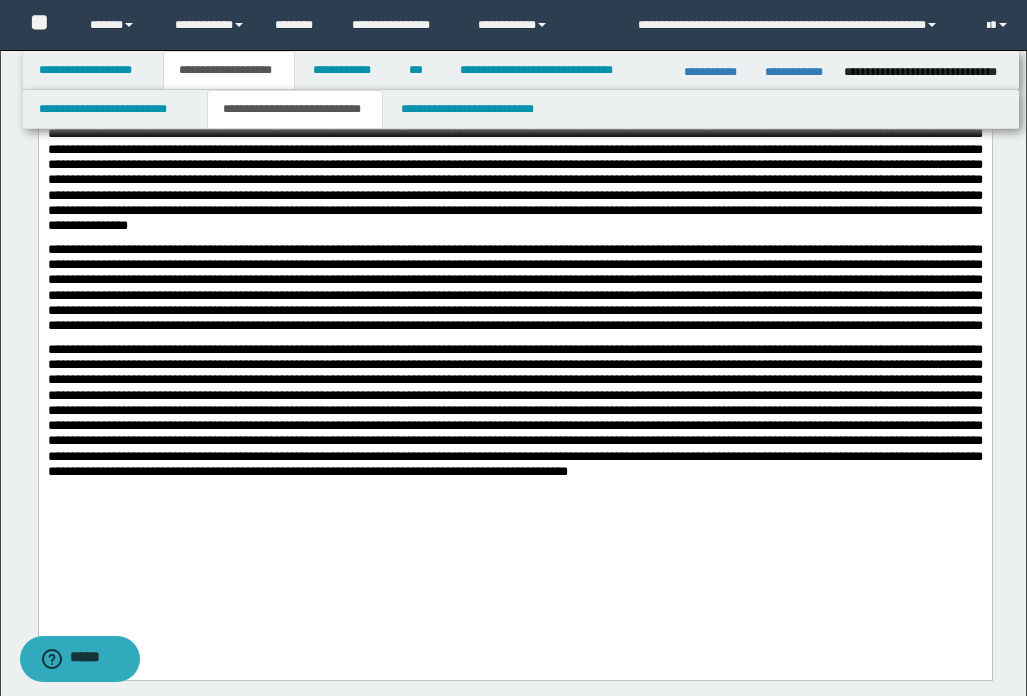 drag, startPoint x: 355, startPoint y: 565, endPoint x: 294, endPoint y: 565, distance: 61 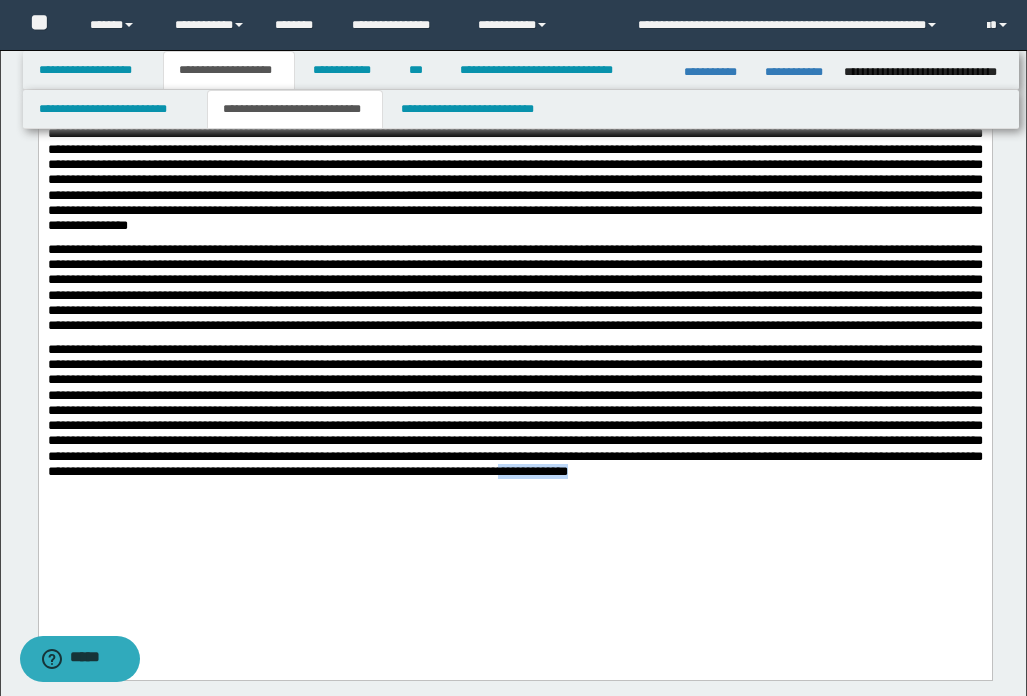 drag, startPoint x: 167, startPoint y: 528, endPoint x: 25, endPoint y: 528, distance: 142 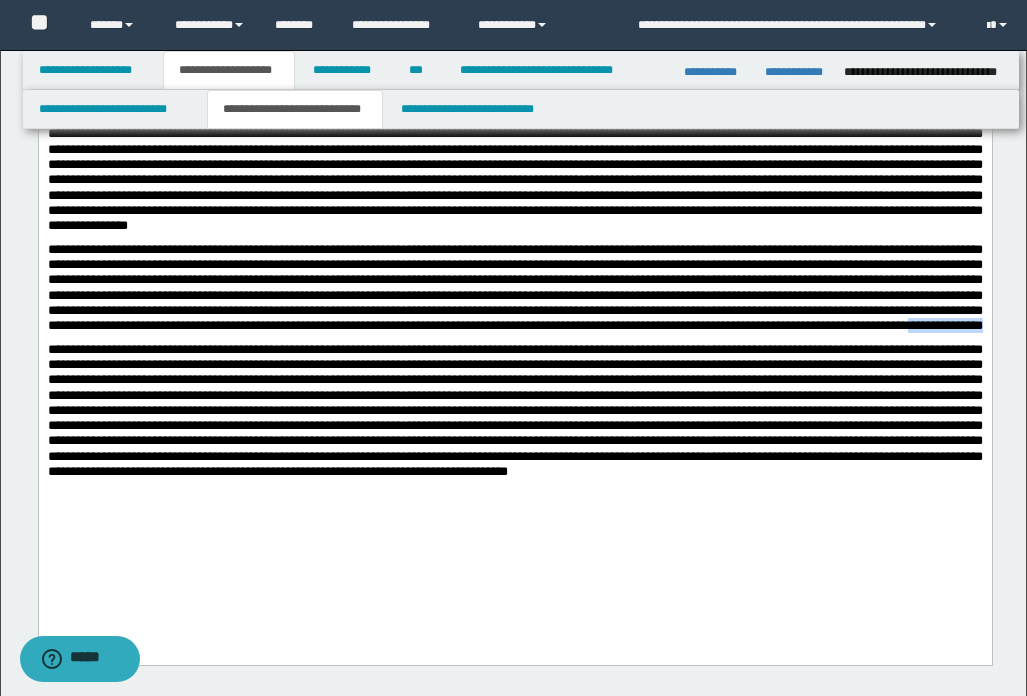 drag, startPoint x: 404, startPoint y: 374, endPoint x: 312, endPoint y: 375, distance: 92.00543 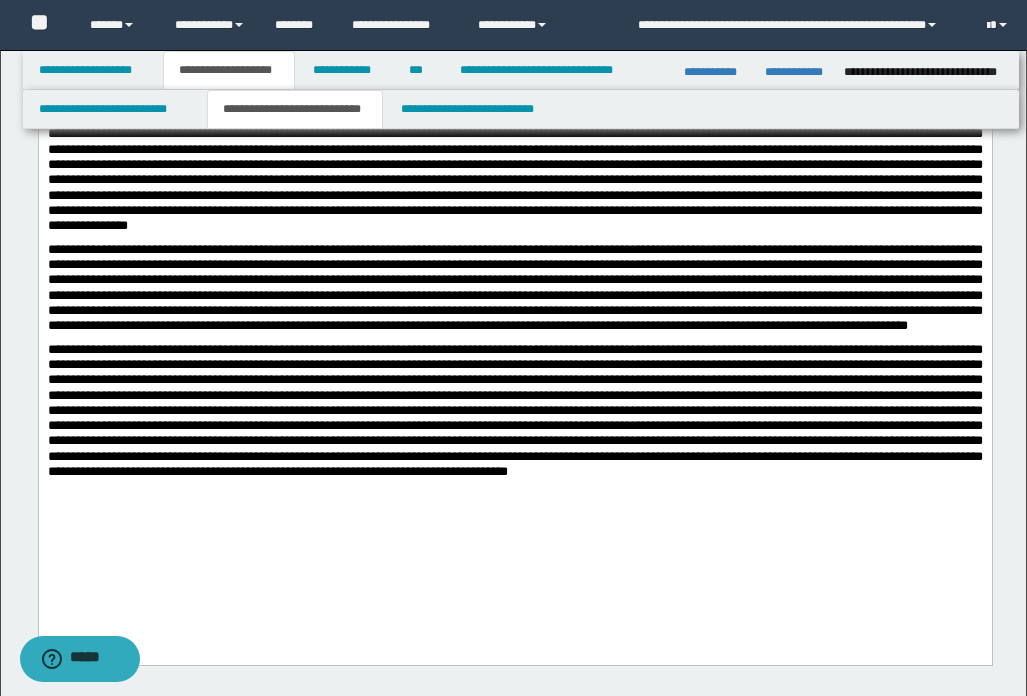 click on "*" at bounding box center [514, 288] 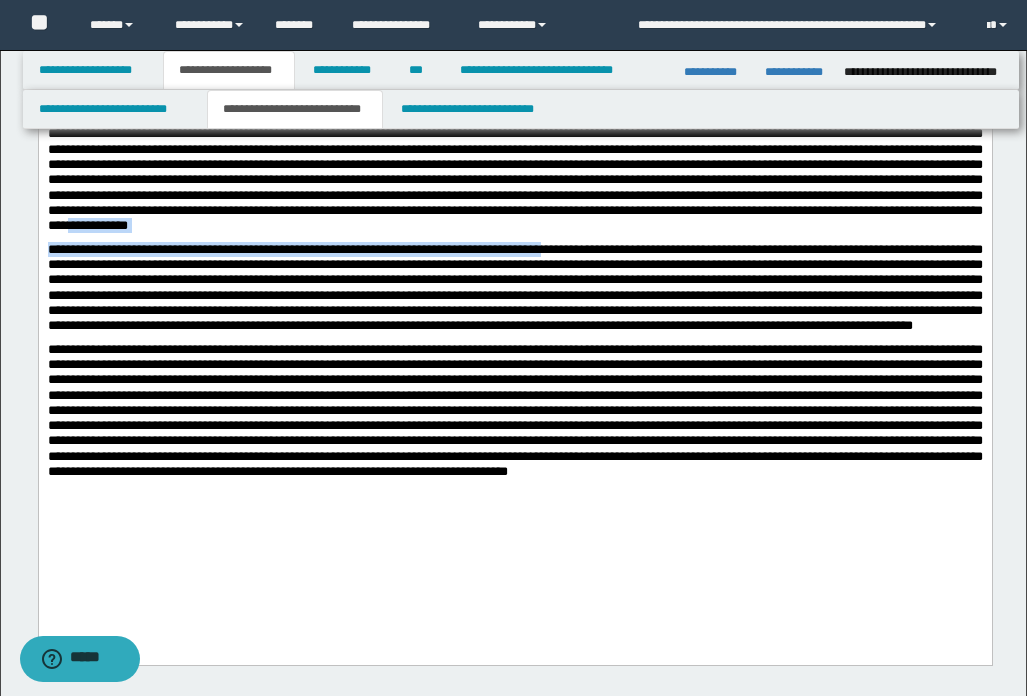 drag, startPoint x: 577, startPoint y: 267, endPoint x: 490, endPoint y: 256, distance: 87.69264 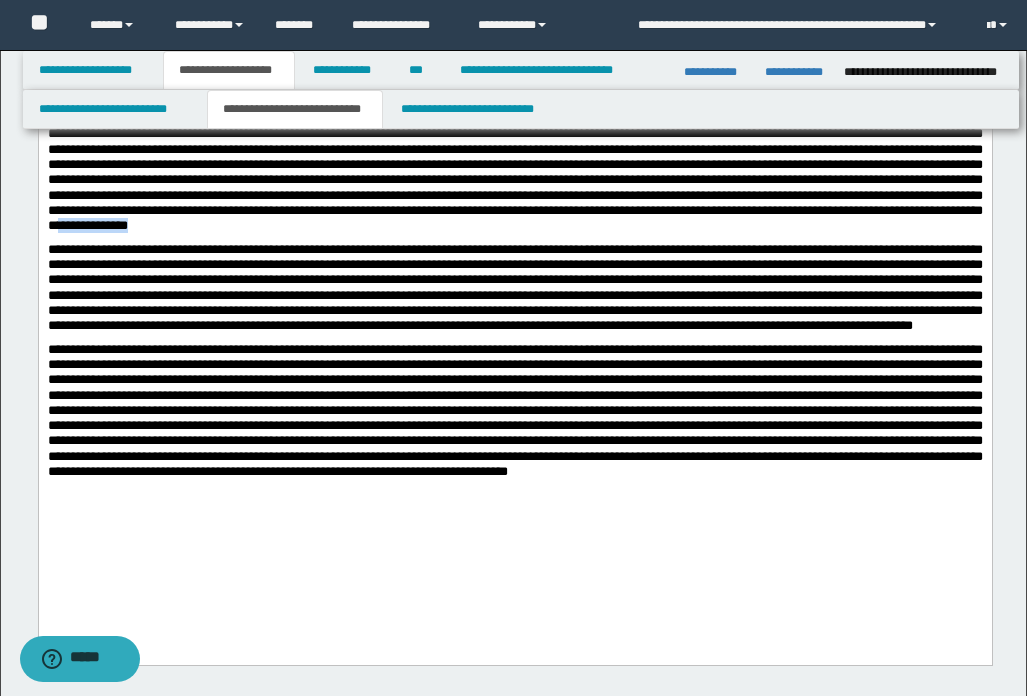 drag, startPoint x: 578, startPoint y: 254, endPoint x: 481, endPoint y: 252, distance: 97.020615 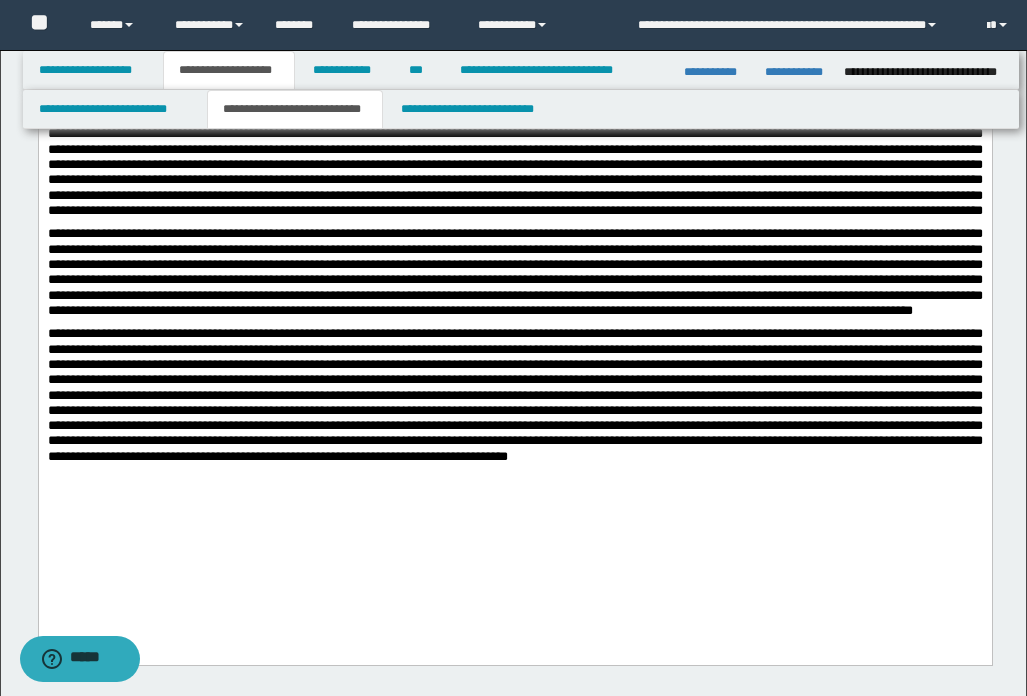 click on "**********" at bounding box center (514, 201) 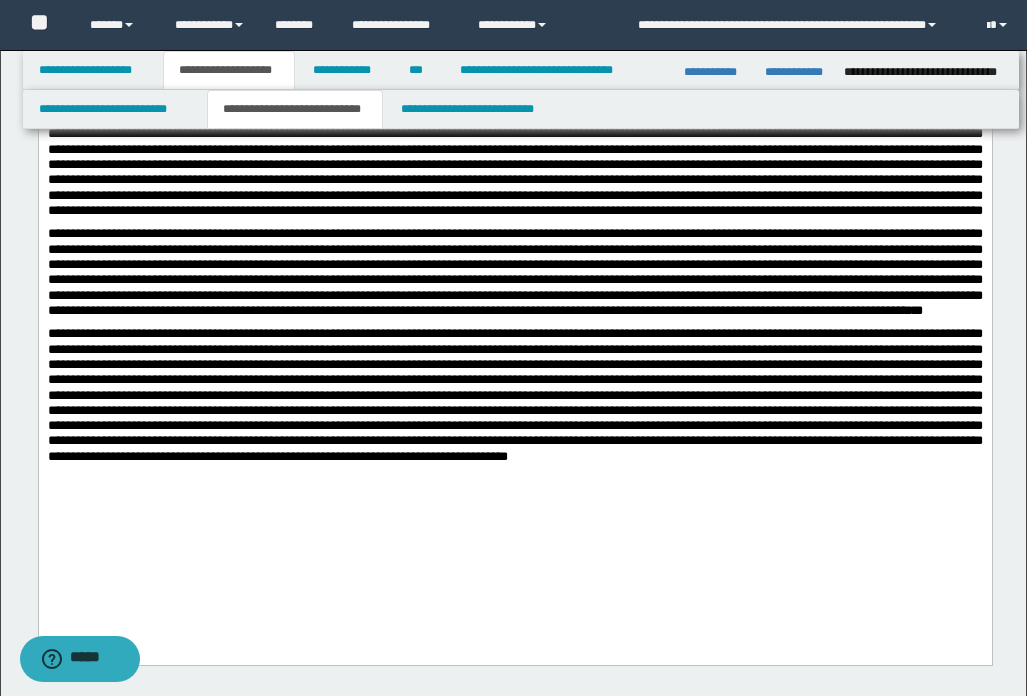 click at bounding box center (514, 395) 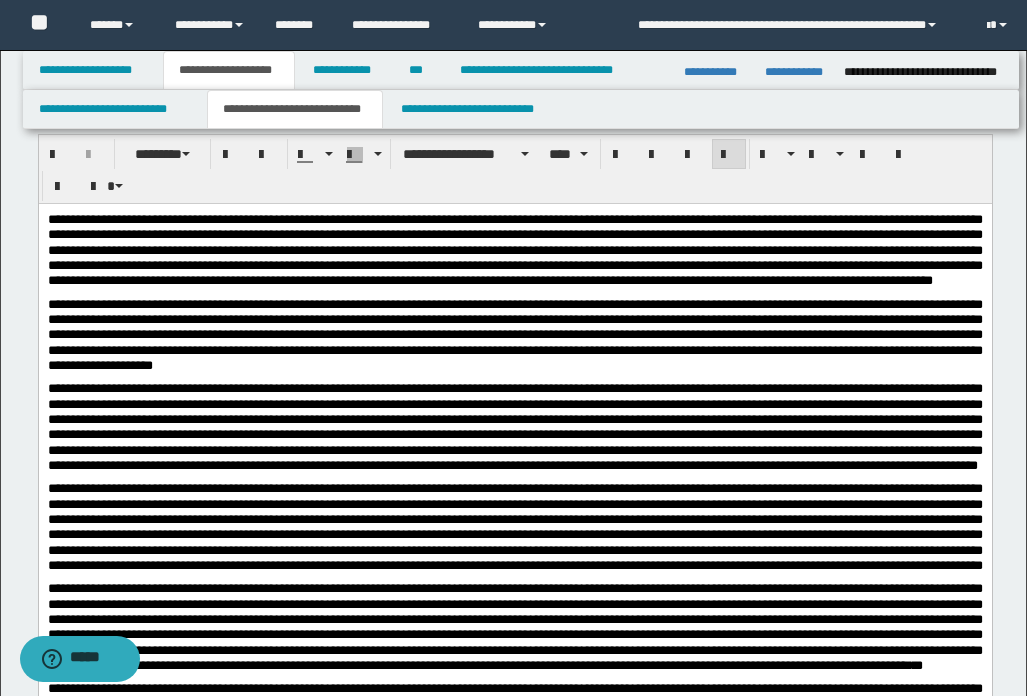 scroll, scrollTop: 200, scrollLeft: 0, axis: vertical 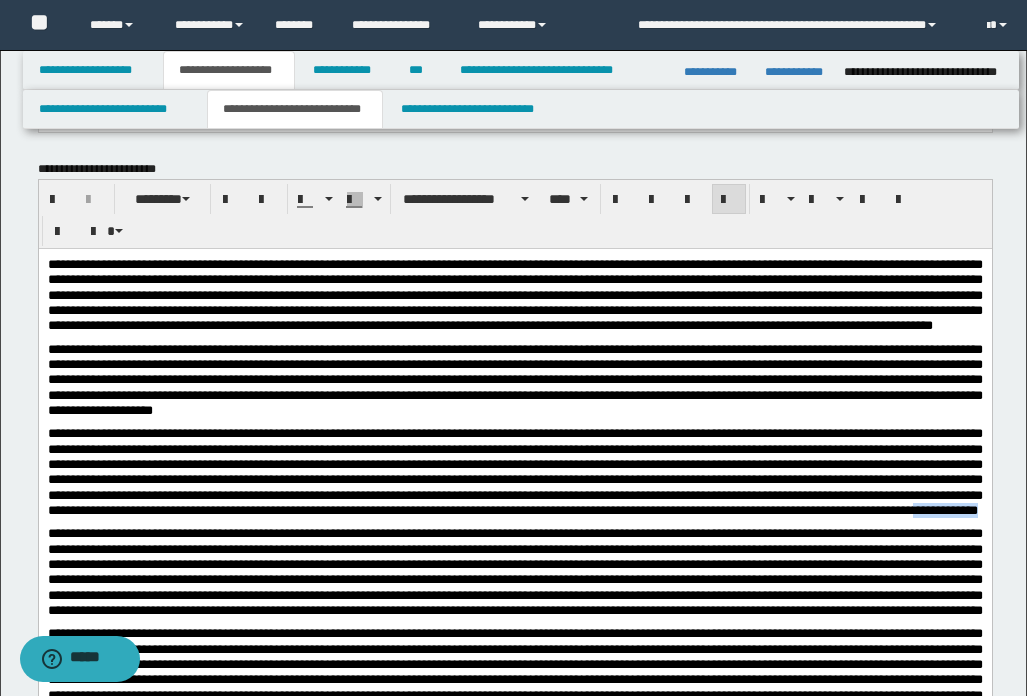 drag, startPoint x: 440, startPoint y: 537, endPoint x: 355, endPoint y: 547, distance: 85.58621 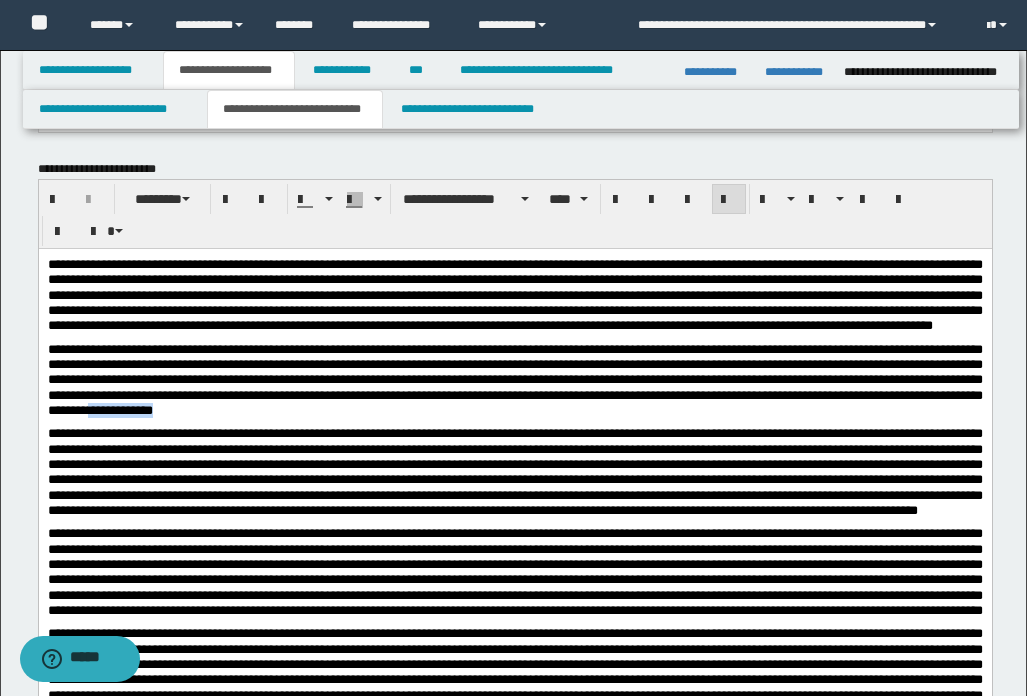 drag, startPoint x: 459, startPoint y: 424, endPoint x: 372, endPoint y: 419, distance: 87.14356 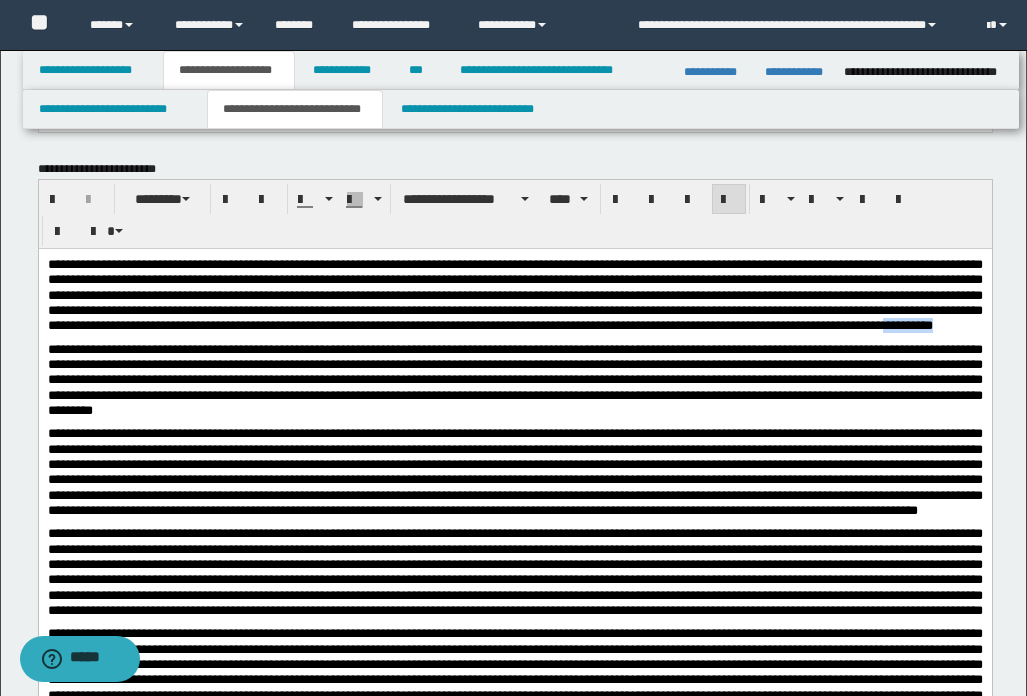 drag, startPoint x: 389, startPoint y: 341, endPoint x: 326, endPoint y: 342, distance: 63.007935 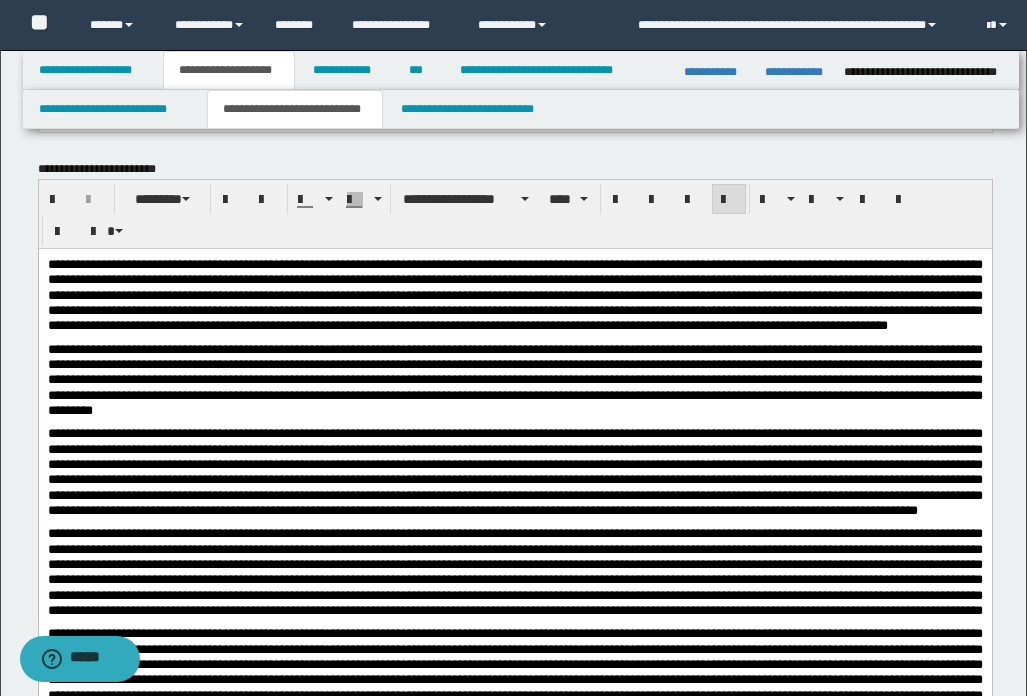 click on "**********" at bounding box center (514, 294) 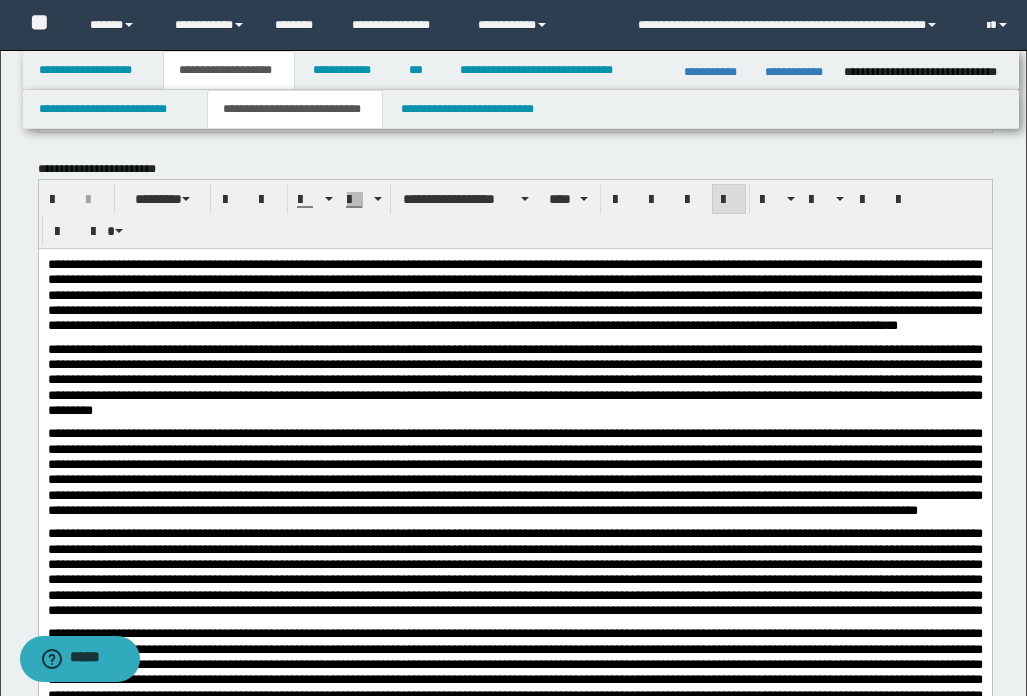 click on "**********" at bounding box center (514, 379) 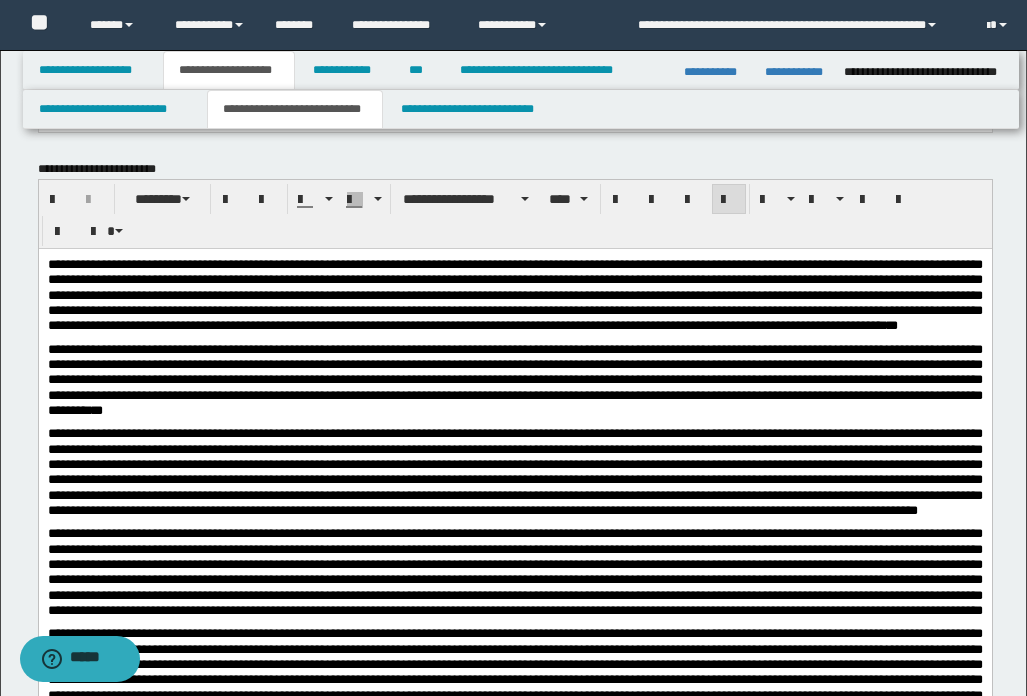 click on "**********" at bounding box center [514, 600] 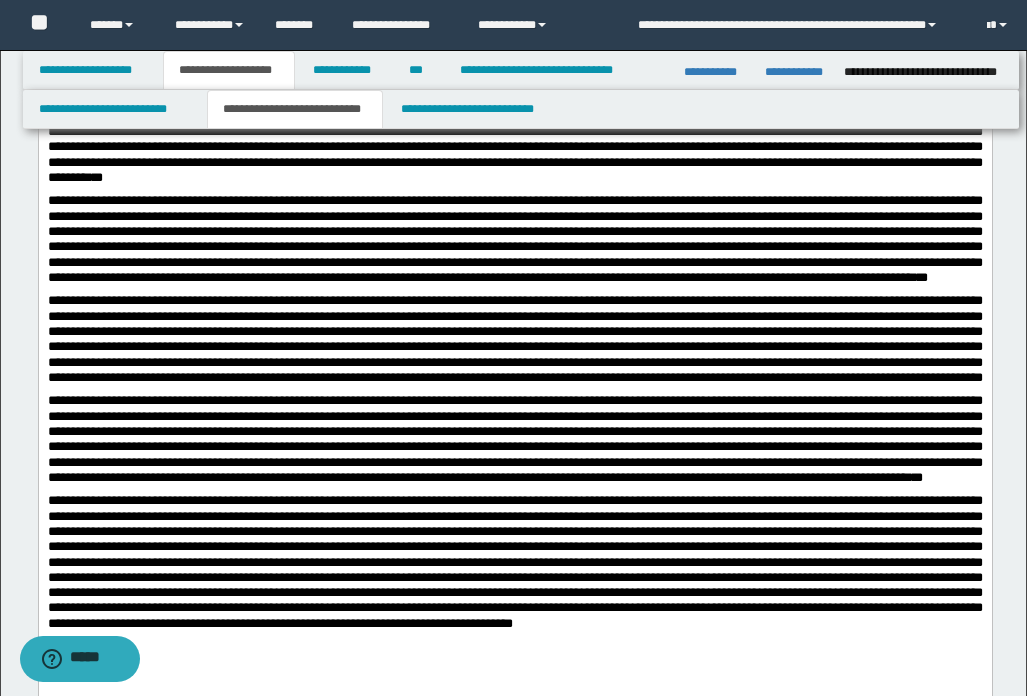 scroll, scrollTop: 500, scrollLeft: 0, axis: vertical 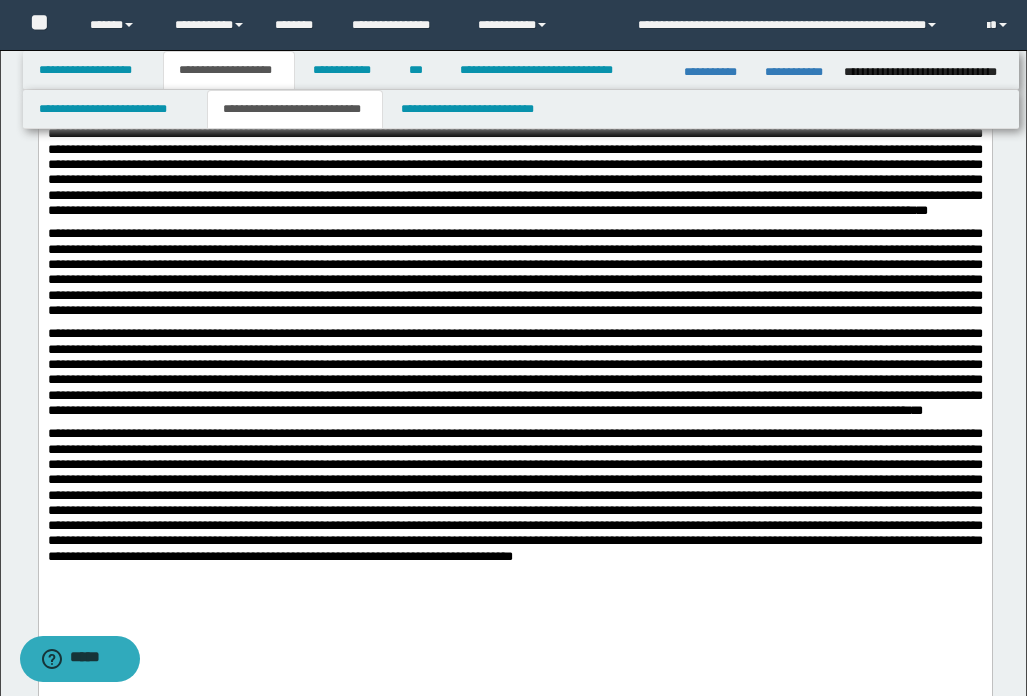 click on "**" at bounding box center (514, 372) 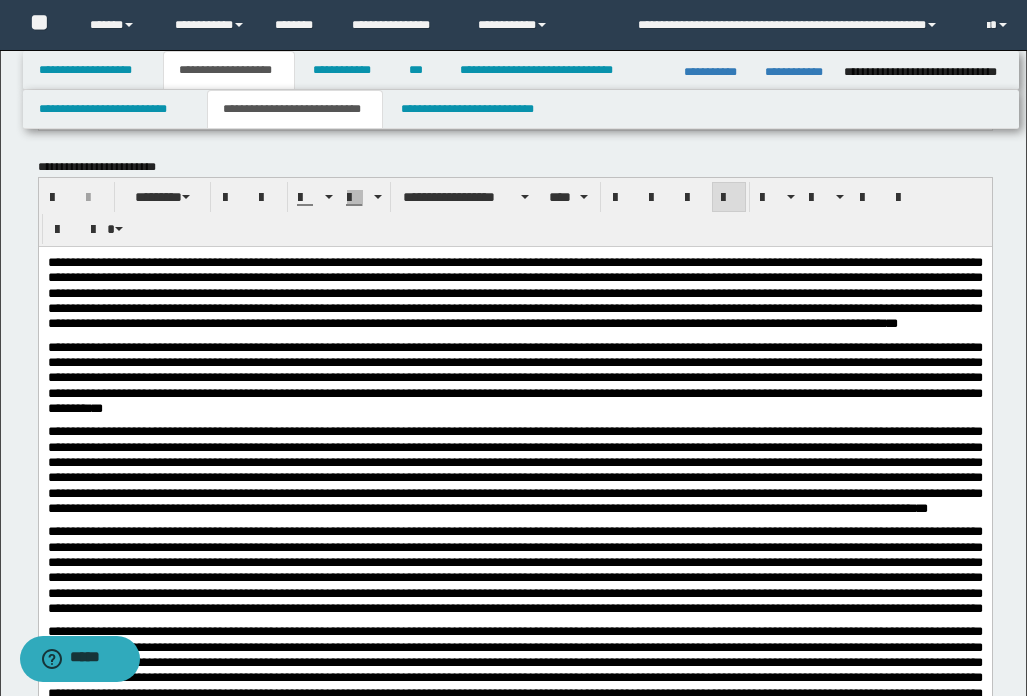 scroll, scrollTop: 200, scrollLeft: 0, axis: vertical 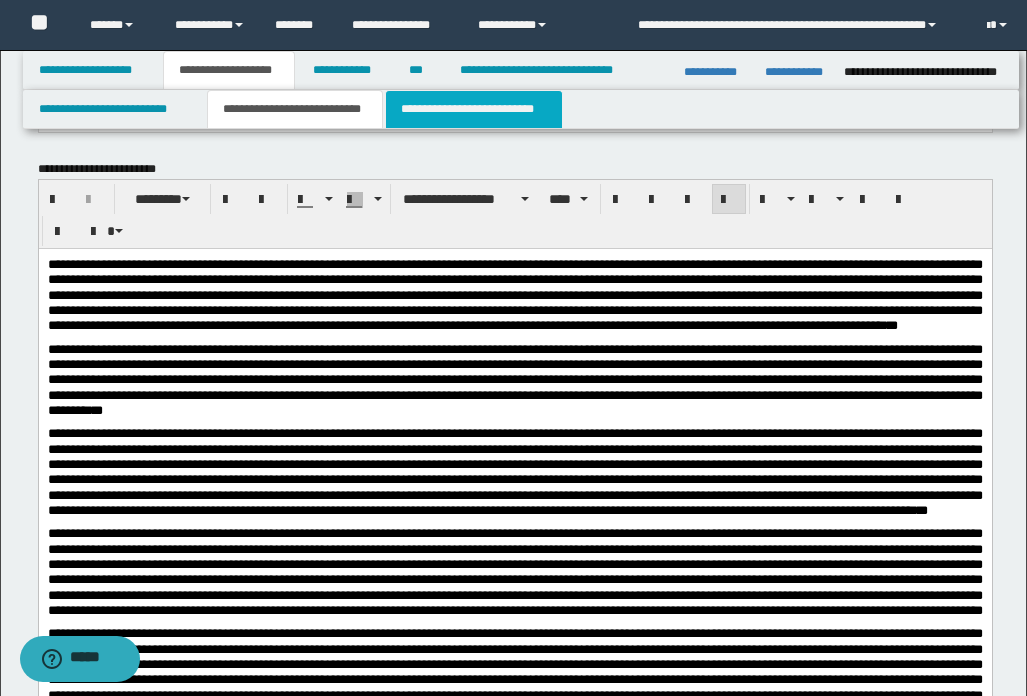 click on "**********" at bounding box center (474, 109) 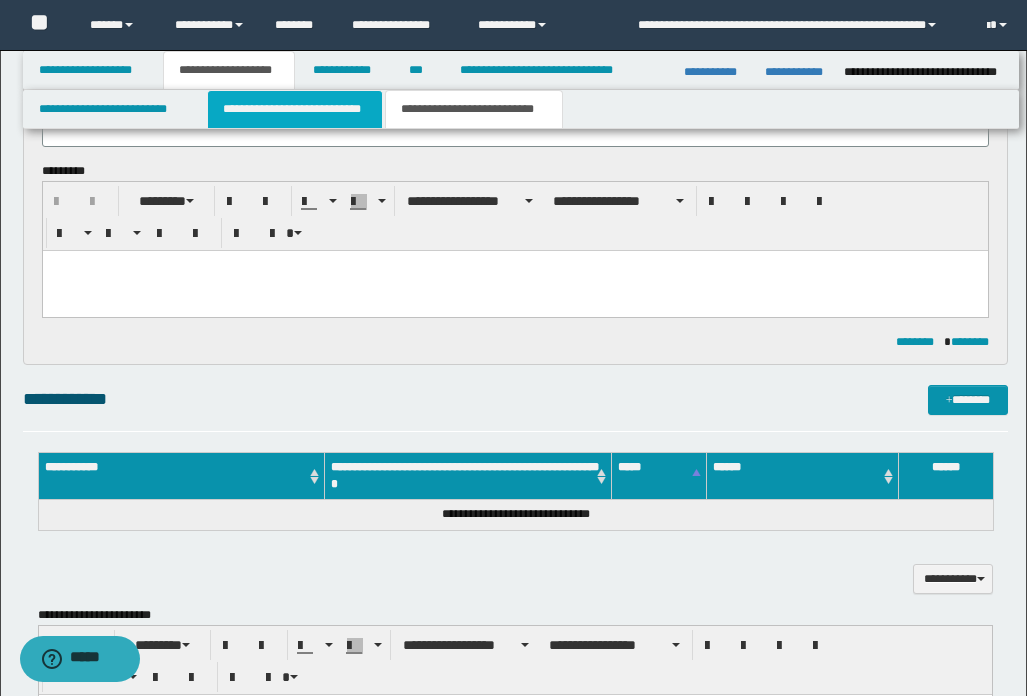 click on "**********" at bounding box center [295, 109] 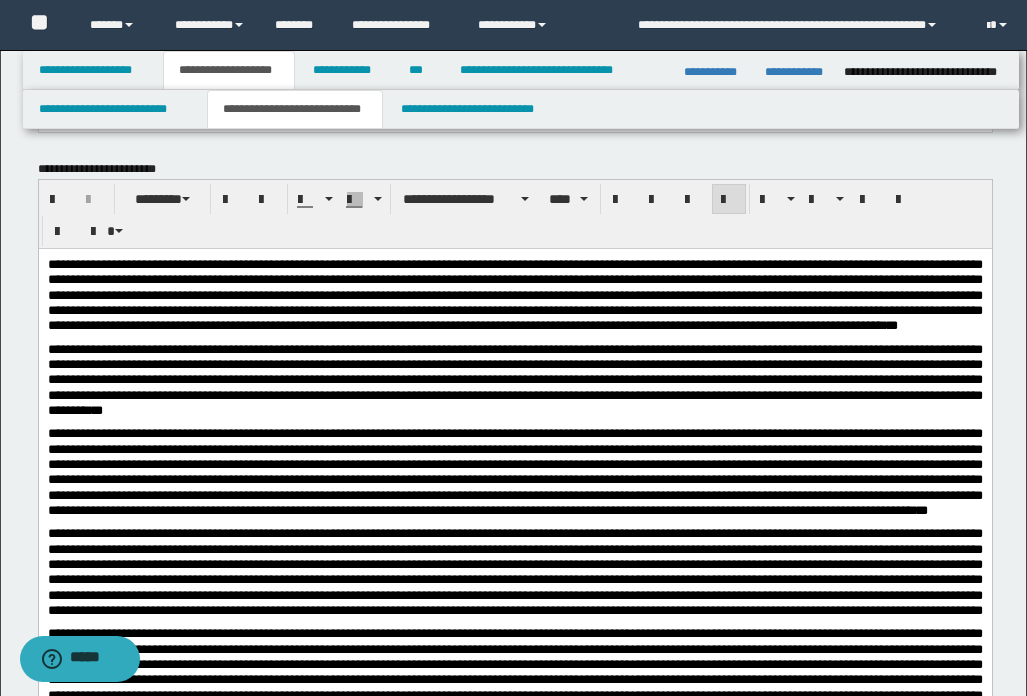 click on "**" at bounding box center [514, 471] 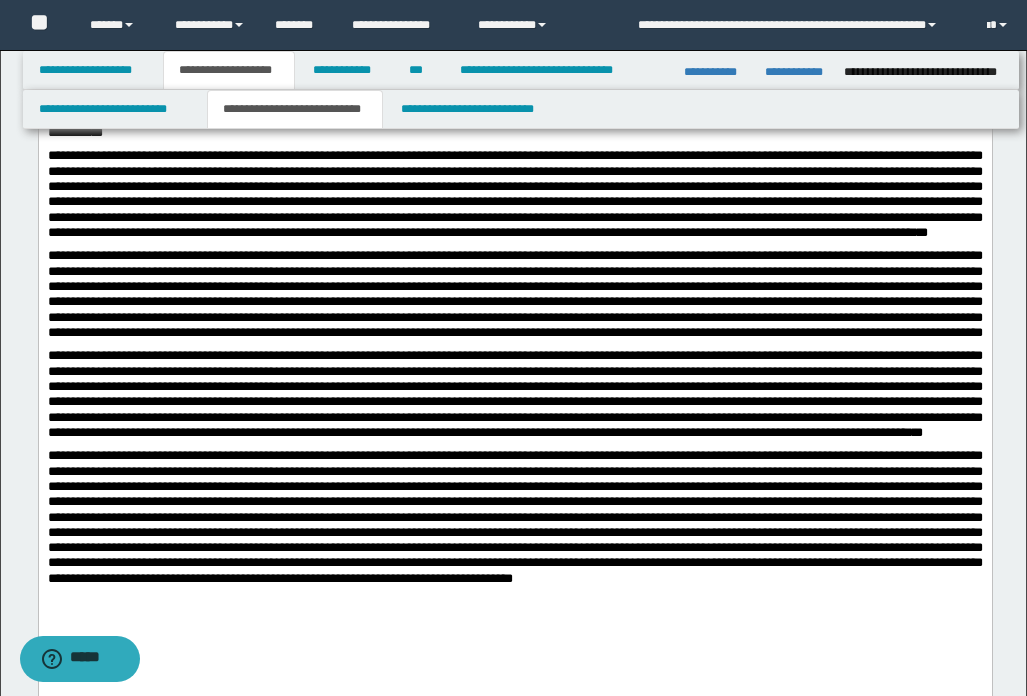 scroll, scrollTop: 700, scrollLeft: 0, axis: vertical 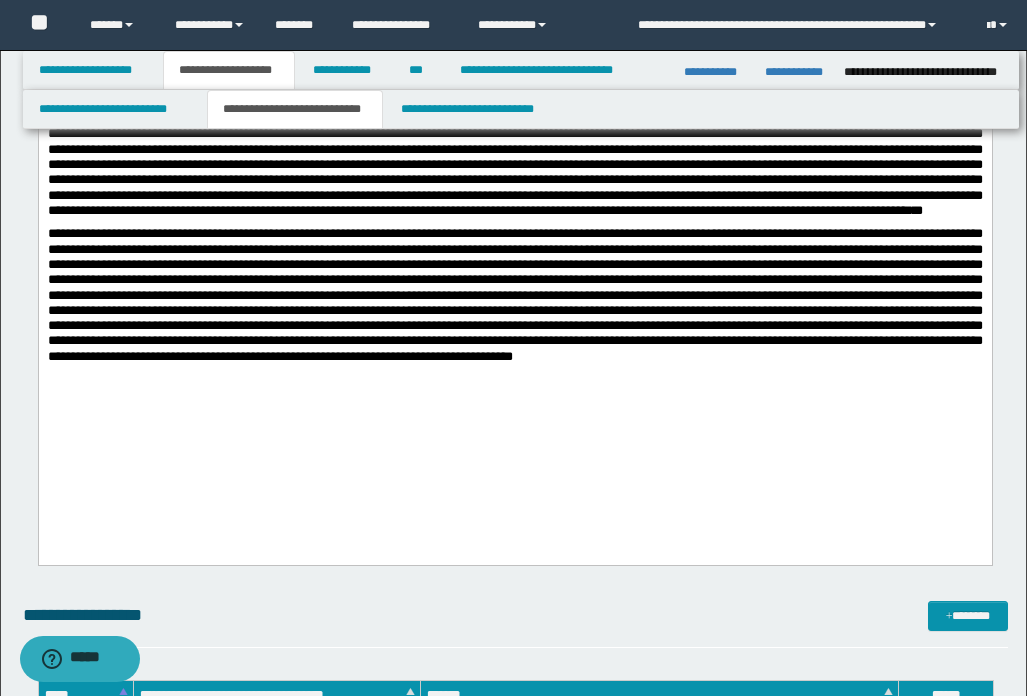 click at bounding box center [514, 295] 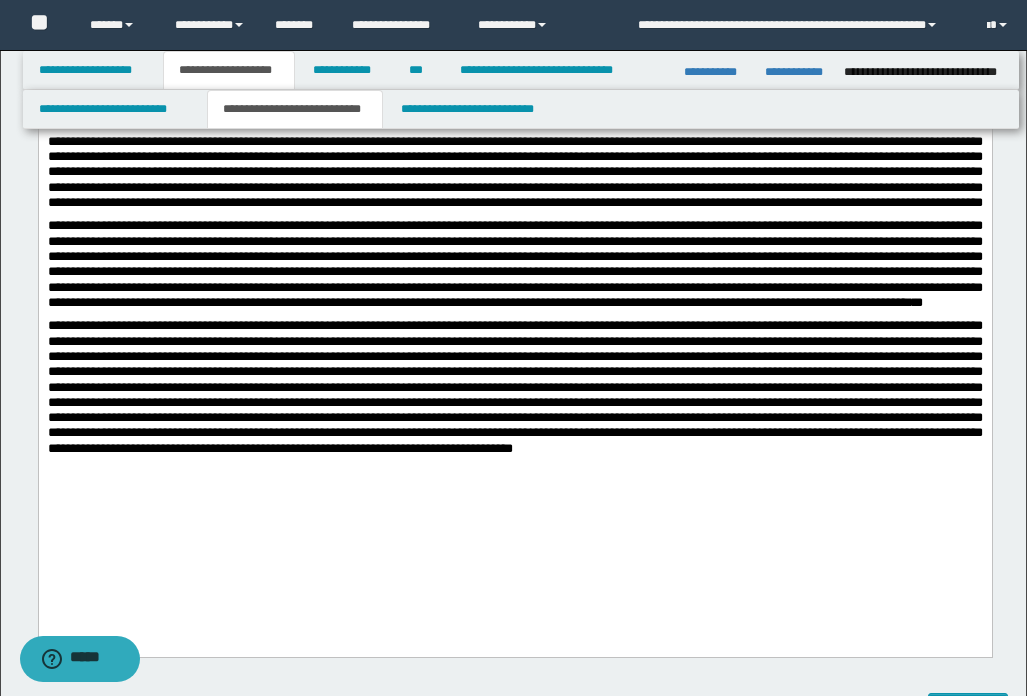 scroll, scrollTop: 500, scrollLeft: 0, axis: vertical 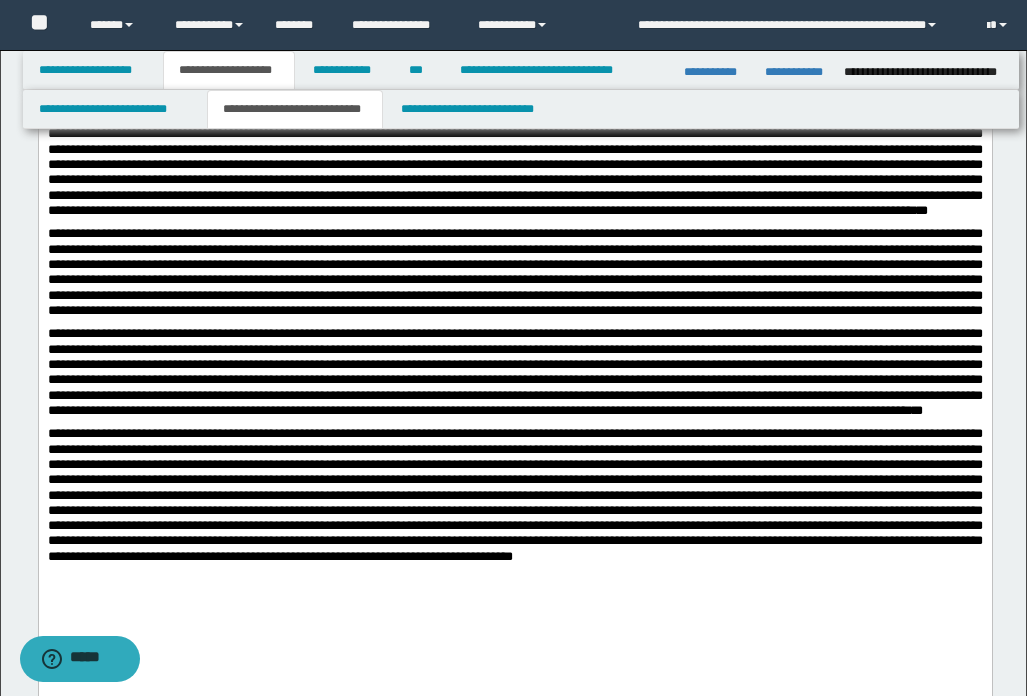 click on "*" at bounding box center [514, 272] 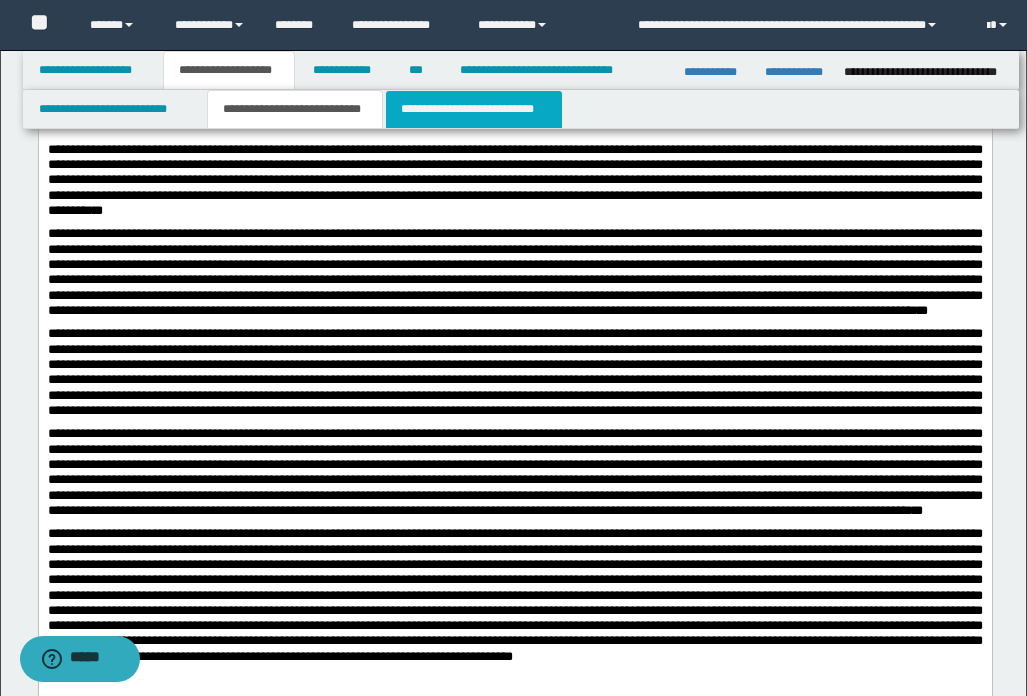 click on "**********" at bounding box center [474, 109] 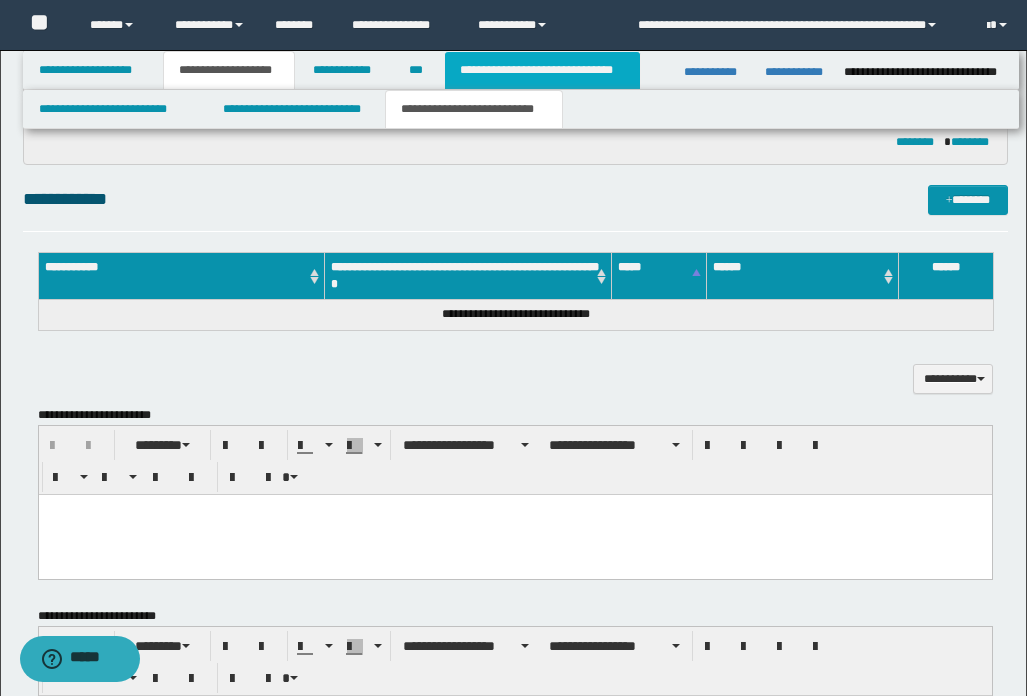 click on "**********" at bounding box center [542, 70] 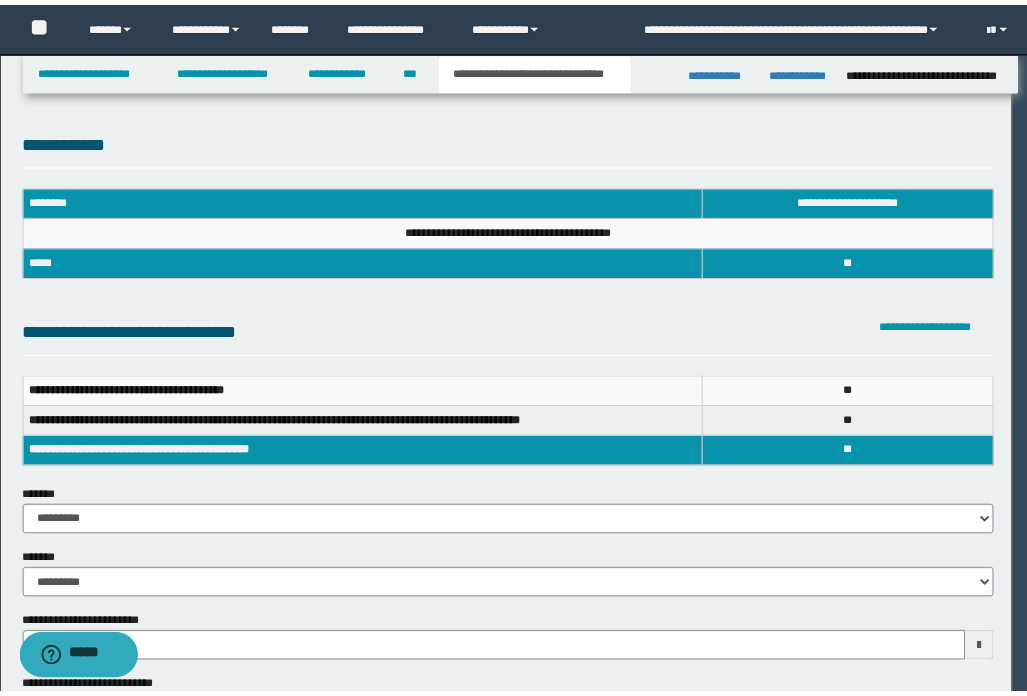 scroll, scrollTop: 0, scrollLeft: 0, axis: both 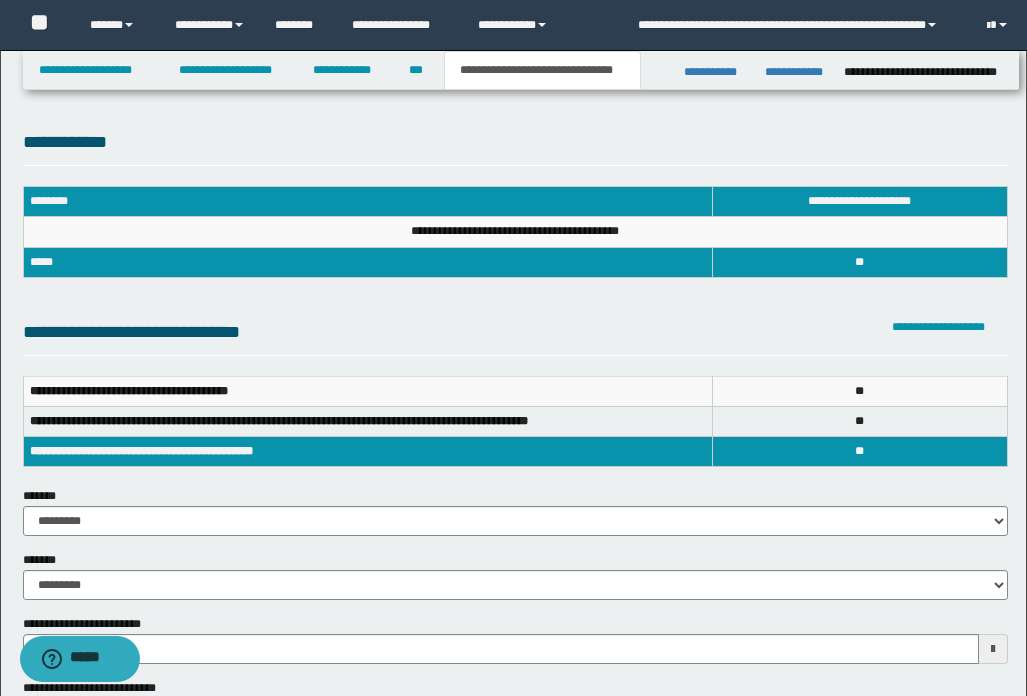 type 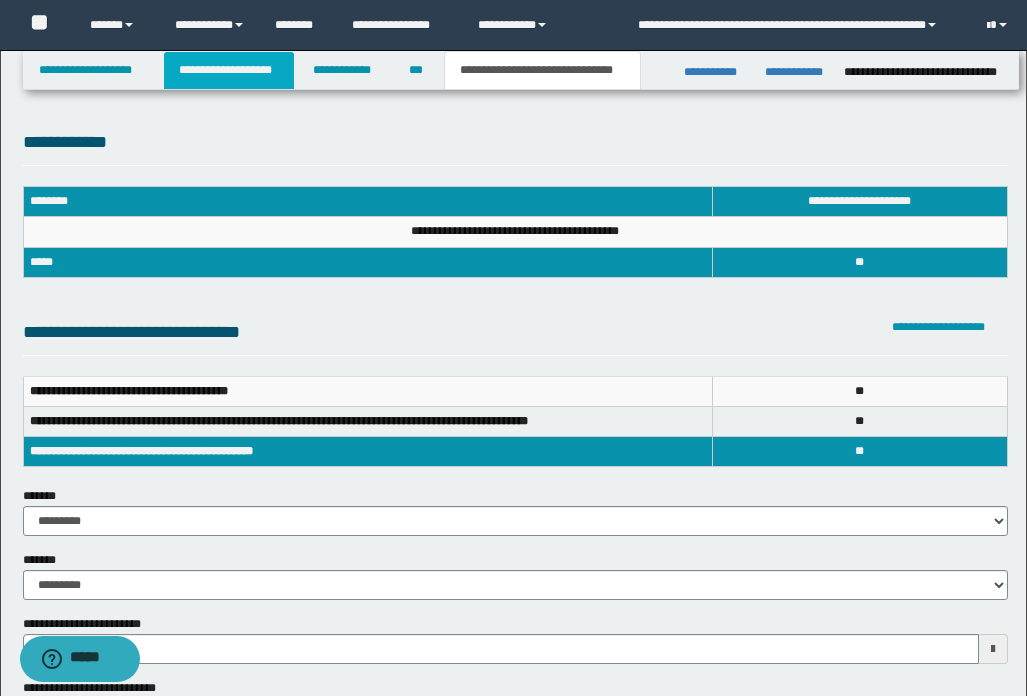 click on "**********" at bounding box center [229, 70] 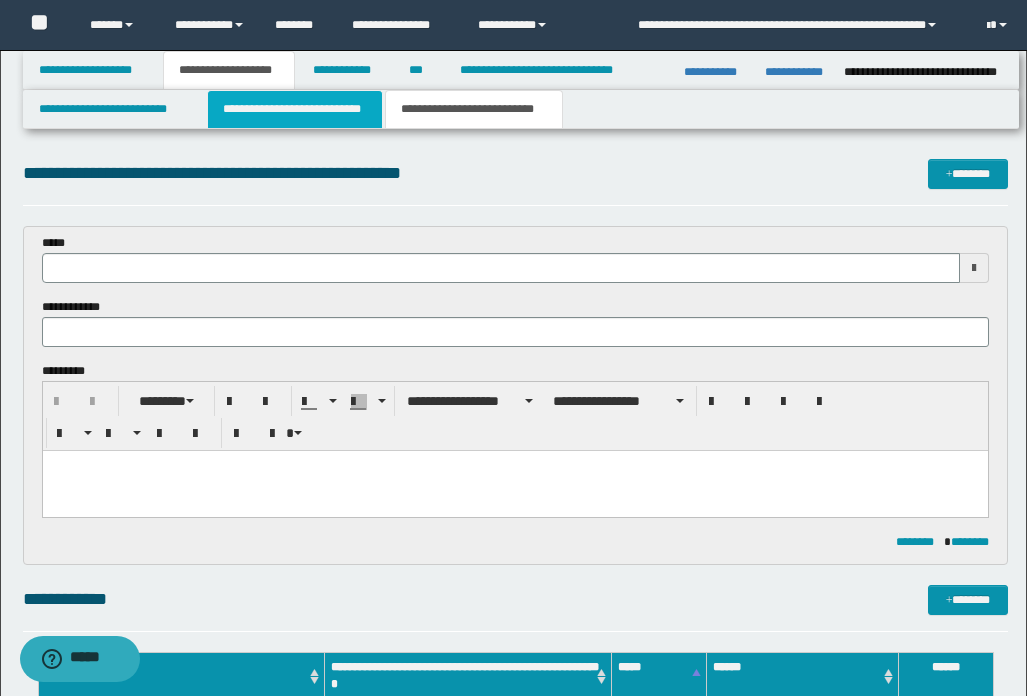 click on "**********" at bounding box center [295, 109] 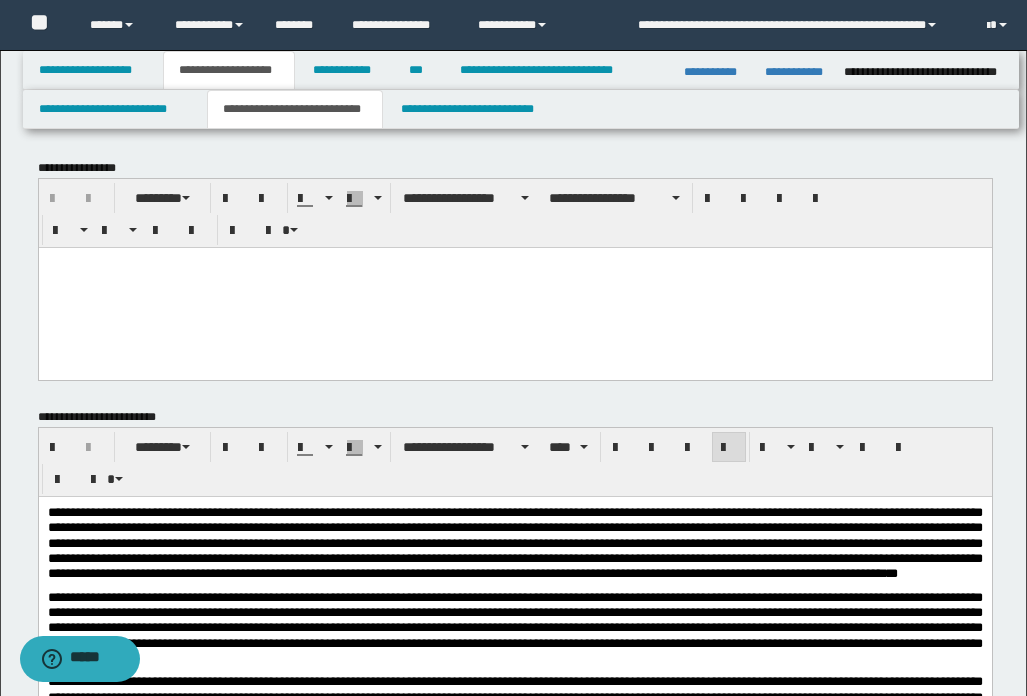 click at bounding box center [514, 287] 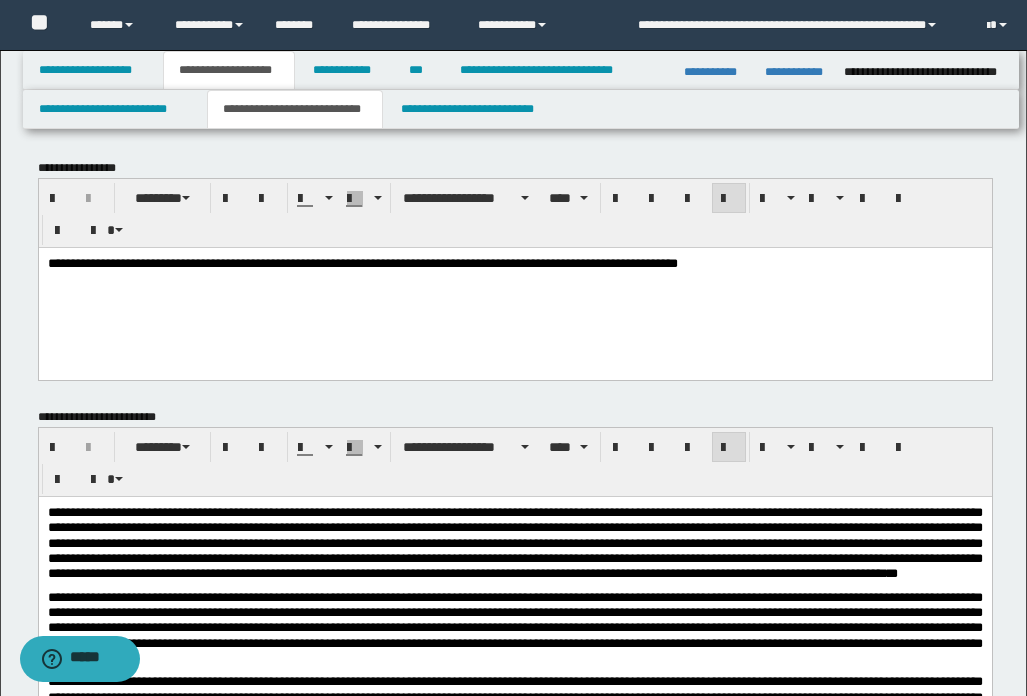 click on "**********" at bounding box center [362, 262] 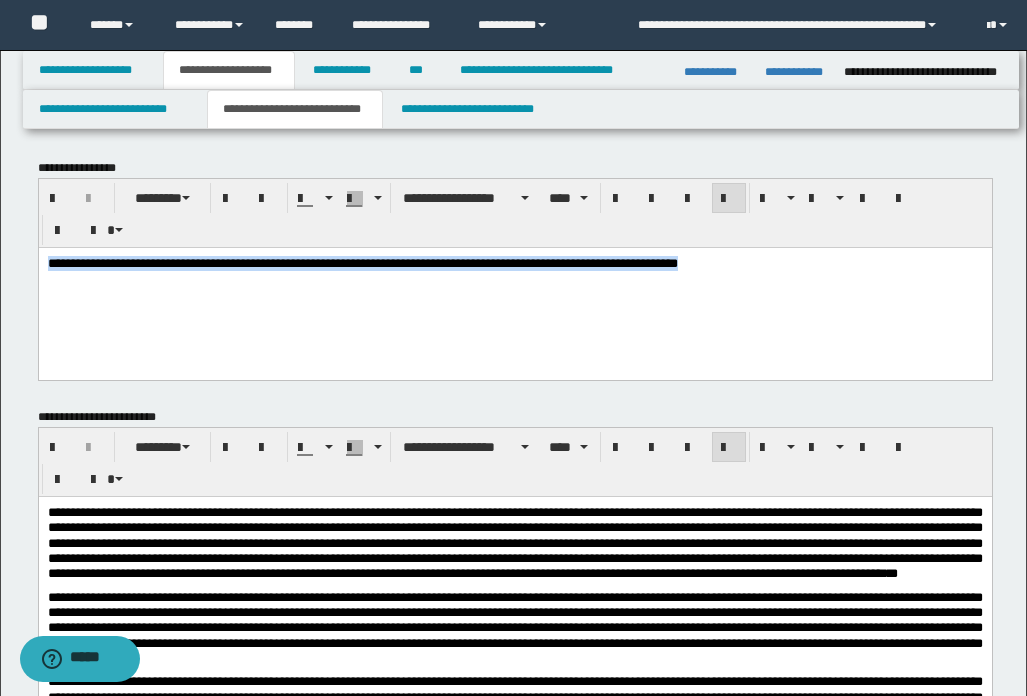 drag, startPoint x: 813, startPoint y: 258, endPoint x: 45, endPoint y: 288, distance: 768.5857 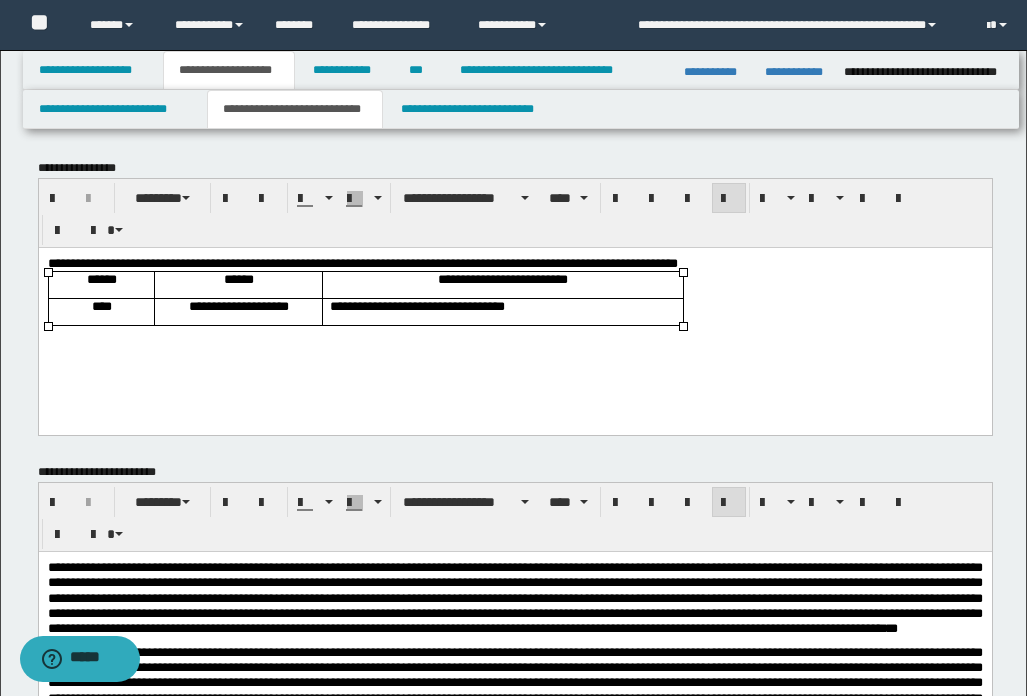 click on "**********" at bounding box center [514, 262] 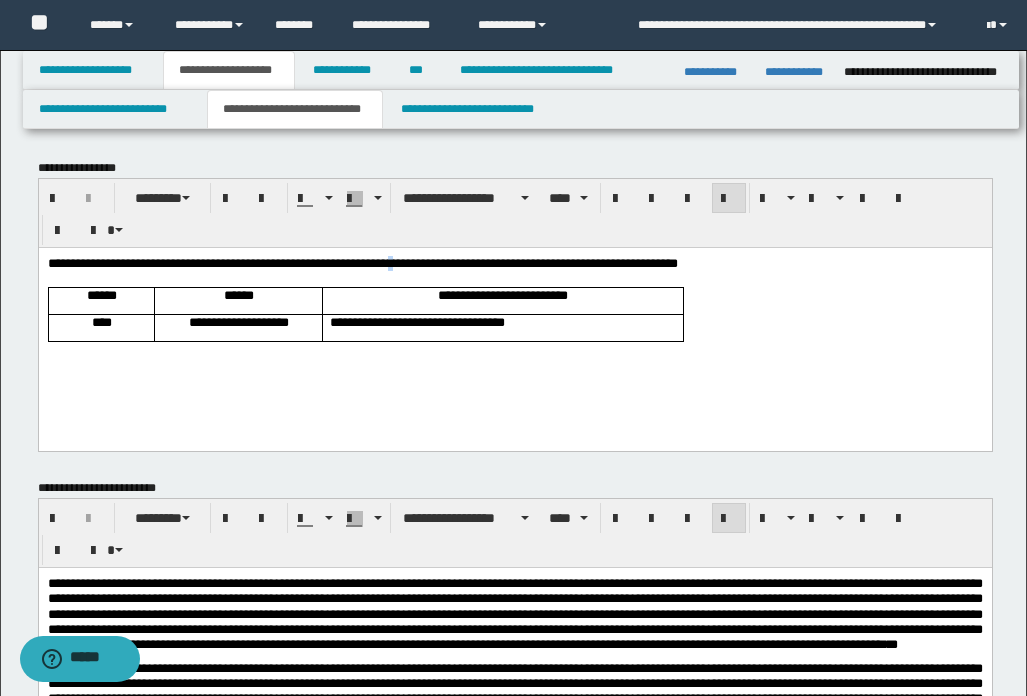click on "**********" at bounding box center [362, 262] 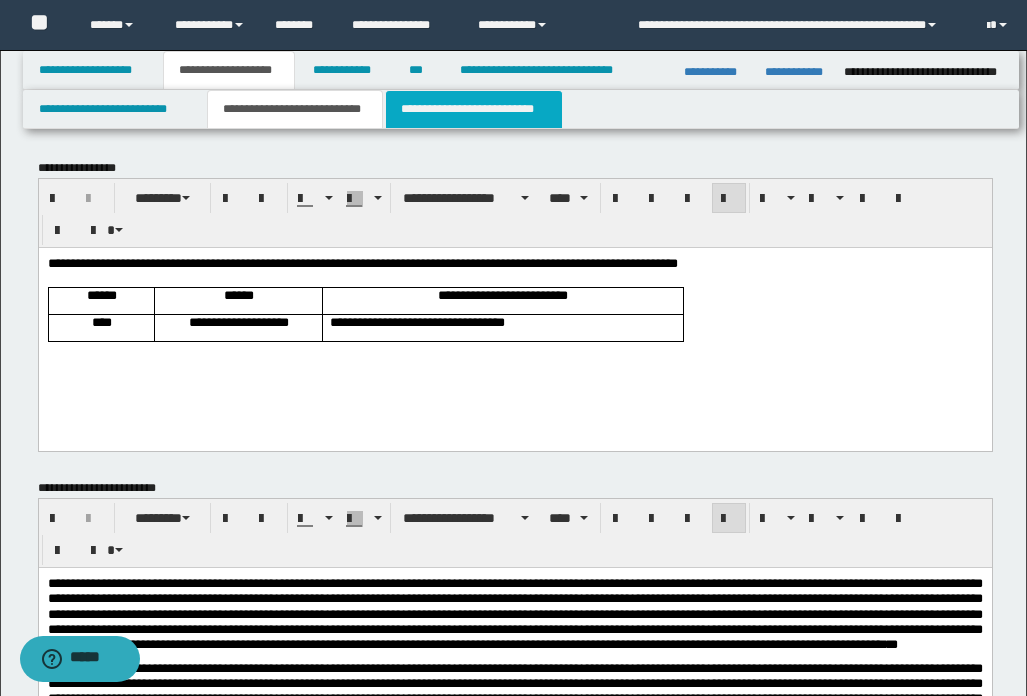 click on "**********" at bounding box center (474, 109) 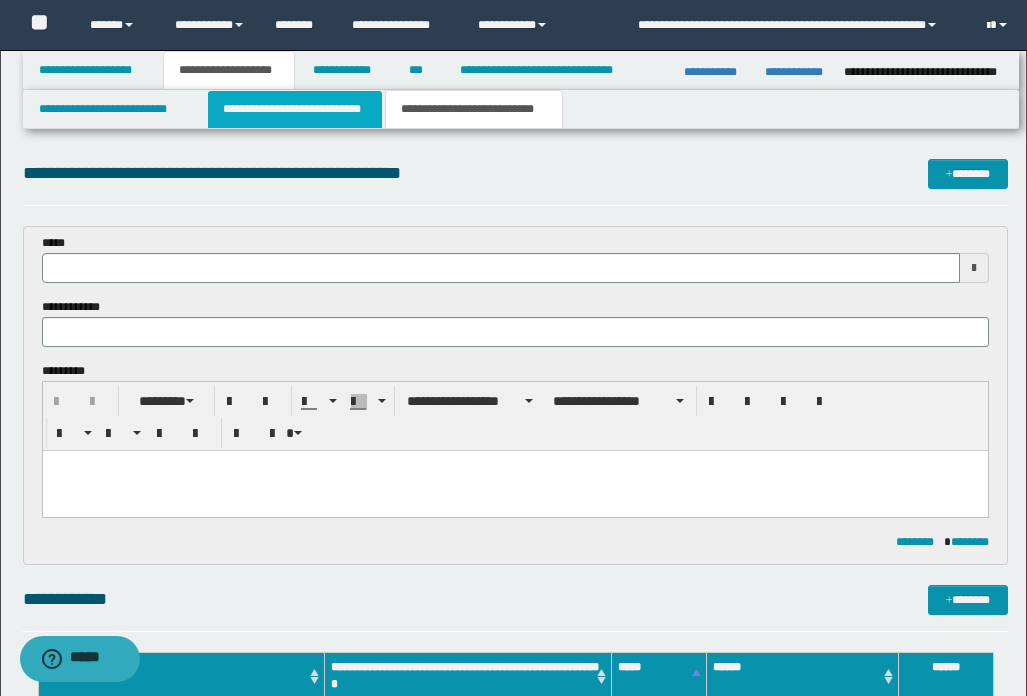 click on "**********" at bounding box center [295, 109] 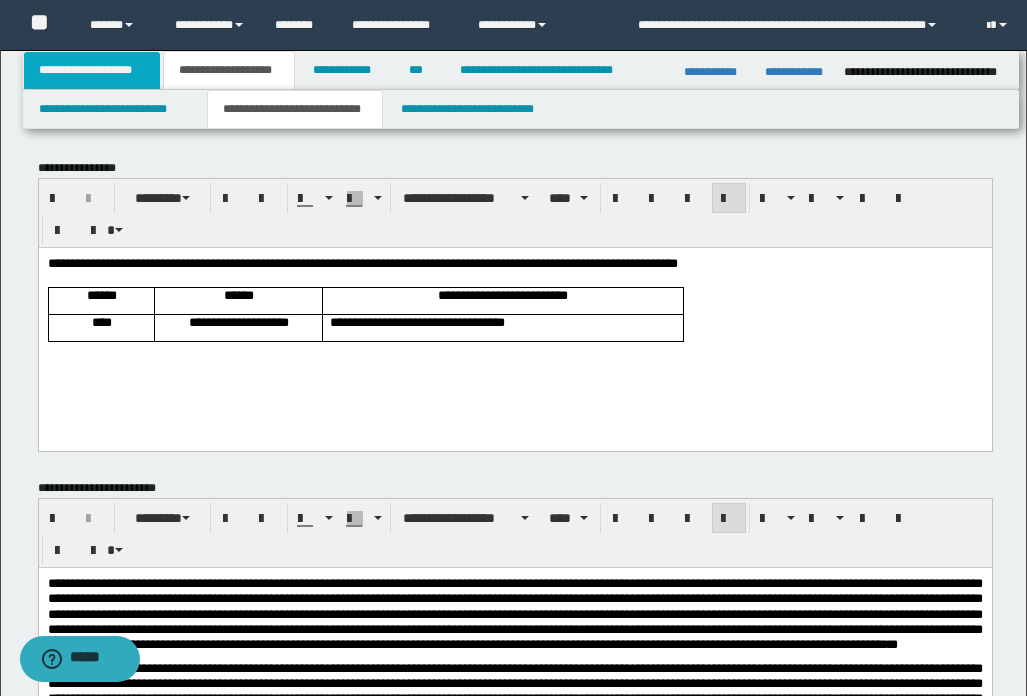 click on "**********" at bounding box center (92, 70) 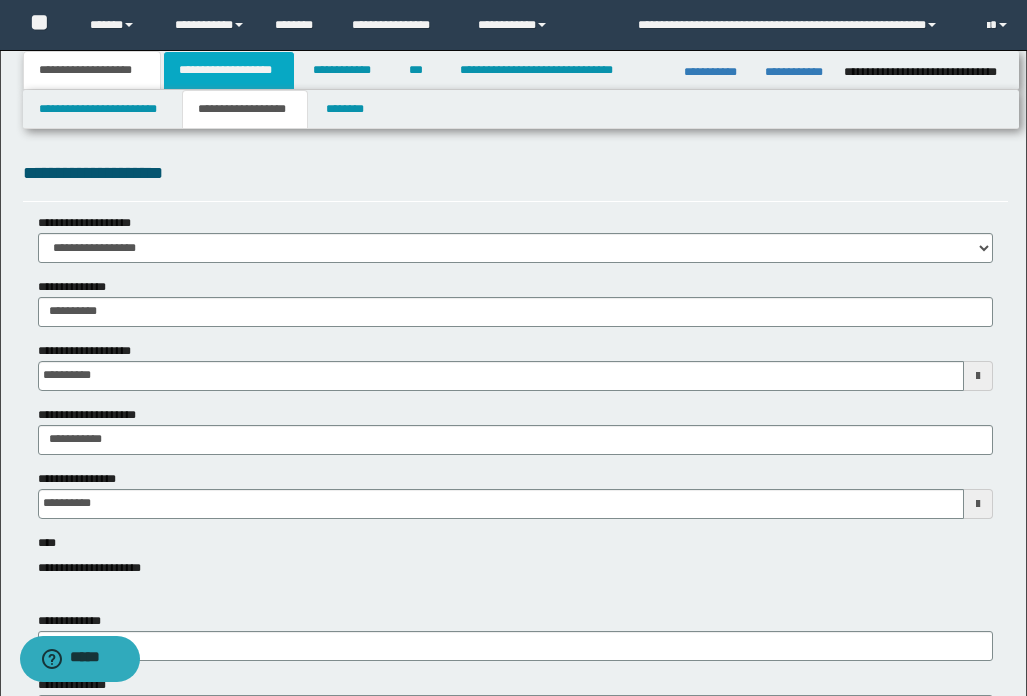 click on "**********" at bounding box center (229, 70) 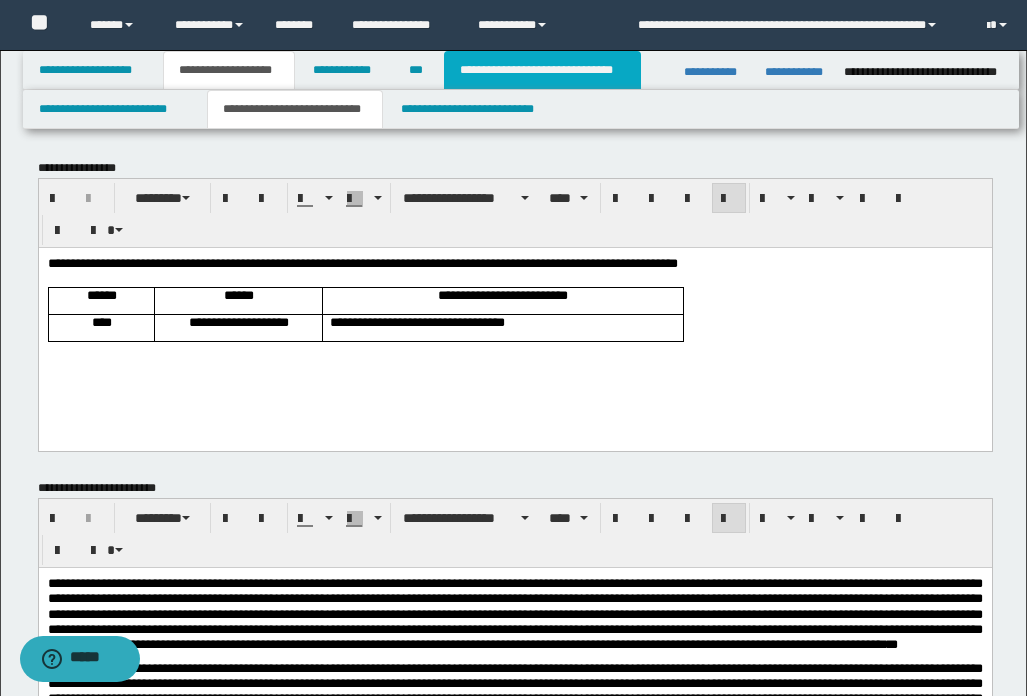 click on "**********" at bounding box center [542, 70] 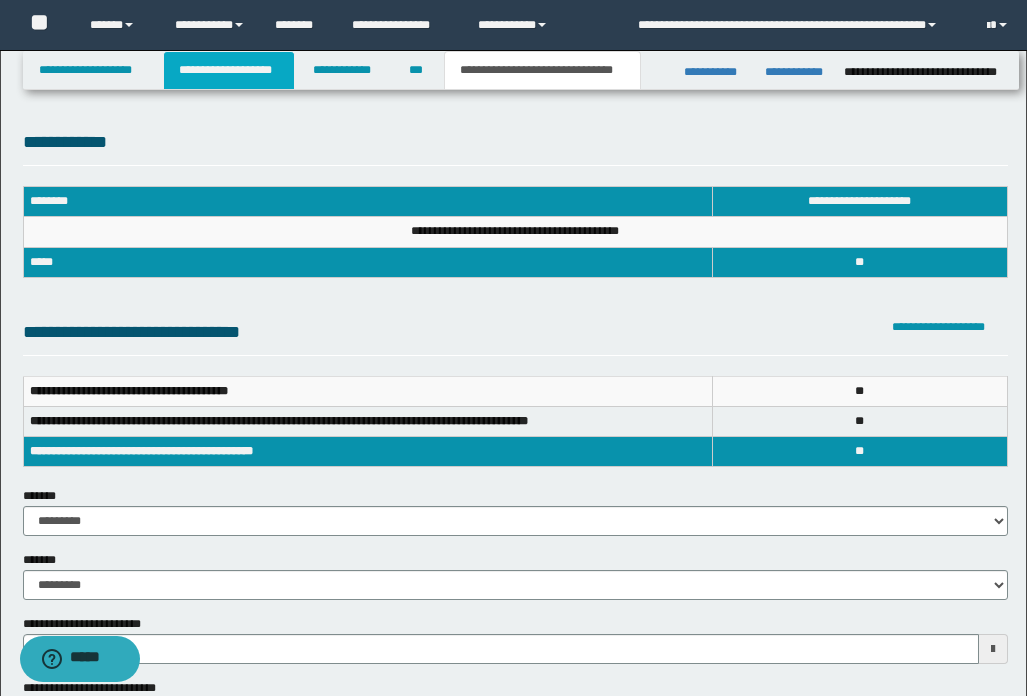 click on "**********" at bounding box center [229, 70] 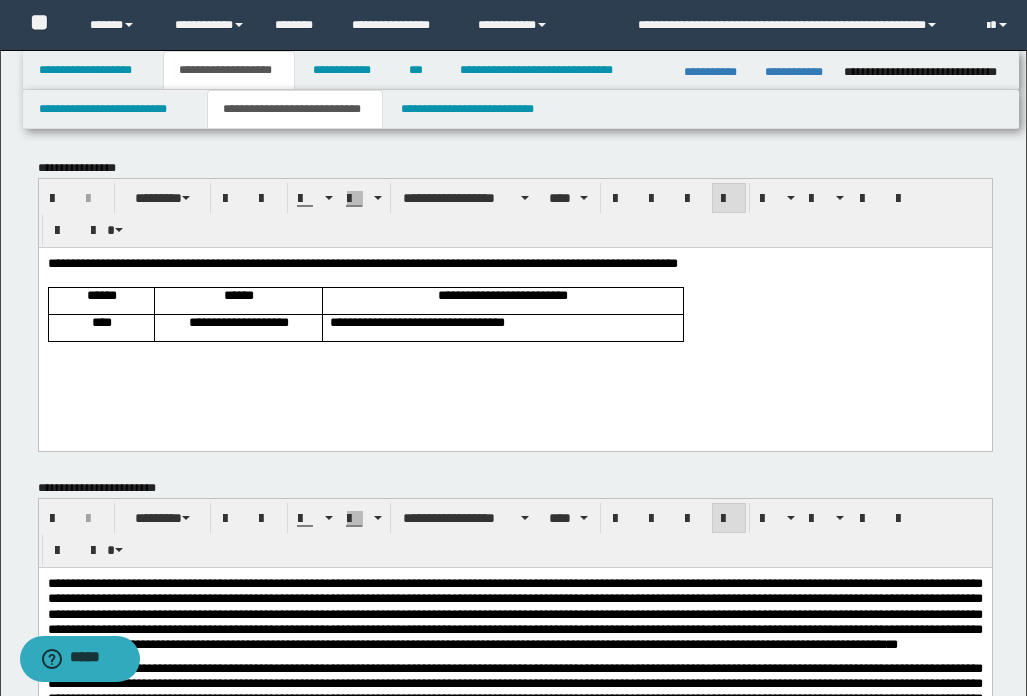 scroll, scrollTop: 400, scrollLeft: 0, axis: vertical 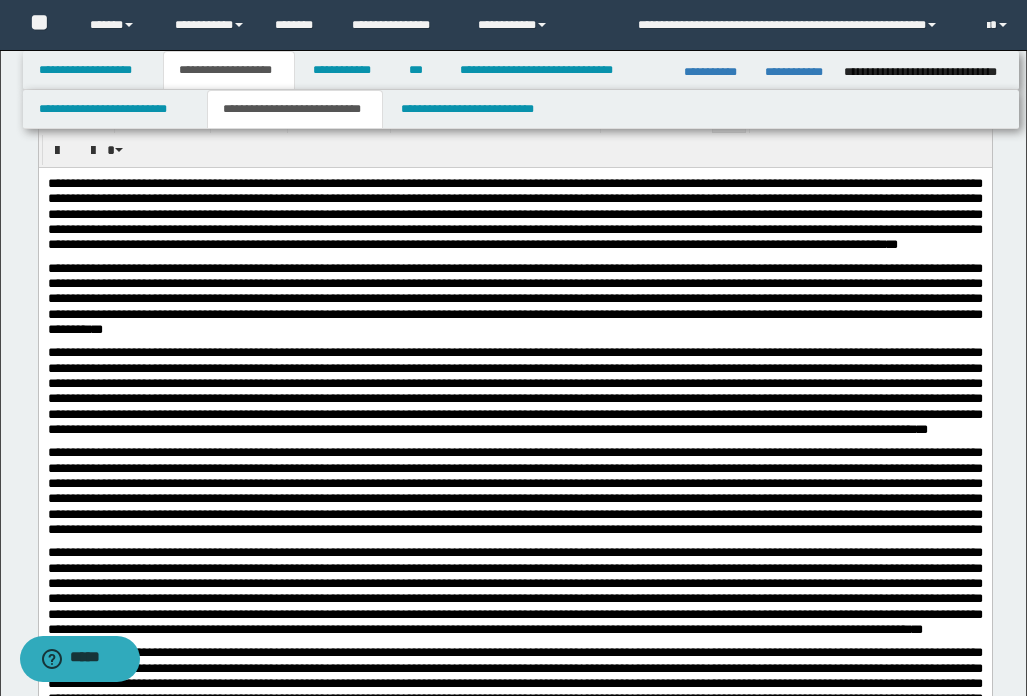 click on "**" at bounding box center [514, 390] 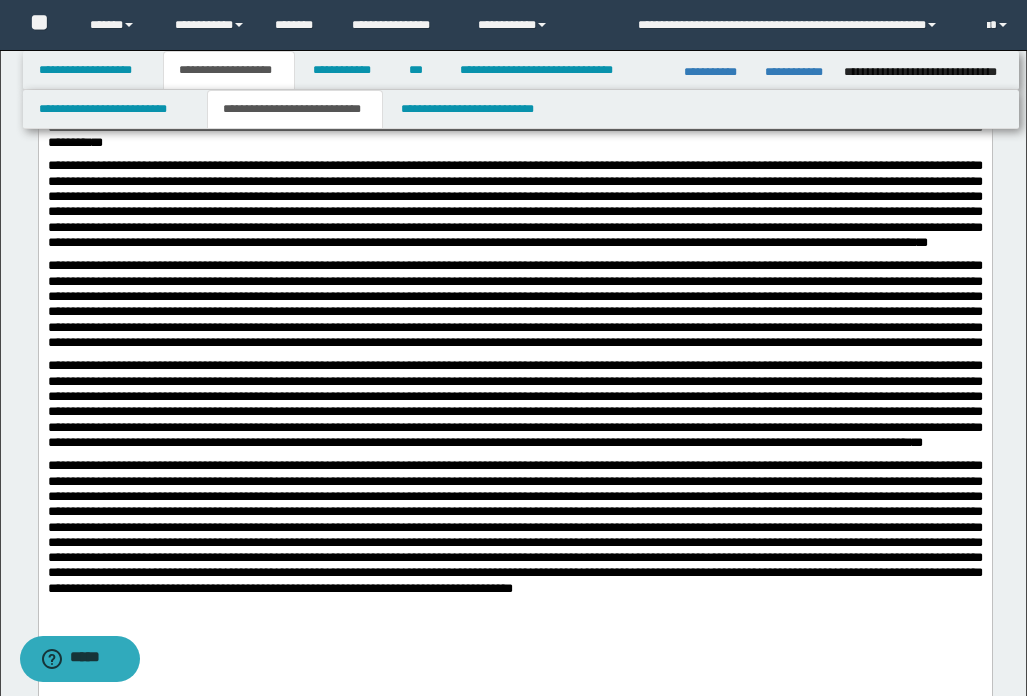scroll, scrollTop: 600, scrollLeft: 0, axis: vertical 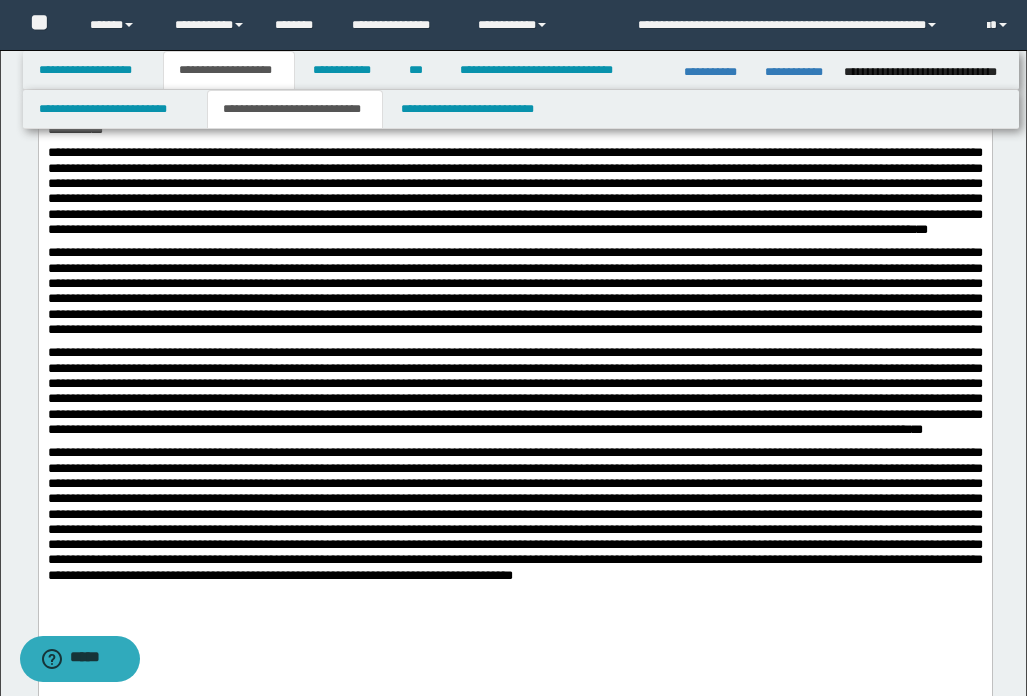 click on "**" at bounding box center [514, 391] 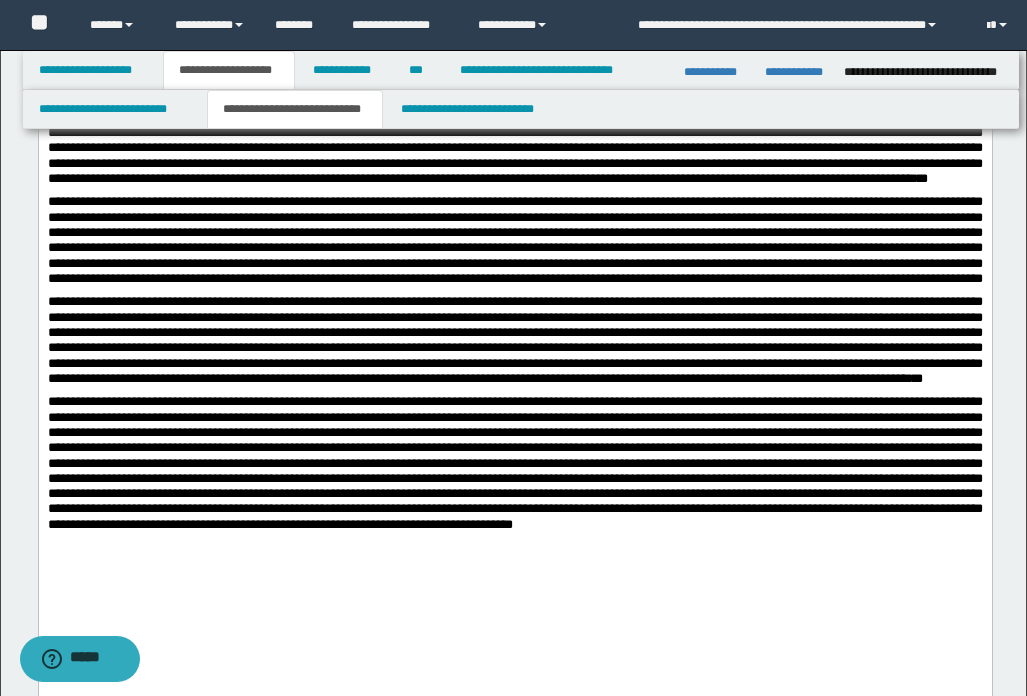 scroll, scrollTop: 700, scrollLeft: 0, axis: vertical 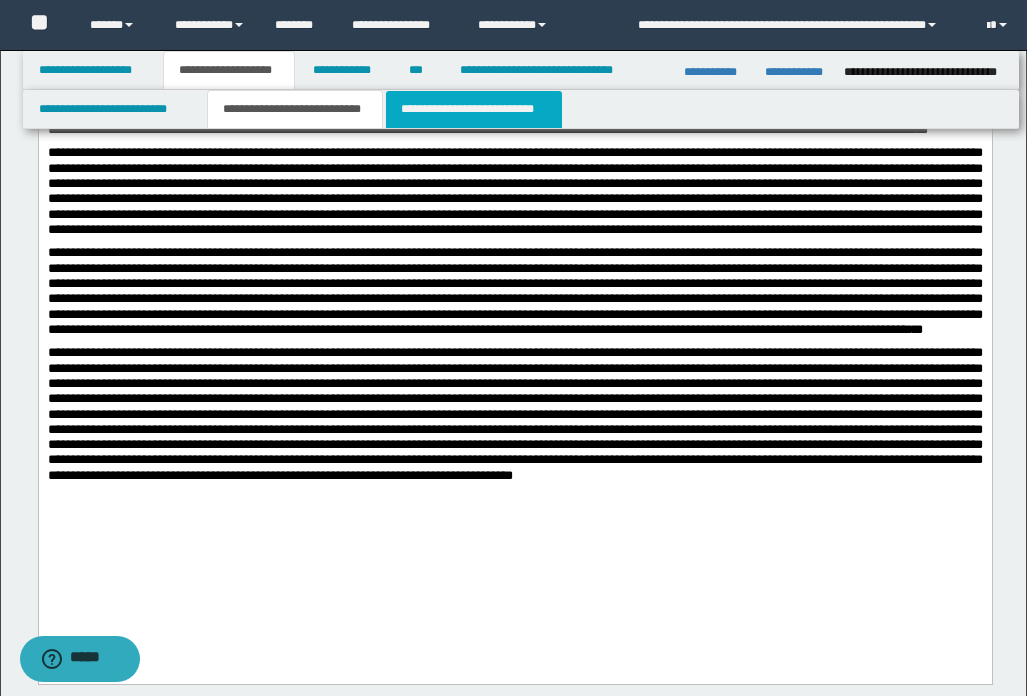 click on "**********" at bounding box center (474, 109) 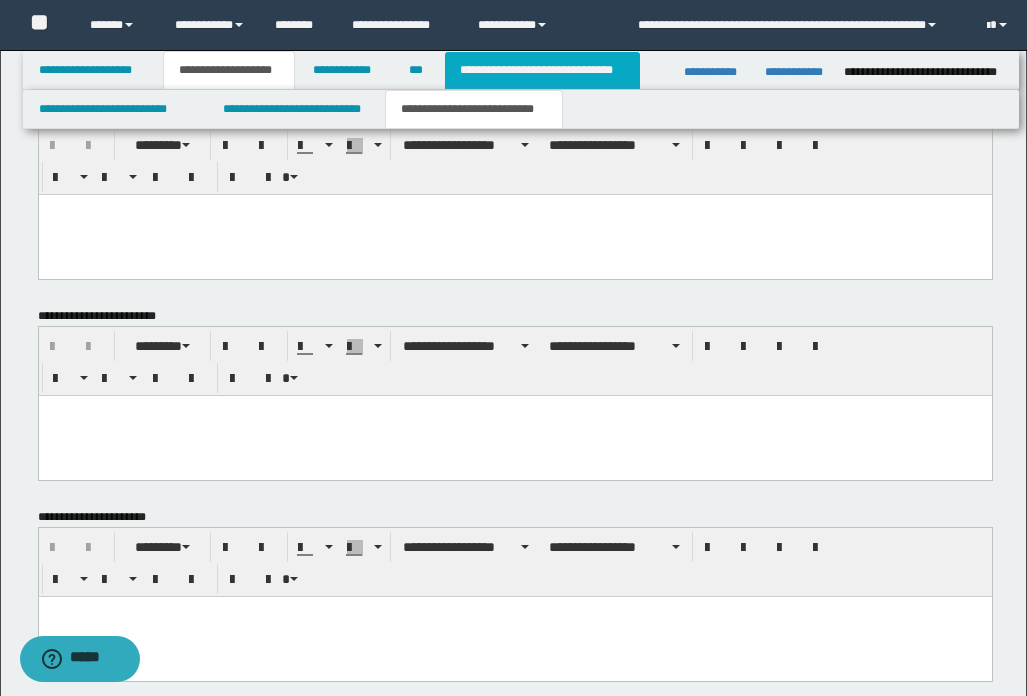 click on "**********" at bounding box center (542, 70) 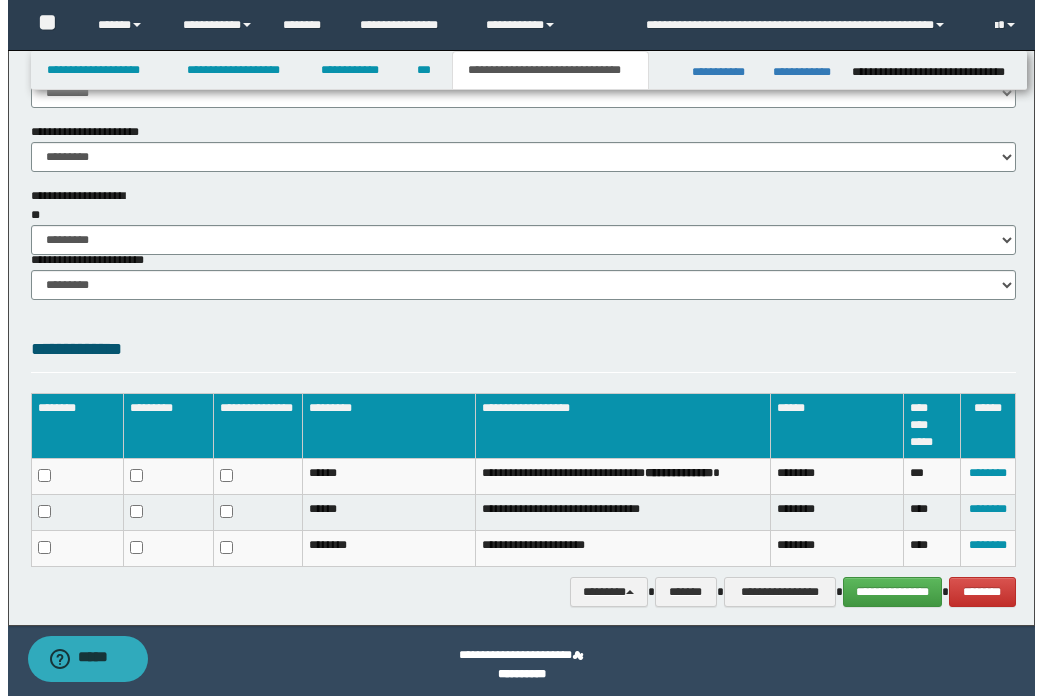 scroll, scrollTop: 1338, scrollLeft: 0, axis: vertical 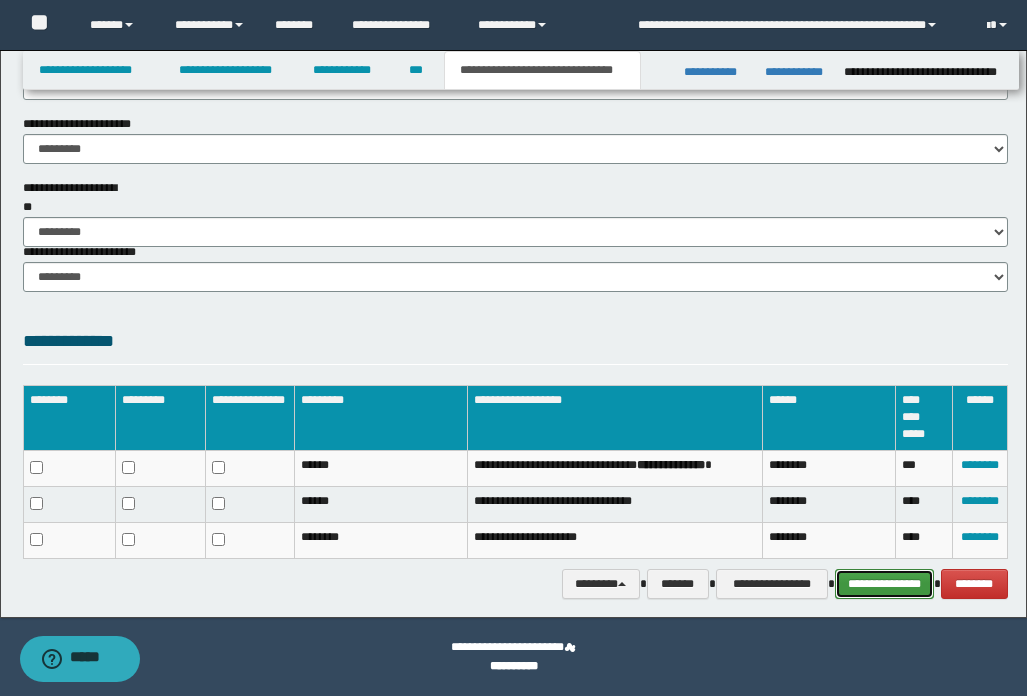 click on "**********" at bounding box center (884, 584) 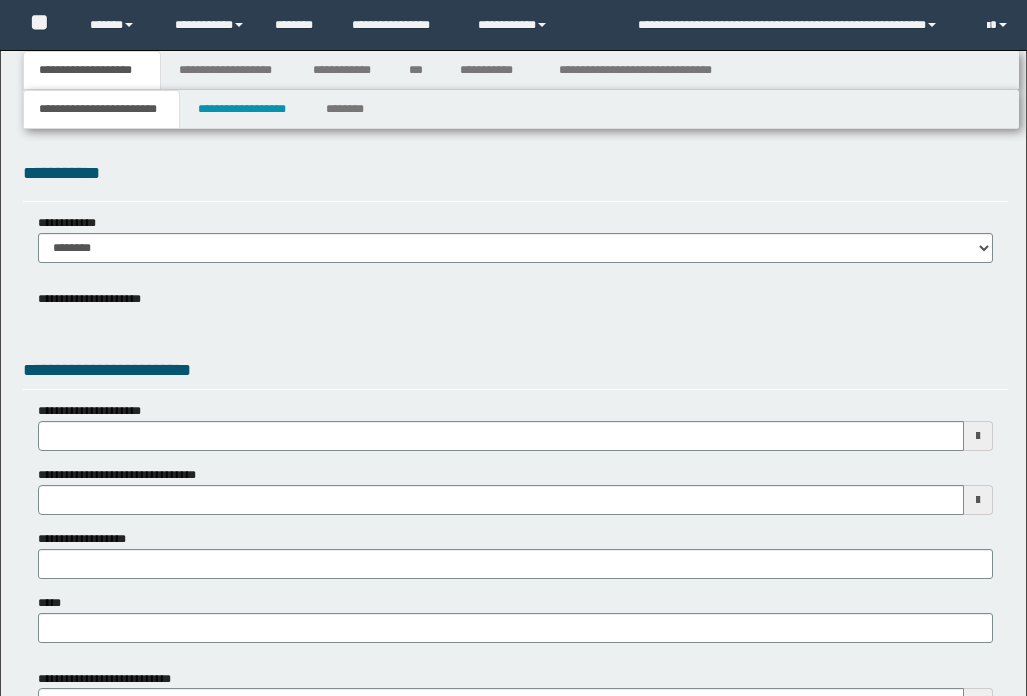 type 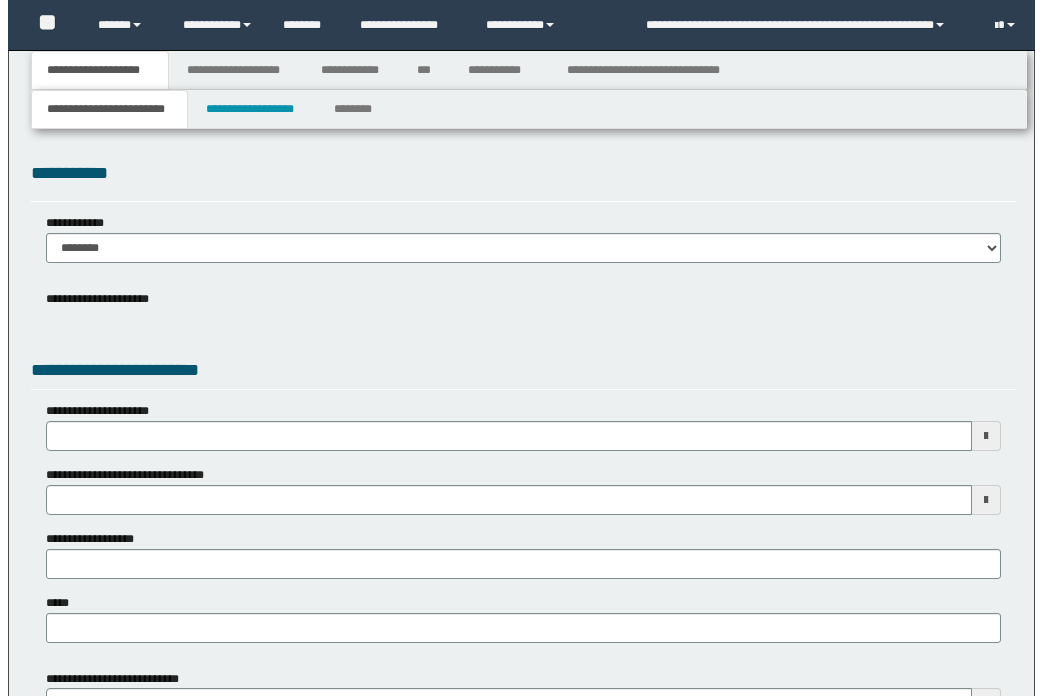 scroll, scrollTop: 0, scrollLeft: 0, axis: both 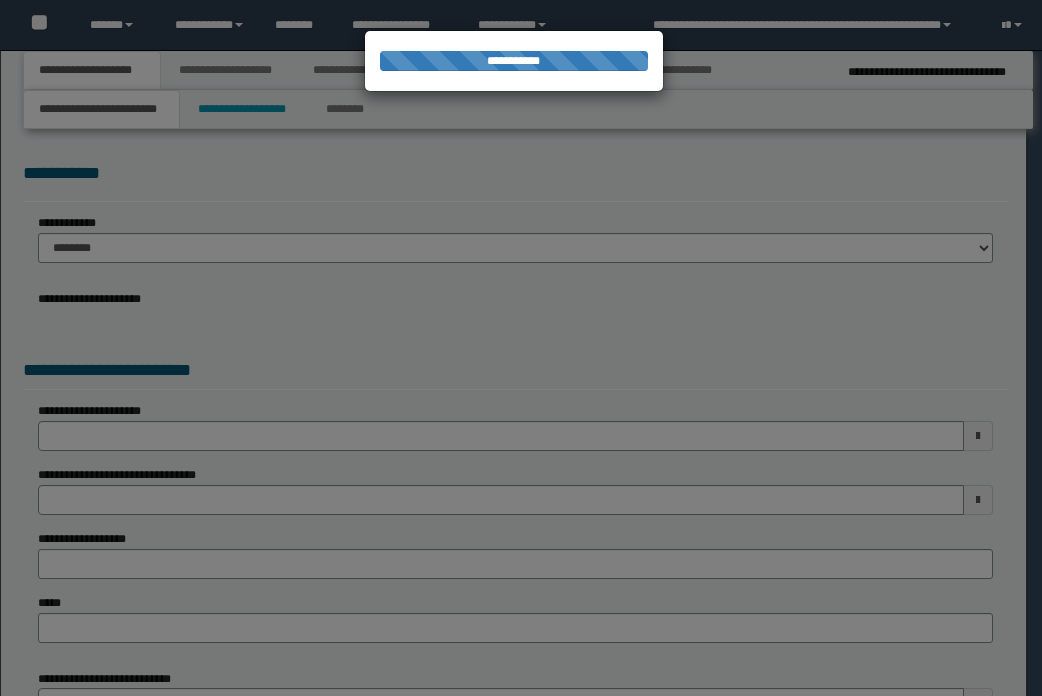 type on "**********" 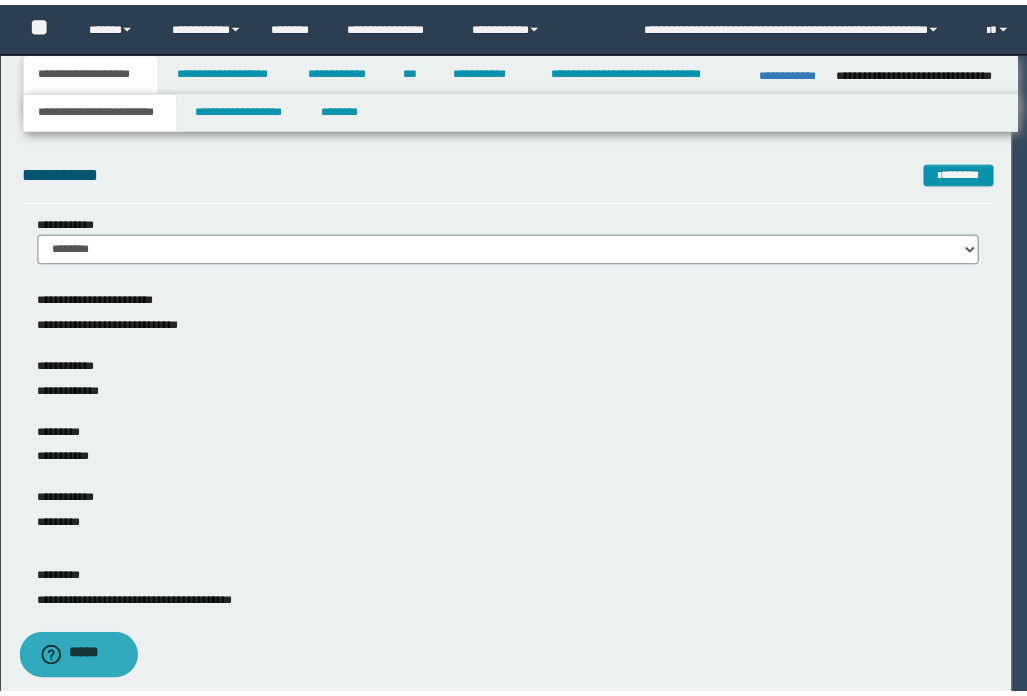 scroll, scrollTop: 0, scrollLeft: 0, axis: both 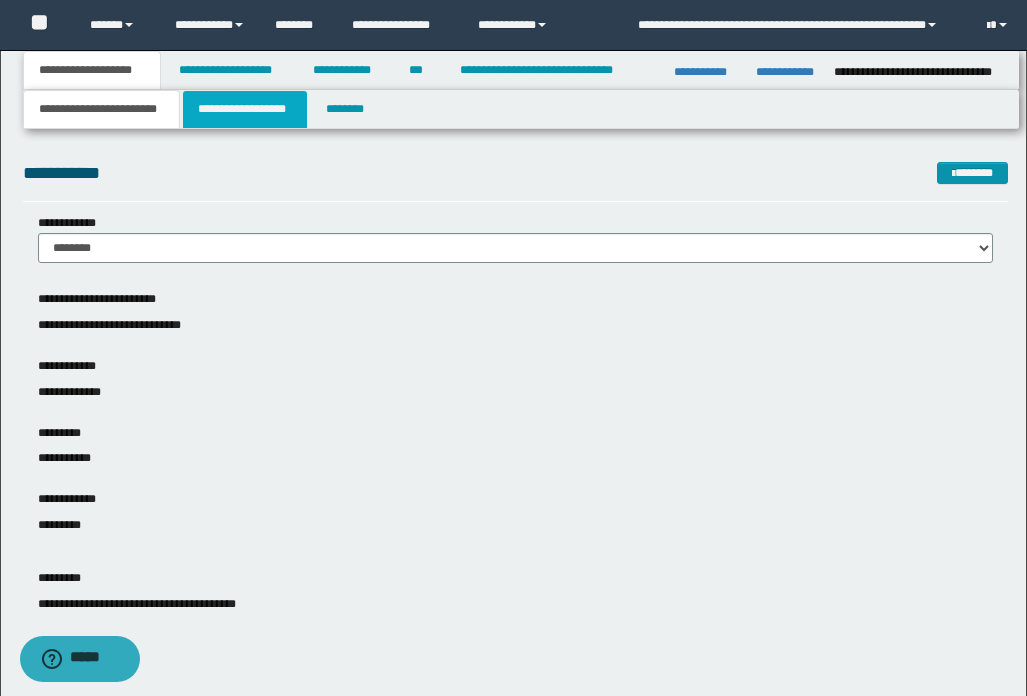click on "**********" at bounding box center [245, 109] 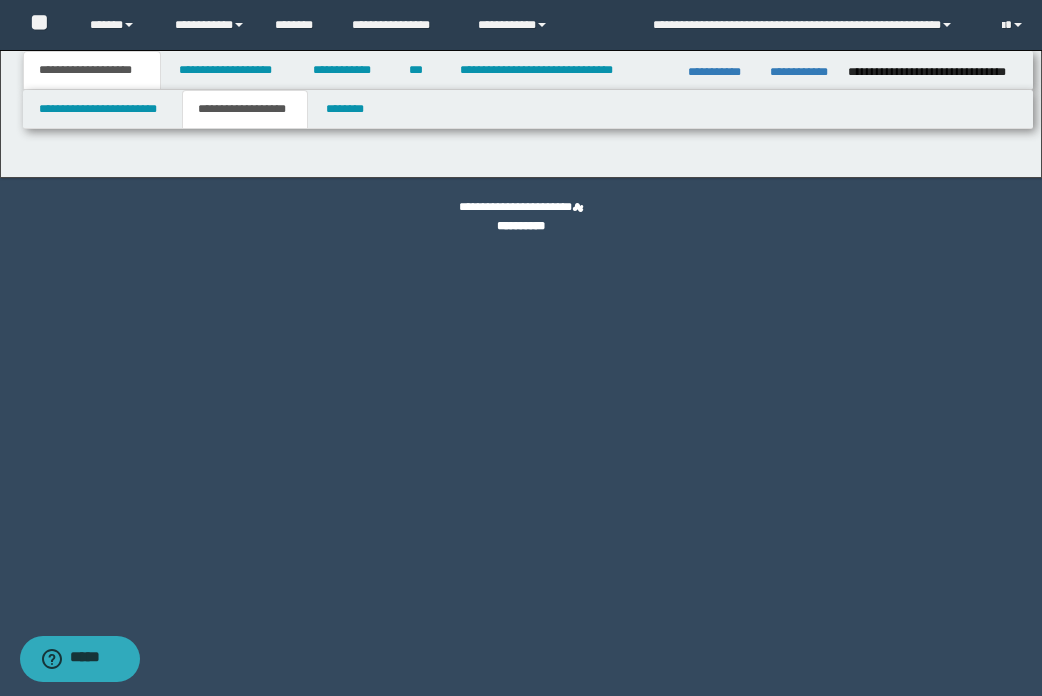 type on "**********" 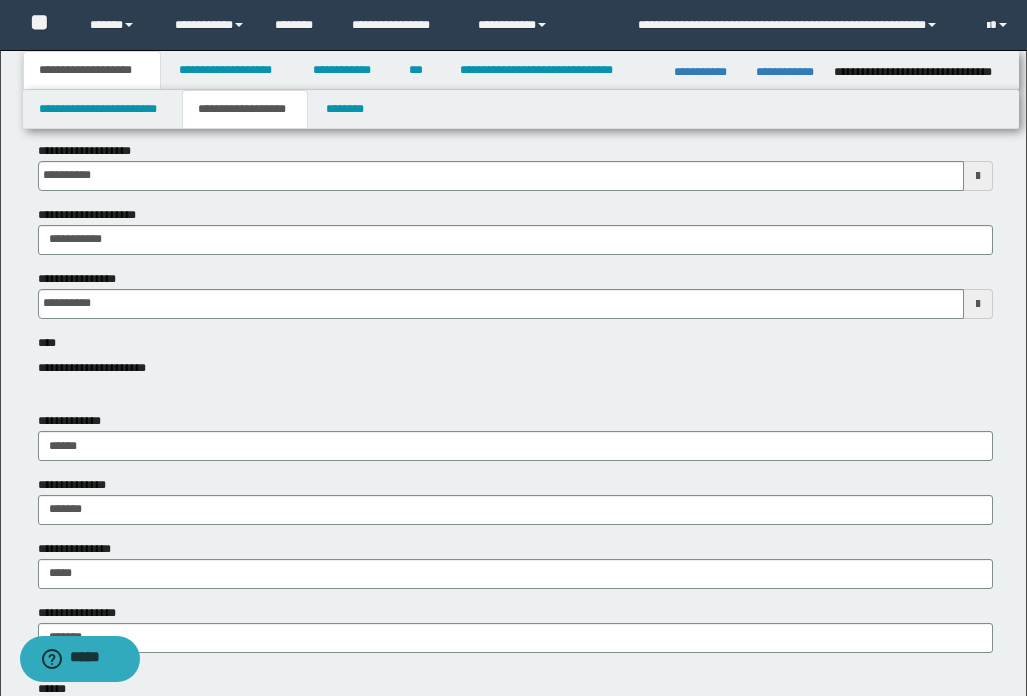 scroll, scrollTop: 300, scrollLeft: 0, axis: vertical 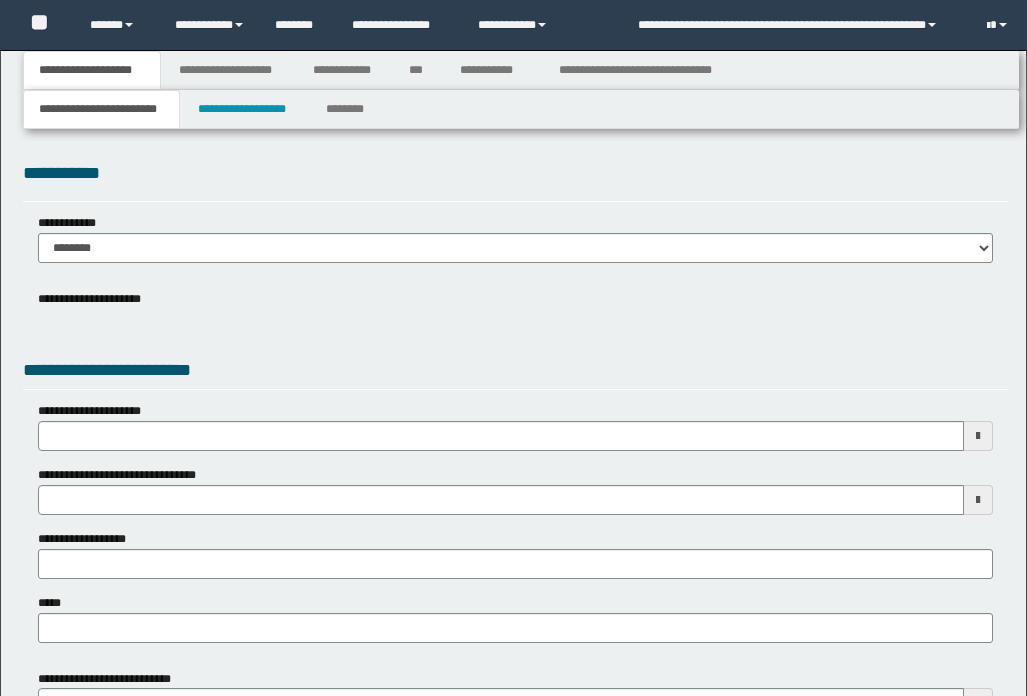 type 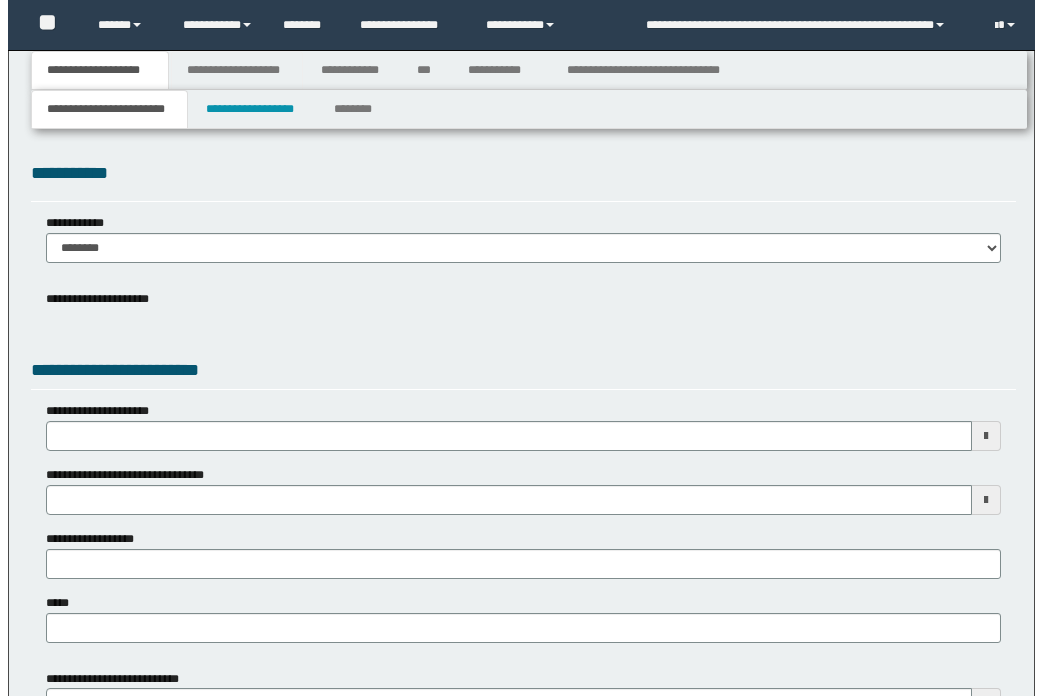 scroll, scrollTop: 0, scrollLeft: 0, axis: both 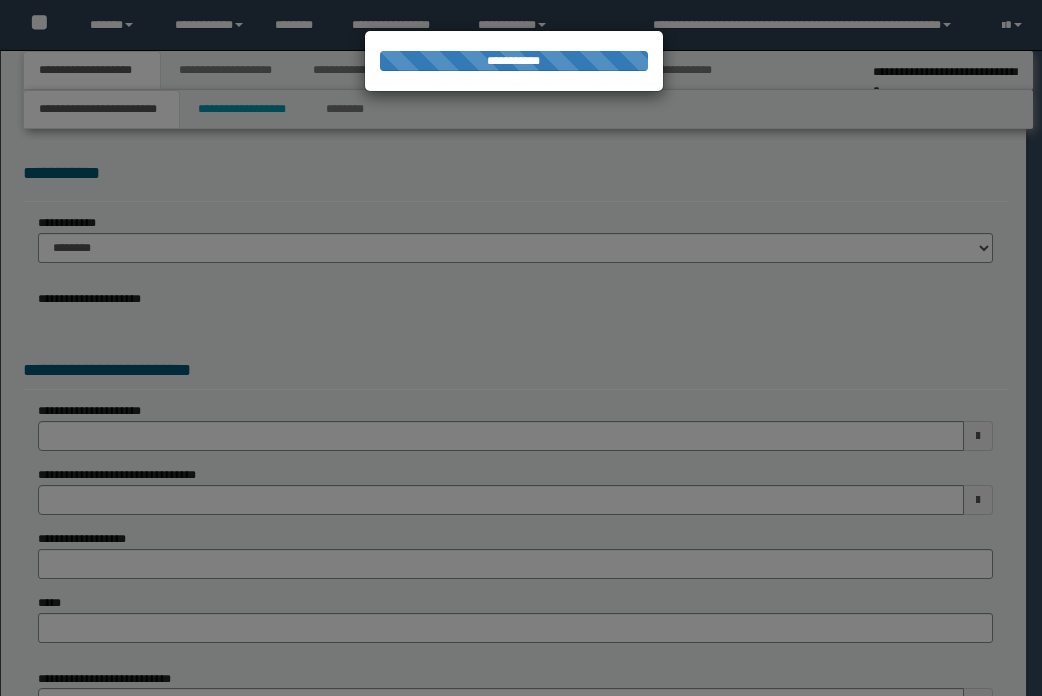type on "**********" 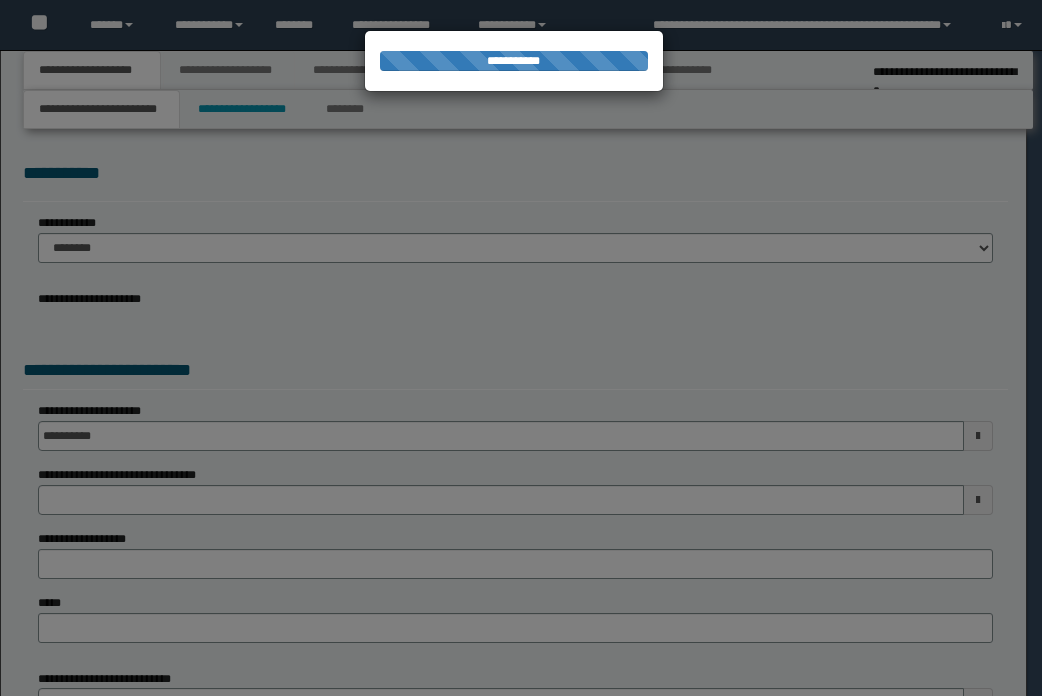 type on "**********" 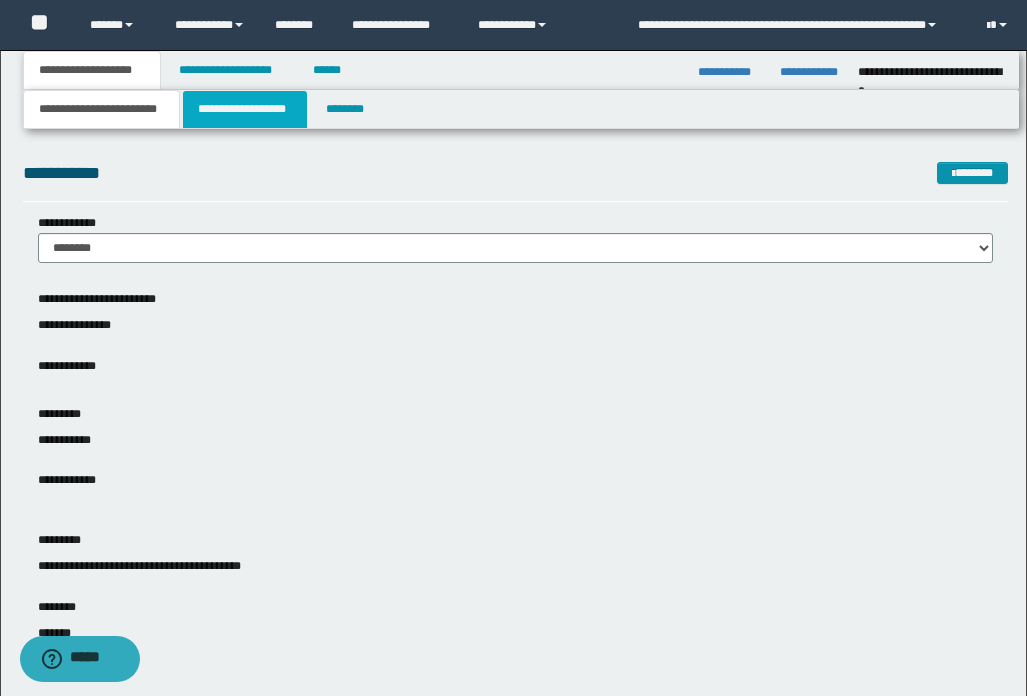 click on "**********" at bounding box center [245, 109] 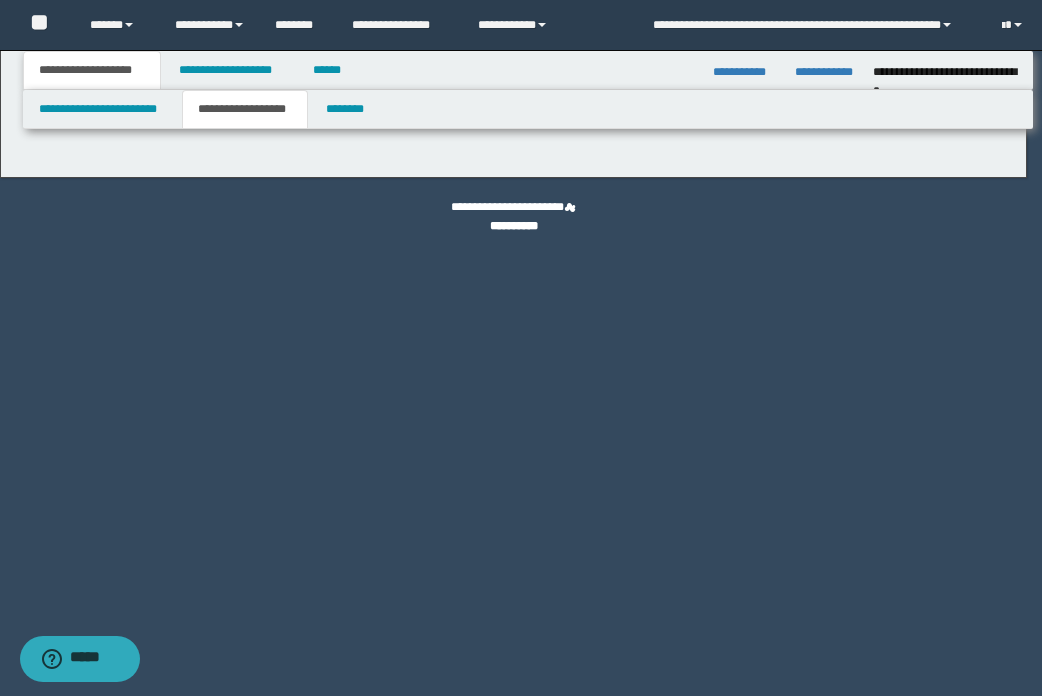 type on "*******" 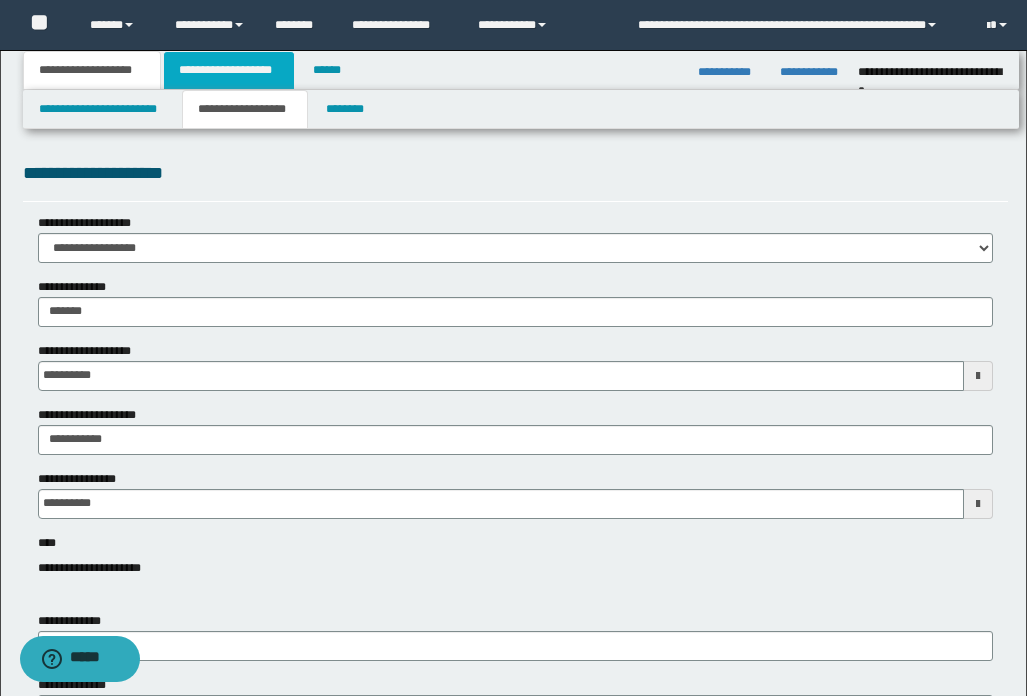 click on "**********" at bounding box center [229, 70] 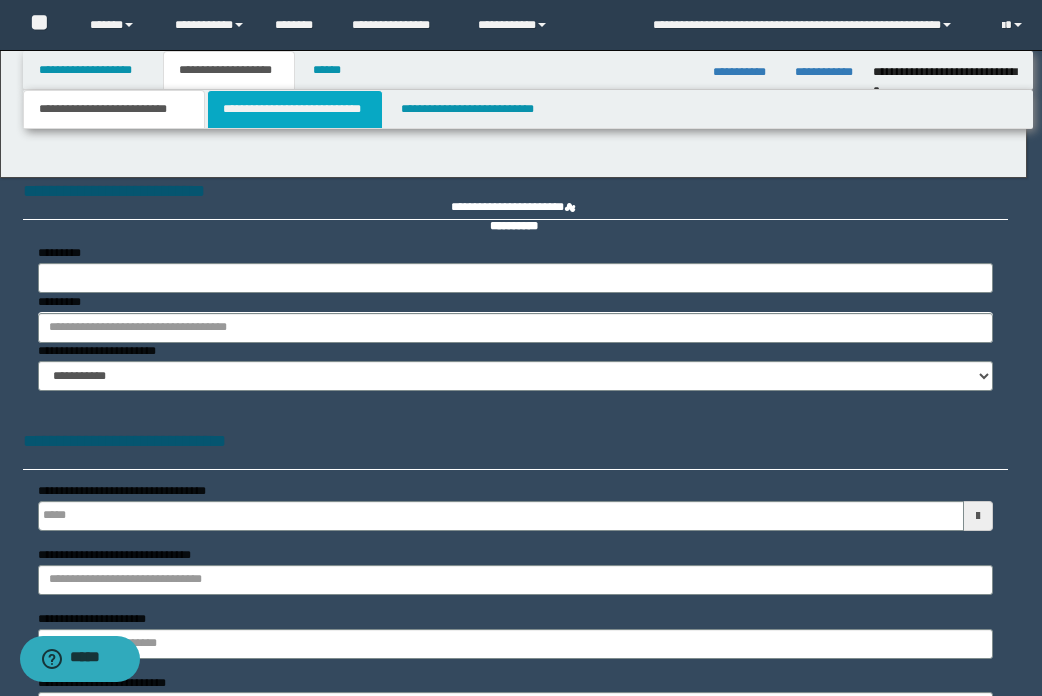 select on "*" 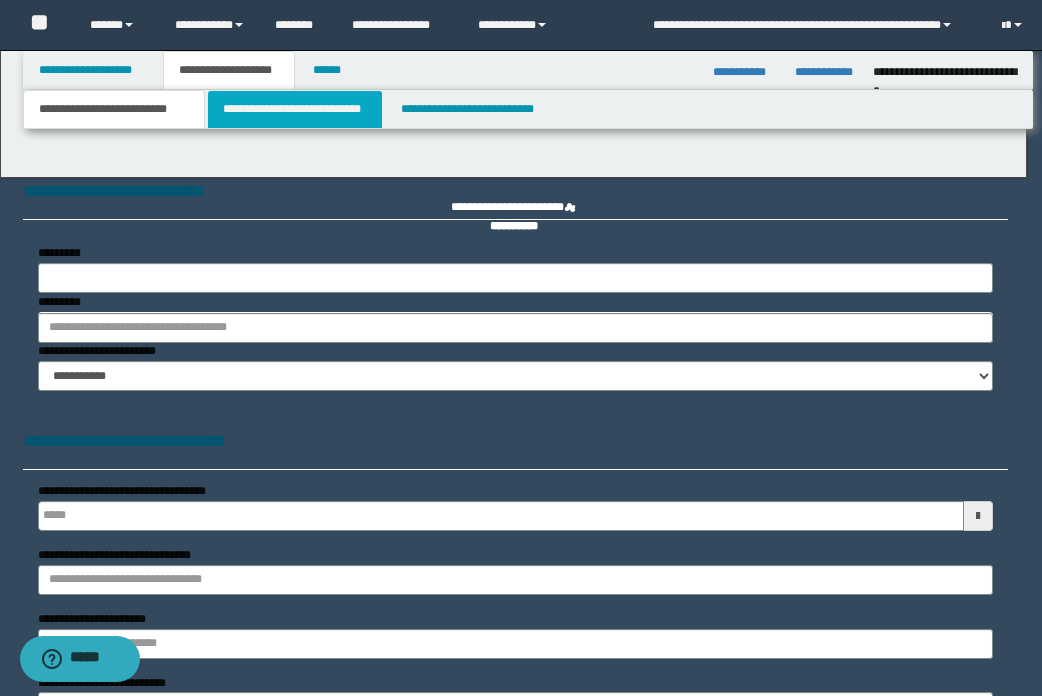 select on "*" 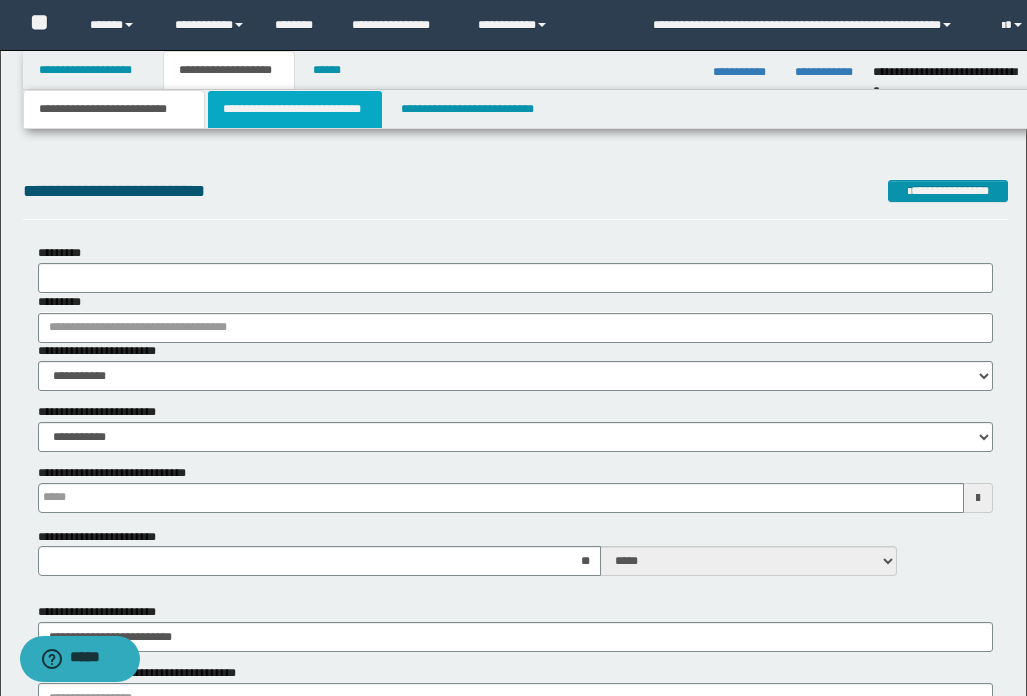 click on "**********" at bounding box center [295, 109] 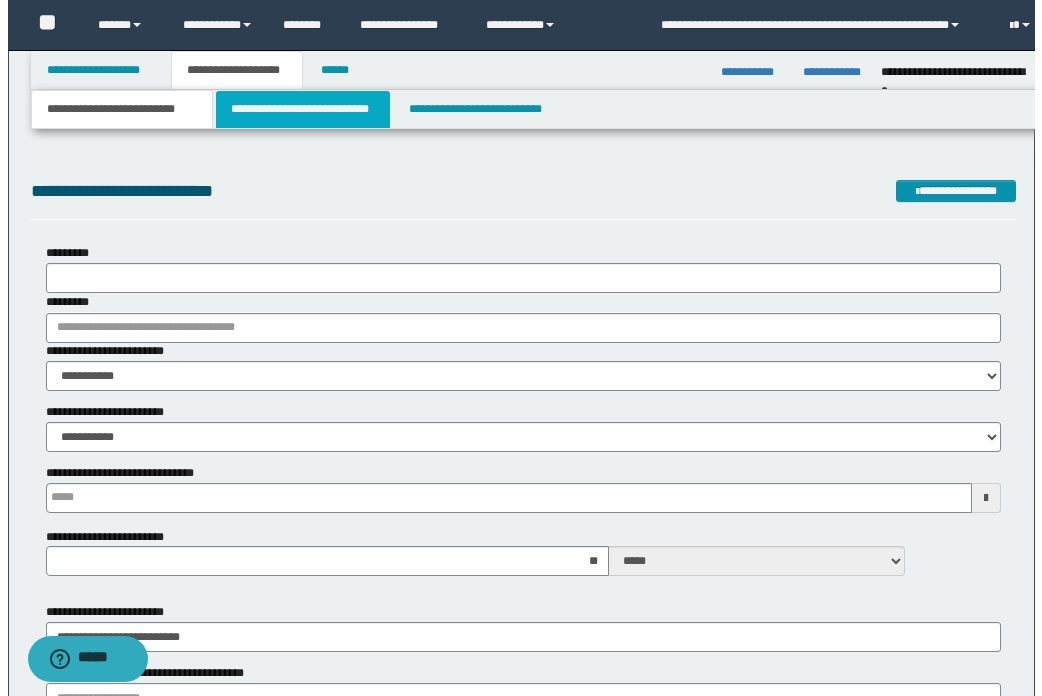 scroll, scrollTop: 0, scrollLeft: 0, axis: both 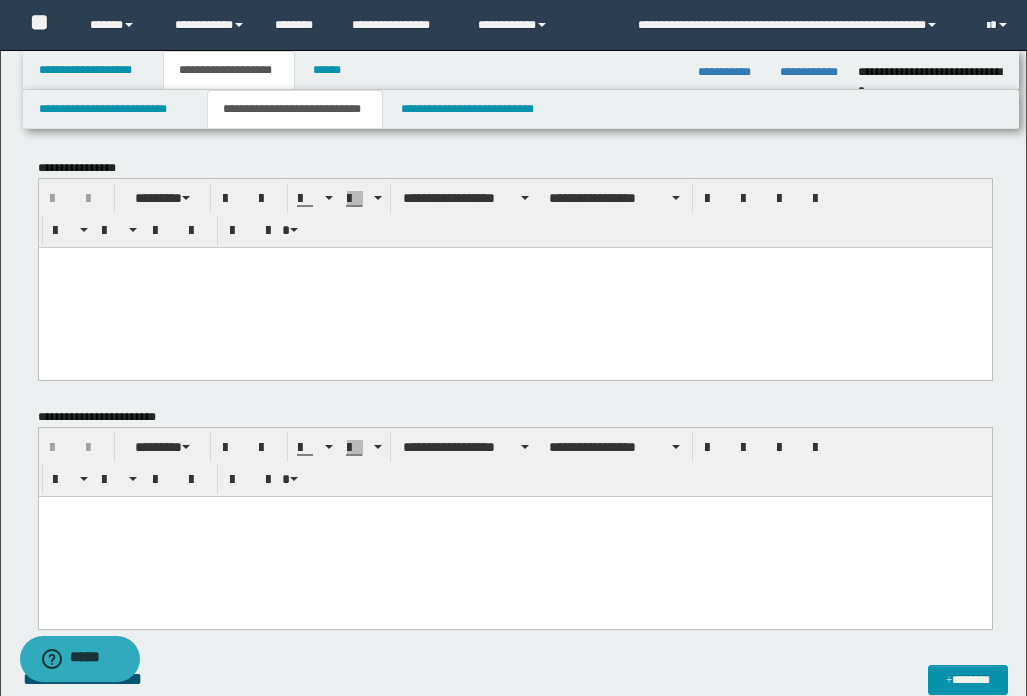 click at bounding box center (514, 536) 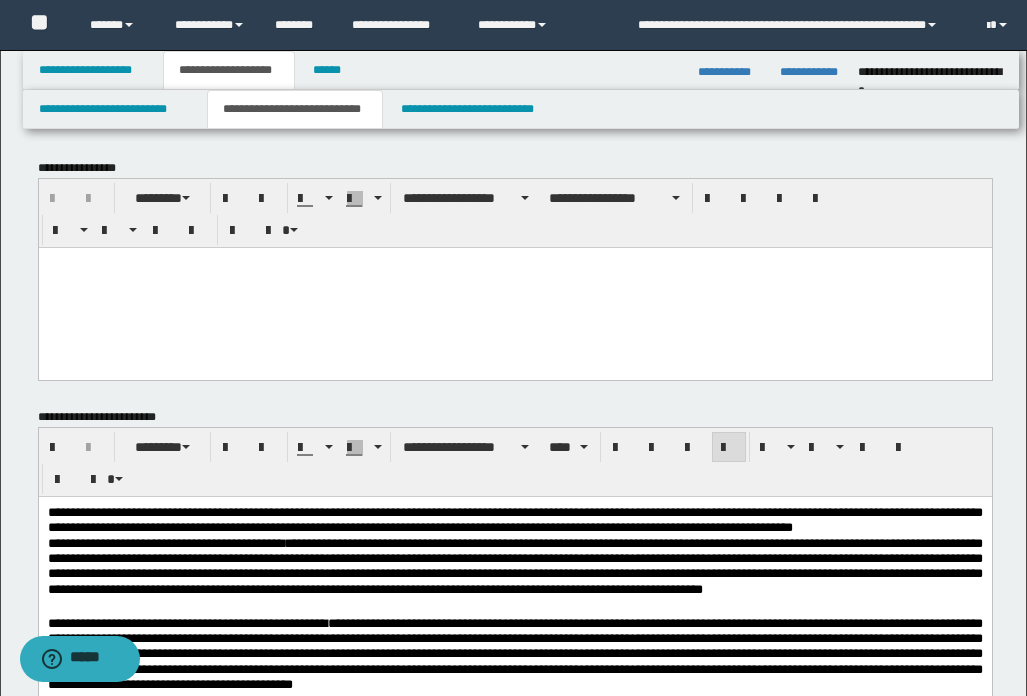 click on "**********" at bounding box center [514, 519] 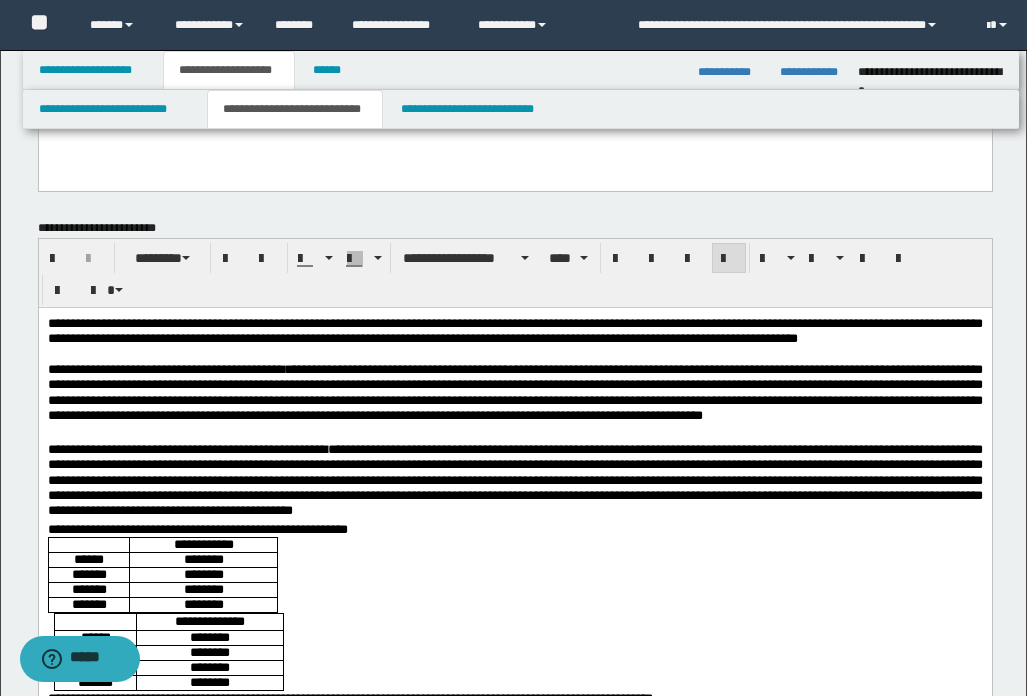 scroll, scrollTop: 200, scrollLeft: 0, axis: vertical 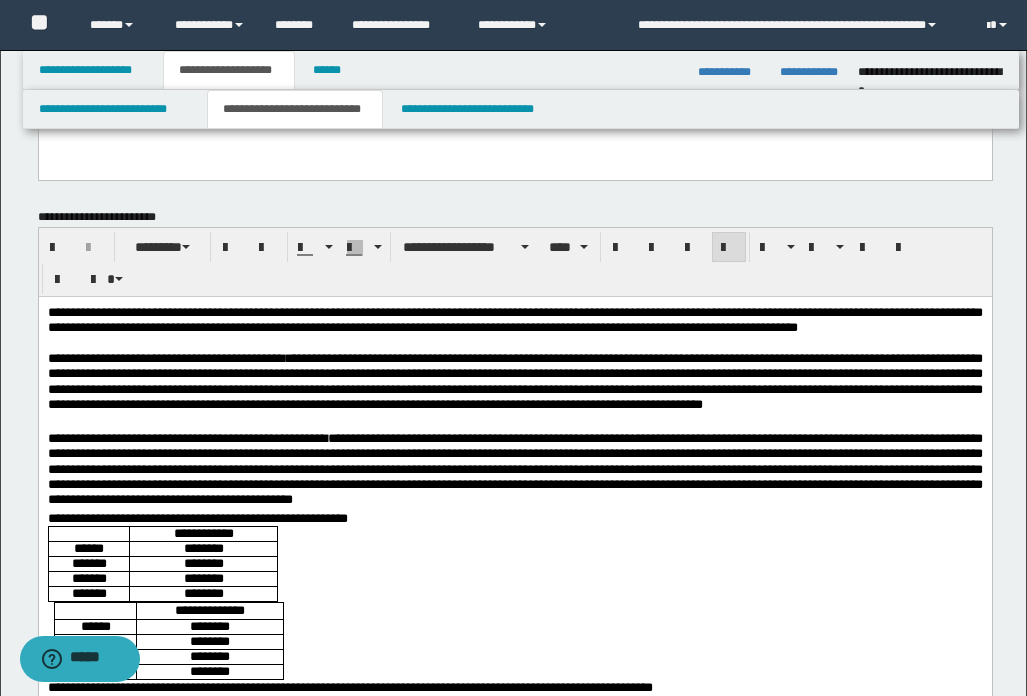 click on "**********" at bounding box center (514, 390) 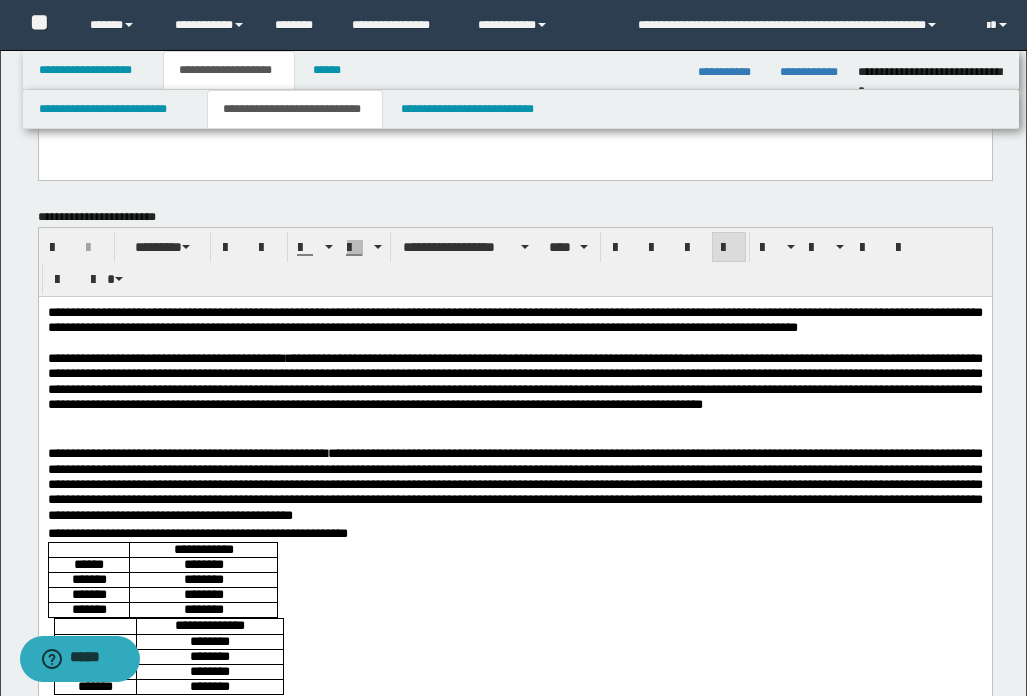 click on "**********" at bounding box center [514, 485] 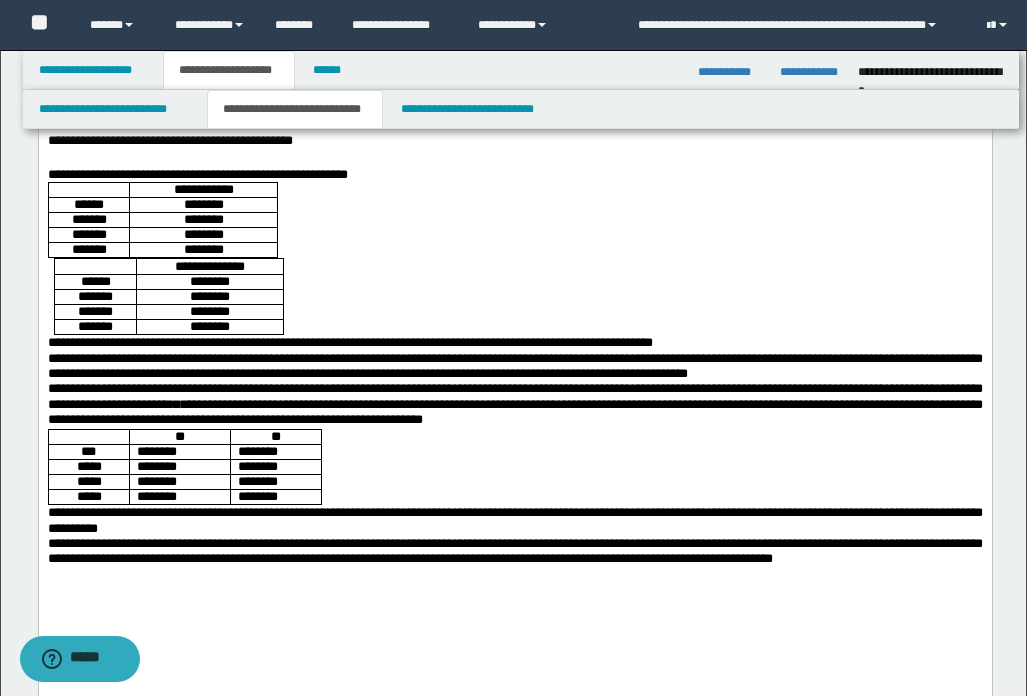 scroll, scrollTop: 600, scrollLeft: 0, axis: vertical 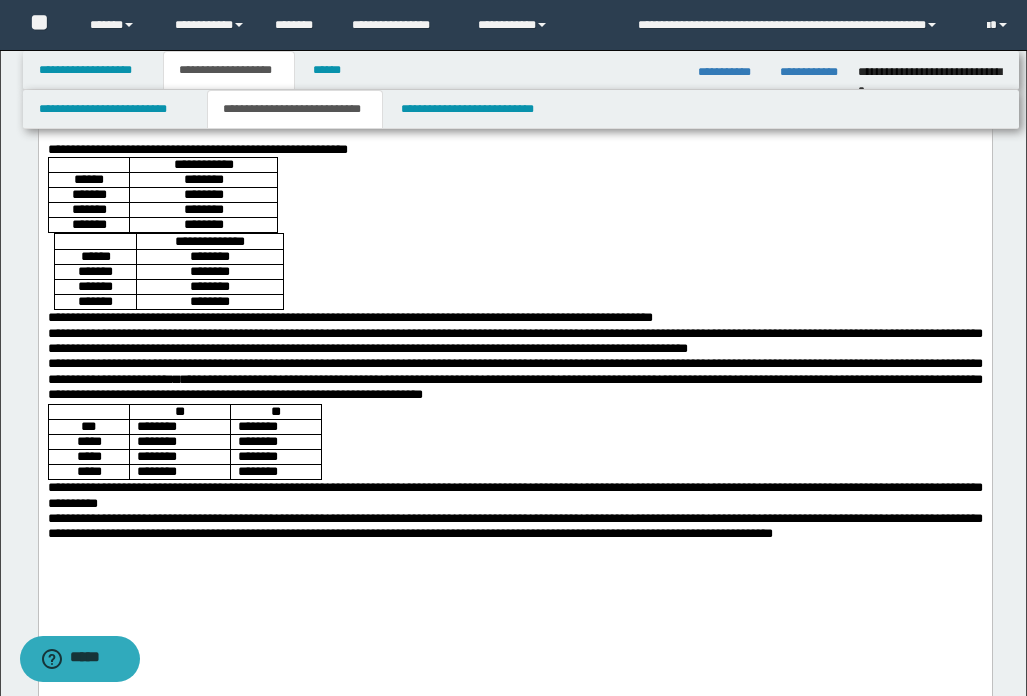click on "**********" at bounding box center [514, 317] 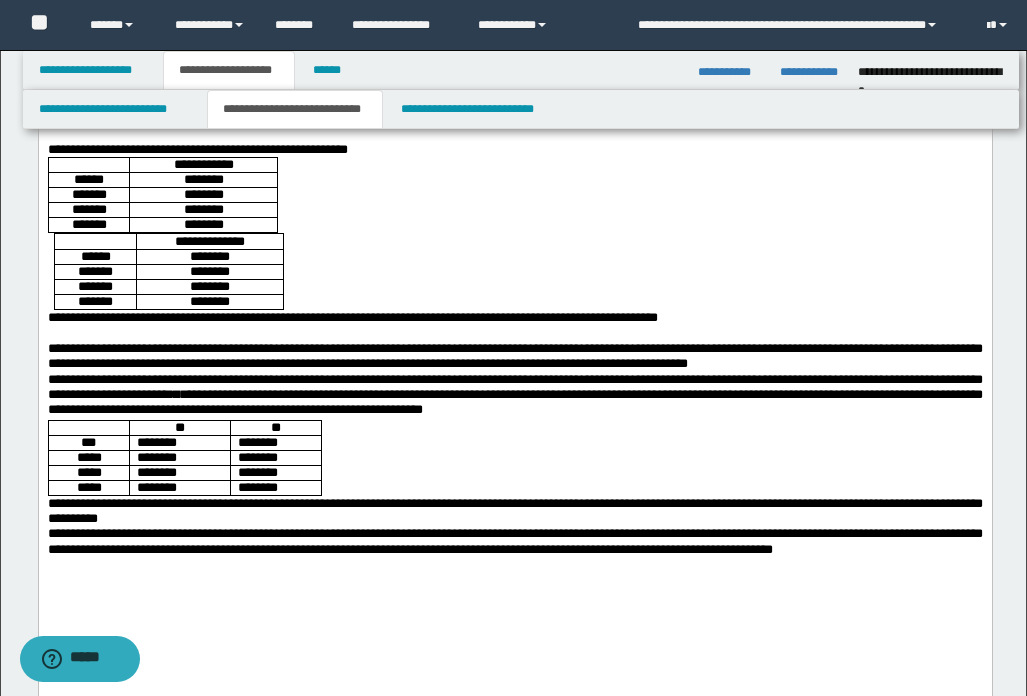 click on "**********" at bounding box center (514, 396) 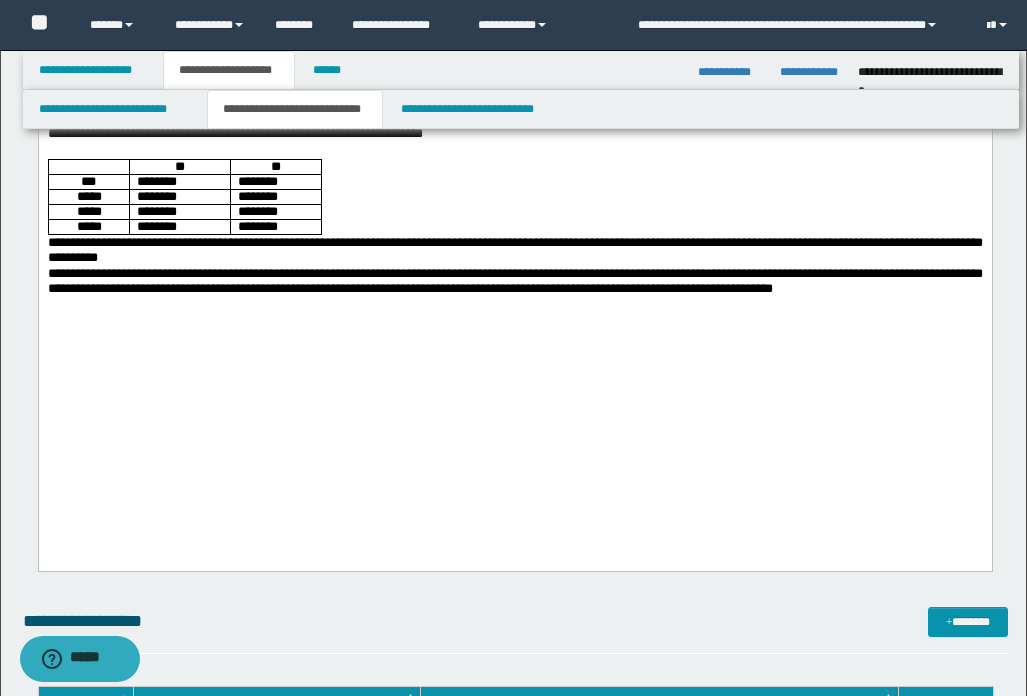 scroll, scrollTop: 900, scrollLeft: 0, axis: vertical 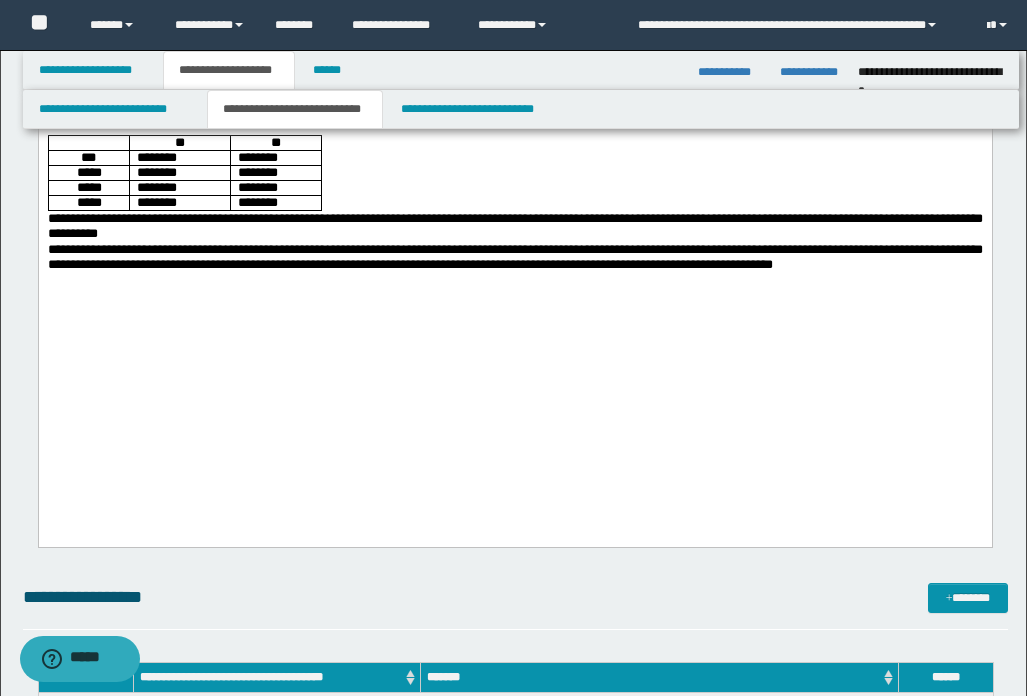 click on "**********" at bounding box center [514, 226] 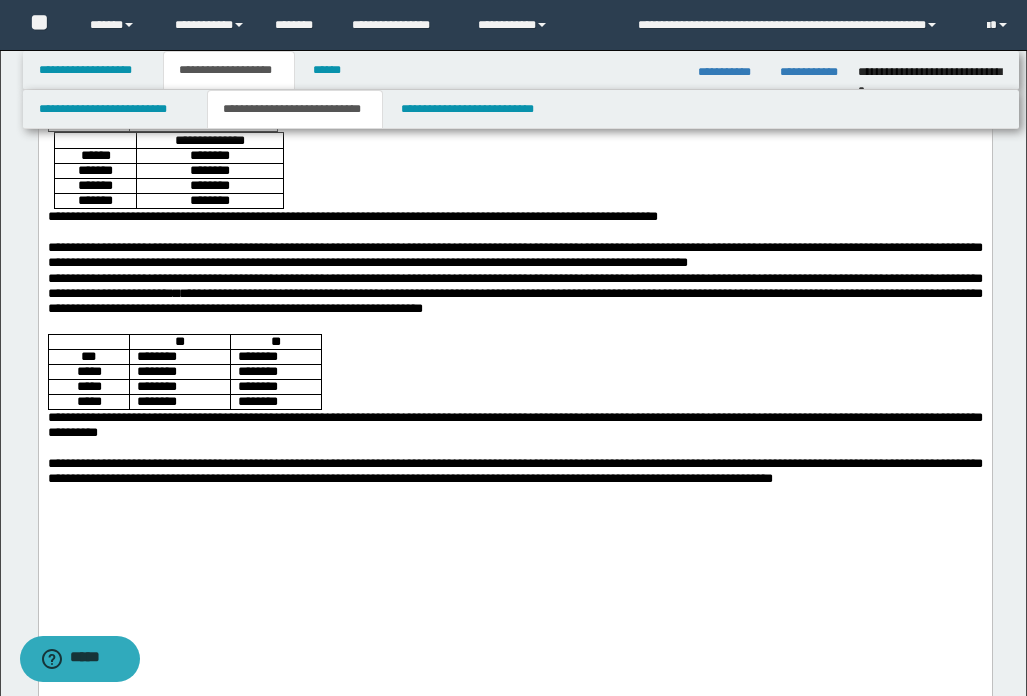 scroll, scrollTop: 700, scrollLeft: 0, axis: vertical 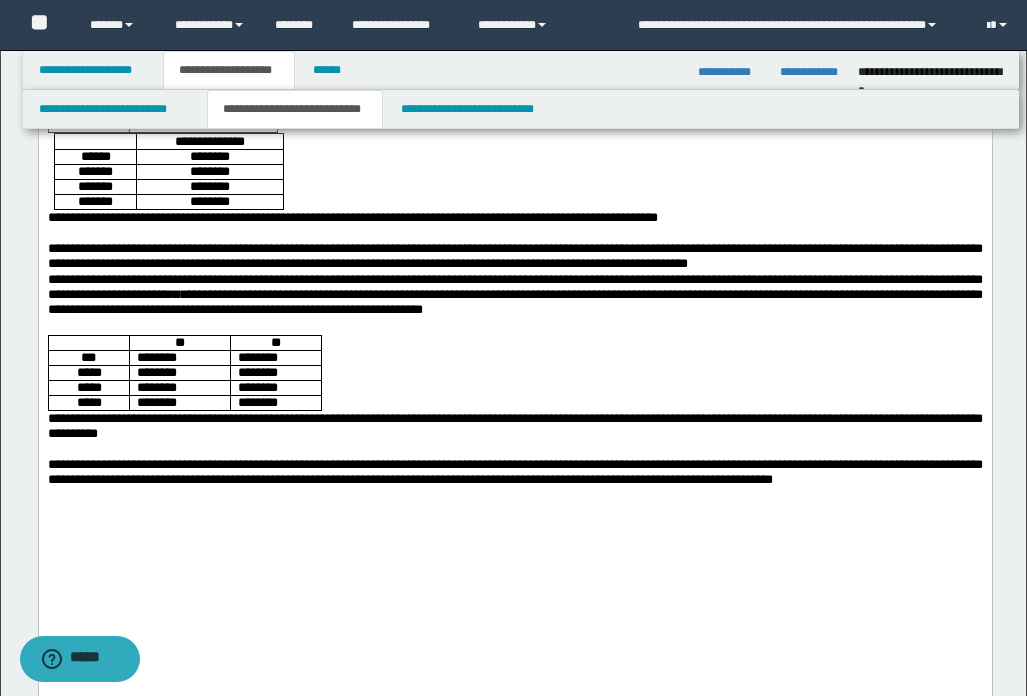 drag, startPoint x: 193, startPoint y: 536, endPoint x: 721, endPoint y: 368, distance: 554.083 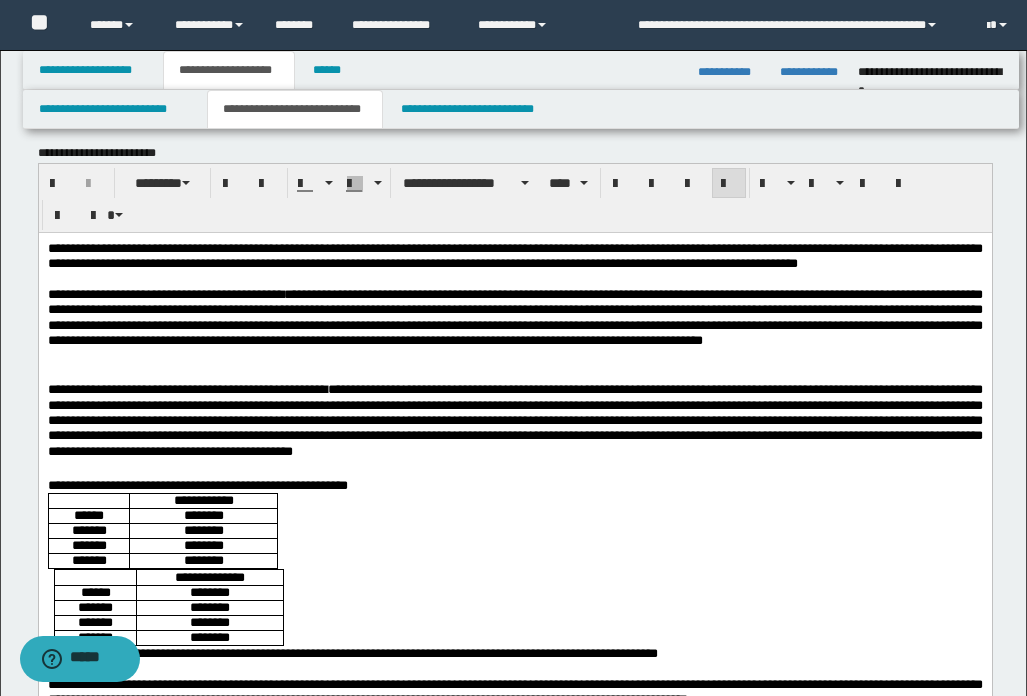 scroll, scrollTop: 300, scrollLeft: 0, axis: vertical 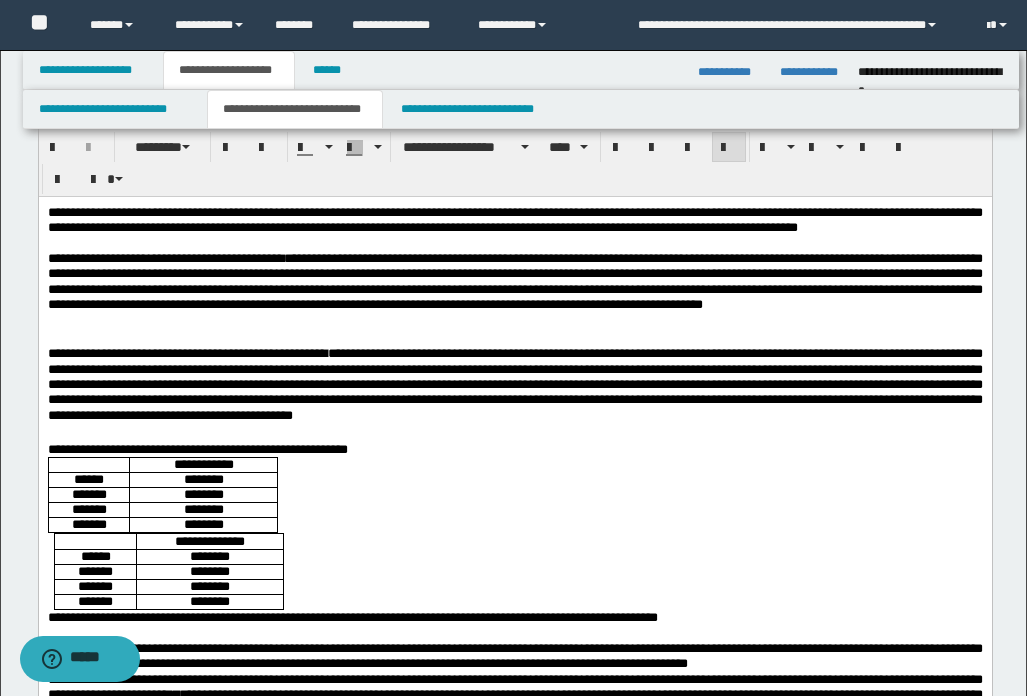 drag, startPoint x: 43, startPoint y: 209, endPoint x: 678, endPoint y: 384, distance: 658.6729 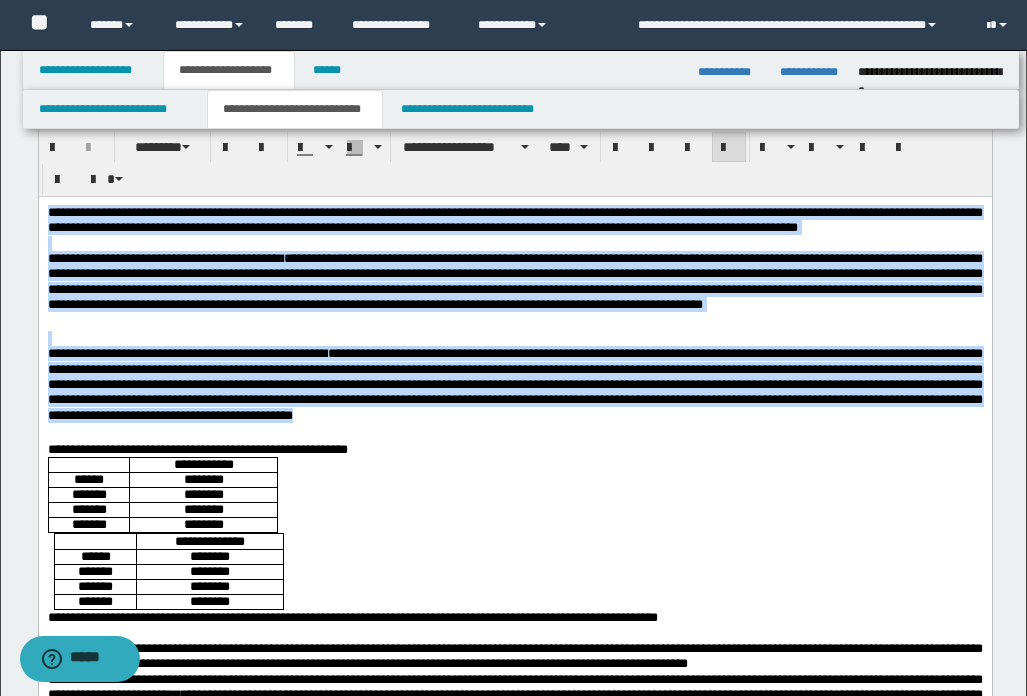 drag, startPoint x: 47, startPoint y: 213, endPoint x: 783, endPoint y: 435, distance: 768.75226 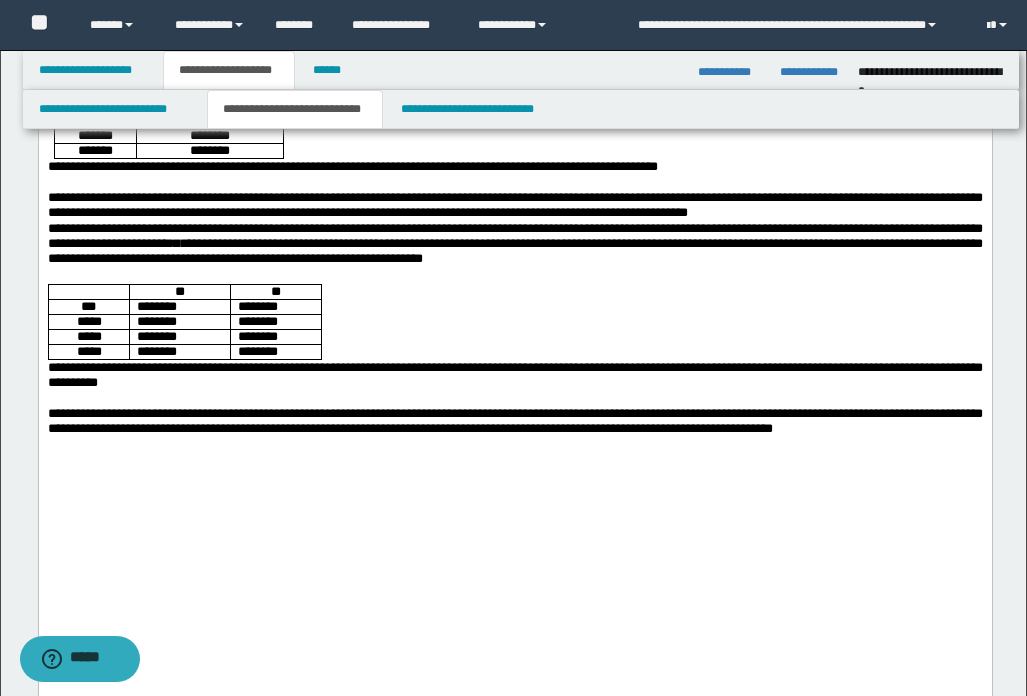 scroll, scrollTop: 800, scrollLeft: 0, axis: vertical 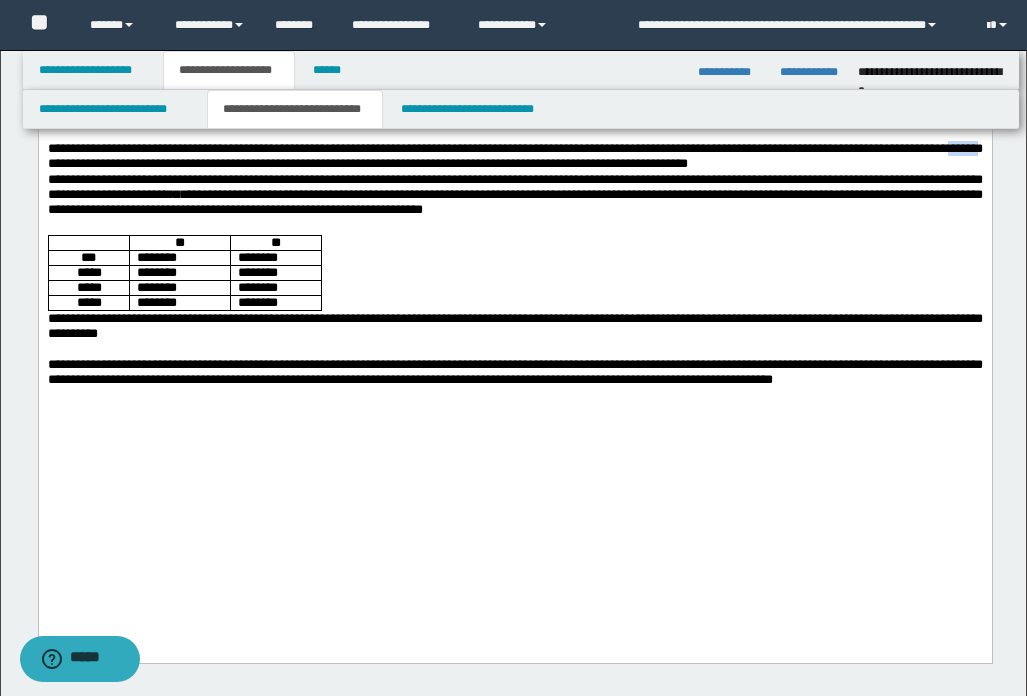 drag, startPoint x: 146, startPoint y: 200, endPoint x: 181, endPoint y: 203, distance: 35.128338 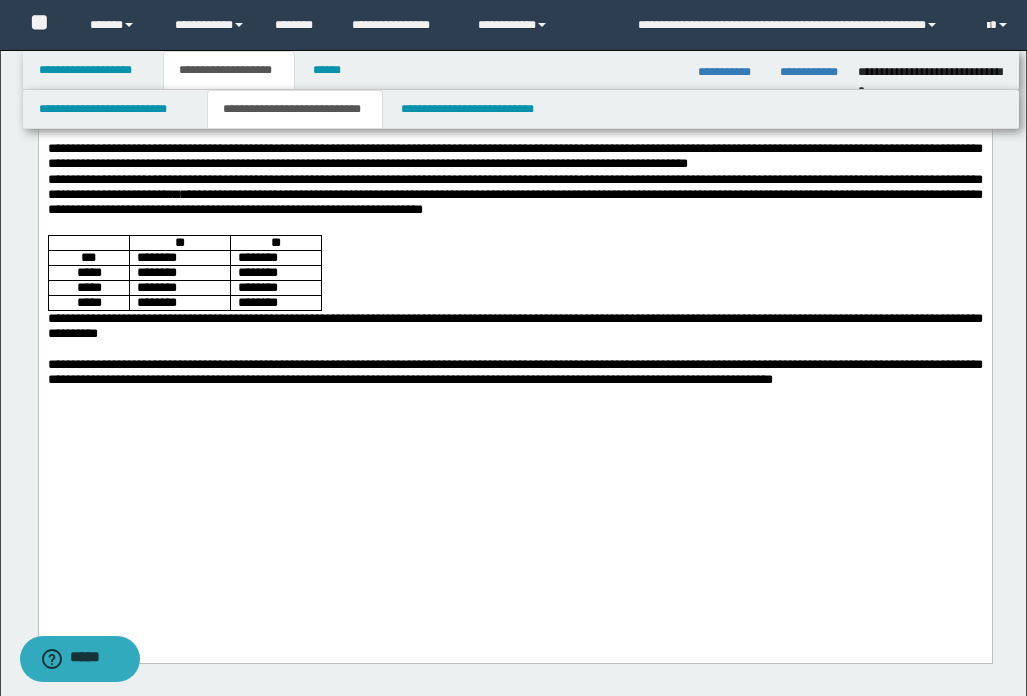 click on "**********" at bounding box center [514, 156] 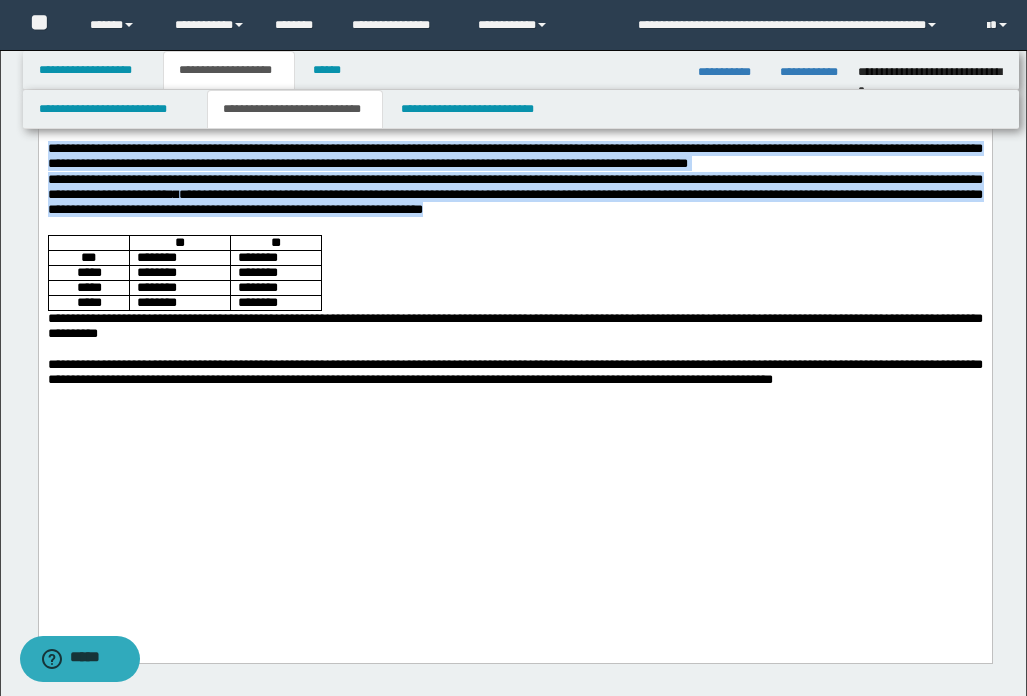 drag, startPoint x: 47, startPoint y: 191, endPoint x: 696, endPoint y: 259, distance: 652.5527 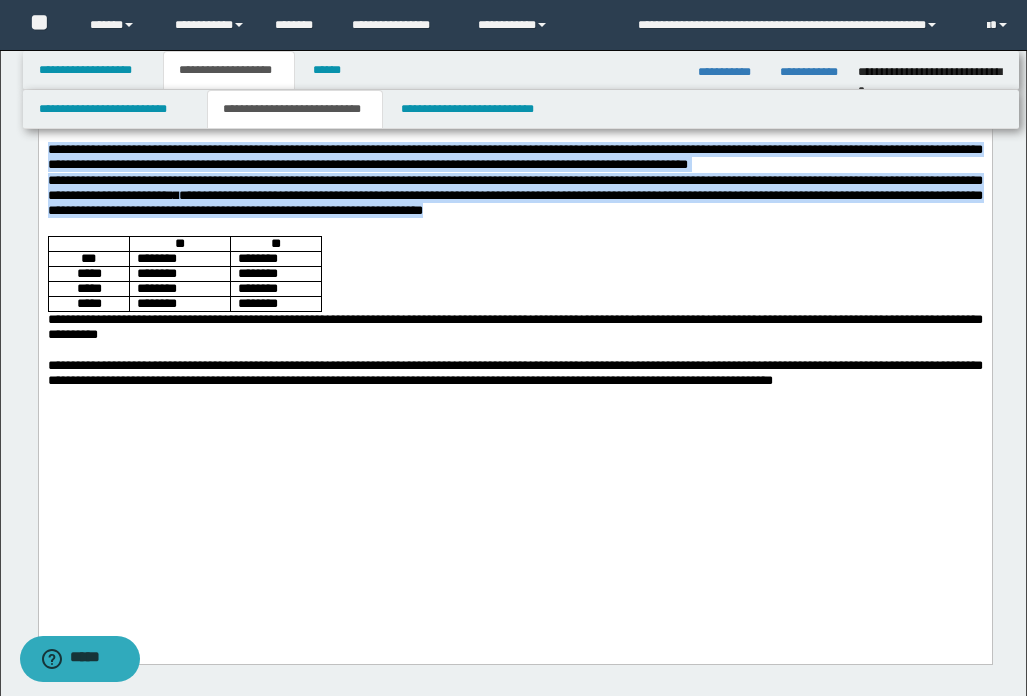 scroll, scrollTop: 800, scrollLeft: 0, axis: vertical 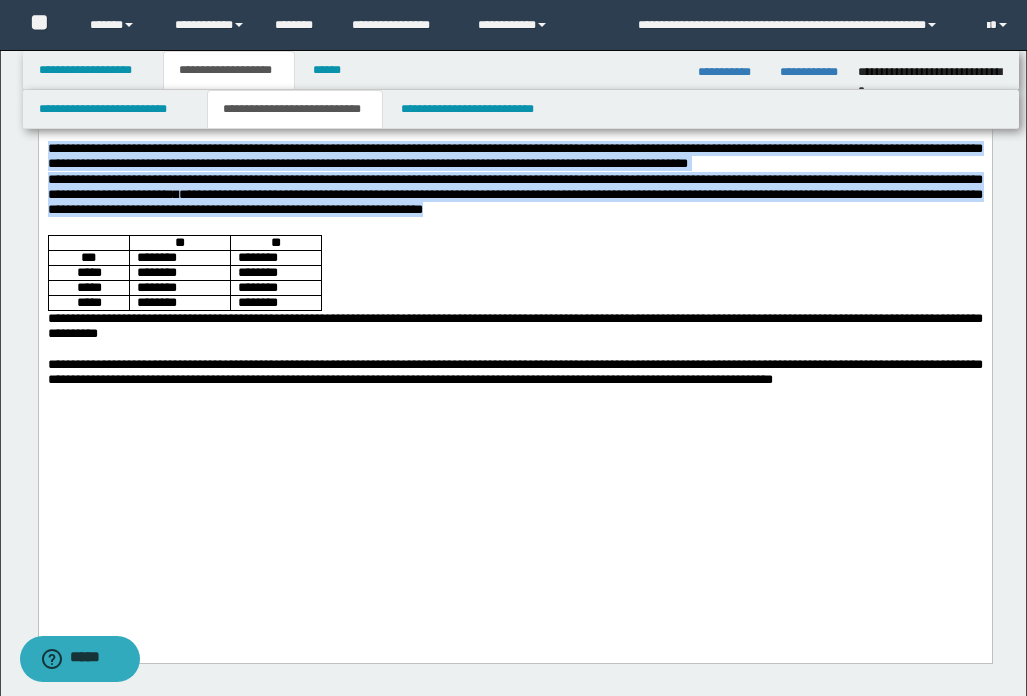 click on "**********" at bounding box center [514, 156] 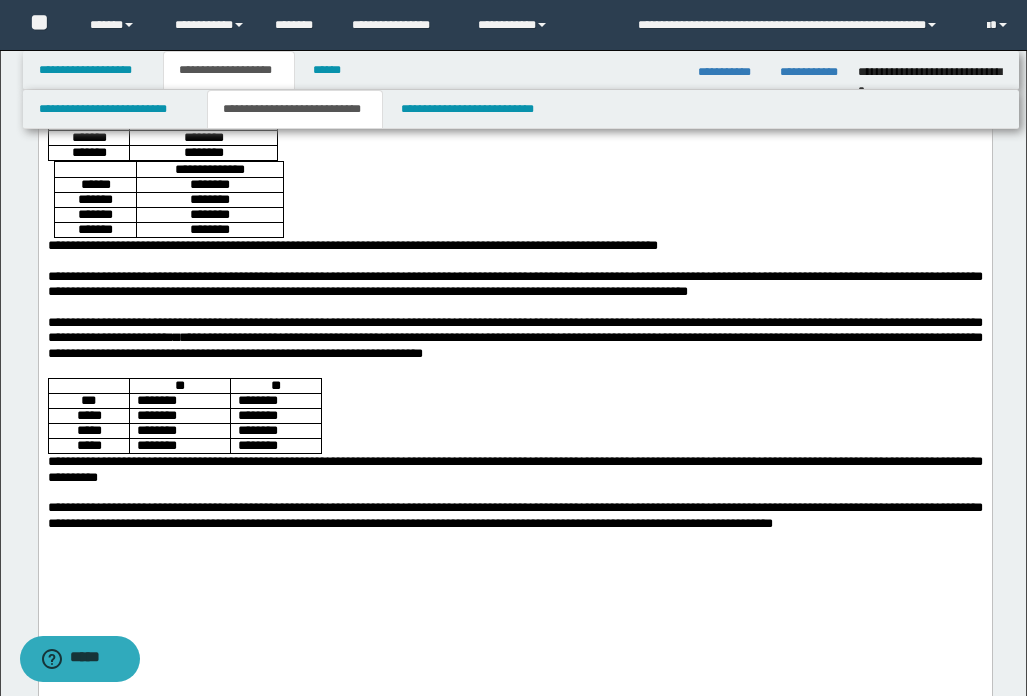 scroll, scrollTop: 500, scrollLeft: 0, axis: vertical 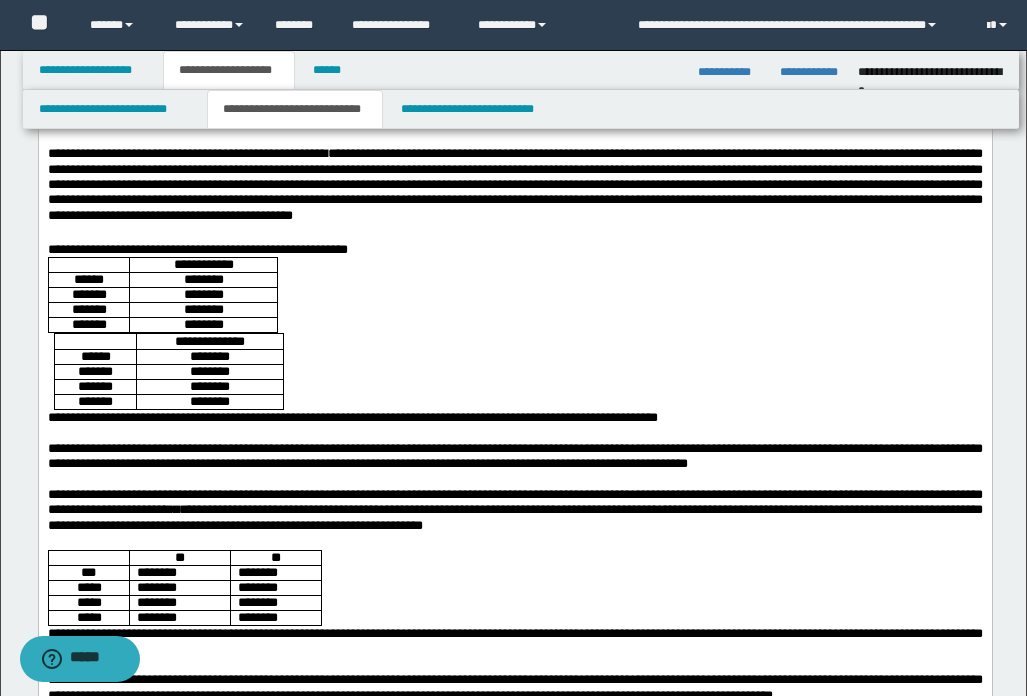 click on "**********" at bounding box center (514, 432) 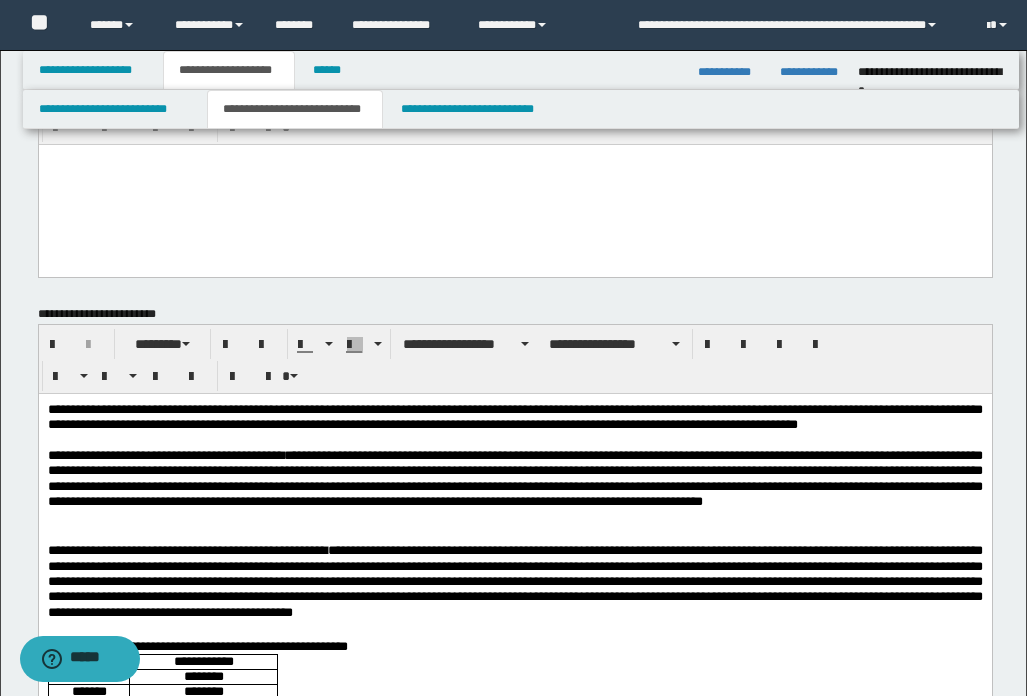 scroll, scrollTop: 100, scrollLeft: 0, axis: vertical 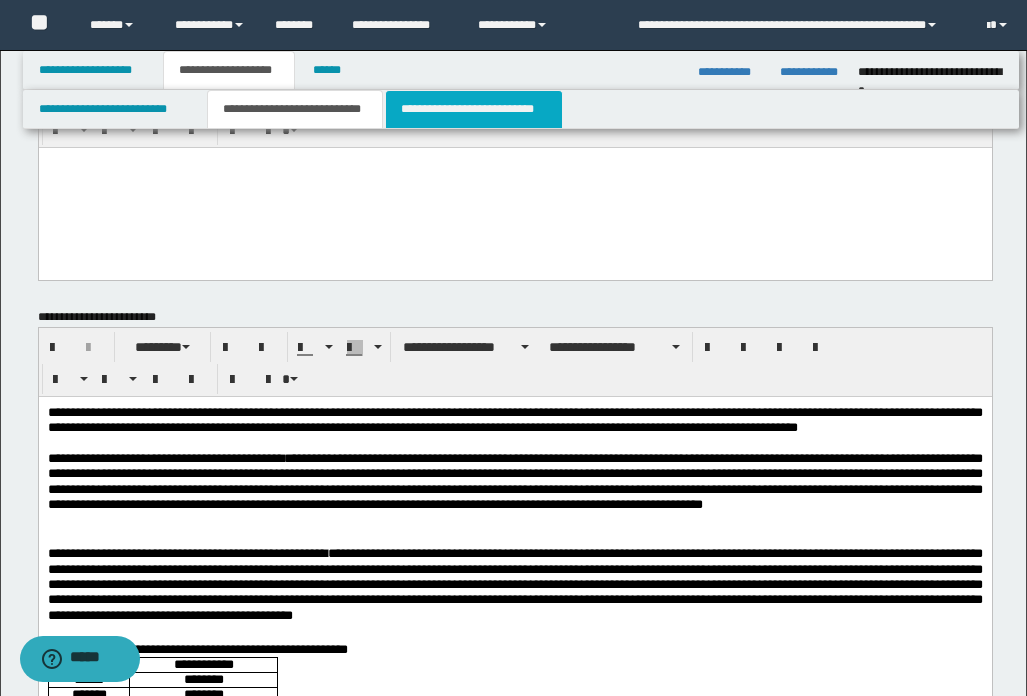 click on "**********" at bounding box center [474, 109] 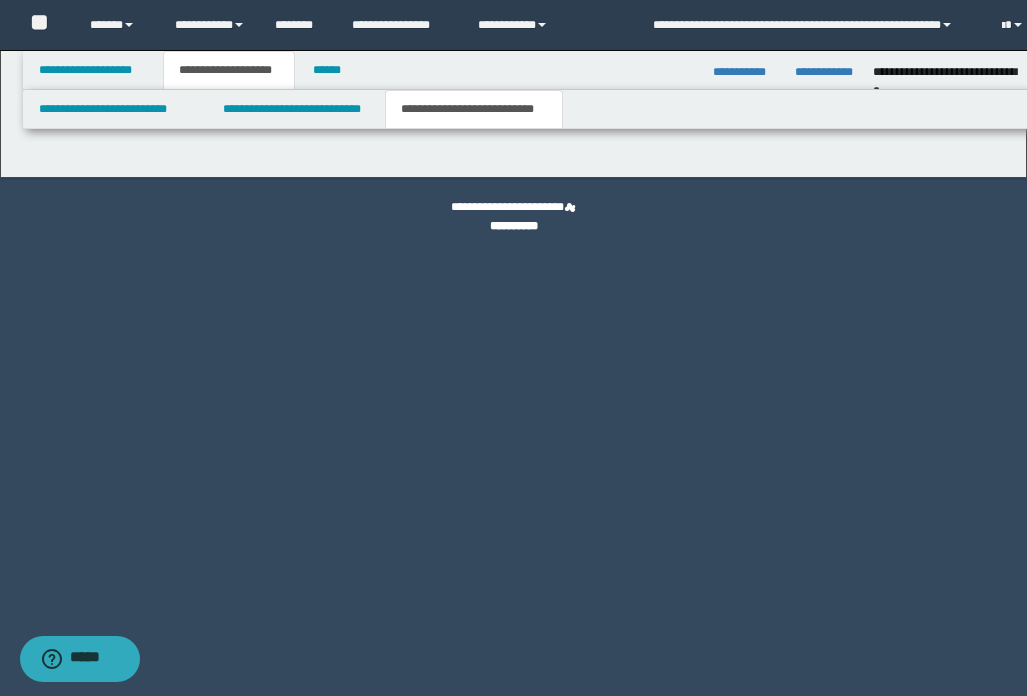 scroll, scrollTop: 0, scrollLeft: 0, axis: both 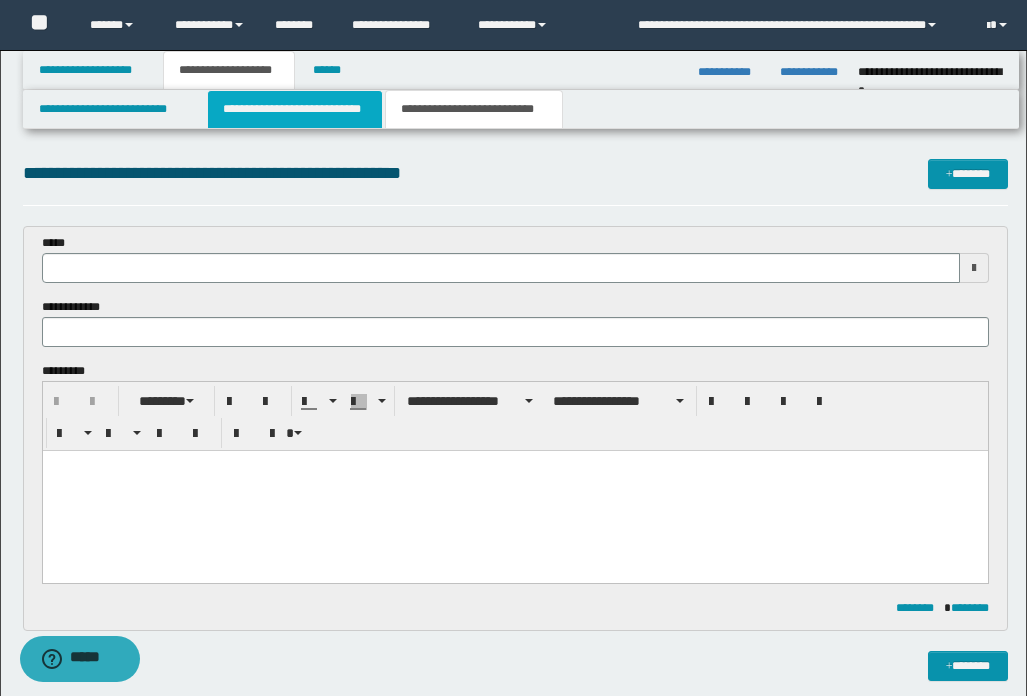 click on "**********" at bounding box center [295, 109] 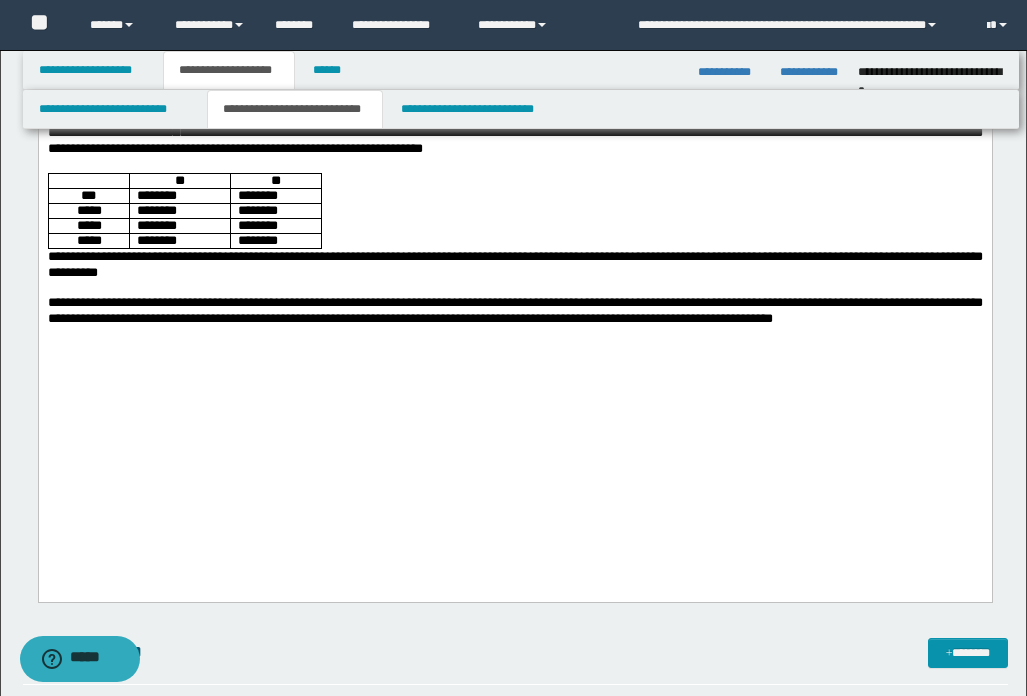 scroll, scrollTop: 900, scrollLeft: 0, axis: vertical 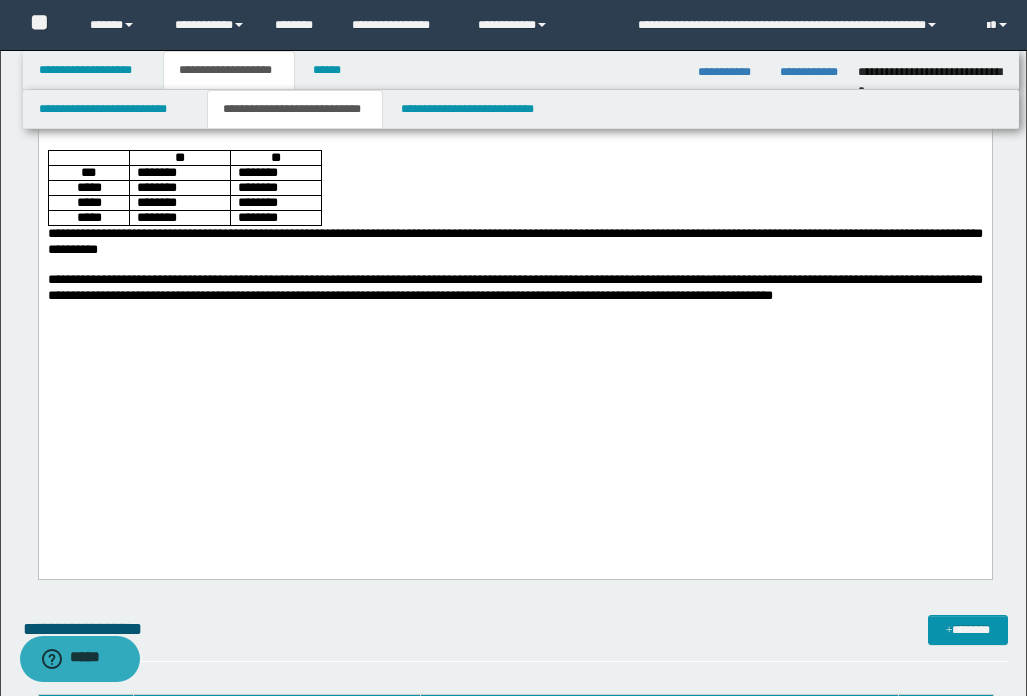 drag, startPoint x: 742, startPoint y: 427, endPoint x: 709, endPoint y: 417, distance: 34.48188 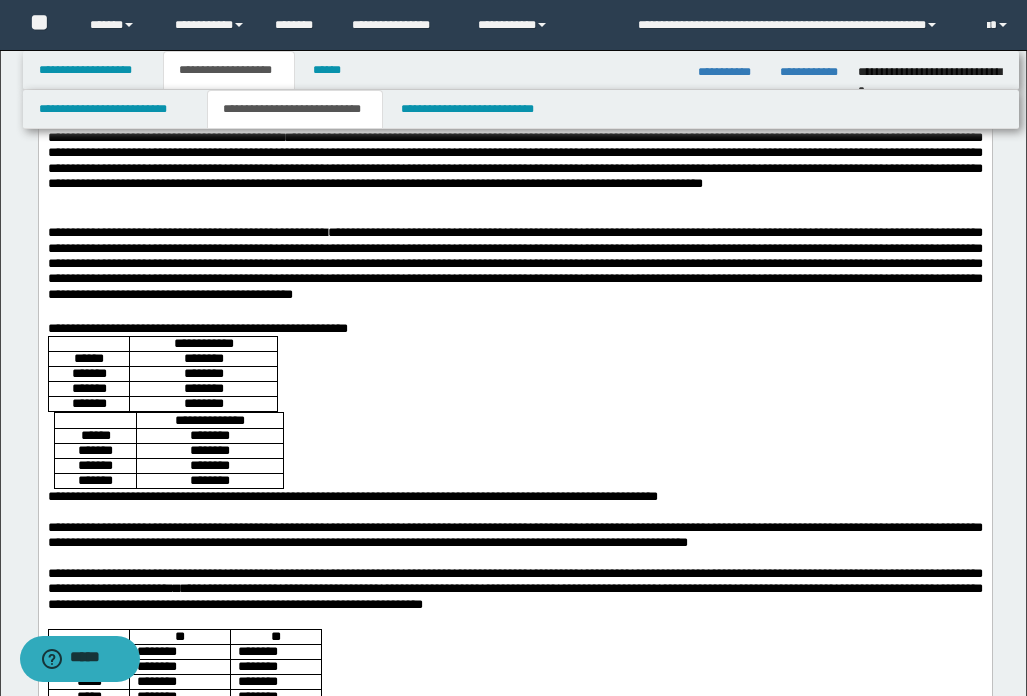 scroll, scrollTop: 400, scrollLeft: 0, axis: vertical 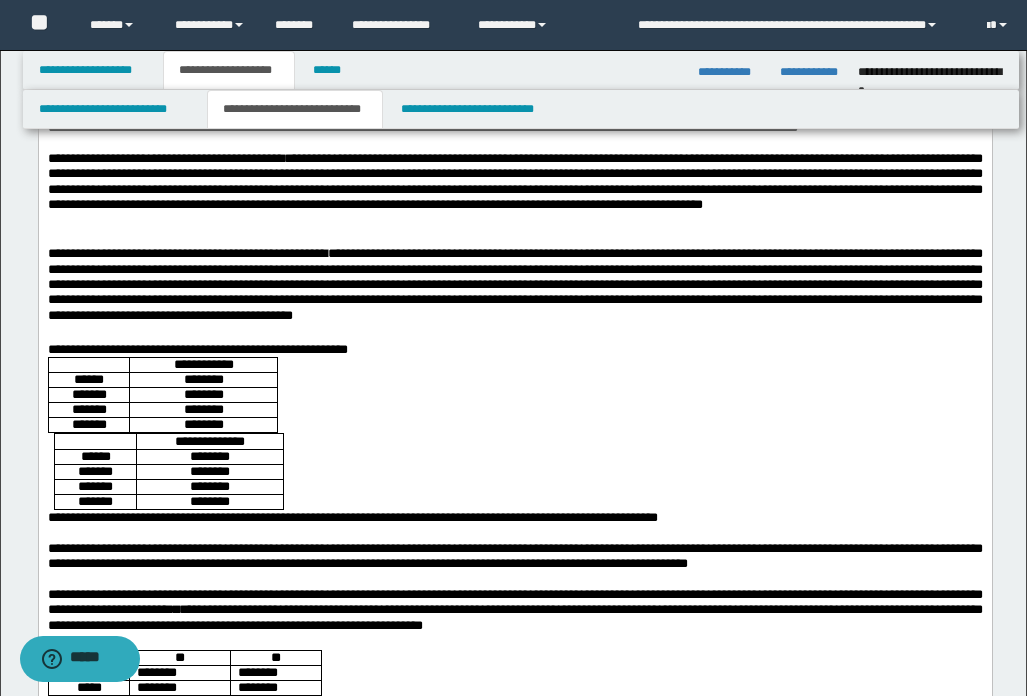 click on "**********" at bounding box center [514, 531] 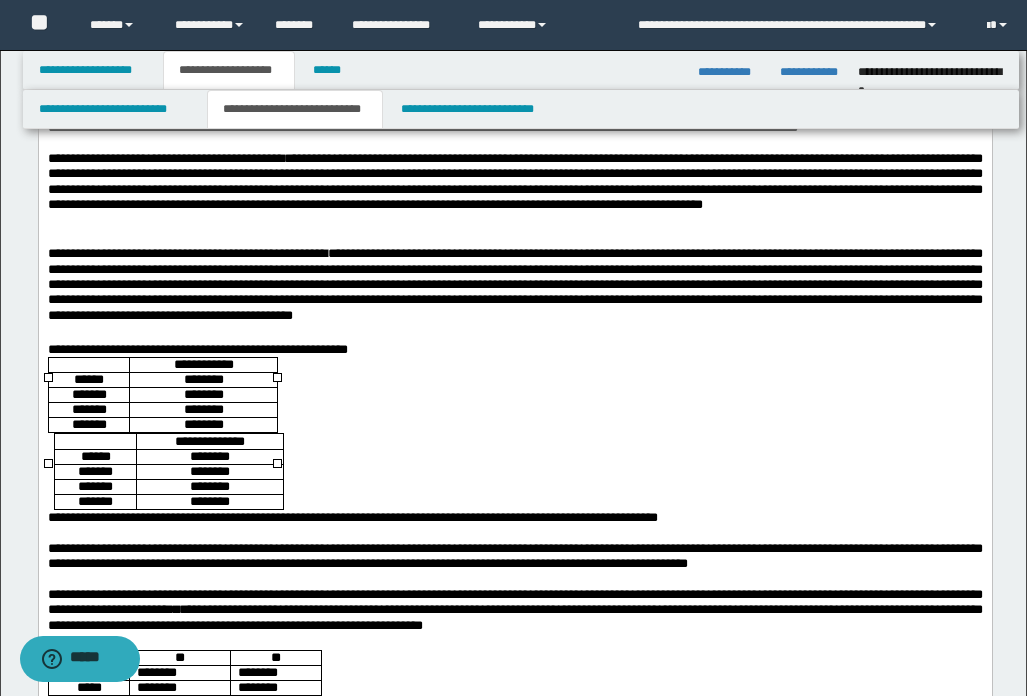 click on "**********" at bounding box center [162, 394] 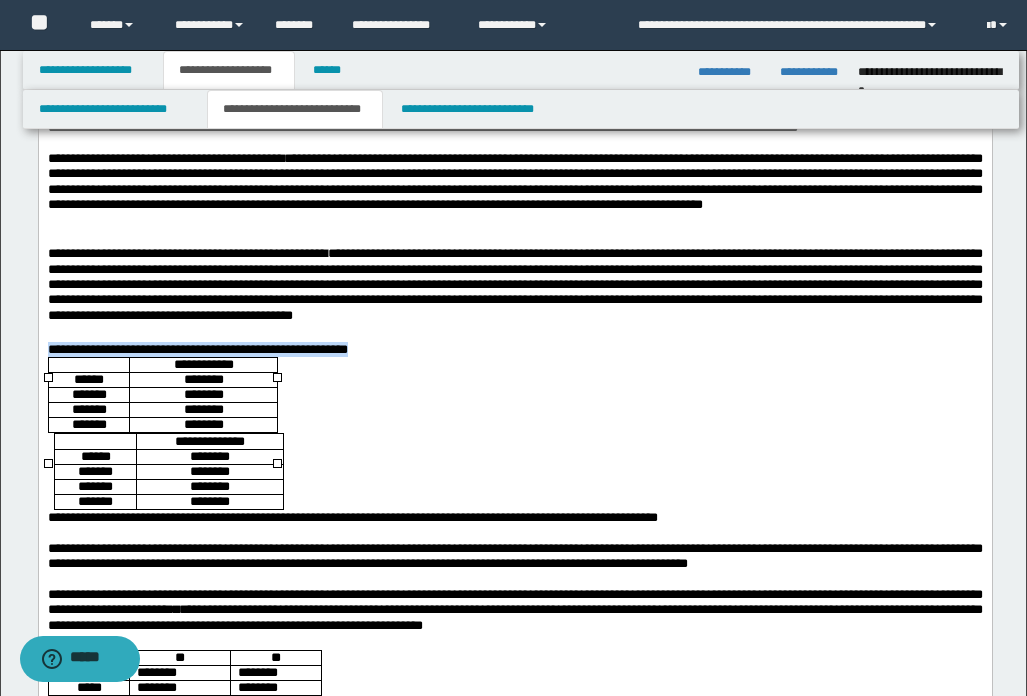 click on "**********" at bounding box center [514, 531] 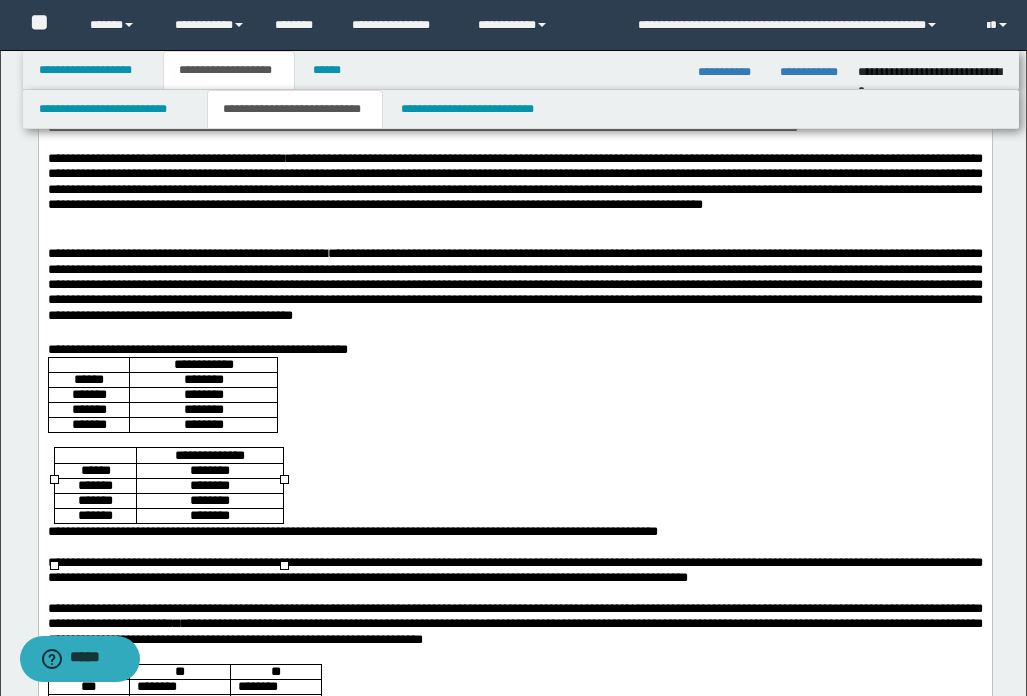 click at bounding box center (95, 454) 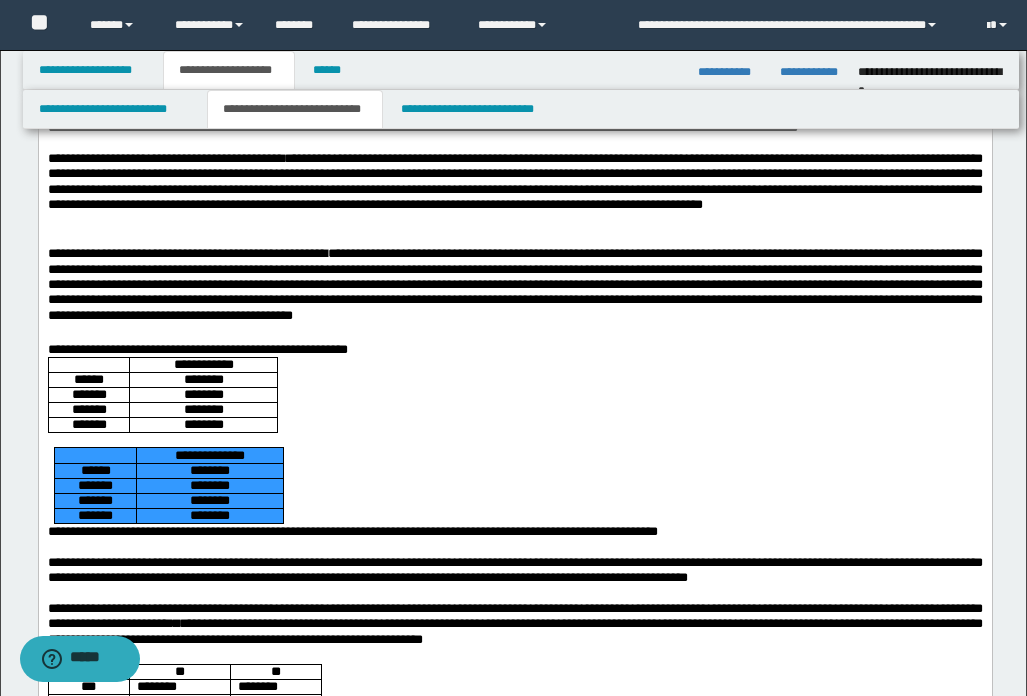 drag, startPoint x: 62, startPoint y: 490, endPoint x: 281, endPoint y: 560, distance: 229.9152 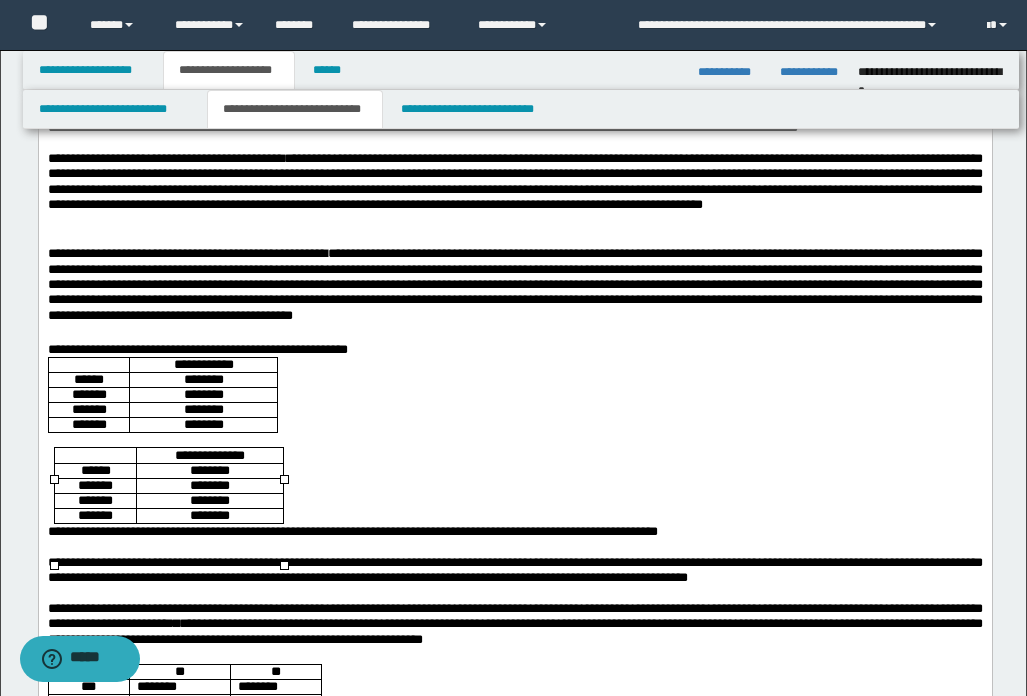 click on "**********" at bounding box center (514, 538) 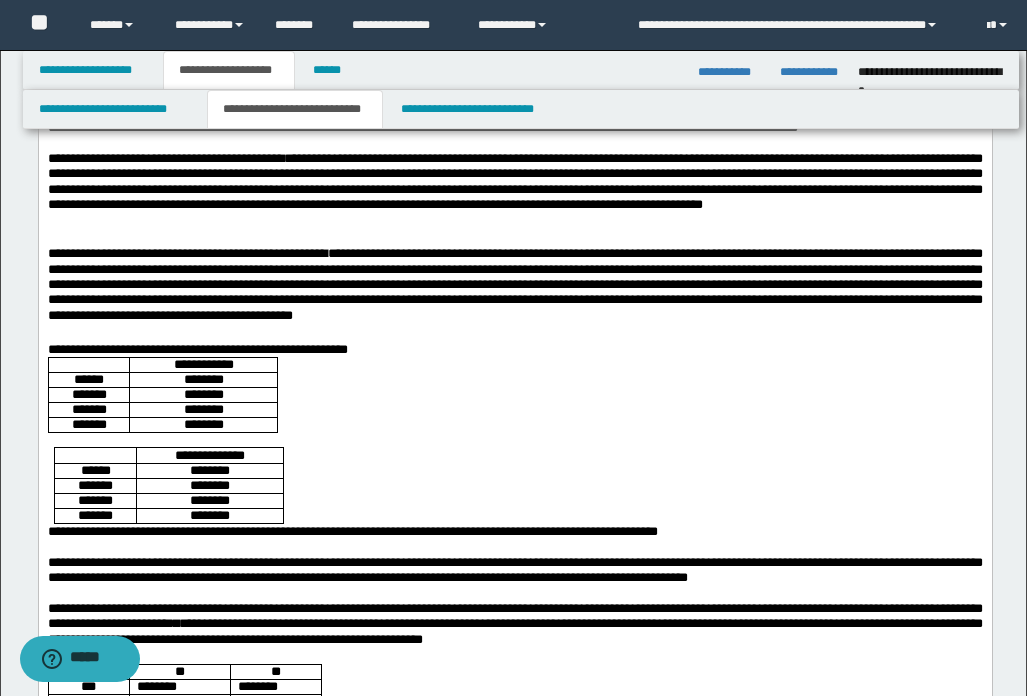 click on "**********" at bounding box center (514, 538) 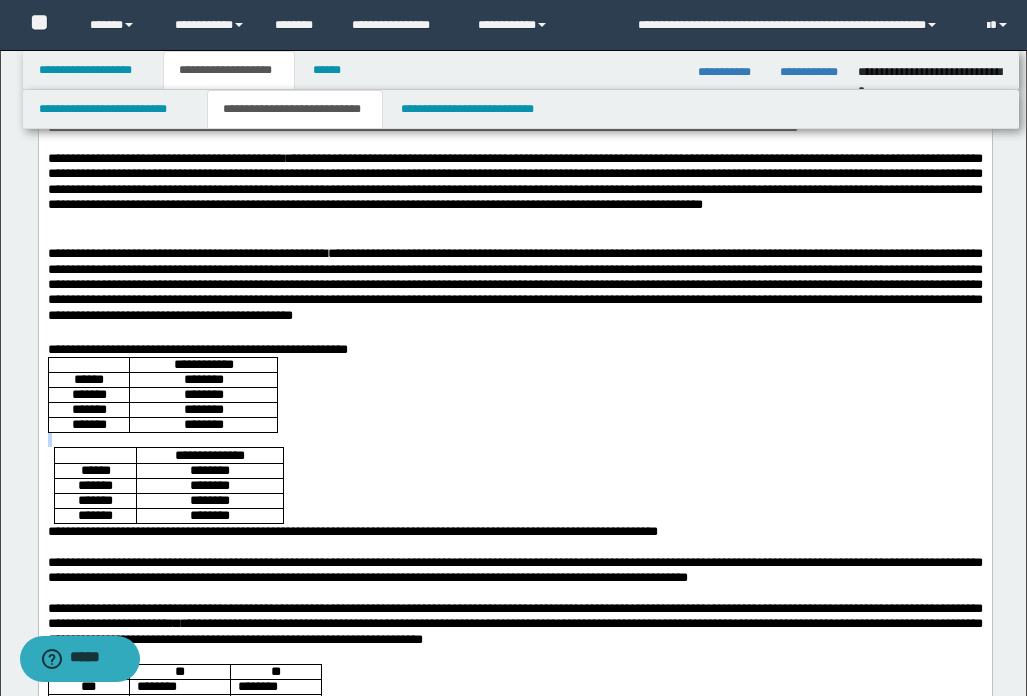drag, startPoint x: 48, startPoint y: 488, endPoint x: 318, endPoint y: 534, distance: 273.8905 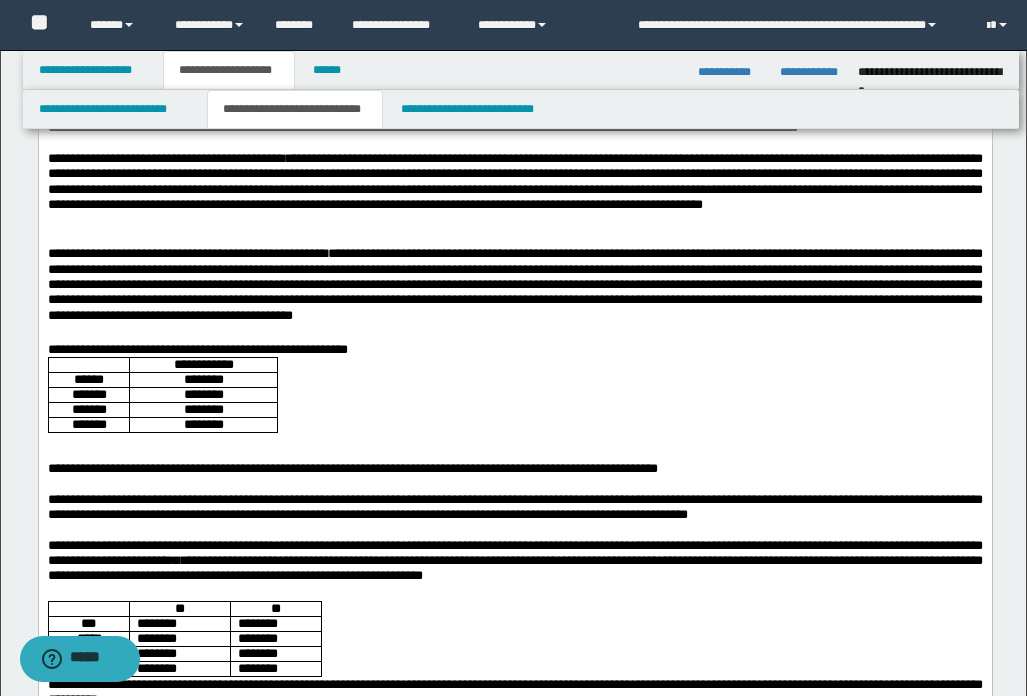 click on "**********" at bounding box center (514, 507) 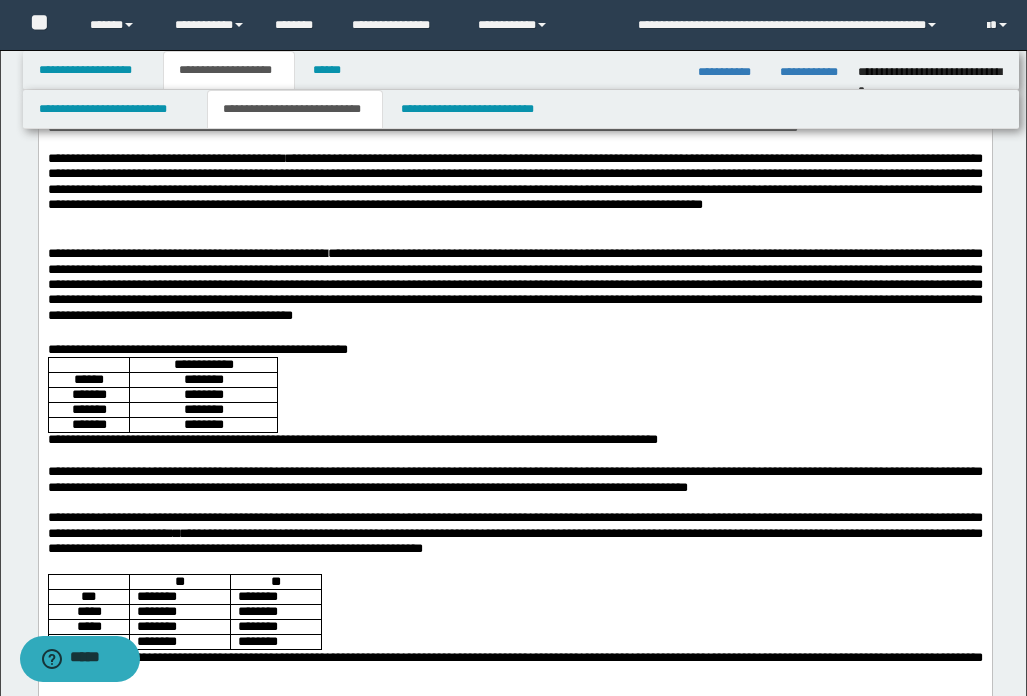 click on "**********" at bounding box center (514, 493) 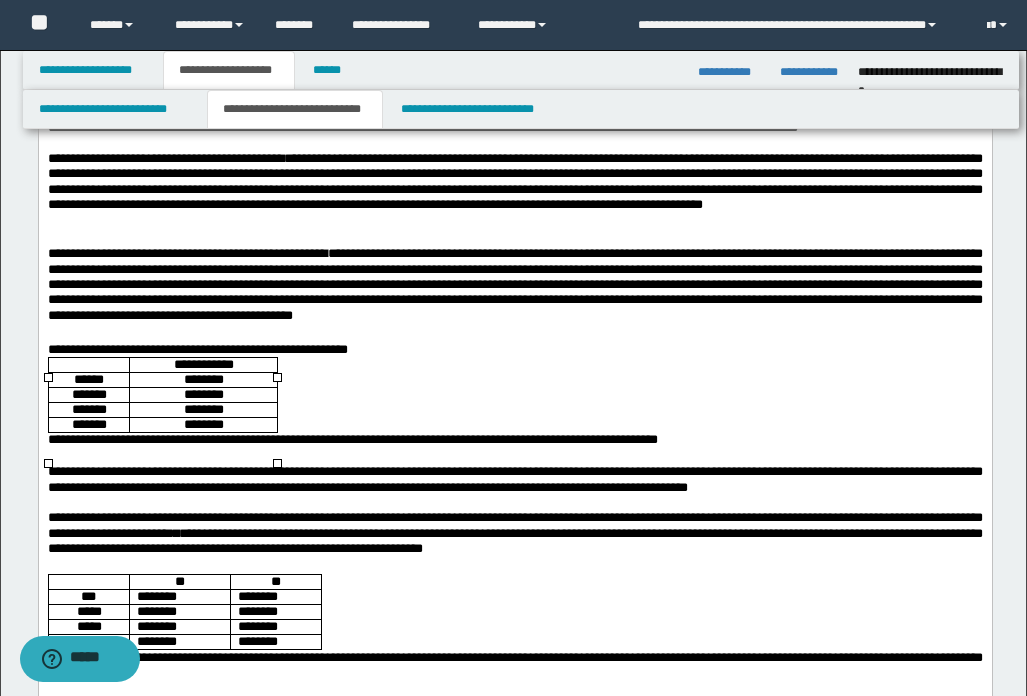click on "********" at bounding box center [202, 379] 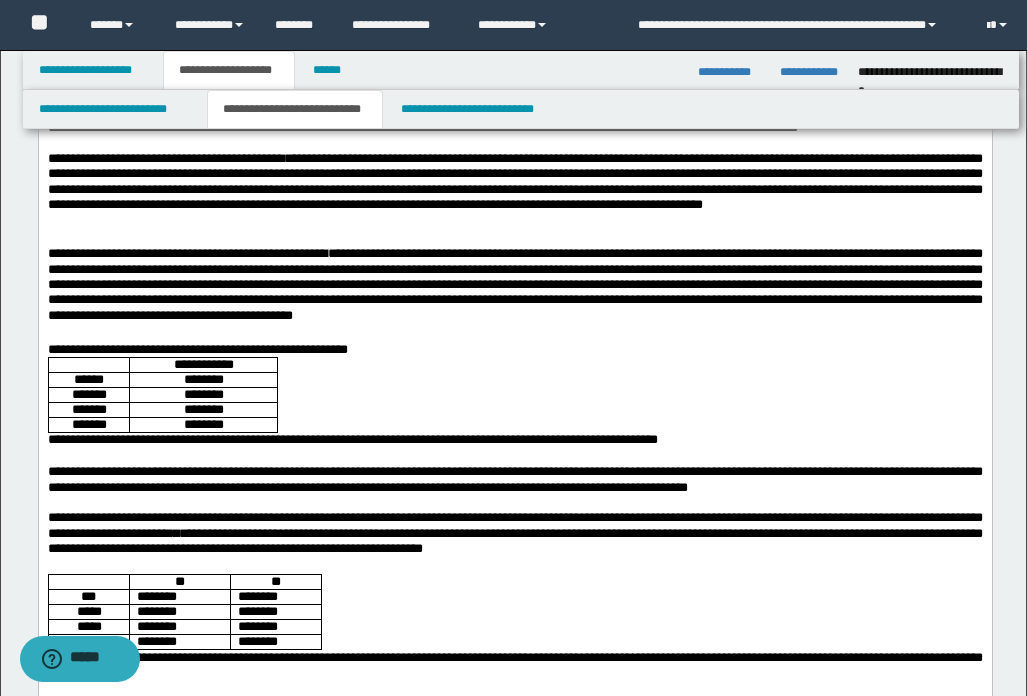 click on "**********" at bounding box center (514, 493) 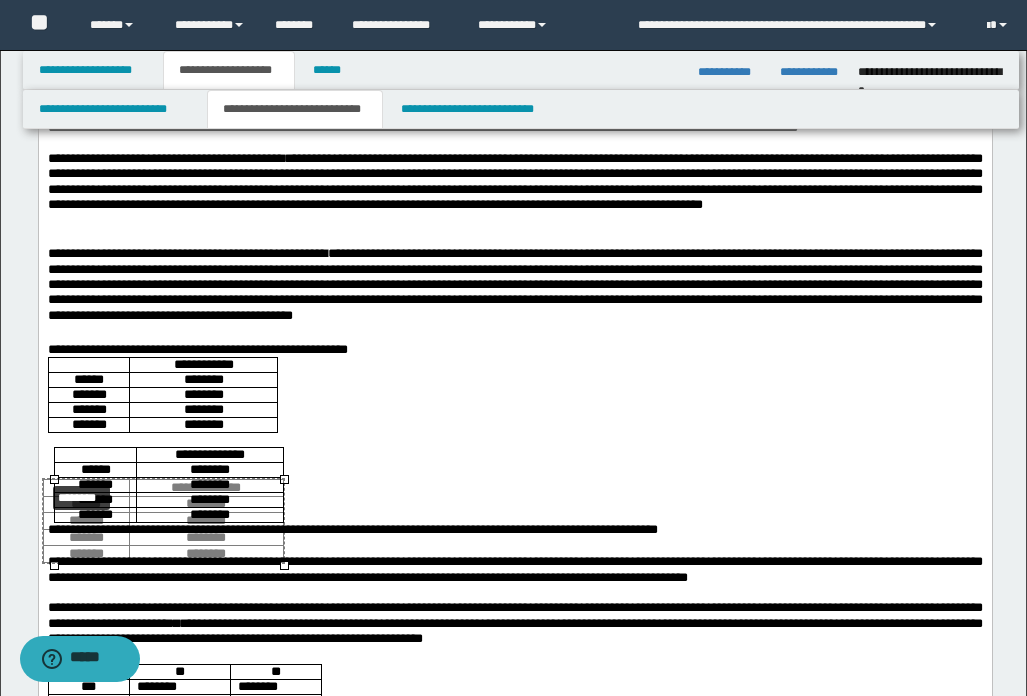 drag, startPoint x: 54, startPoint y: 479, endPoint x: 43, endPoint y: 481, distance: 11.18034 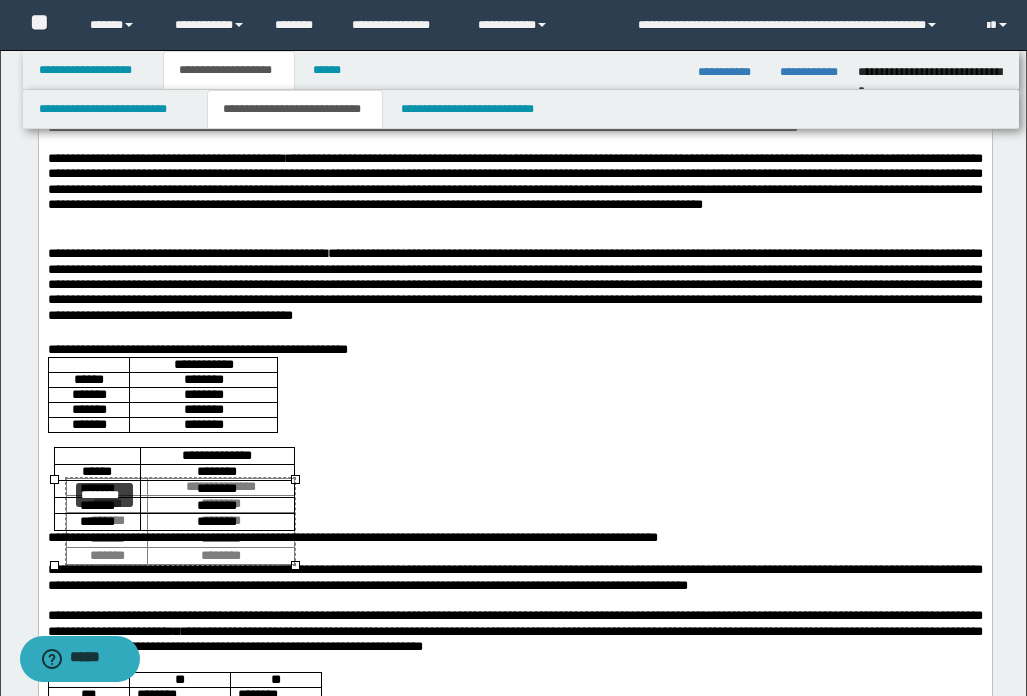 drag, startPoint x: 50, startPoint y: 481, endPoint x: 62, endPoint y: 480, distance: 12.0415945 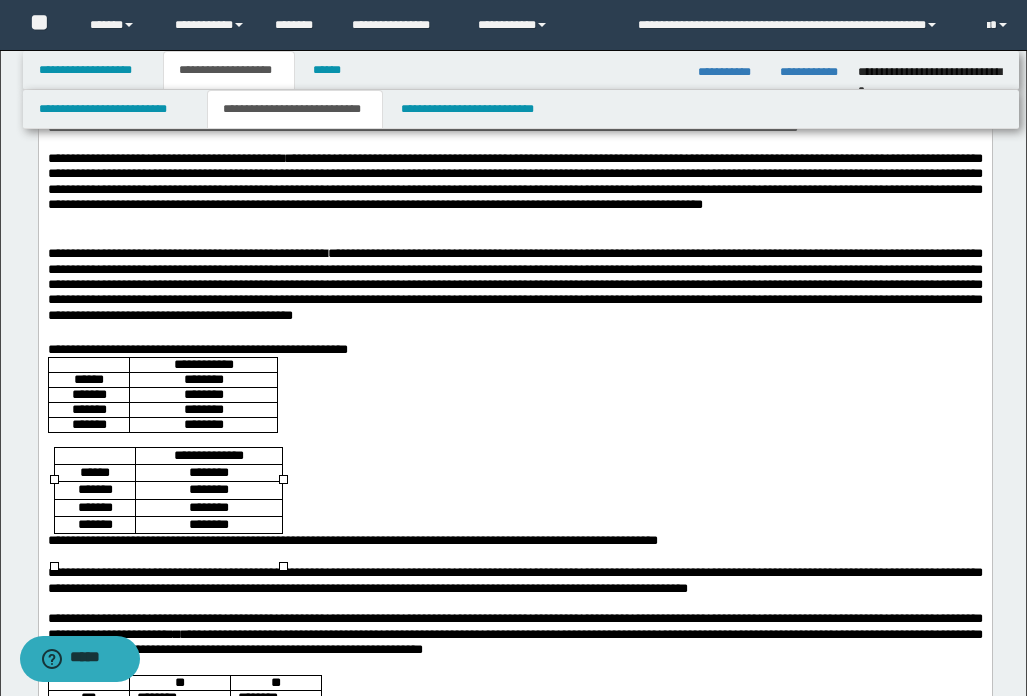 click on "**********" at bounding box center (208, 454) 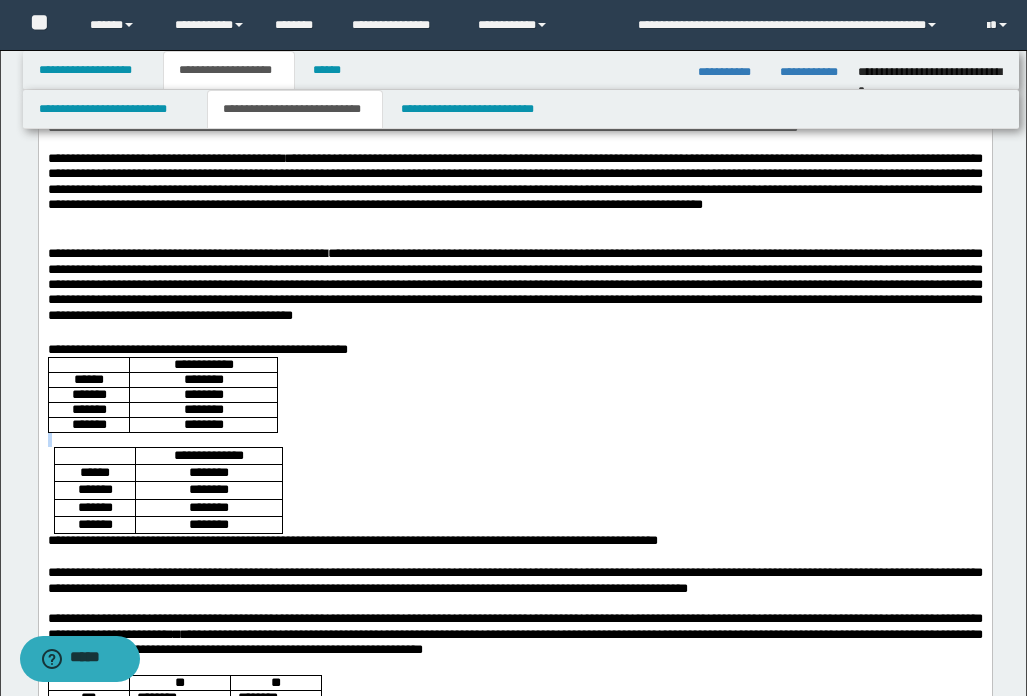drag, startPoint x: 47, startPoint y: 479, endPoint x: 283, endPoint y: 558, distance: 248.87146 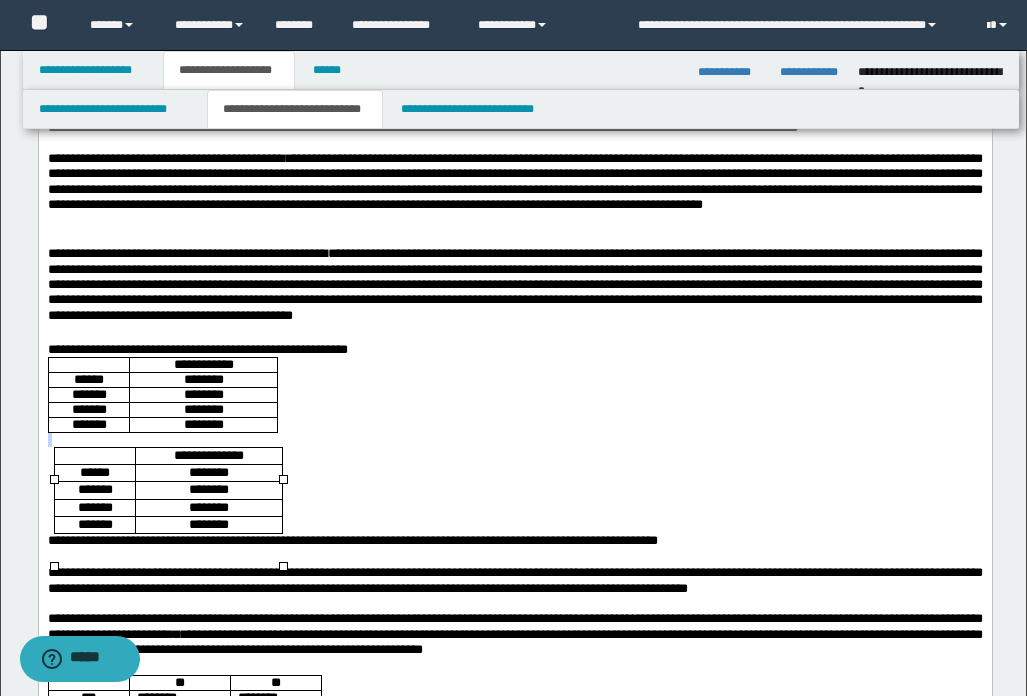 click on "********" at bounding box center (209, 524) 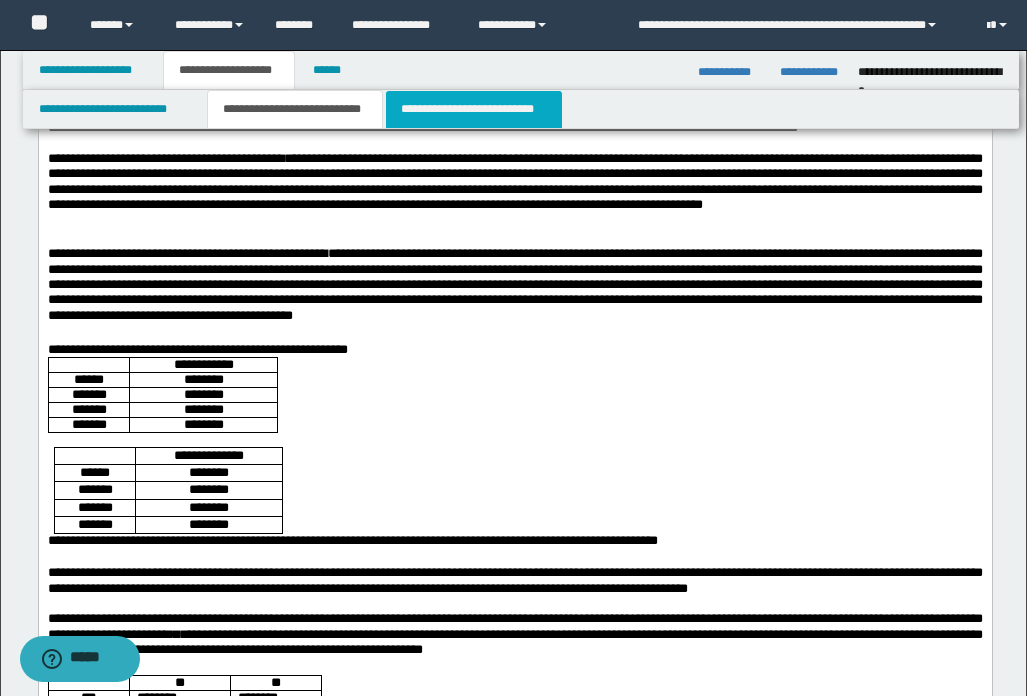 click on "**********" at bounding box center [474, 109] 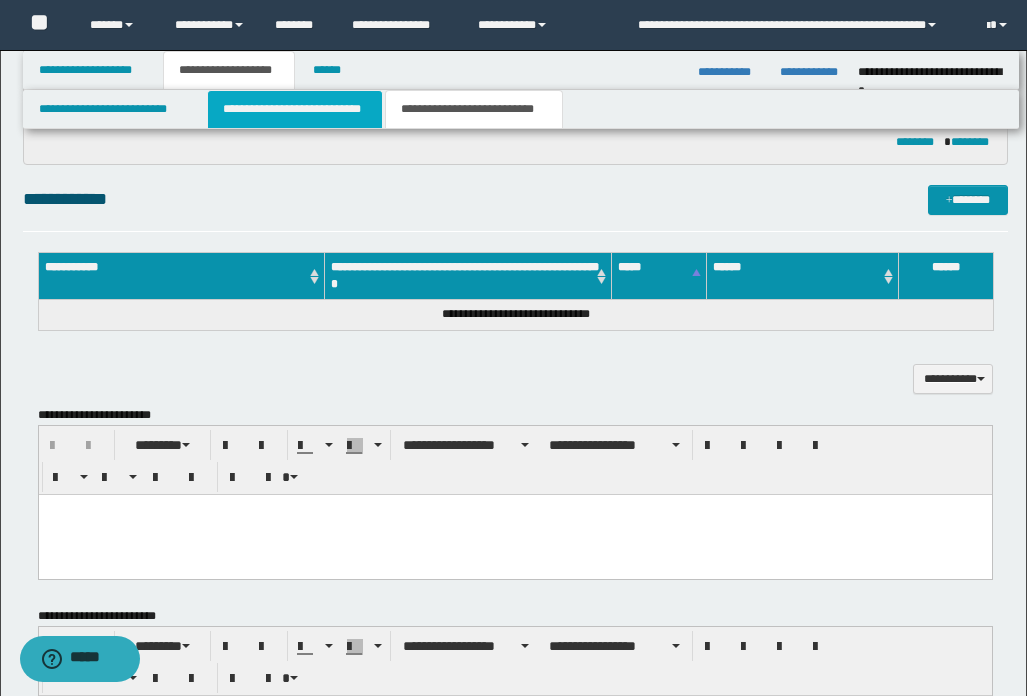 click on "**********" at bounding box center [295, 109] 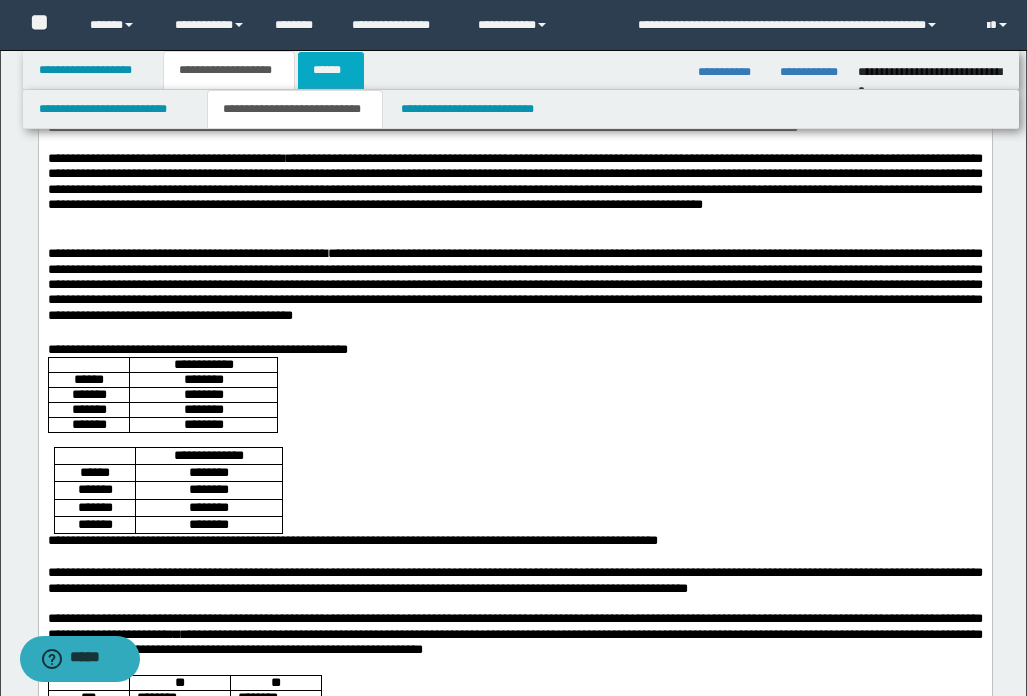 click on "******" at bounding box center [331, 70] 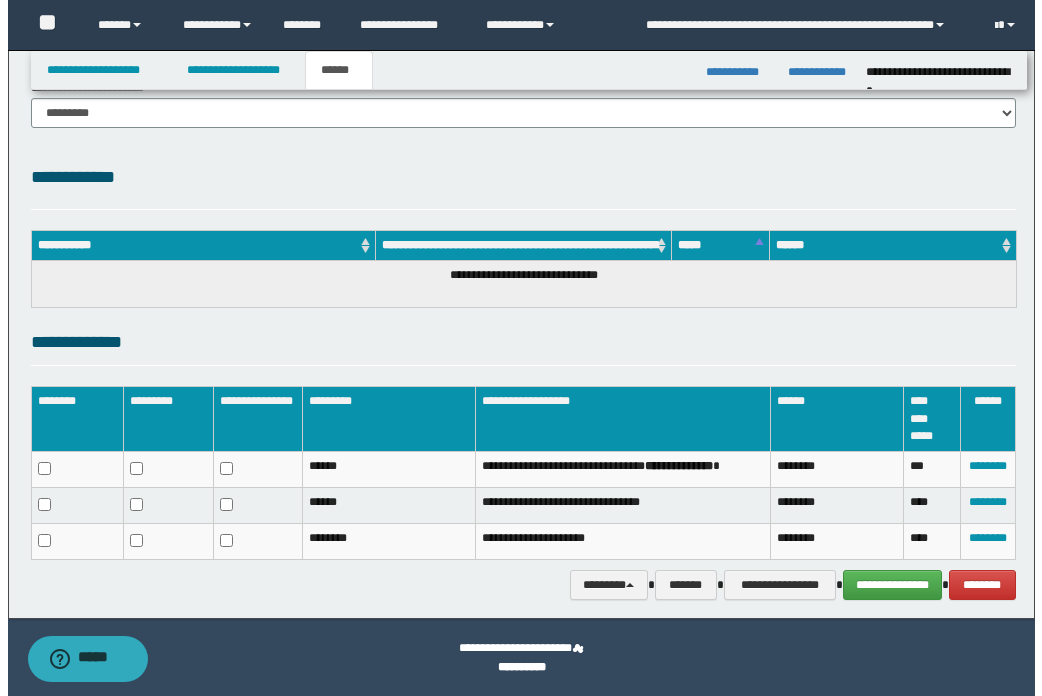 scroll, scrollTop: 373, scrollLeft: 0, axis: vertical 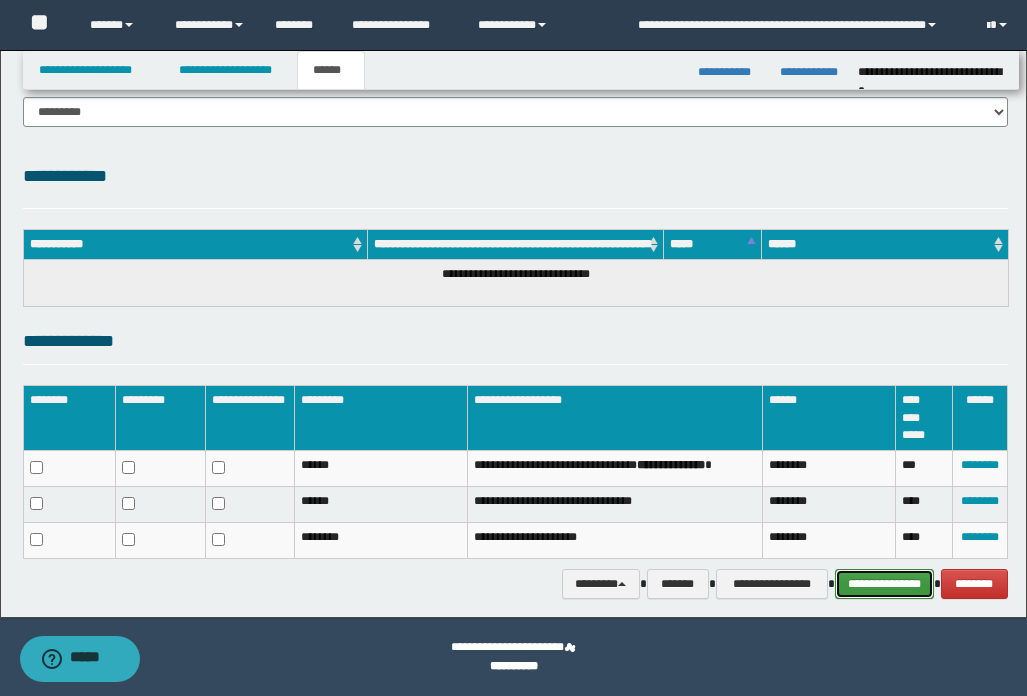 click on "**********" at bounding box center [884, 584] 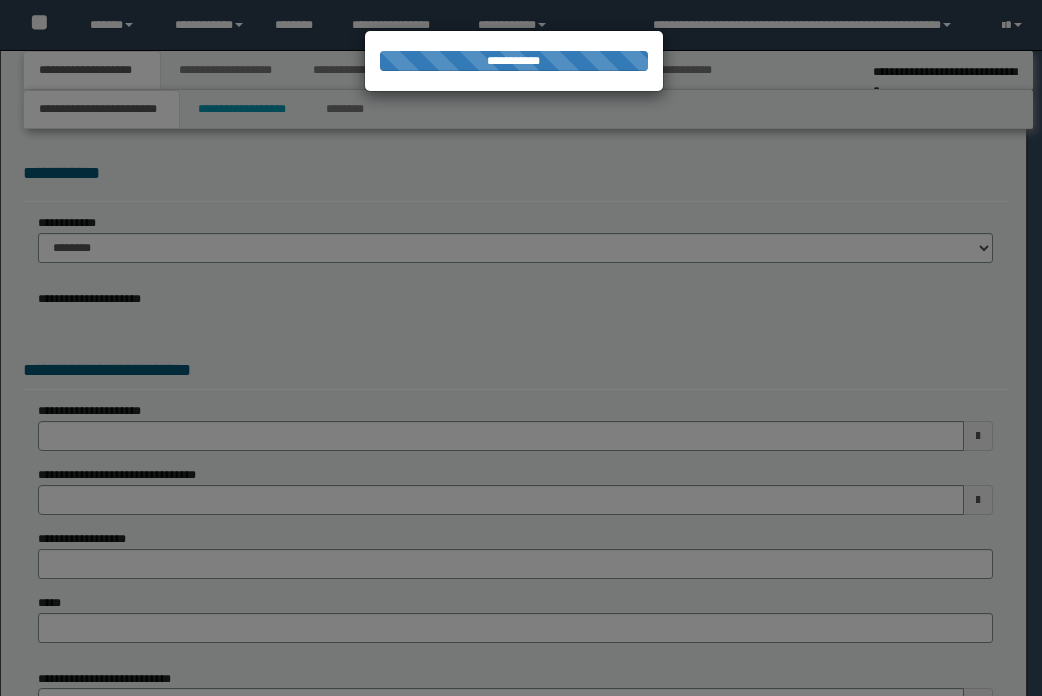 type on "**********" 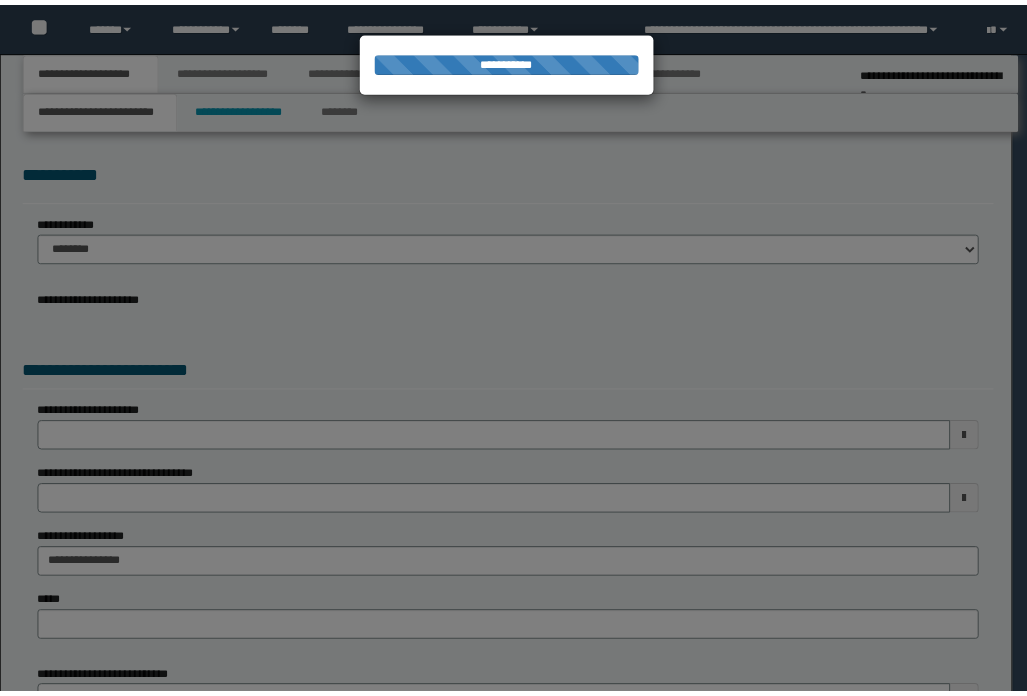 scroll, scrollTop: 0, scrollLeft: 0, axis: both 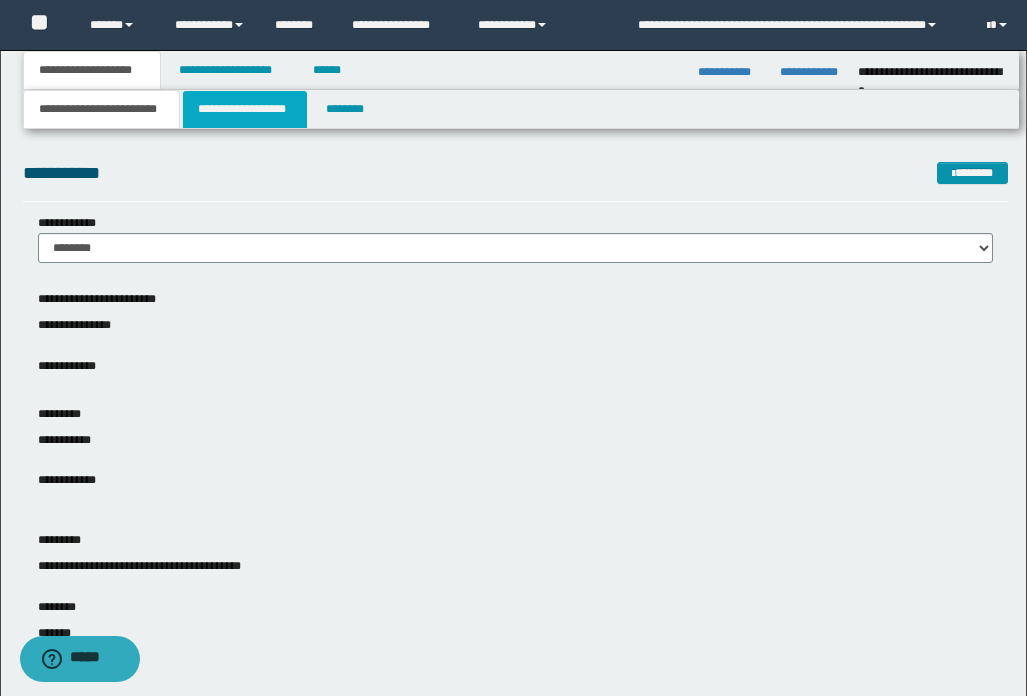 click on "**********" at bounding box center [245, 109] 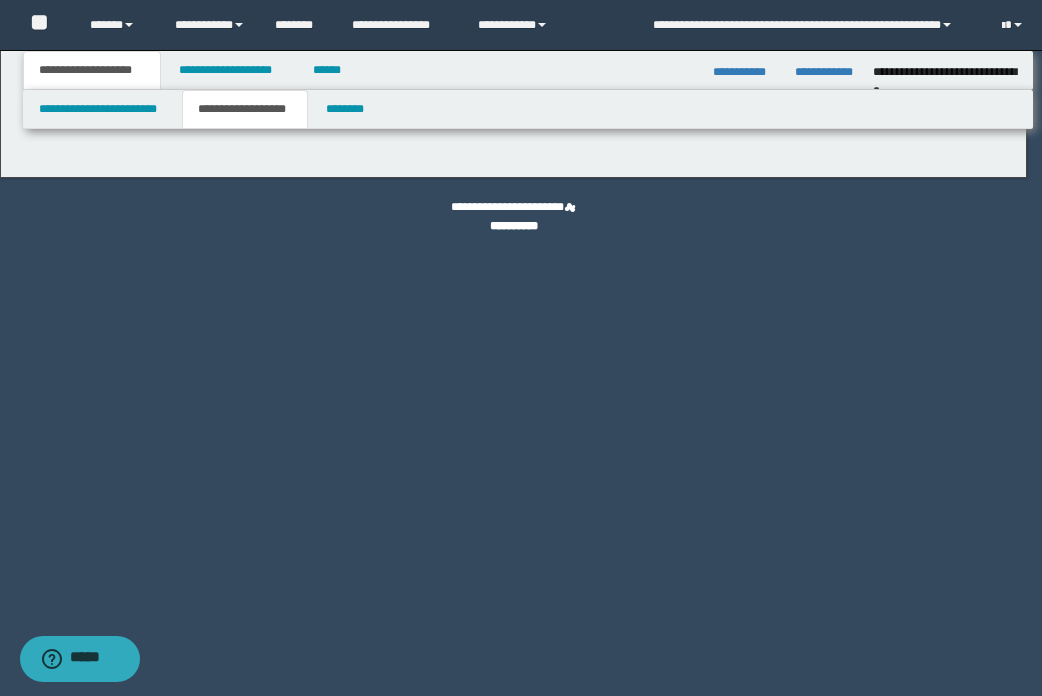 type on "*******" 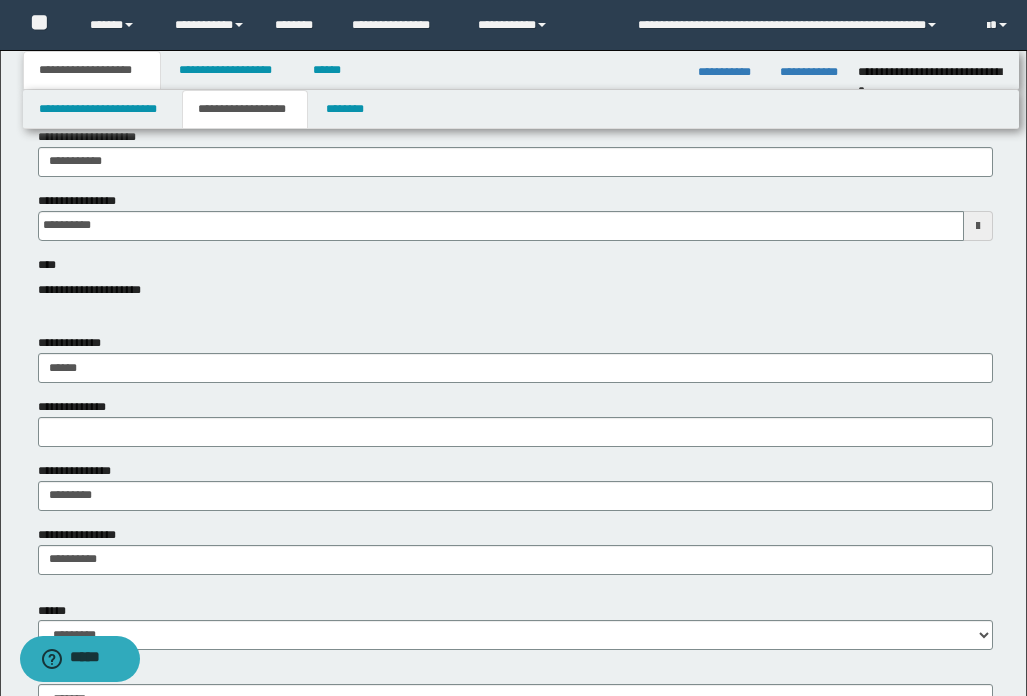 scroll, scrollTop: 100, scrollLeft: 0, axis: vertical 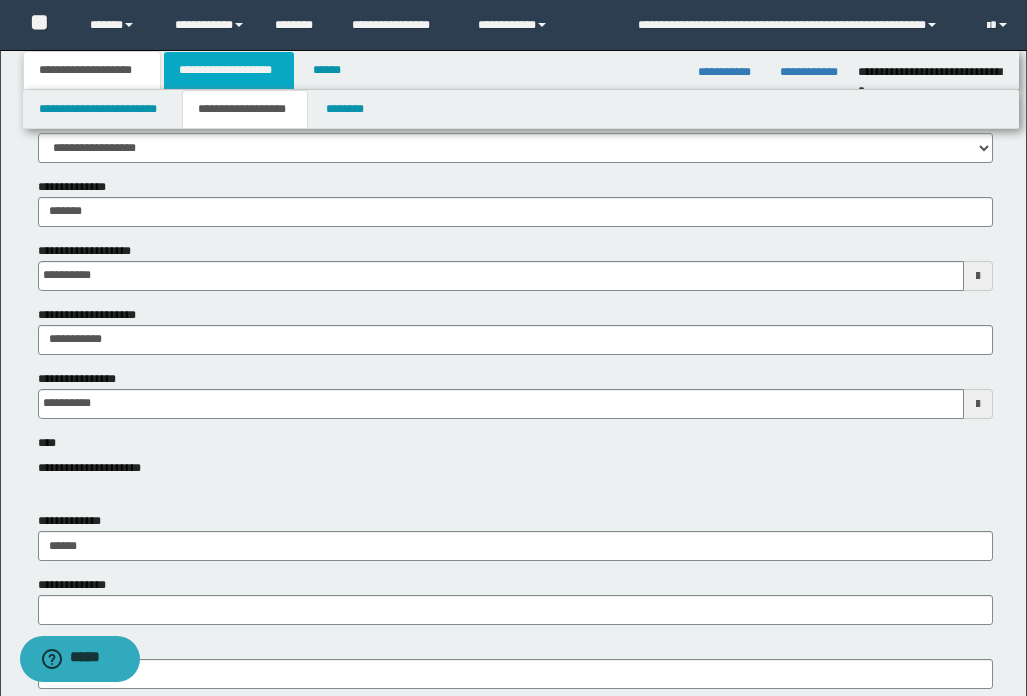 click on "**********" at bounding box center (229, 70) 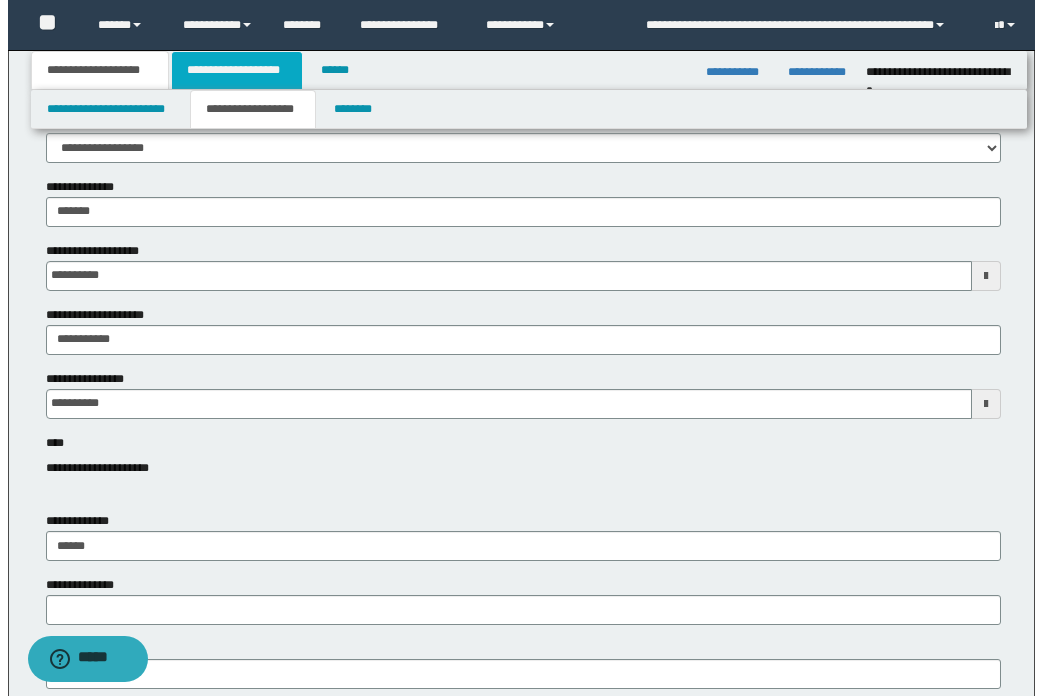scroll, scrollTop: 0, scrollLeft: 0, axis: both 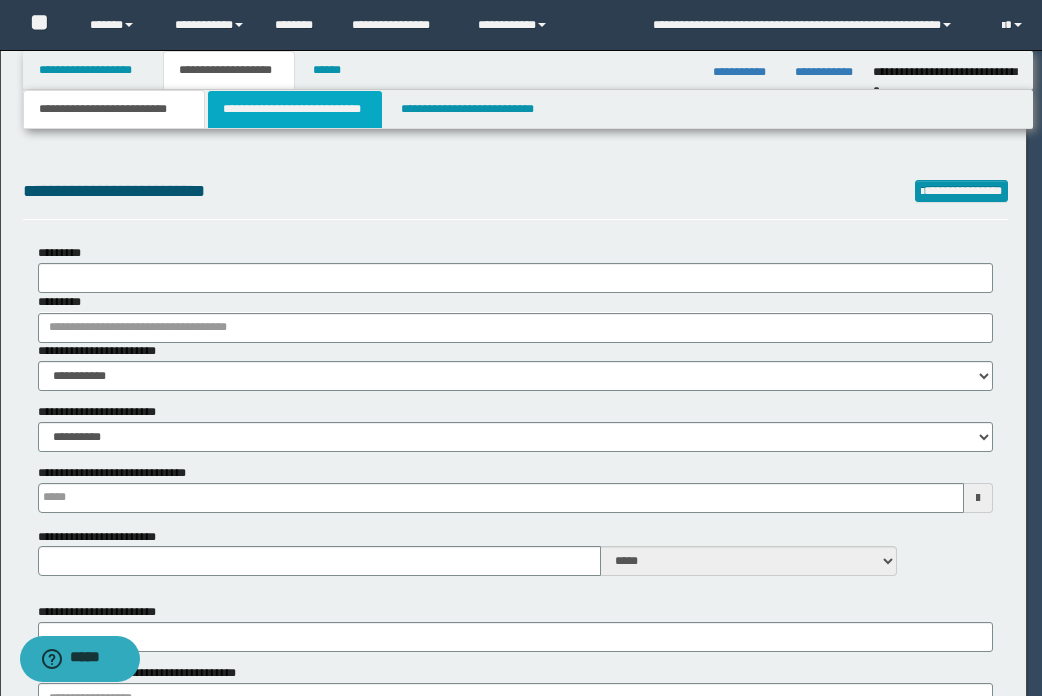 select on "*" 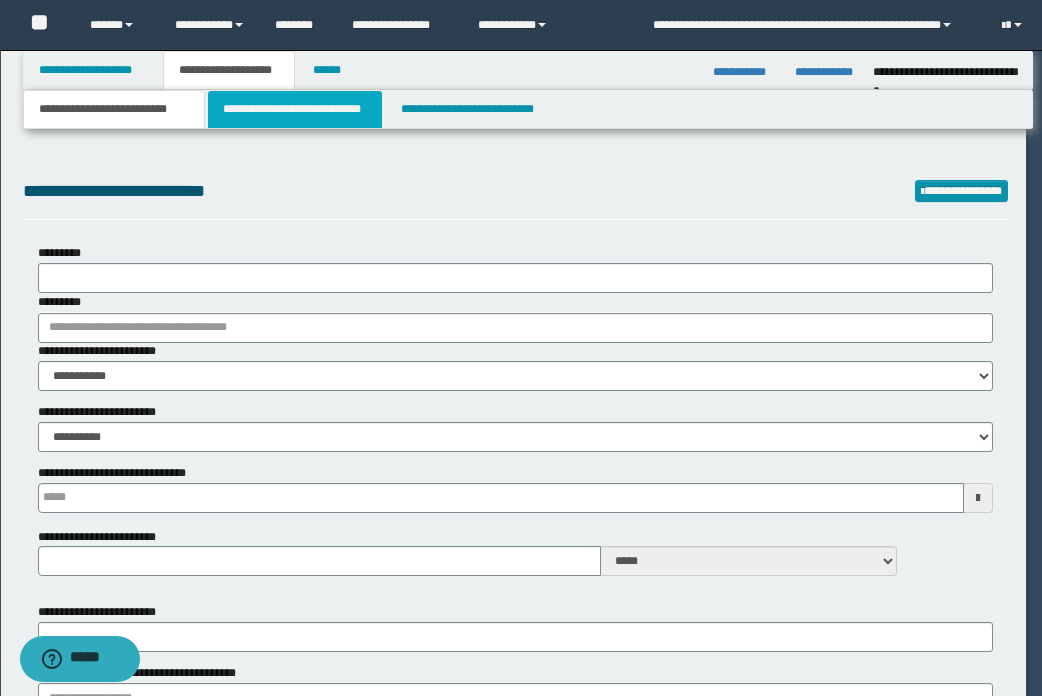 select on "*" 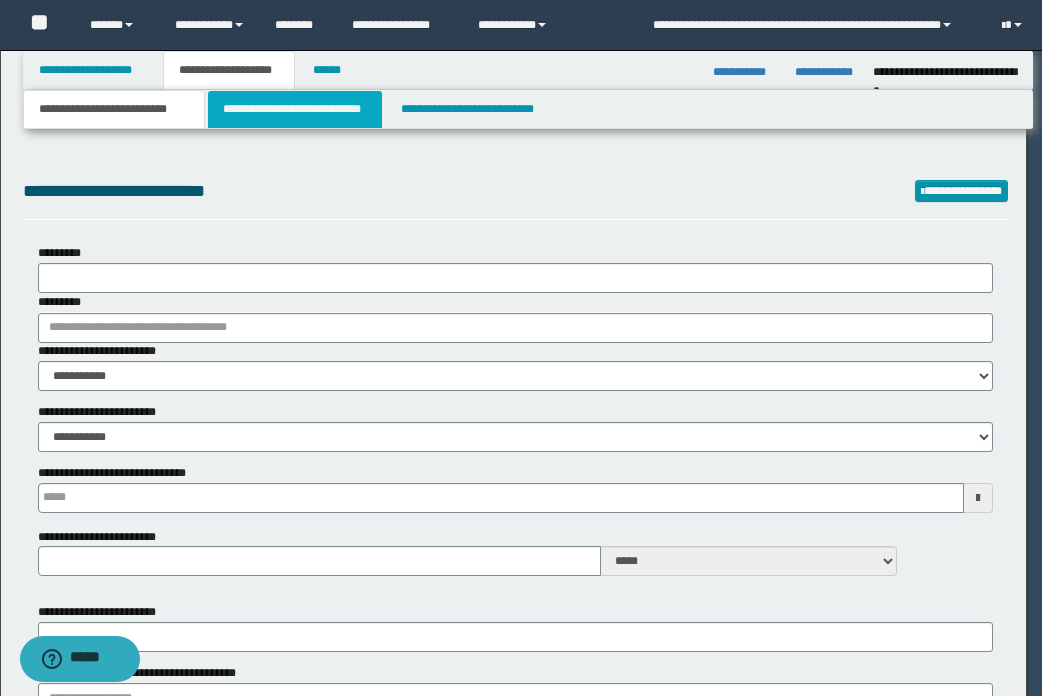 type 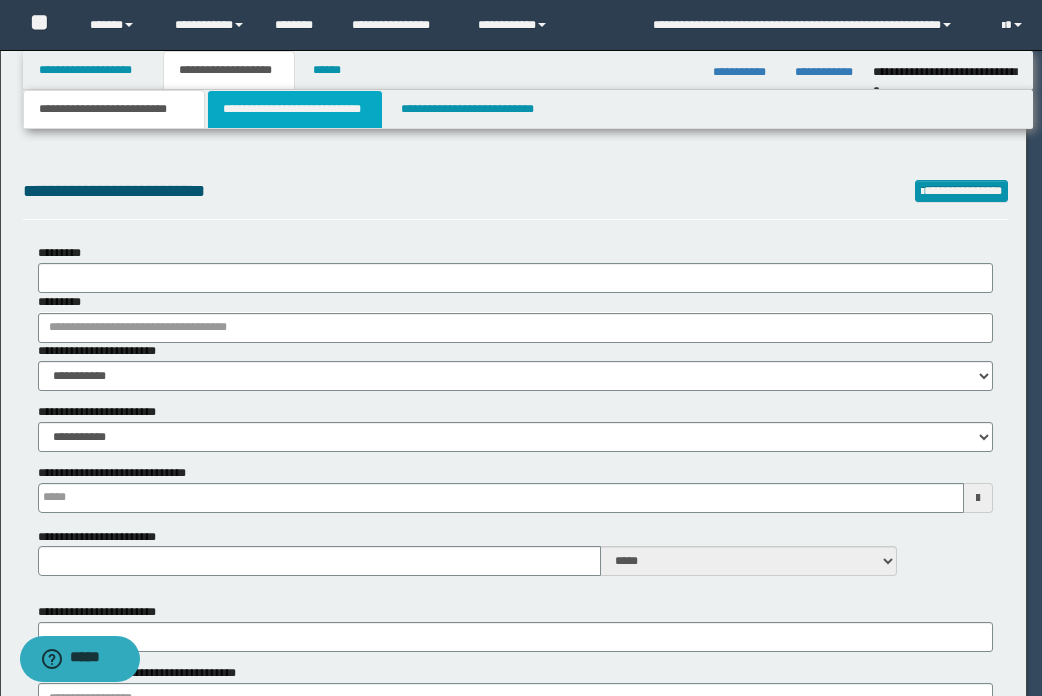 type on "**" 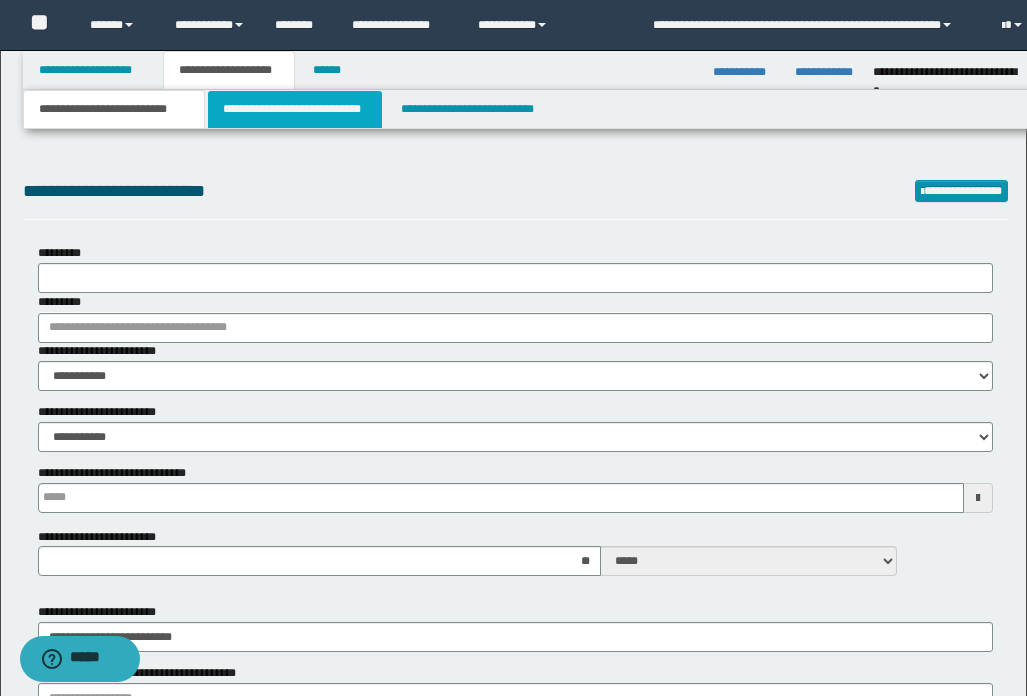 click on "**********" at bounding box center [295, 109] 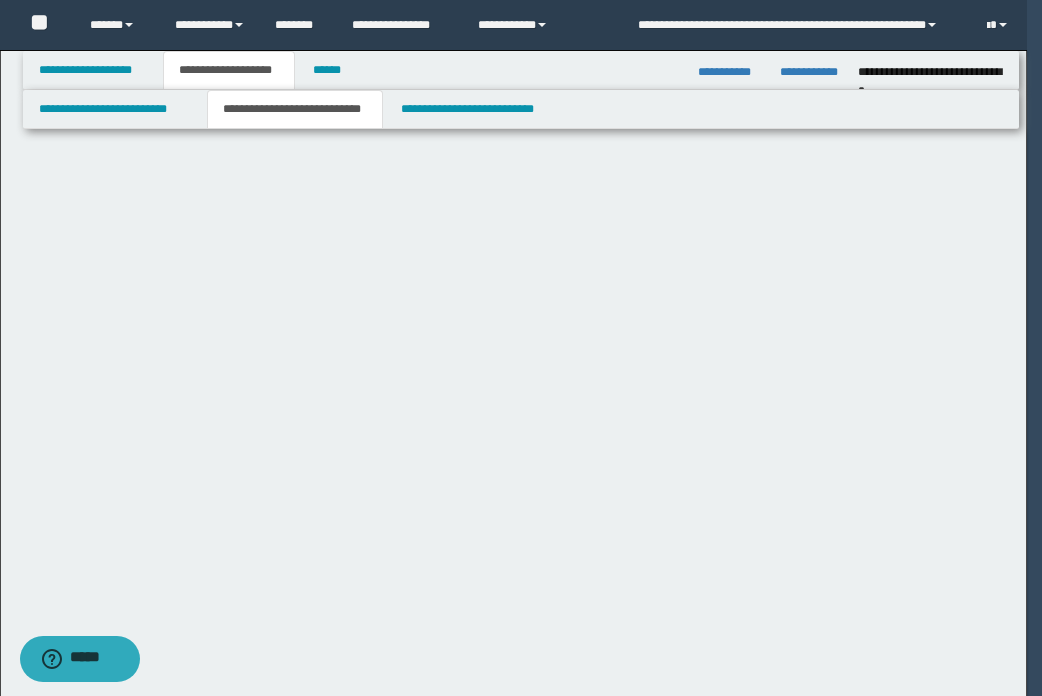 scroll, scrollTop: 0, scrollLeft: 0, axis: both 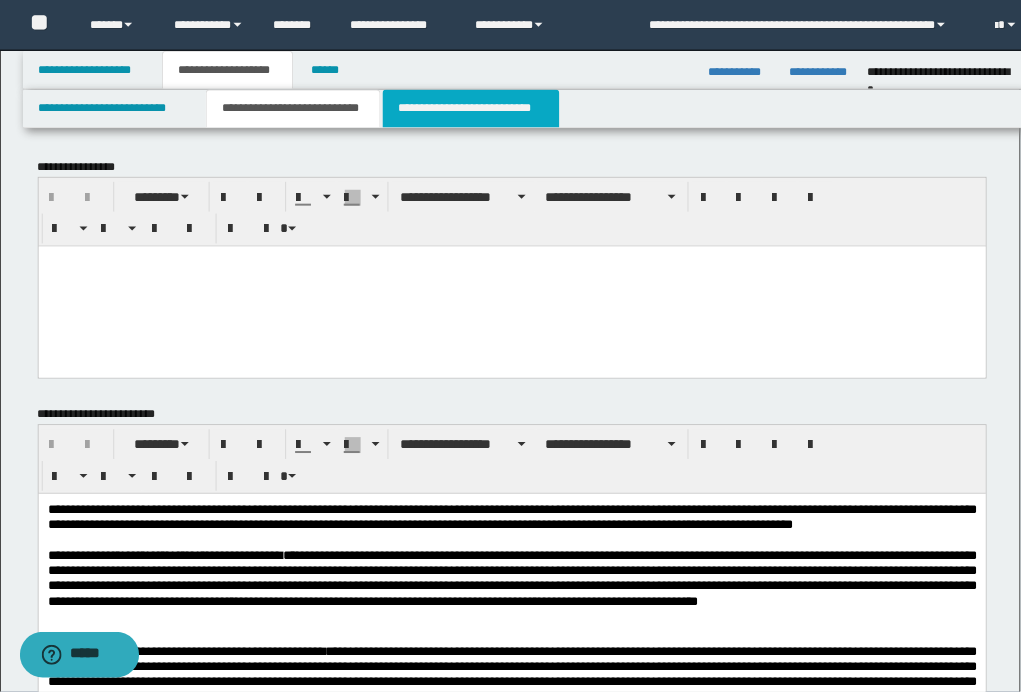 click on "**********" at bounding box center [474, 109] 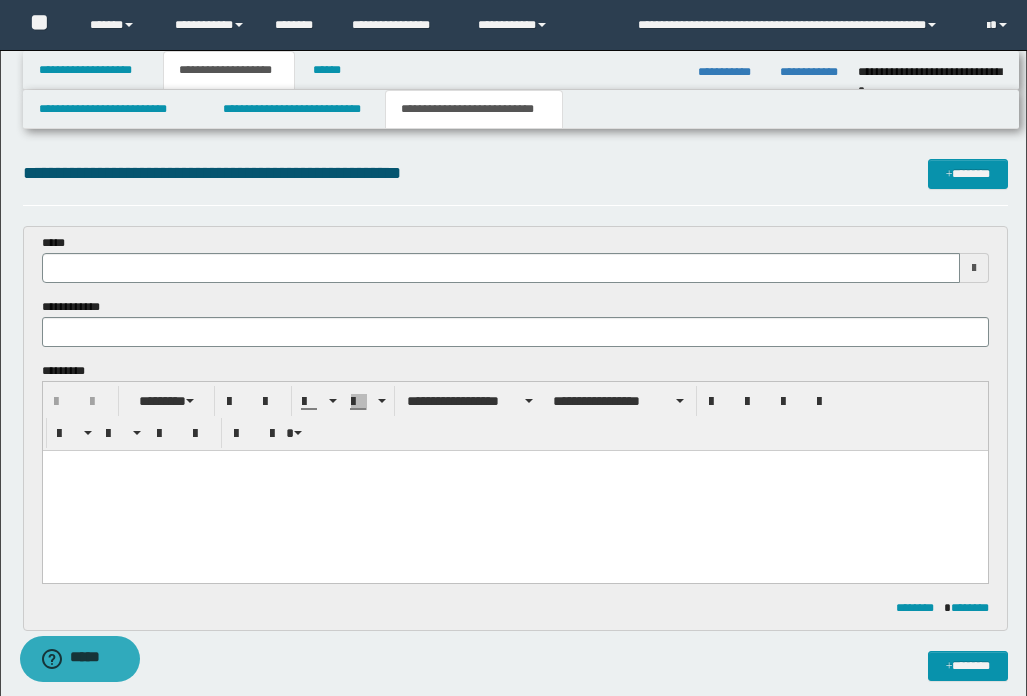 scroll, scrollTop: 0, scrollLeft: 0, axis: both 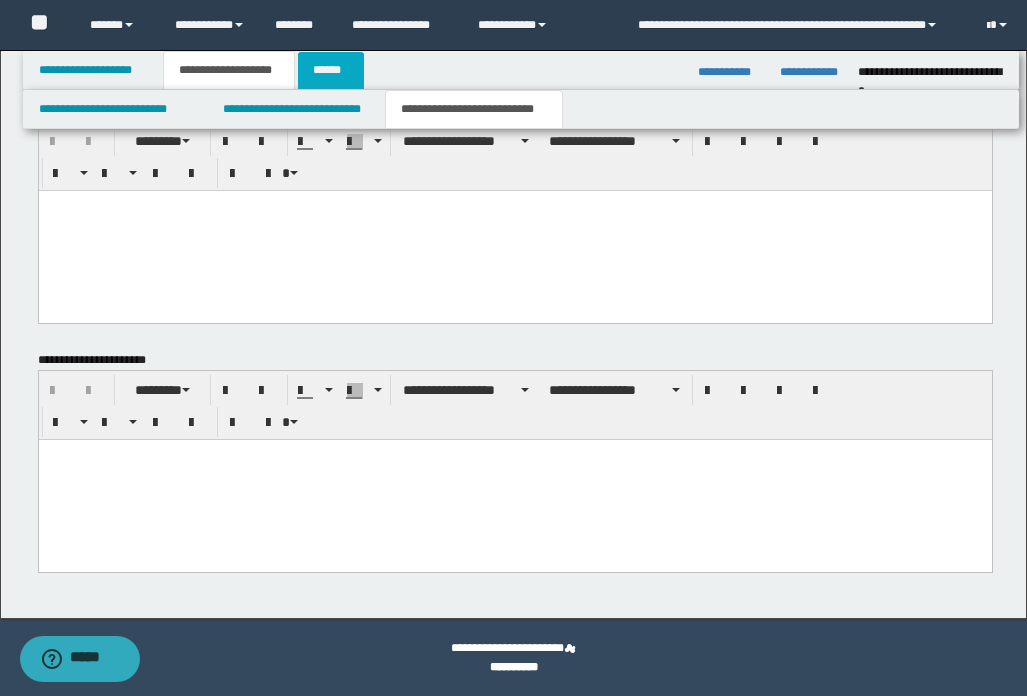 click on "******" at bounding box center (331, 70) 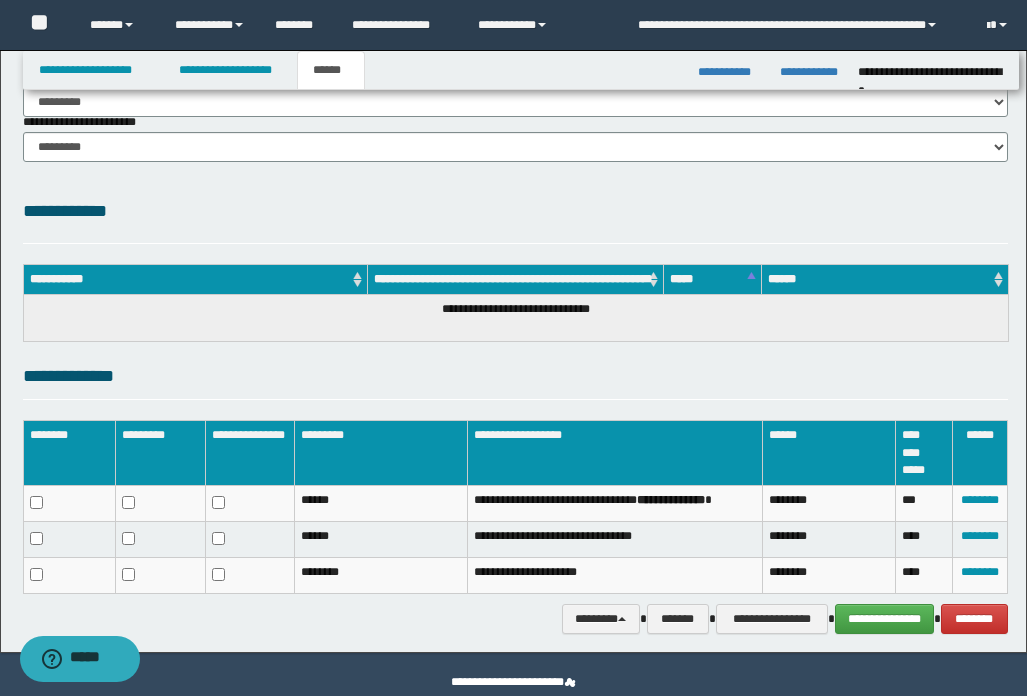 scroll, scrollTop: 373, scrollLeft: 0, axis: vertical 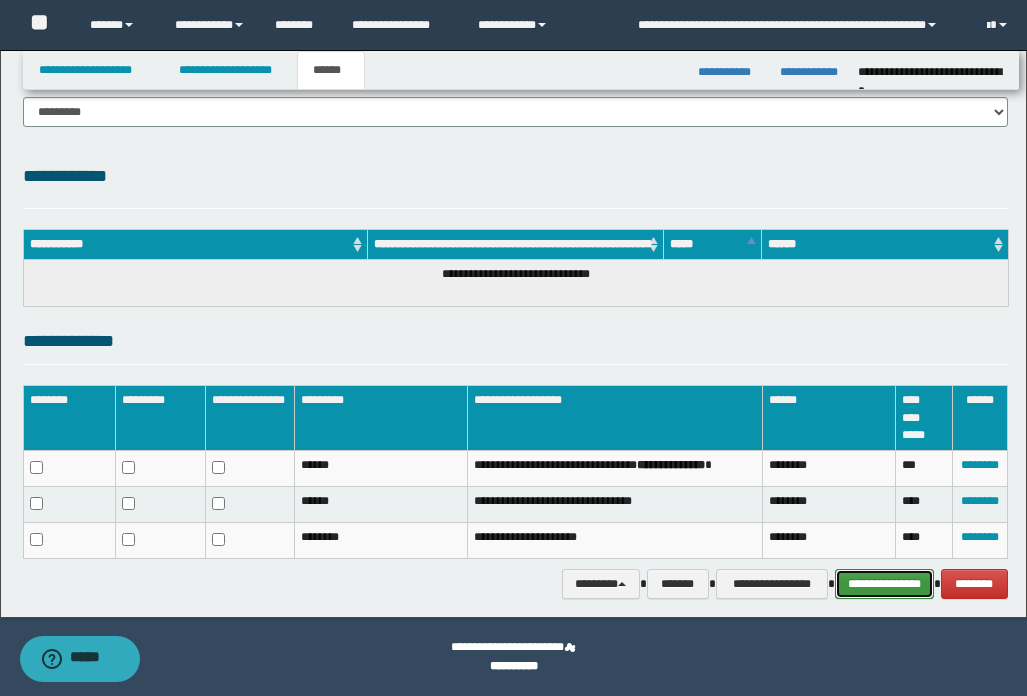 click on "**********" at bounding box center (884, 584) 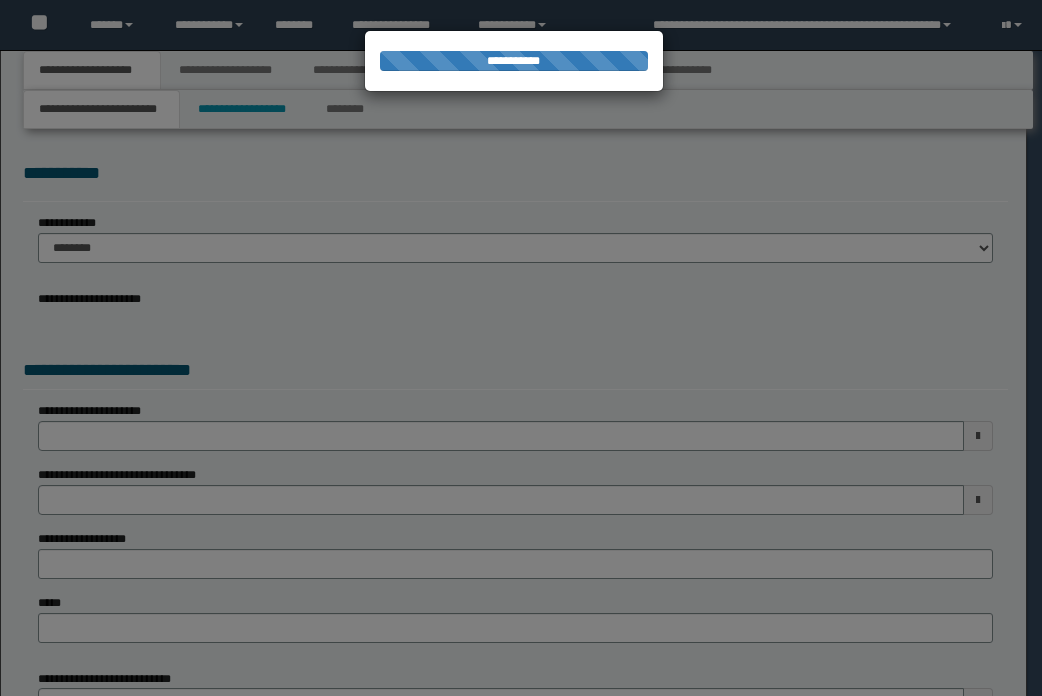 scroll, scrollTop: 0, scrollLeft: 0, axis: both 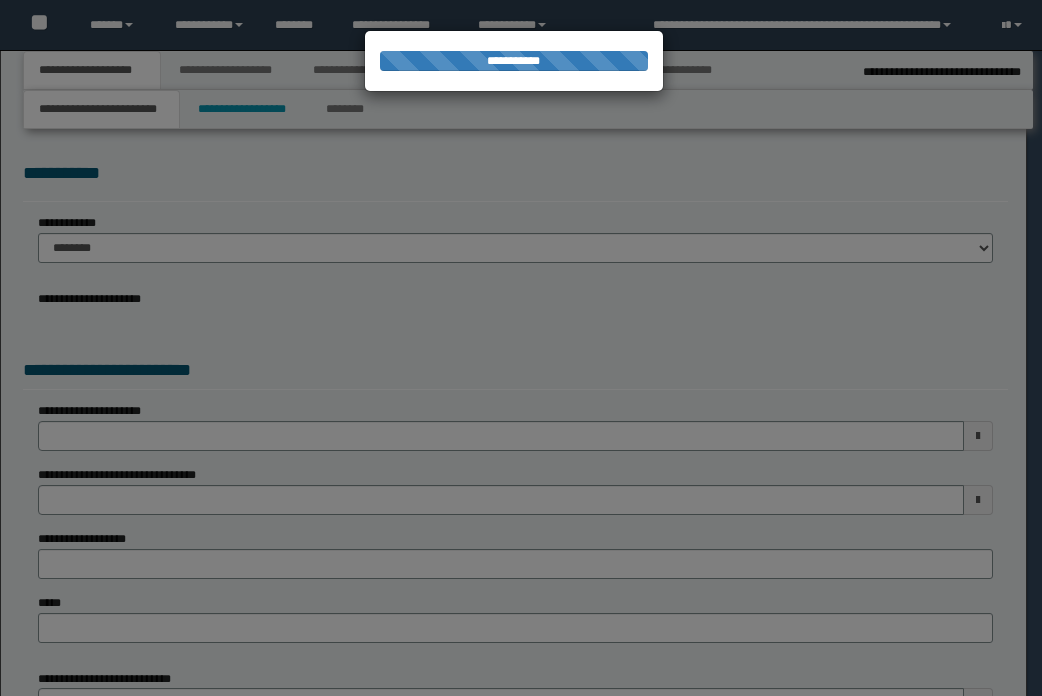 type on "********" 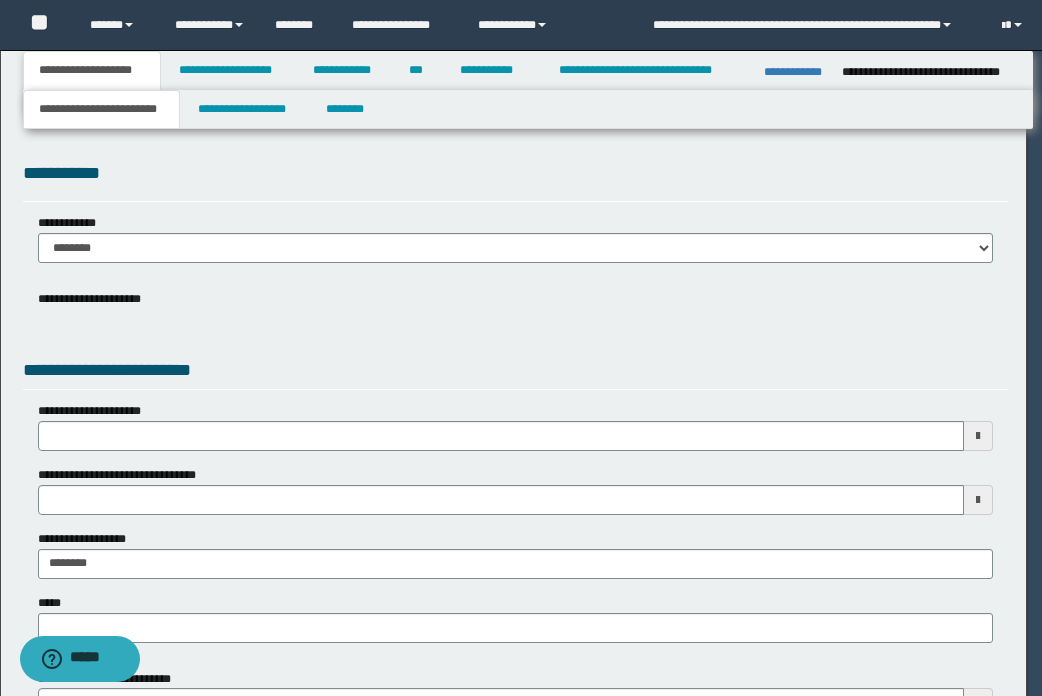 scroll, scrollTop: 0, scrollLeft: 0, axis: both 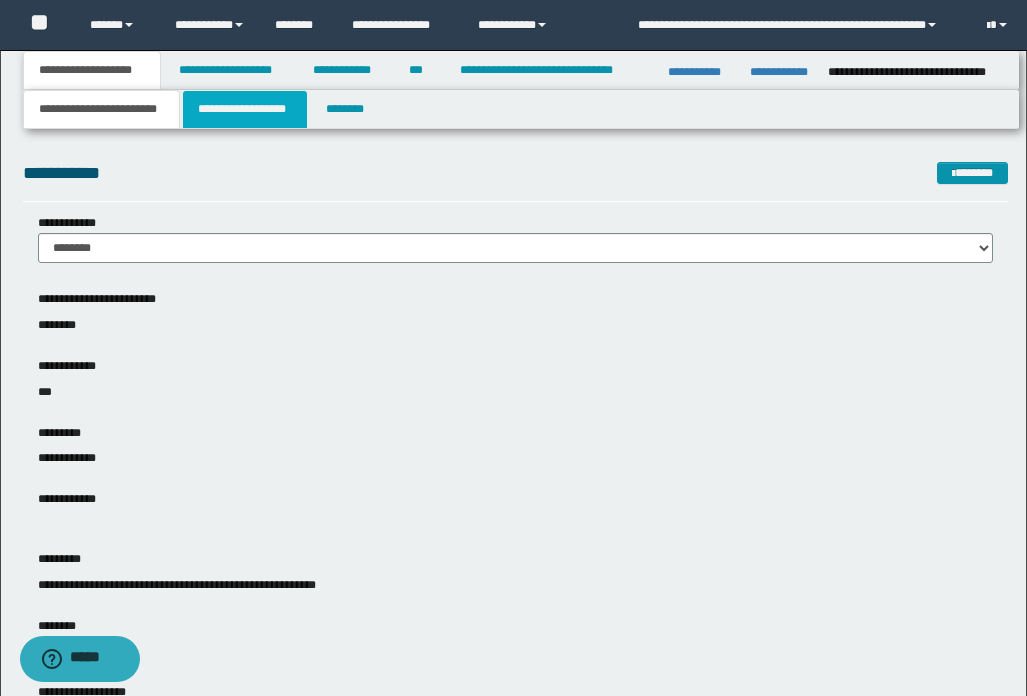 click on "**********" at bounding box center [245, 109] 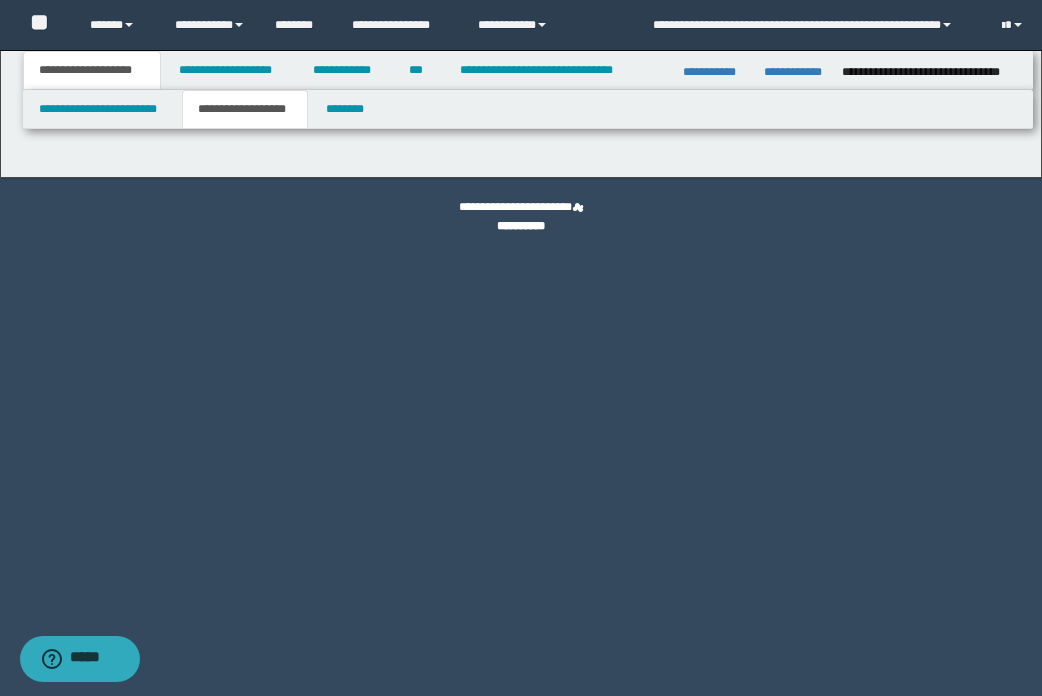 type on "**********" 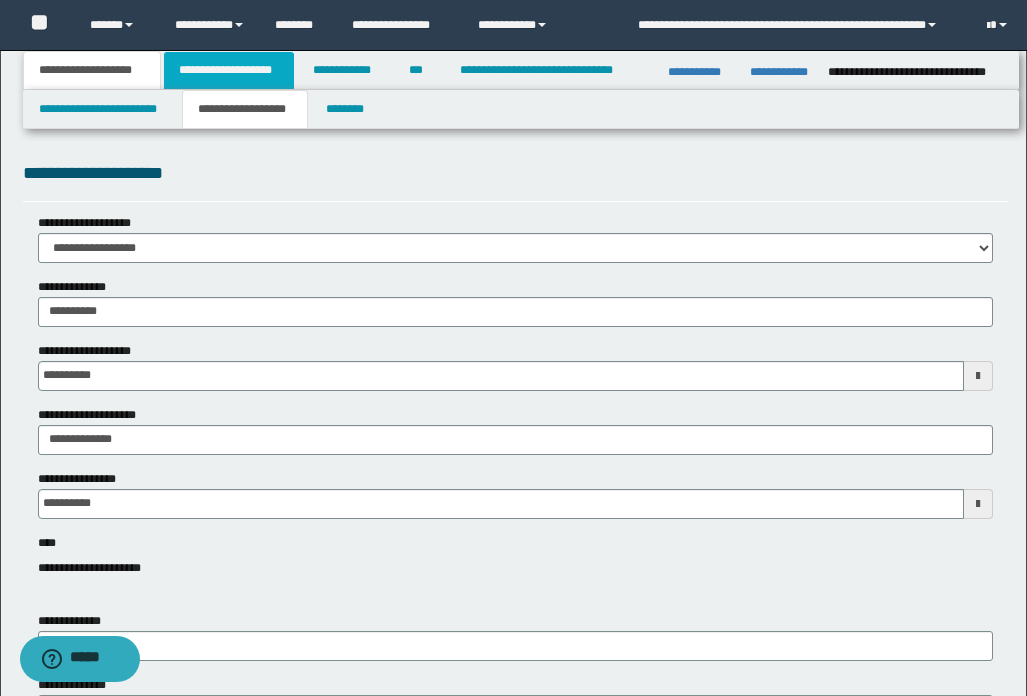 click on "**********" at bounding box center [229, 70] 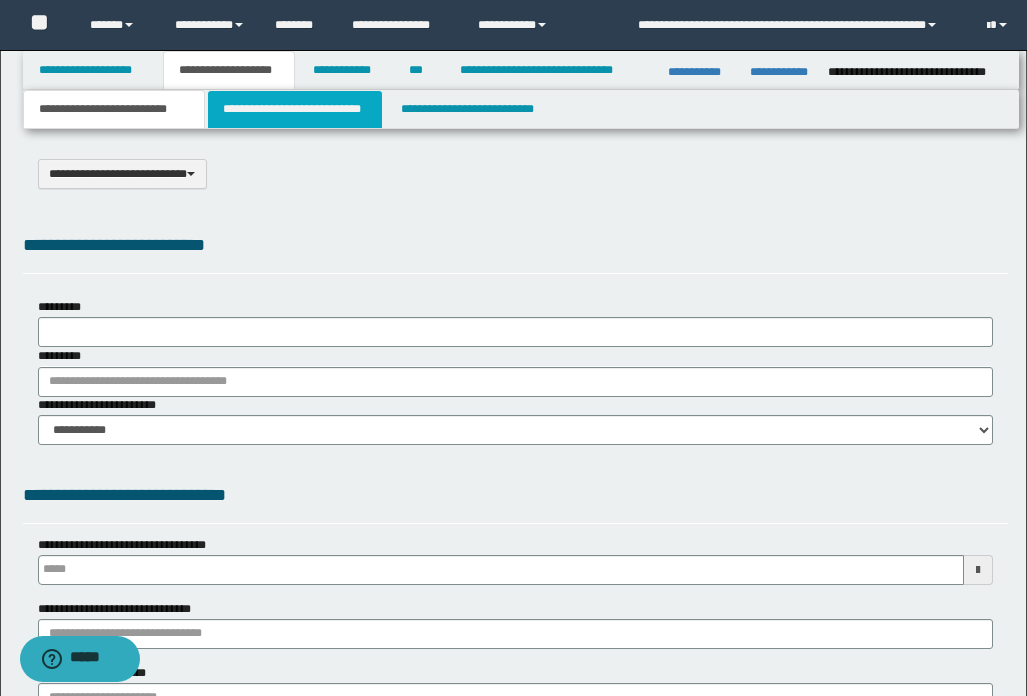 click on "**********" at bounding box center [295, 109] 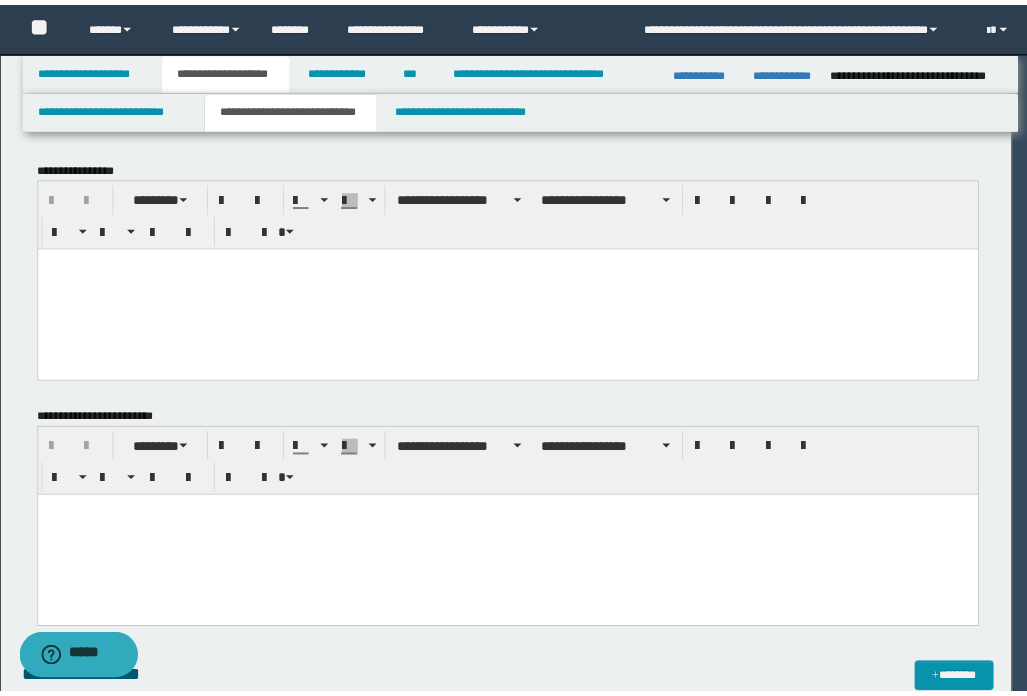 scroll, scrollTop: 0, scrollLeft: 0, axis: both 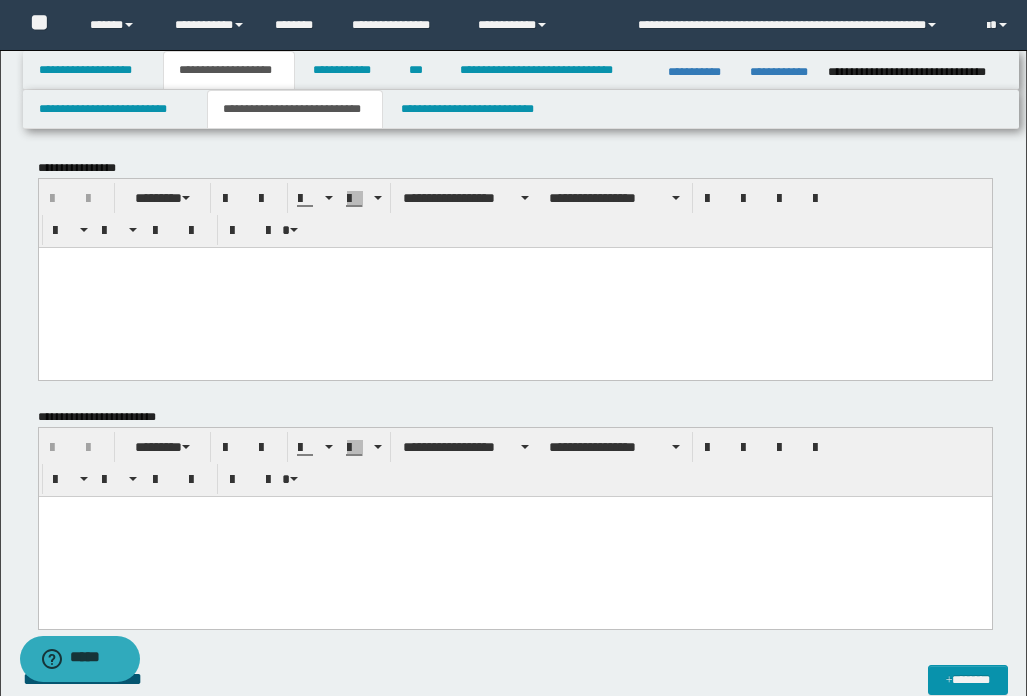 click at bounding box center [514, 536] 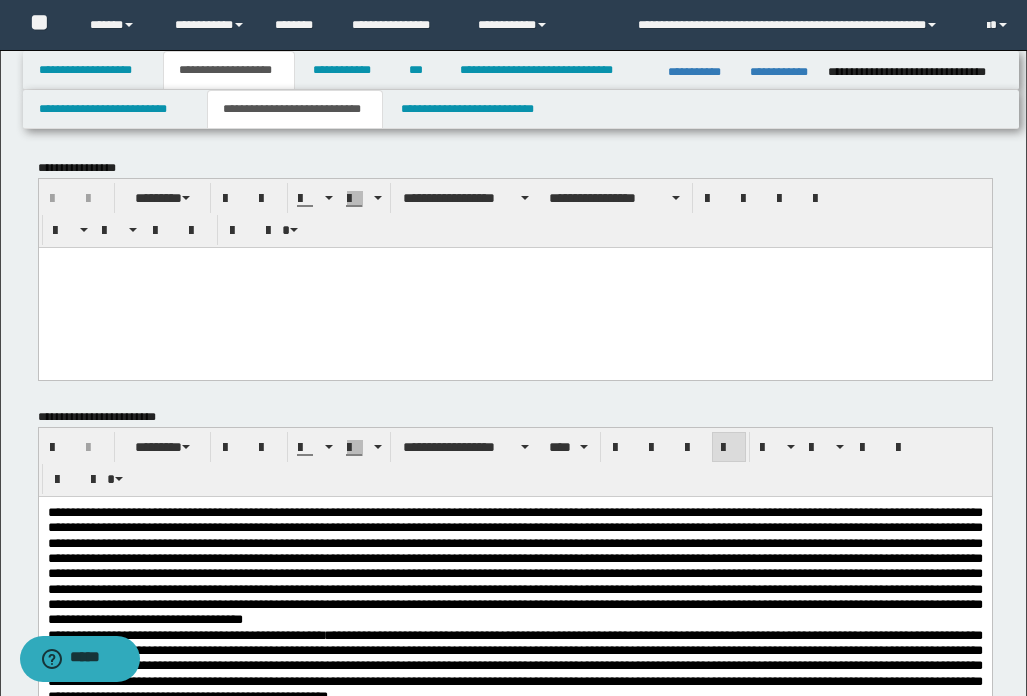 click at bounding box center (514, 565) 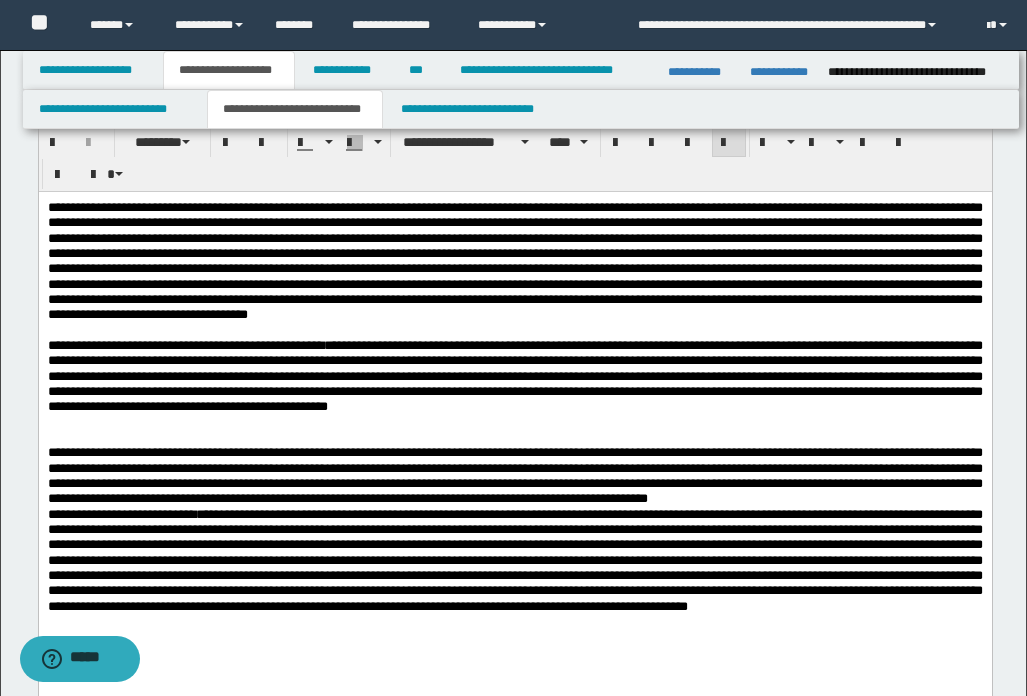 scroll, scrollTop: 400, scrollLeft: 0, axis: vertical 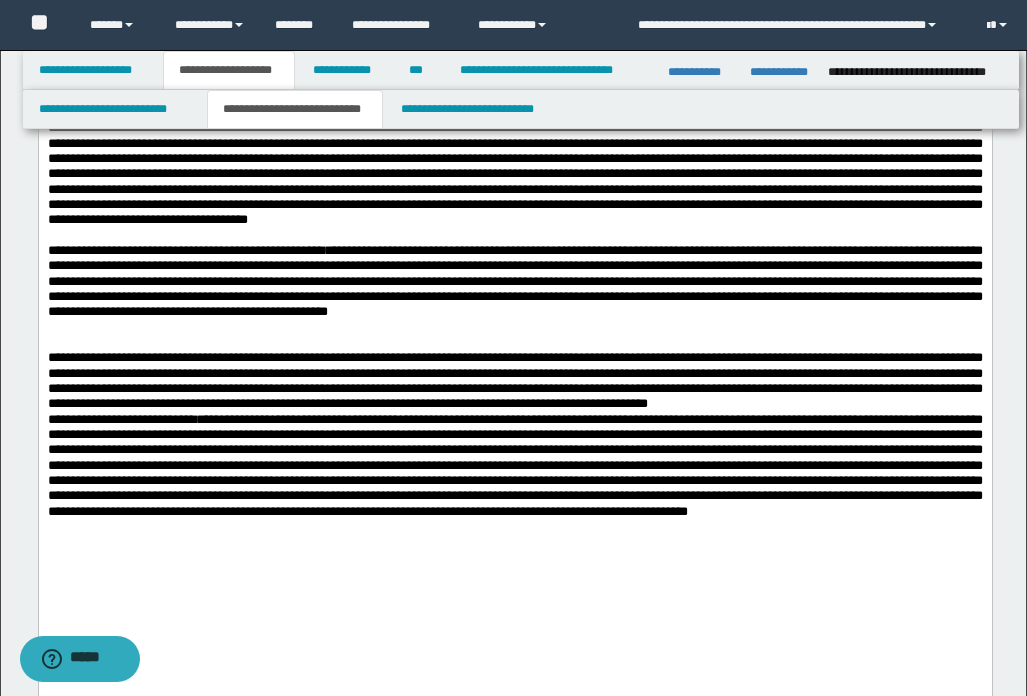 click on "**********" at bounding box center (514, 379) 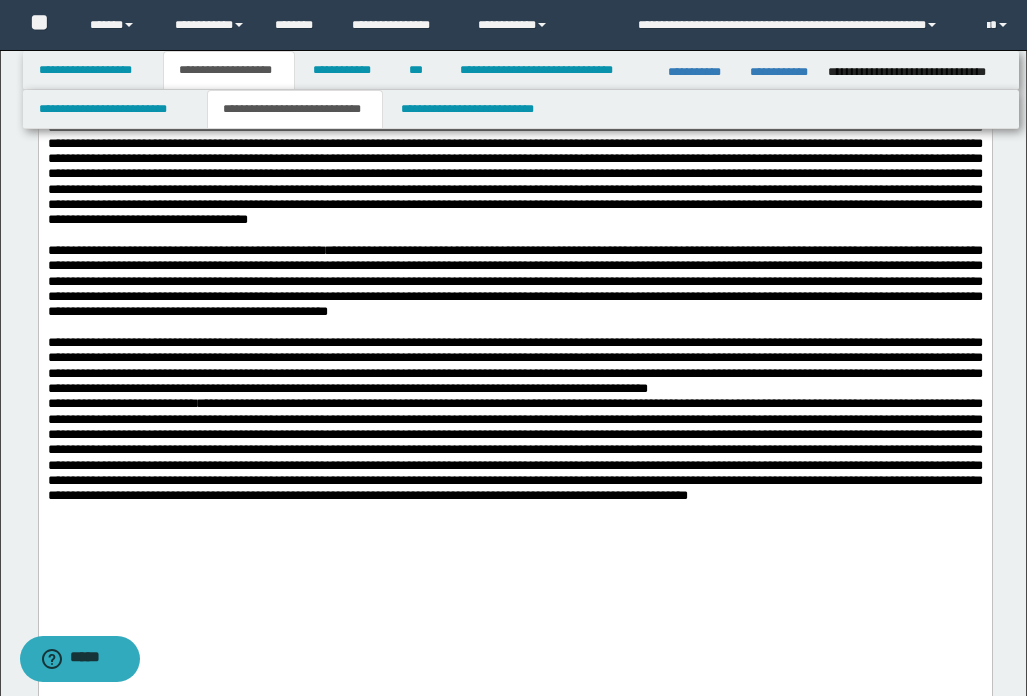click on "**********" at bounding box center [514, 364] 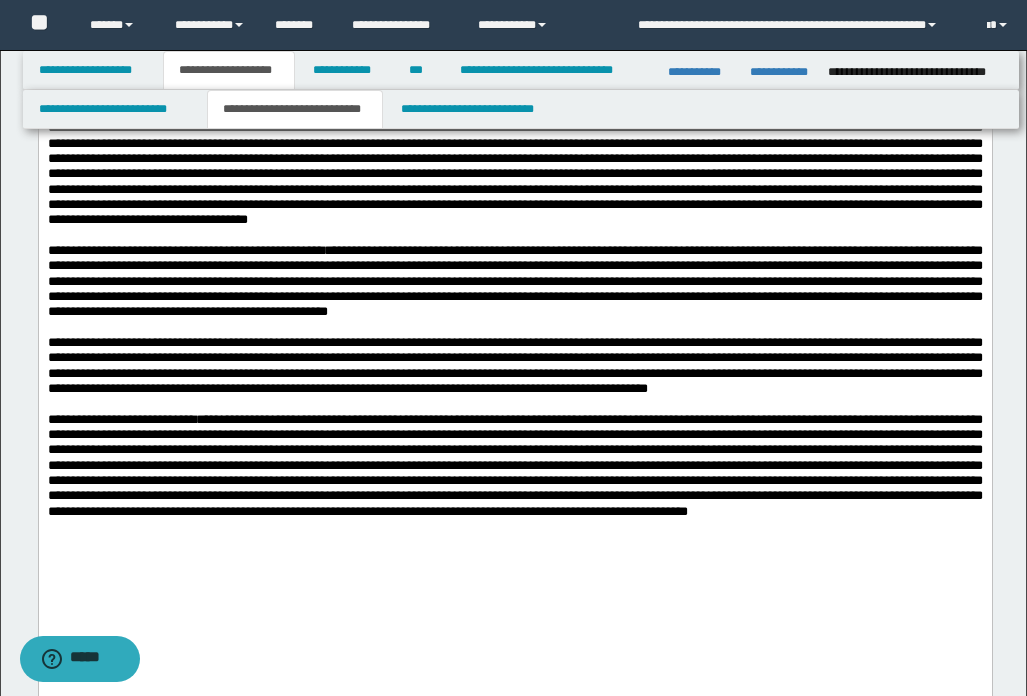 drag, startPoint x: 406, startPoint y: 284, endPoint x: 376, endPoint y: 309, distance: 39.051247 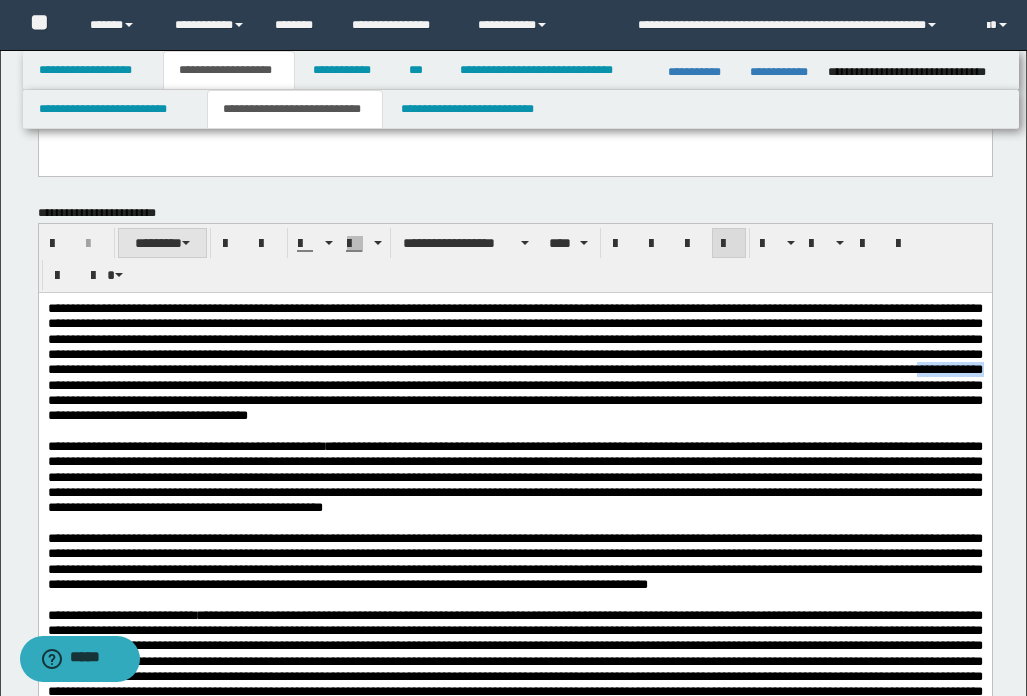 scroll, scrollTop: 200, scrollLeft: 0, axis: vertical 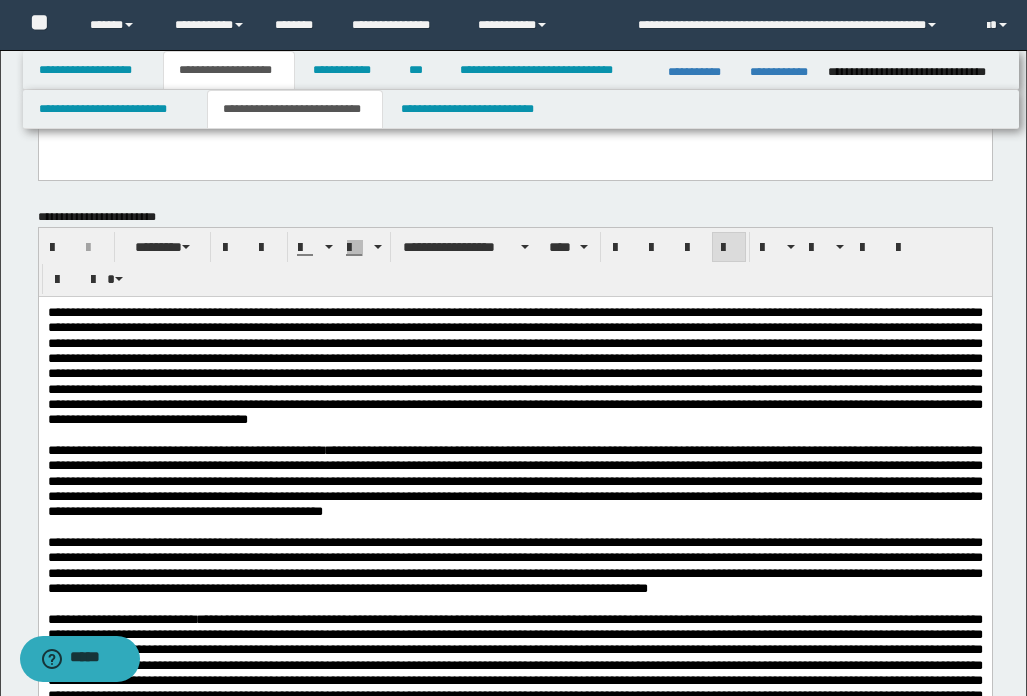 click at bounding box center (514, 365) 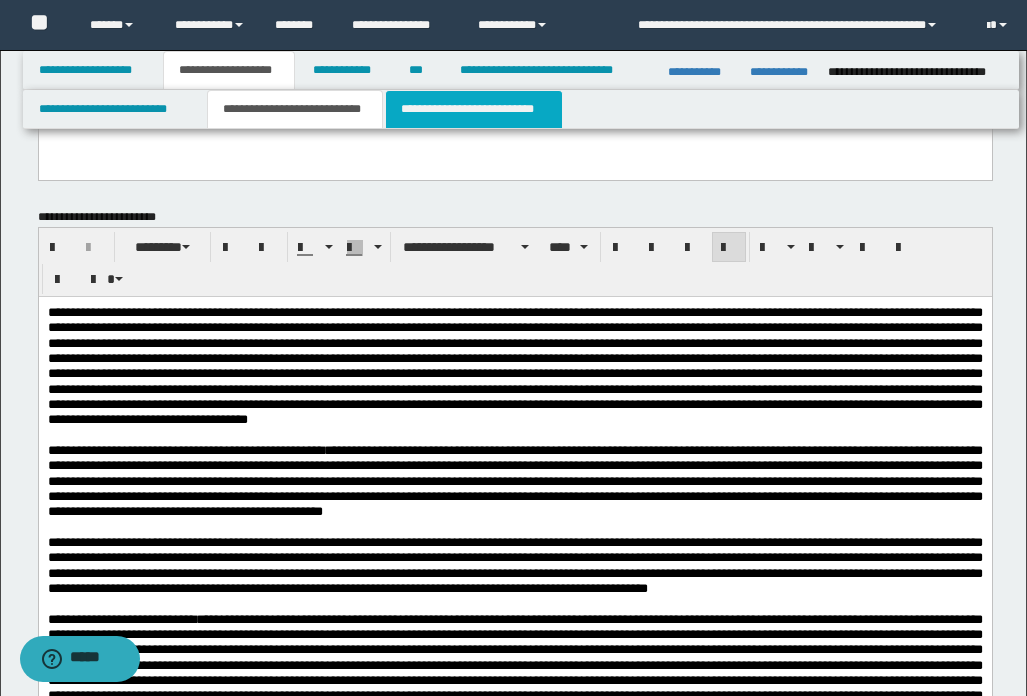 click on "**********" at bounding box center (474, 109) 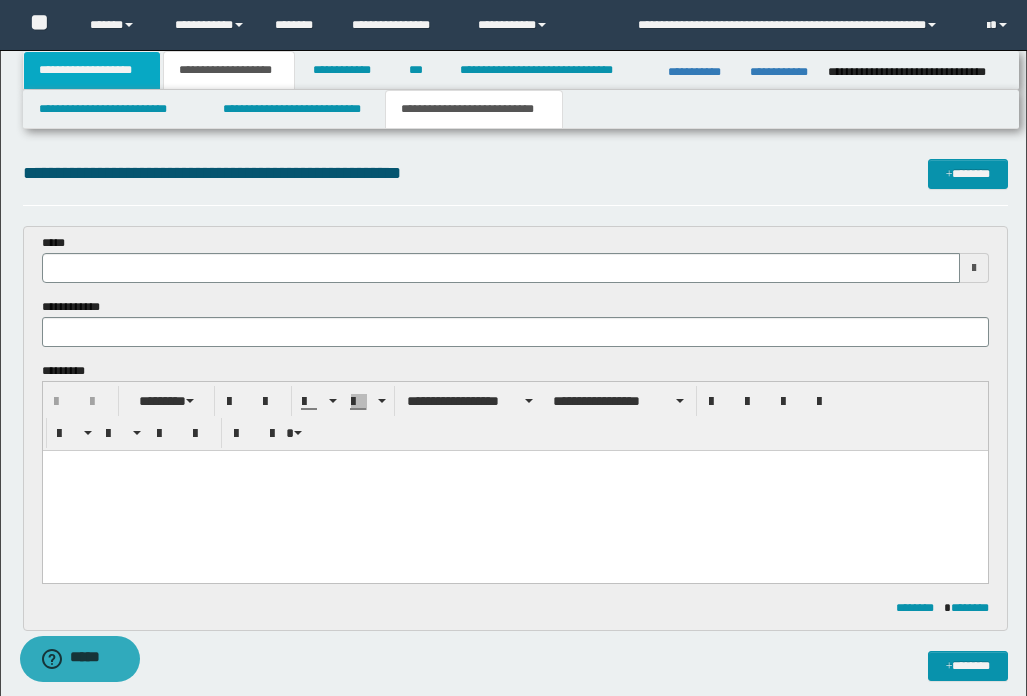 scroll, scrollTop: 0, scrollLeft: 0, axis: both 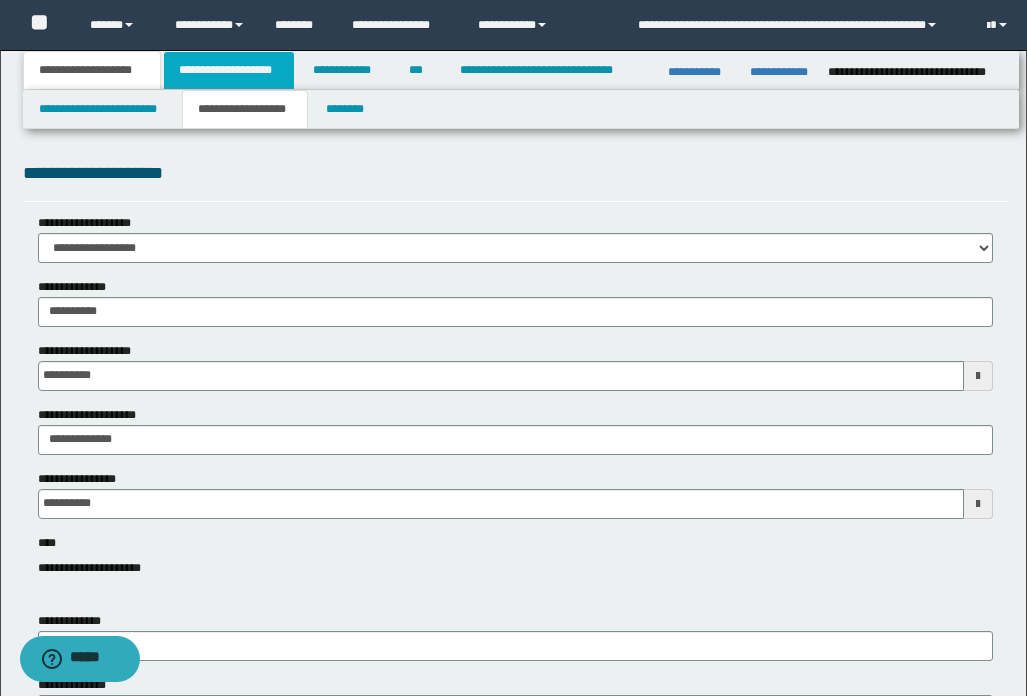 click on "**********" at bounding box center (229, 70) 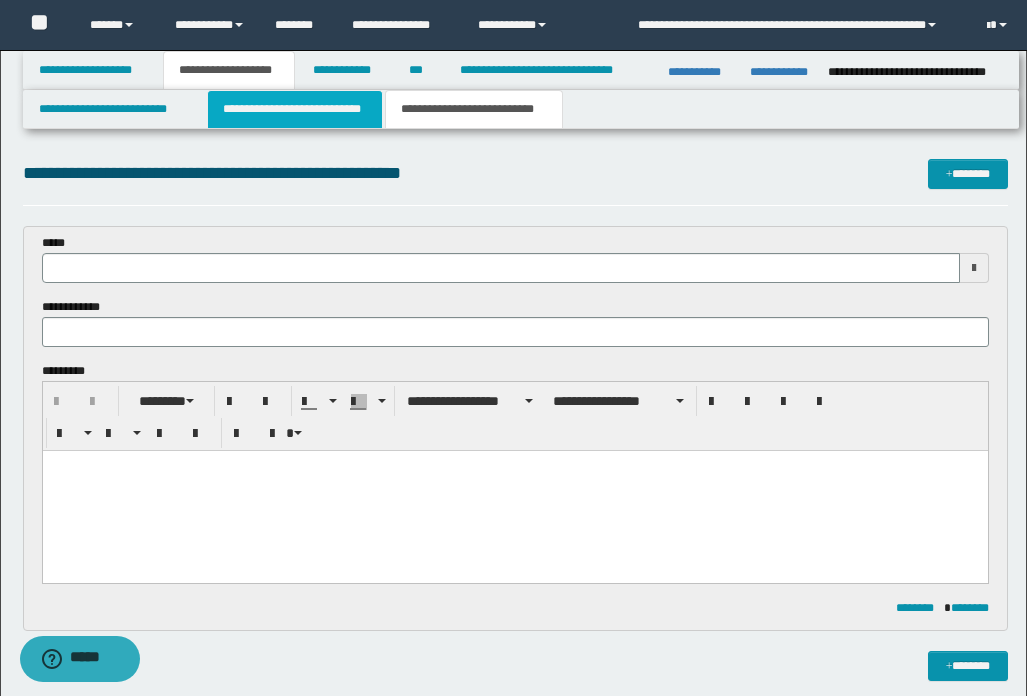 click on "**********" at bounding box center (295, 109) 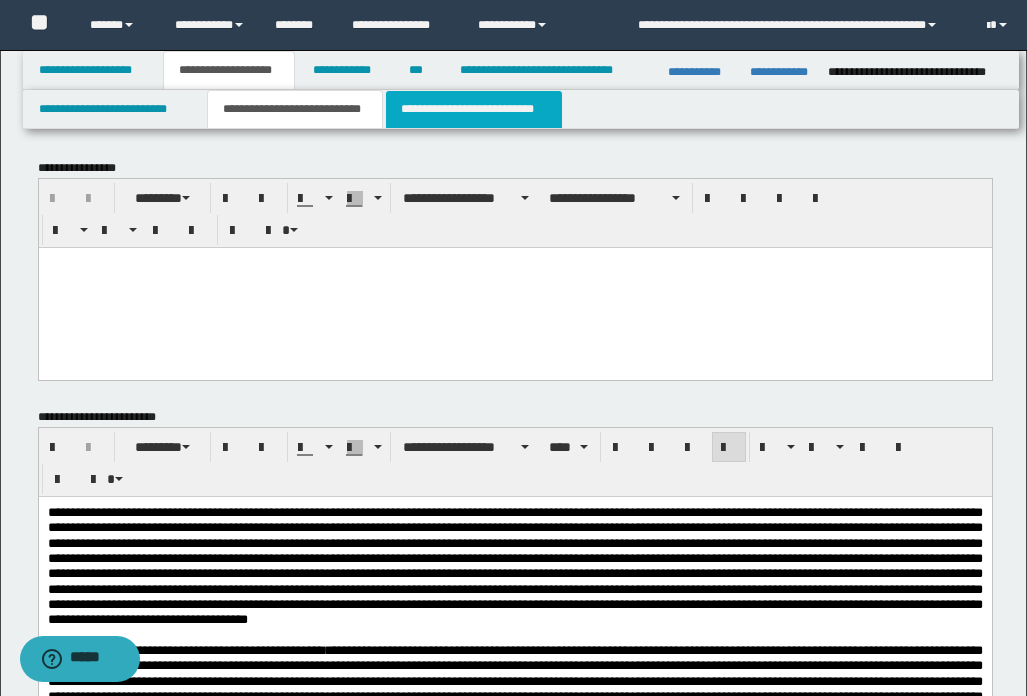 click on "**********" at bounding box center (474, 109) 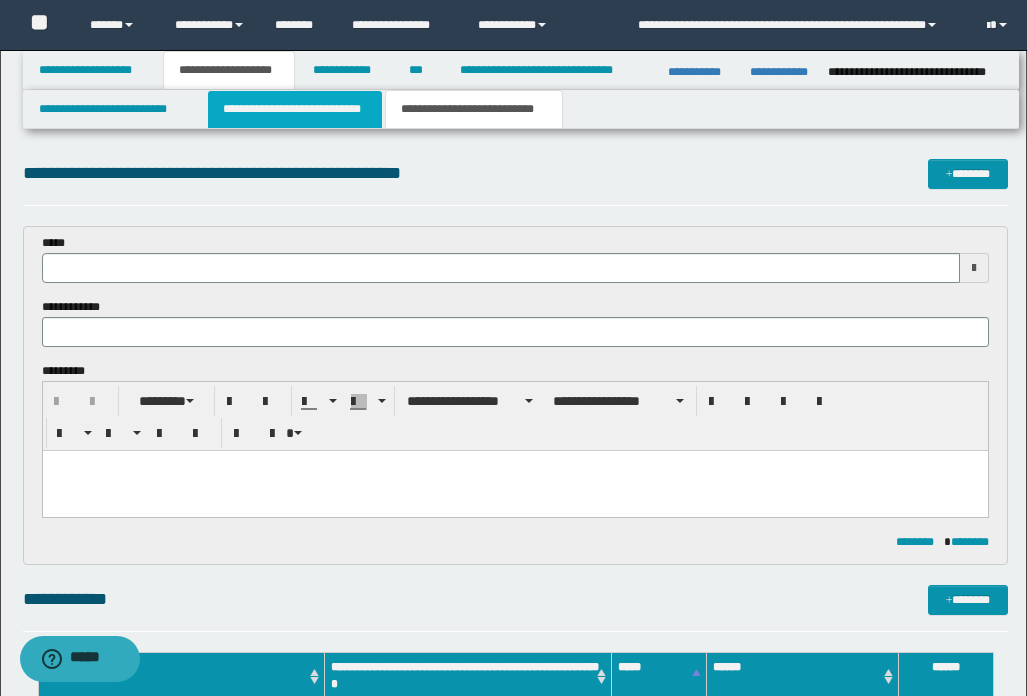 click on "**********" at bounding box center (295, 109) 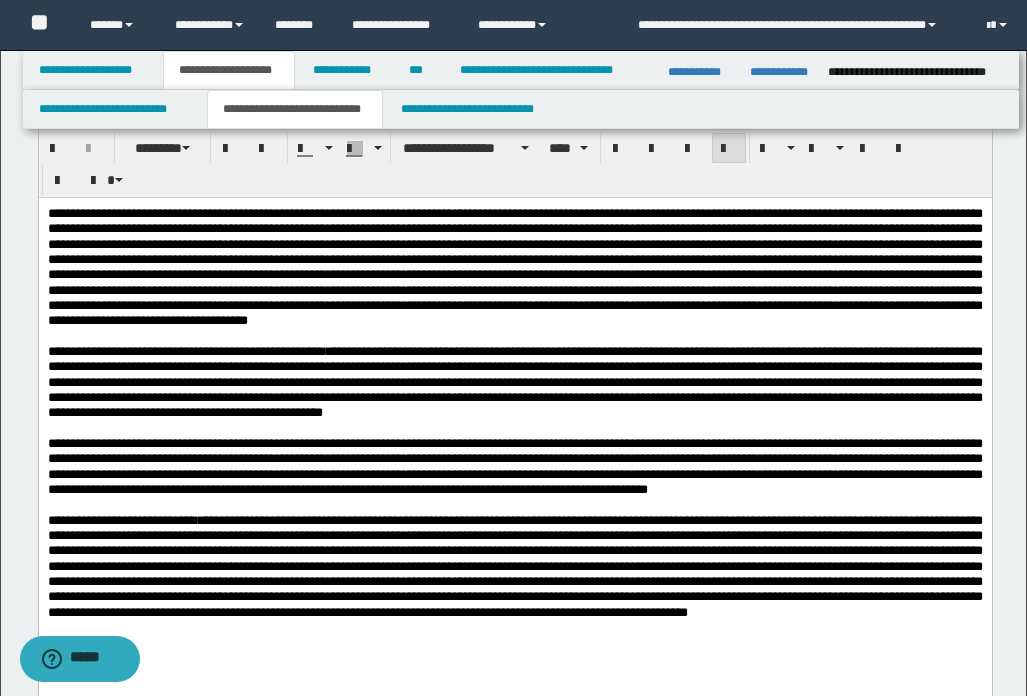 scroll, scrollTop: 300, scrollLeft: 0, axis: vertical 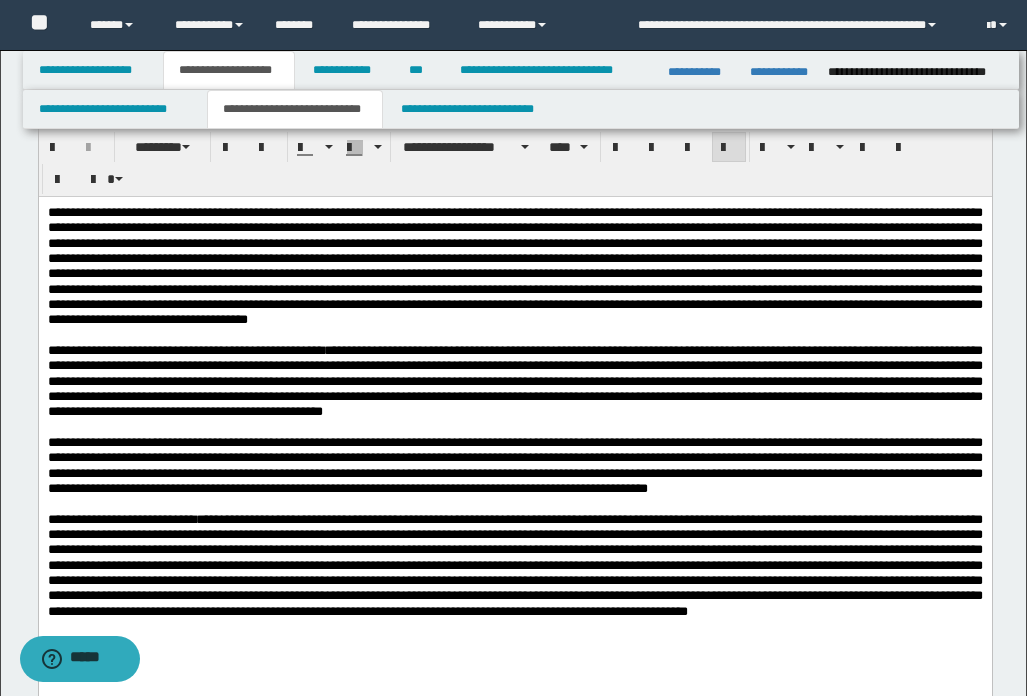 click on "**********" at bounding box center (514, 464) 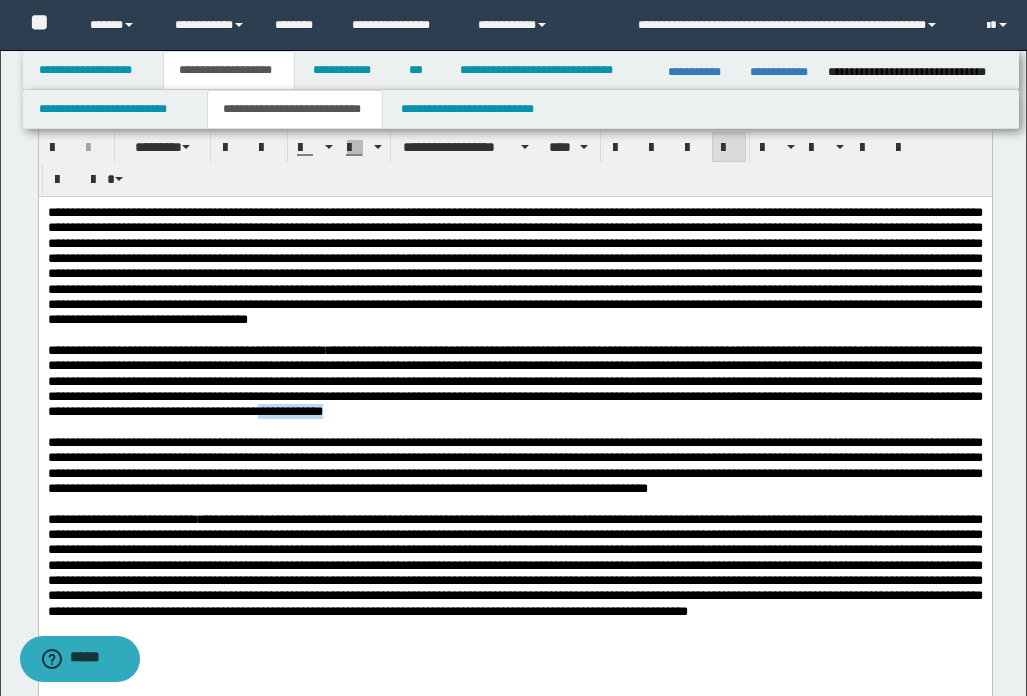 drag, startPoint x: 763, startPoint y: 416, endPoint x: 684, endPoint y: 416, distance: 79 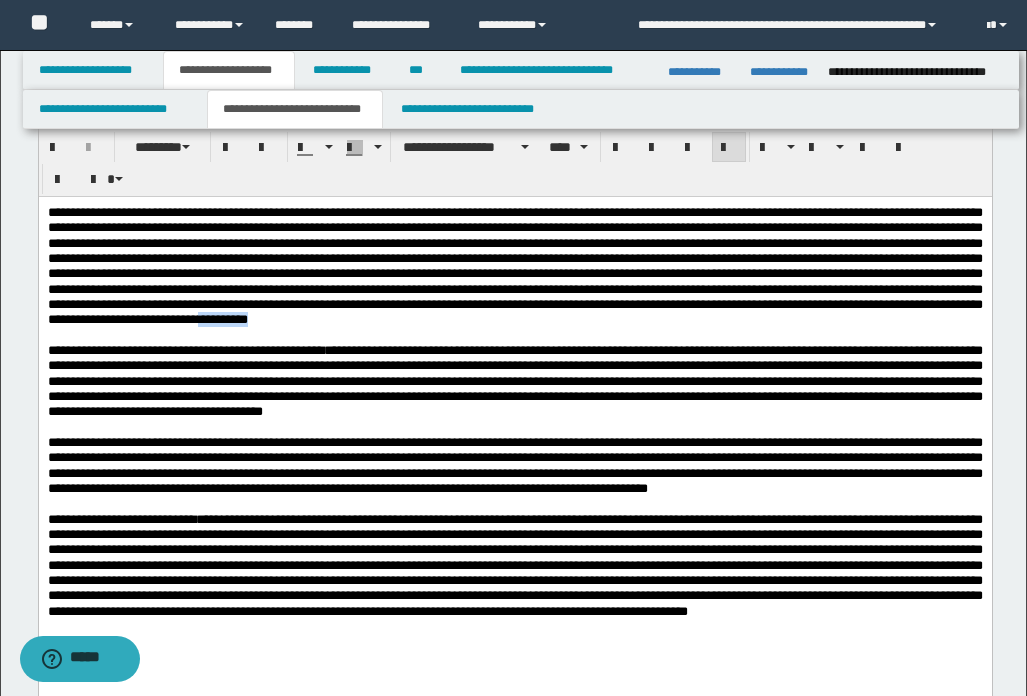 drag, startPoint x: 849, startPoint y: 320, endPoint x: 795, endPoint y: 325, distance: 54.230988 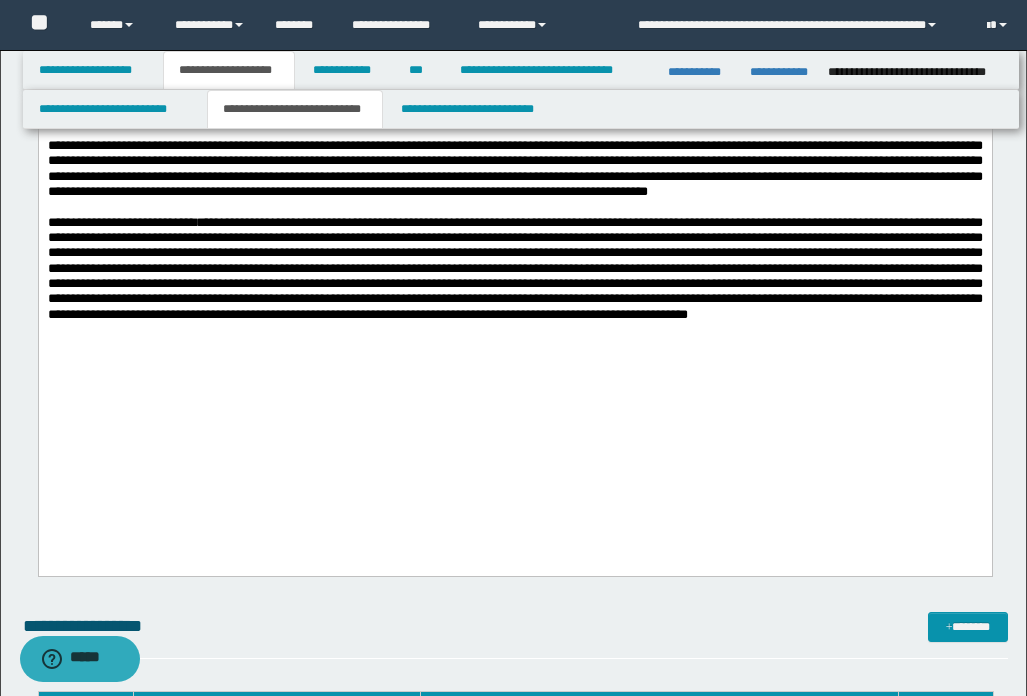 scroll, scrollTop: 600, scrollLeft: 0, axis: vertical 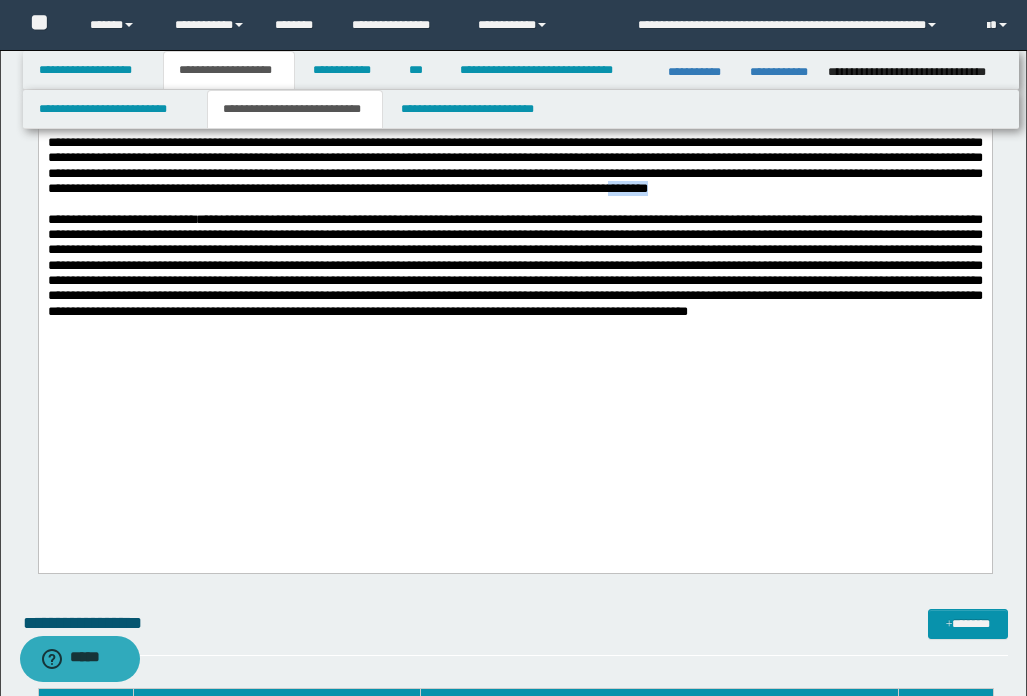 drag, startPoint x: 115, startPoint y: 220, endPoint x: 74, endPoint y: 118, distance: 109.9318 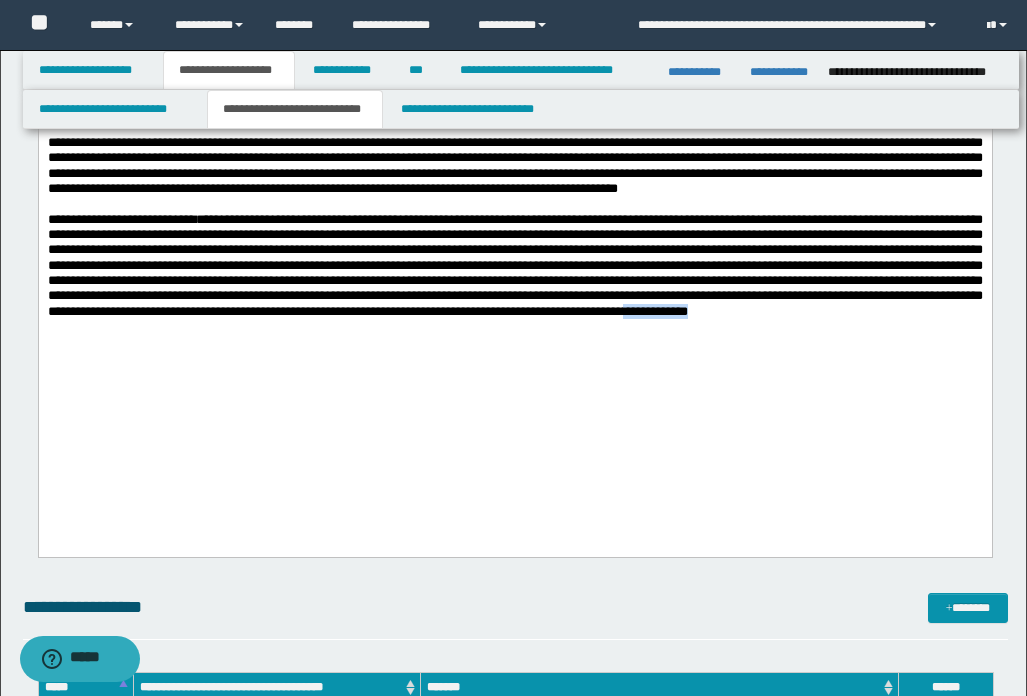 drag, startPoint x: 365, startPoint y: 345, endPoint x: 262, endPoint y: 351, distance: 103.17461 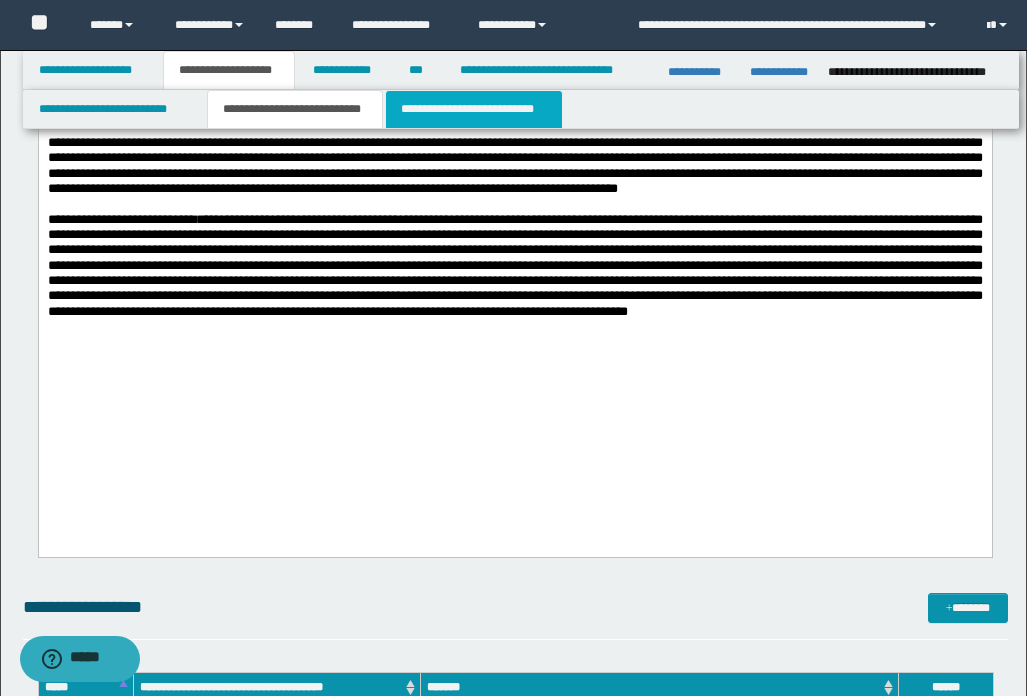 click on "**********" at bounding box center (474, 109) 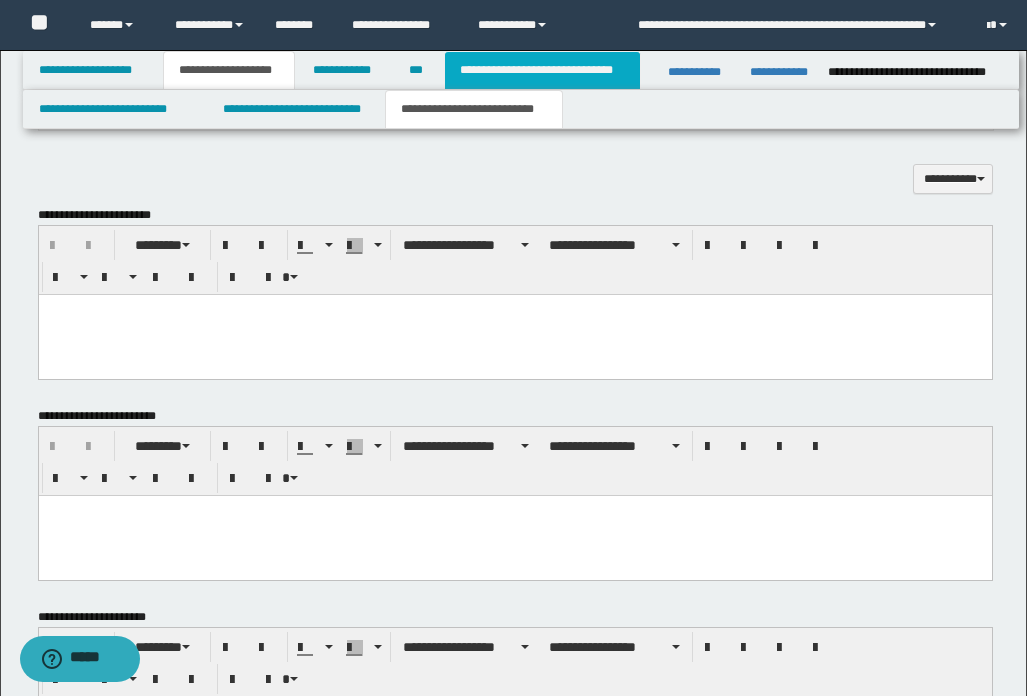 click on "**********" at bounding box center [542, 70] 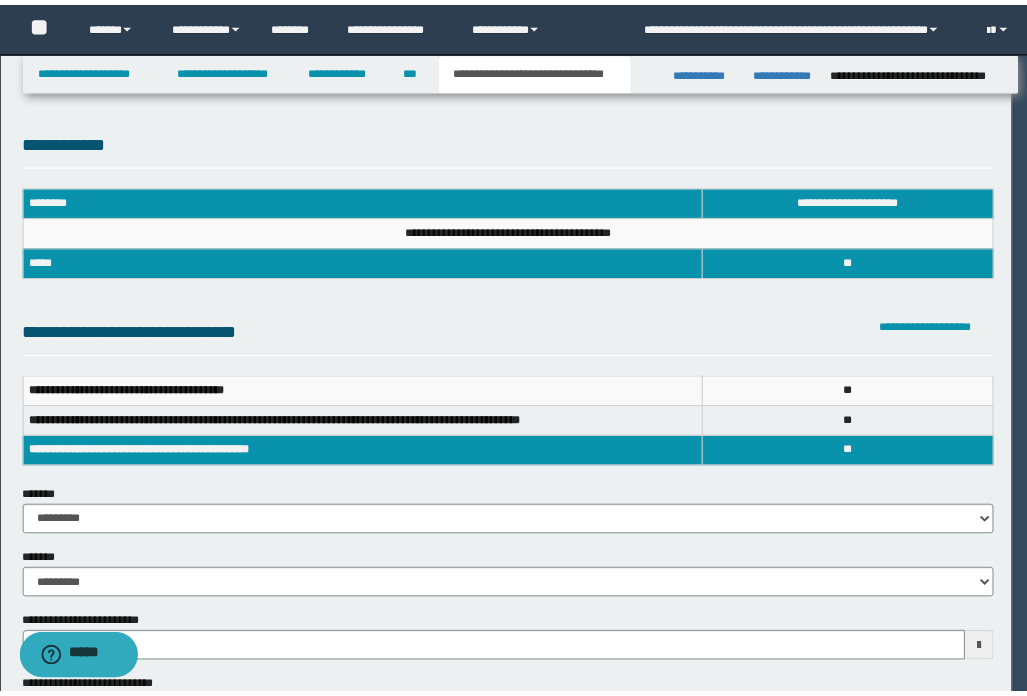 scroll, scrollTop: 0, scrollLeft: 0, axis: both 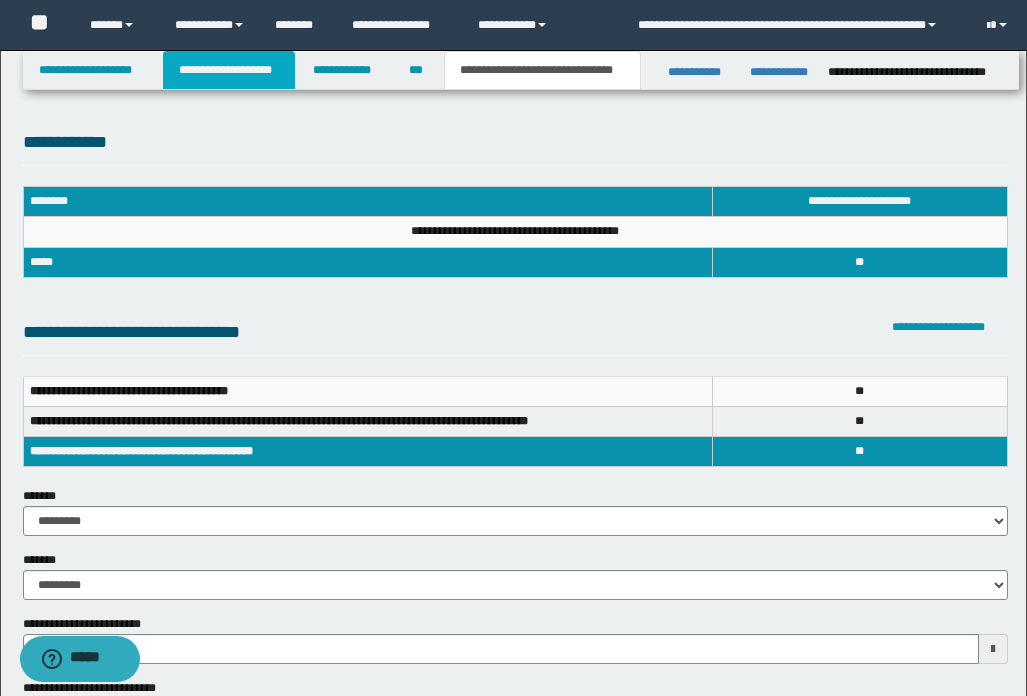 click on "**********" at bounding box center (229, 70) 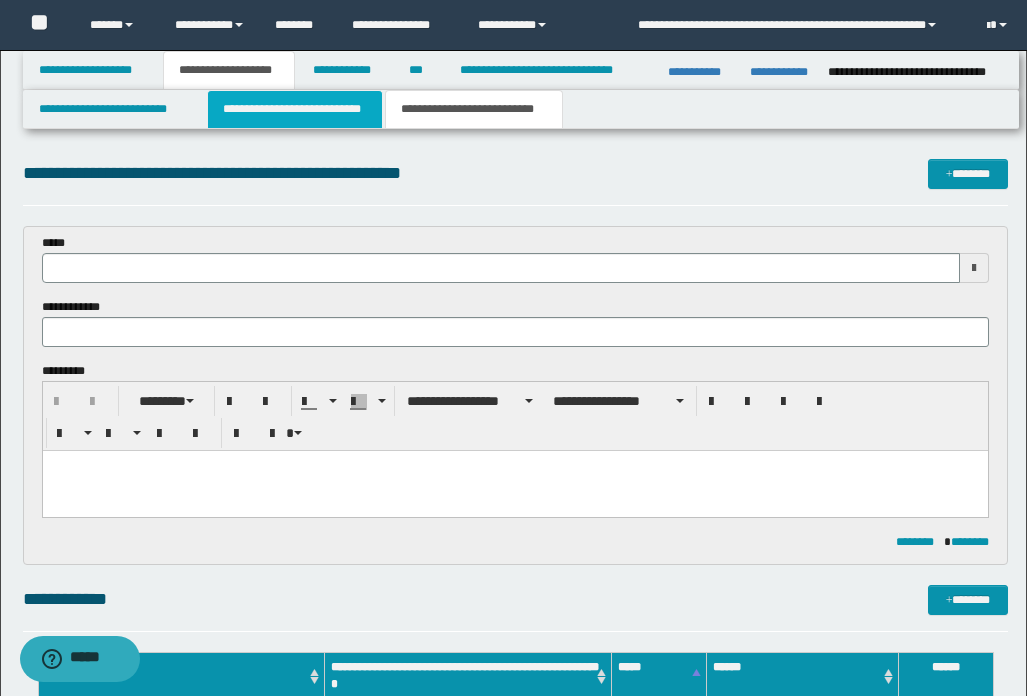 click on "**********" at bounding box center (295, 109) 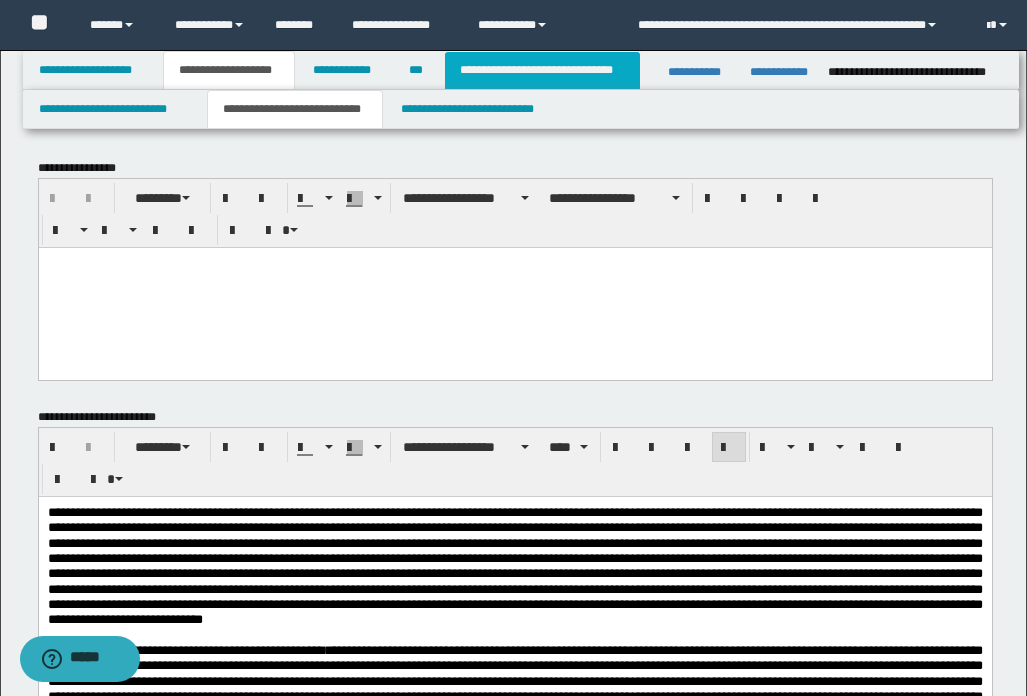 click on "**********" at bounding box center (542, 70) 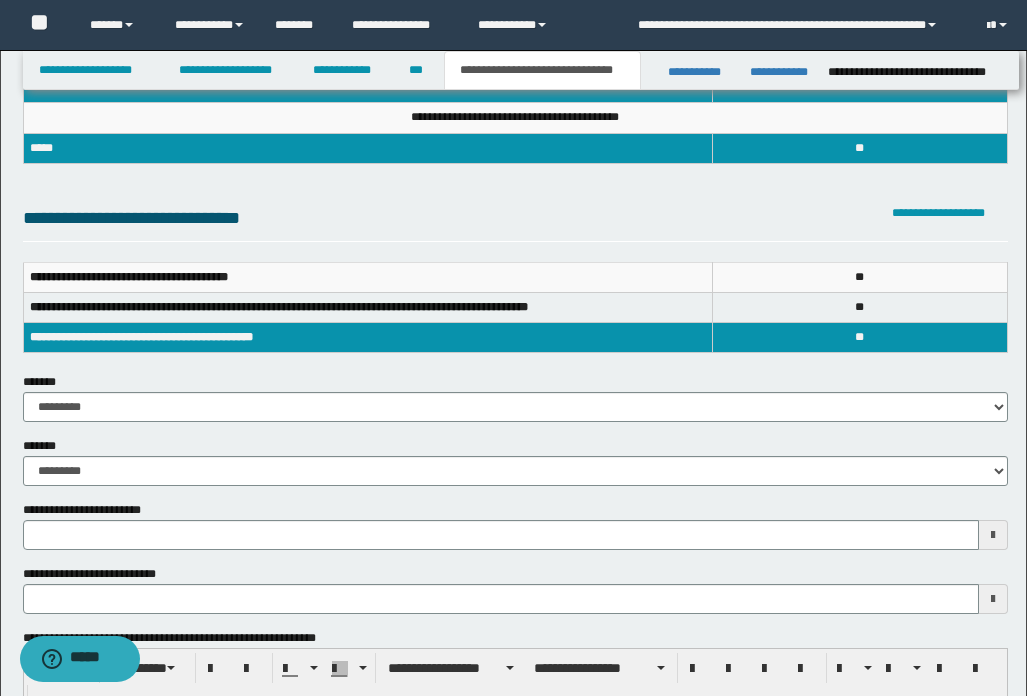 type 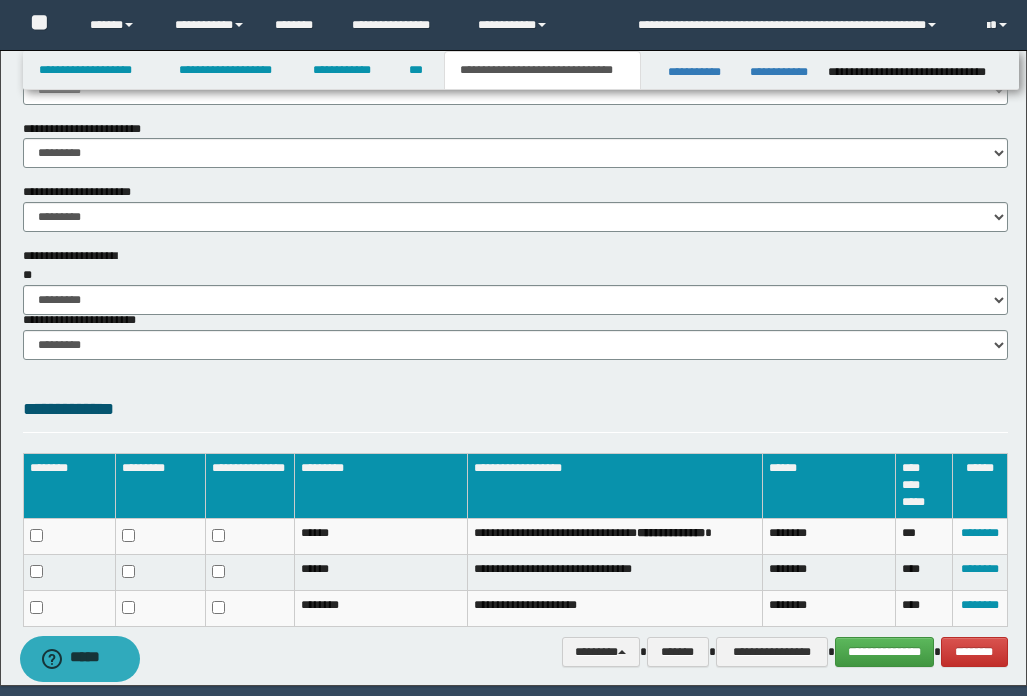 scroll, scrollTop: 1338, scrollLeft: 0, axis: vertical 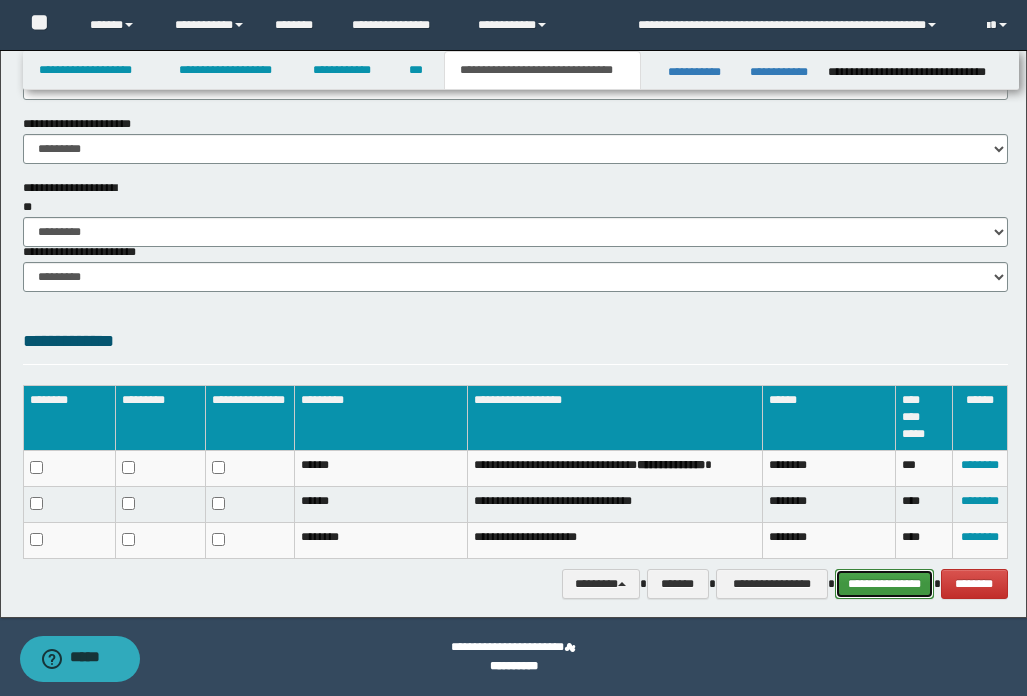 click on "**********" at bounding box center (884, 584) 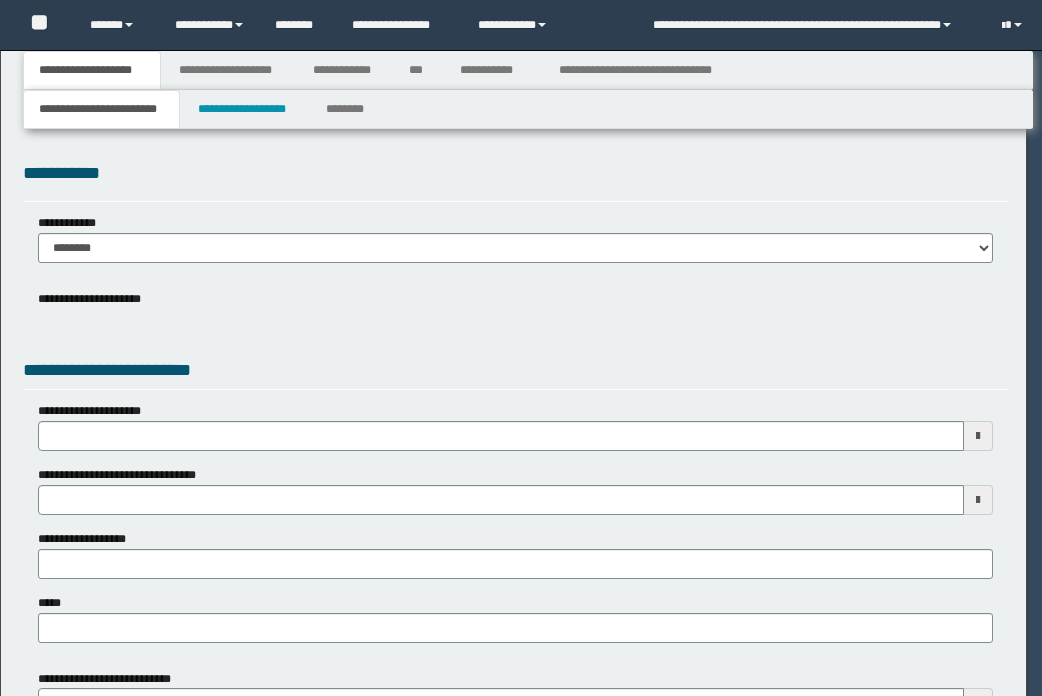 scroll, scrollTop: 0, scrollLeft: 0, axis: both 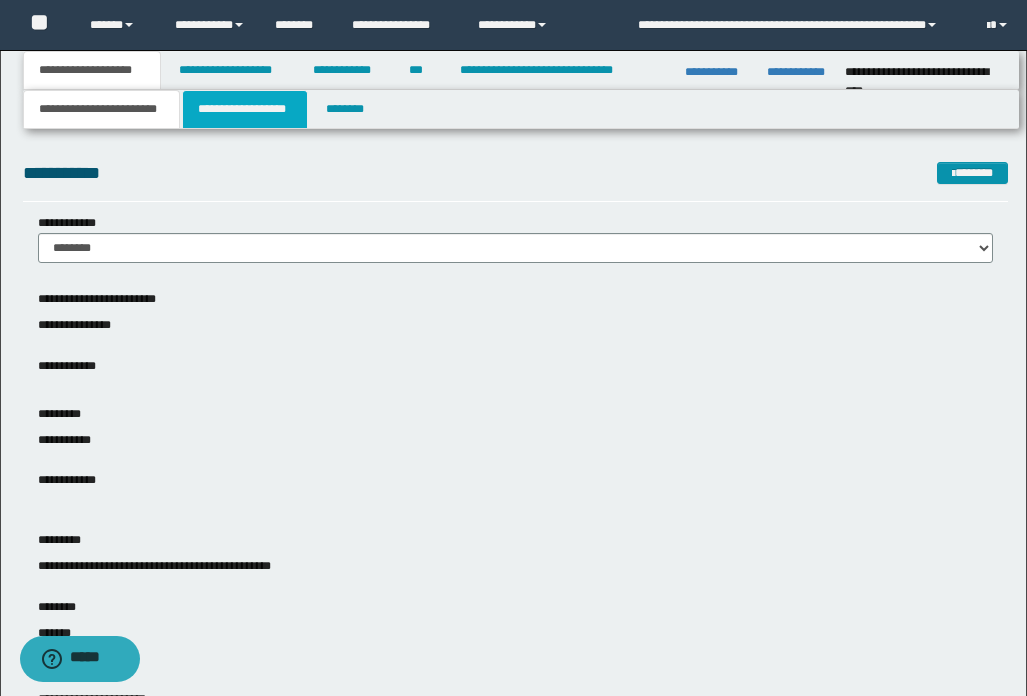 click on "**********" at bounding box center (245, 109) 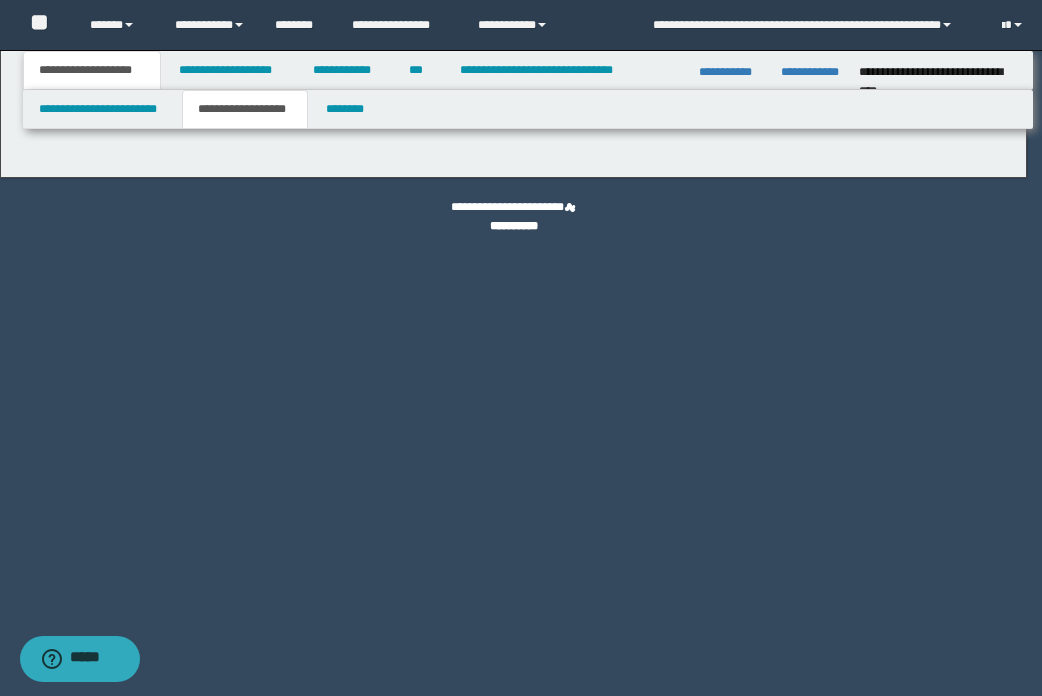 type on "**********" 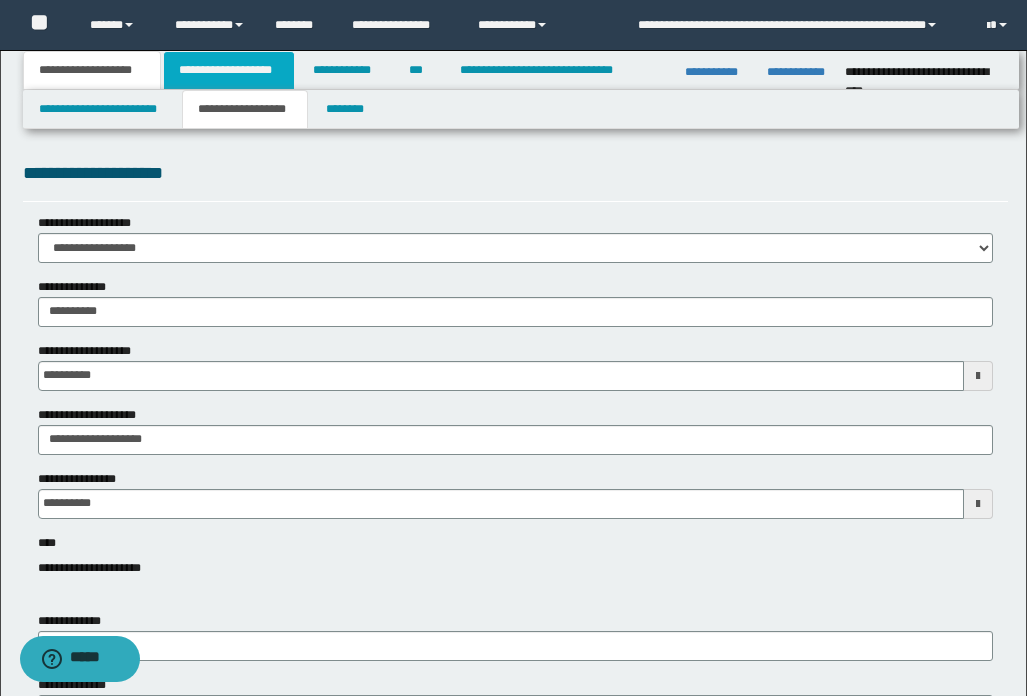 click on "**********" at bounding box center (229, 70) 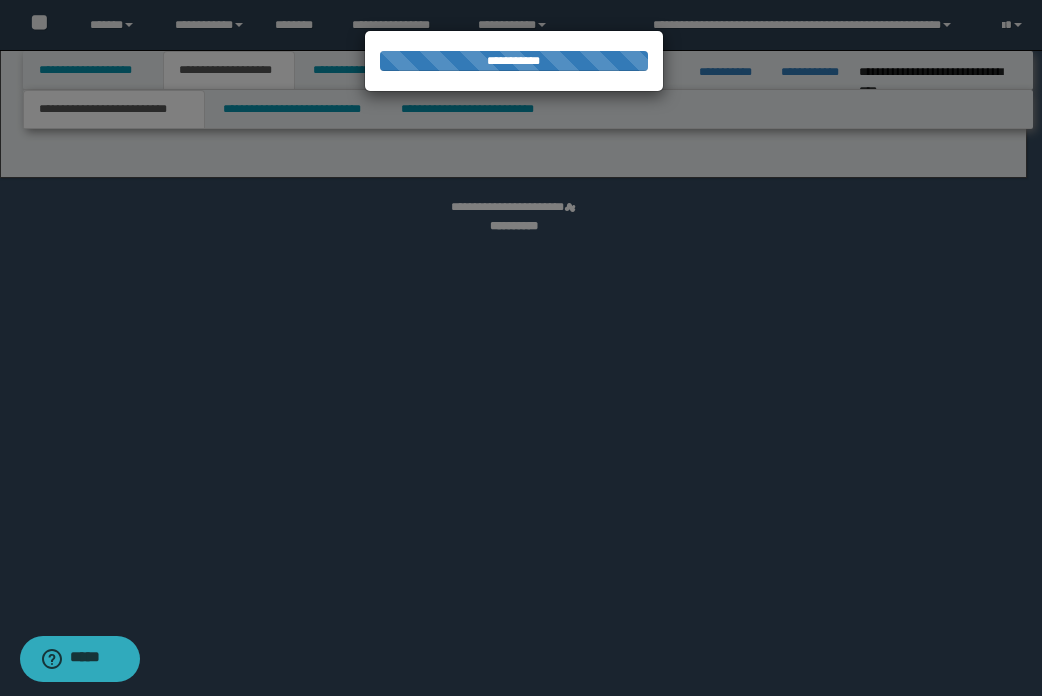 select on "*" 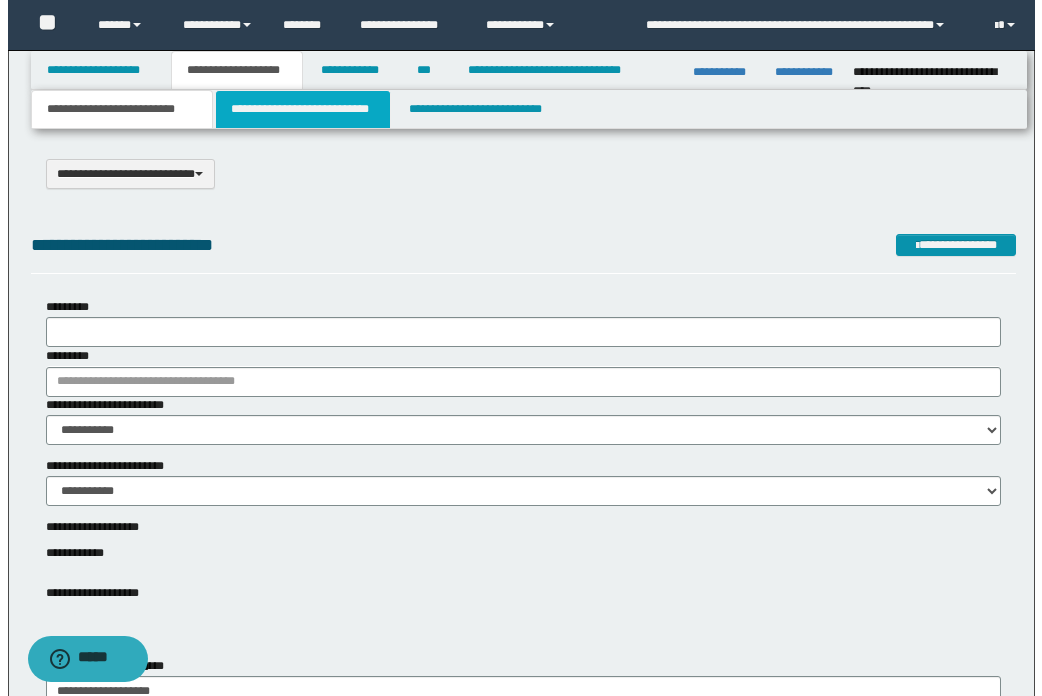 scroll, scrollTop: 0, scrollLeft: 0, axis: both 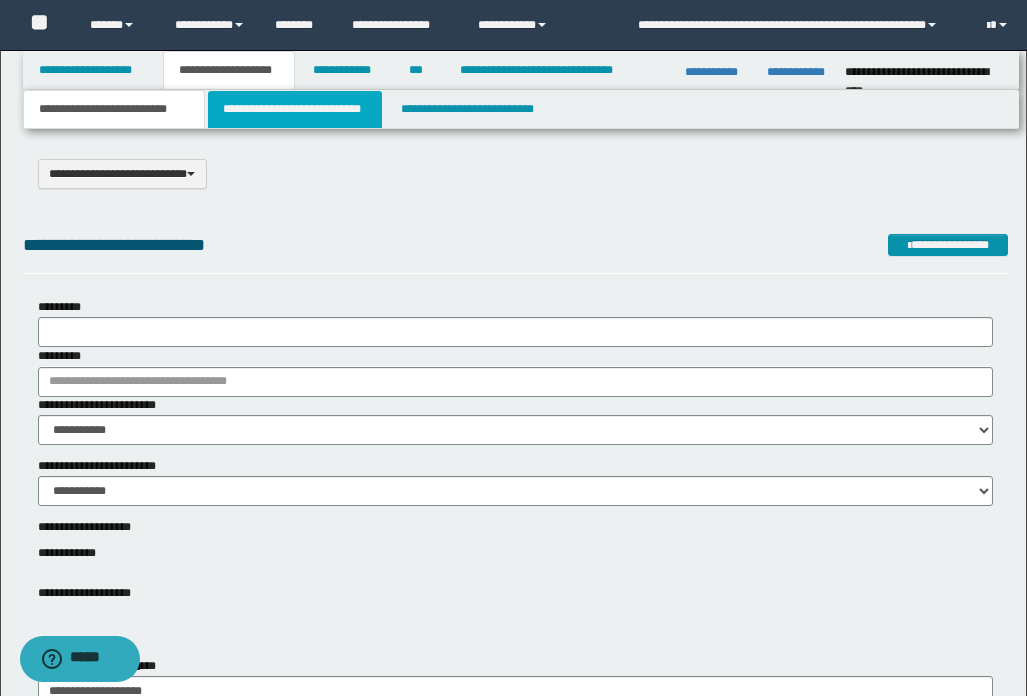 click on "**********" at bounding box center (295, 109) 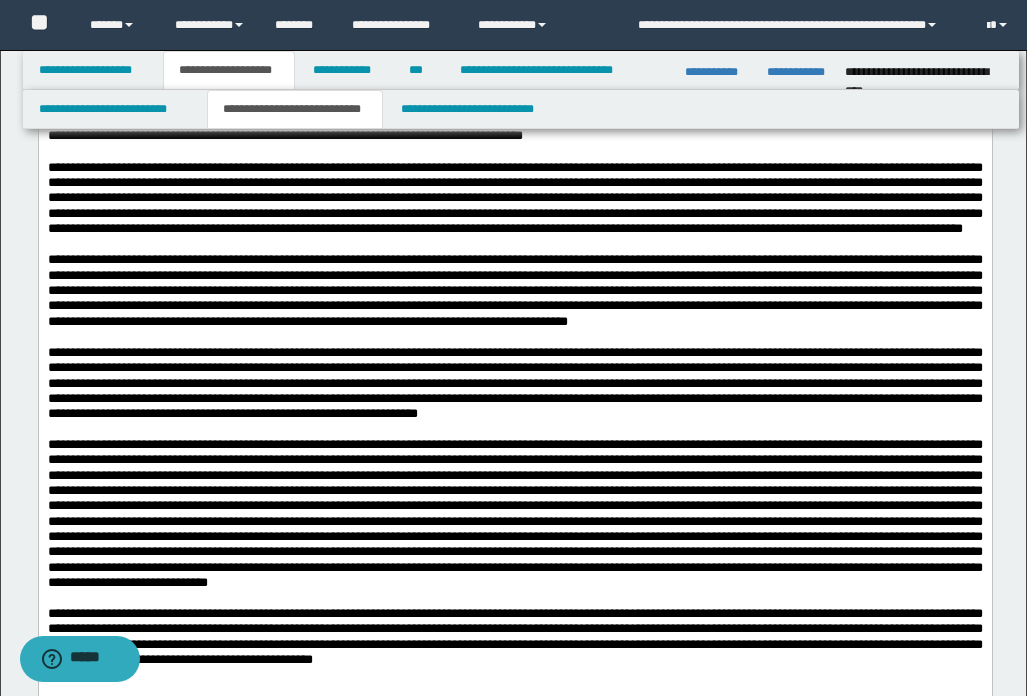 scroll, scrollTop: 400, scrollLeft: 0, axis: vertical 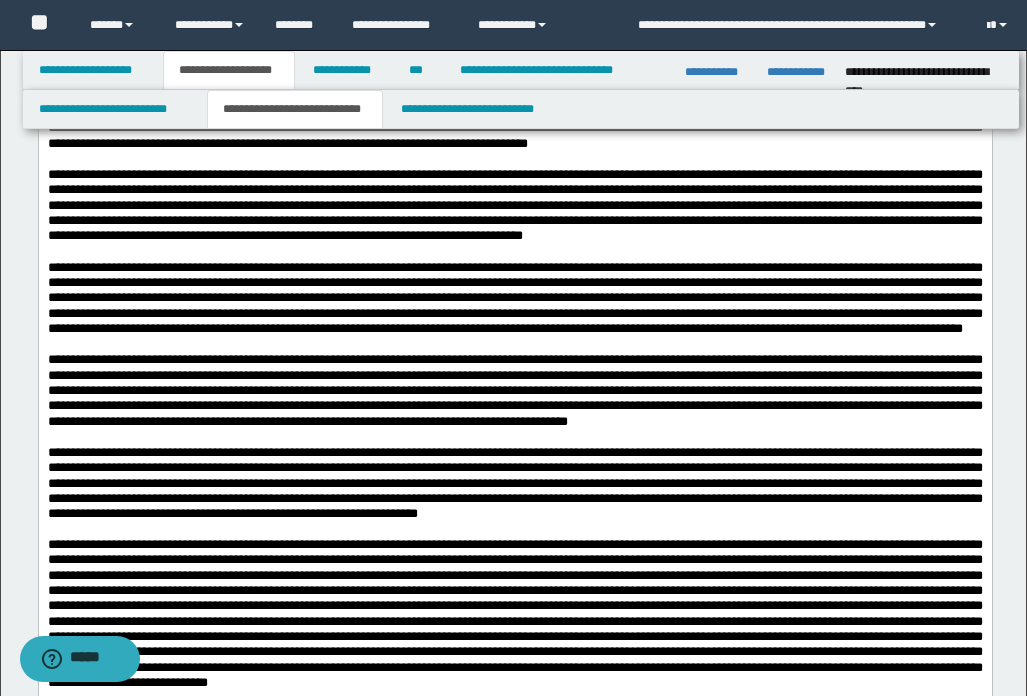 click on "**********" at bounding box center [514, 389] 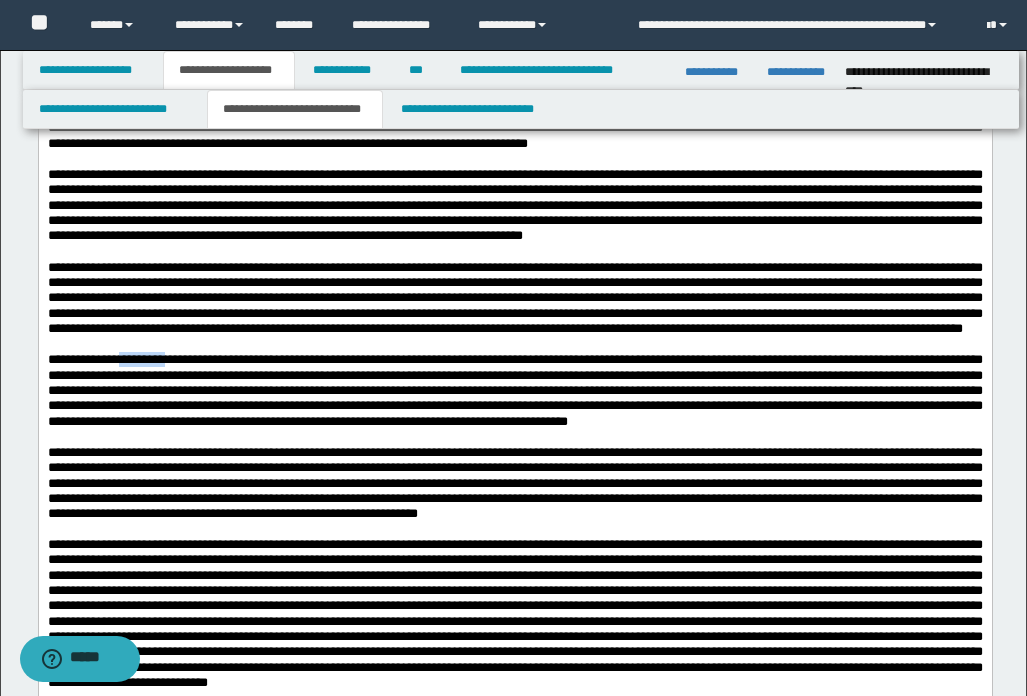 drag, startPoint x: 239, startPoint y: 383, endPoint x: 167, endPoint y: 386, distance: 72.06247 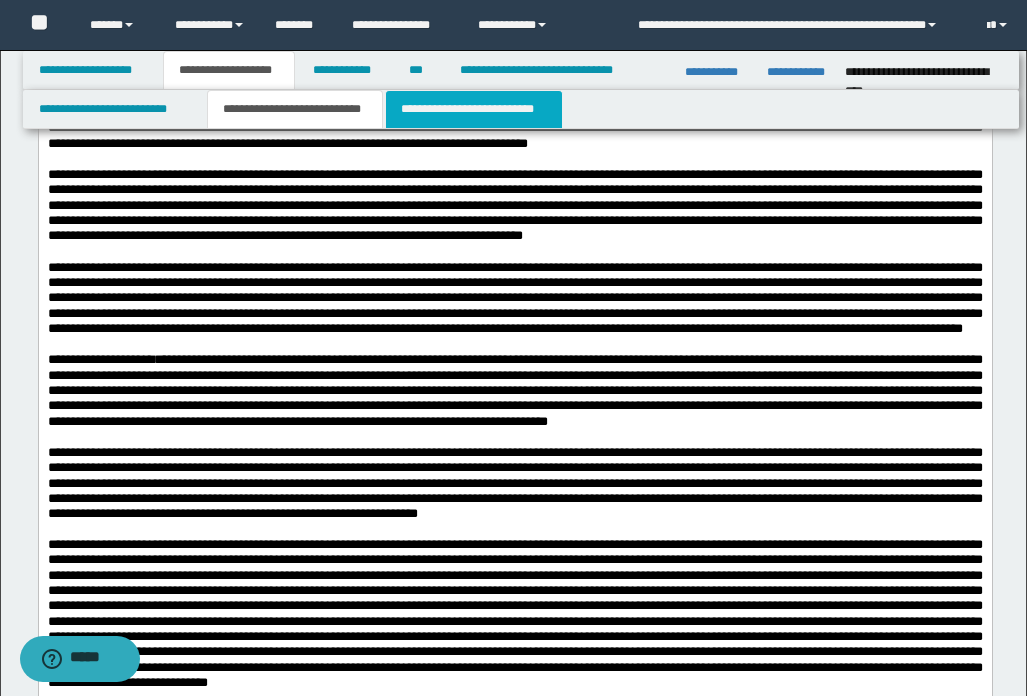 click on "**********" at bounding box center [474, 109] 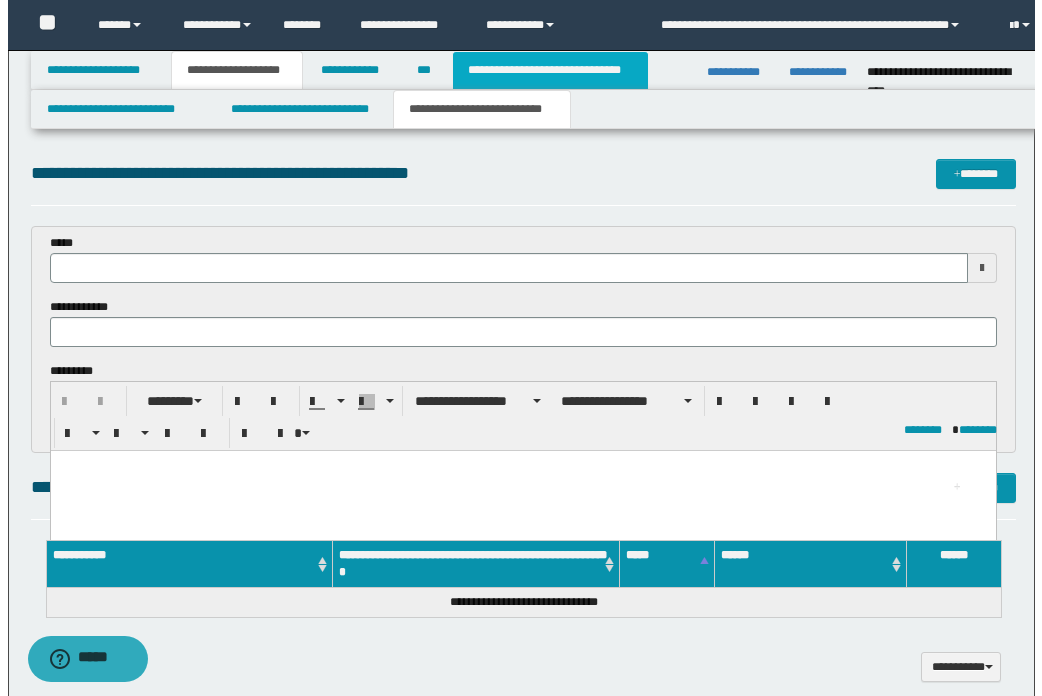 scroll, scrollTop: 0, scrollLeft: 0, axis: both 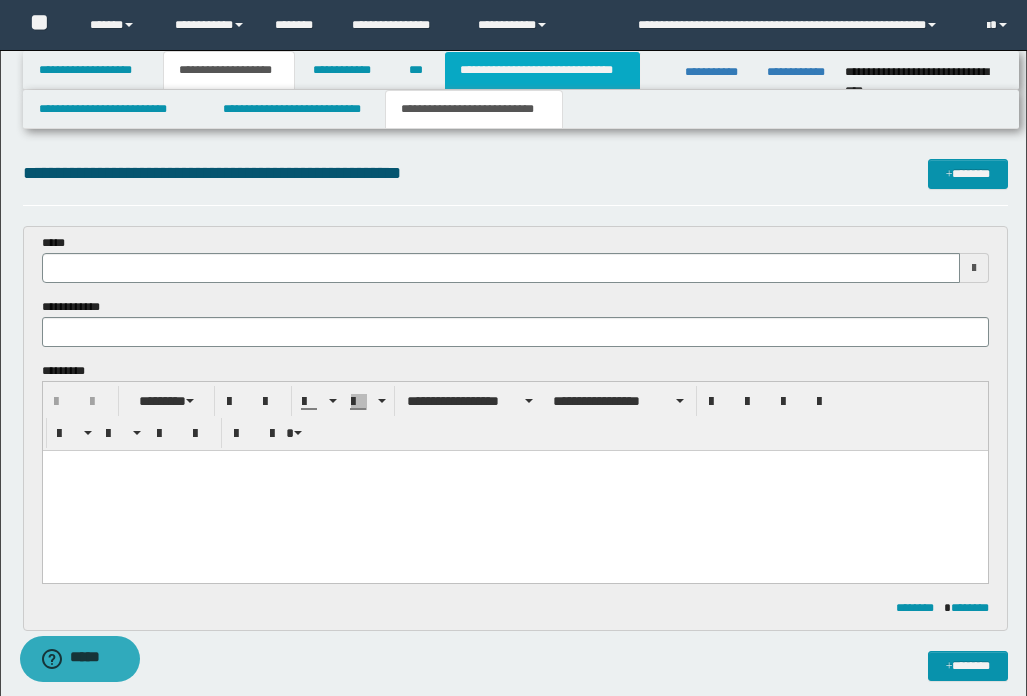 click on "**********" at bounding box center (542, 70) 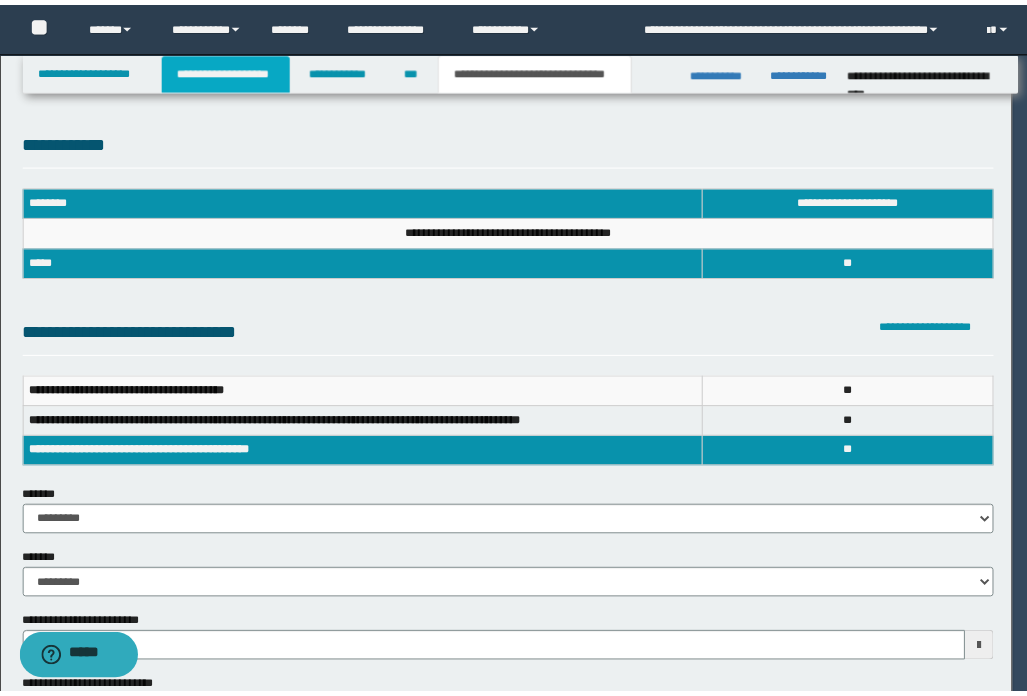 scroll, scrollTop: 0, scrollLeft: 0, axis: both 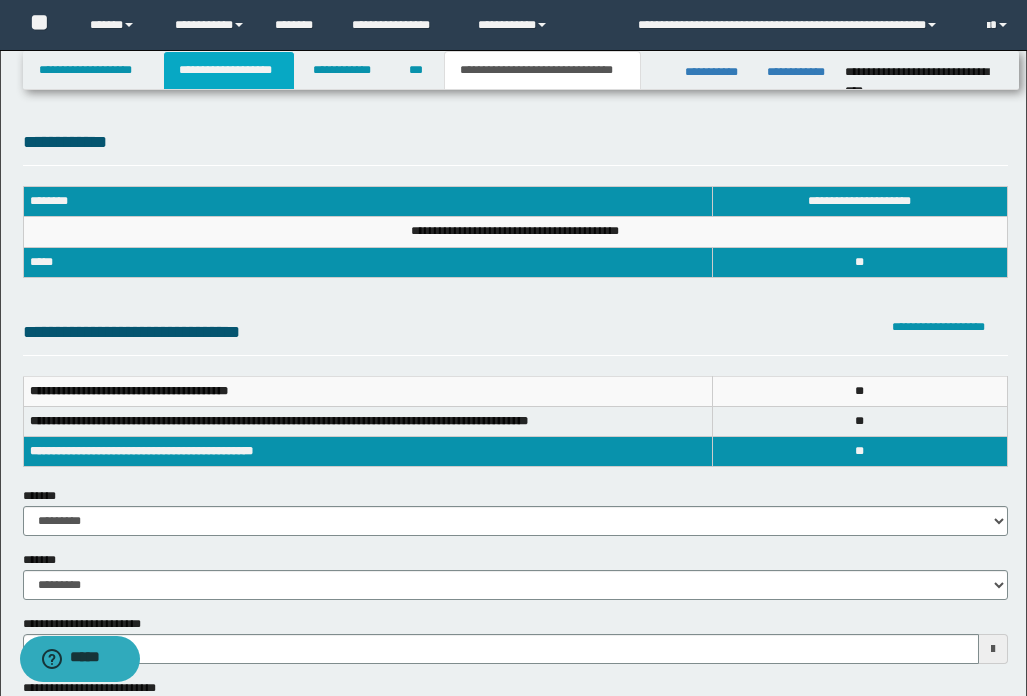 click on "**********" at bounding box center (229, 70) 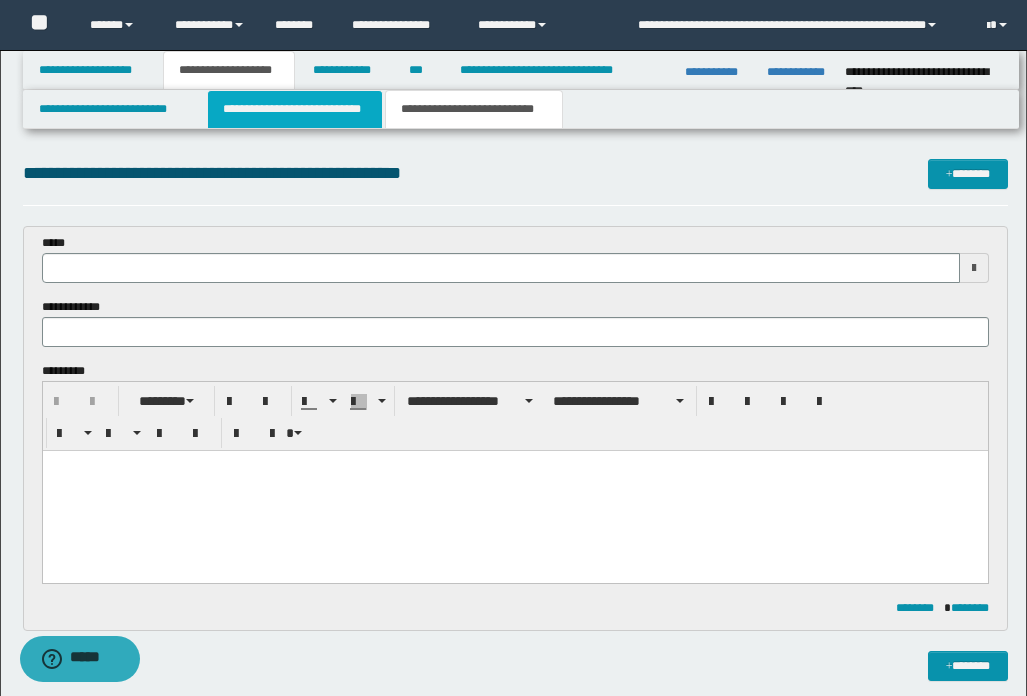 click on "**********" at bounding box center [295, 109] 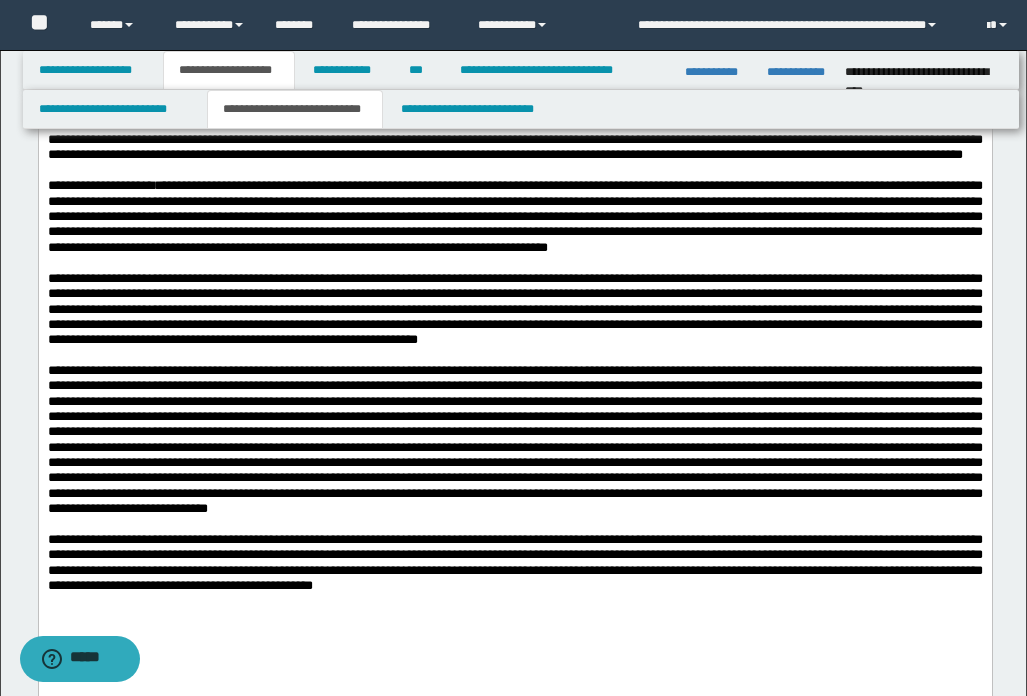 scroll, scrollTop: 600, scrollLeft: 0, axis: vertical 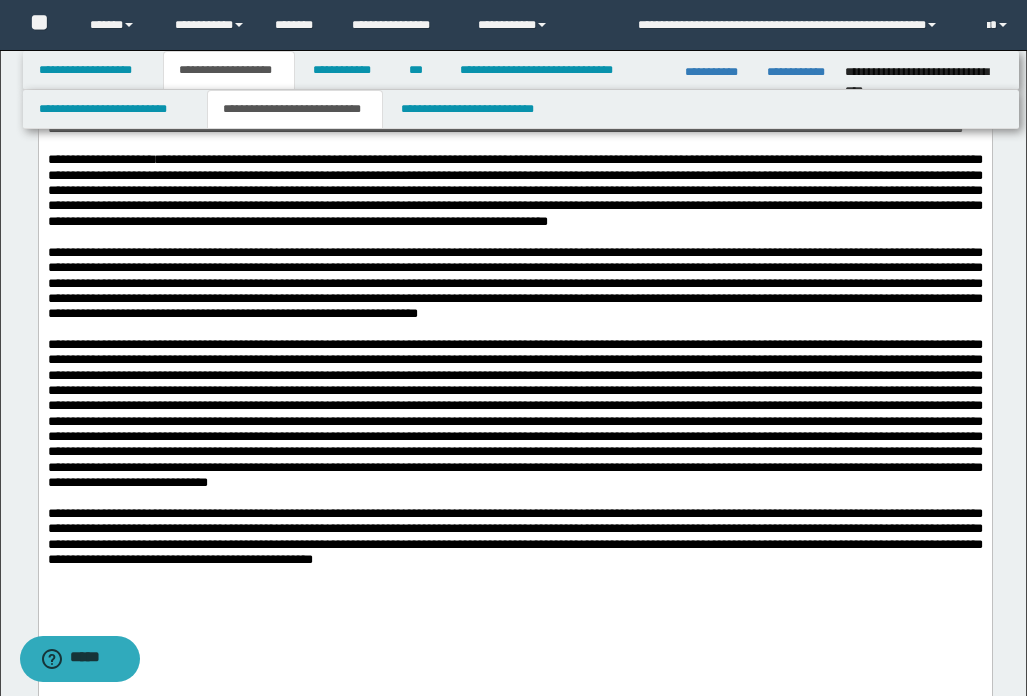 click on "**********" at bounding box center [514, 190] 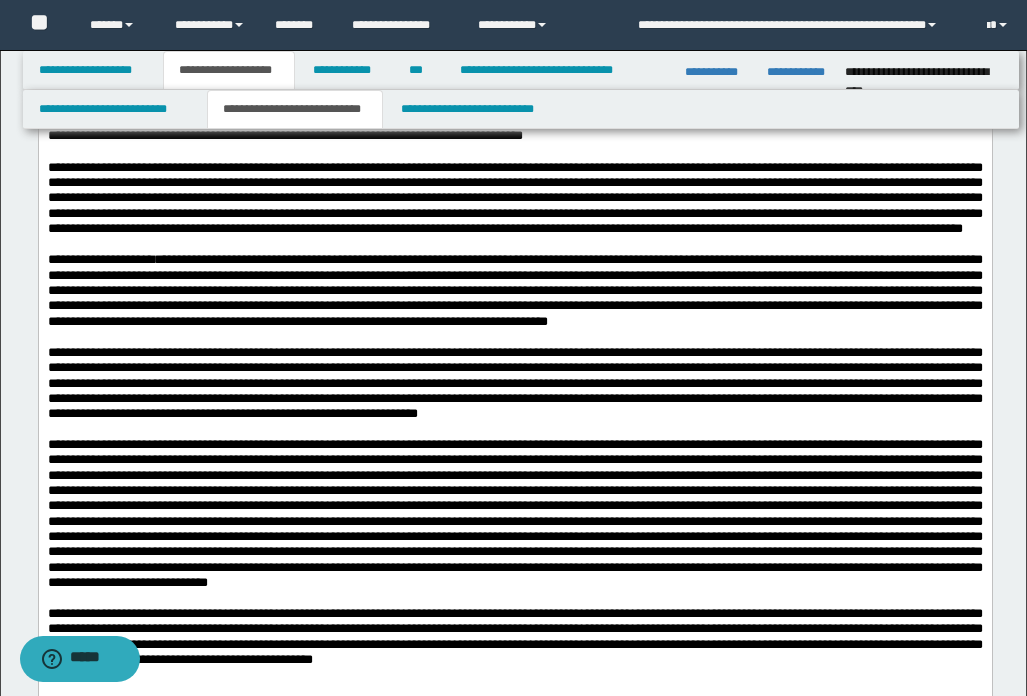 scroll, scrollTop: 400, scrollLeft: 0, axis: vertical 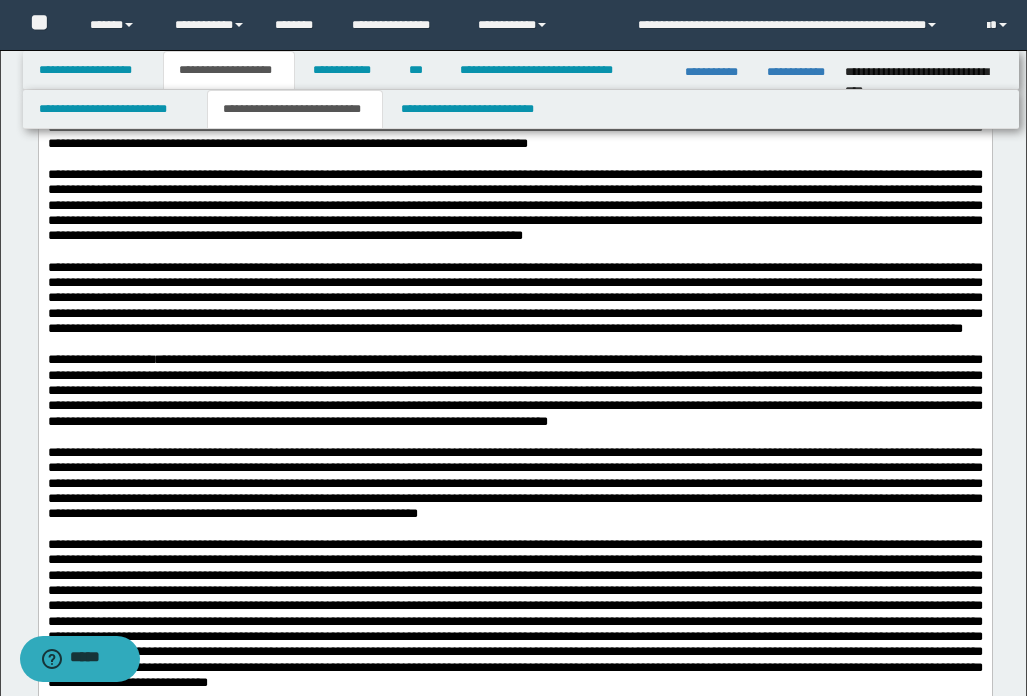 click on "**********" at bounding box center (514, 389) 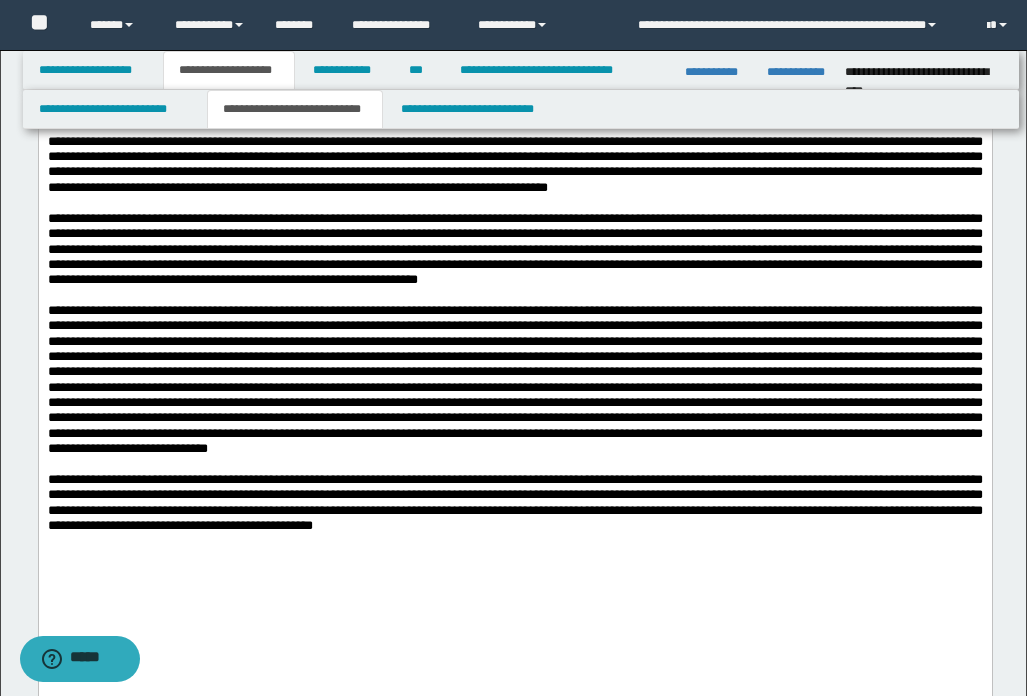 scroll, scrollTop: 700, scrollLeft: 0, axis: vertical 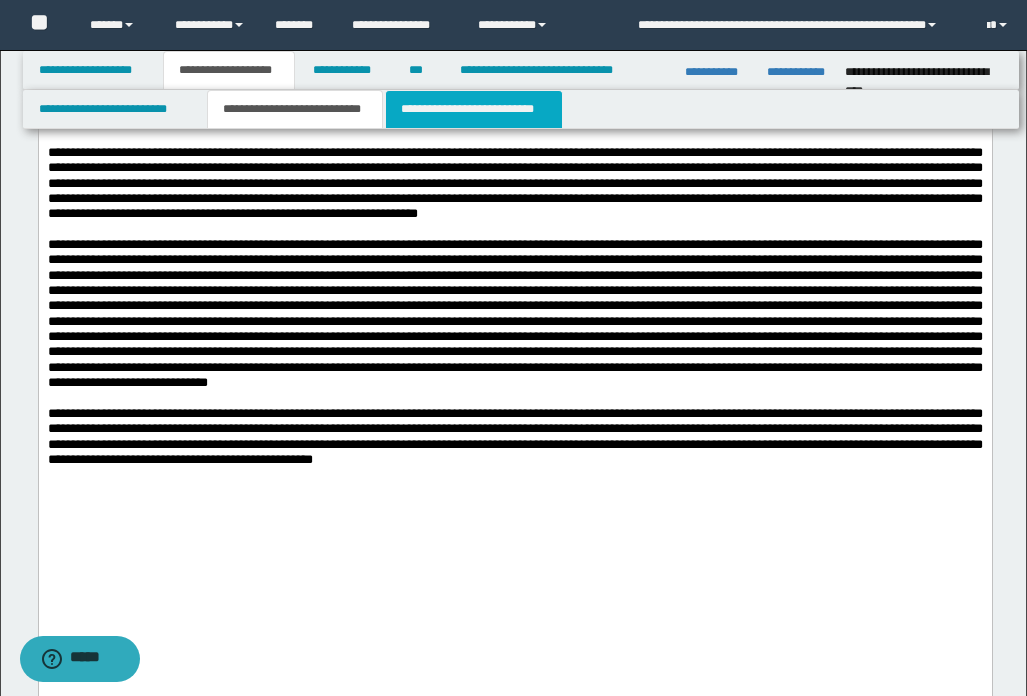 click on "**********" at bounding box center [474, 109] 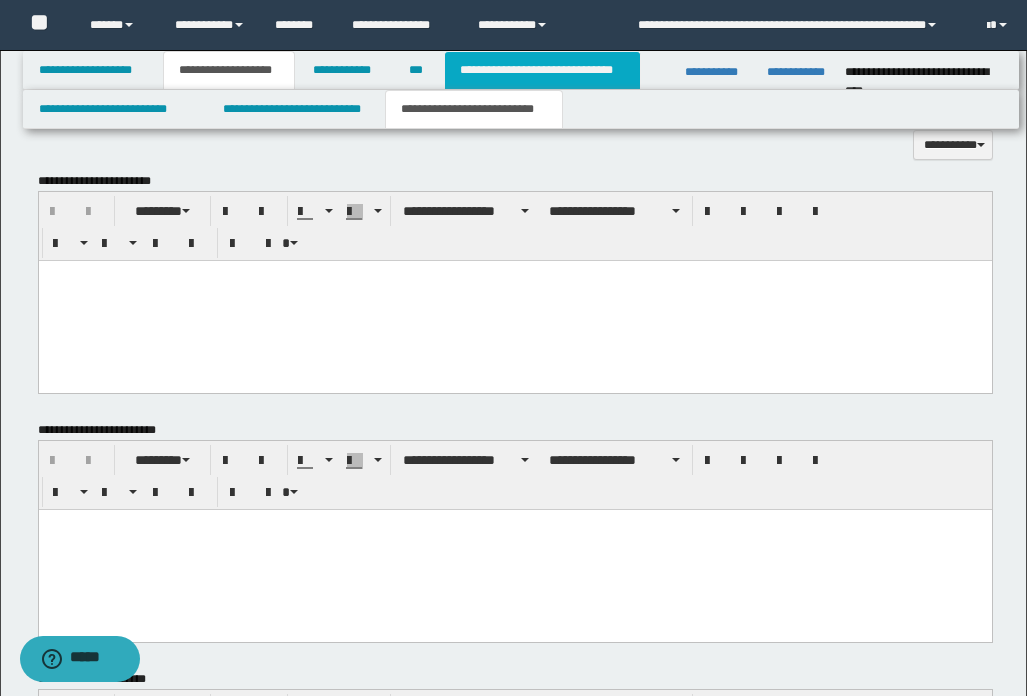 click on "**********" at bounding box center [542, 70] 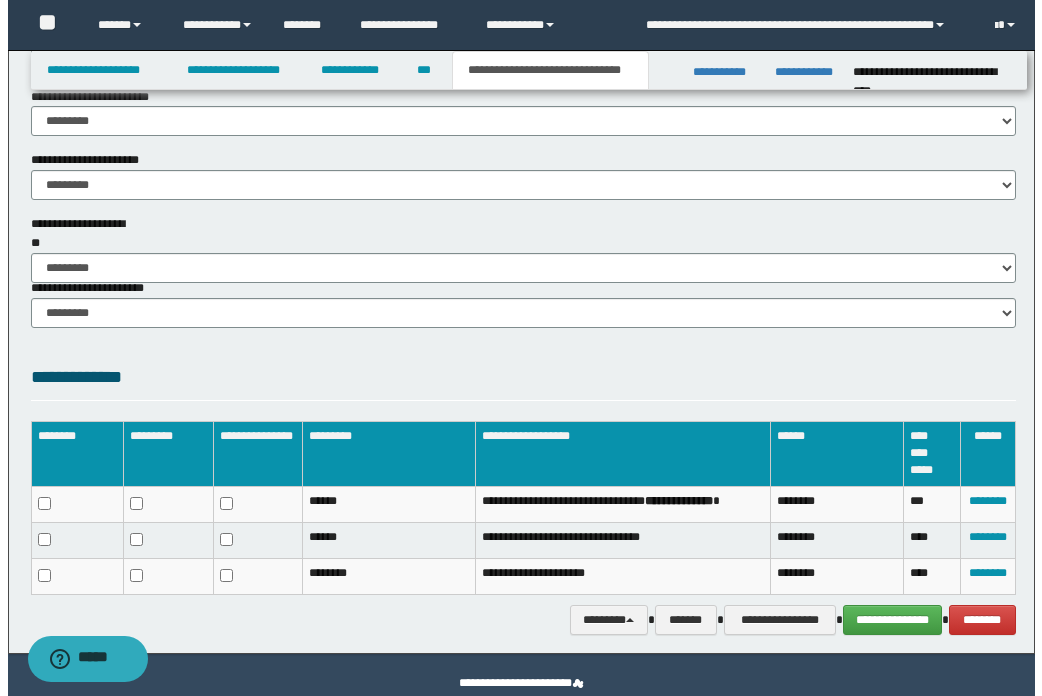 scroll, scrollTop: 1272, scrollLeft: 0, axis: vertical 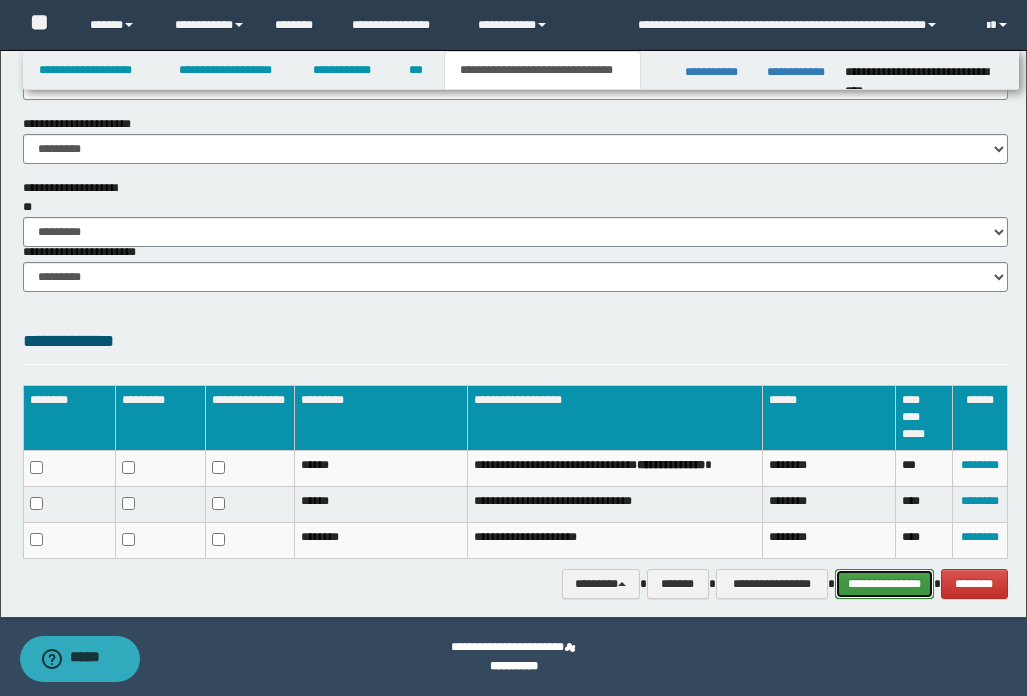 click on "**********" at bounding box center [884, 584] 